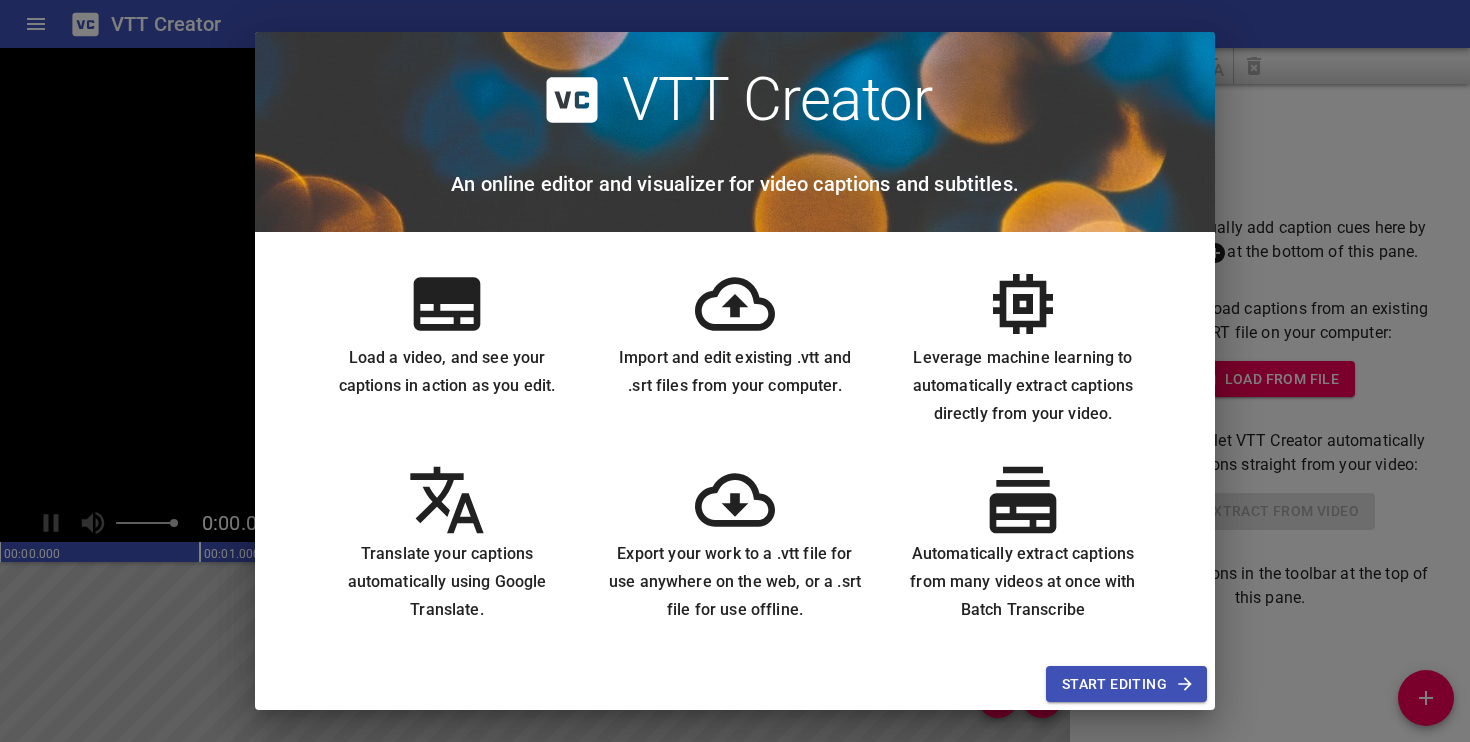 scroll, scrollTop: 0, scrollLeft: 0, axis: both 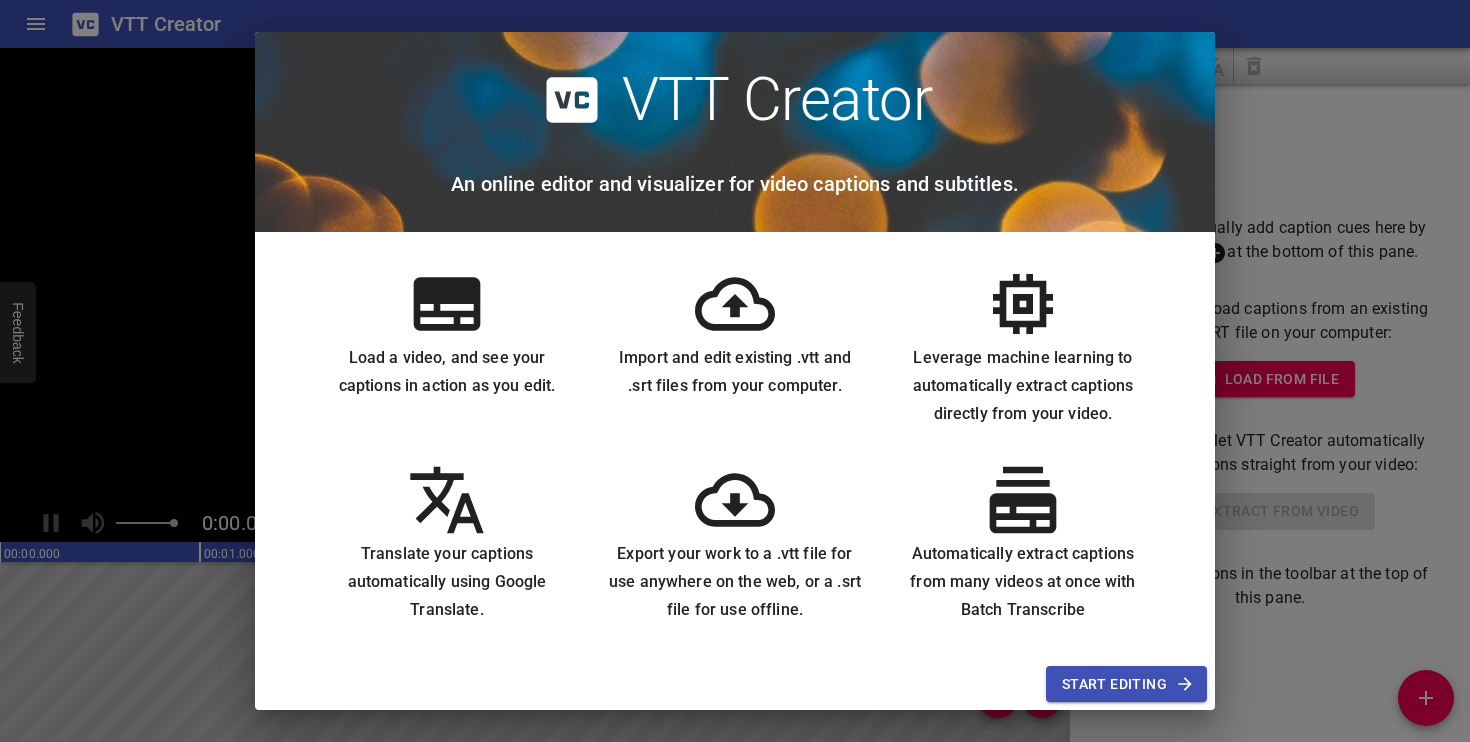click 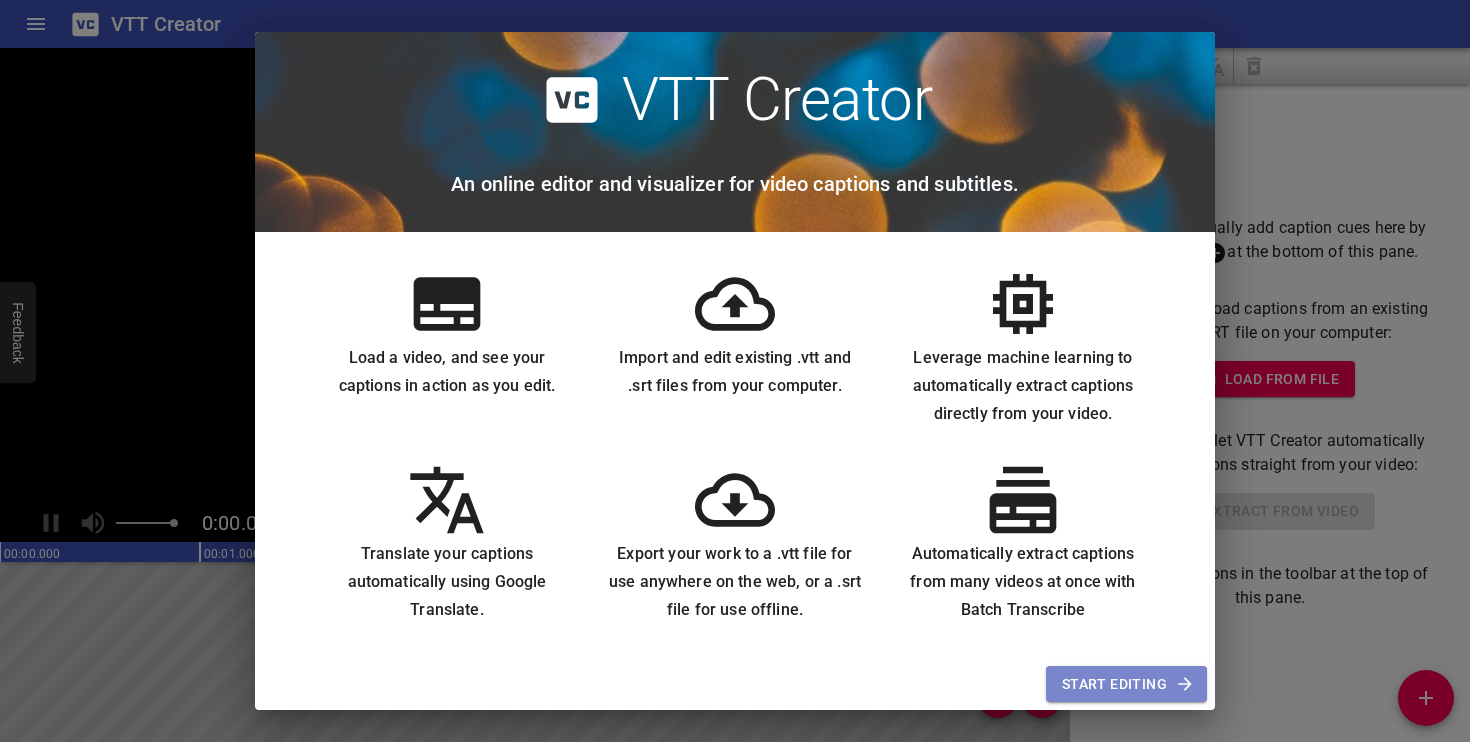 click on "Start Editing" at bounding box center (1126, 684) 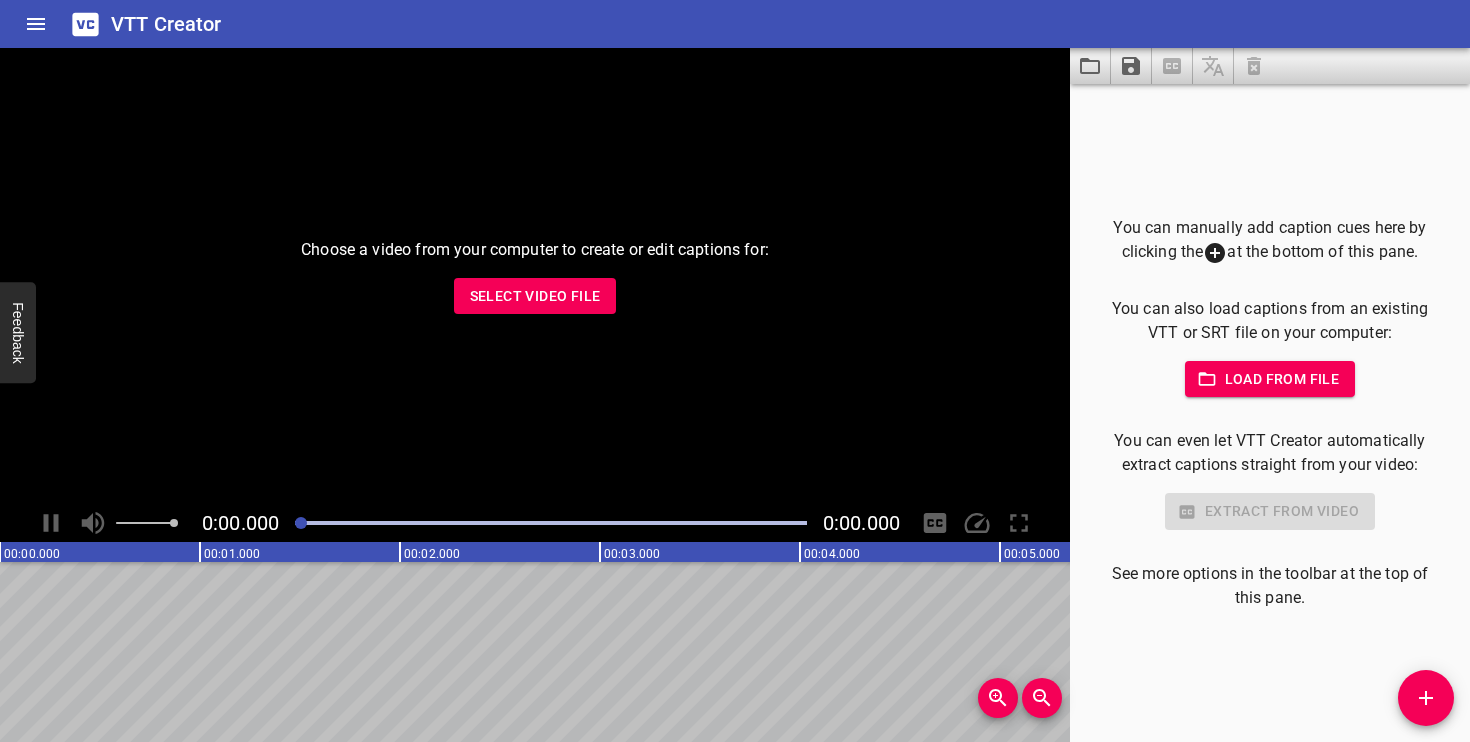 click on "Select Video File" at bounding box center [535, 296] 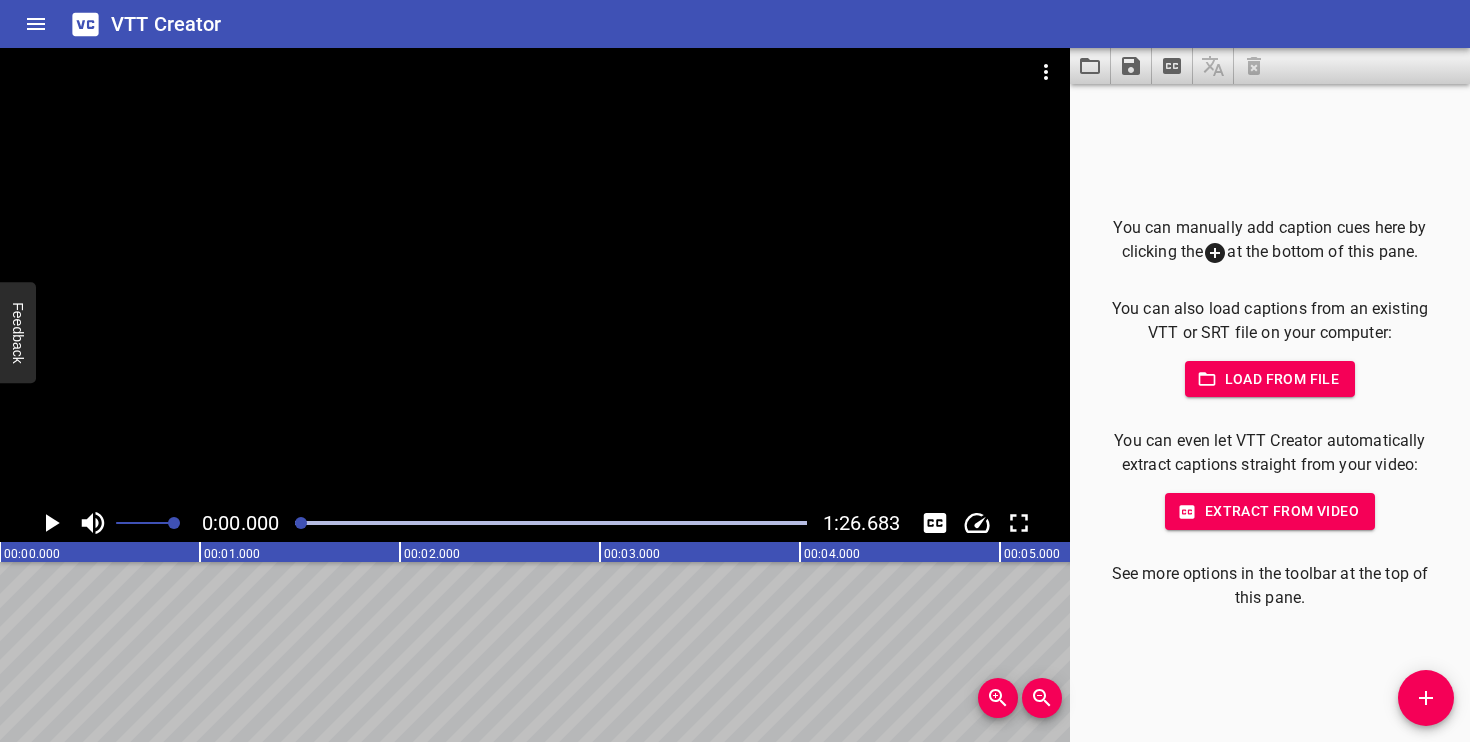 click 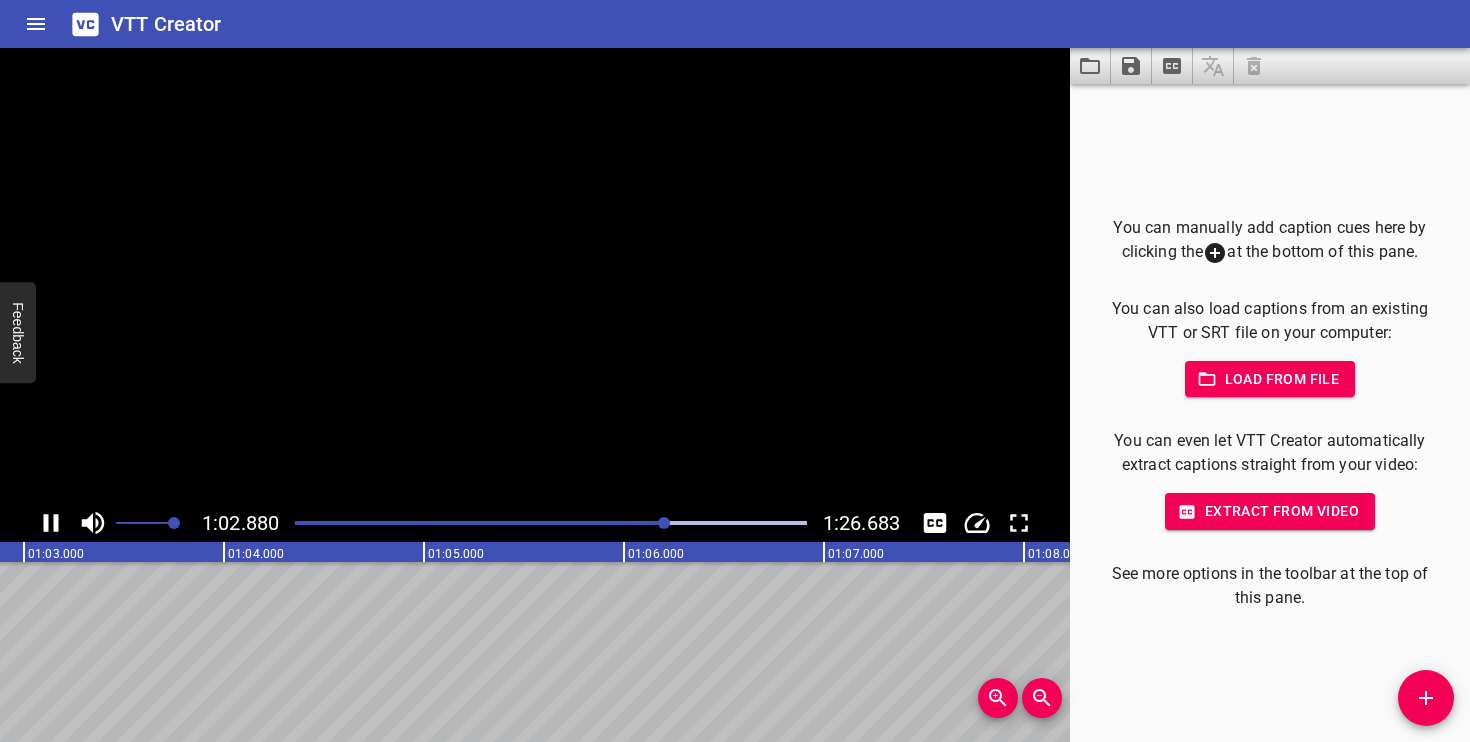 click on "Extract from video" at bounding box center (1270, 511) 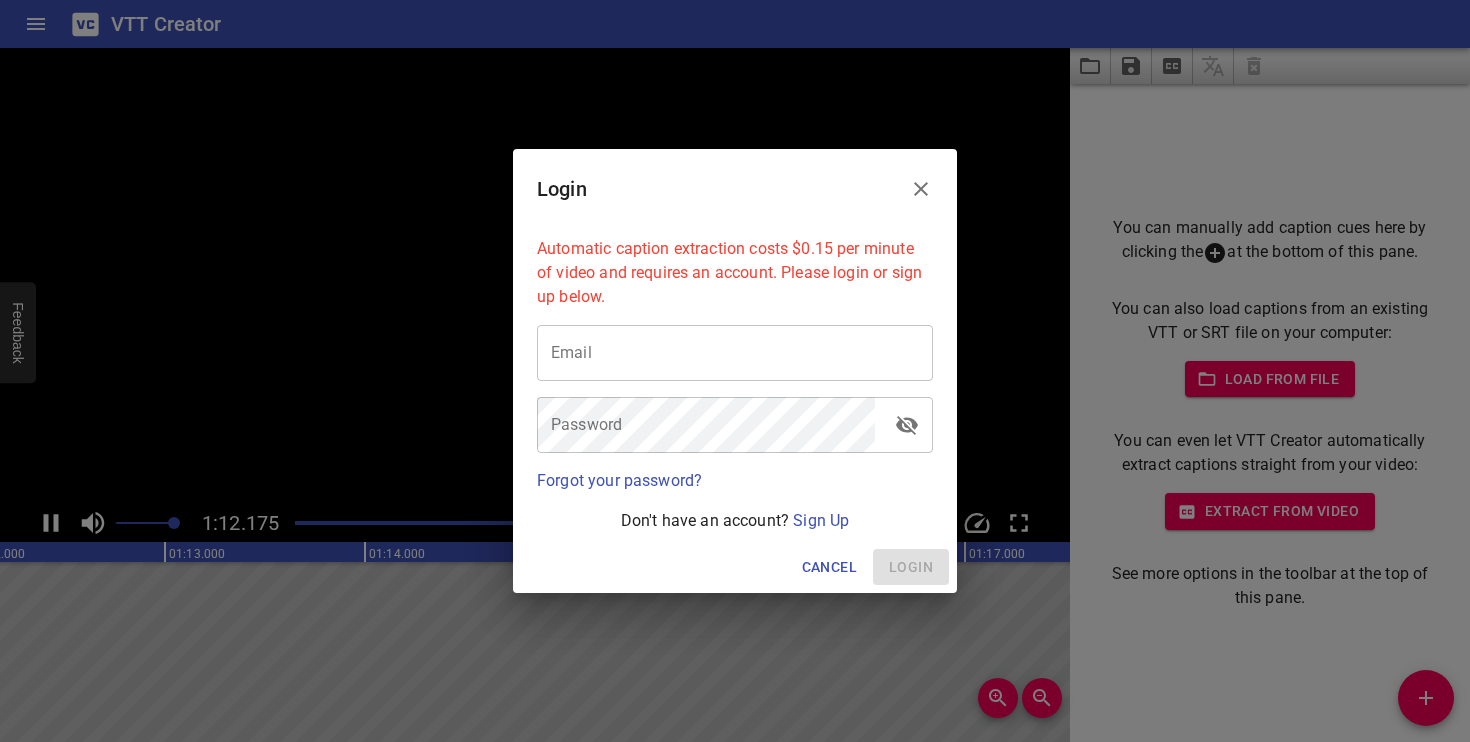 click 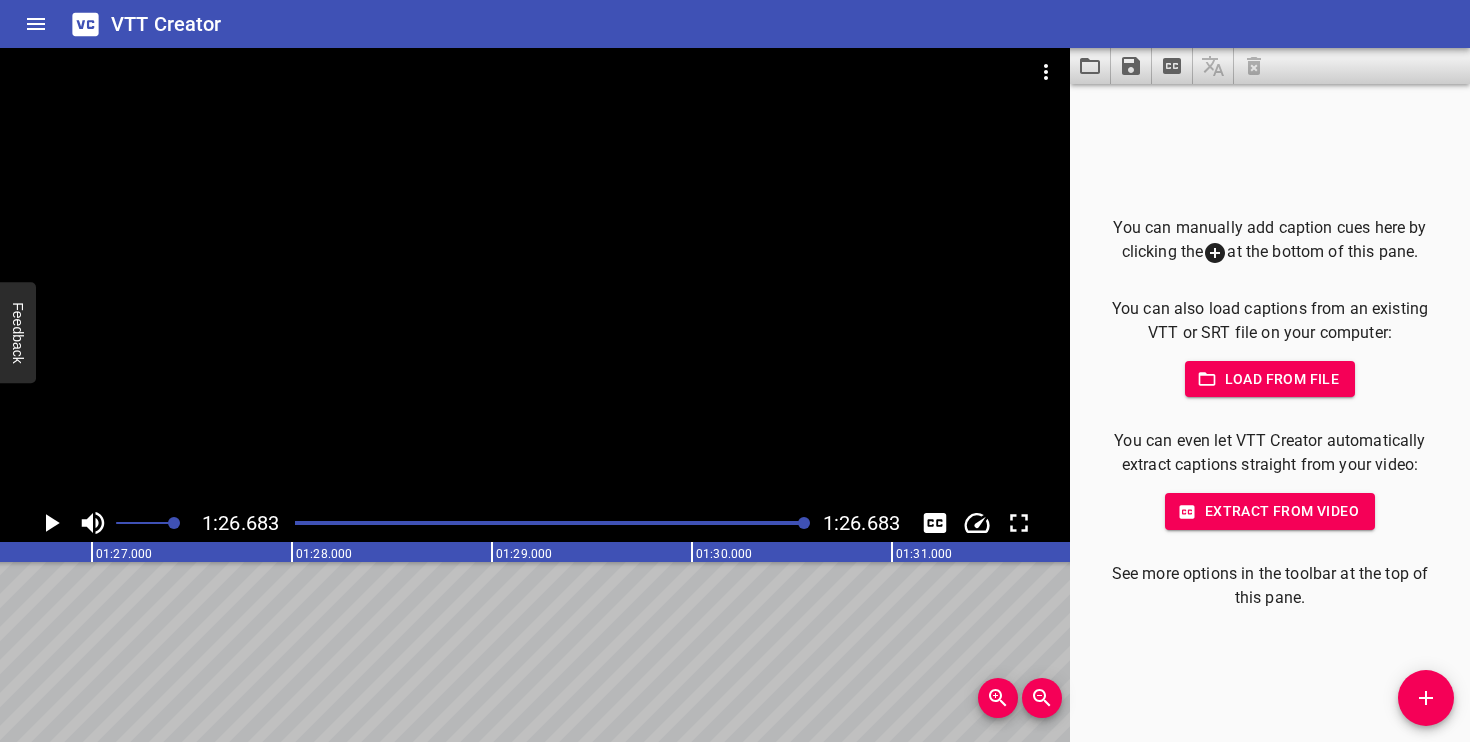 scroll, scrollTop: 0, scrollLeft: 17336, axis: horizontal 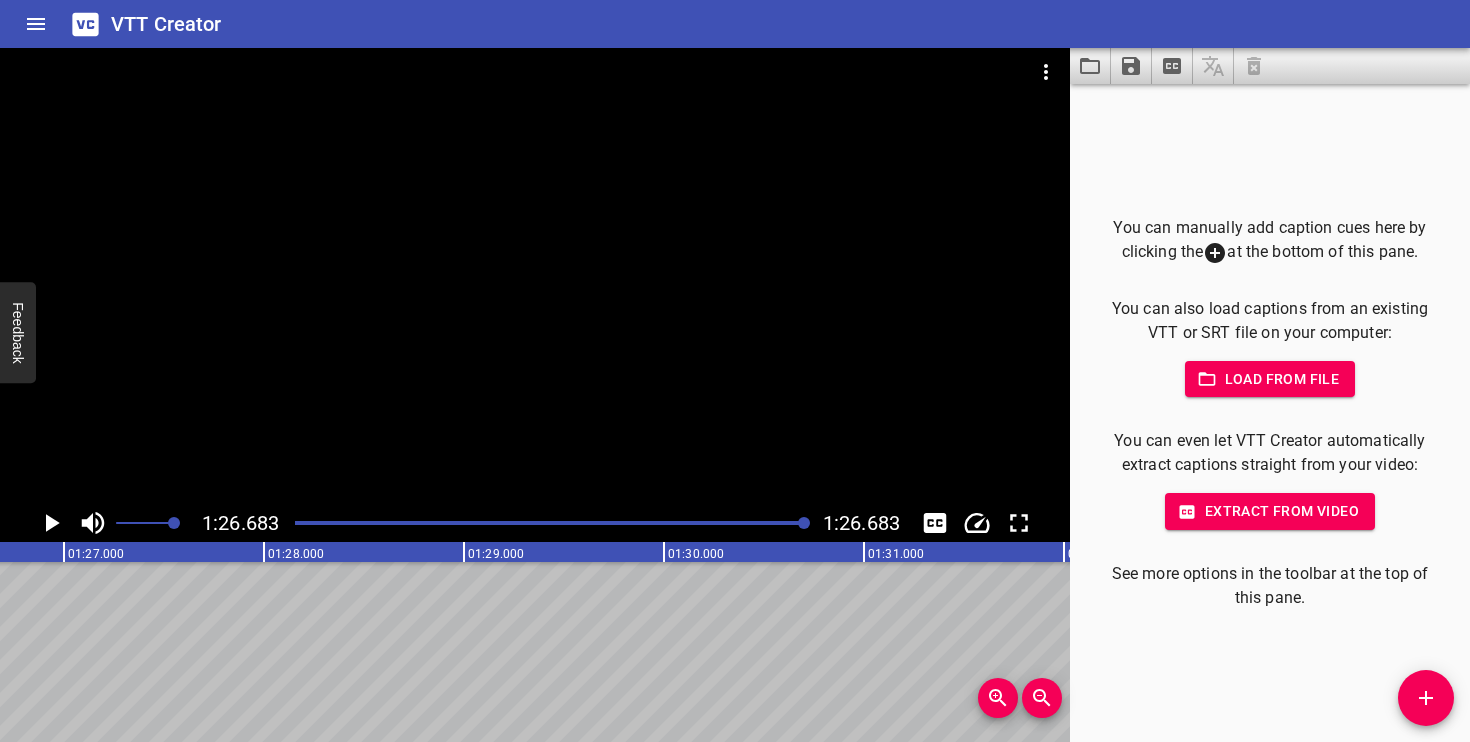 drag, startPoint x: 811, startPoint y: 524, endPoint x: 480, endPoint y: 534, distance: 331.15103 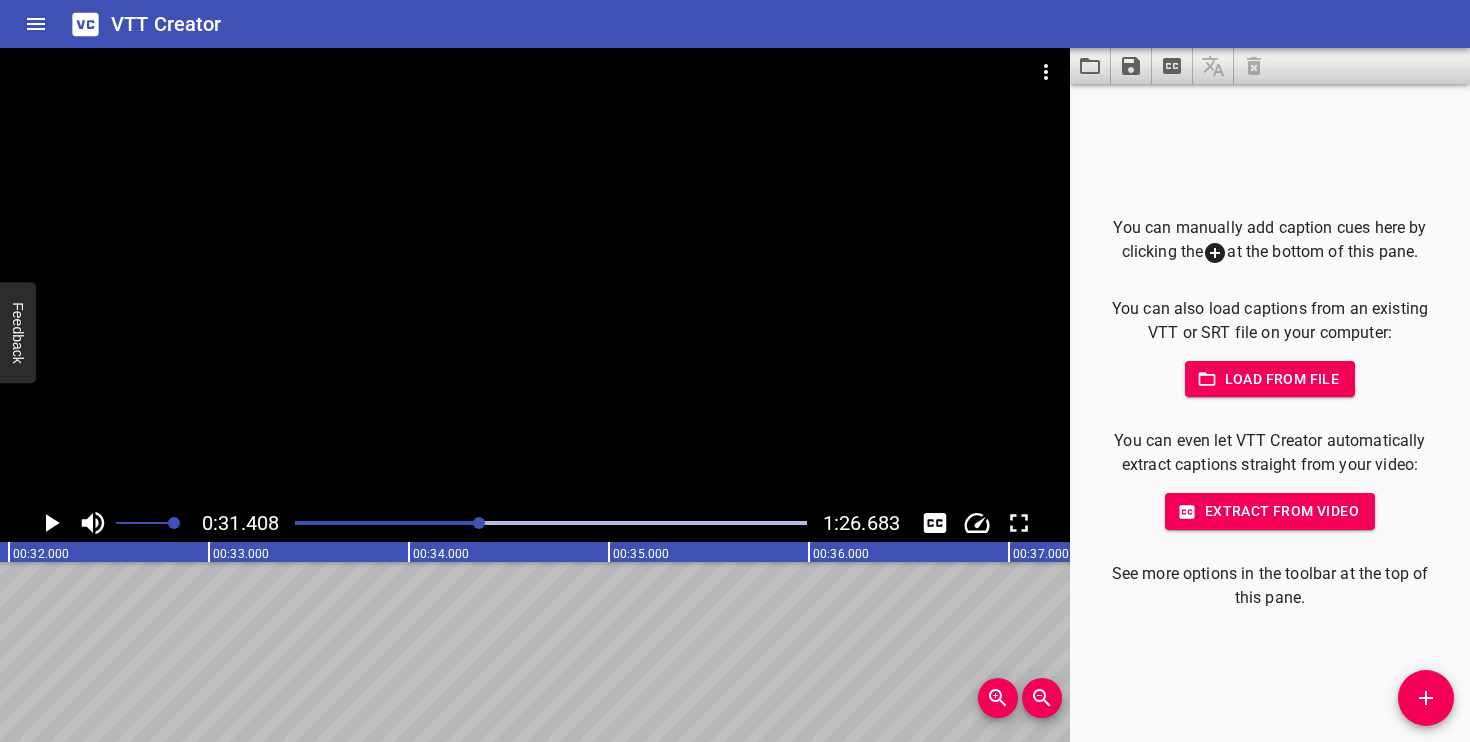 scroll, scrollTop: 0, scrollLeft: 6281, axis: horizontal 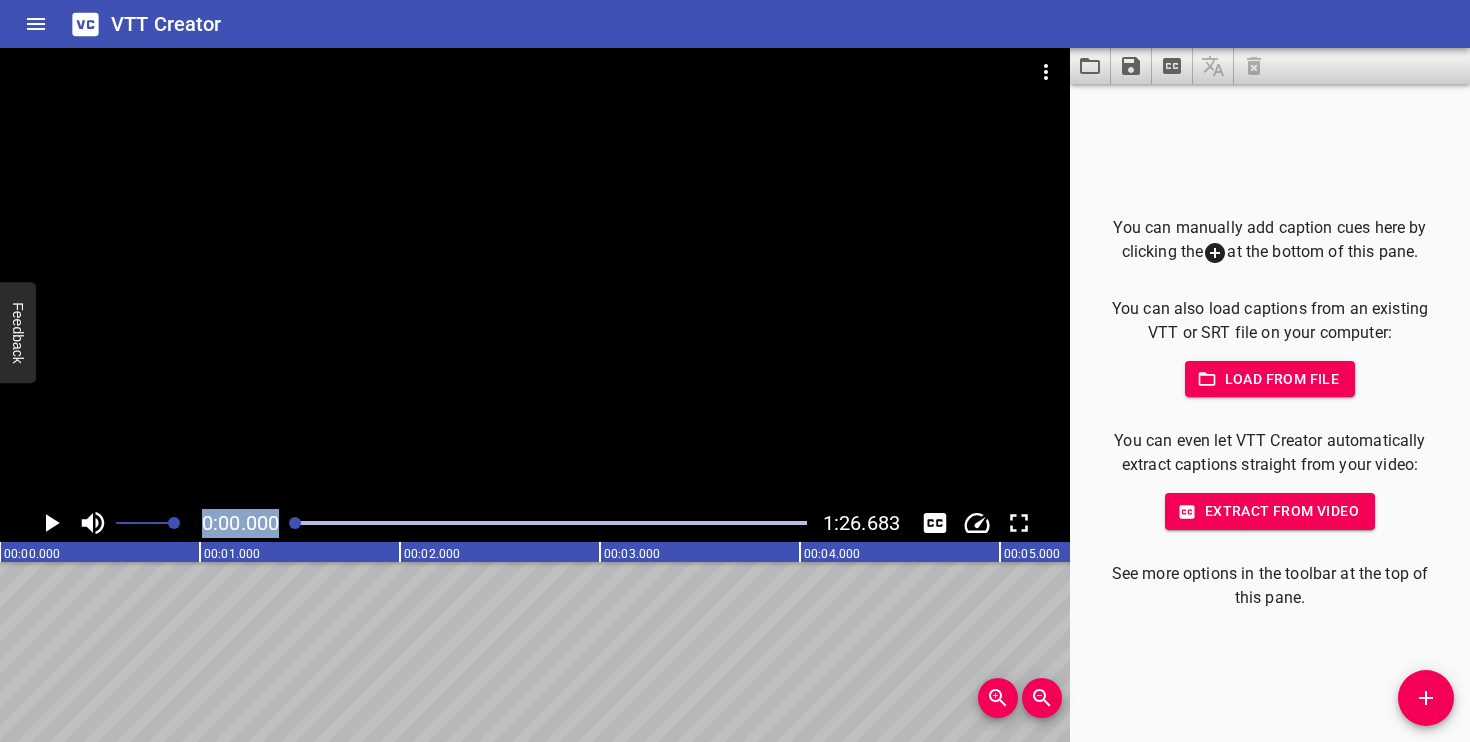 drag, startPoint x: 482, startPoint y: 528, endPoint x: 79, endPoint y: 527, distance: 403.00125 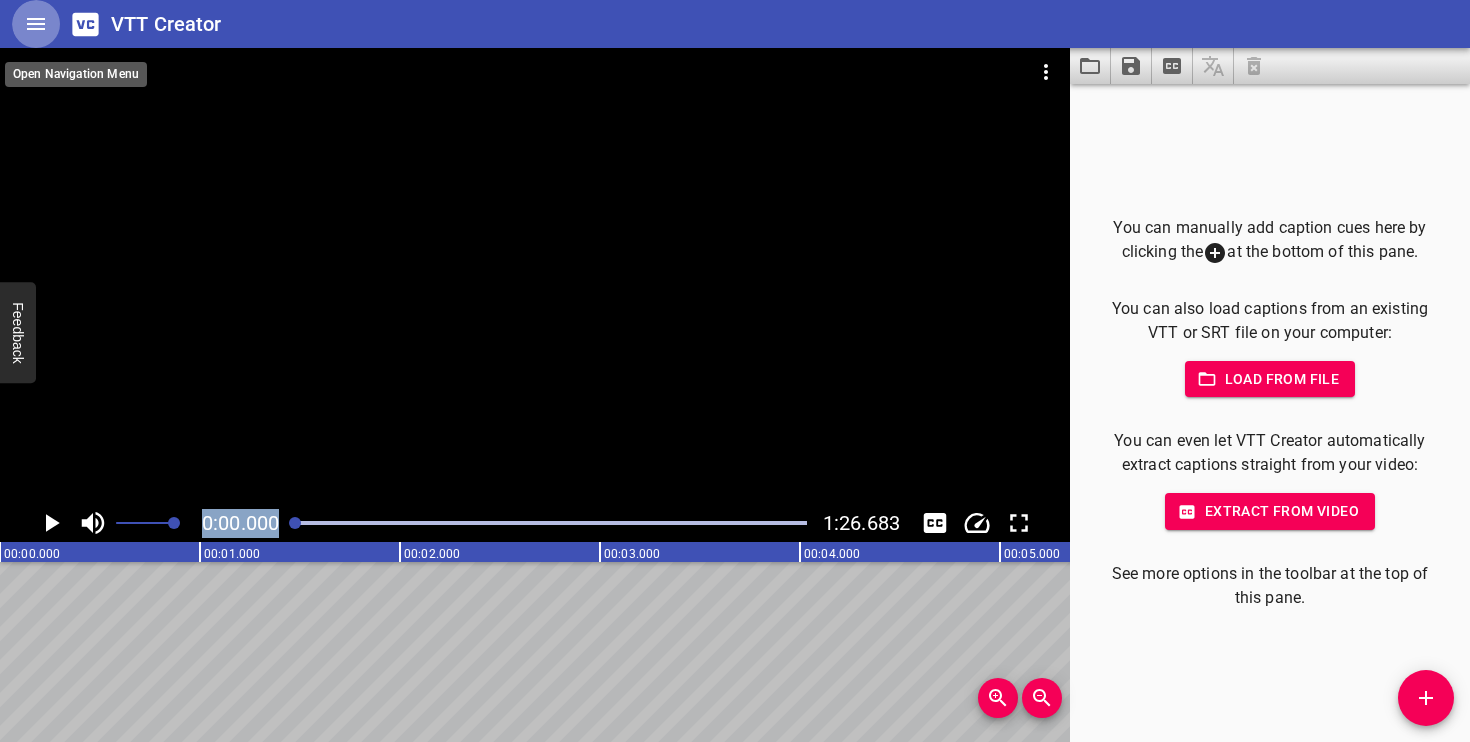 click 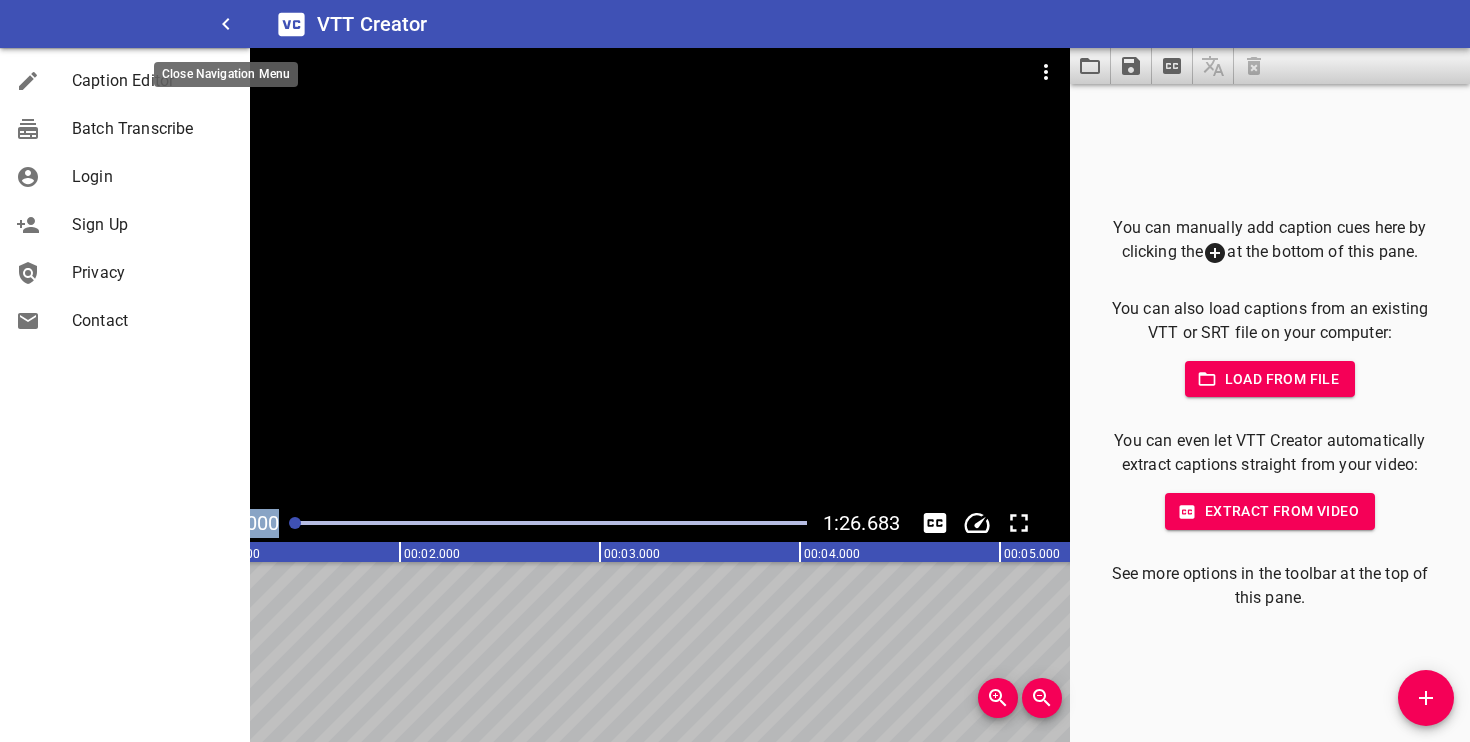 click 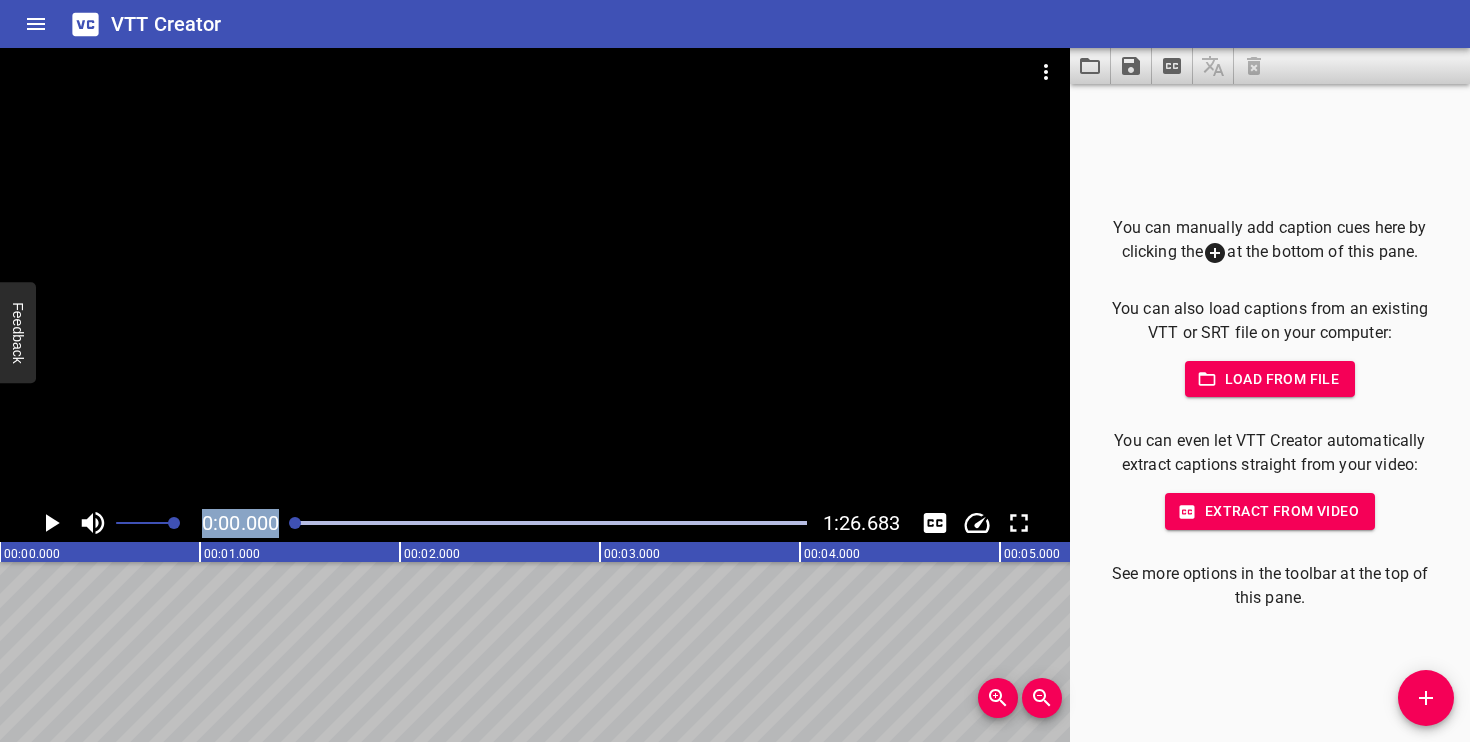 click on "Extract from video" at bounding box center (1270, 511) 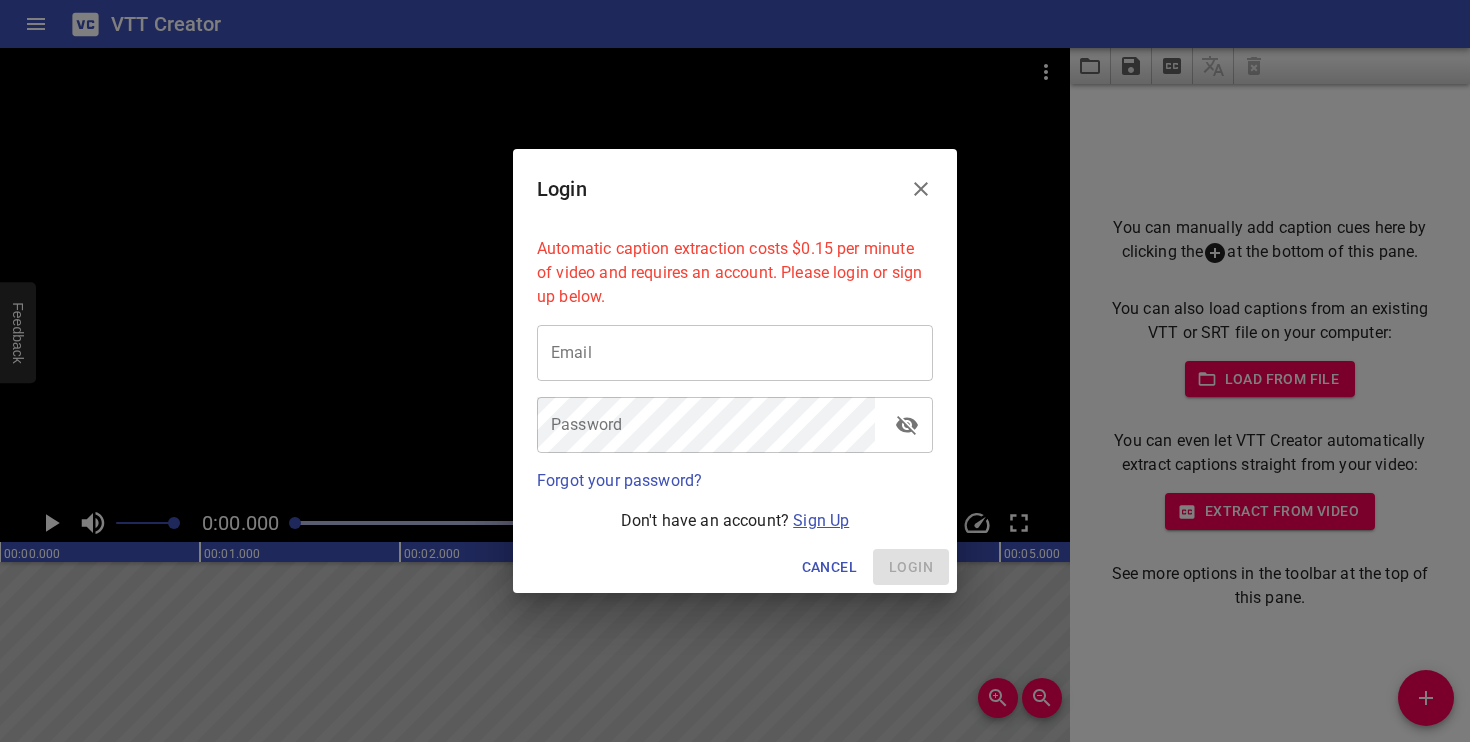 click on "Sign Up" at bounding box center [821, 520] 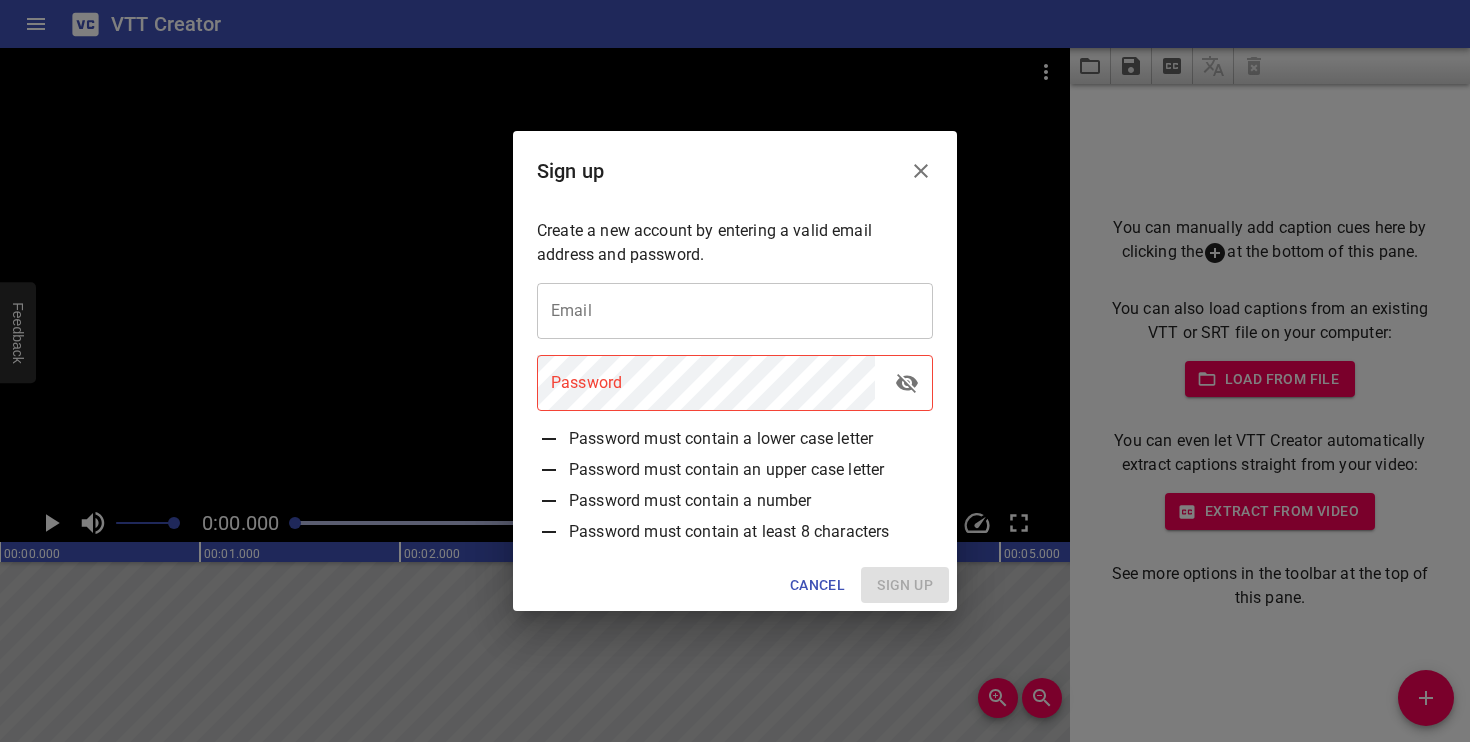 click at bounding box center [735, 311] 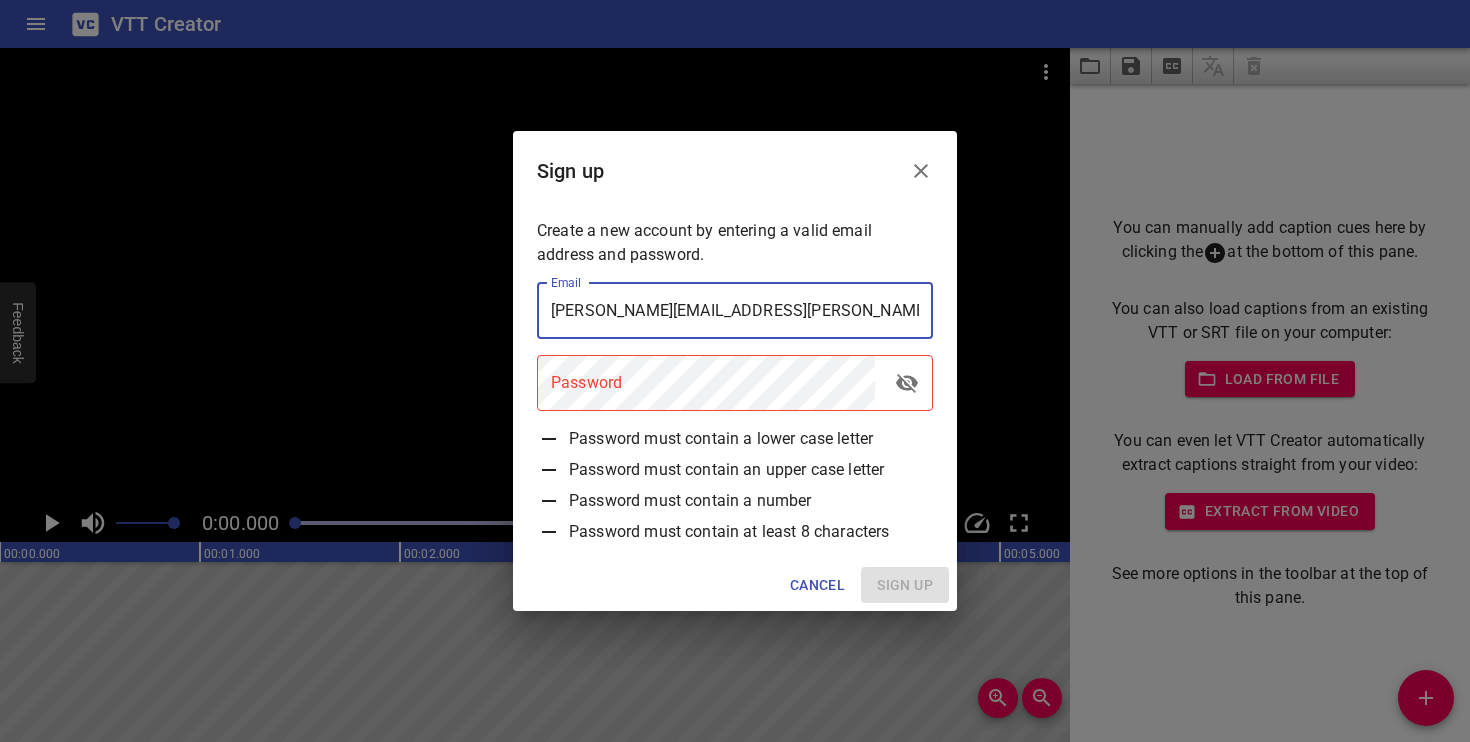 type on "[PERSON_NAME][EMAIL_ADDRESS][PERSON_NAME][DOMAIN_NAME]" 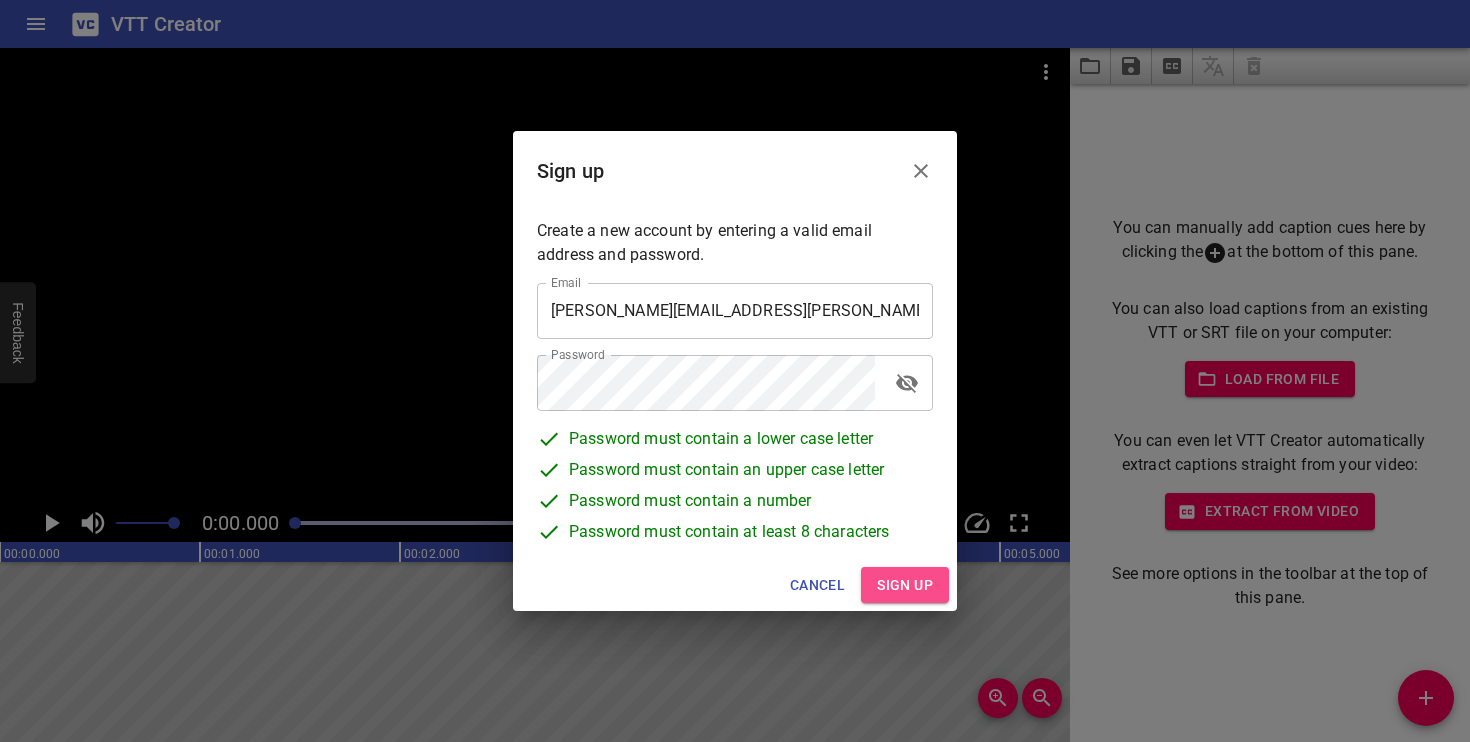 click on "Sign up" at bounding box center [905, 585] 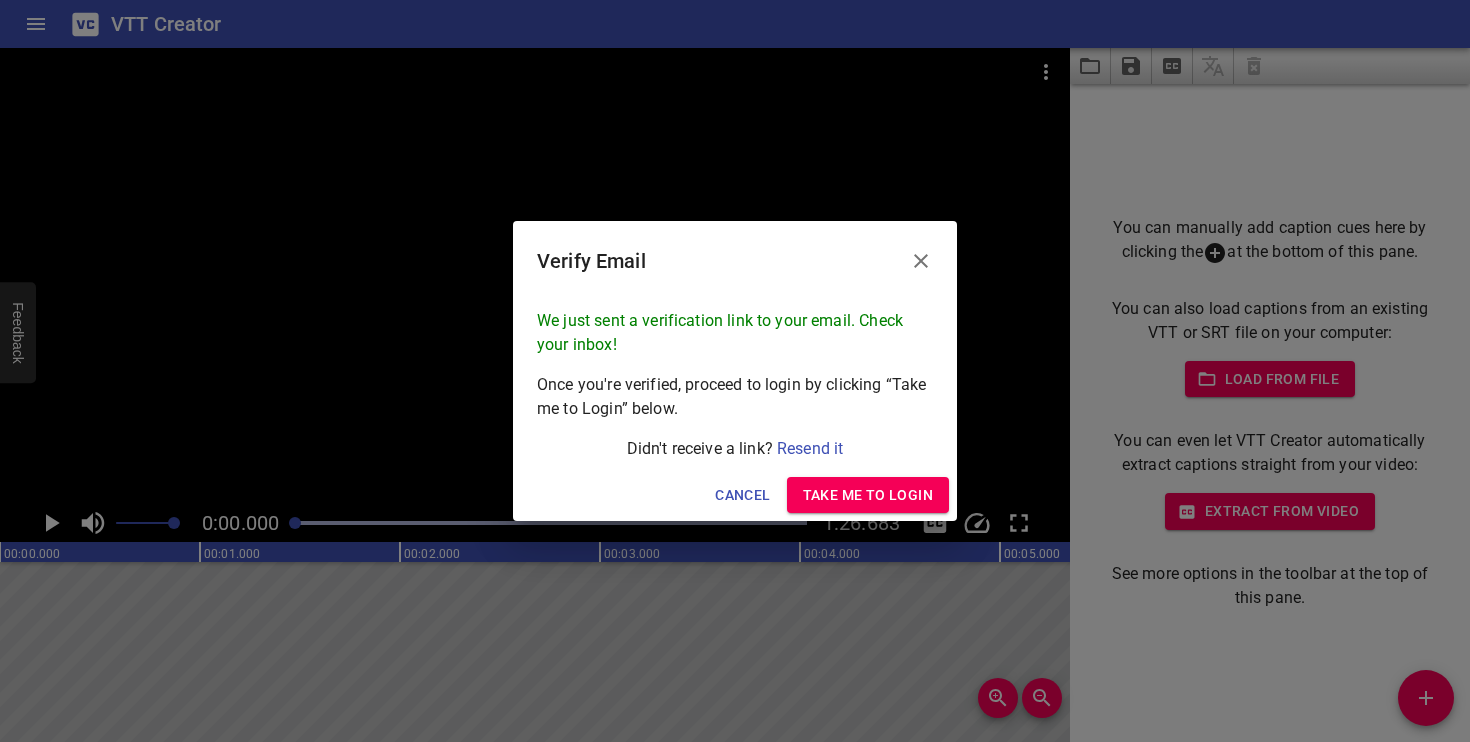 click on "Take me to Login" at bounding box center (868, 495) 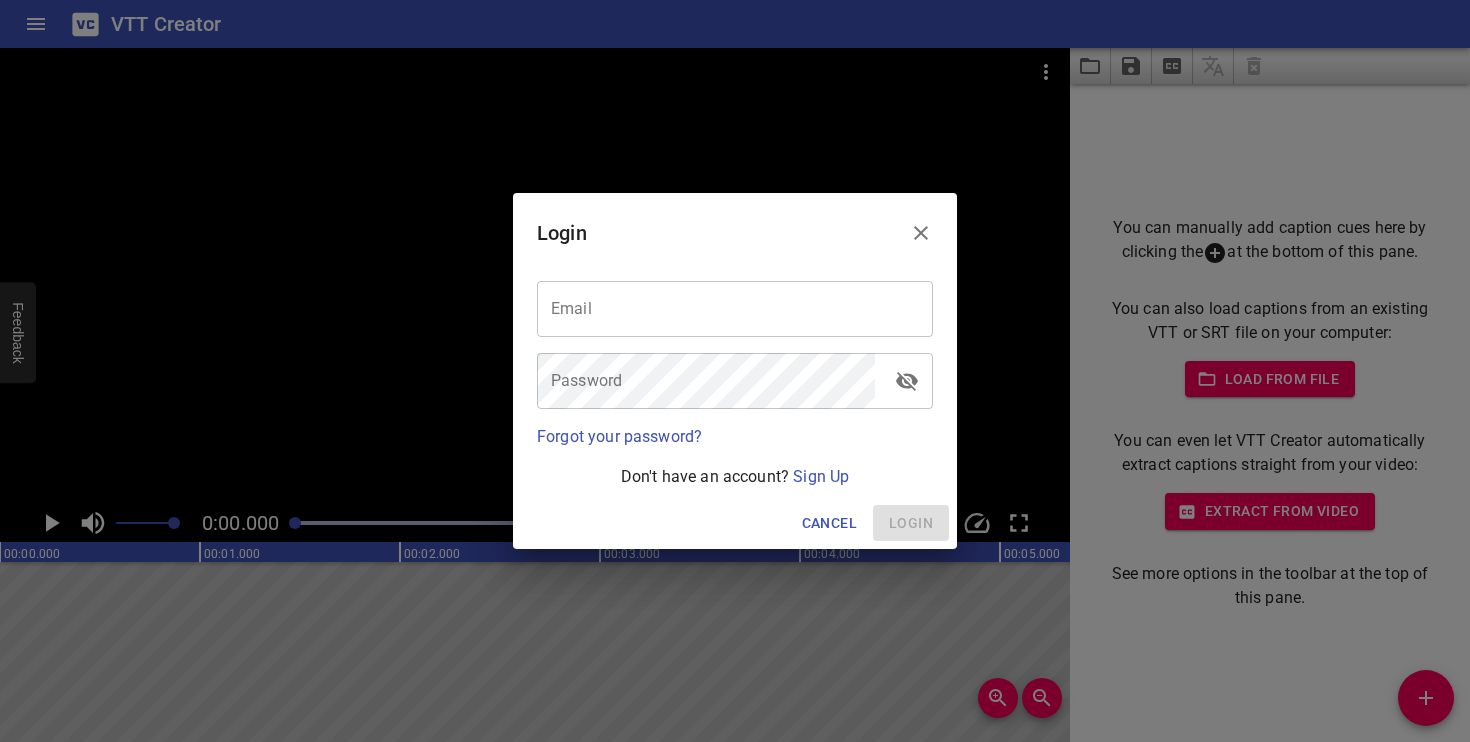 click at bounding box center [735, 309] 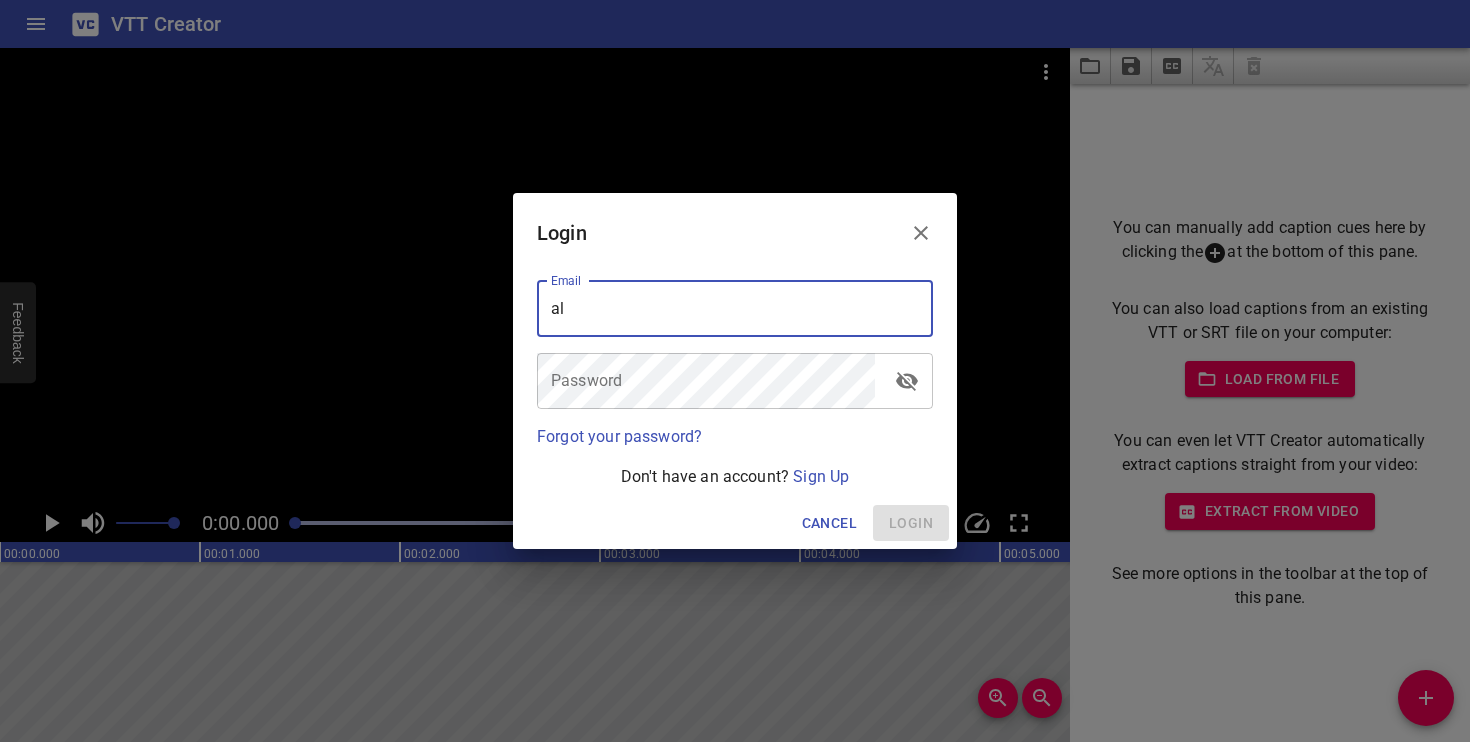 type on "a" 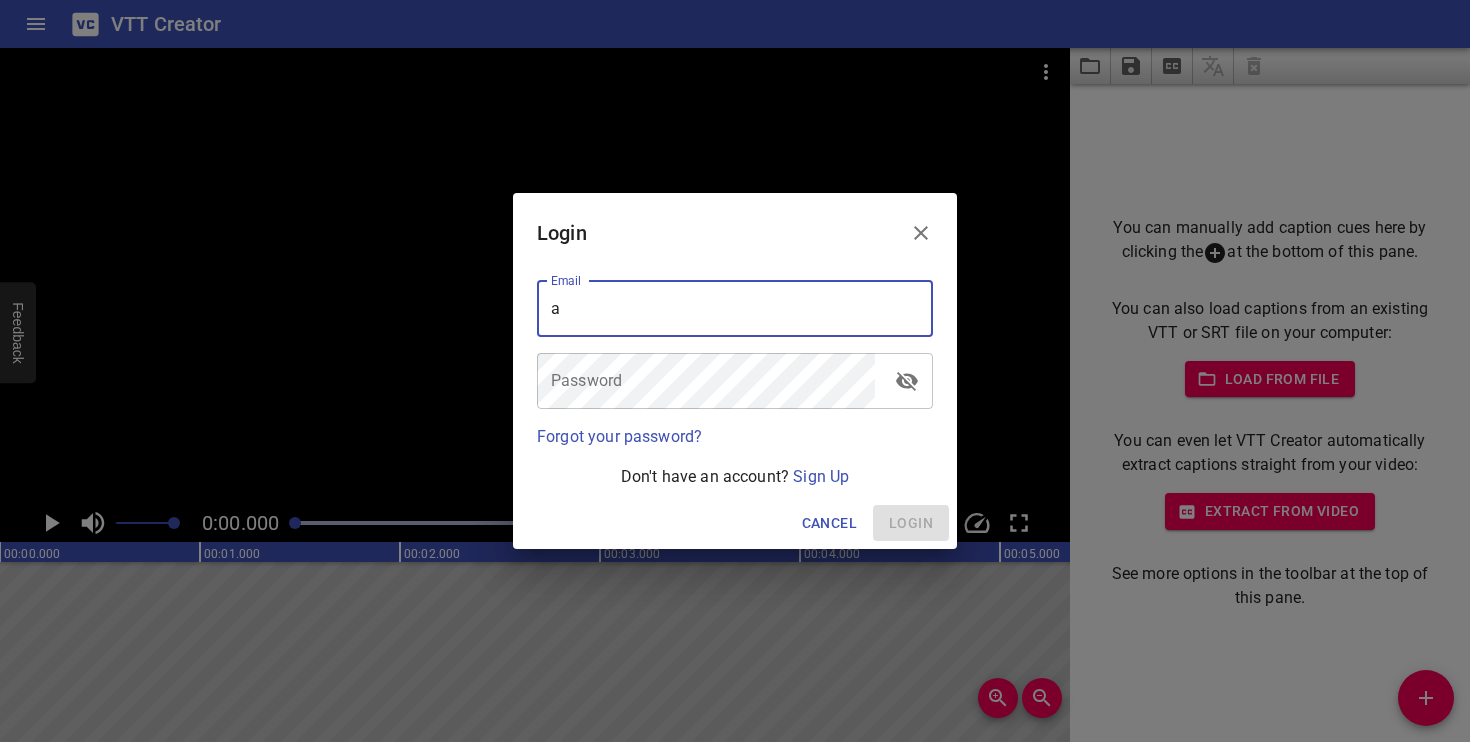 type 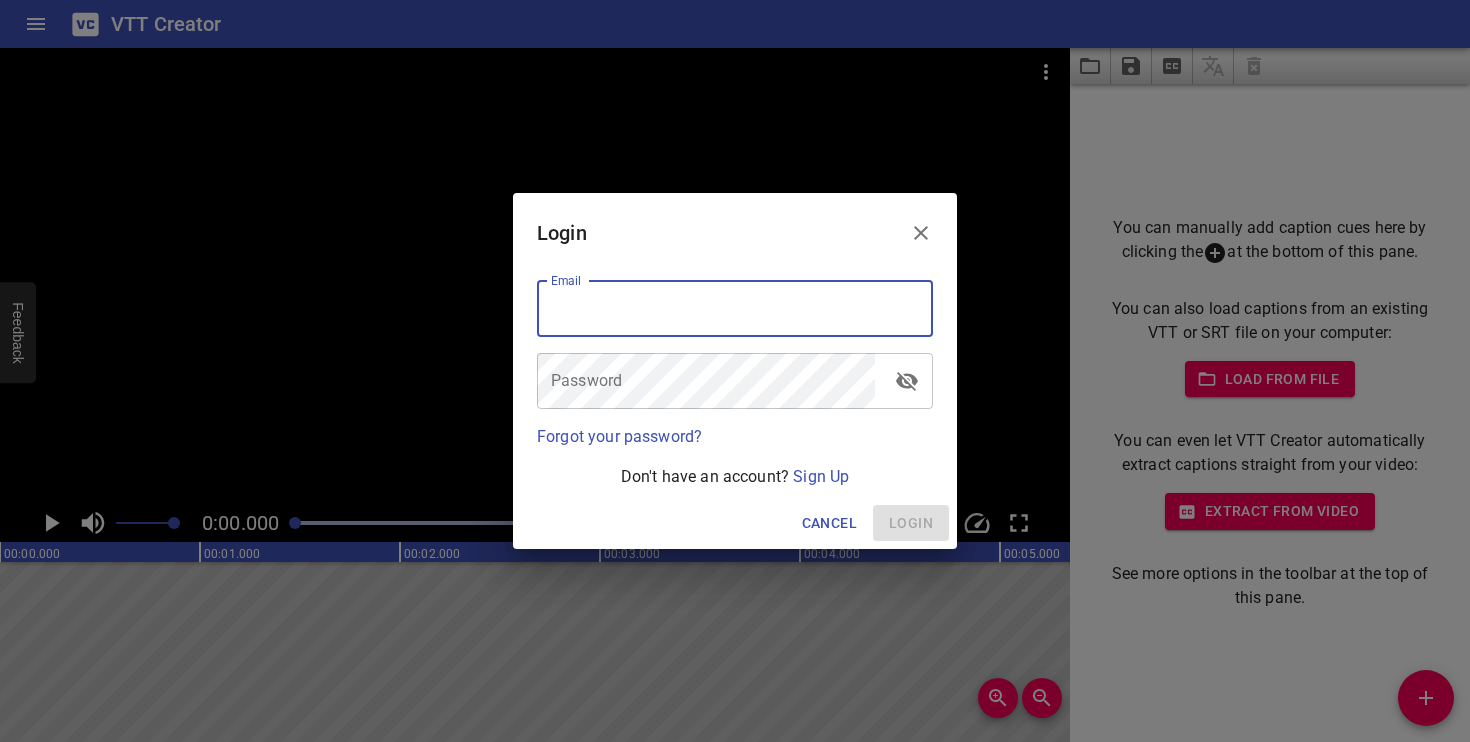 click 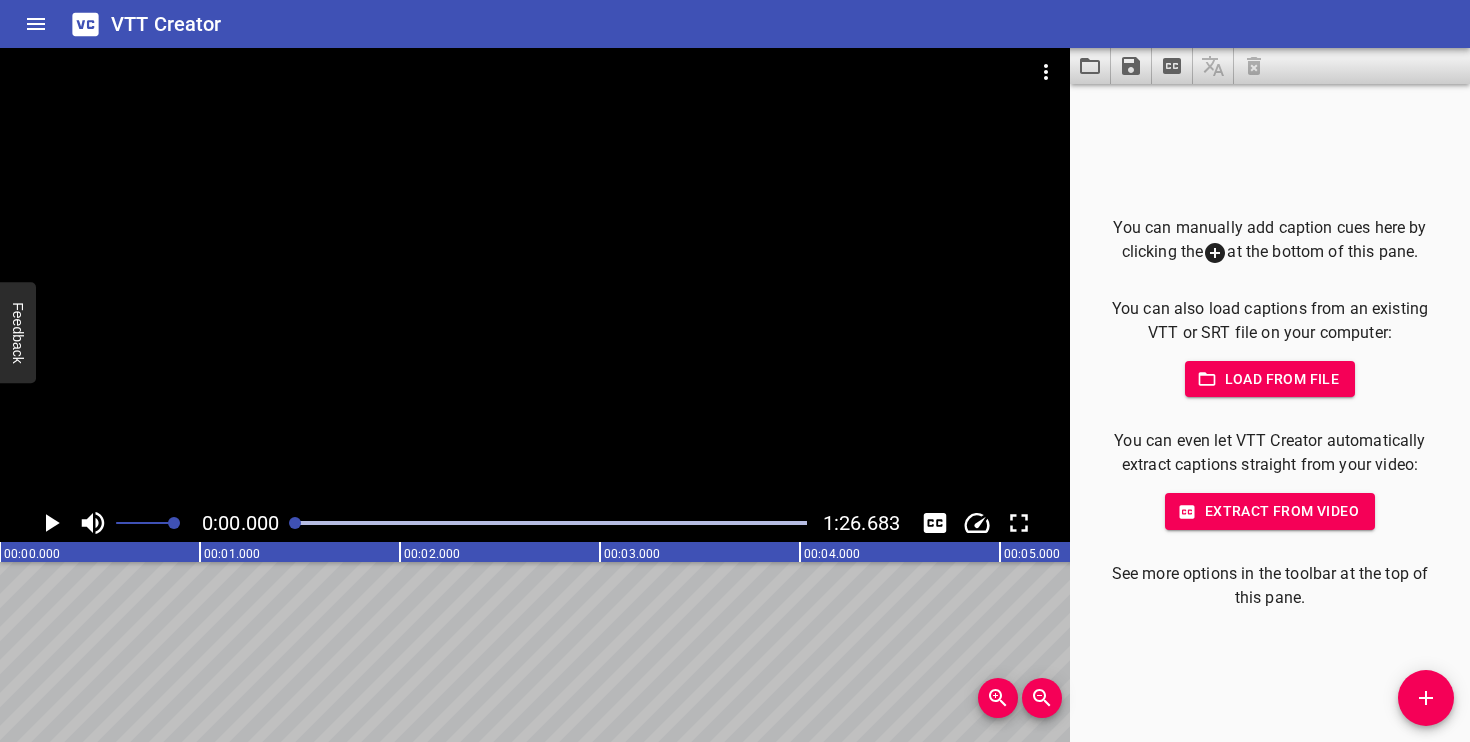click on "Extract from video" at bounding box center (1270, 511) 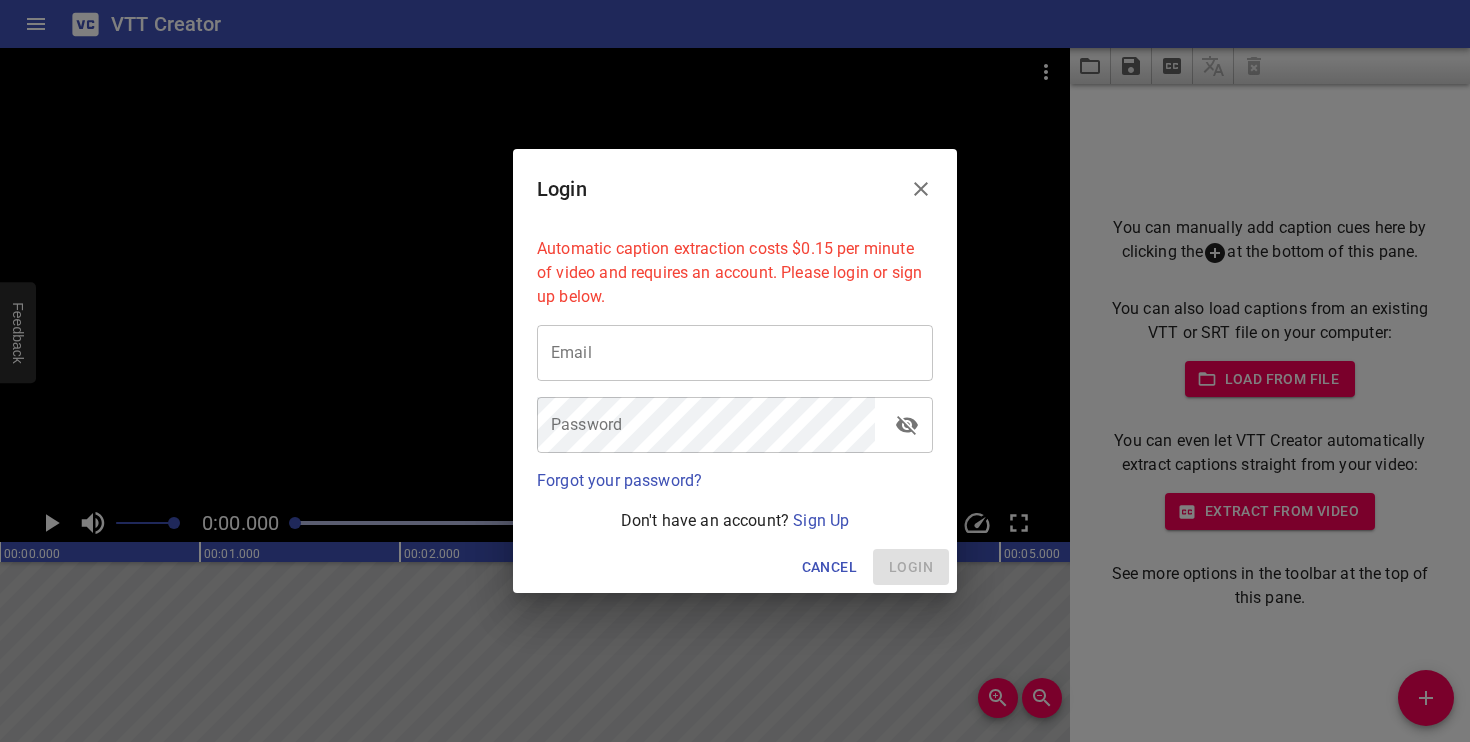 click at bounding box center [735, 353] 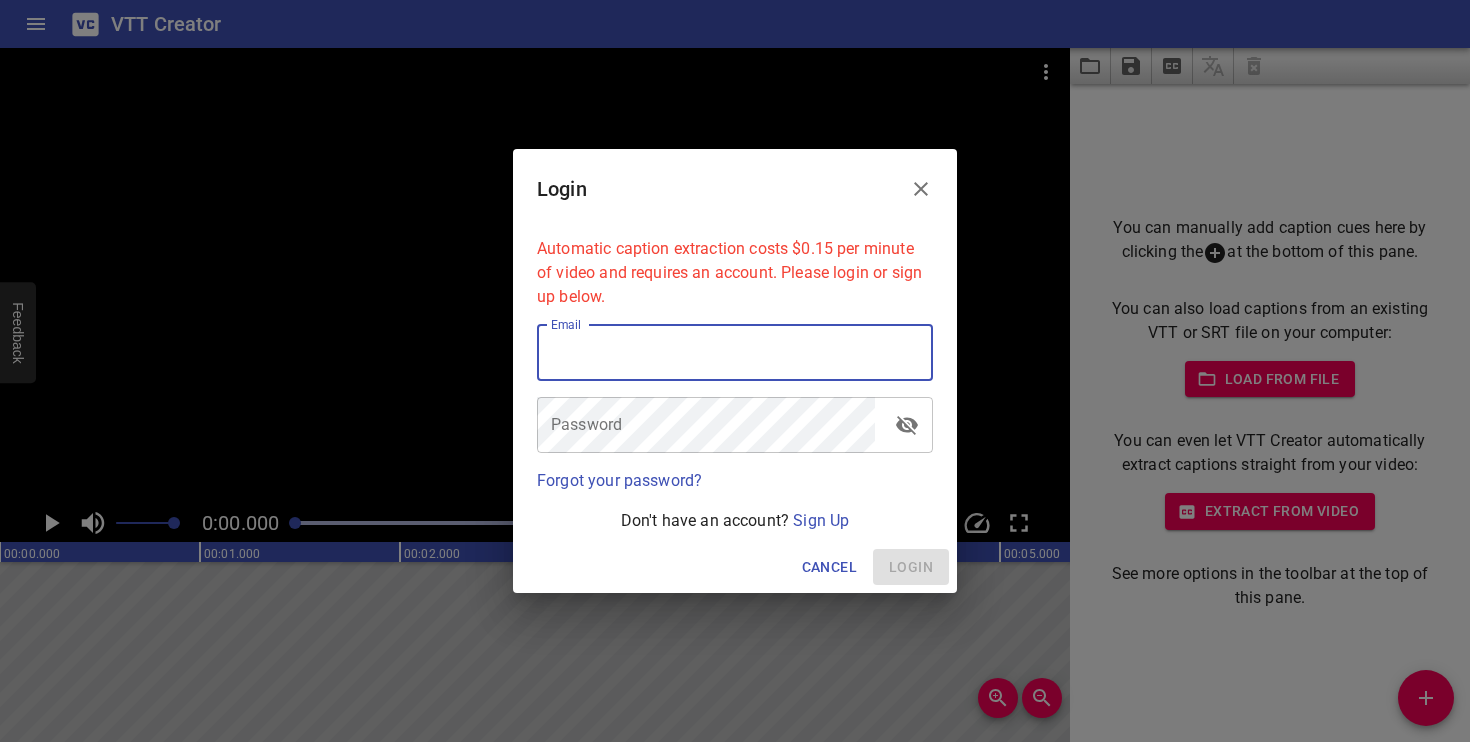 paste on "[PERSON_NAME][EMAIL_ADDRESS][PERSON_NAME][DOMAIN_NAME]" 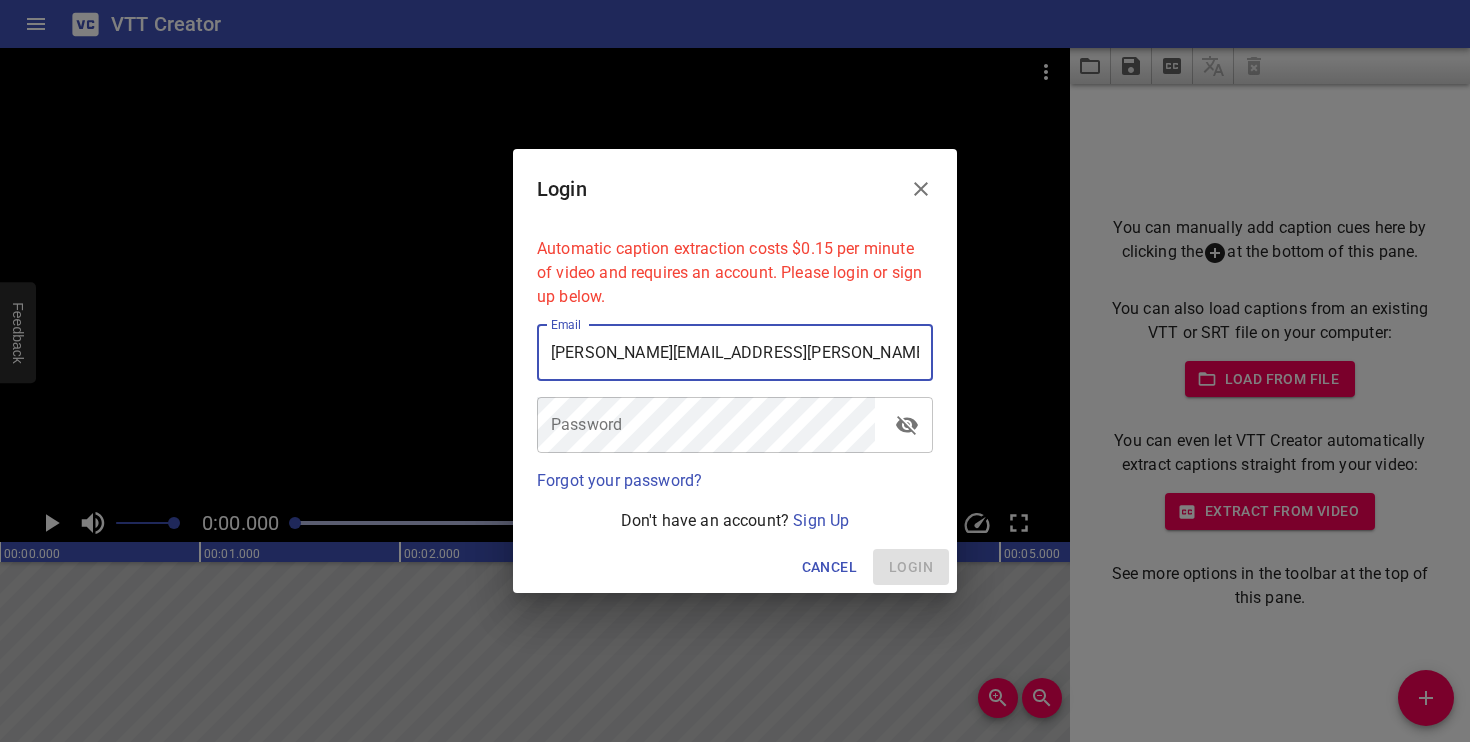 type on "[PERSON_NAME][EMAIL_ADDRESS][PERSON_NAME][DOMAIN_NAME]" 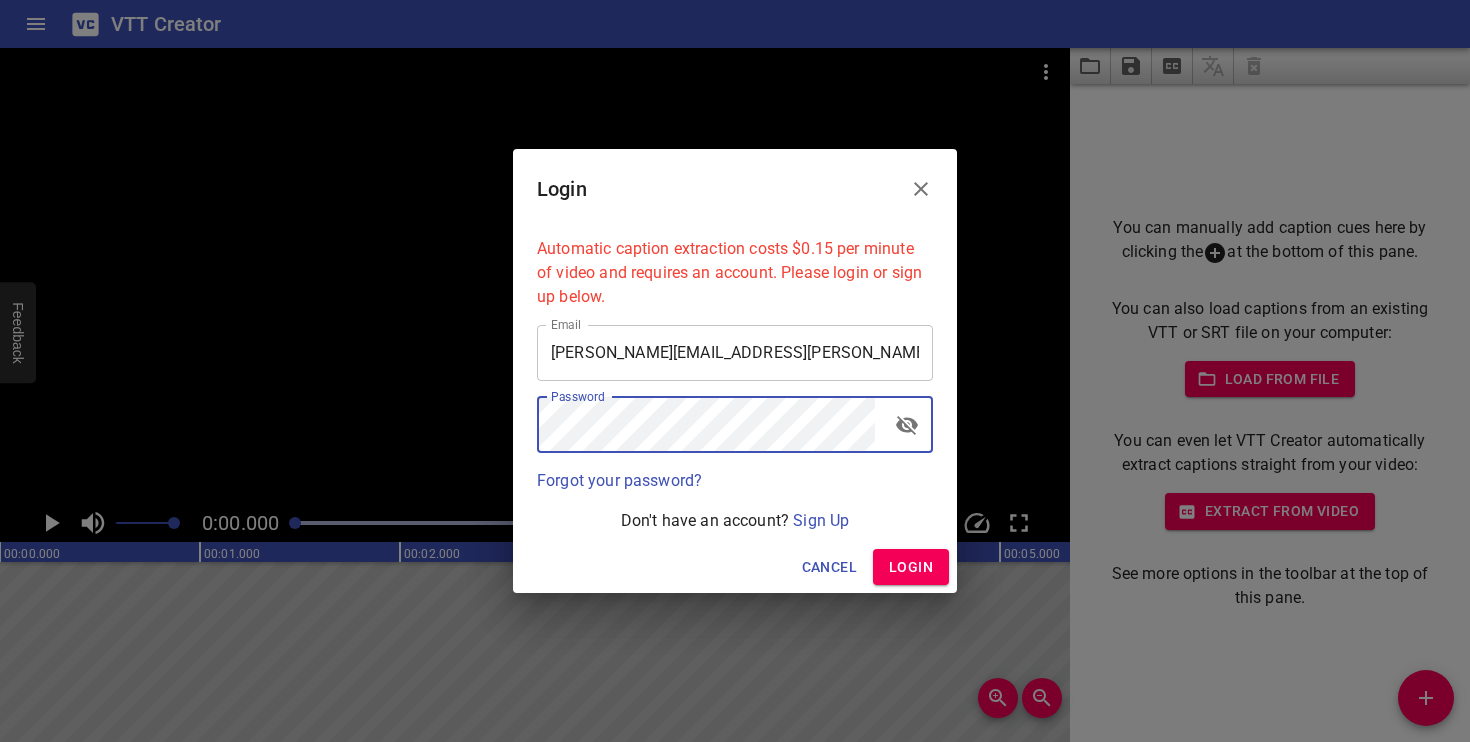 click on "Login" at bounding box center (911, 567) 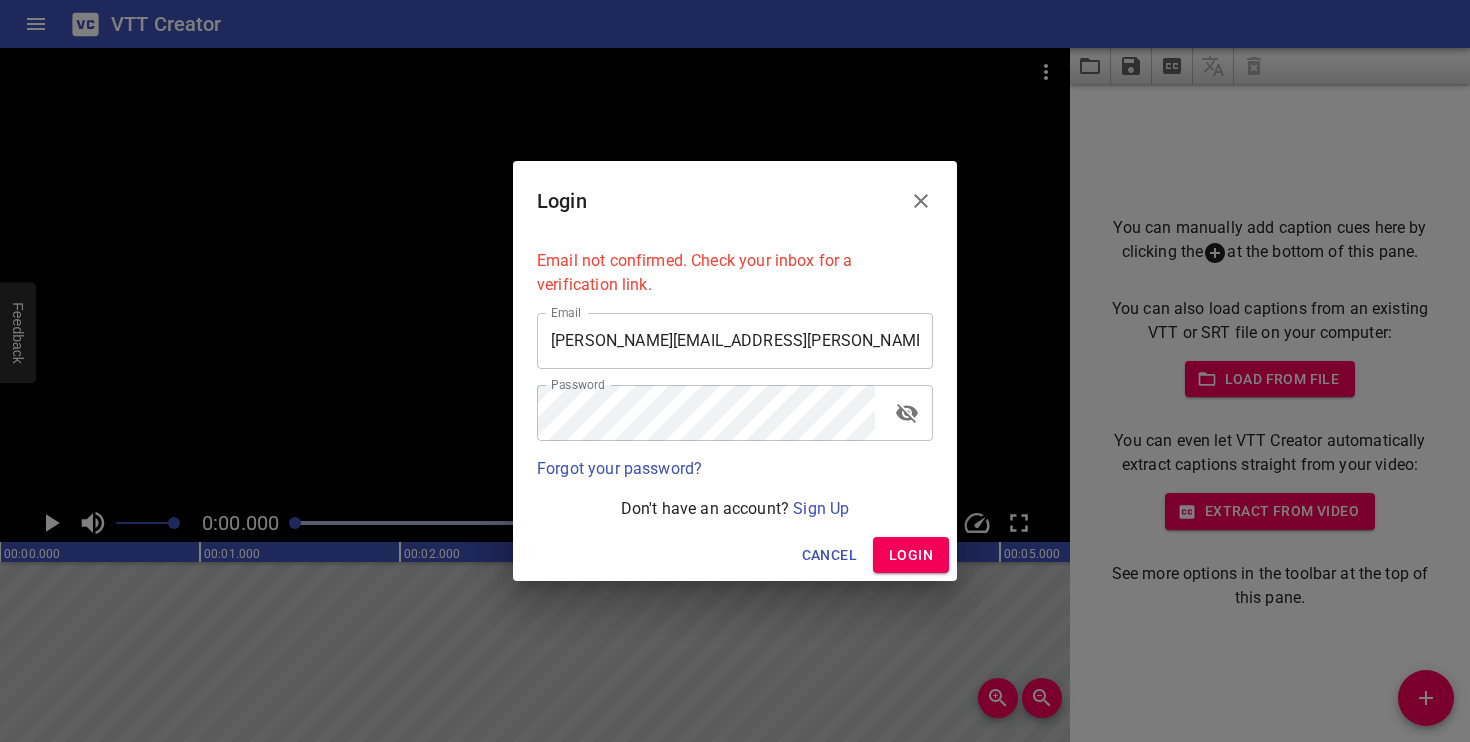 click on "Cancel" at bounding box center [829, 555] 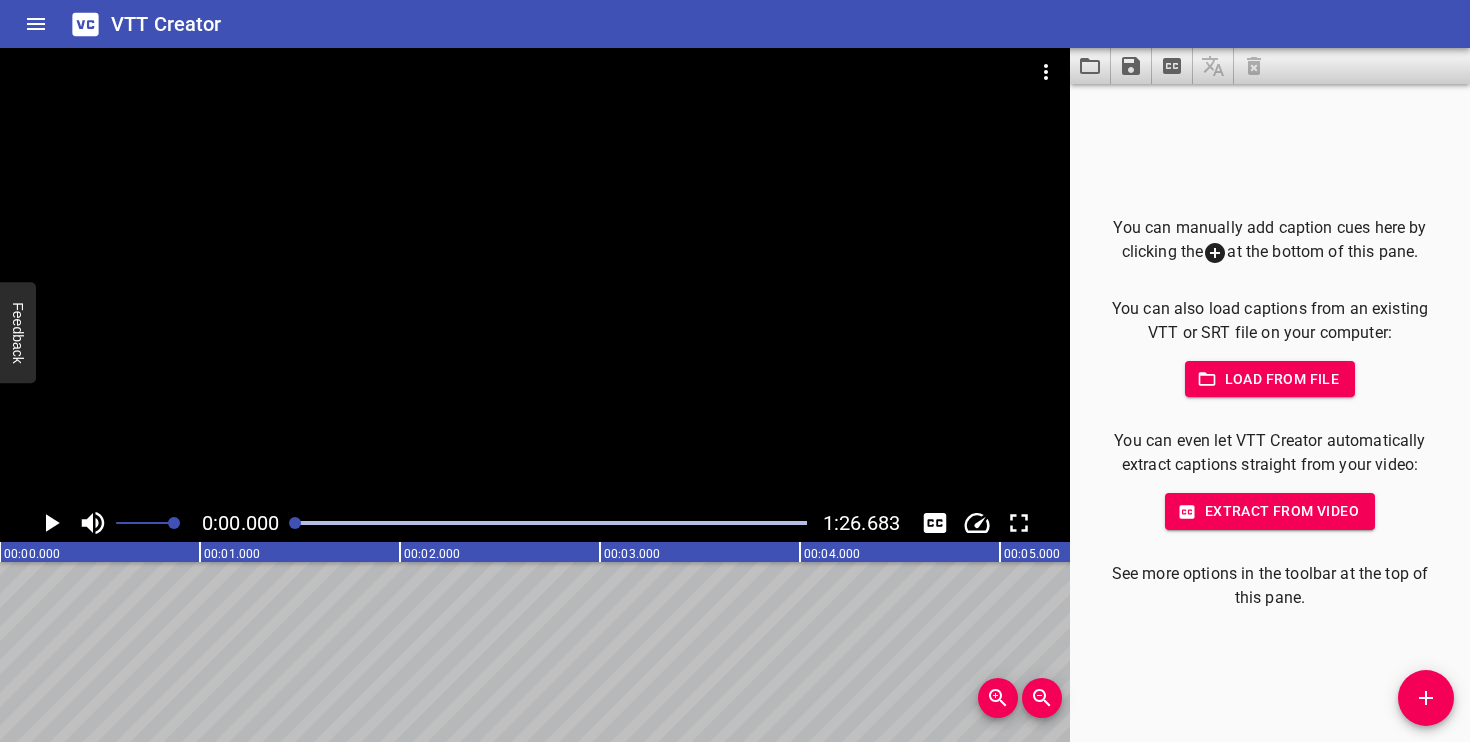 click on "Extract from video" at bounding box center (1270, 511) 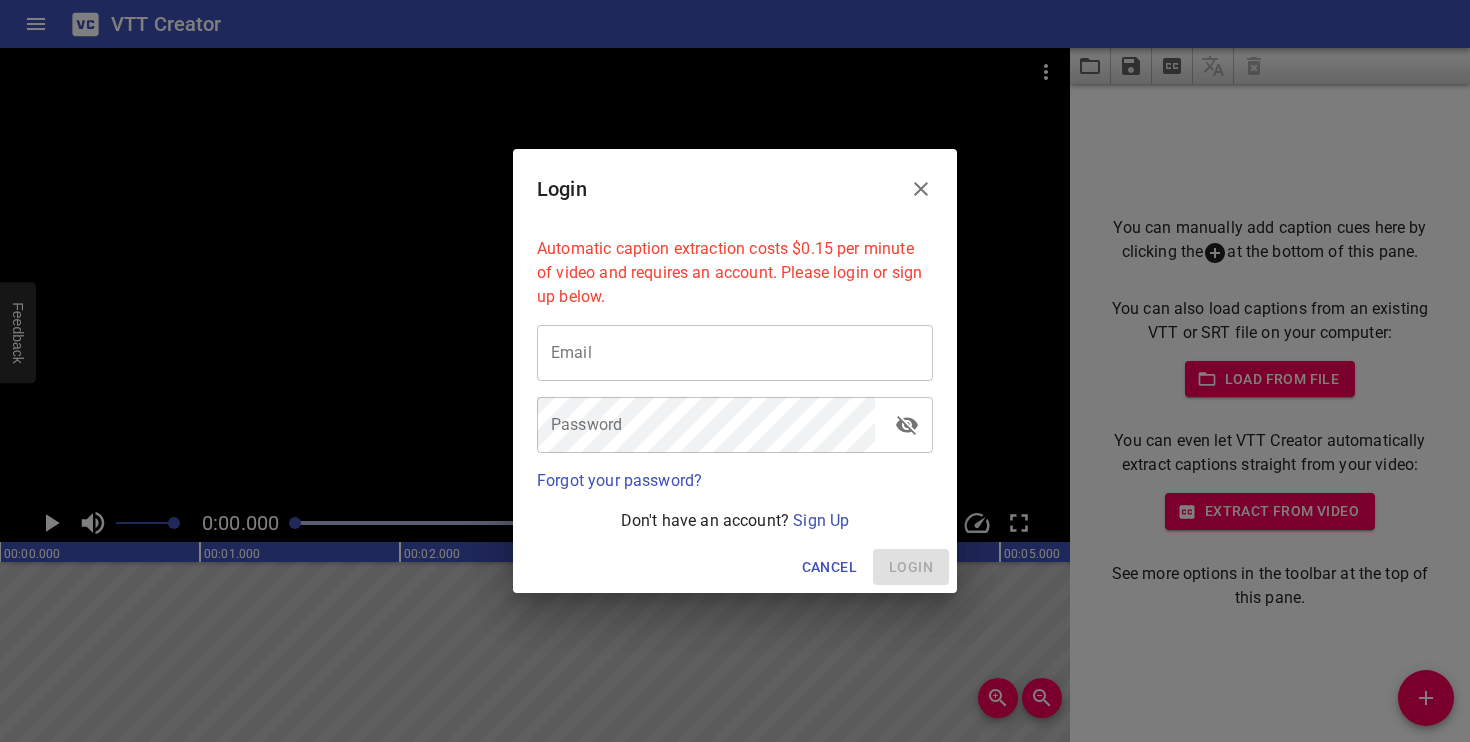 click at bounding box center (735, 353) 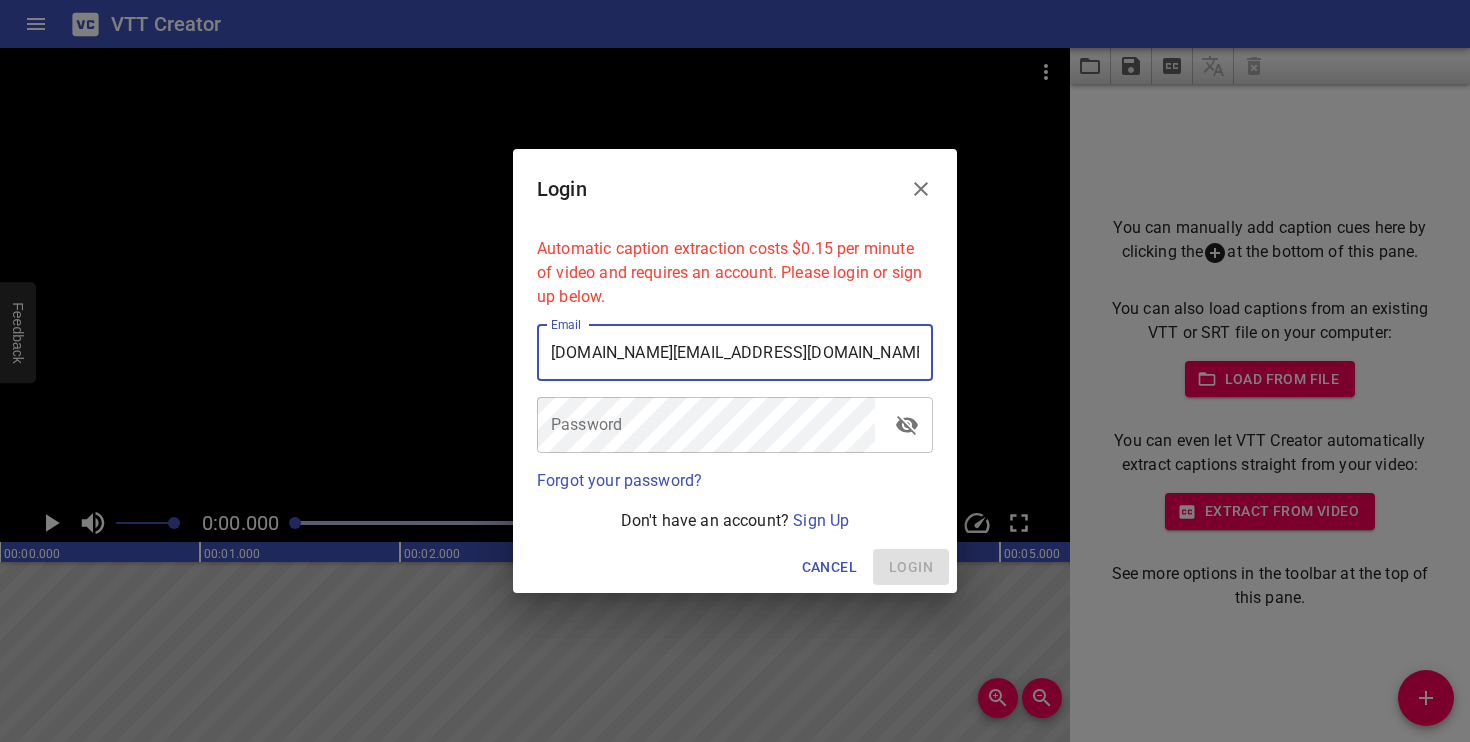 type on "[DOMAIN_NAME][EMAIL_ADDRESS][DOMAIN_NAME]" 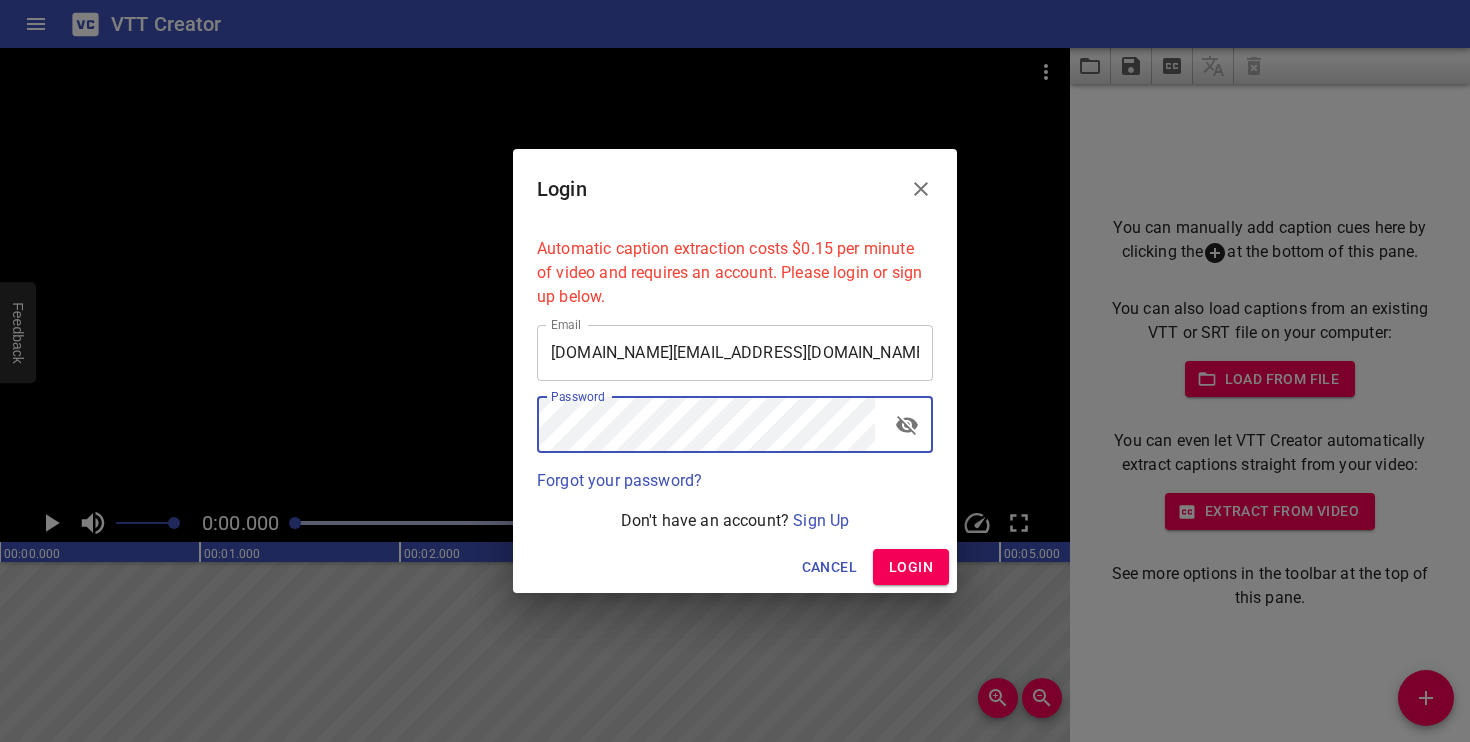 click on "Login" at bounding box center [911, 567] 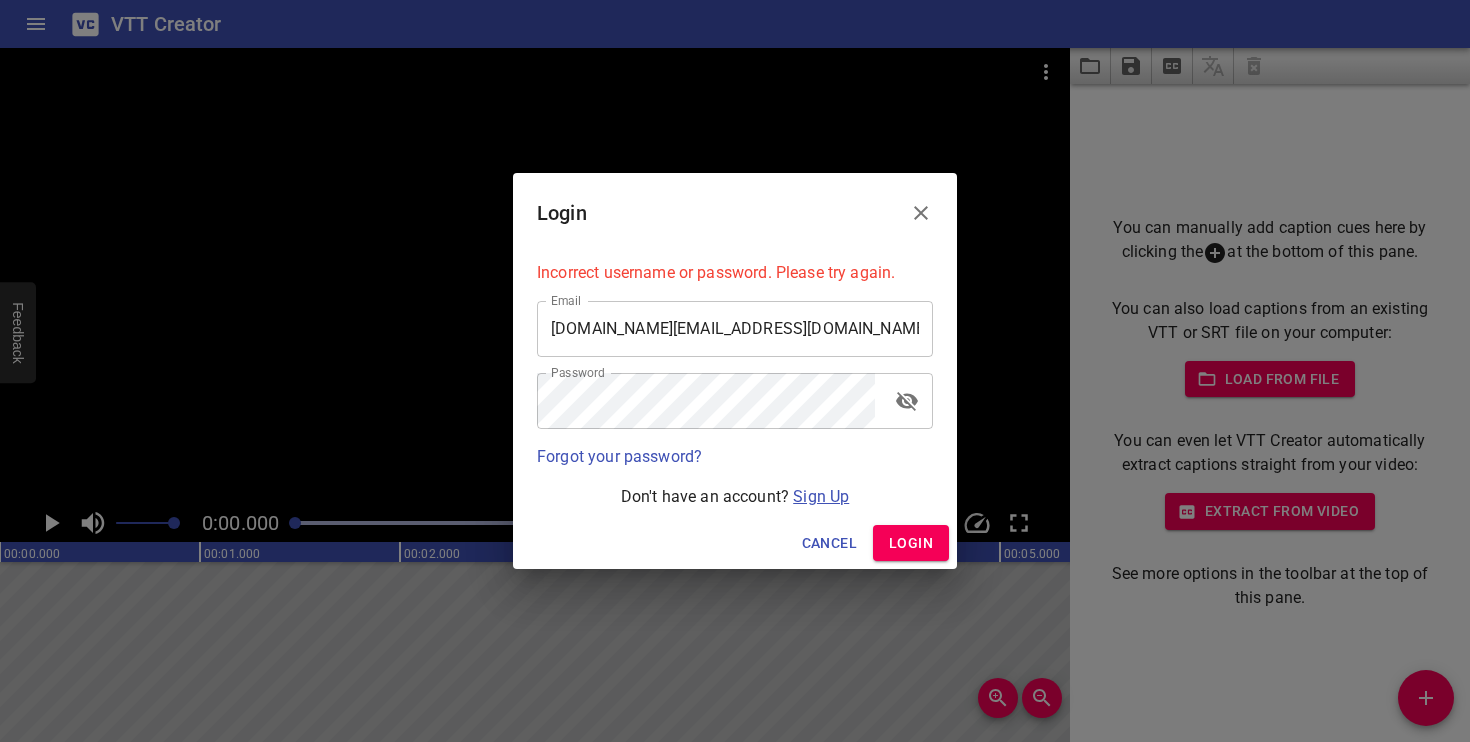 click on "Sign Up" at bounding box center (821, 496) 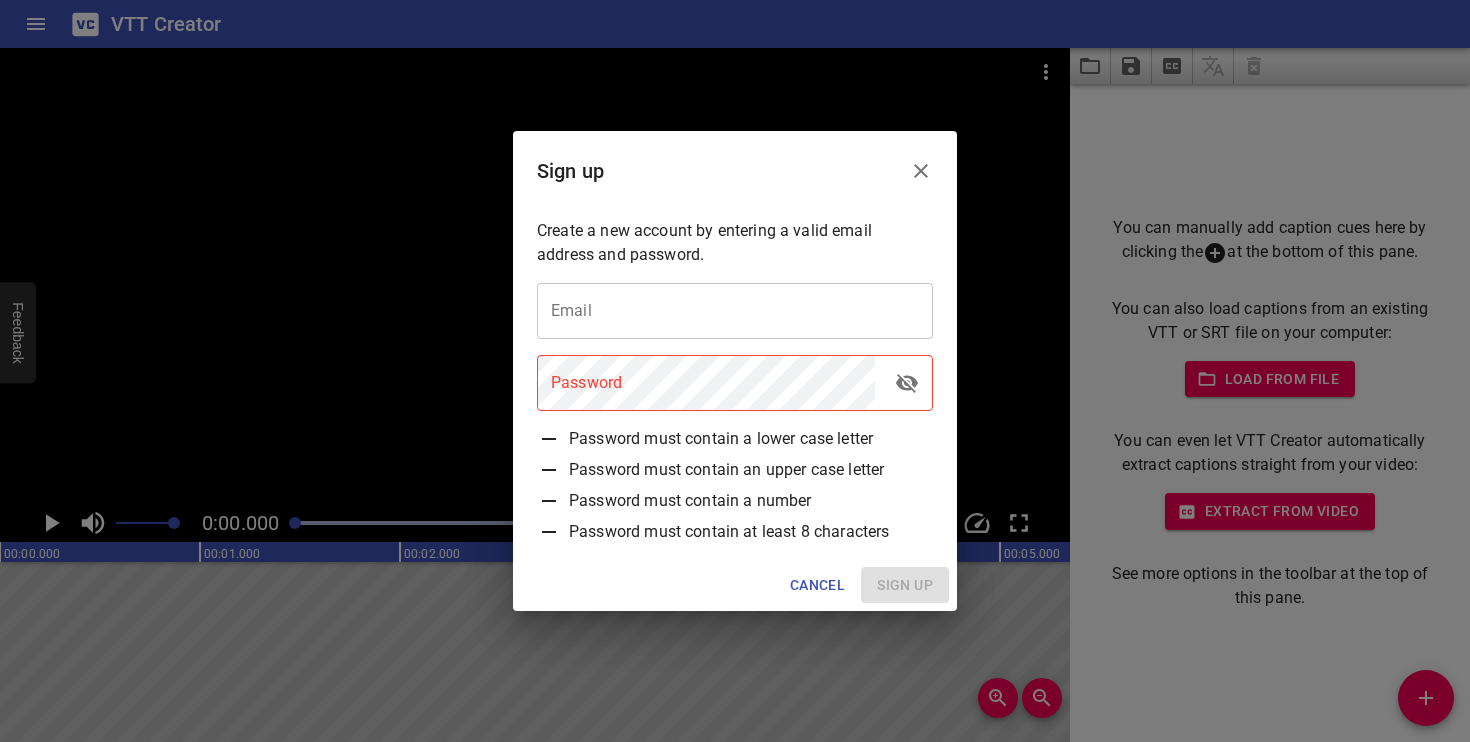 click at bounding box center (735, 311) 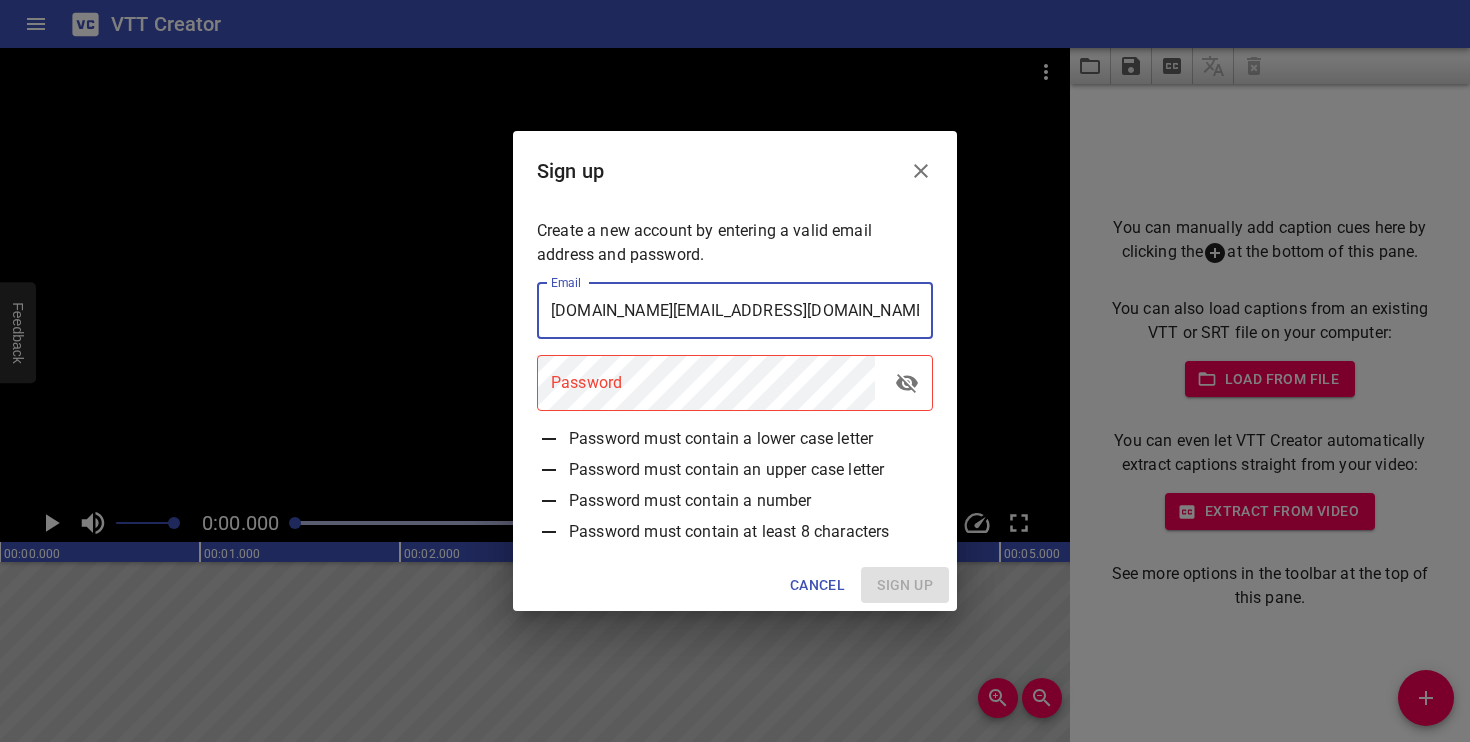 type on "[DOMAIN_NAME][EMAIL_ADDRESS][DOMAIN_NAME]" 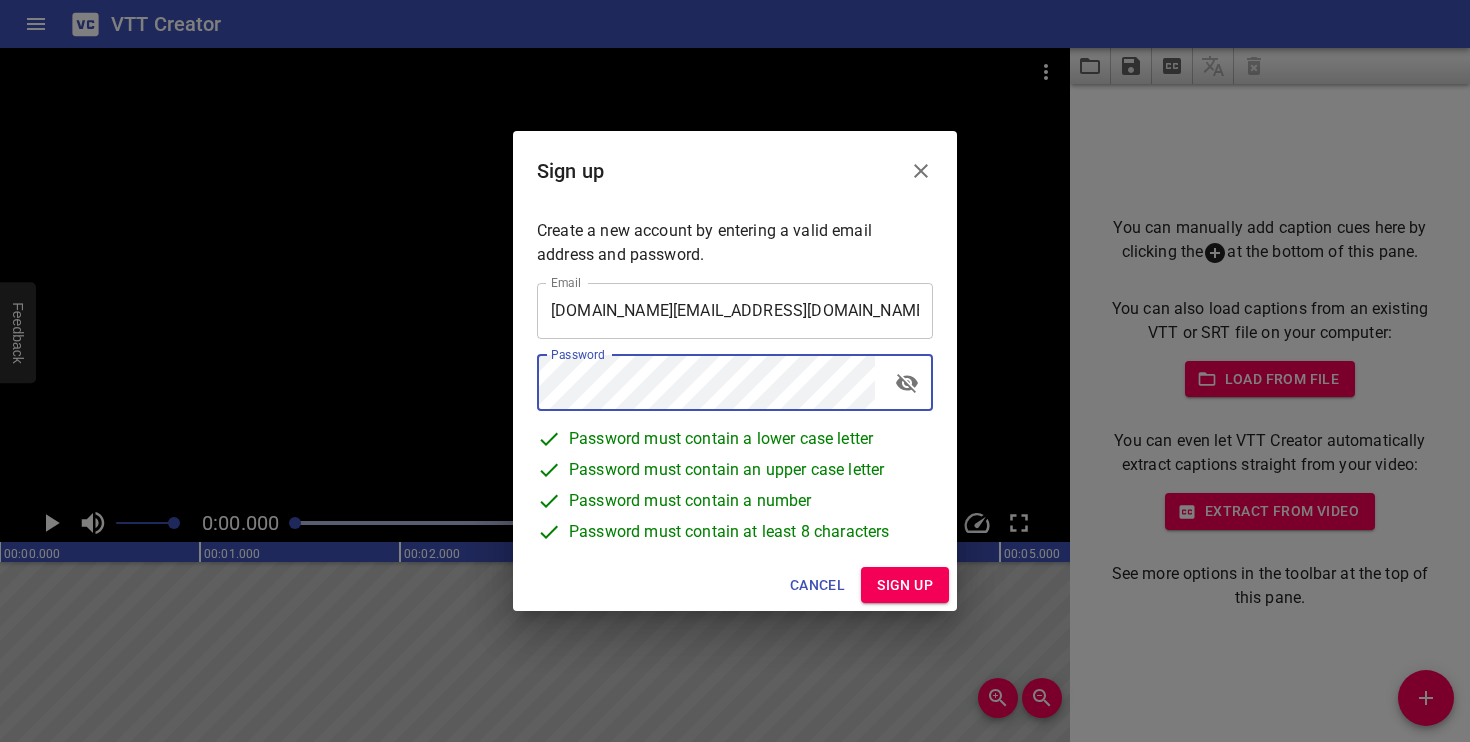click on "Sign up" at bounding box center (905, 585) 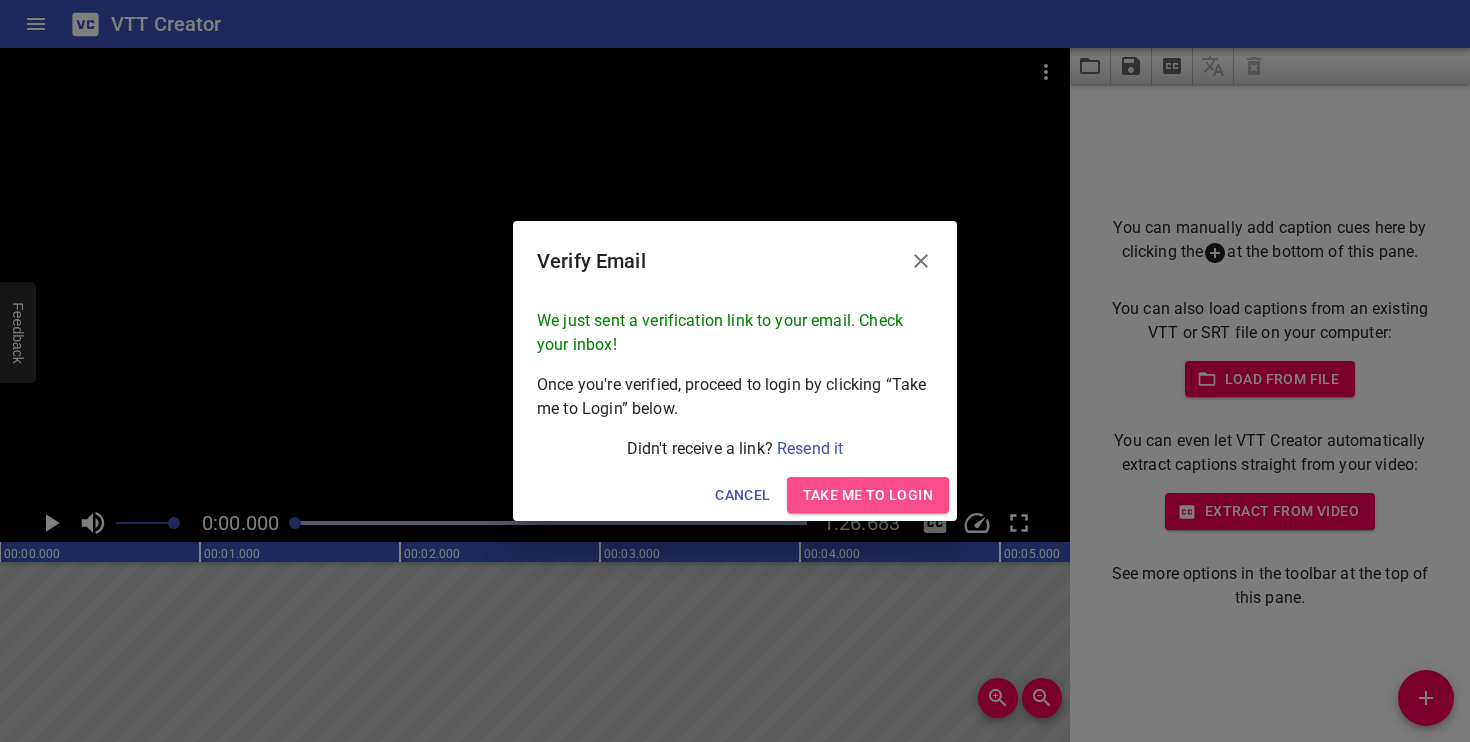 click on "Take me to Login" at bounding box center [868, 495] 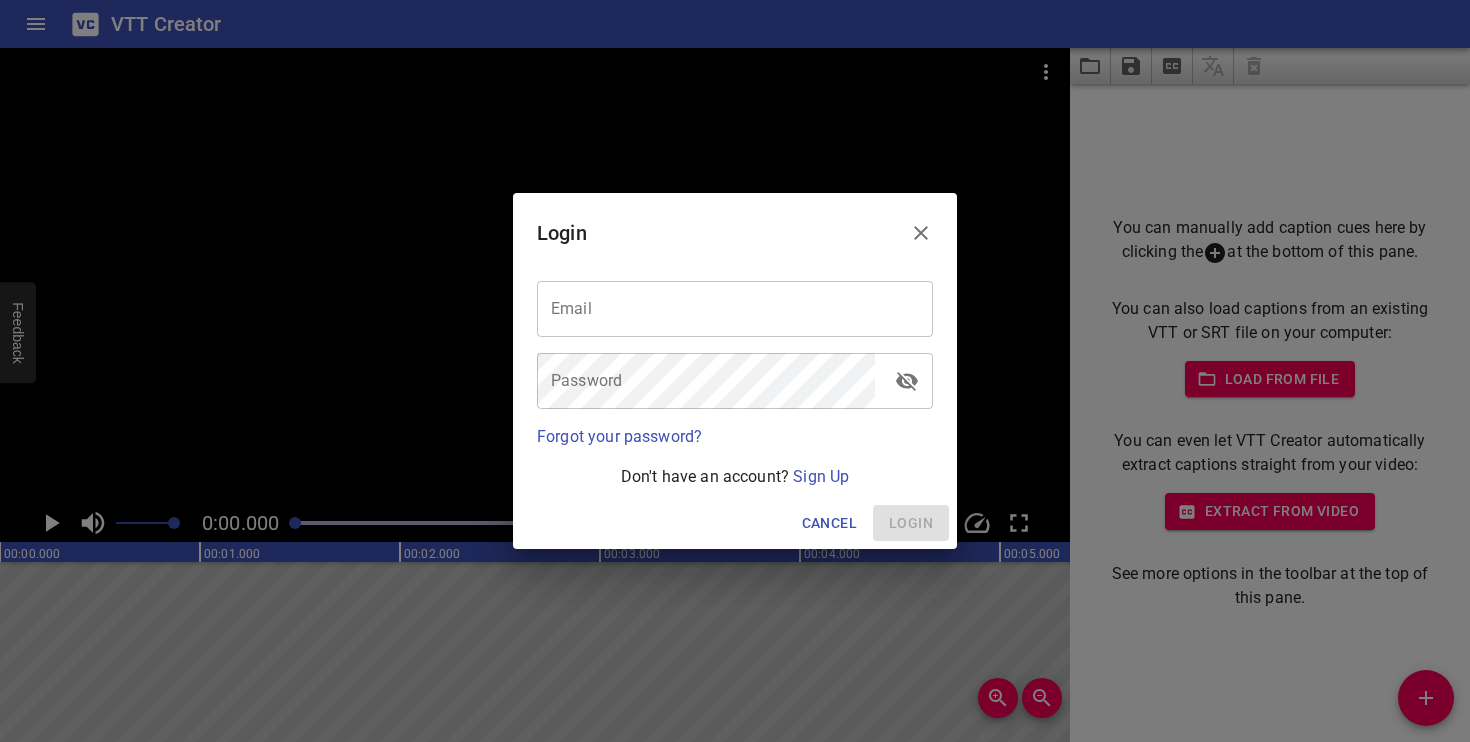 click at bounding box center [735, 309] 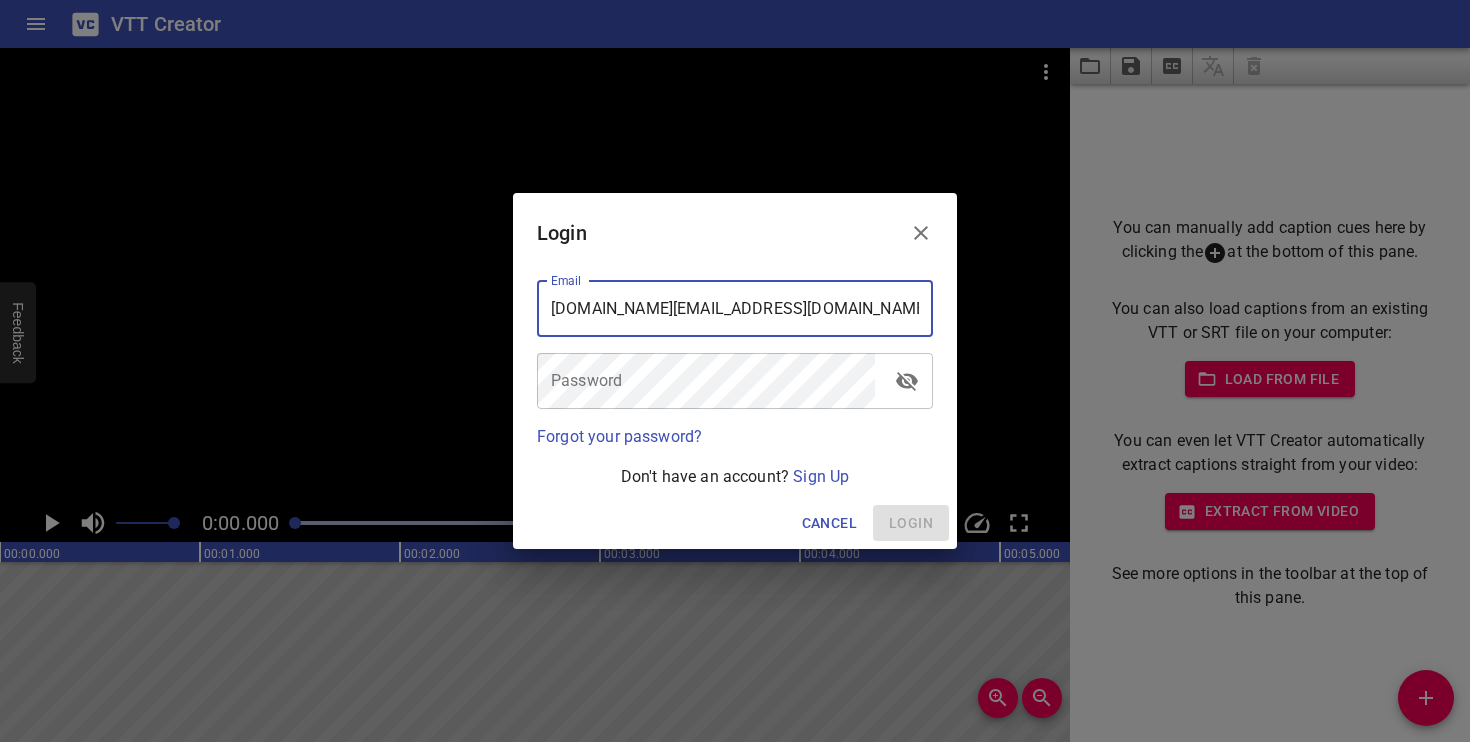 type on "[DOMAIN_NAME][EMAIL_ADDRESS][DOMAIN_NAME]" 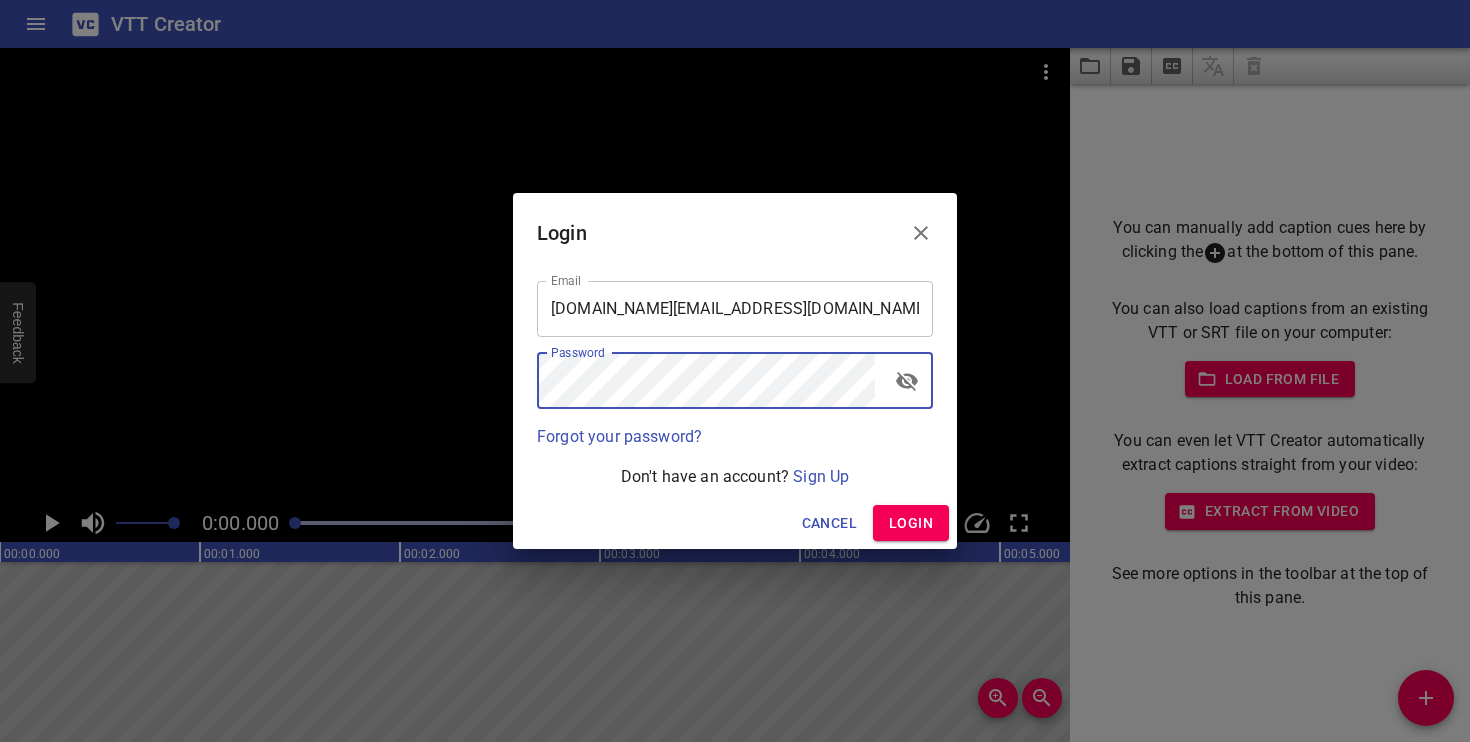 click on "Login" at bounding box center (911, 523) 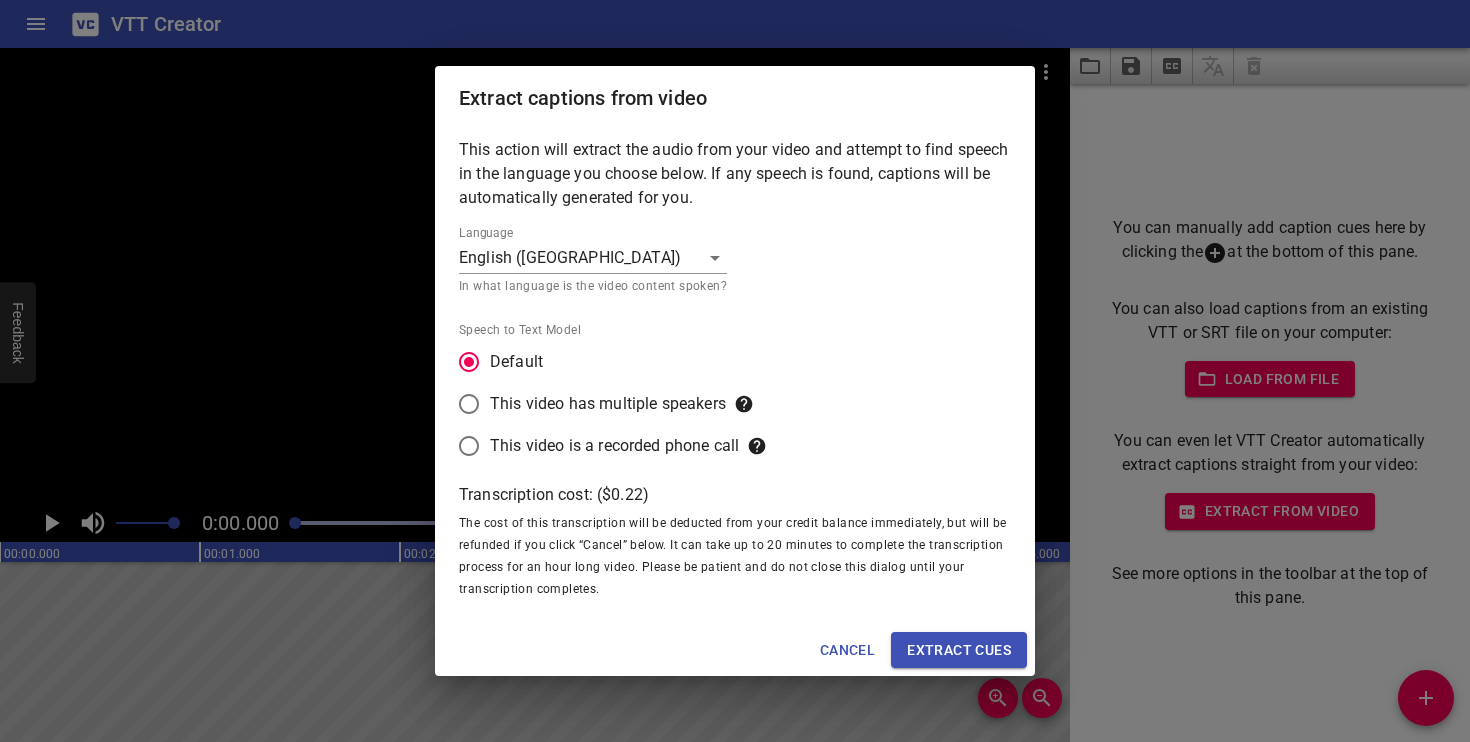 click on "VTT Creator Caption Editor Batch Transcribe Account Privacy Contact 0:00.000 1:26.683 00:00.000 00:01.000 00:02.000 00:03.000 00:04.000 00:05.000 00:06.000 00:07.000 00:08.000 00:09.000 00:10.000 00:11.000 00:12.000 00:13.000 00:14.000 00:15.000 00:16.000 00:17.000 00:18.000 00:19.000 00:20.000 00:21.000 00:22.000 00:23.000 00:24.000 00:25.000 00:25.000 00:26.000 00:27.000 00:28.000 00:29.000 00:30.000 00:31.000 00:32.000 00:33.000 00:34.000 00:35.000 00:36.000 00:37.000 00:38.000 00:39.000 00:40.000 00:41.000 00:42.000 00:43.000 00:44.000 00:45.000 00:46.000 00:47.000 00:48.000 00:49.000 00:50.000 00:50.000 00:51.000 00:52.000 00:53.000 00:54.000 00:55.000 00:56.000 00:57.000 00:58.000 00:59.000 01:00.000 01:01.000 01:02.000 01:03.000 01:04.000 01:05.000 01:06.000 01:07.000 01:08.000 01:09.000 01:10.000 01:11.000 01:12.000 01:13.000 01:14.000 01:15.000 01:15.000 01:16.000 01:17.000 01:18.000 01:19.000 01:20.000 01:21.000 01:22.000 01:23.000 01:24.000 01:25.000 01:26.000 01:27.000 01:28.000 01:29.000 0.25x ×" at bounding box center (735, 371) 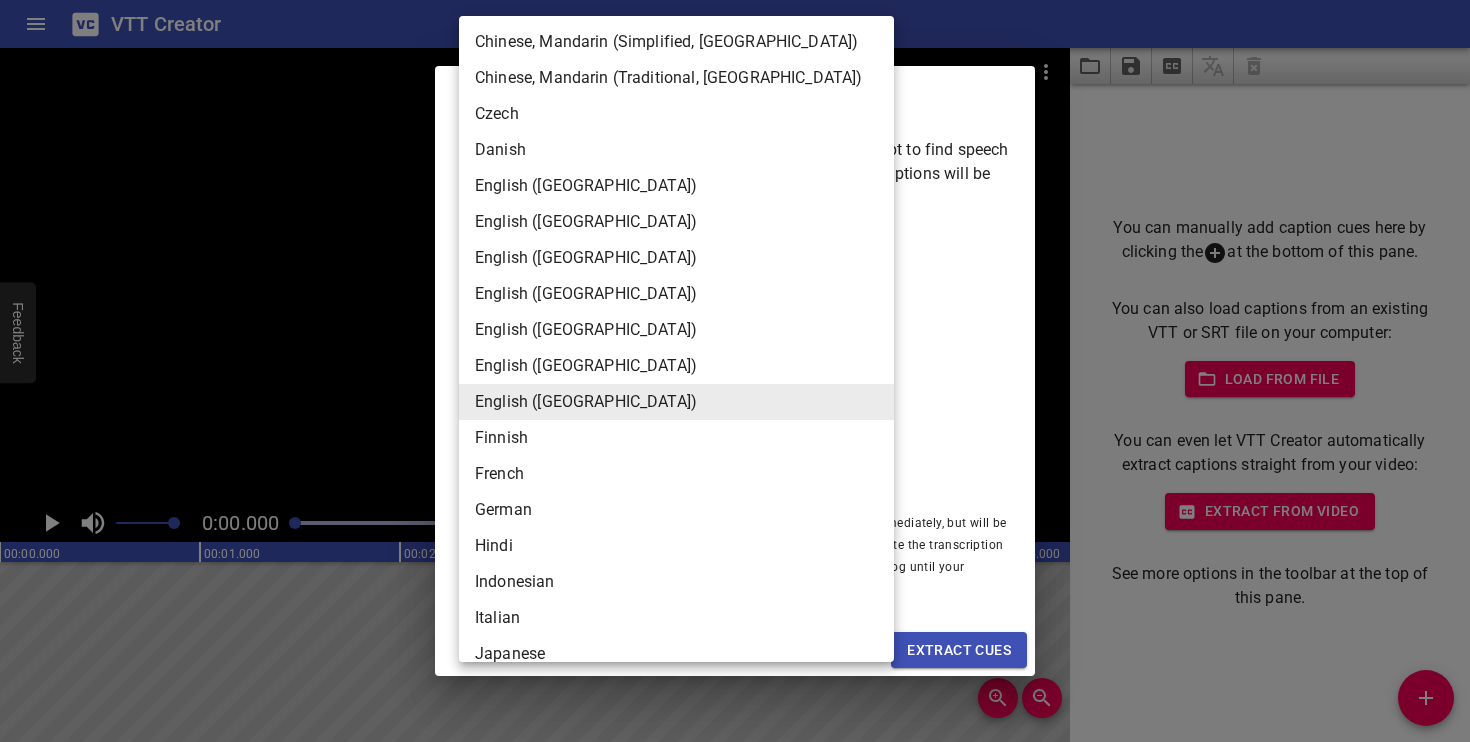 click on "English ([GEOGRAPHIC_DATA])" at bounding box center [676, 222] 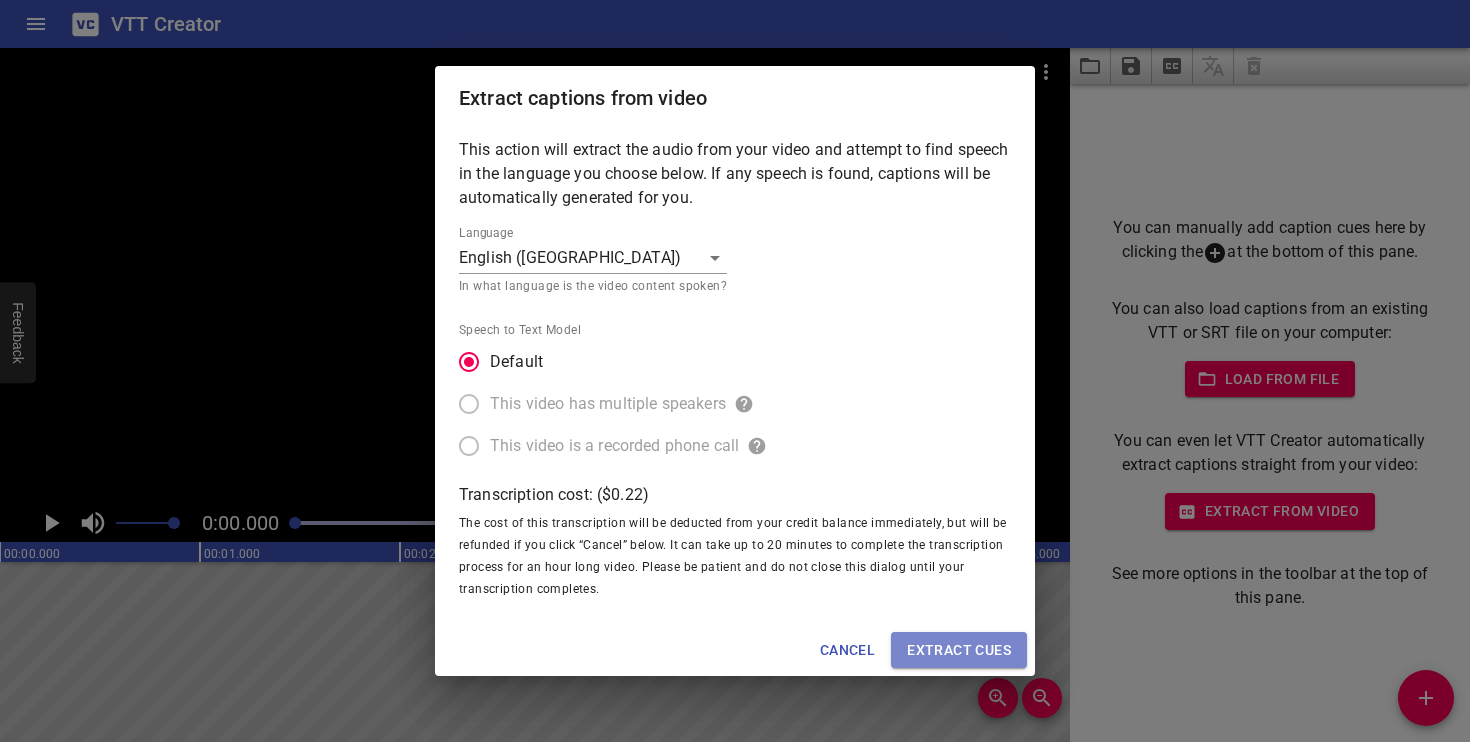 click on "Extract cues" at bounding box center (959, 650) 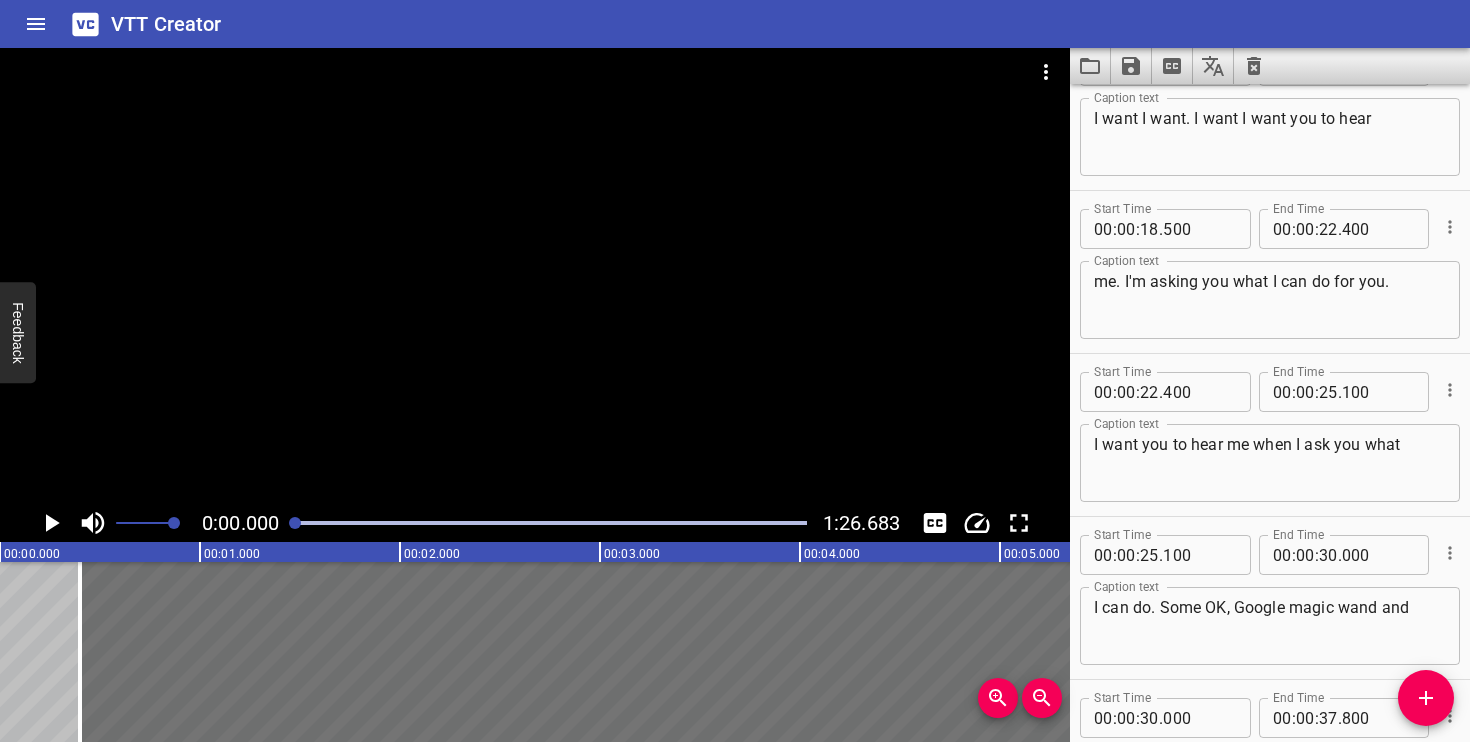 scroll, scrollTop: 0, scrollLeft: 0, axis: both 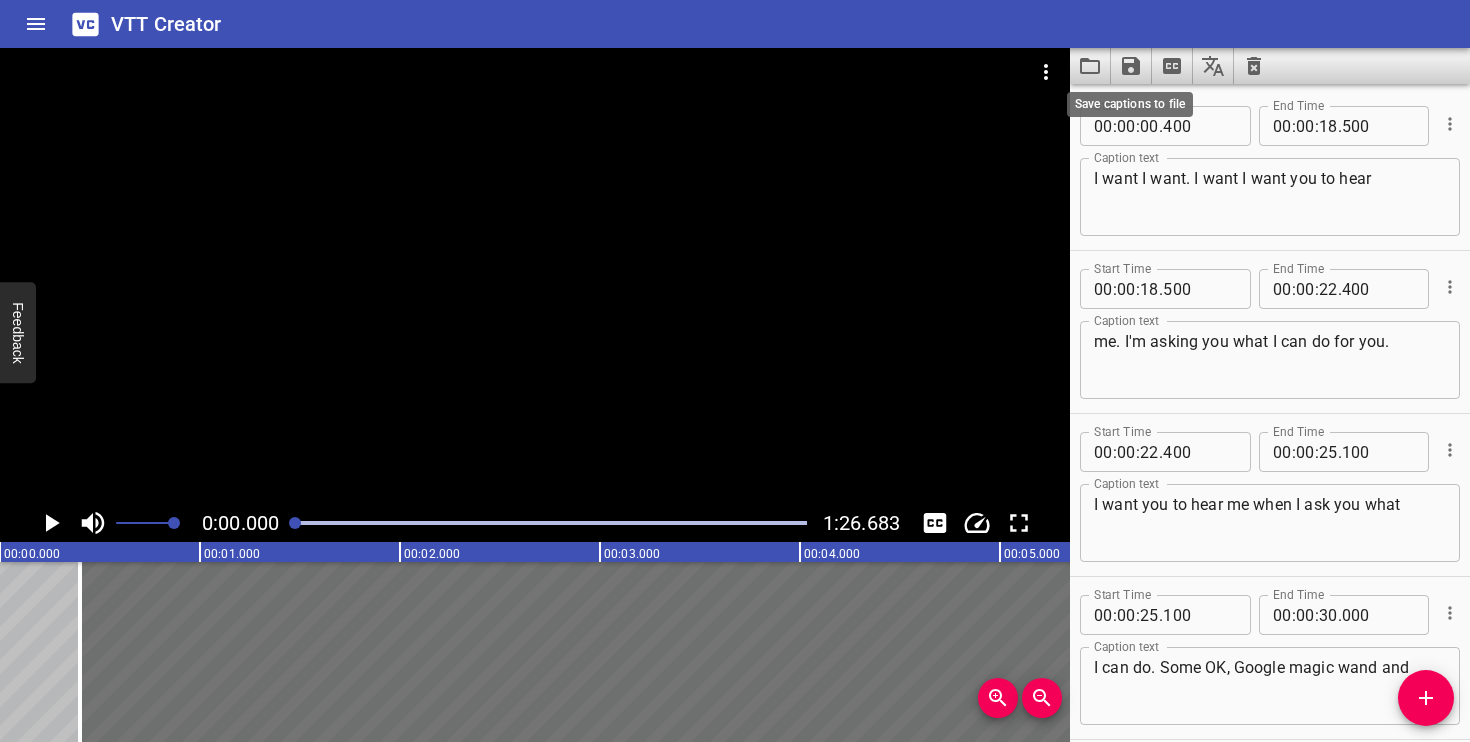 click 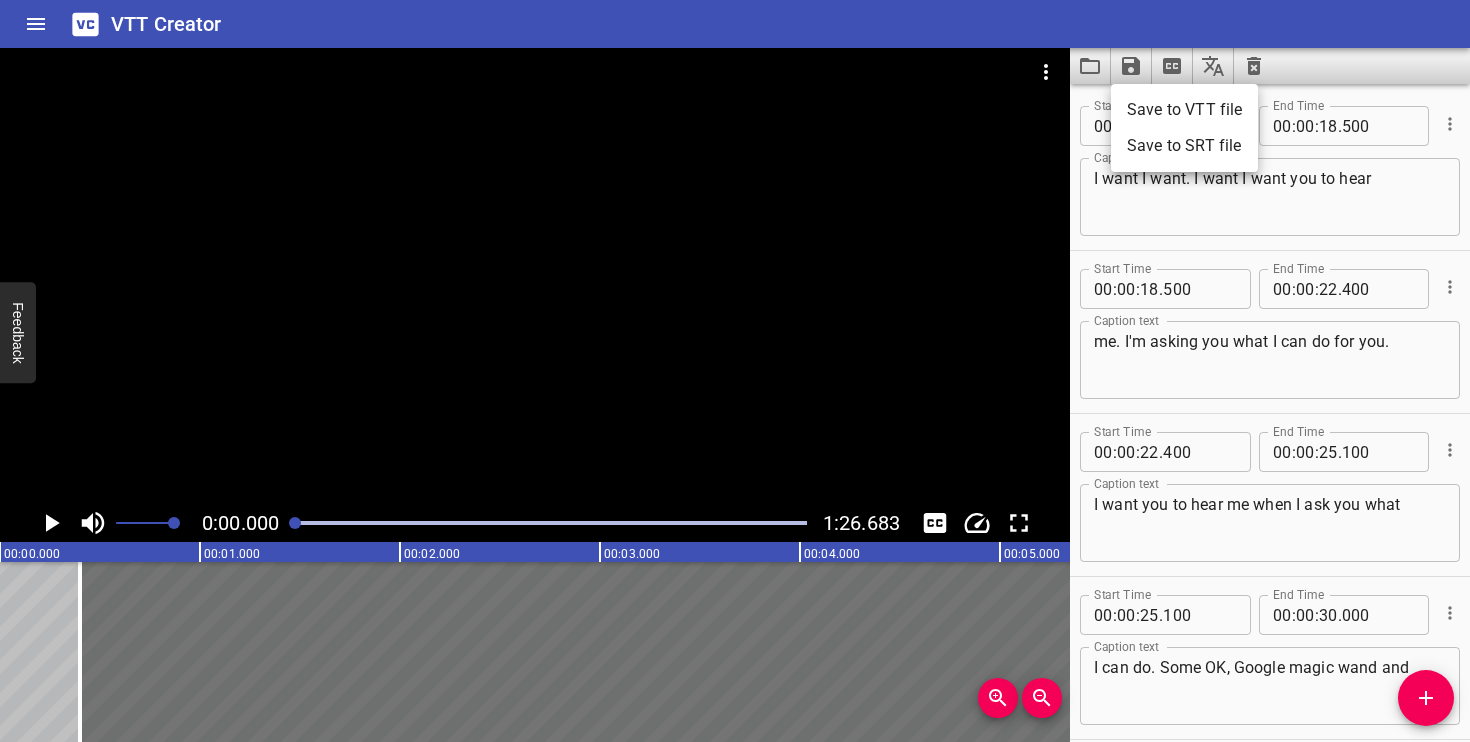 click on "Save to VTT file" at bounding box center (1184, 110) 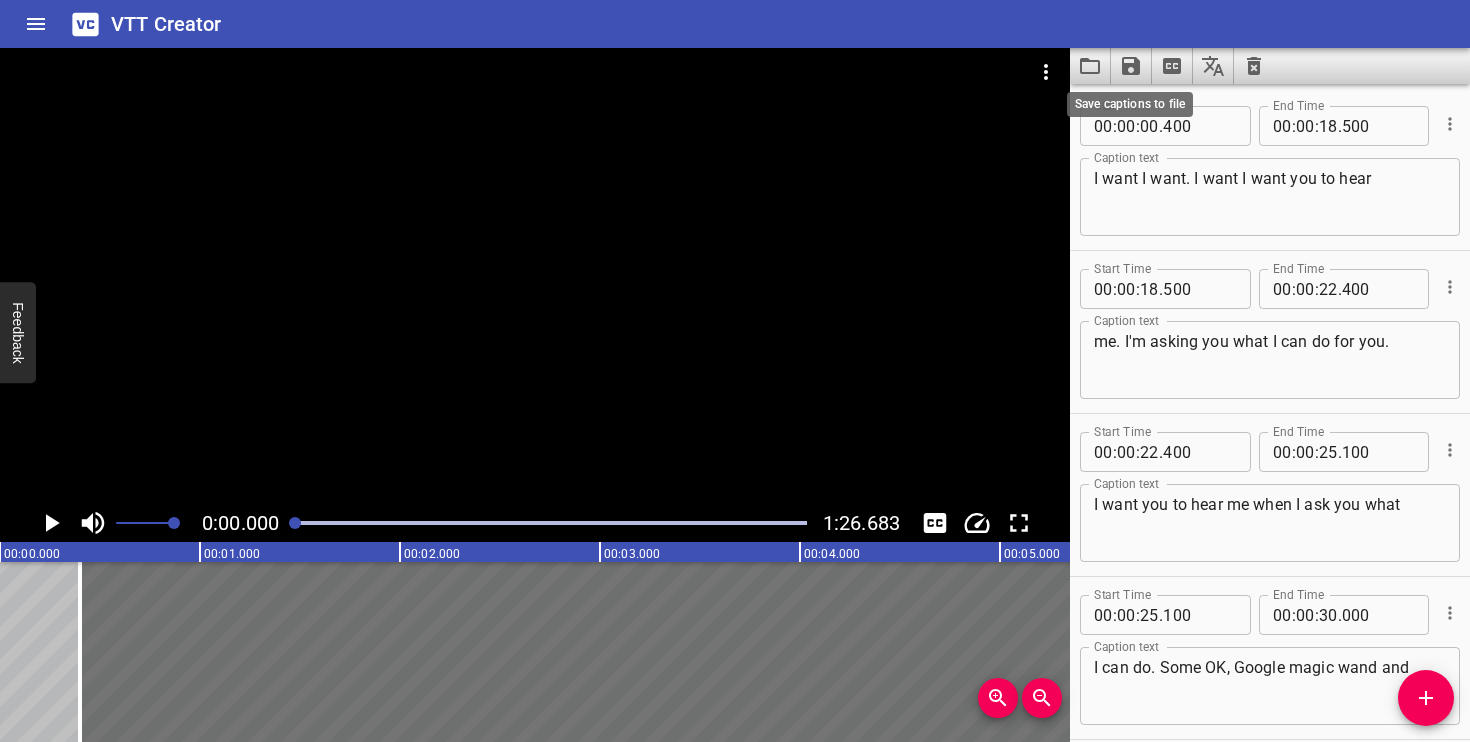 click 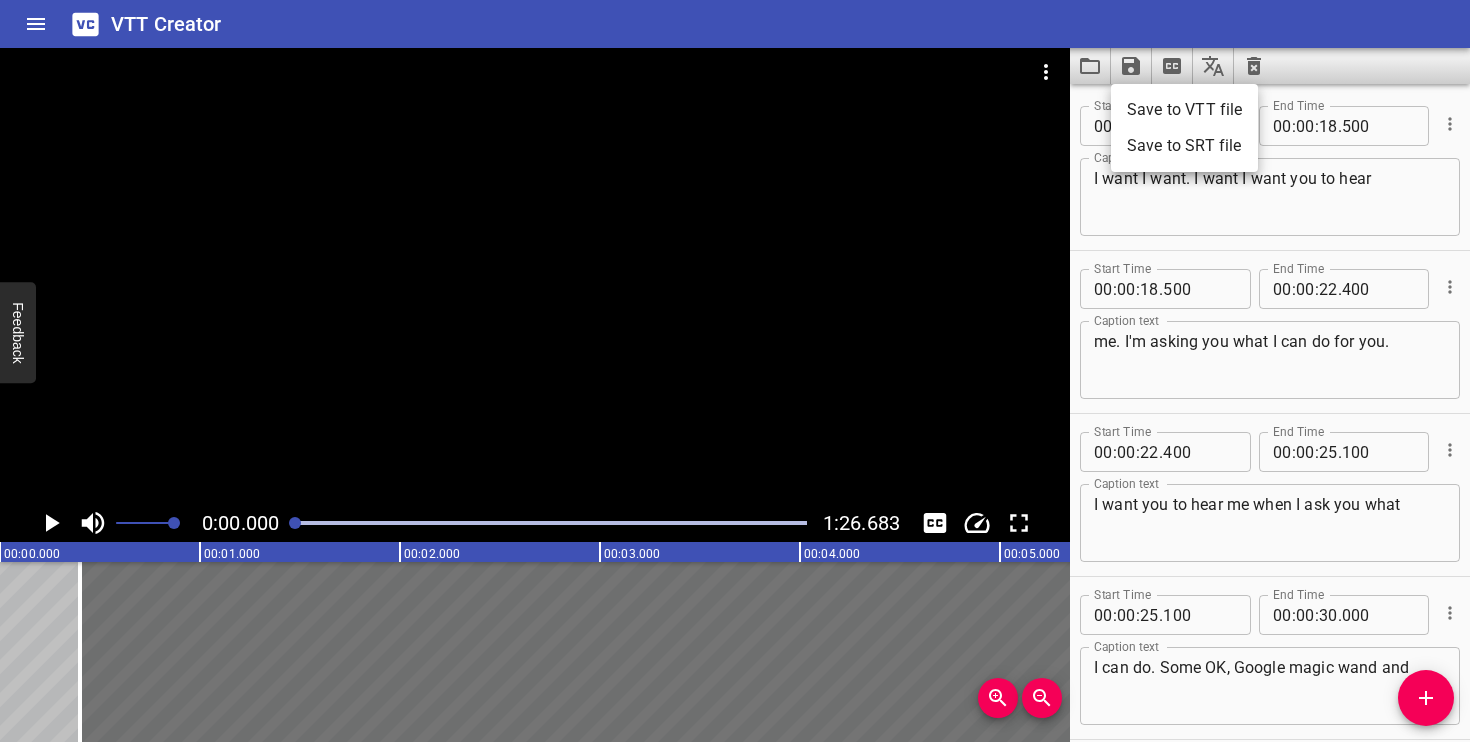 click on "Save to SRT file" at bounding box center [1184, 146] 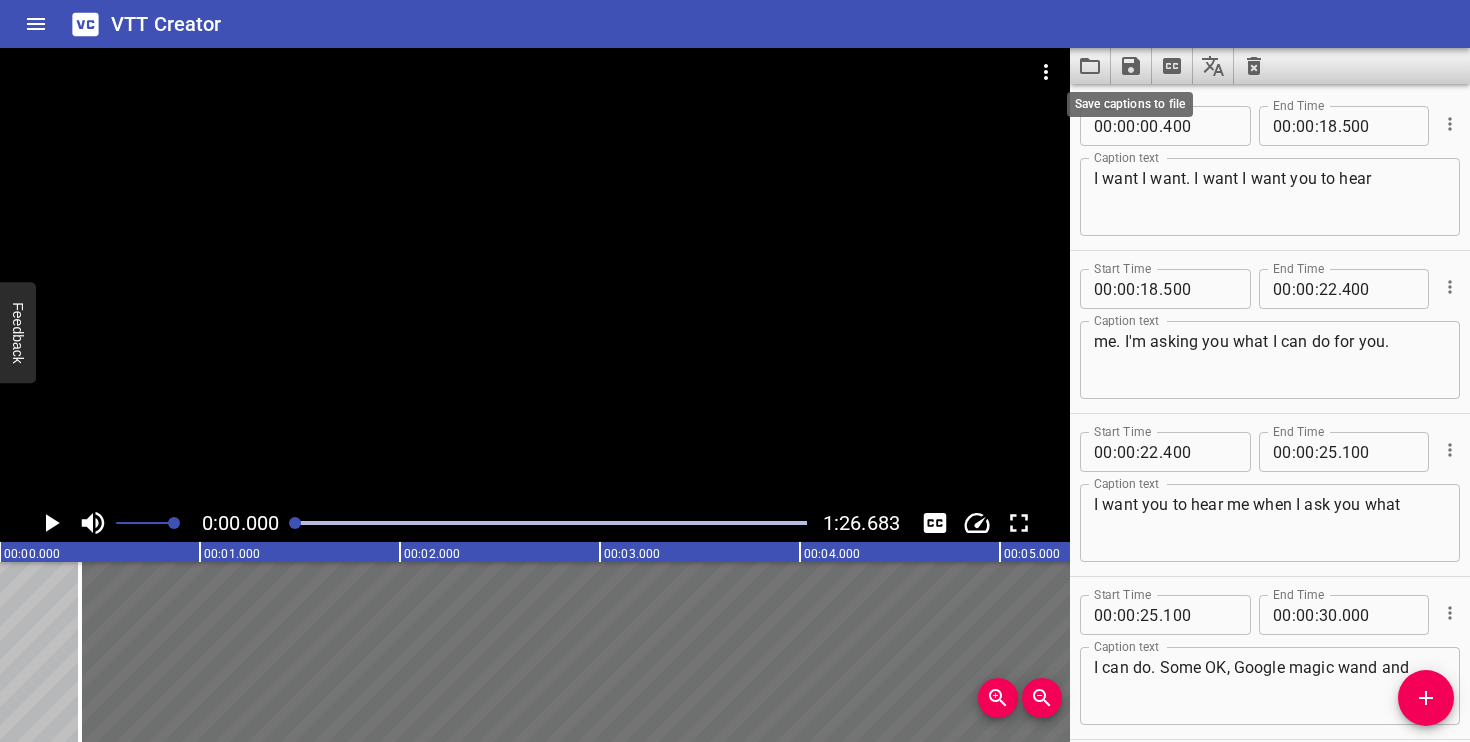 click 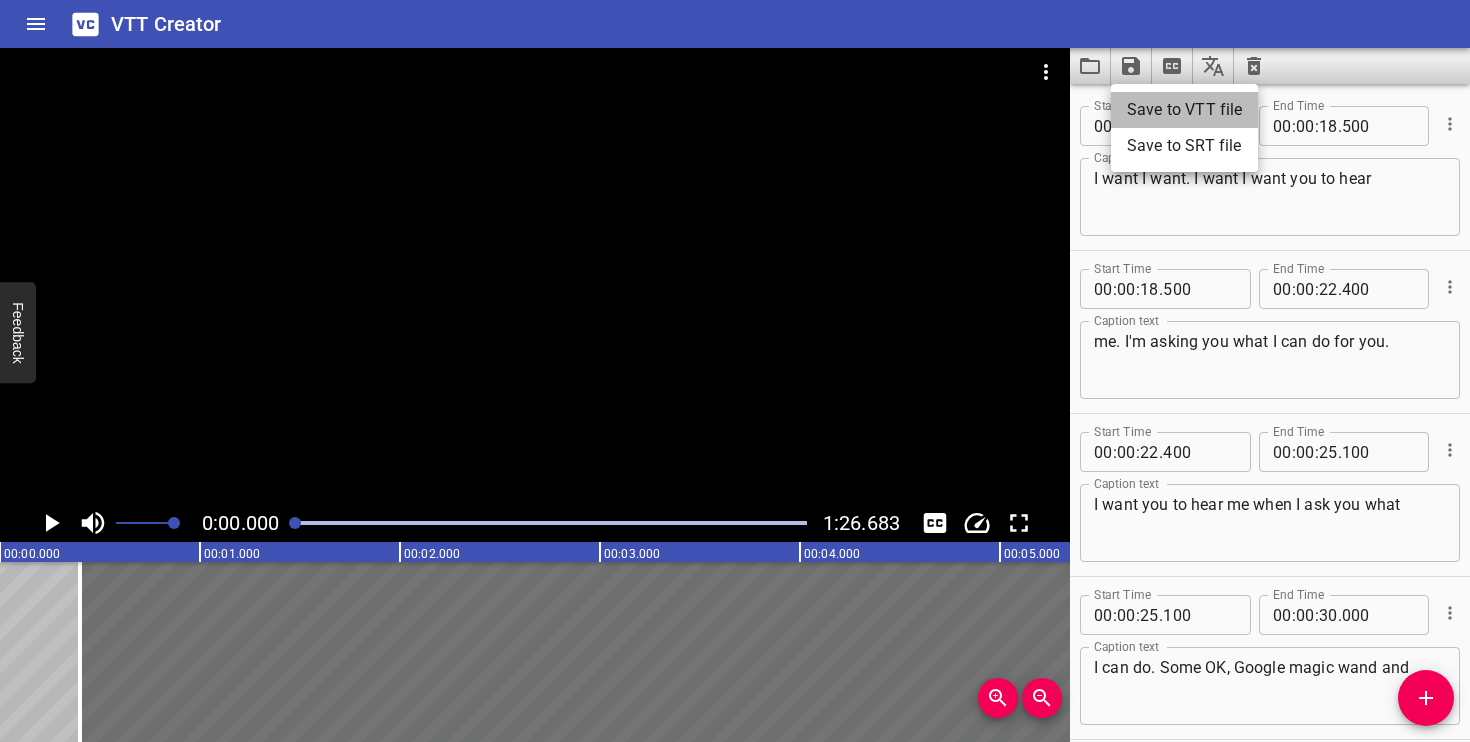 click on "Save to VTT file" at bounding box center (1184, 110) 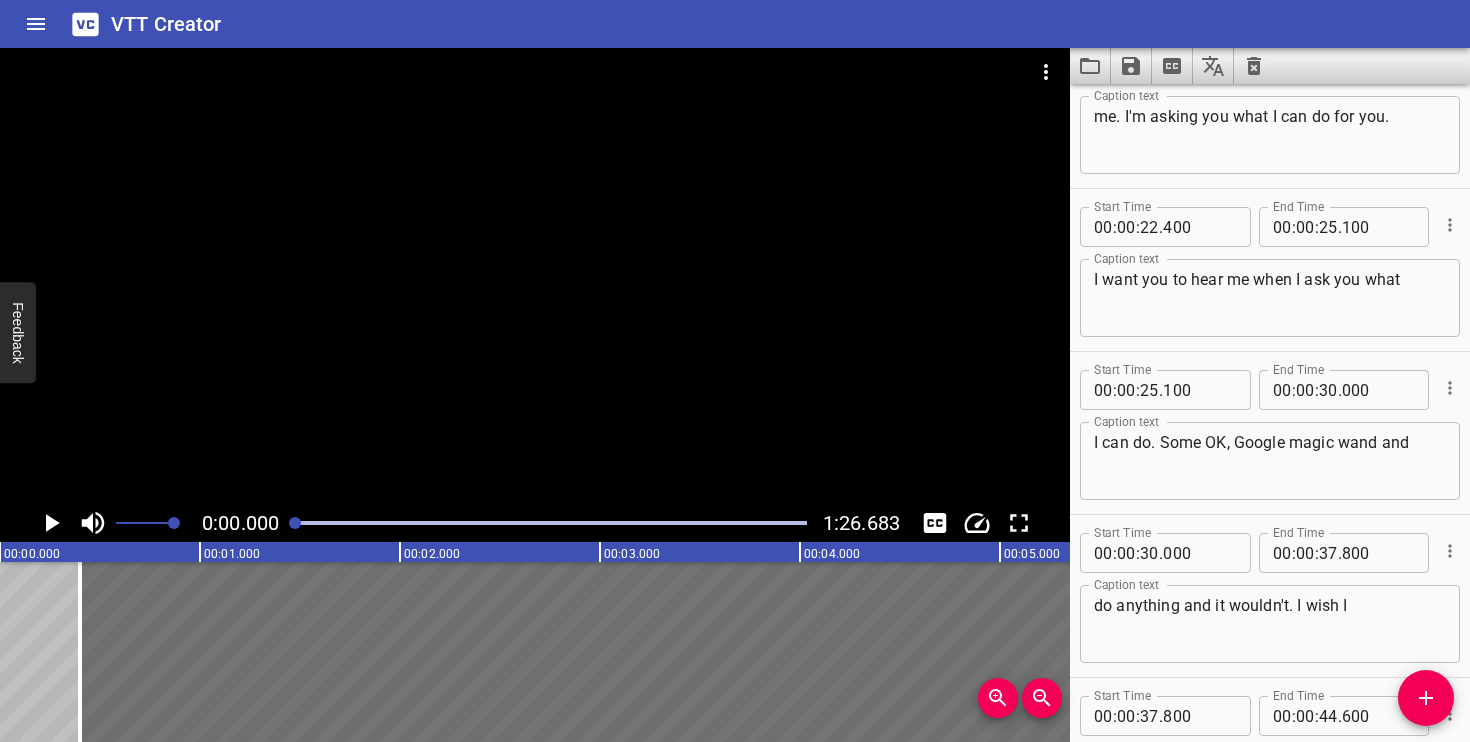 scroll, scrollTop: 0, scrollLeft: 0, axis: both 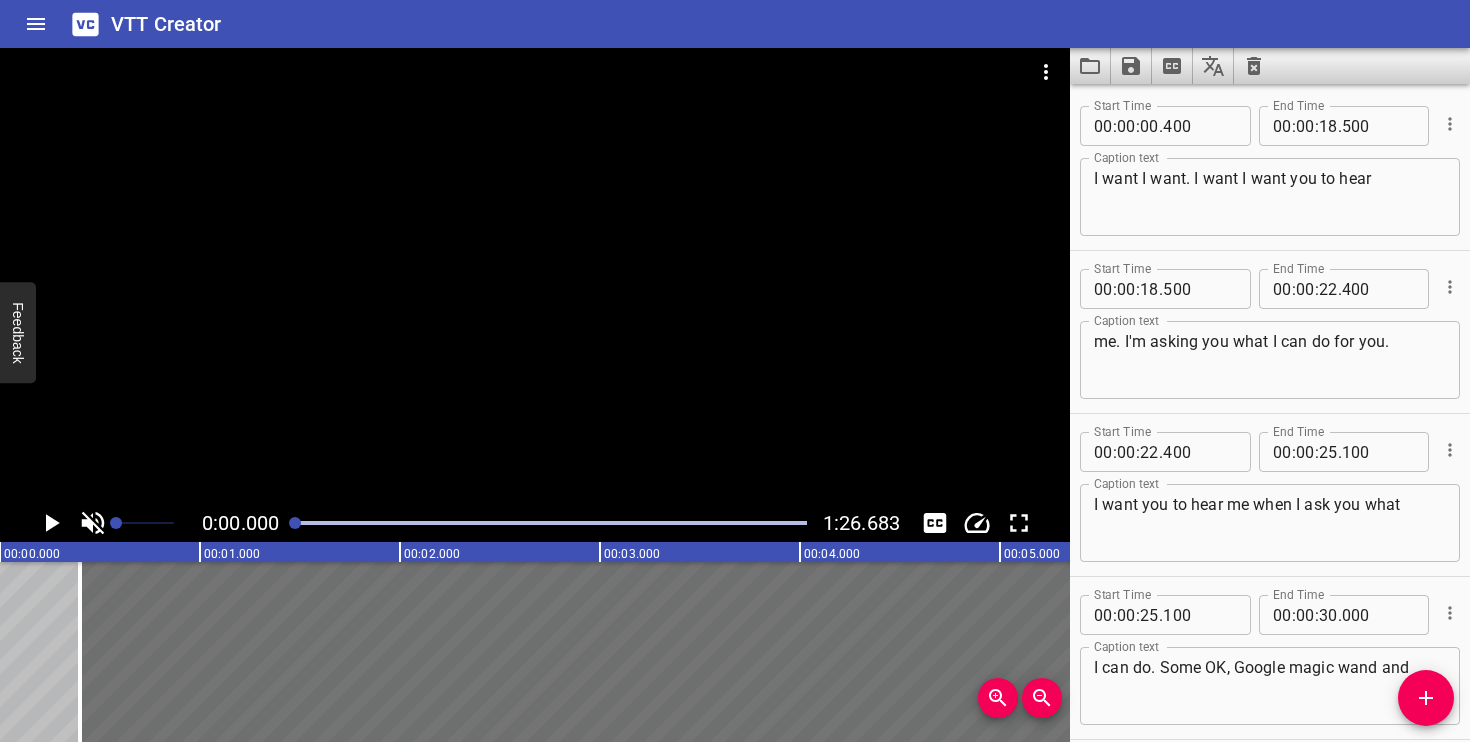 drag, startPoint x: 180, startPoint y: 525, endPoint x: 101, endPoint y: 525, distance: 79 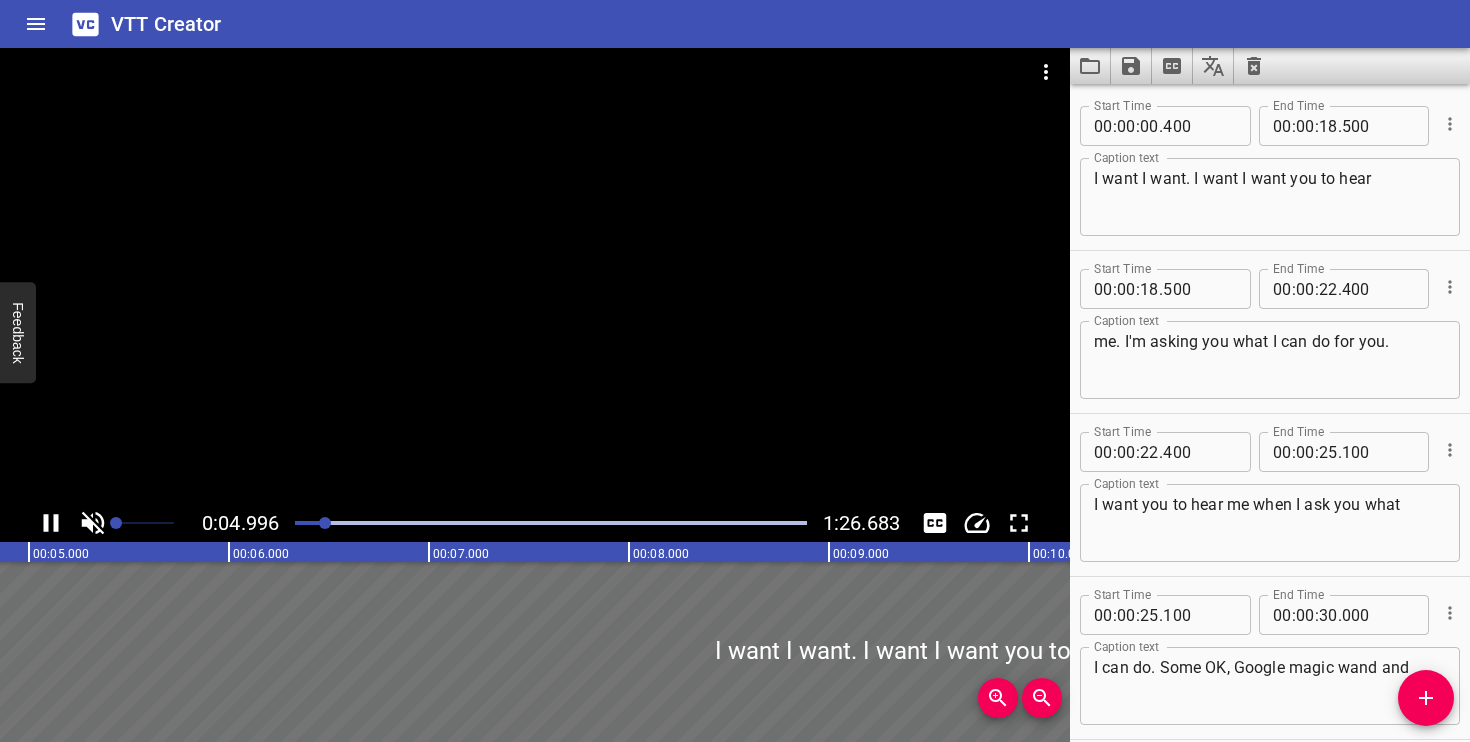 click at bounding box center (116, 523) 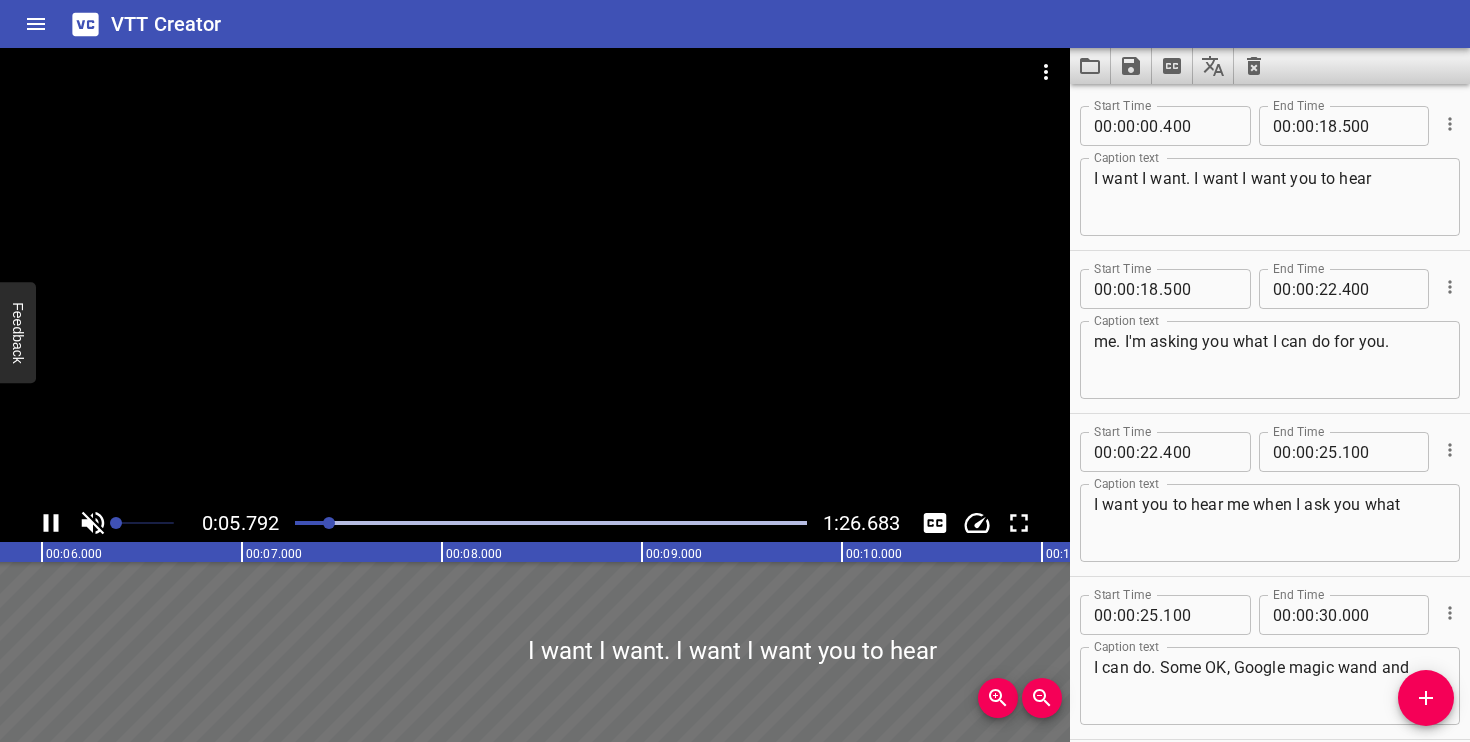 click at bounding box center [116, 523] 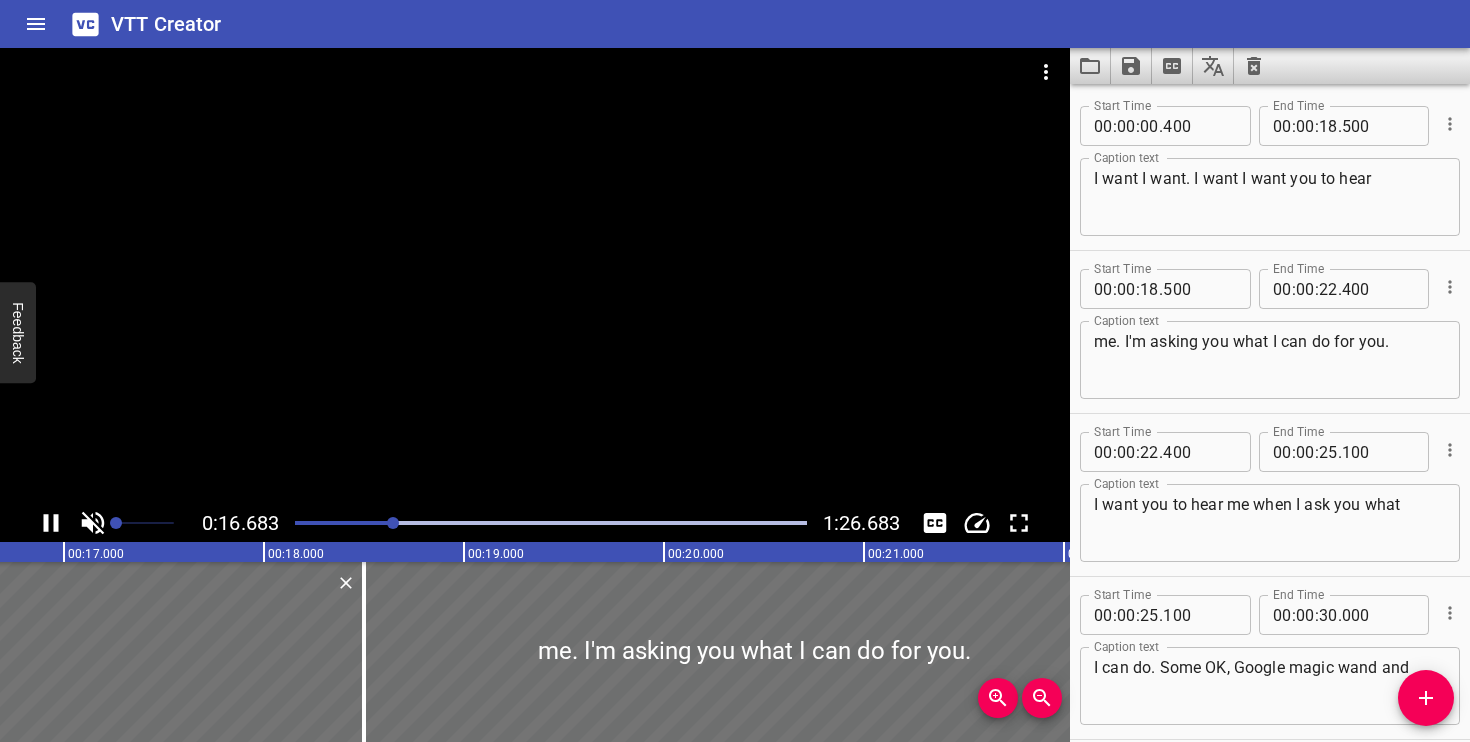 click on "I want I want. I want I want you to hear" at bounding box center [1270, 197] 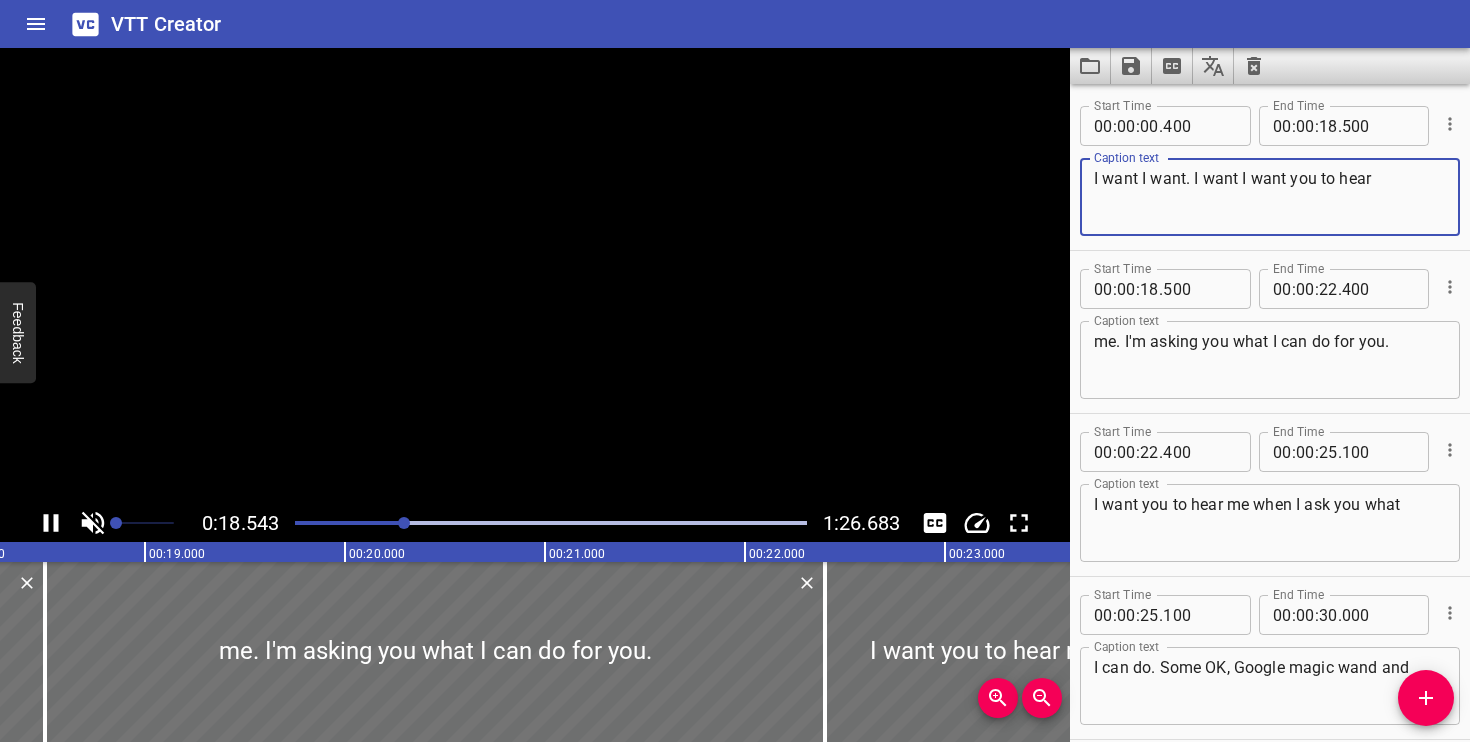 scroll, scrollTop: 0, scrollLeft: 3697, axis: horizontal 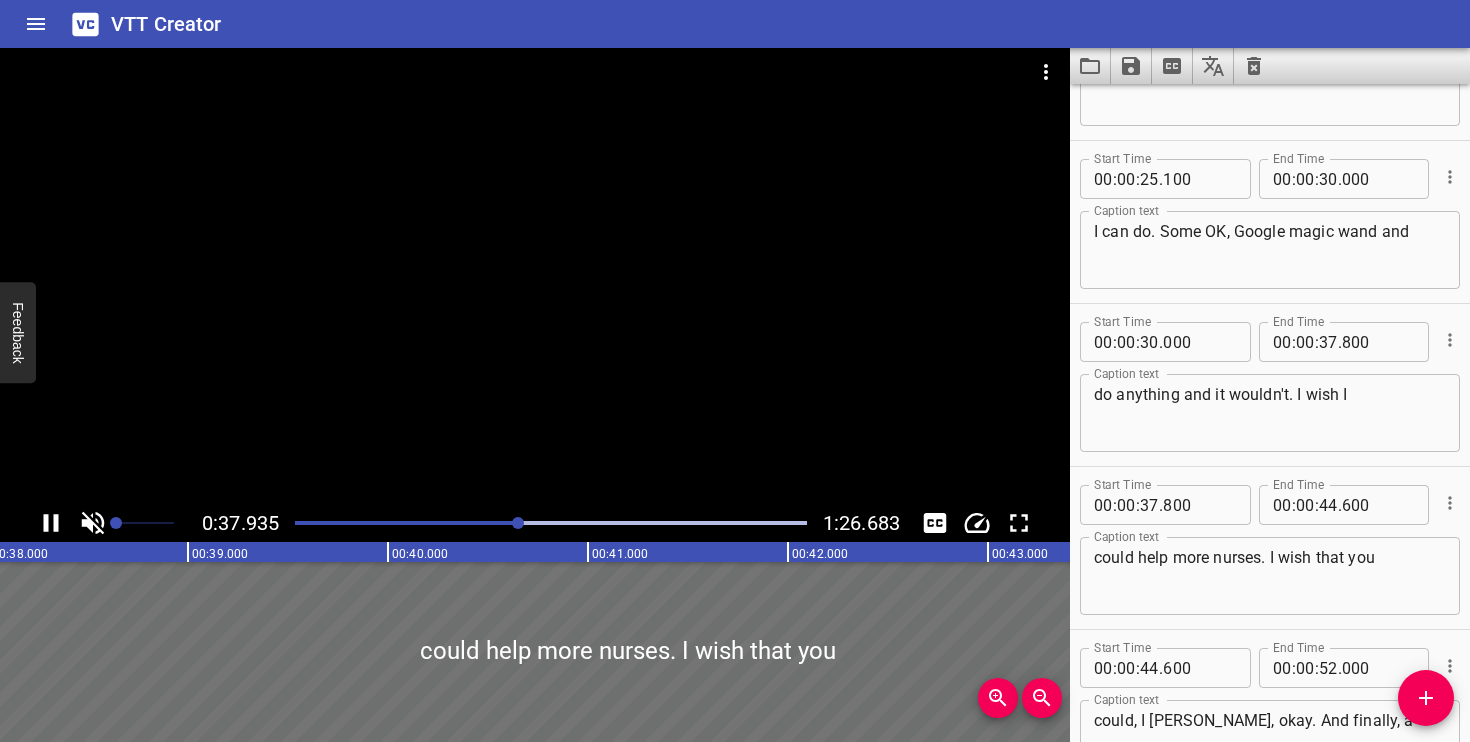 click 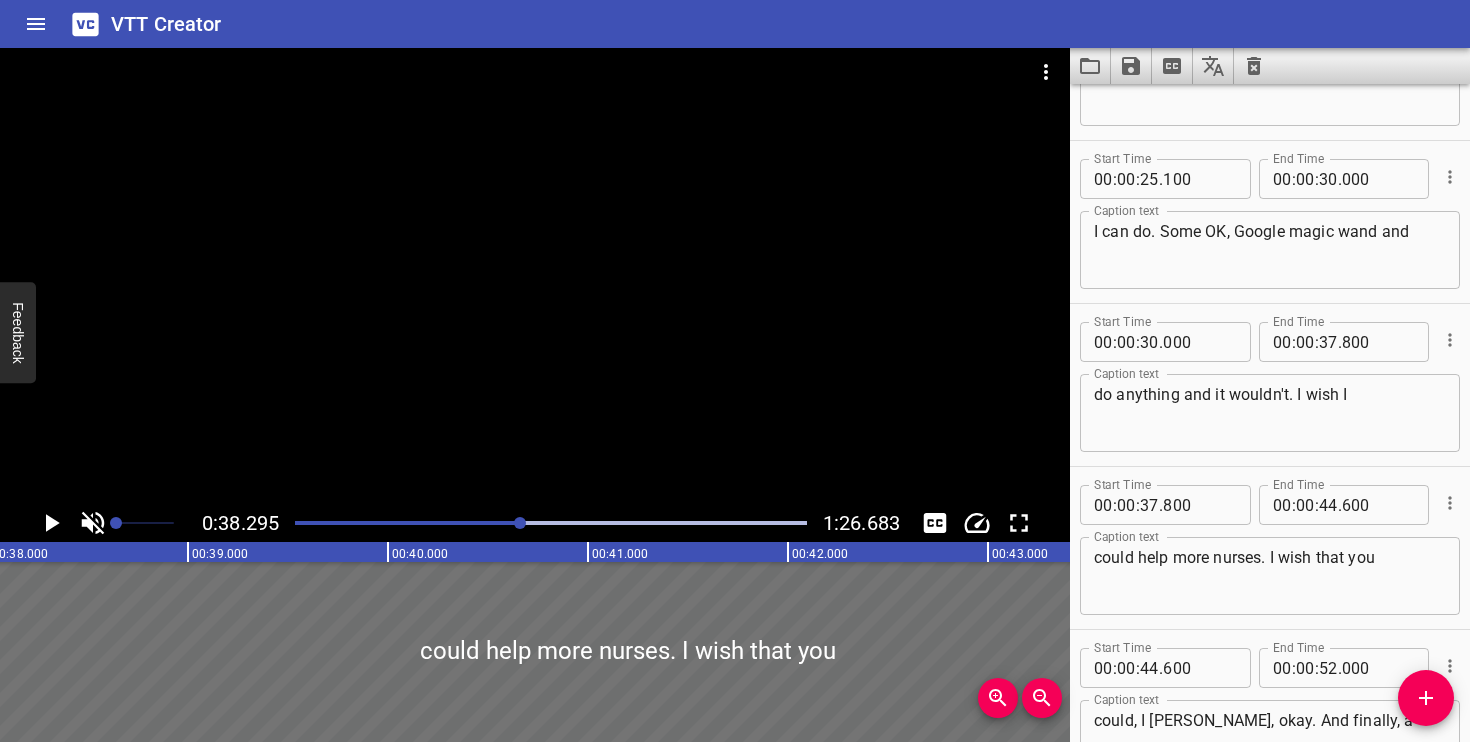 scroll, scrollTop: 0, scrollLeft: 7659, axis: horizontal 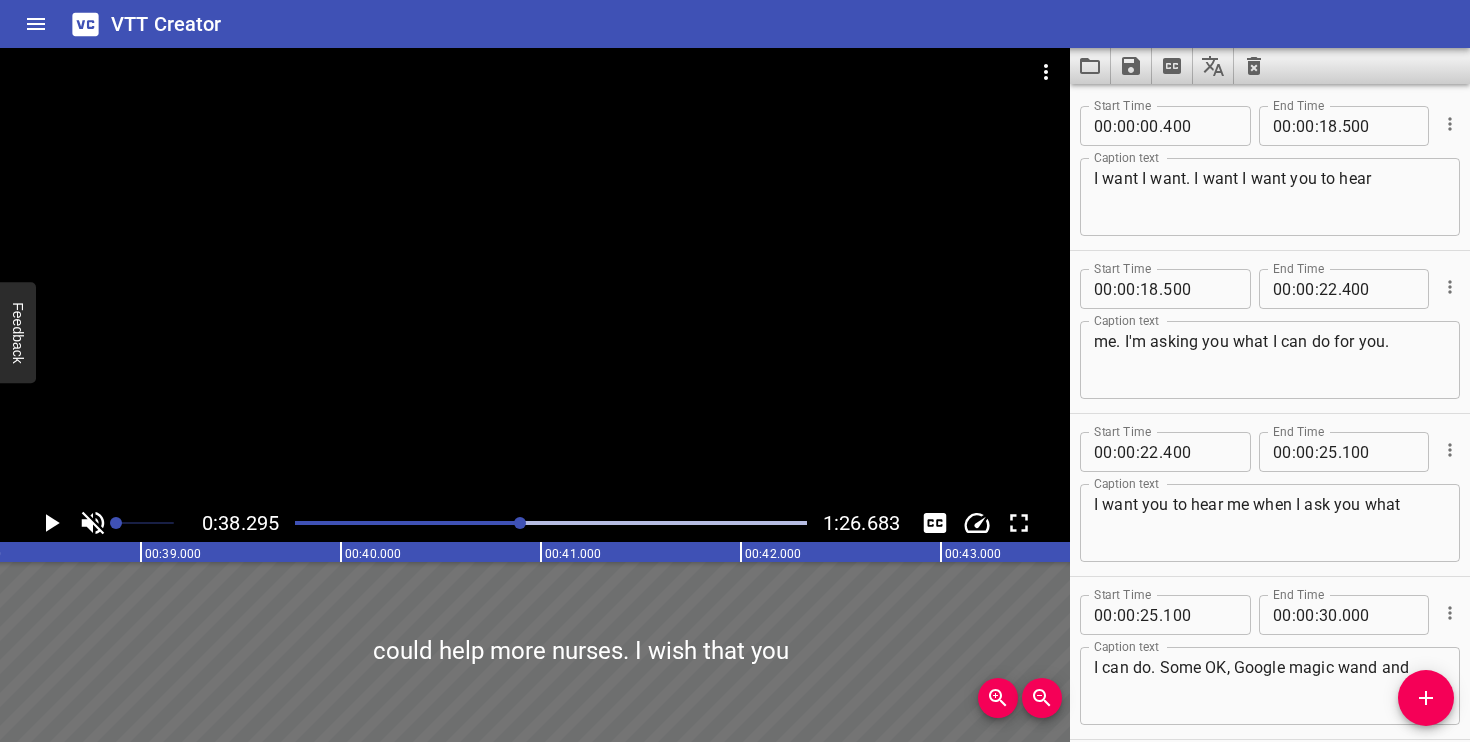 click on "I want I want. I want I want you to hear" at bounding box center (1270, 197) 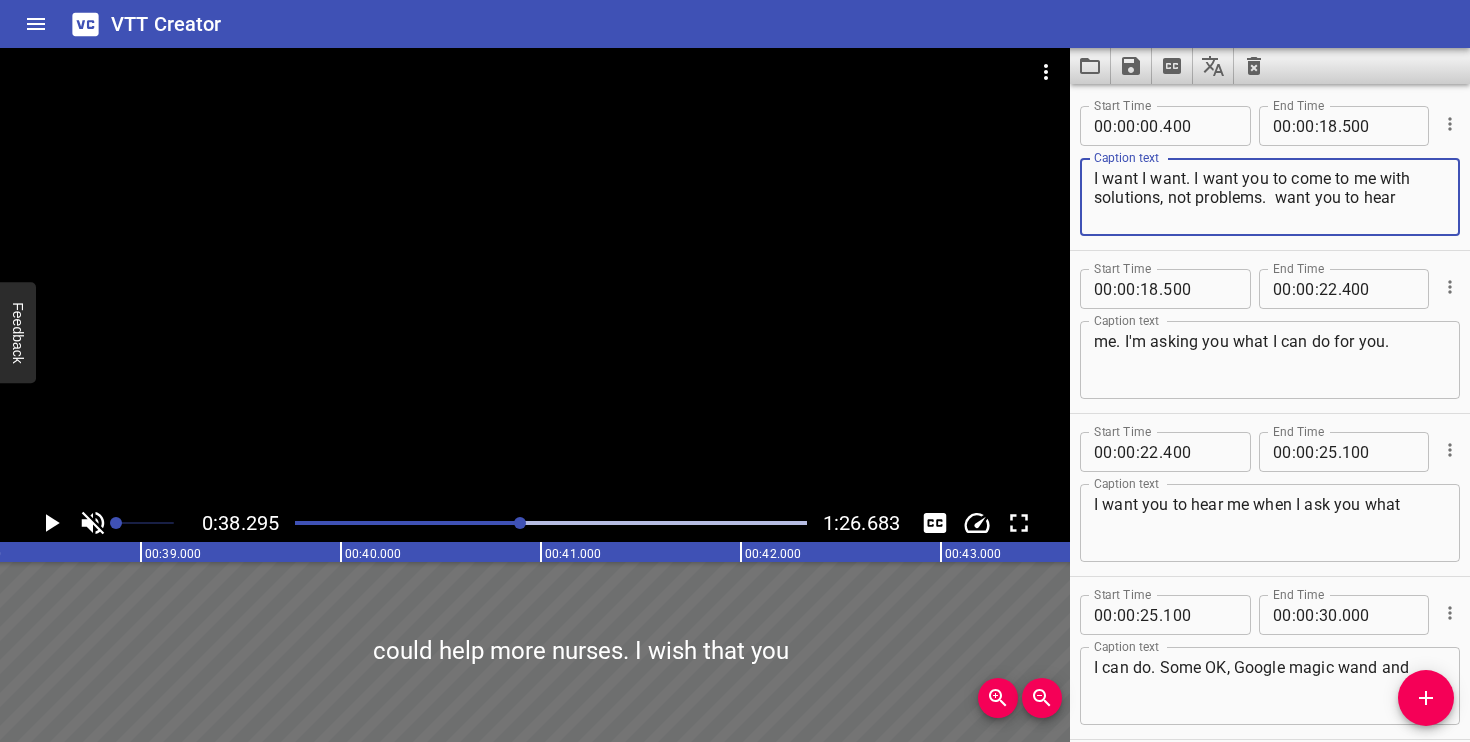 click on "I want I want. I want you to come to me with solutions, not problems.  want you to hear" at bounding box center (1270, 197) 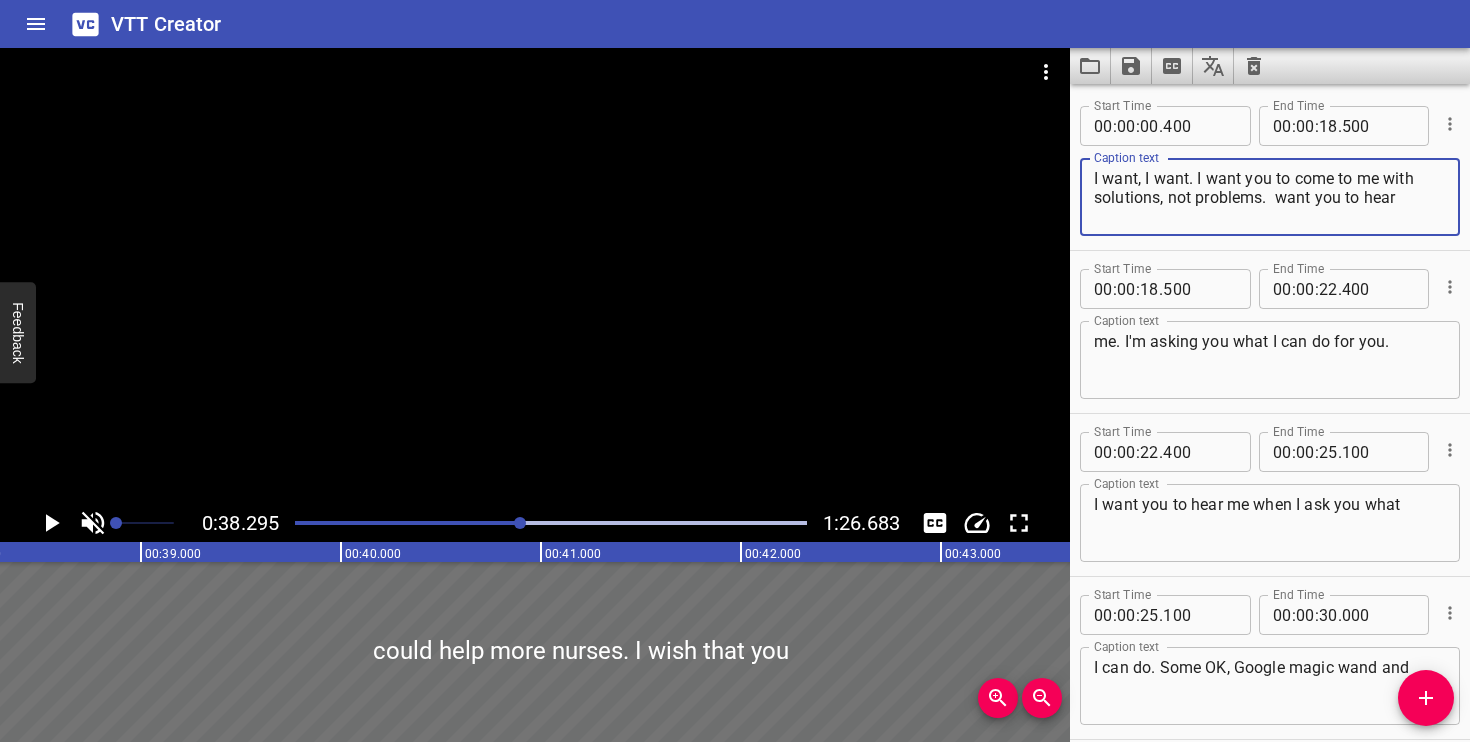 click on "I want, I want. I want you to come to me with solutions, not problems.  want you to hear" at bounding box center [1270, 197] 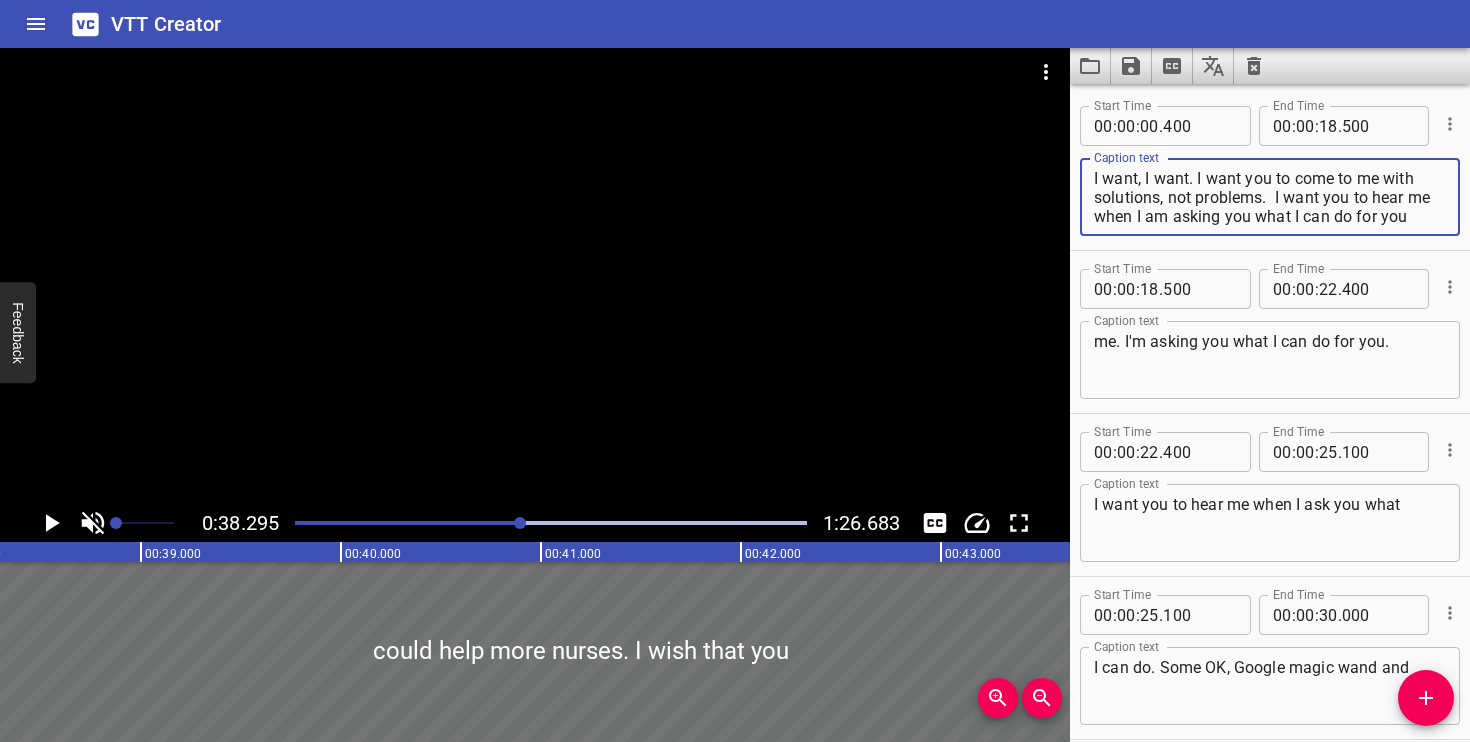 scroll, scrollTop: 19, scrollLeft: 0, axis: vertical 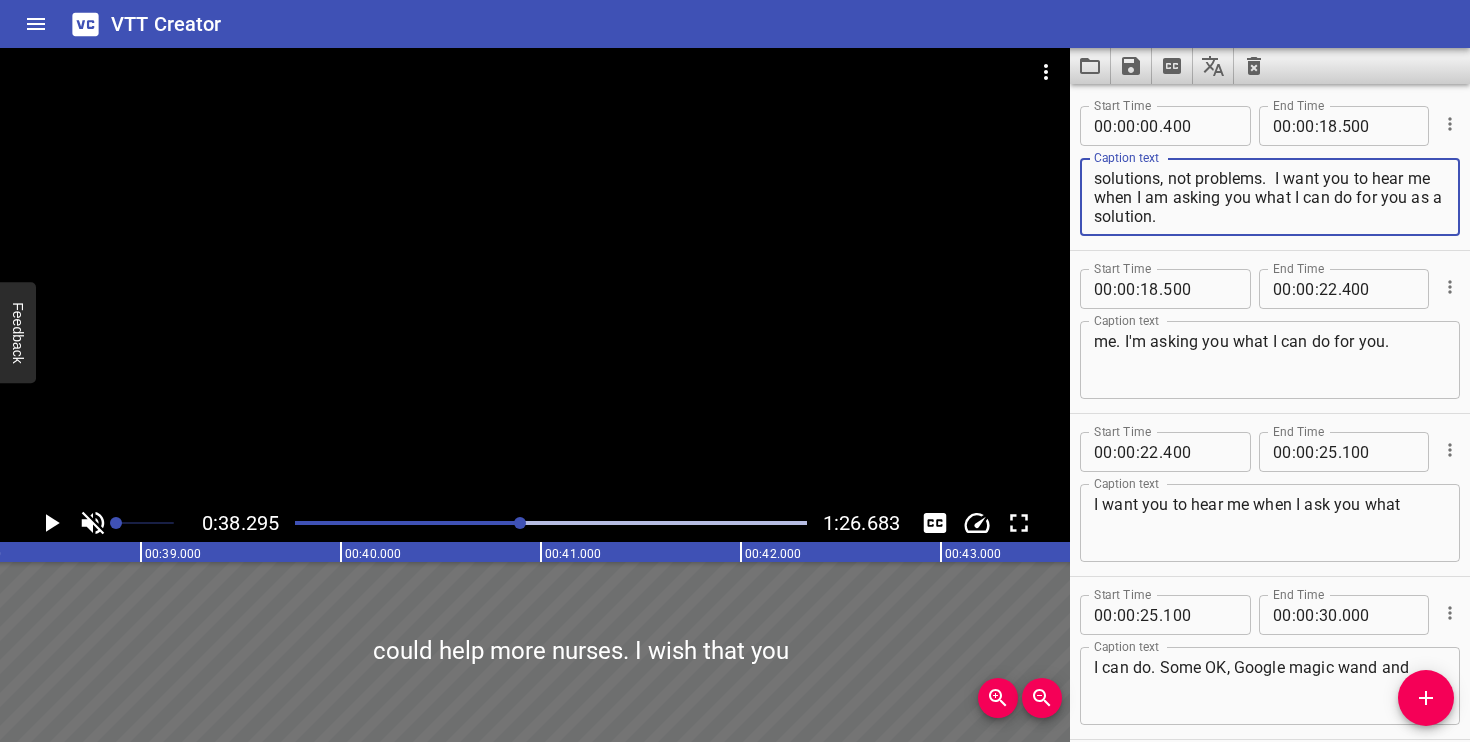 type on "I want, I want. I want you to come to me with solutions, not problems.  I want you to hear me when I am asking you what I can do for you as a solution." 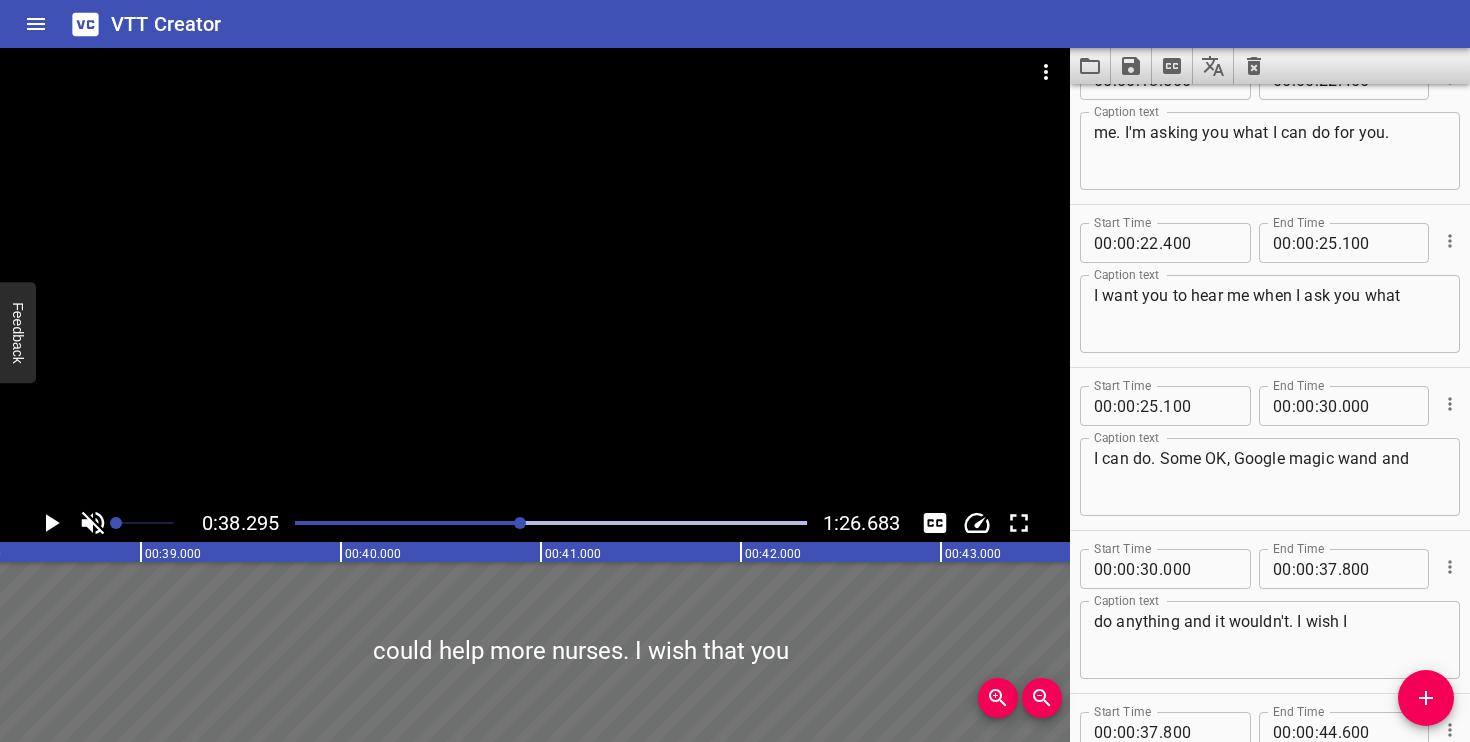 scroll, scrollTop: 217, scrollLeft: 0, axis: vertical 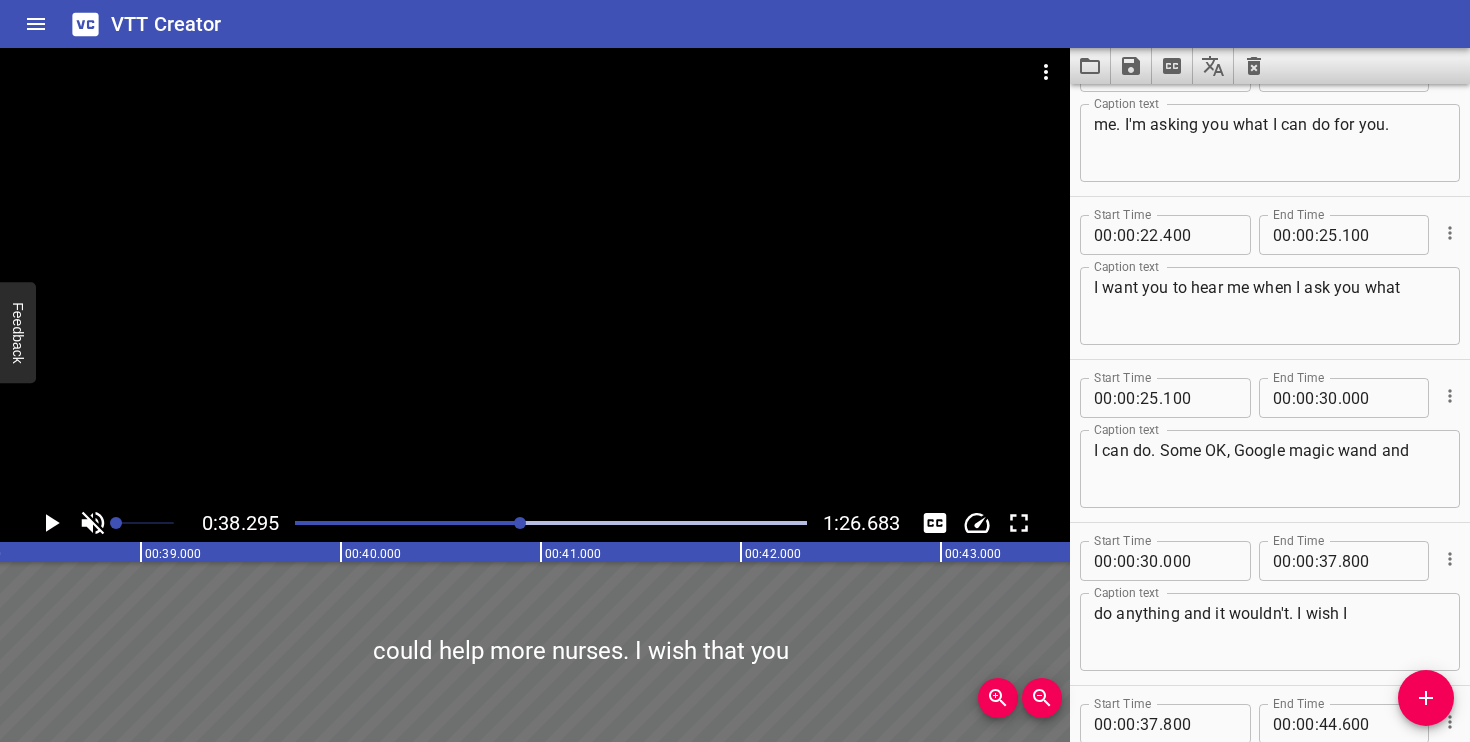 click on "I can do. Some OK, Google magic wand and" at bounding box center (1270, 469) 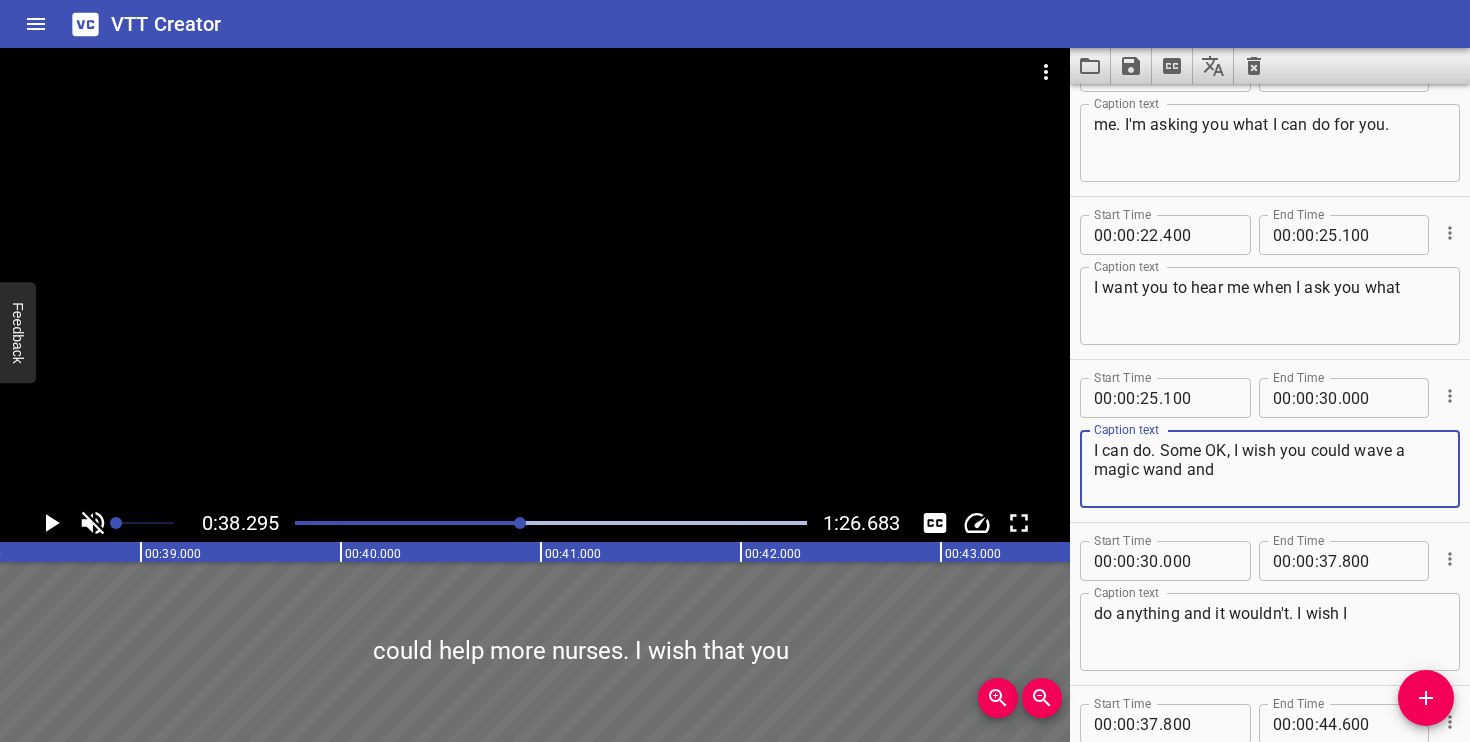 click on "I can do. Some OK, I wish you could wave a magic wand and" at bounding box center [1270, 469] 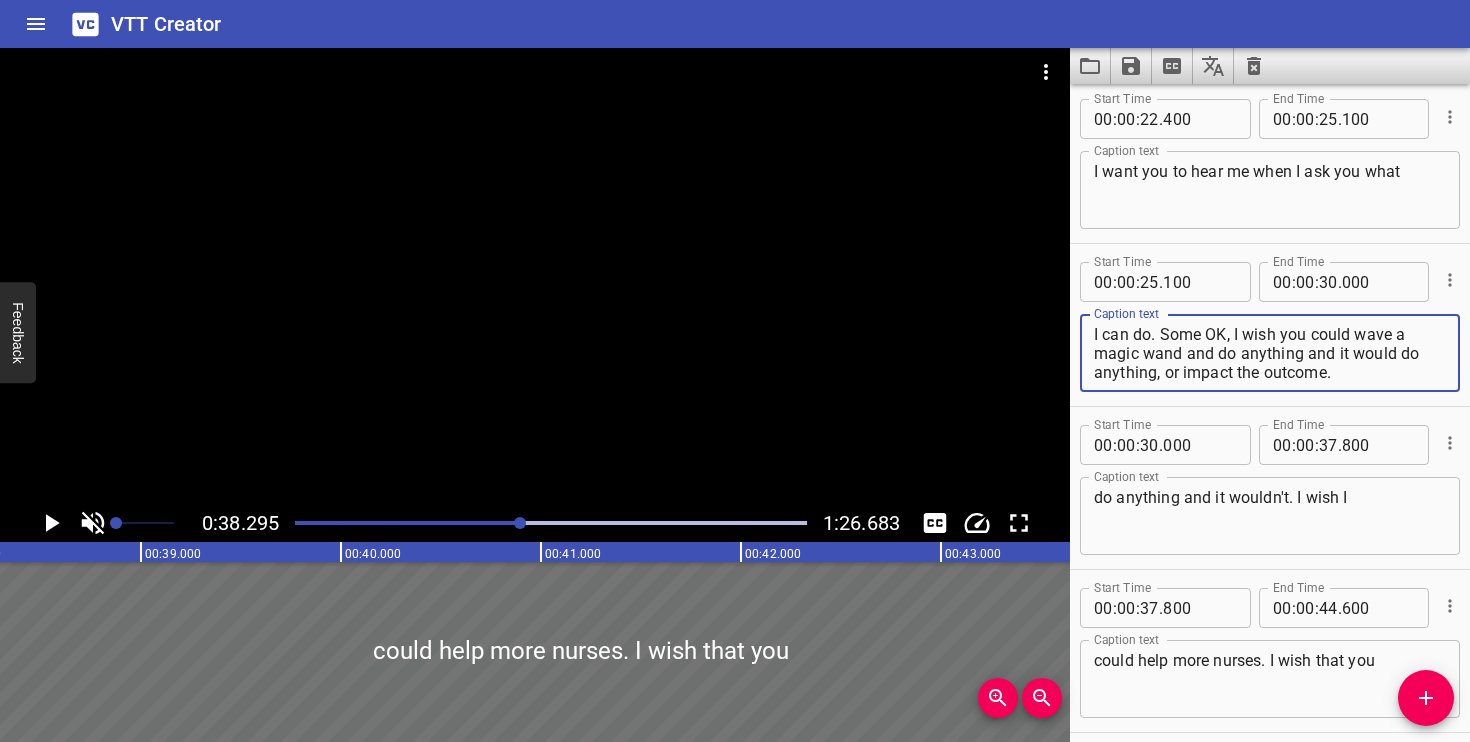 scroll, scrollTop: 339, scrollLeft: 0, axis: vertical 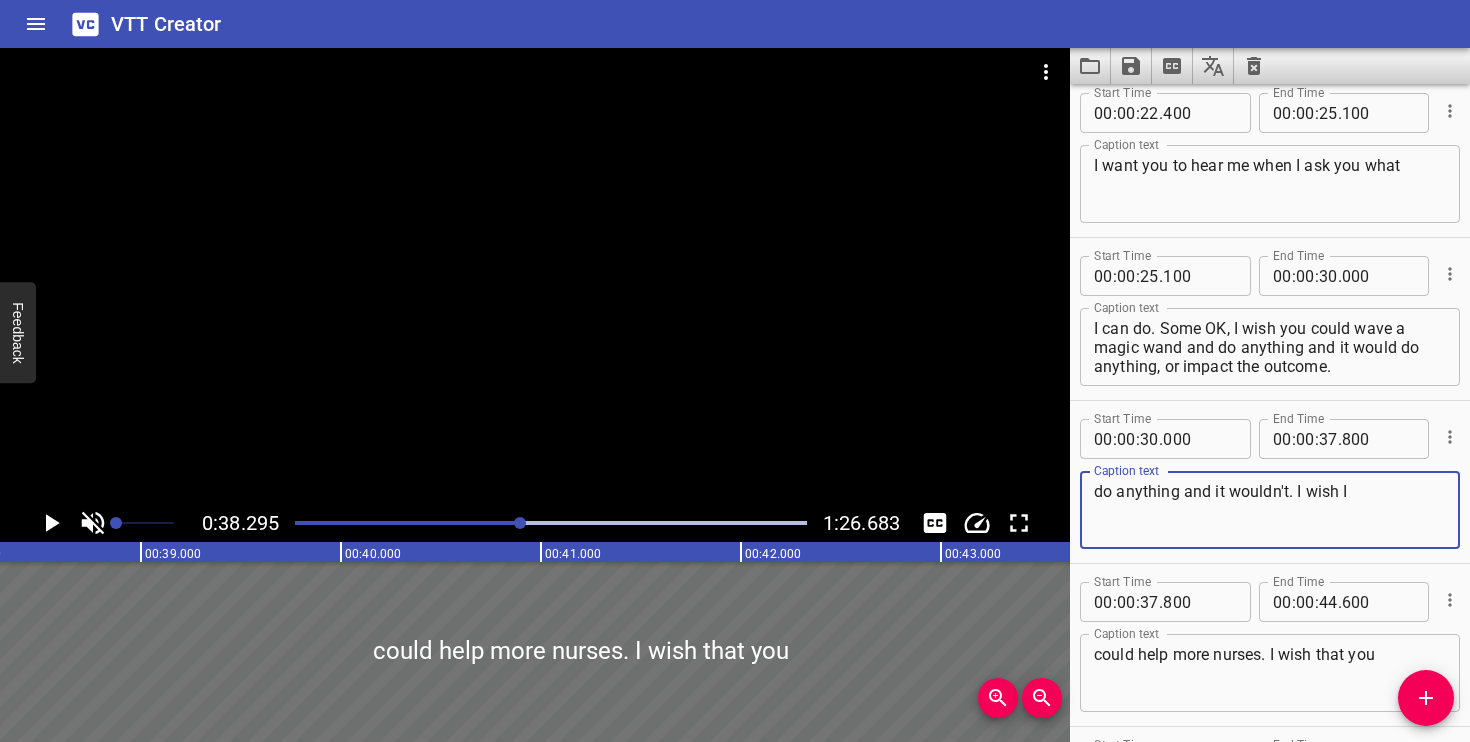 click on "do anything and it wouldn't. I wish I" at bounding box center (1270, 510) 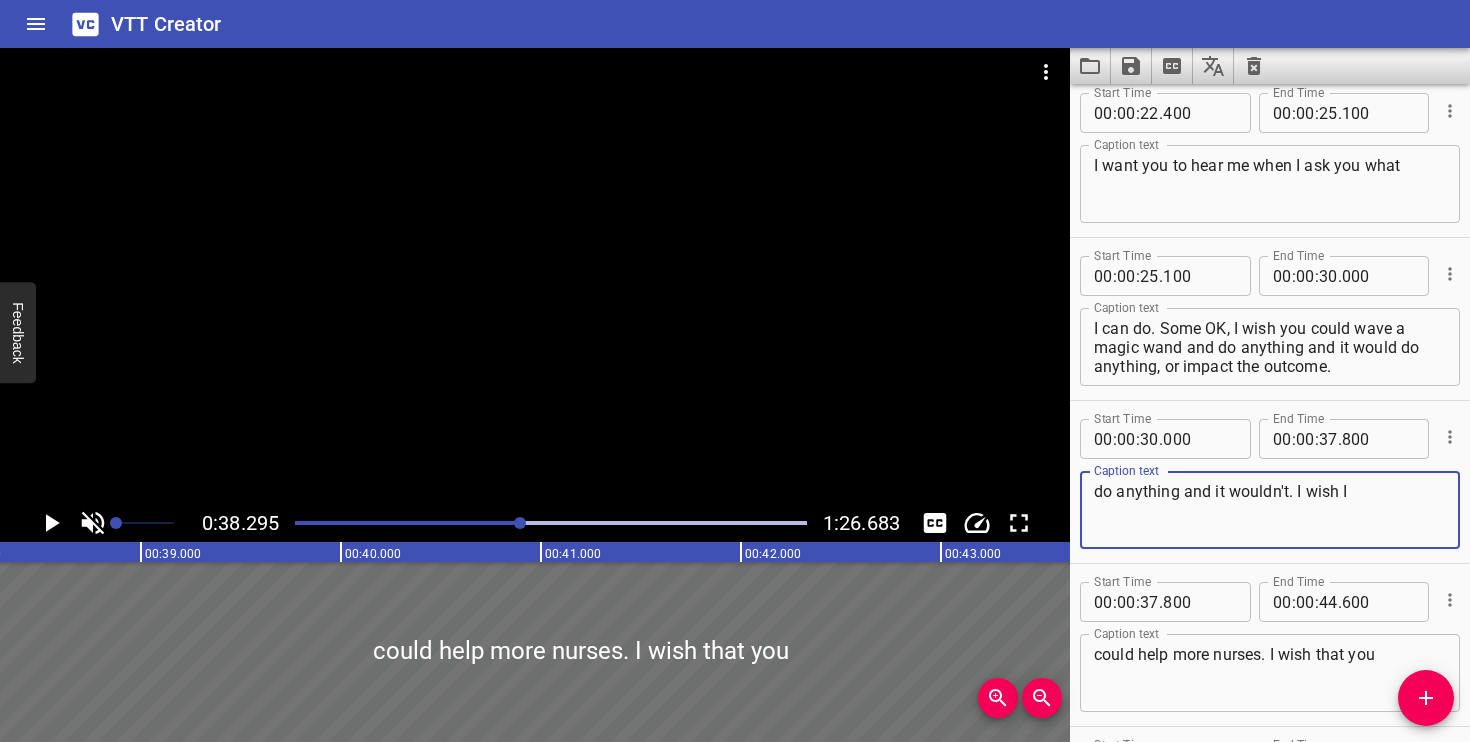 click on "do anything and it wouldn't. I wish I" at bounding box center (1270, 510) 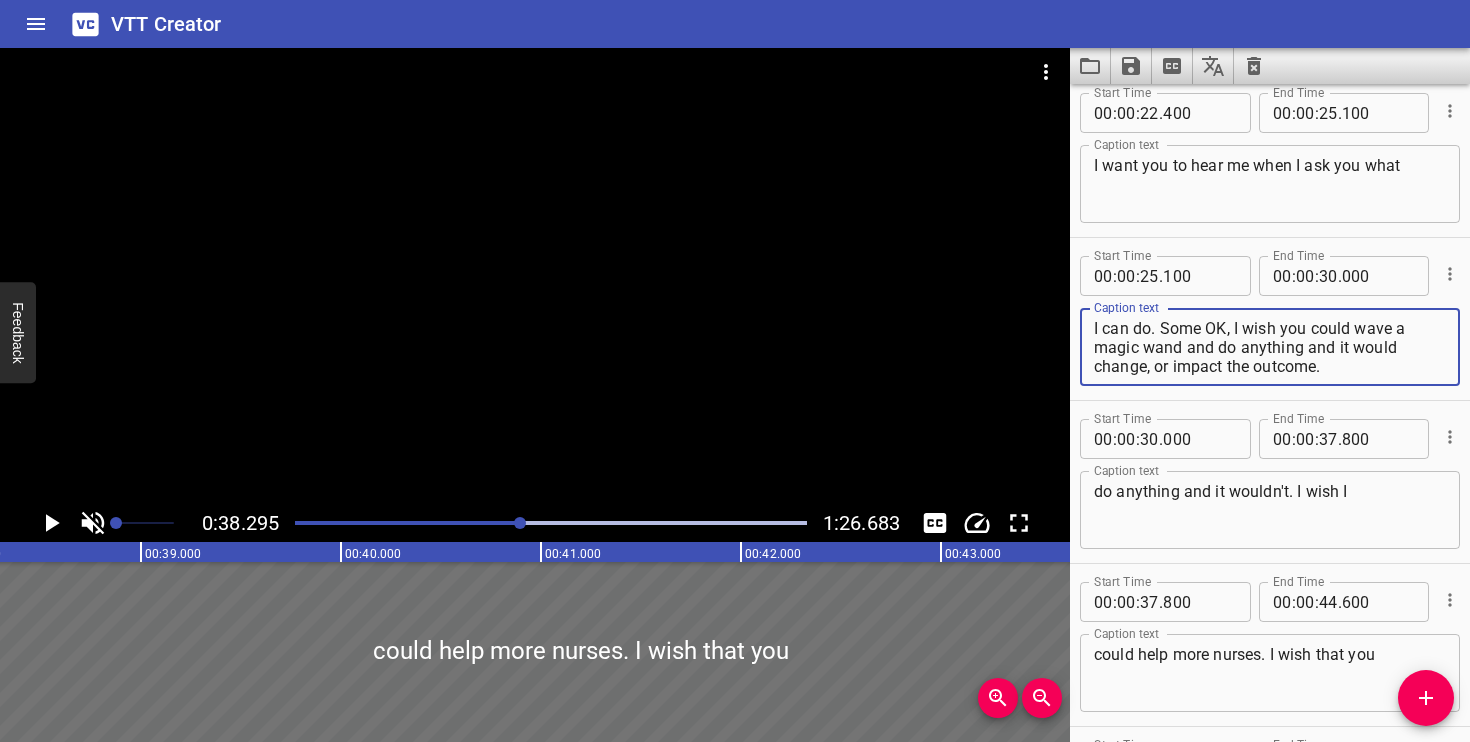 type on "I can do. Some OK, I wish you could wave a magic wand and do anything and it would change, or impact the outcome." 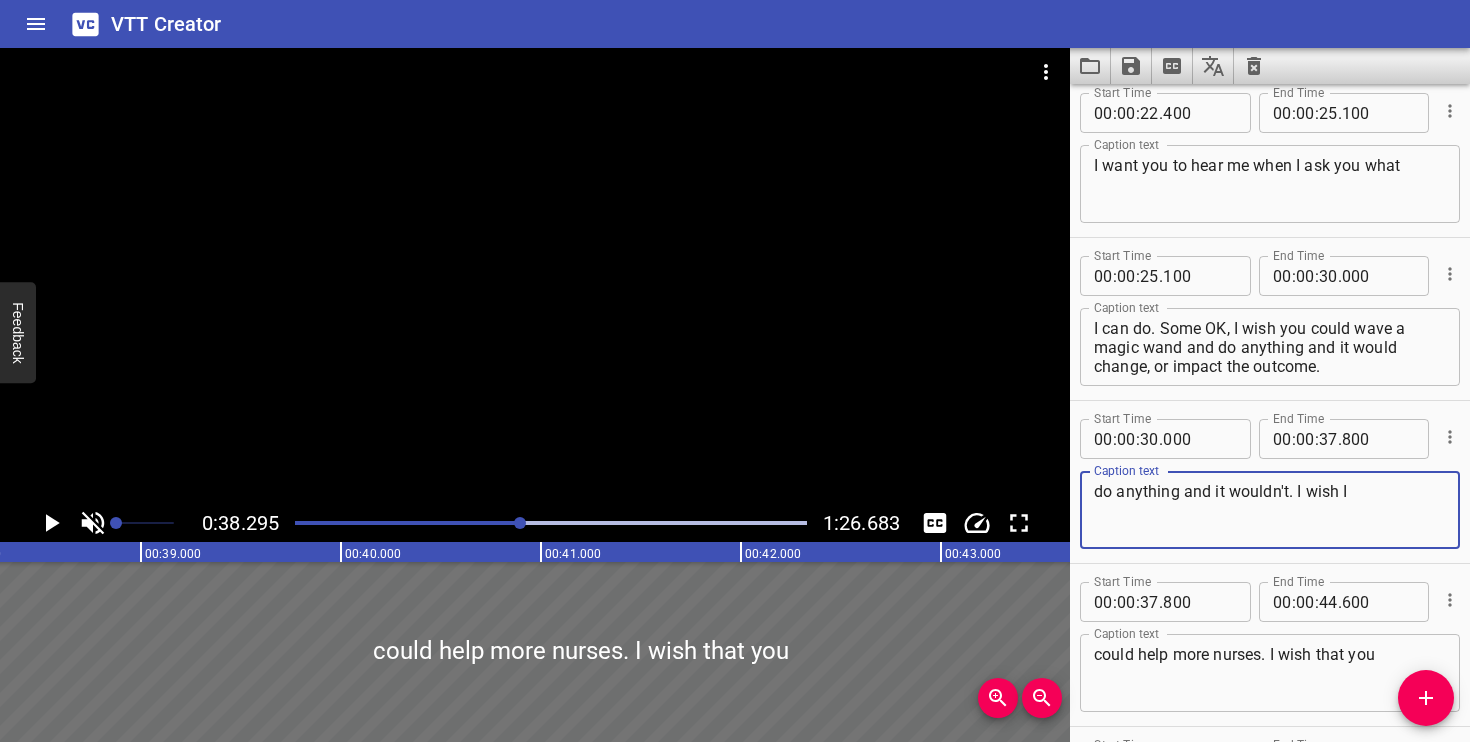 click on "do anything and it wouldn't. I wish I" at bounding box center [1270, 510] 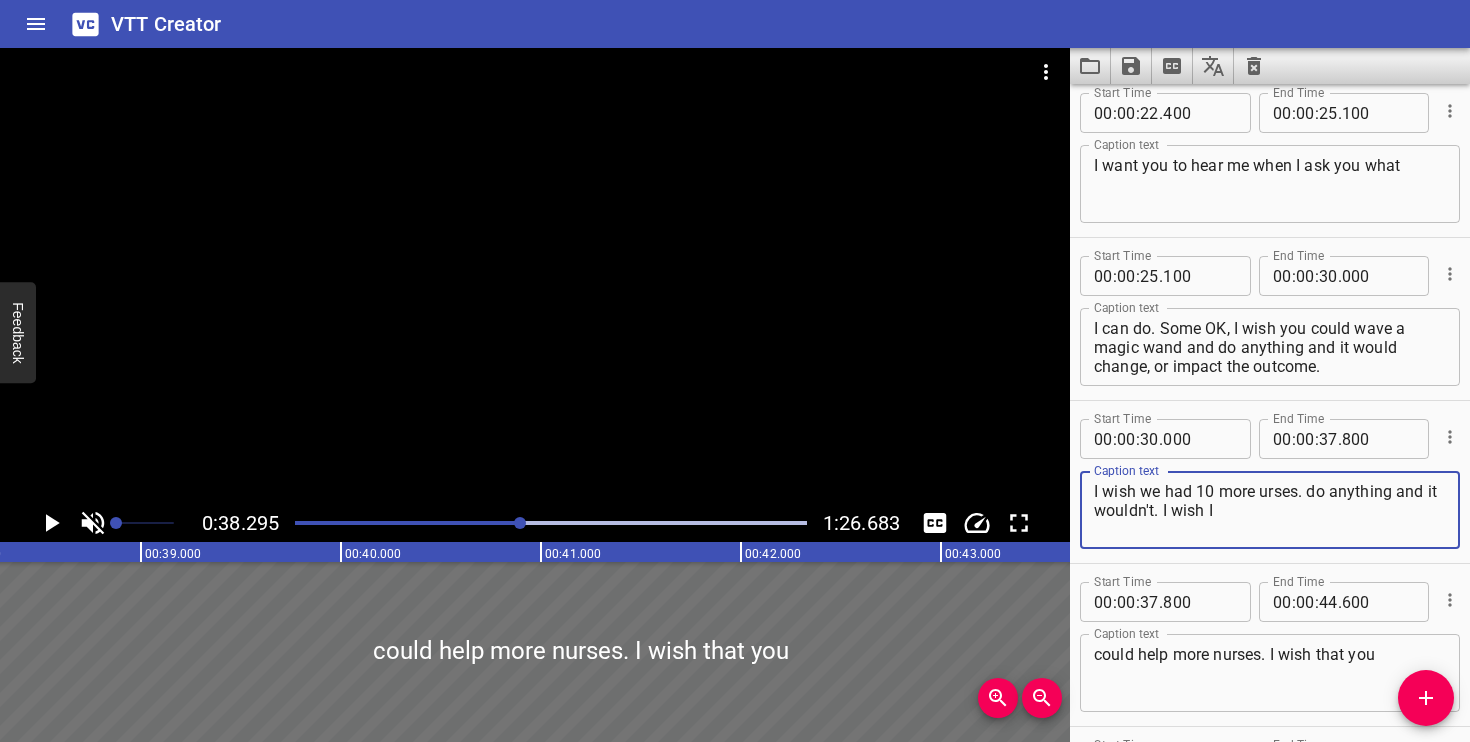 click on "I wish we had 10 more urses. do anything and it wouldn't. I wish I" at bounding box center [1270, 510] 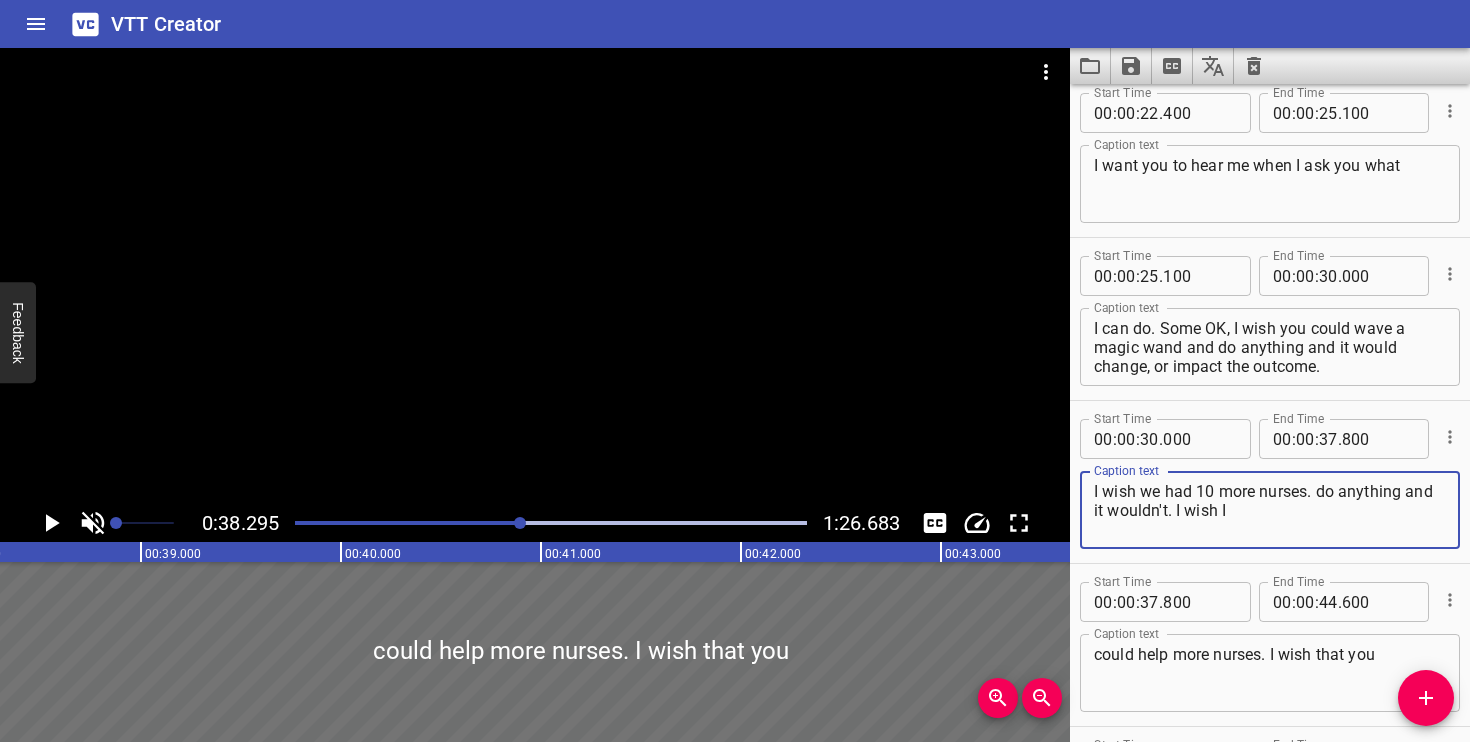 click on "I wish we had 10 more nurses. do anything and it wouldn't. I wish I" at bounding box center (1270, 510) 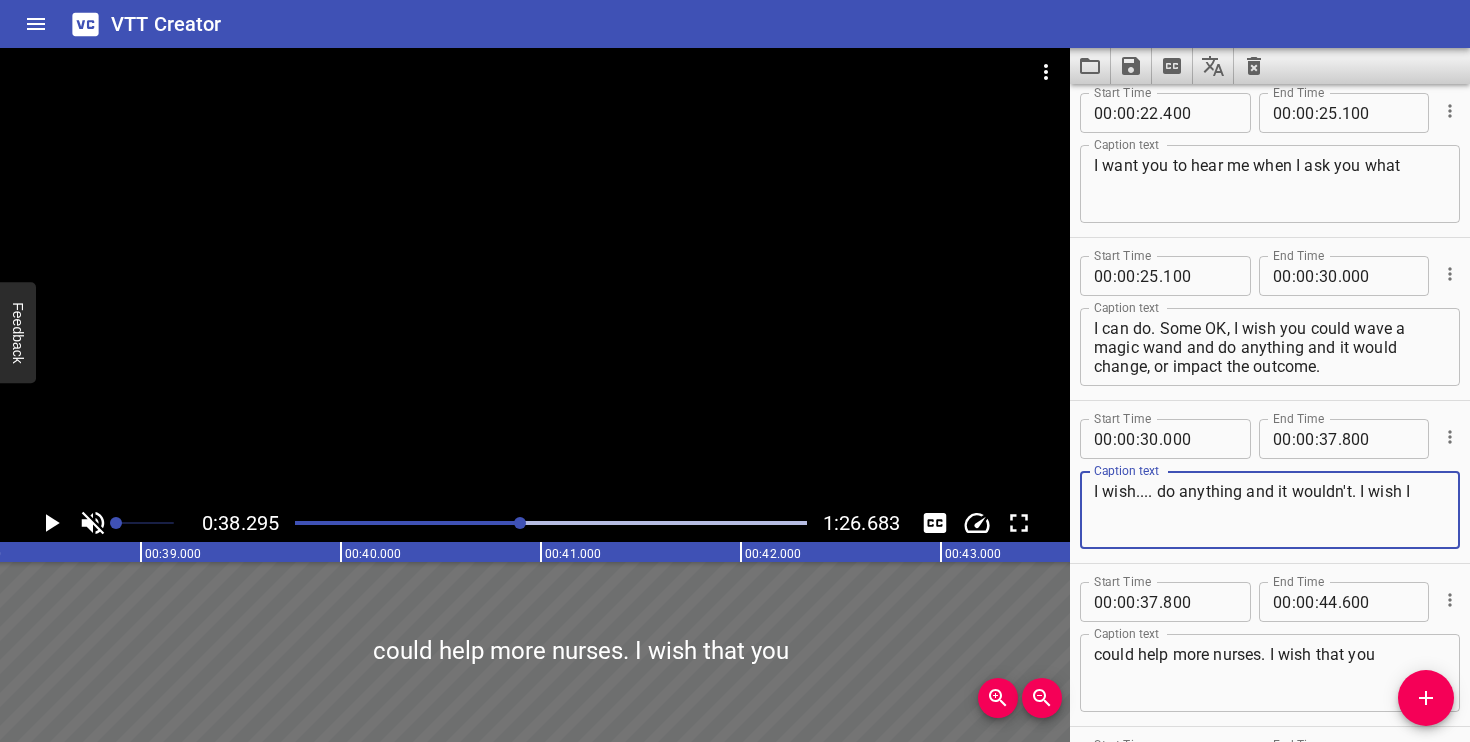 type on "I wish.... do anything and it wouldn't. I wish I" 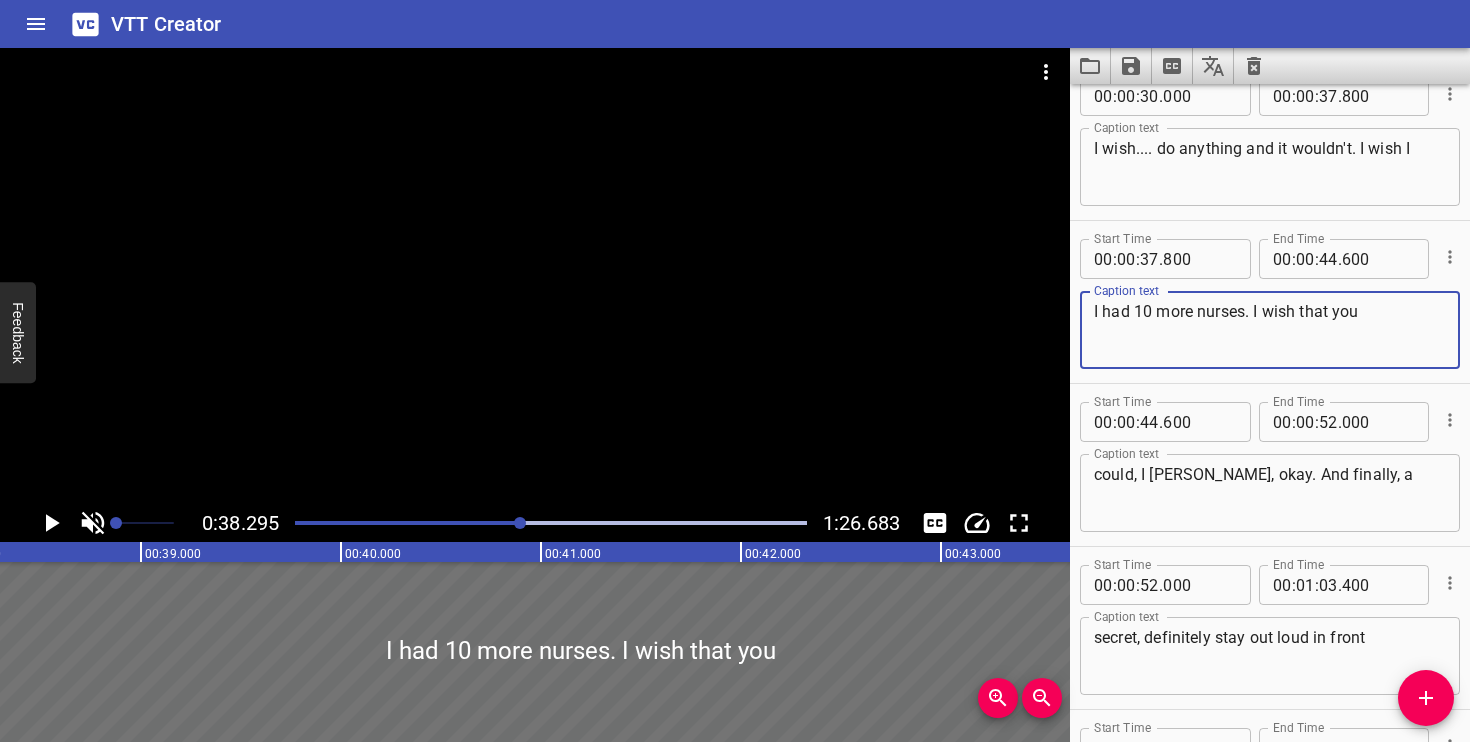 scroll, scrollTop: 685, scrollLeft: 0, axis: vertical 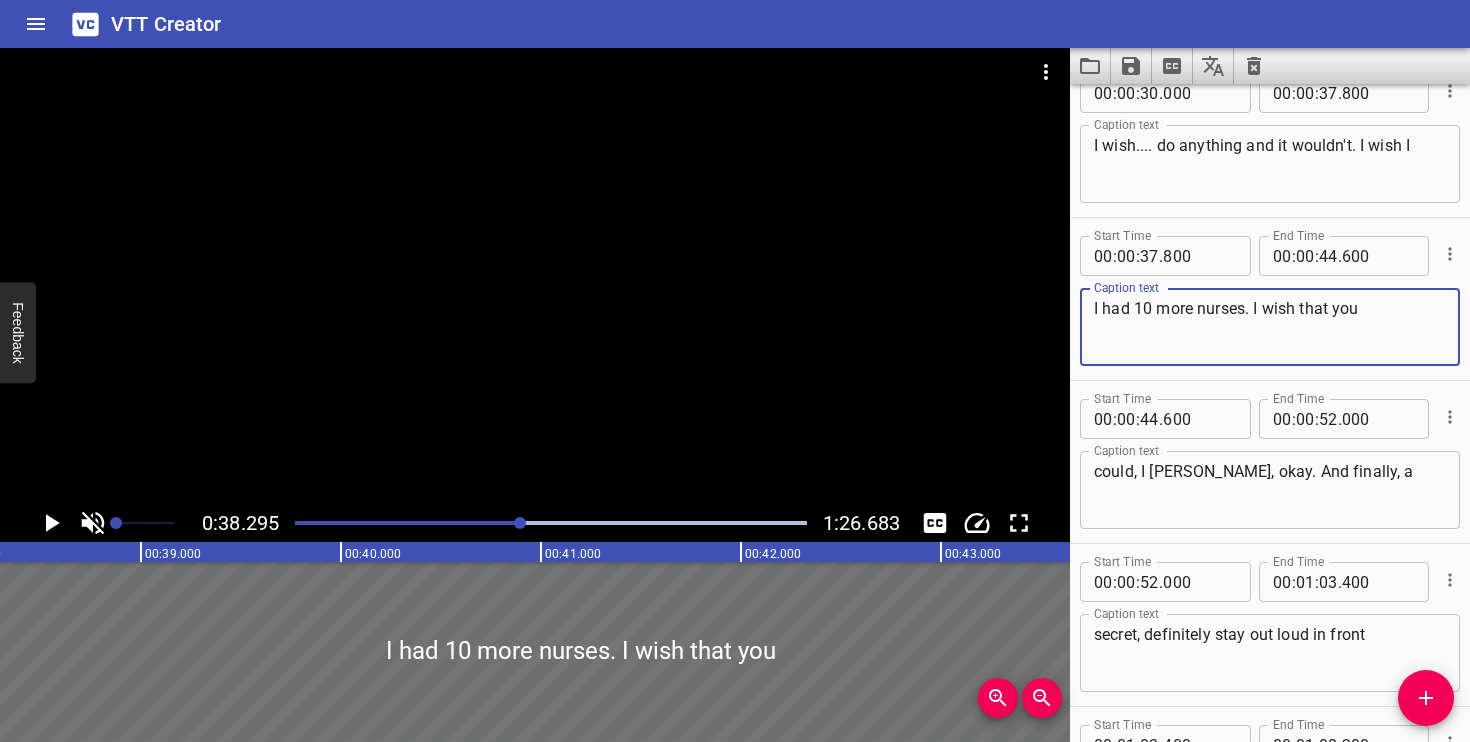 type on "I had 10 more nurses. I wish that you" 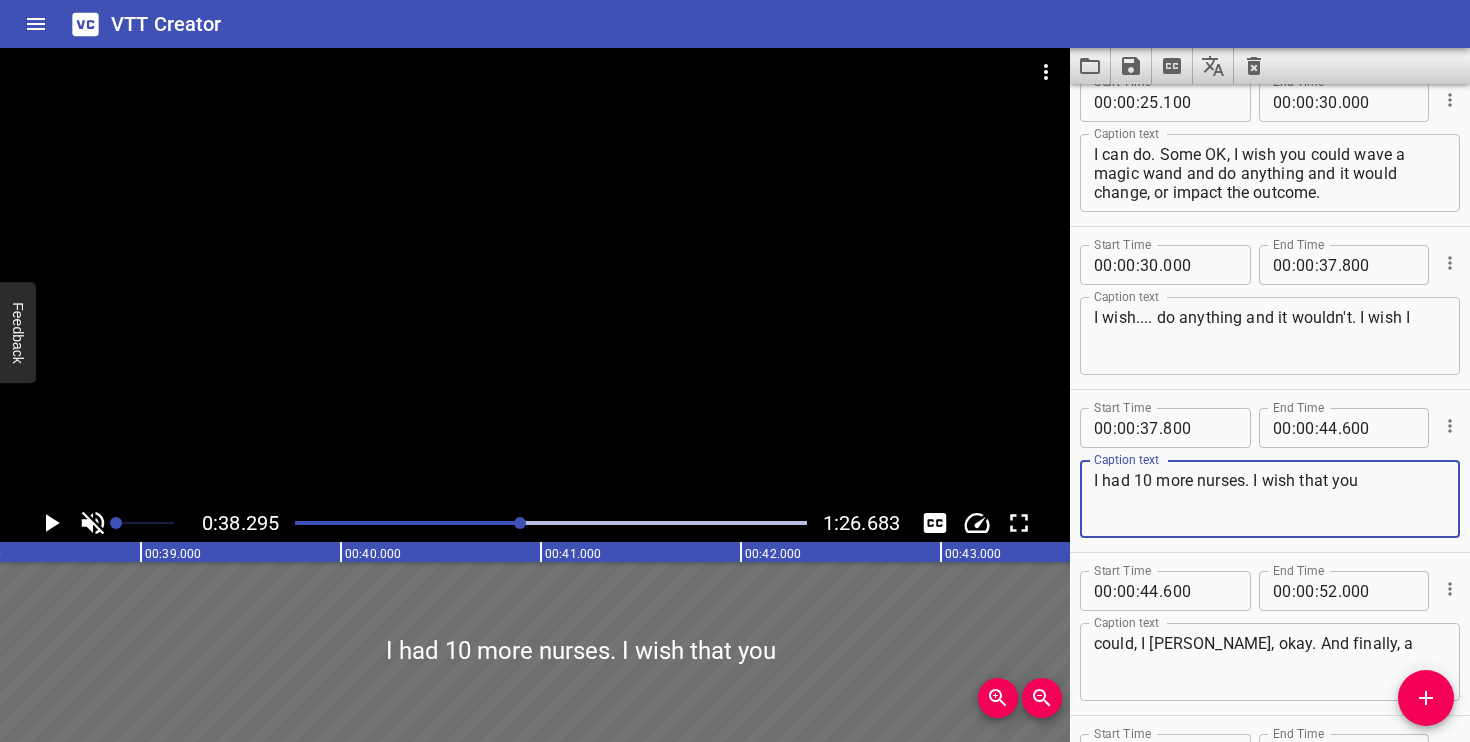 scroll, scrollTop: 497, scrollLeft: 0, axis: vertical 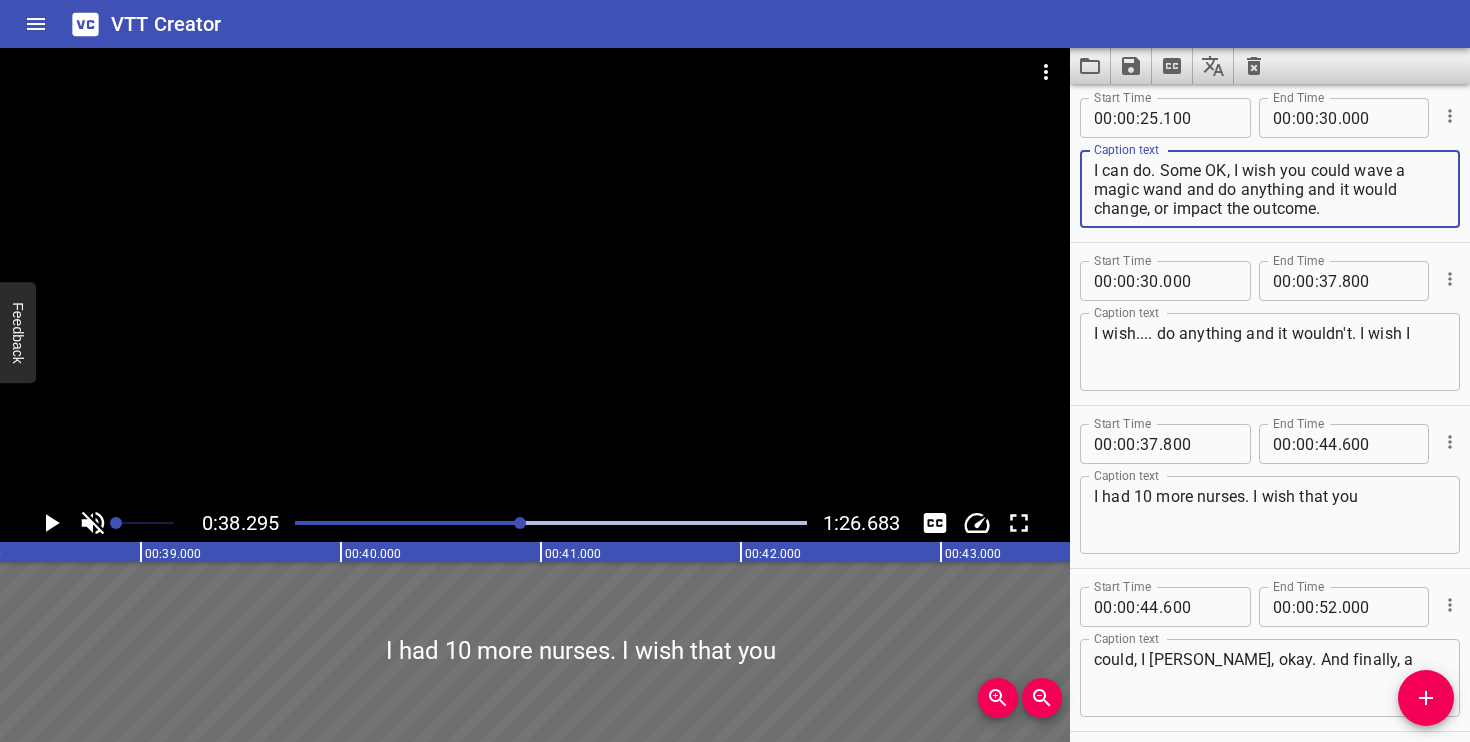 click on "I can do. Some OK, I wish you could wave a magic wand and do anything and it would change, or impact the outcome." at bounding box center (1270, 189) 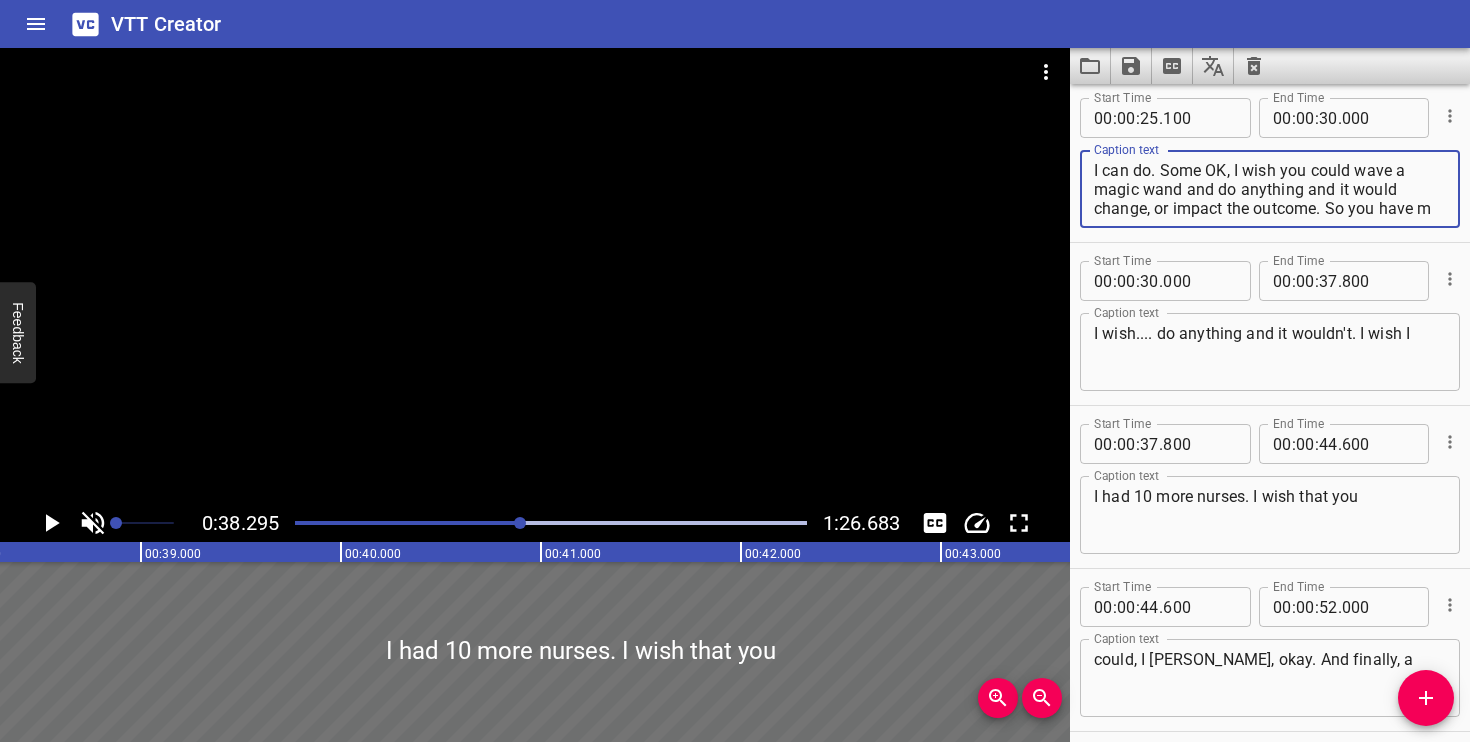scroll, scrollTop: 19, scrollLeft: 0, axis: vertical 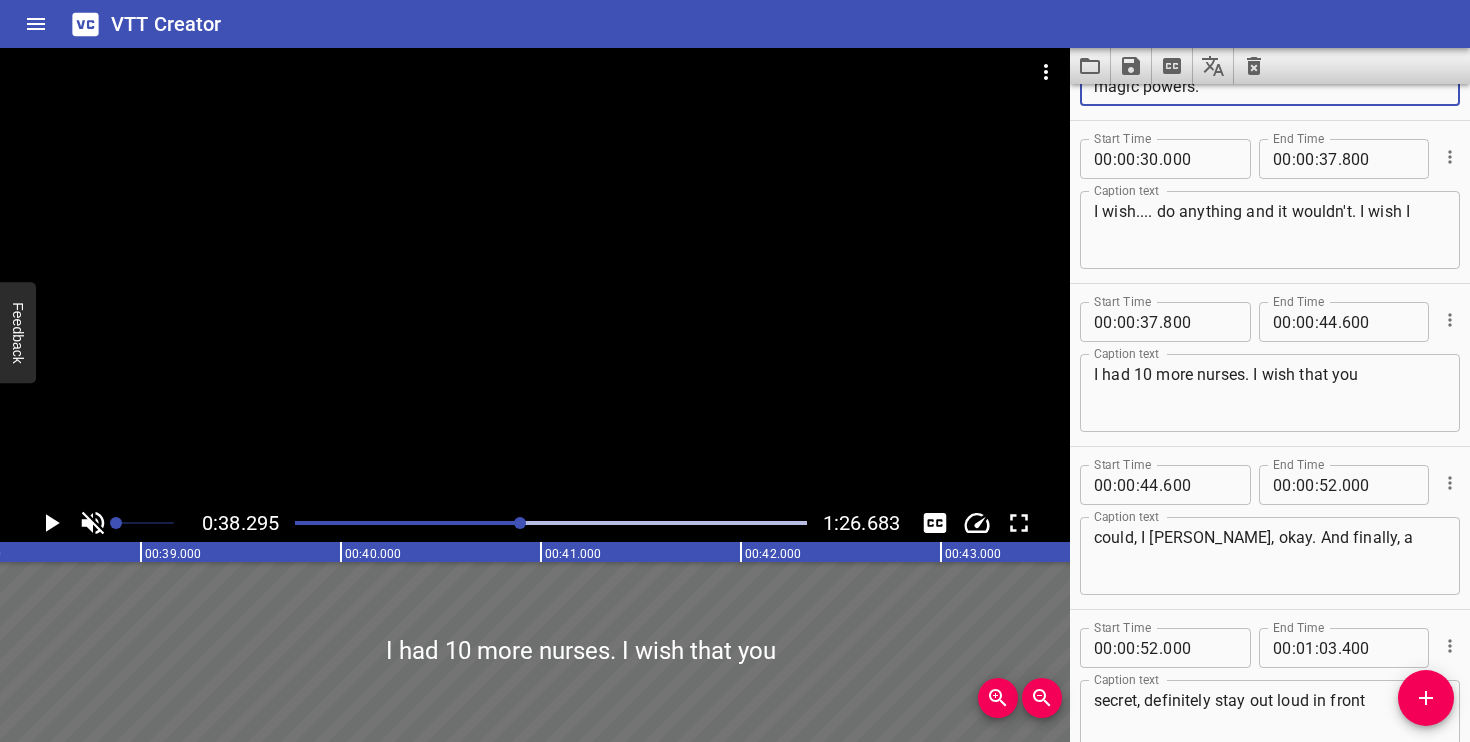 type on "I can do. Some OK, I wish you could wave a magic wand and do anything and it would change, or impact the outcome. So you have magic powers." 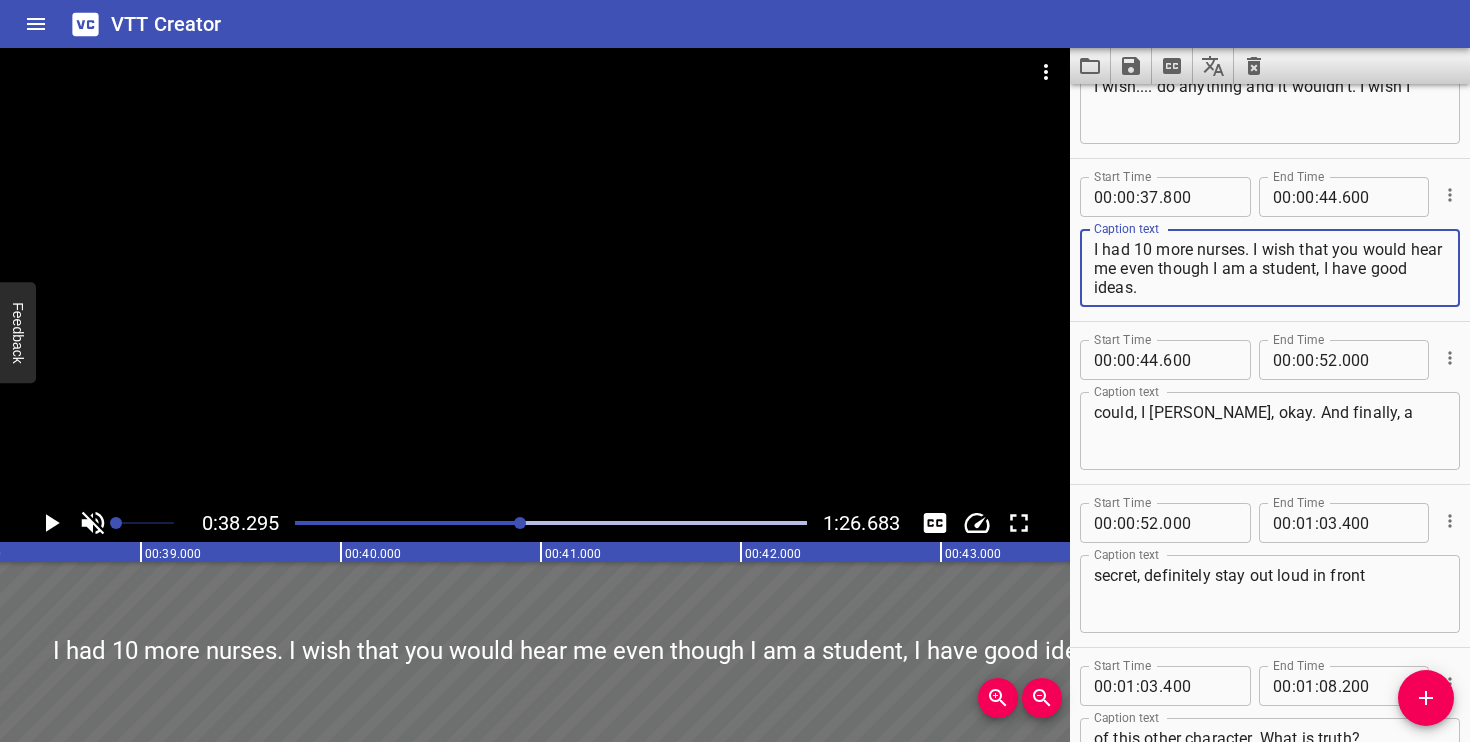 scroll, scrollTop: 758, scrollLeft: 0, axis: vertical 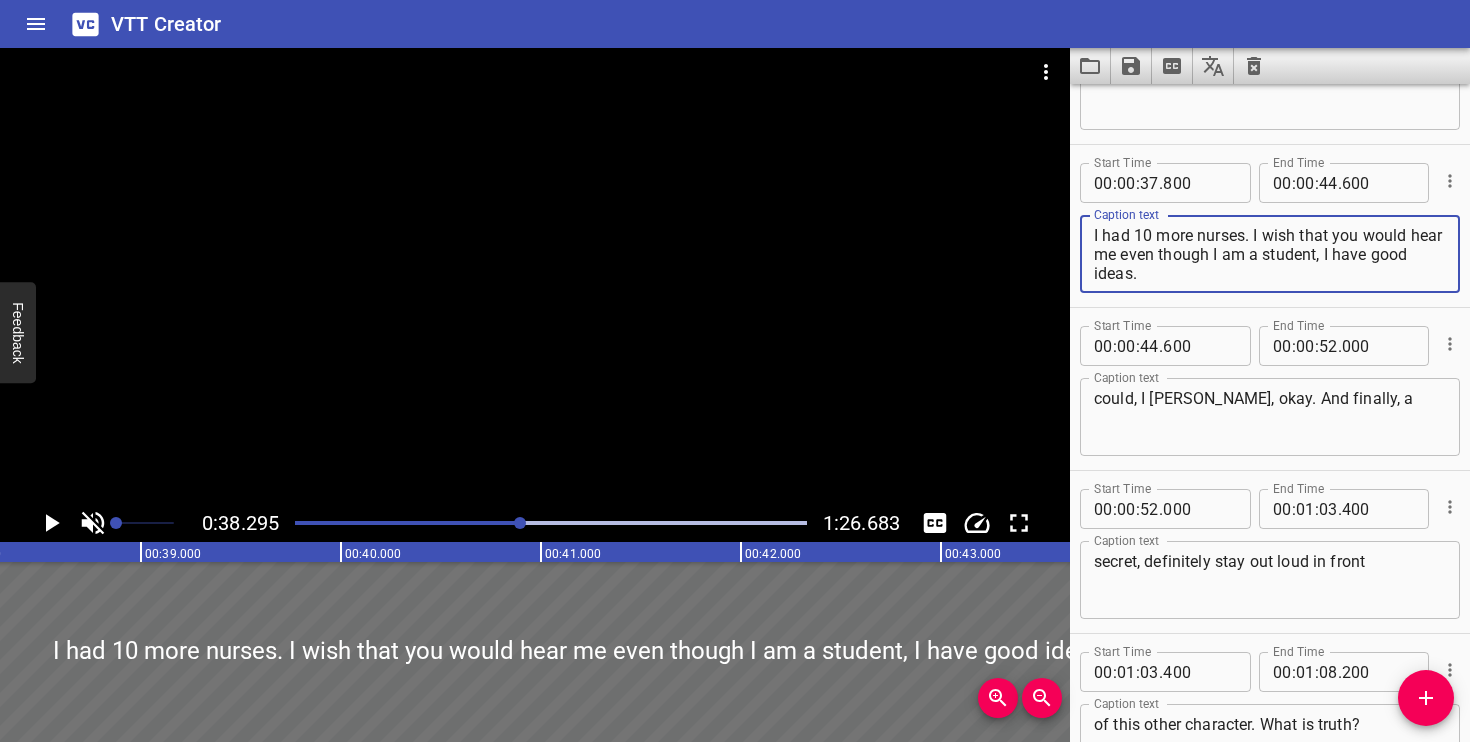 type on "I had 10 more nurses. I wish that you would hear me even though I am a student, I have good ideas." 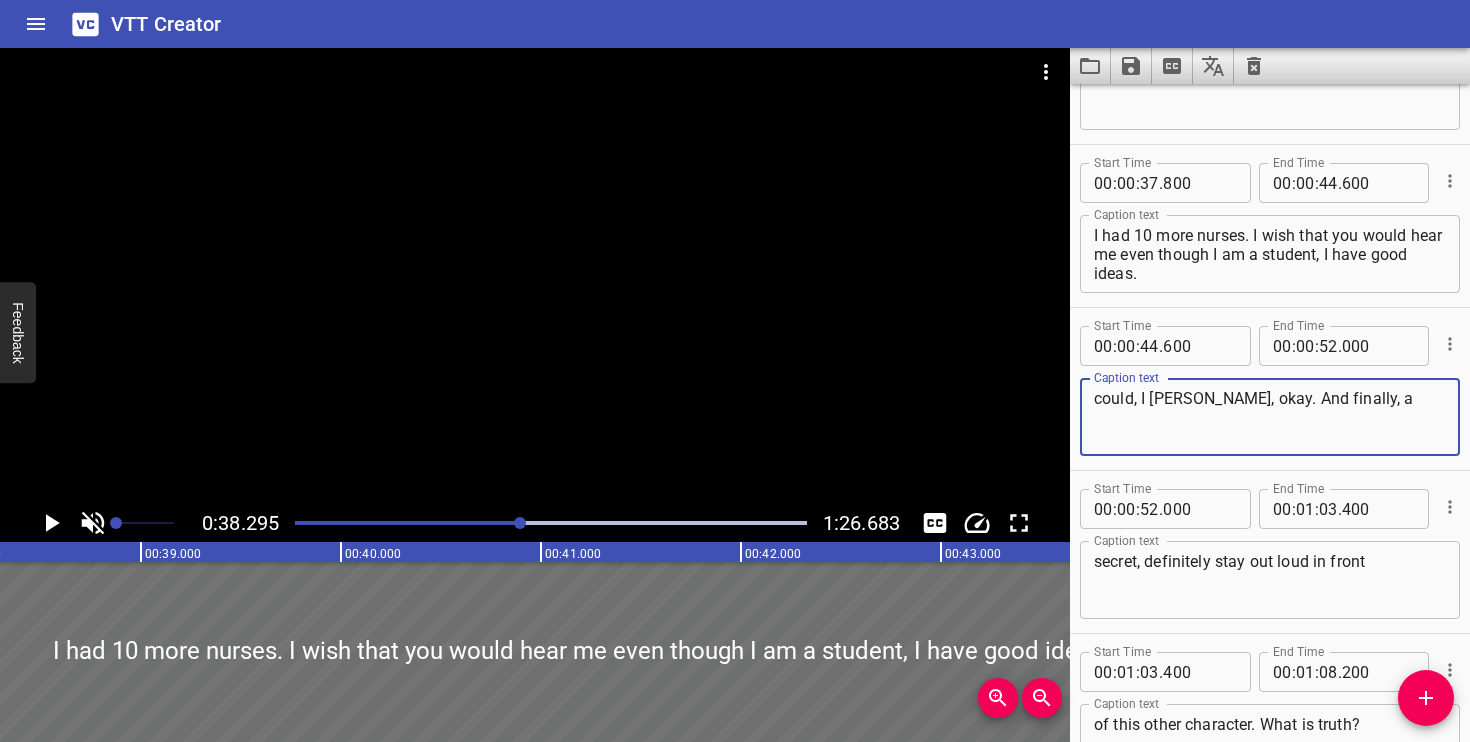 drag, startPoint x: 1232, startPoint y: 403, endPoint x: 1089, endPoint y: 402, distance: 143.0035 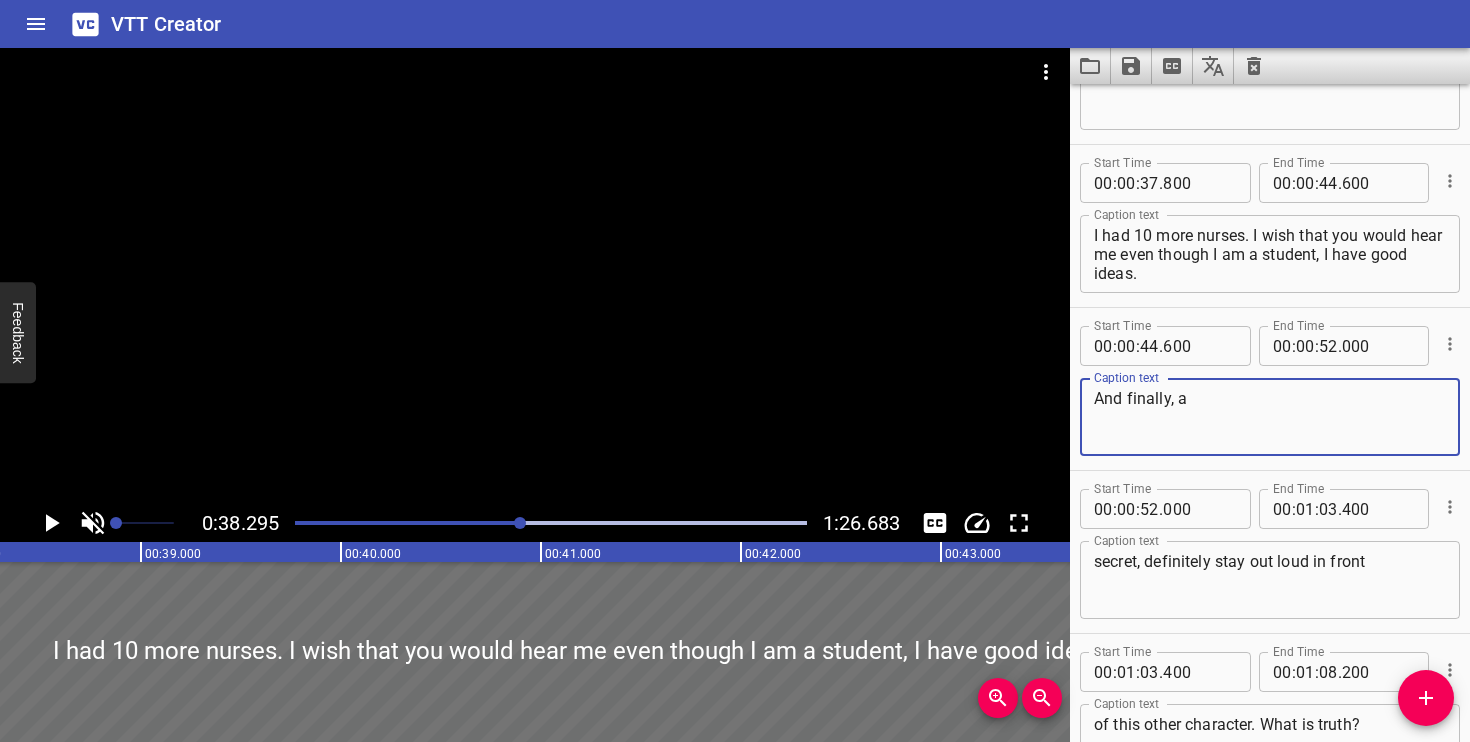 click on "And finally, a" at bounding box center (1270, 417) 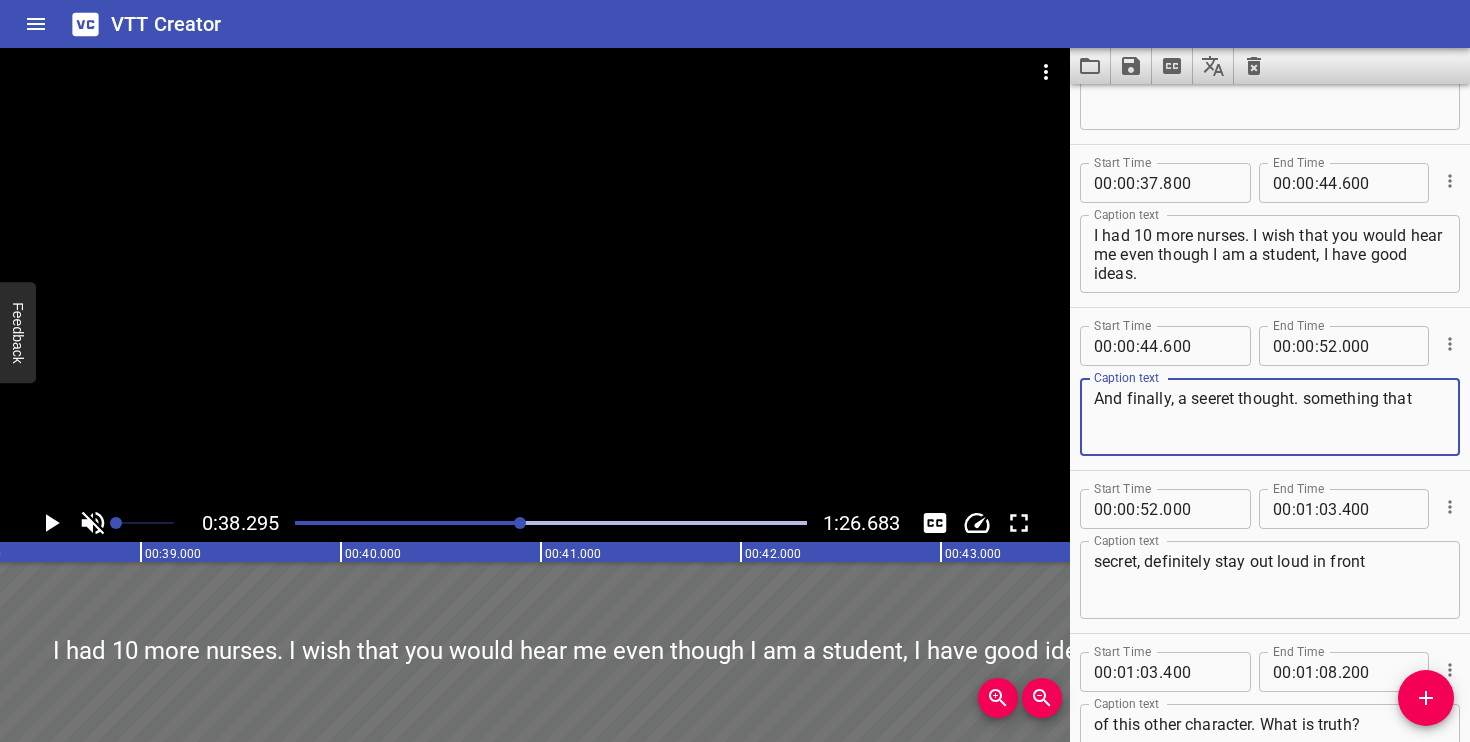 click on "And finally, a seeret thought. something that" at bounding box center [1270, 417] 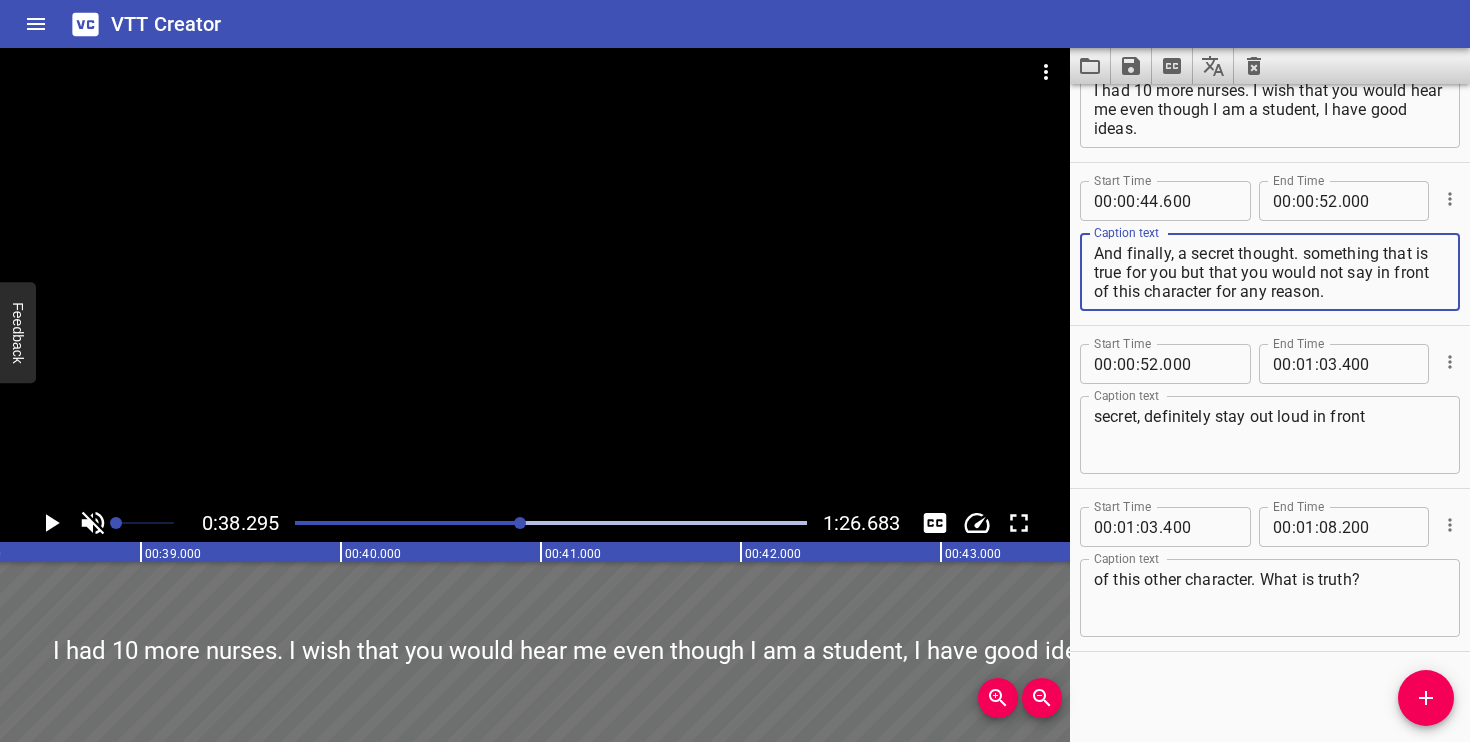 scroll, scrollTop: 902, scrollLeft: 0, axis: vertical 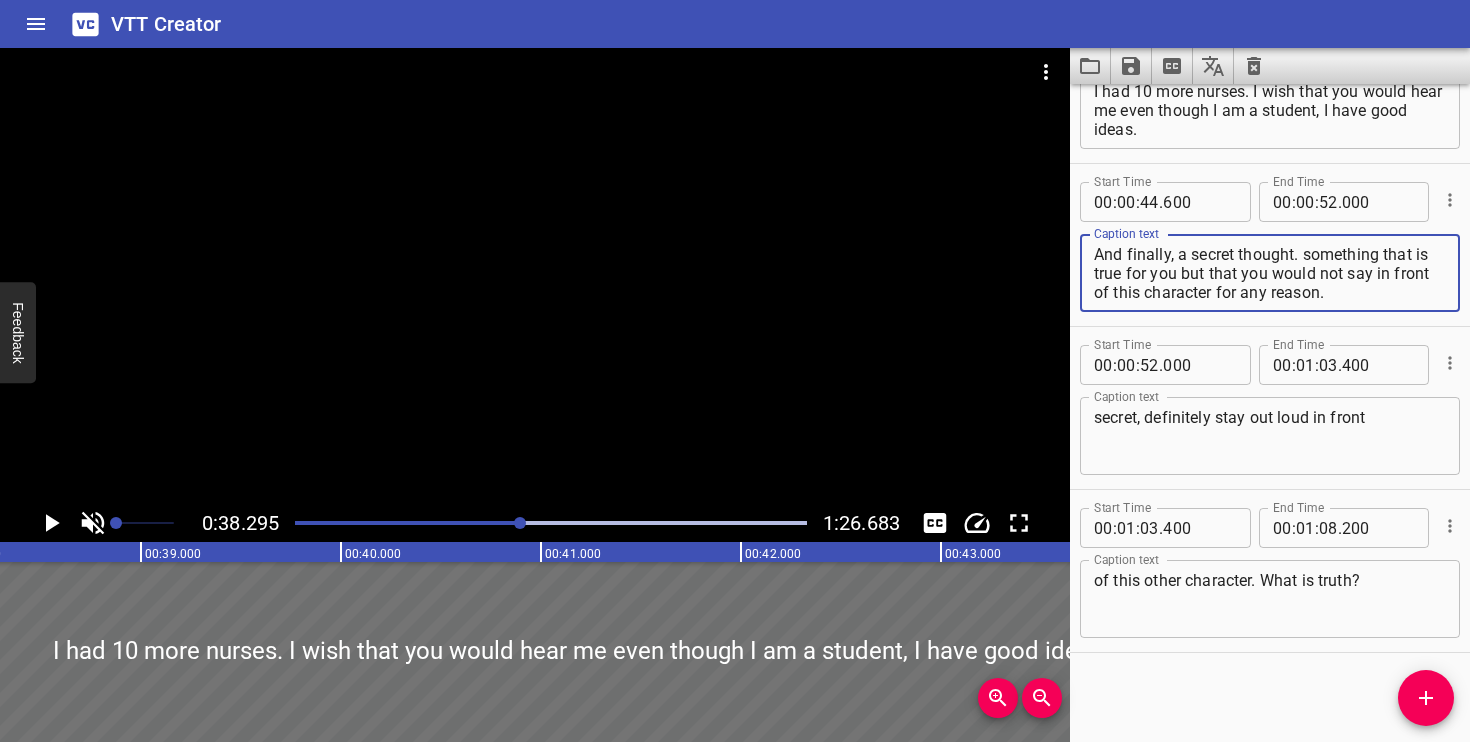 click on "And finally, a secret thought. something that is true for you but that you would not say in front of this character for any reason." at bounding box center (1270, 273) 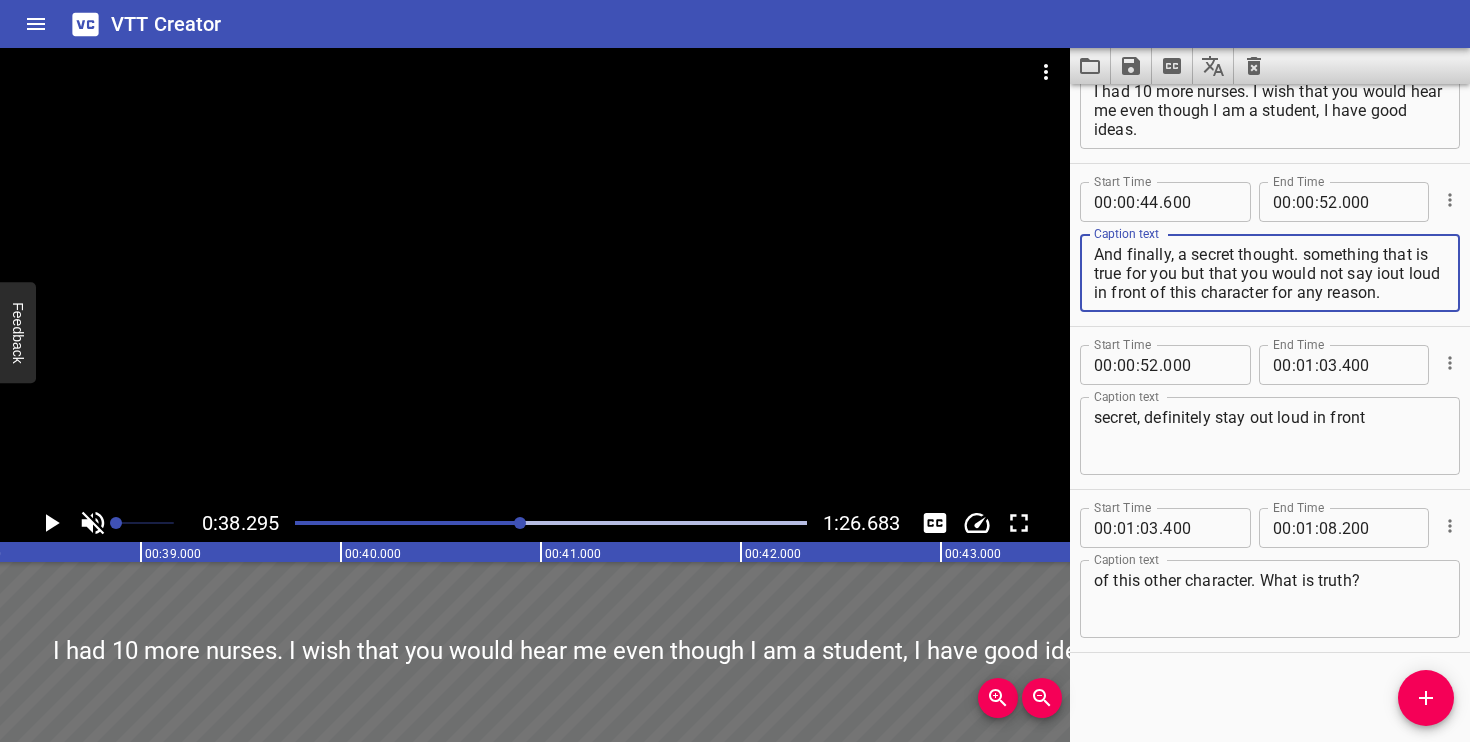 click on "And finally, a secret thought. something that is true for you but that you would not say iout loud in front of this character for any reason." at bounding box center [1270, 273] 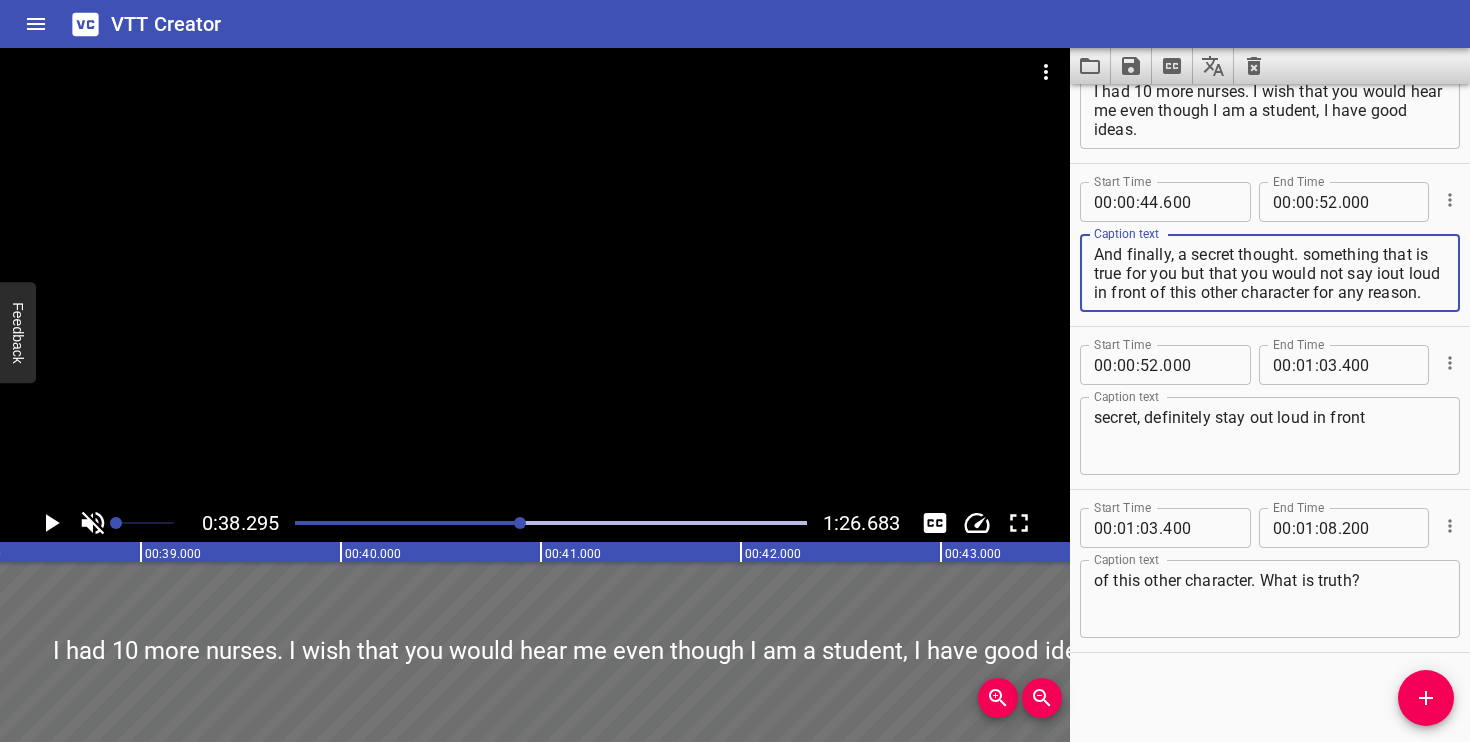 click on "And finally, a secret thought. something that is true for you but that you would not say iout loud in front of this other character for any reason." at bounding box center [1270, 273] 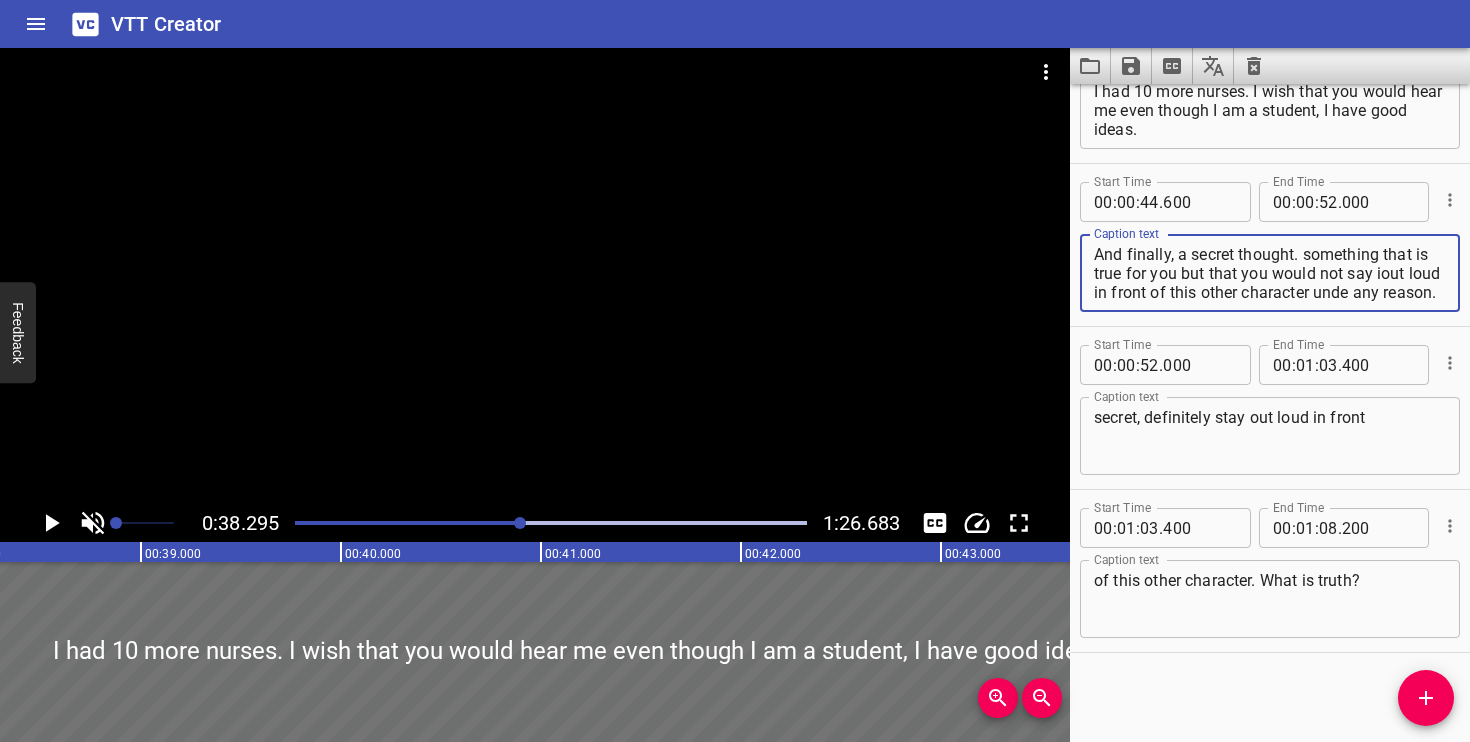 scroll, scrollTop: 19, scrollLeft: 0, axis: vertical 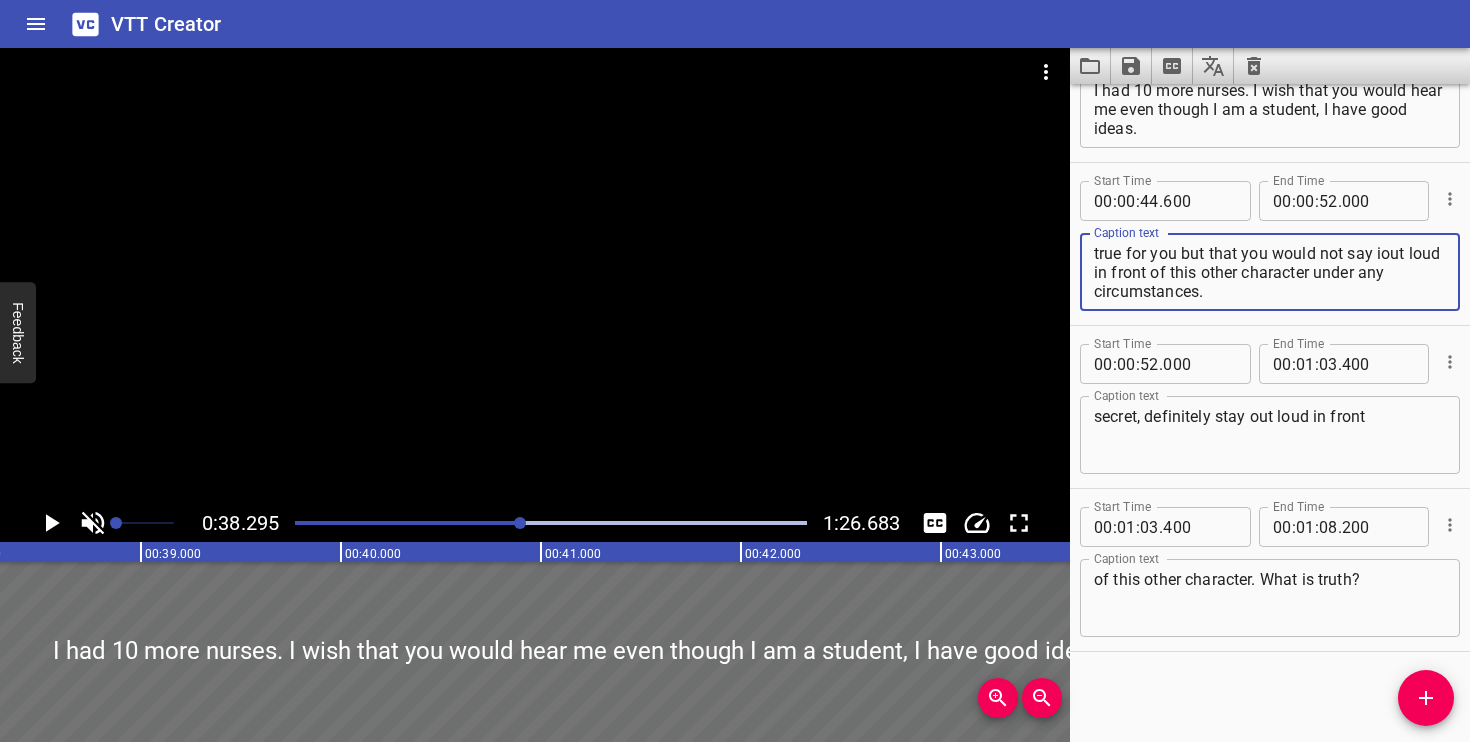 type on "And finally, a secret thought. something that is true for you but that you would not say iout loud in front of this other character under any circumstances." 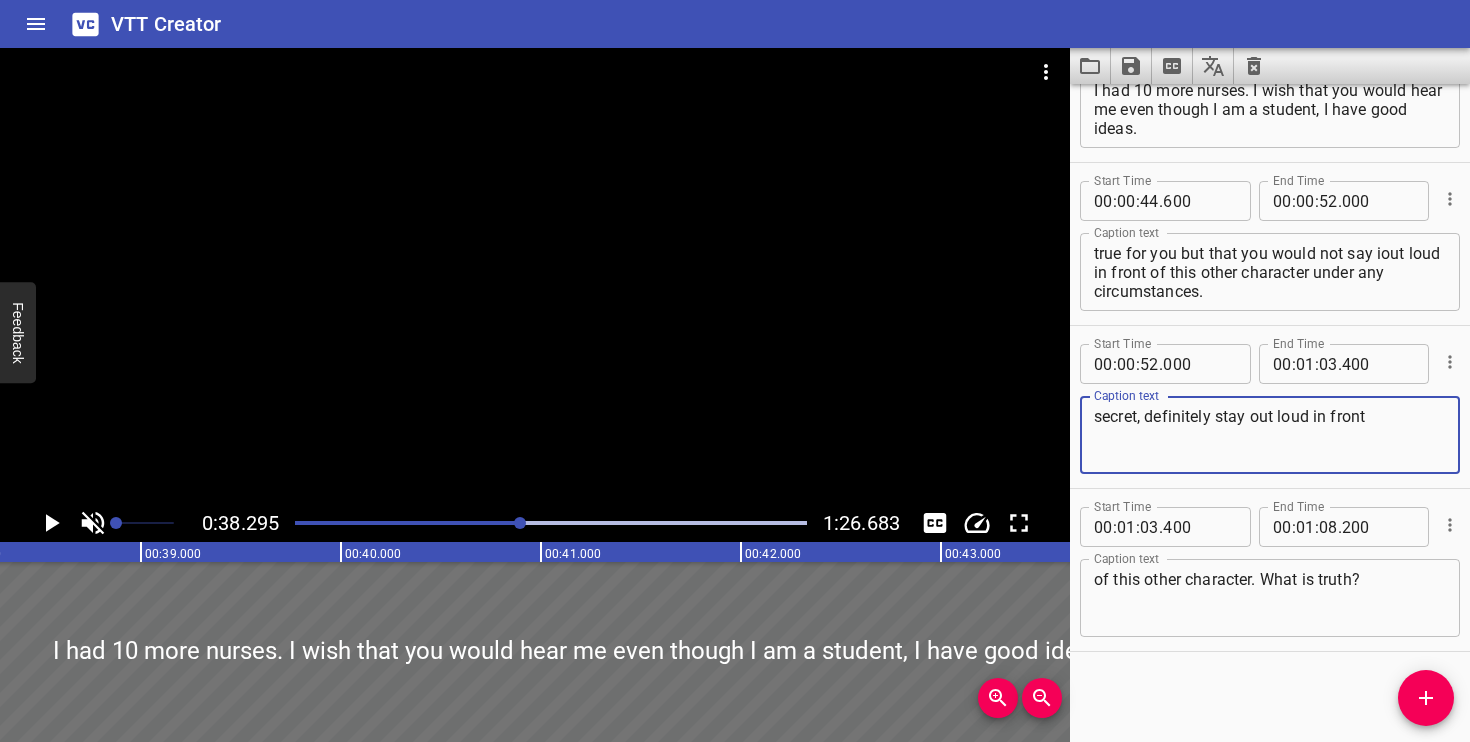 drag, startPoint x: 1148, startPoint y: 416, endPoint x: 1382, endPoint y: 409, distance: 234.10468 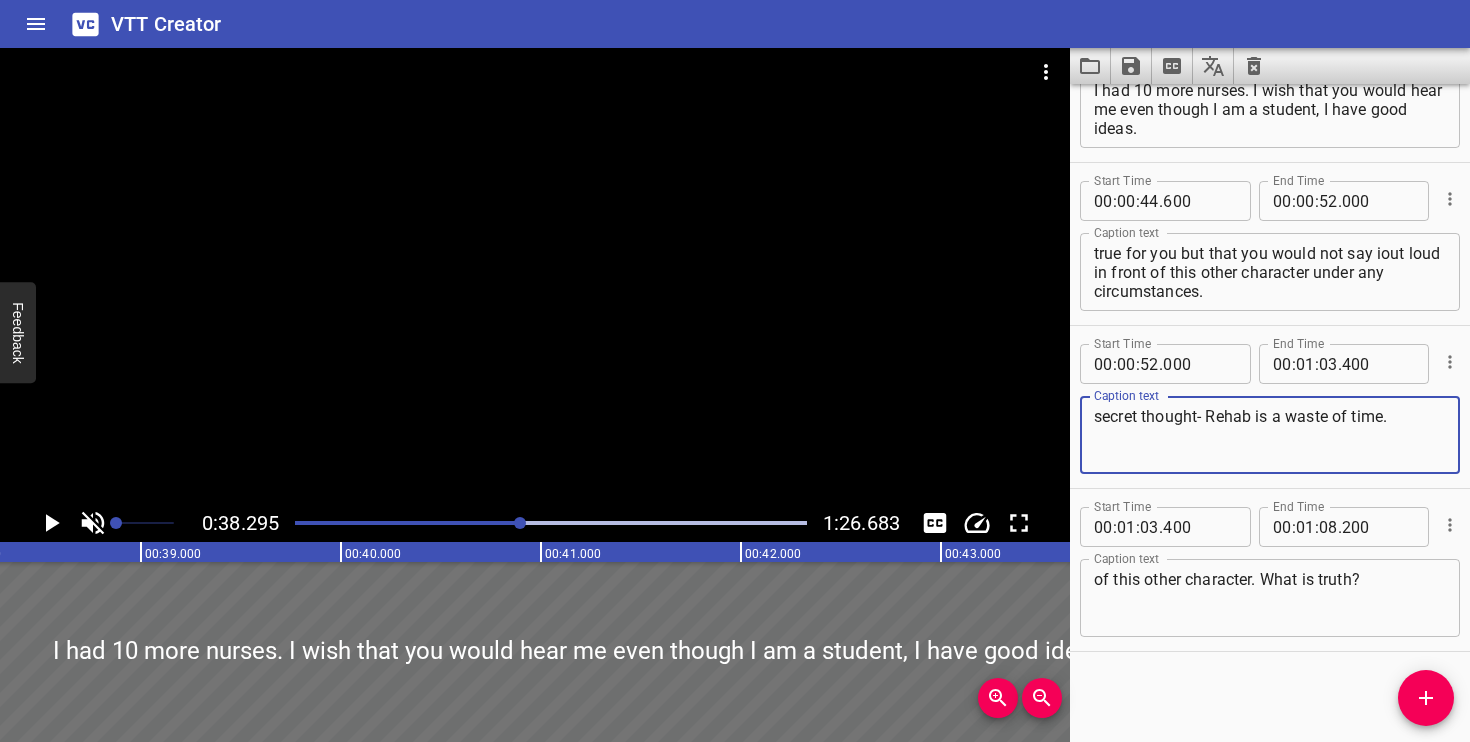type on "secret thought- Rehab is a waste of time." 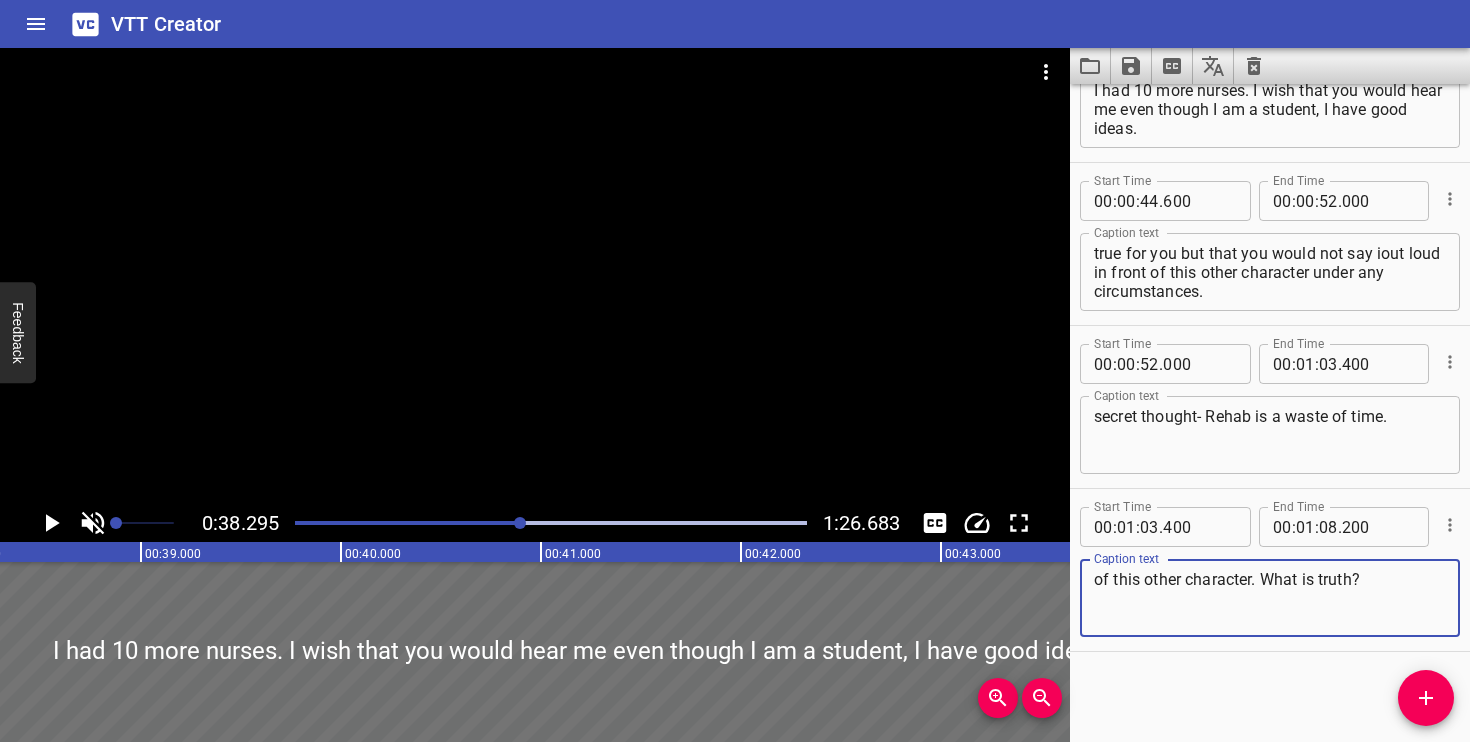 drag, startPoint x: 1094, startPoint y: 586, endPoint x: 1364, endPoint y: 585, distance: 270.00186 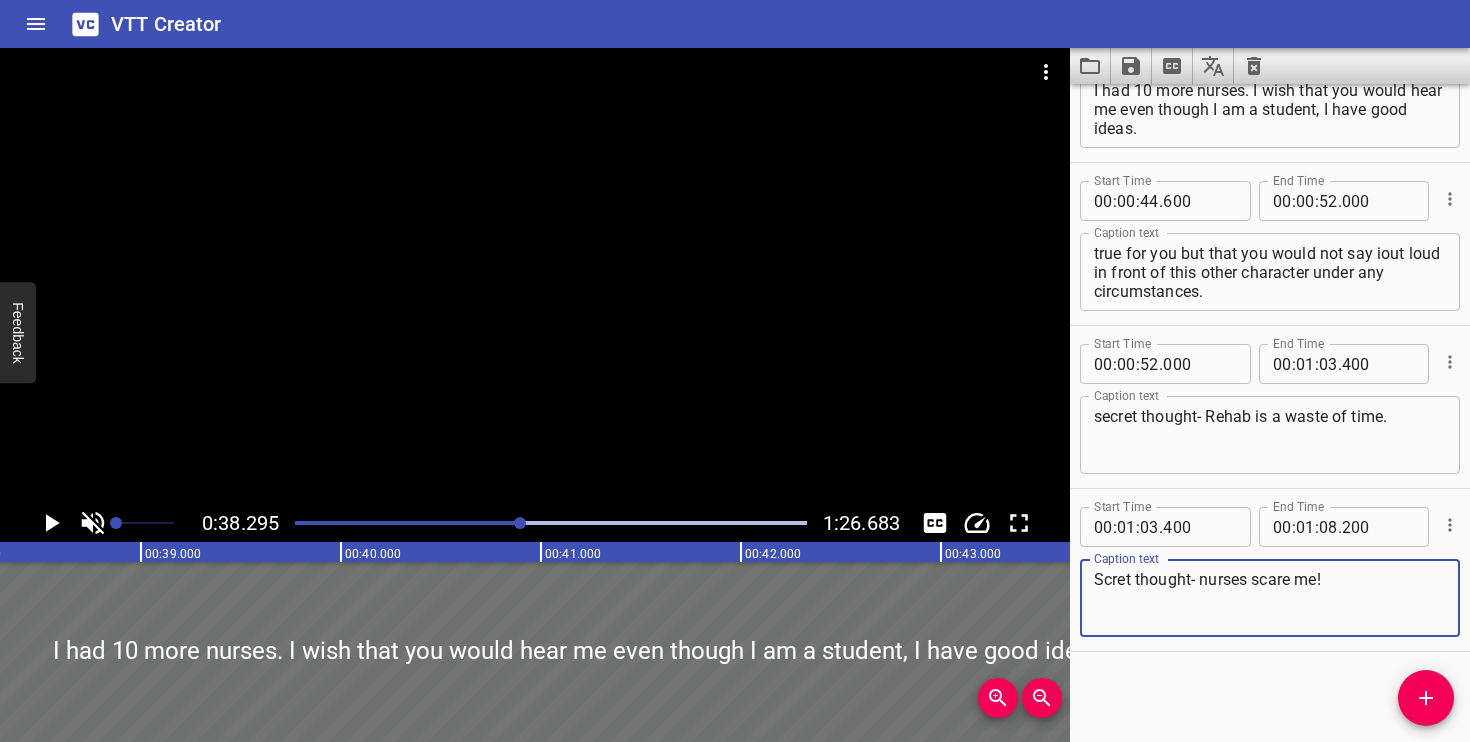 click on "Scret thought- nurses scare me!" at bounding box center [1270, 598] 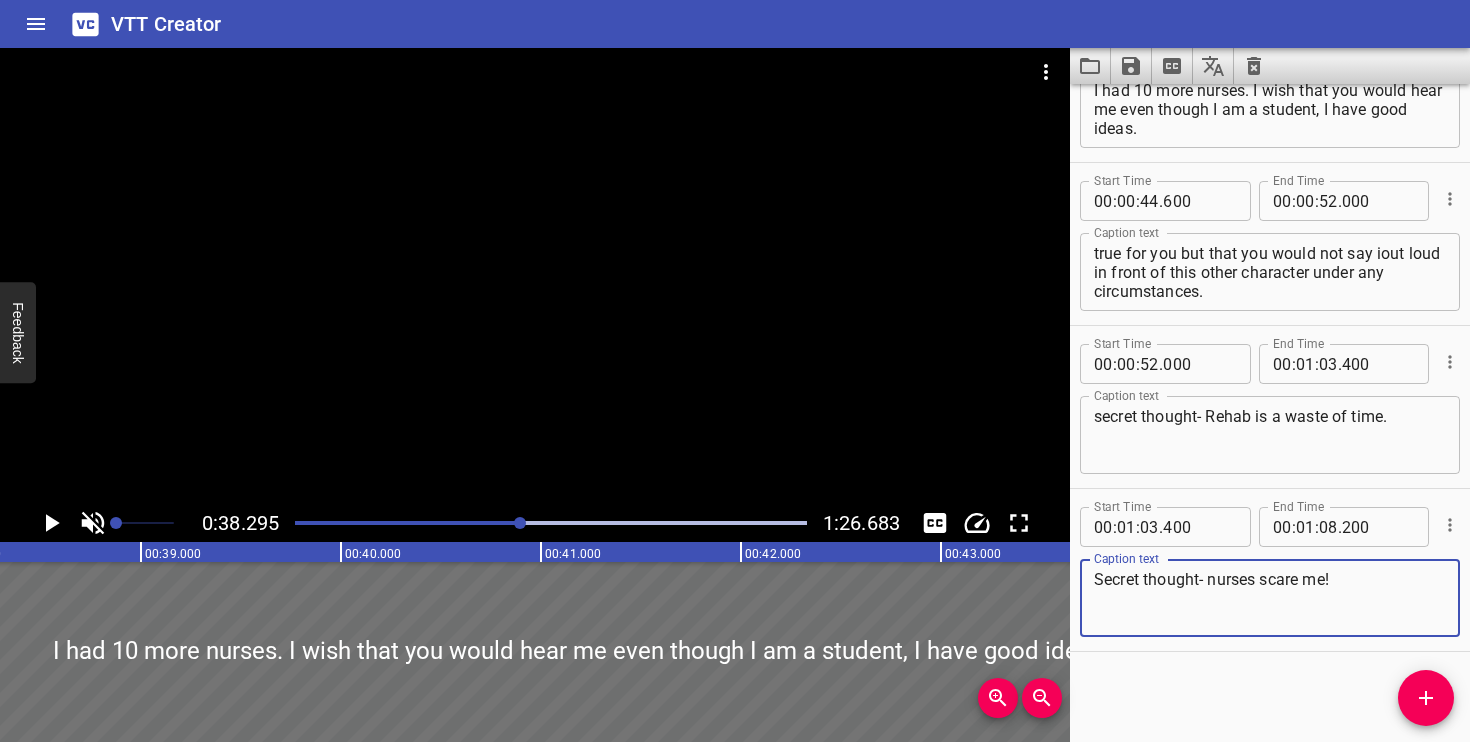 click on "Secret thought- nurses scare me!" at bounding box center [1270, 598] 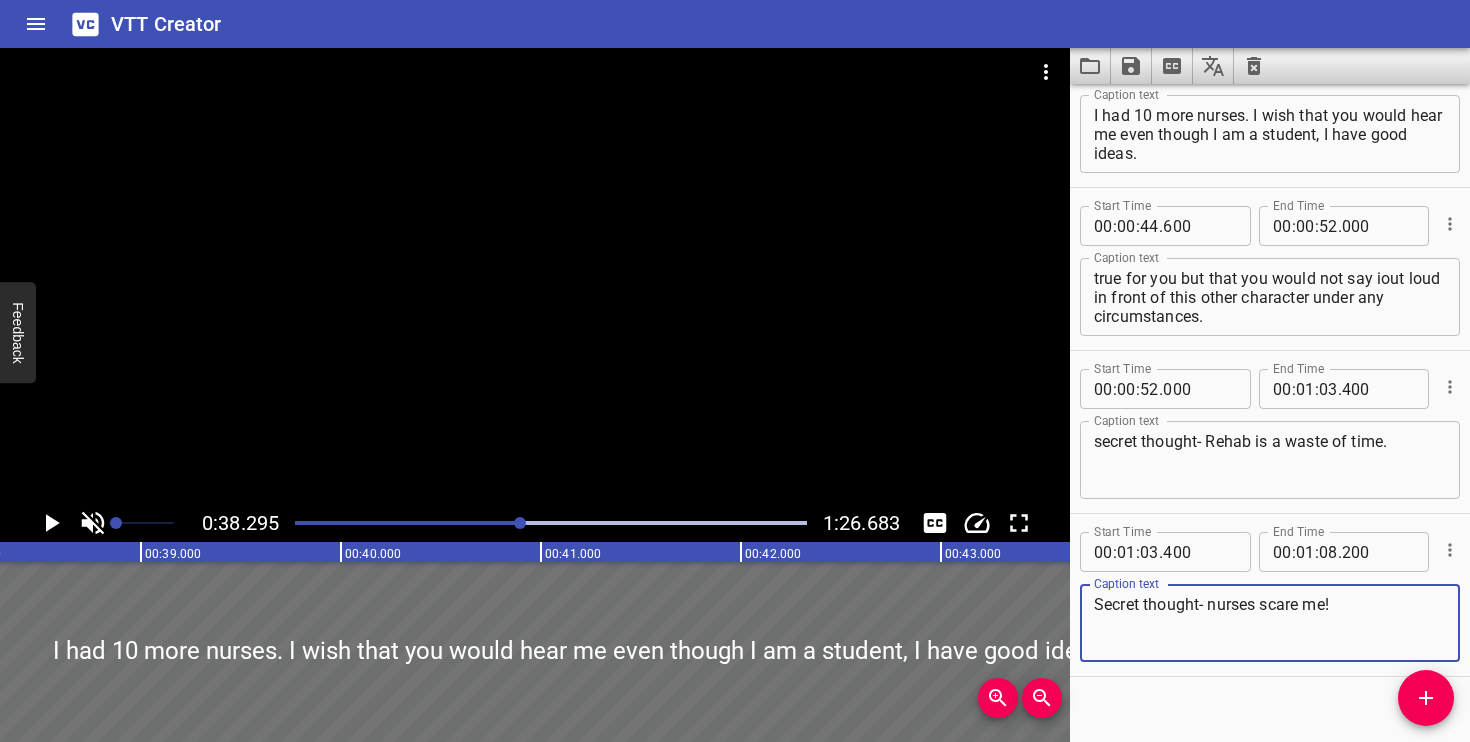scroll, scrollTop: 891, scrollLeft: 0, axis: vertical 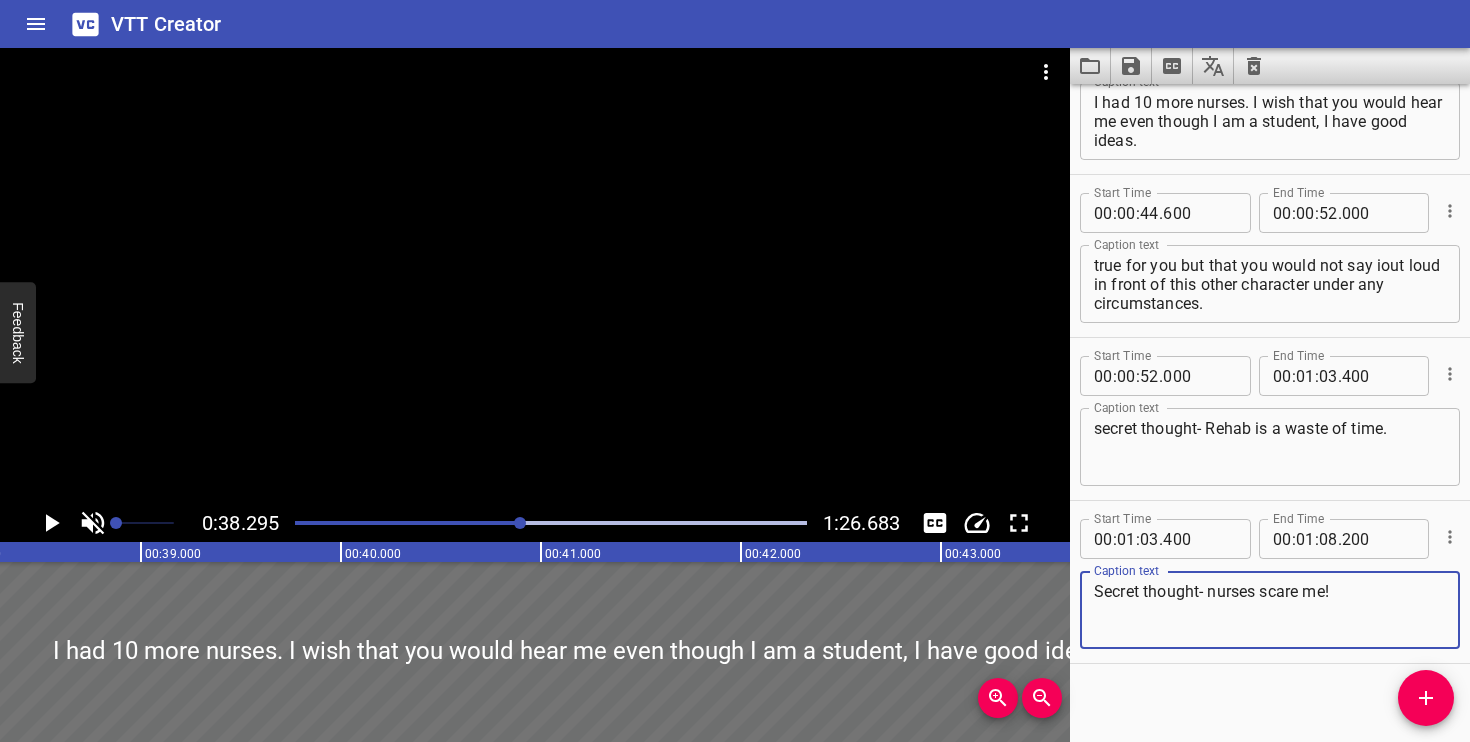 click on "And finally, a secret thought. something that is true for you but that you would not say iout loud in front of this other character under any circumstances." at bounding box center (1270, 284) 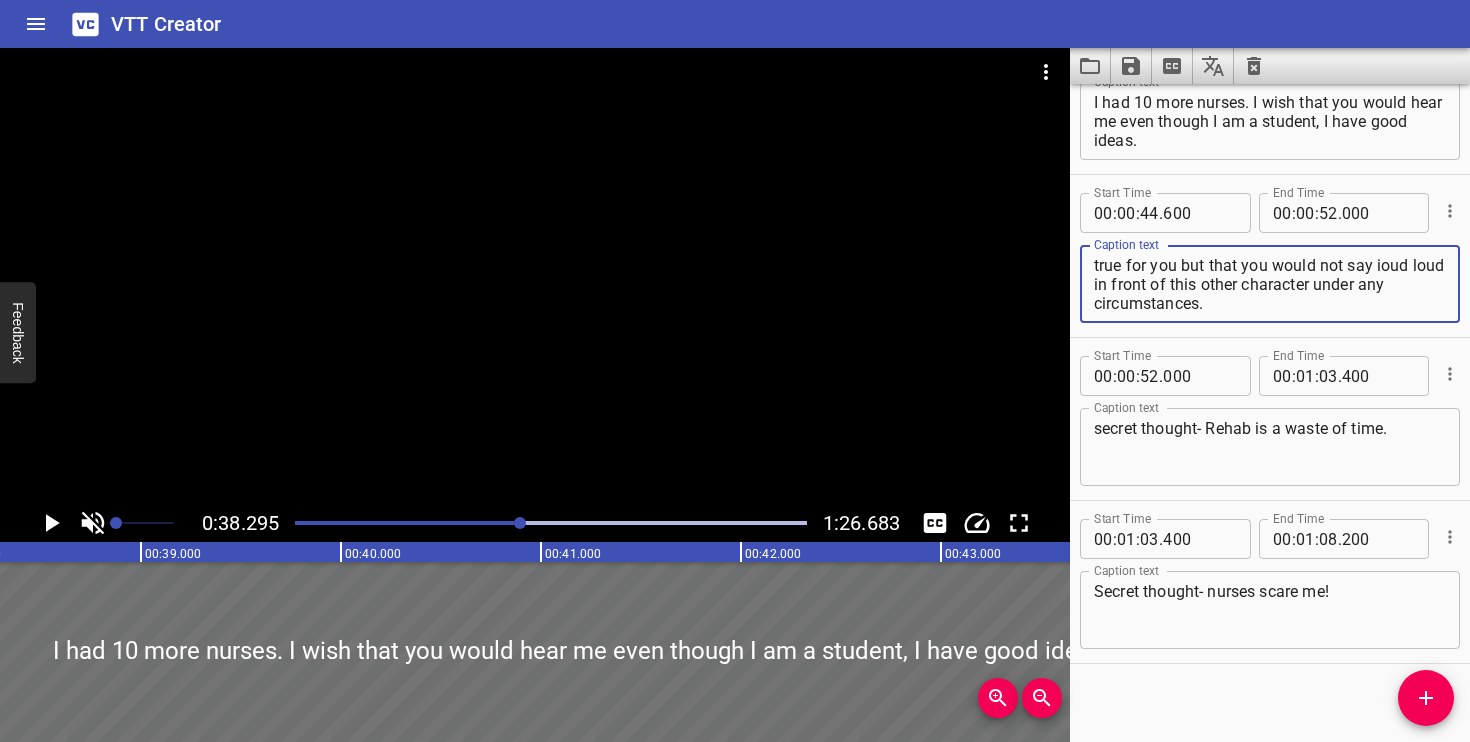 click on "And finally, a secret thought. something that is true for you but that you would not say ioud loud in front of this other character under any circumstances." at bounding box center (1270, 284) 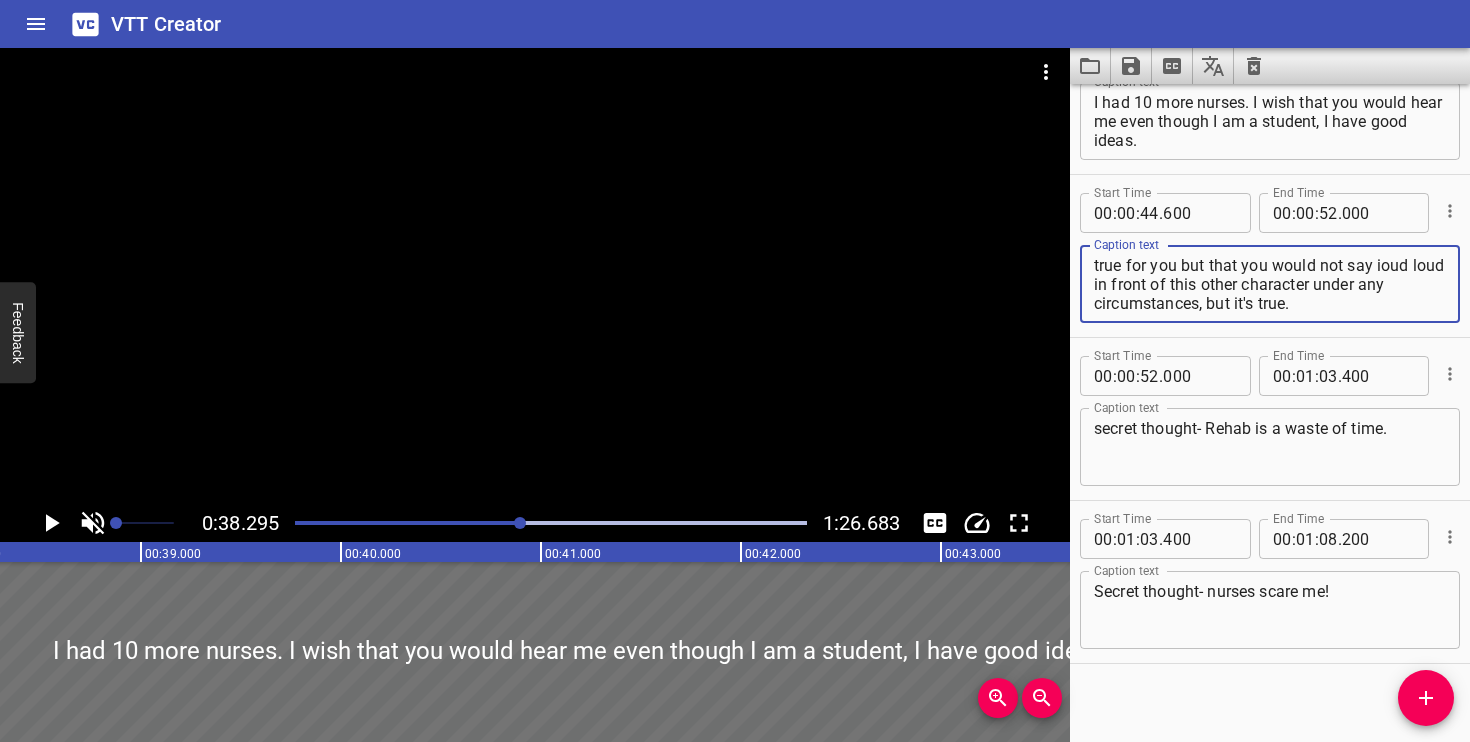 scroll, scrollTop: 903, scrollLeft: 0, axis: vertical 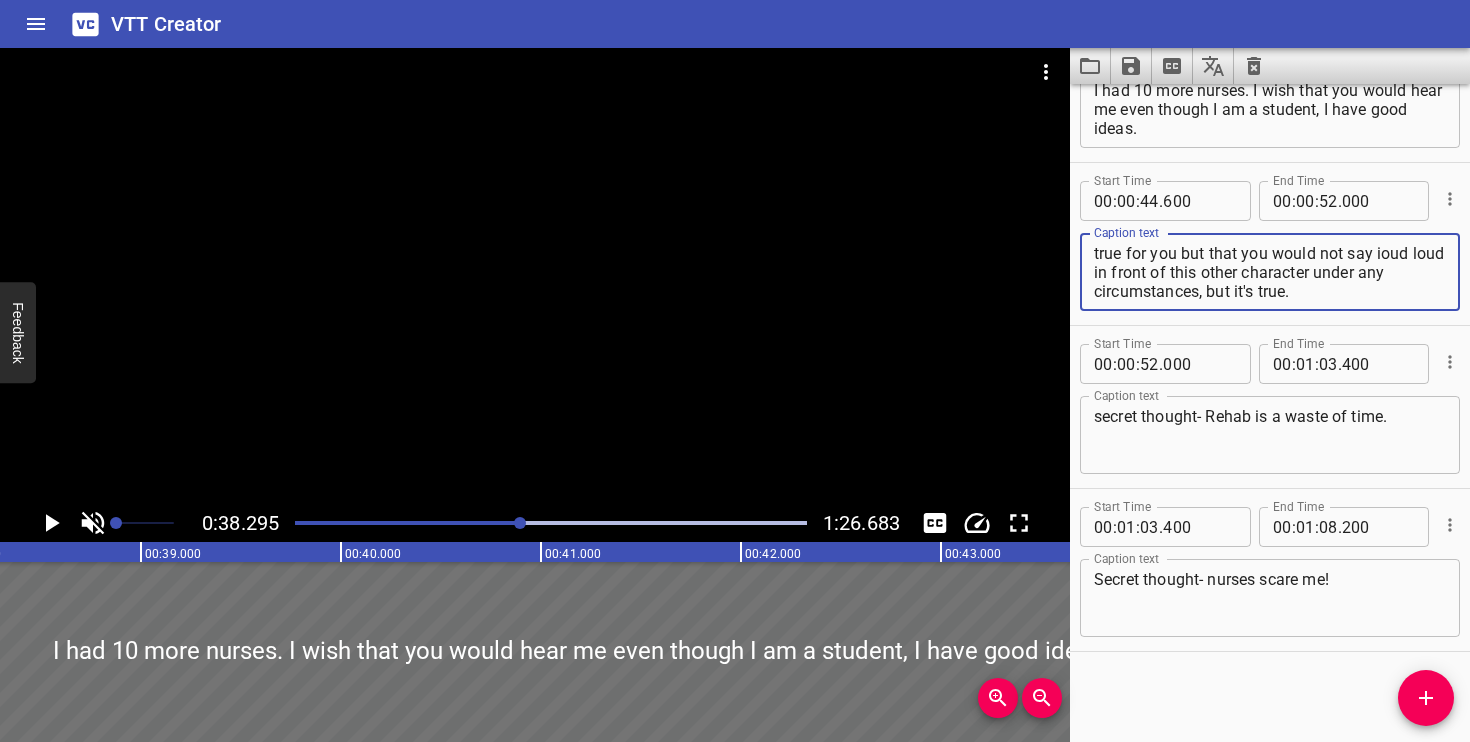 type on "And finally, a secret thought. something that is true for you but that you would not say ioud loud in front of this other character under any circumstances, but it's true." 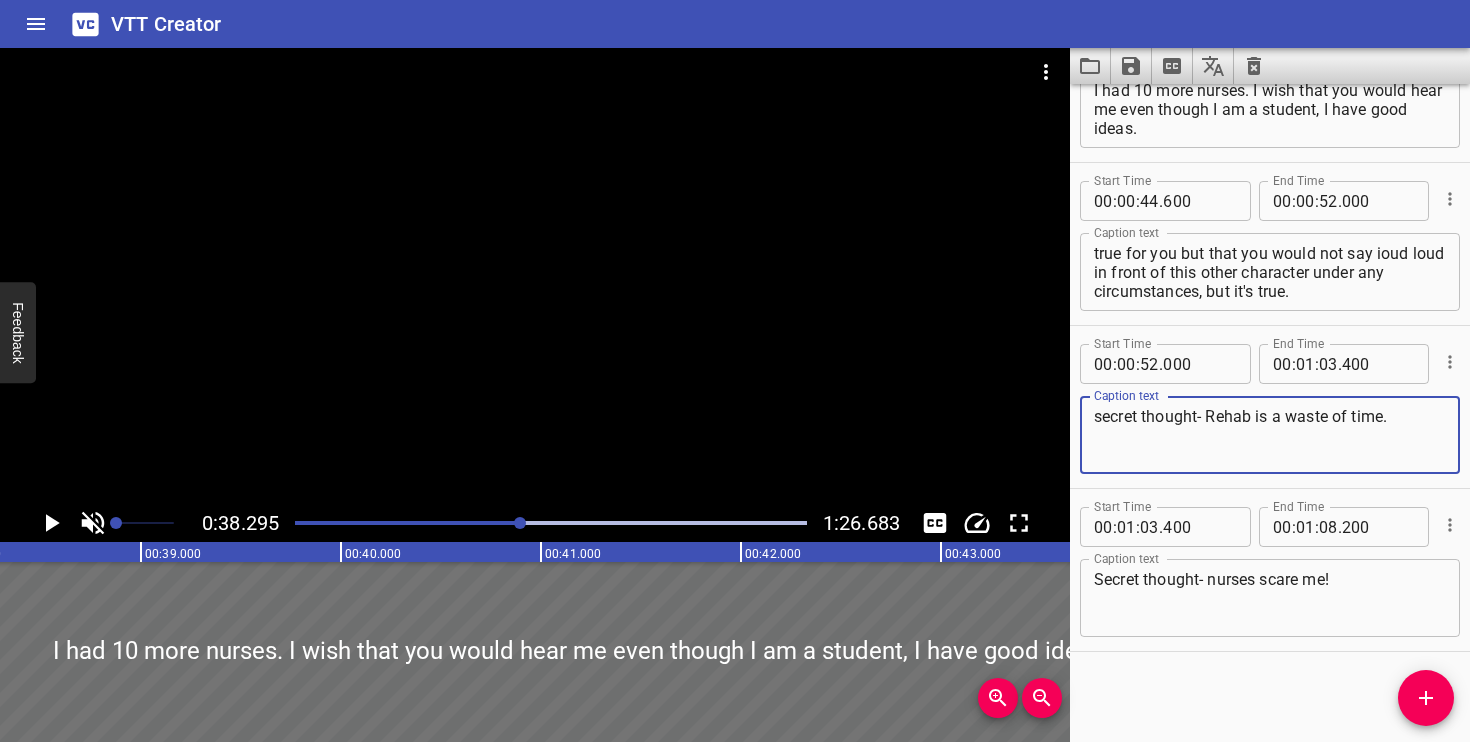 scroll, scrollTop: 0, scrollLeft: 0, axis: both 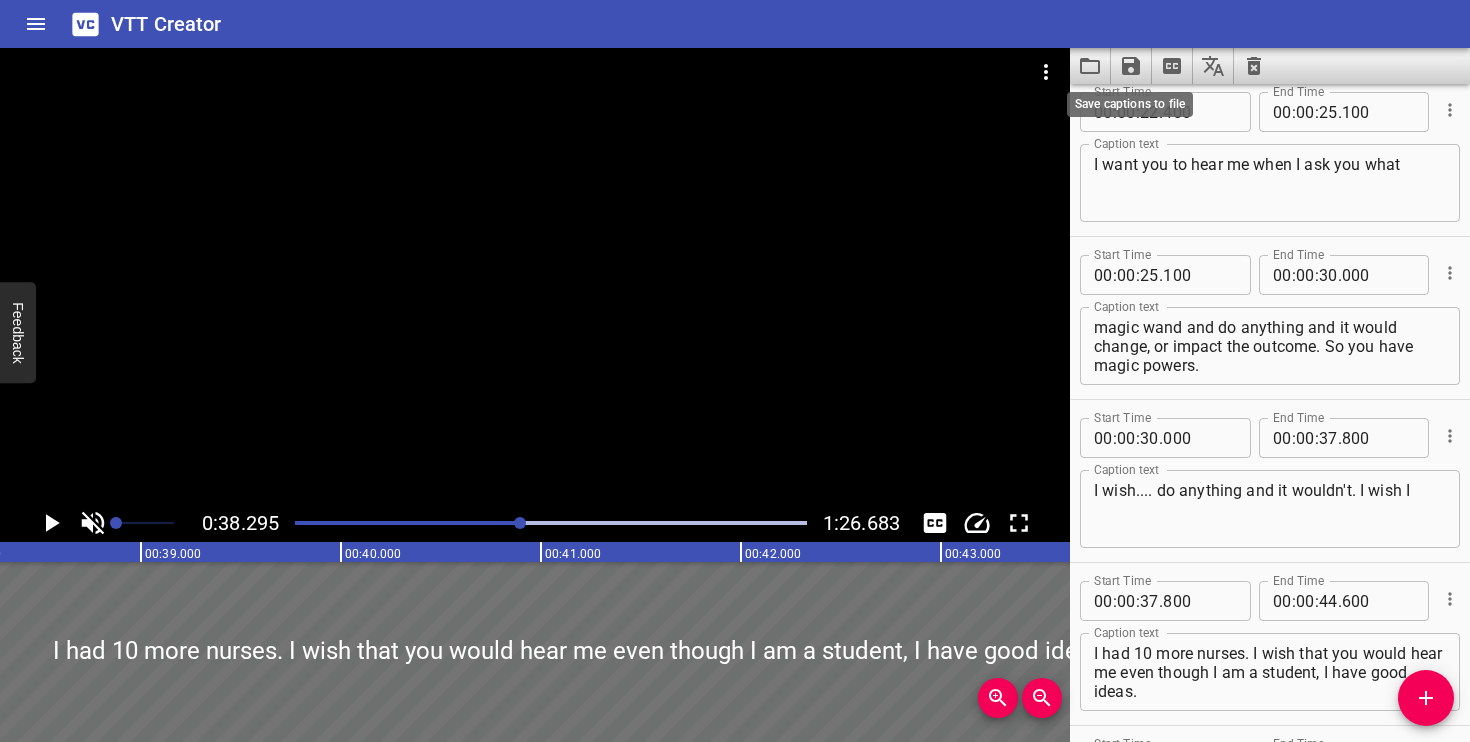 click 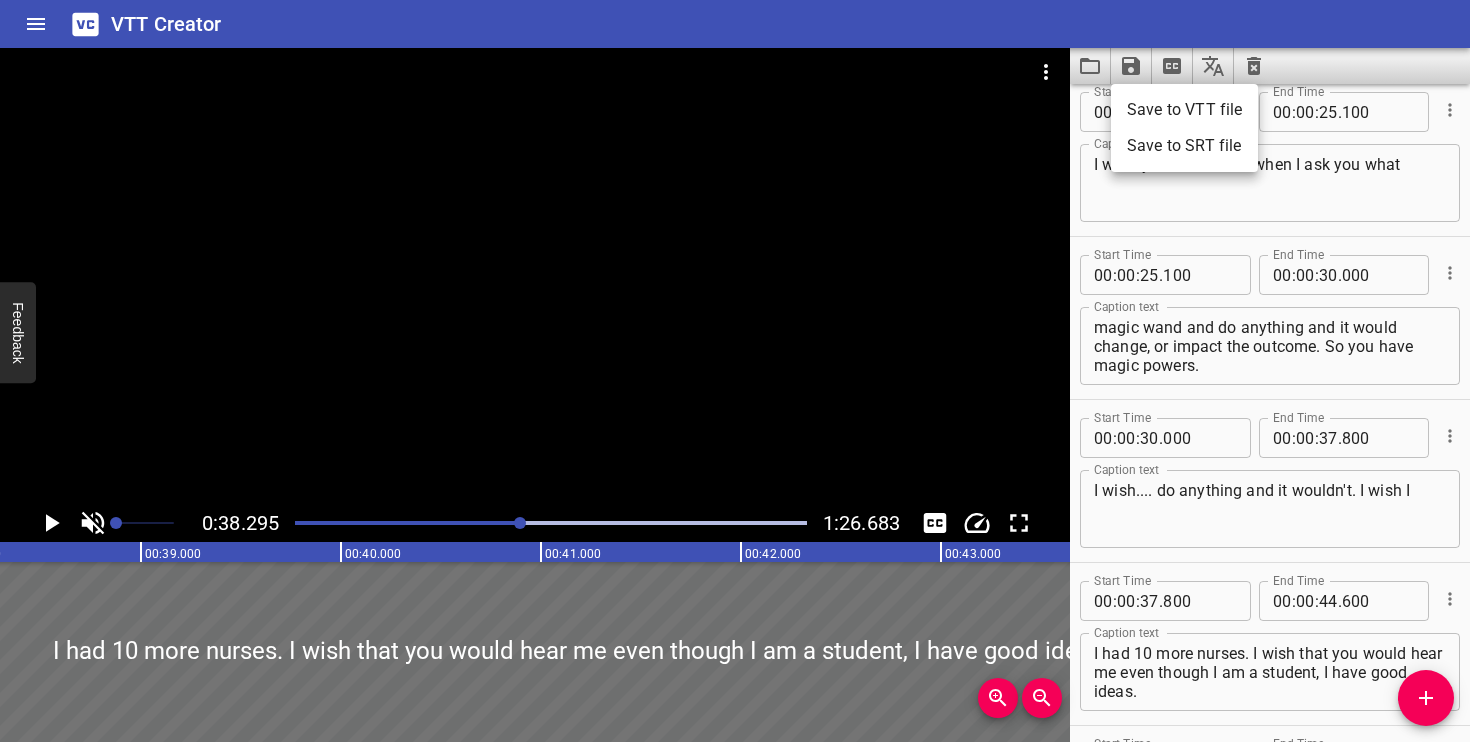 click on "Save to VTT file" at bounding box center (1184, 110) 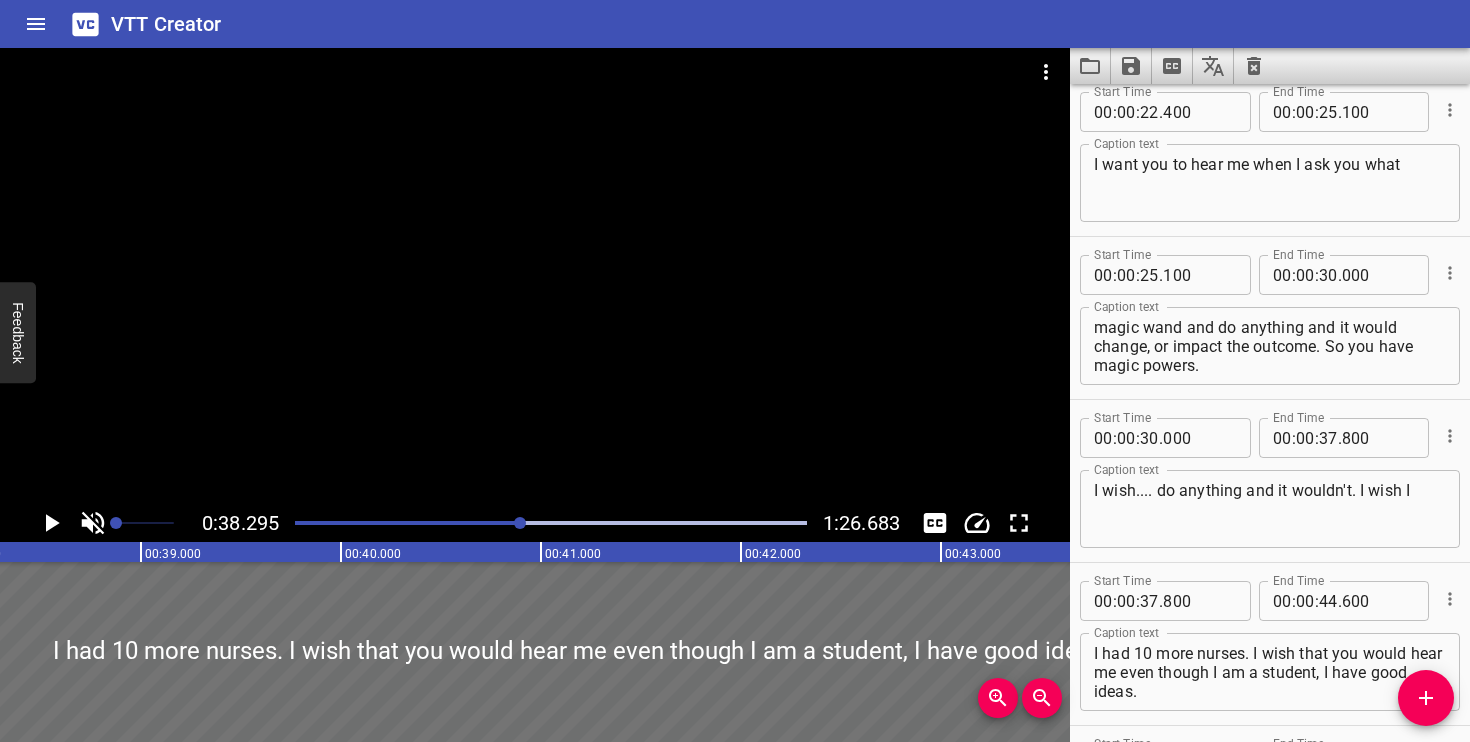 scroll, scrollTop: 0, scrollLeft: 0, axis: both 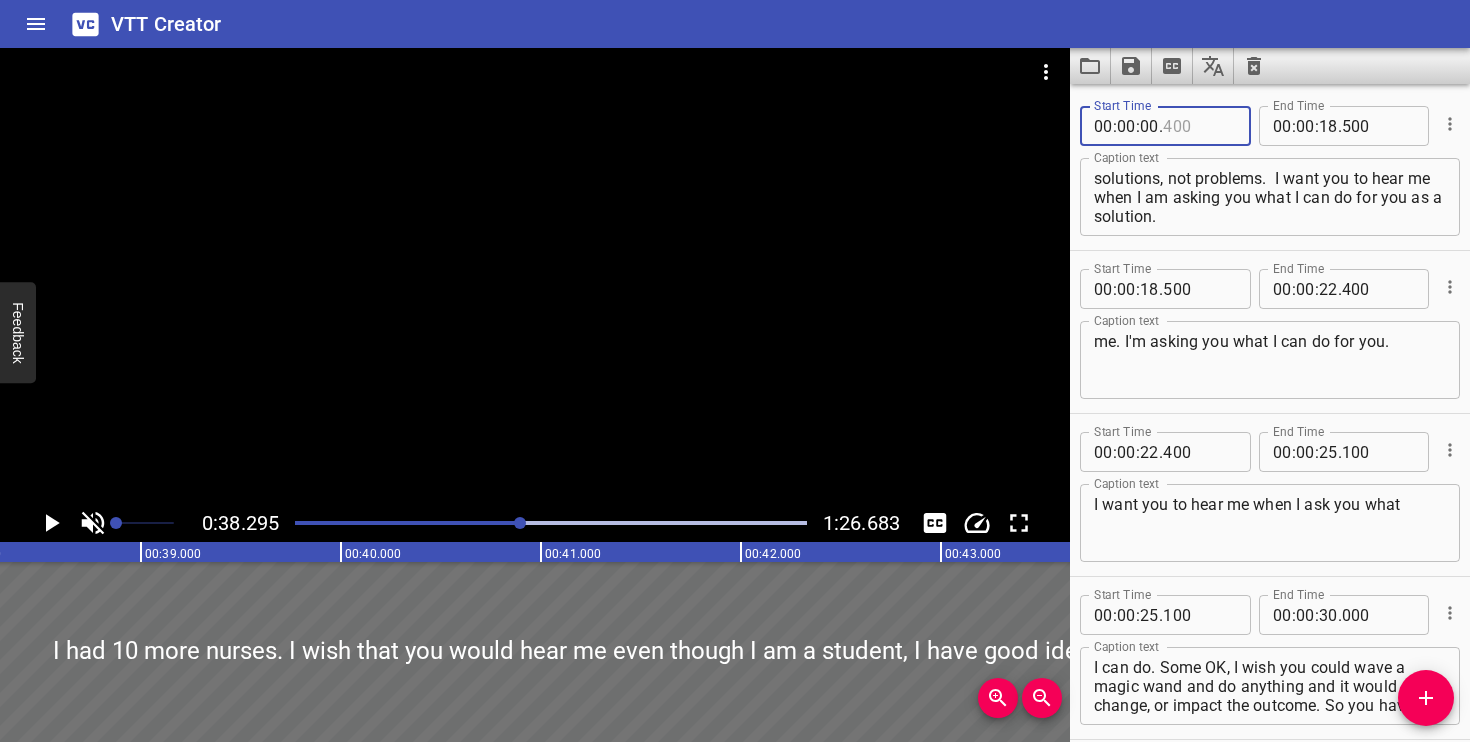 click at bounding box center [1199, 126] 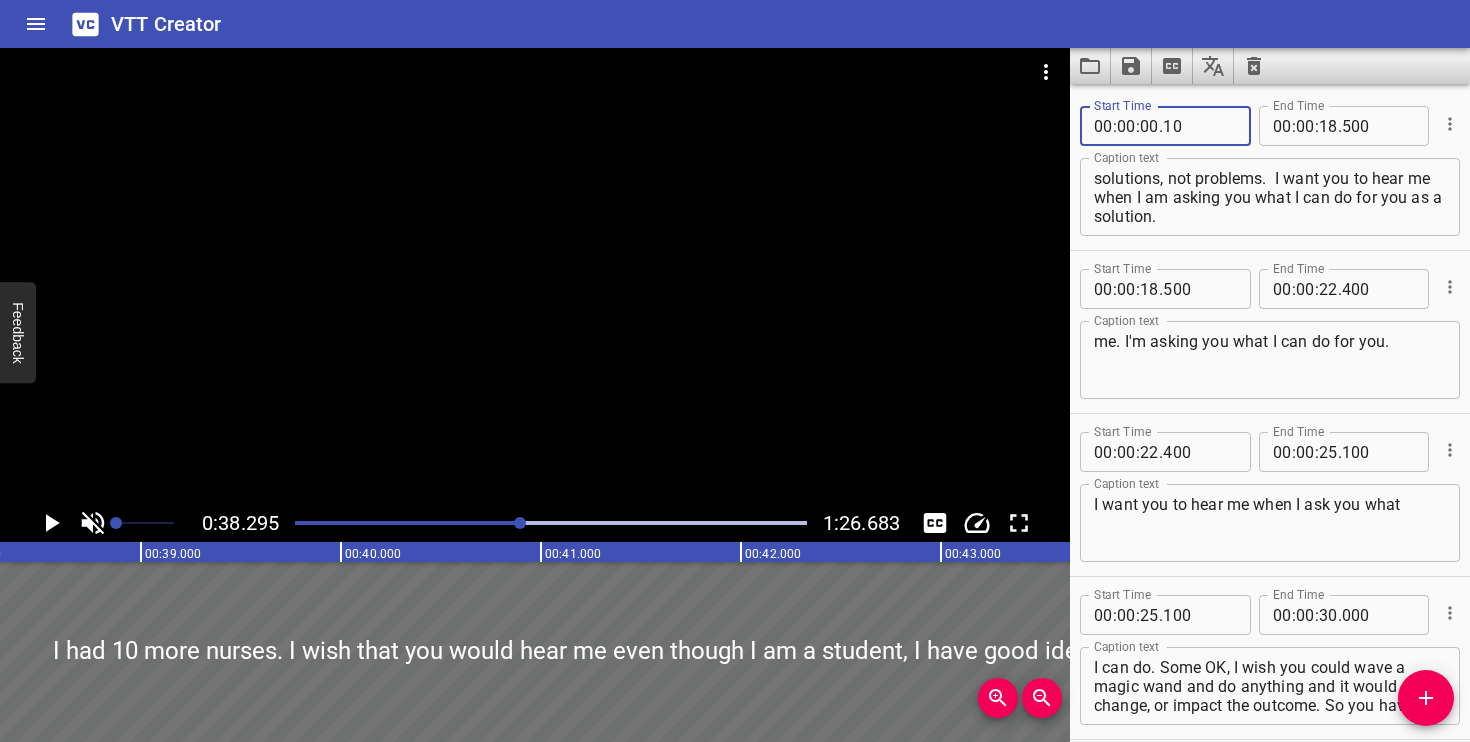 type on "010" 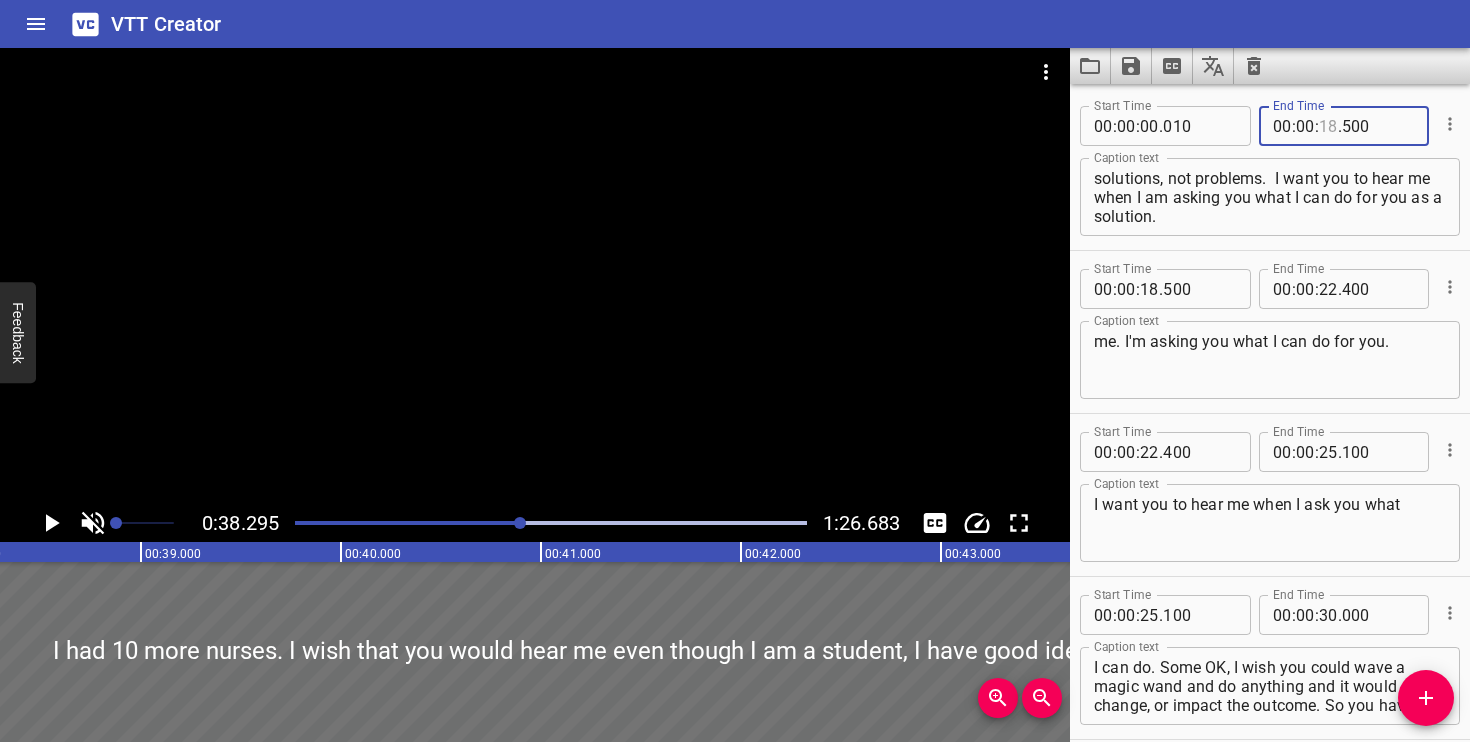 click at bounding box center [1328, 126] 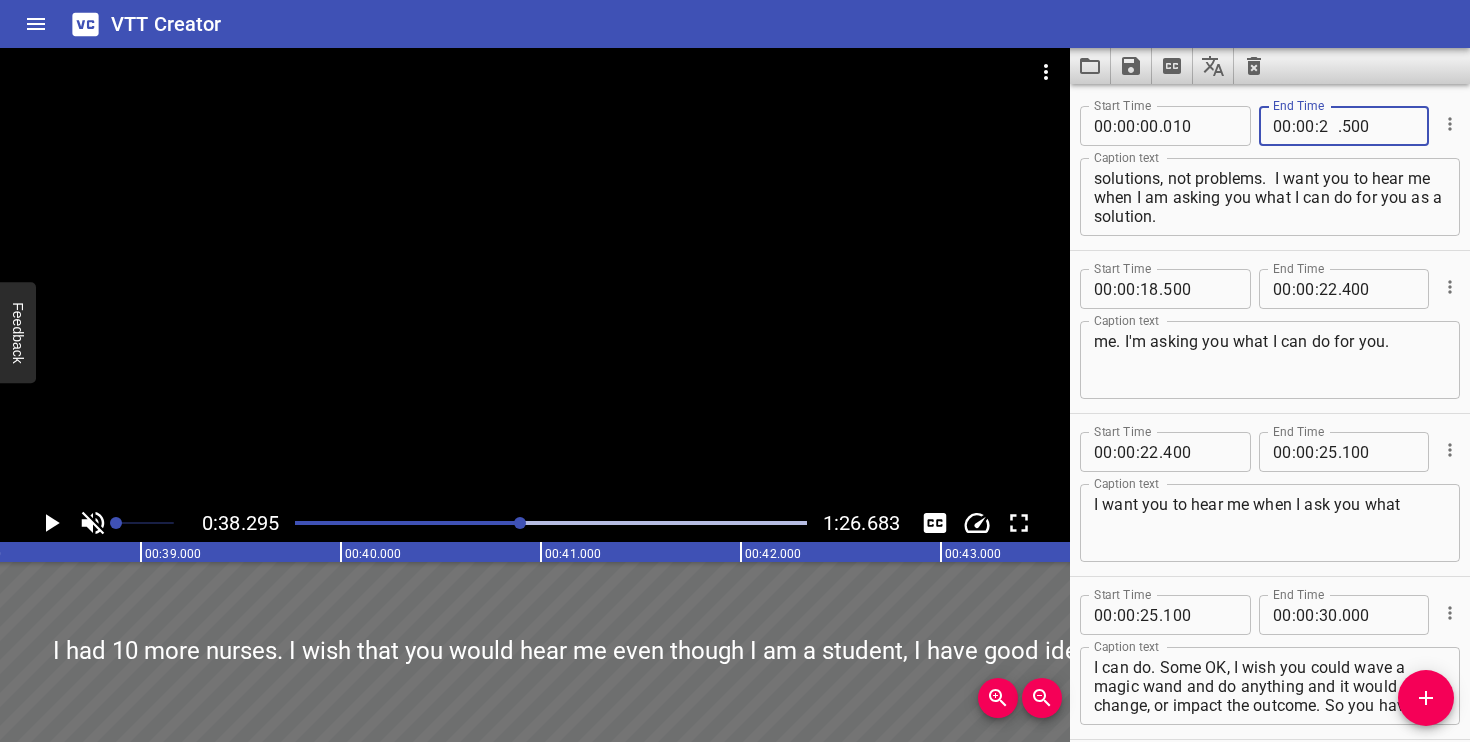 type on "28" 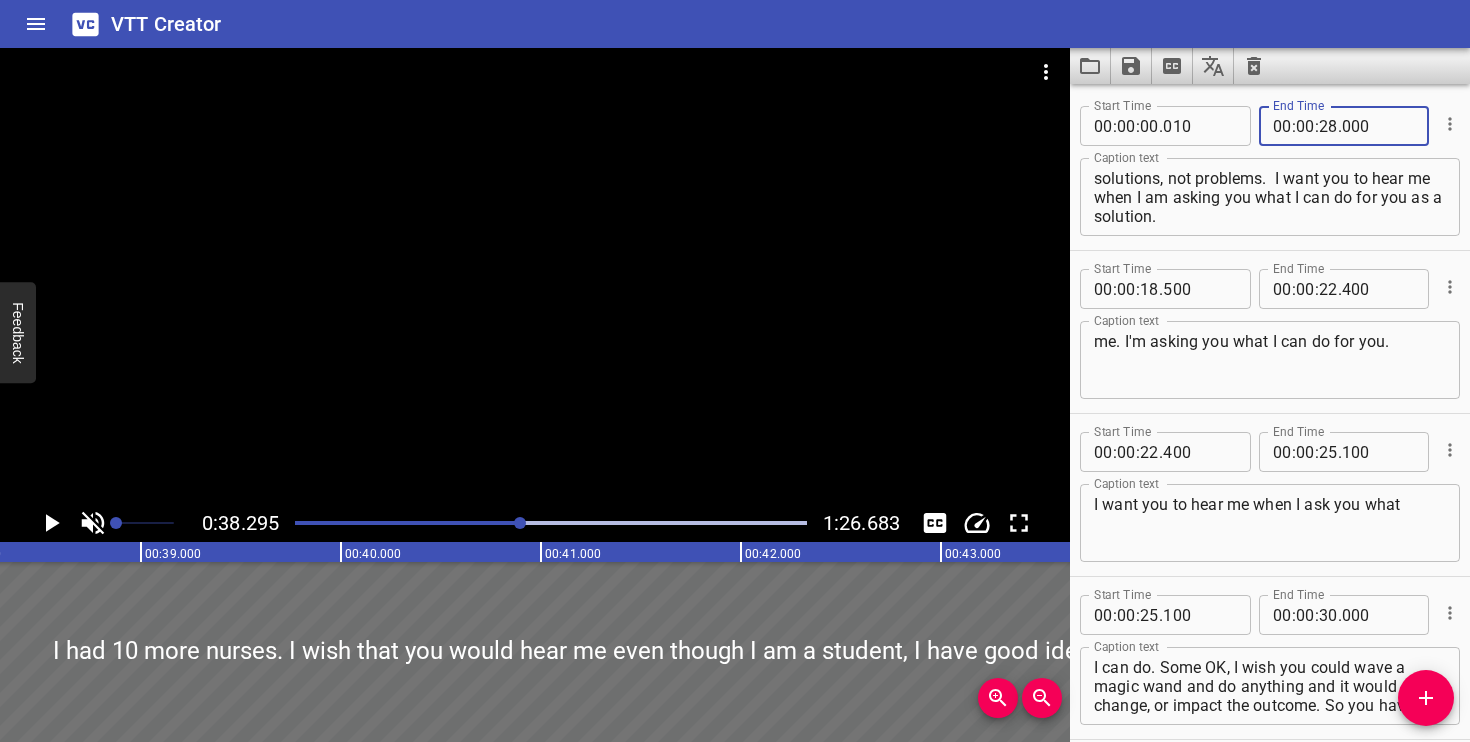 type on "000" 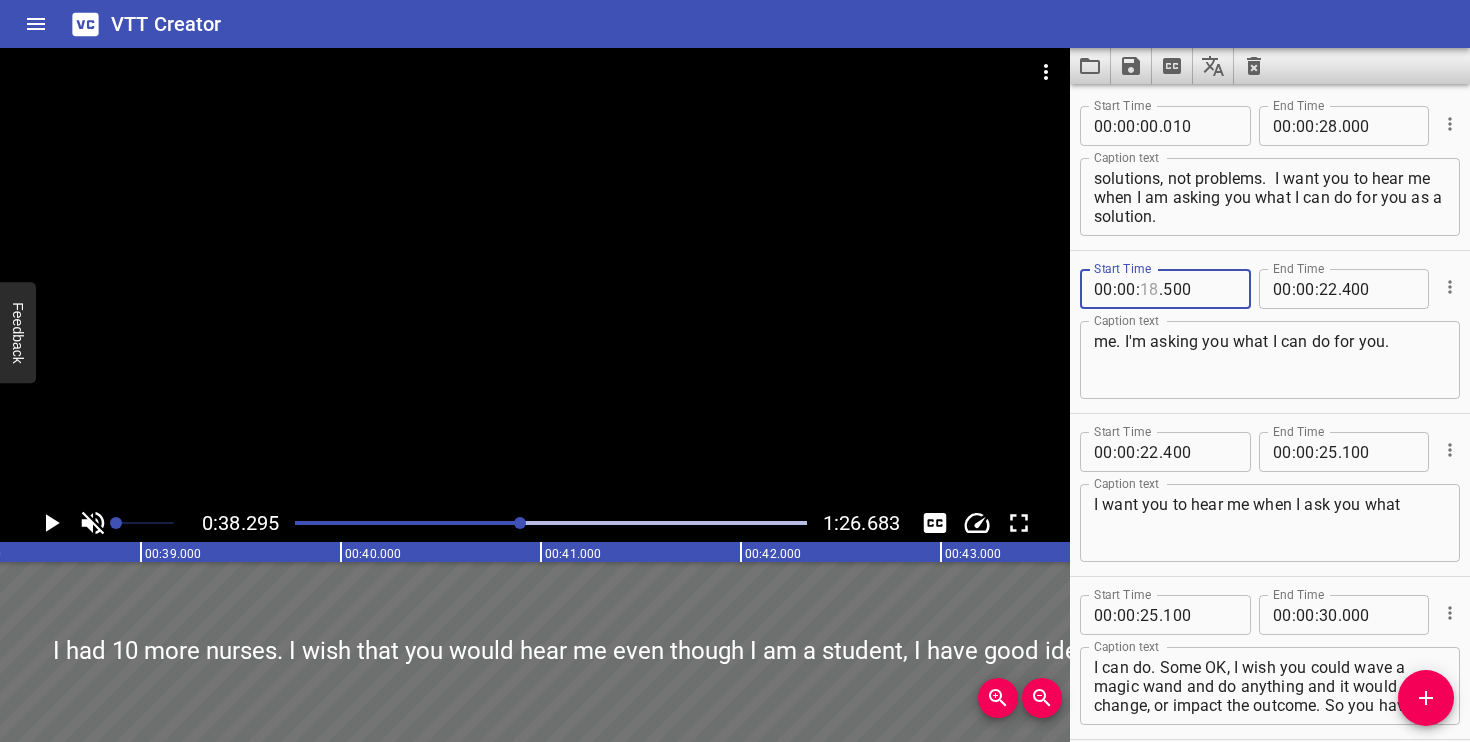 click at bounding box center (1149, 289) 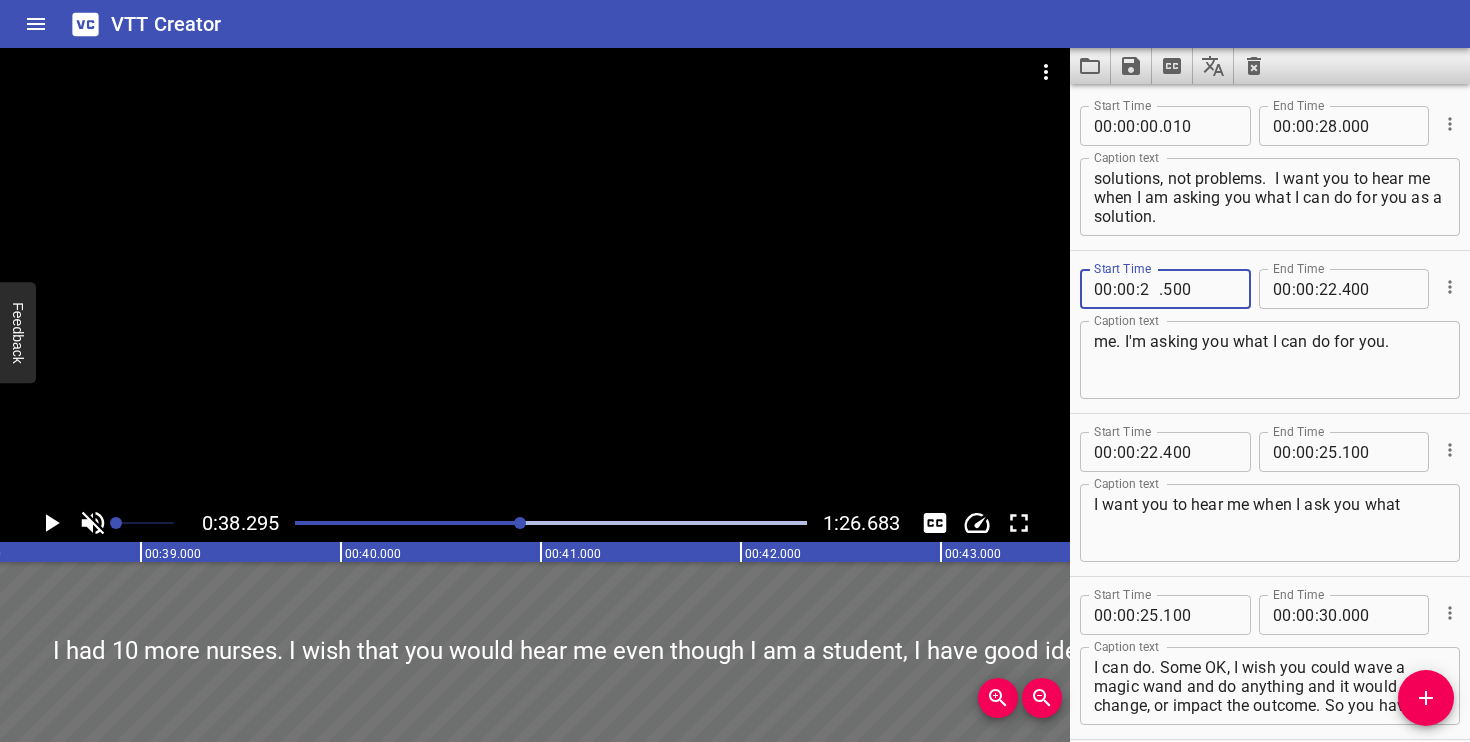 type on "28" 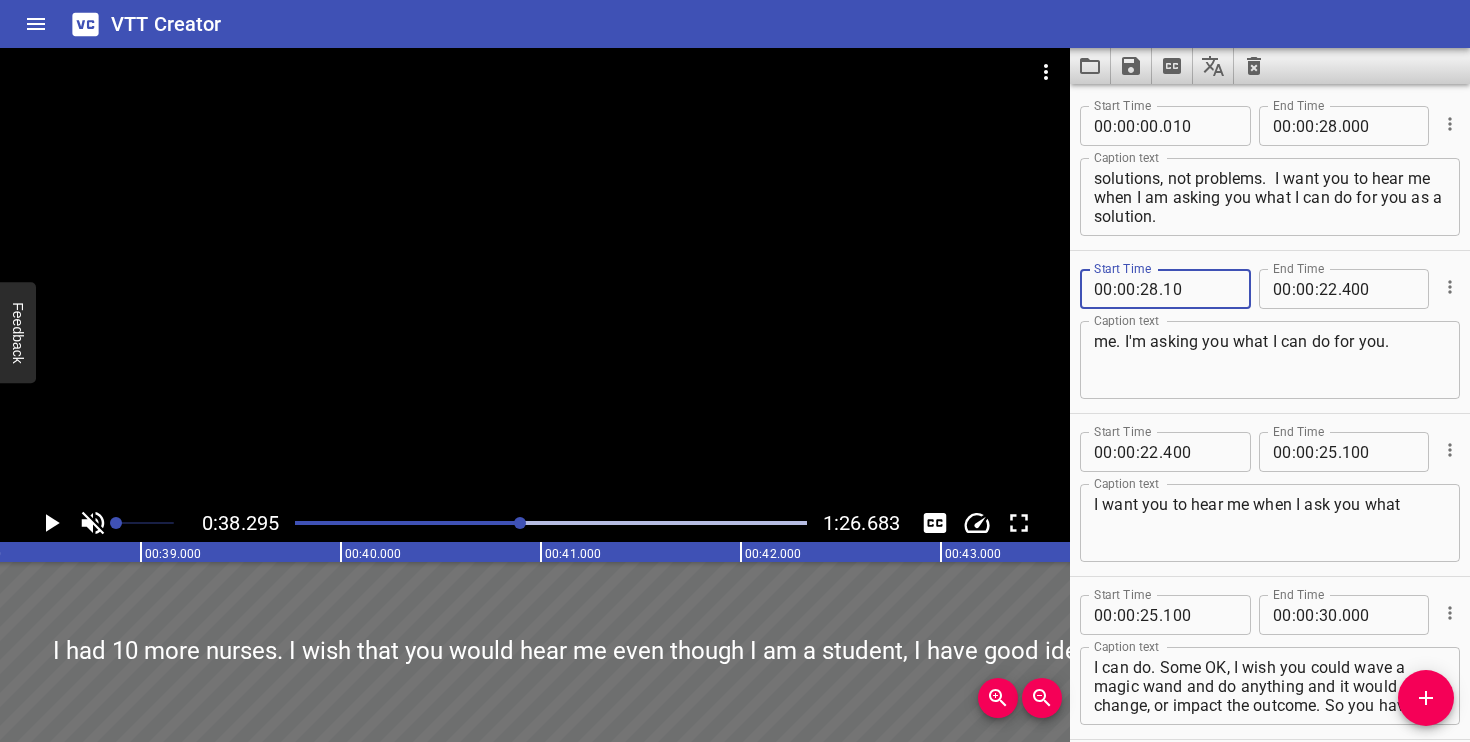 type on "010" 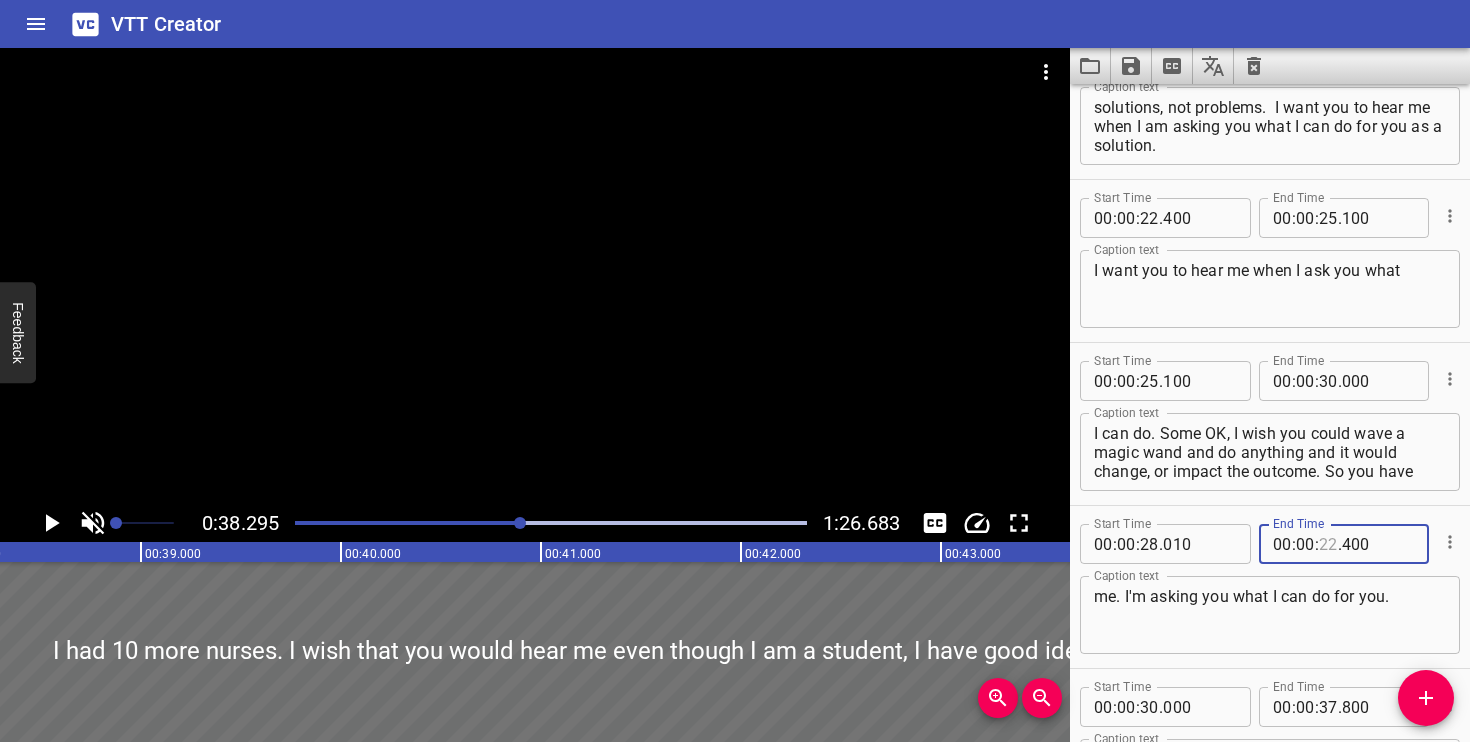 scroll, scrollTop: 73, scrollLeft: 0, axis: vertical 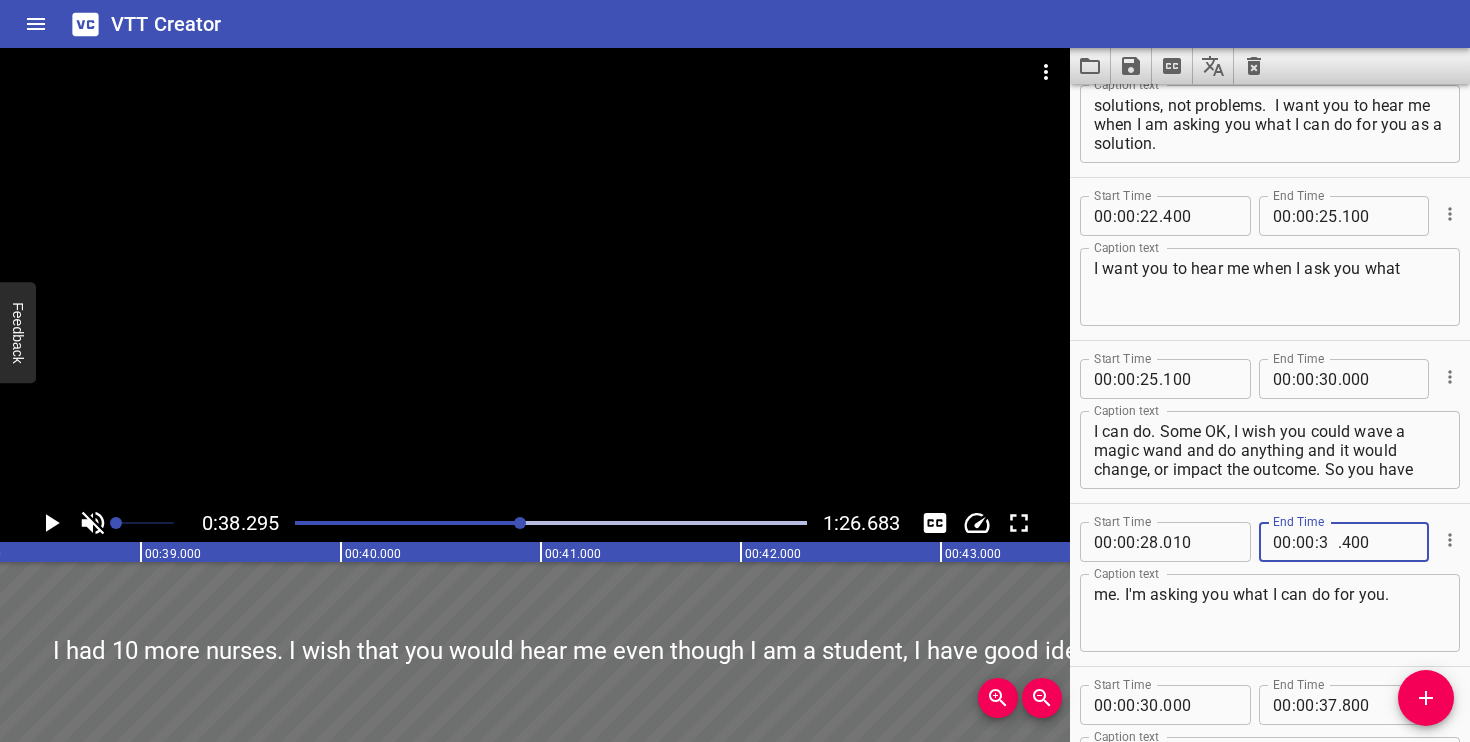 type on "32" 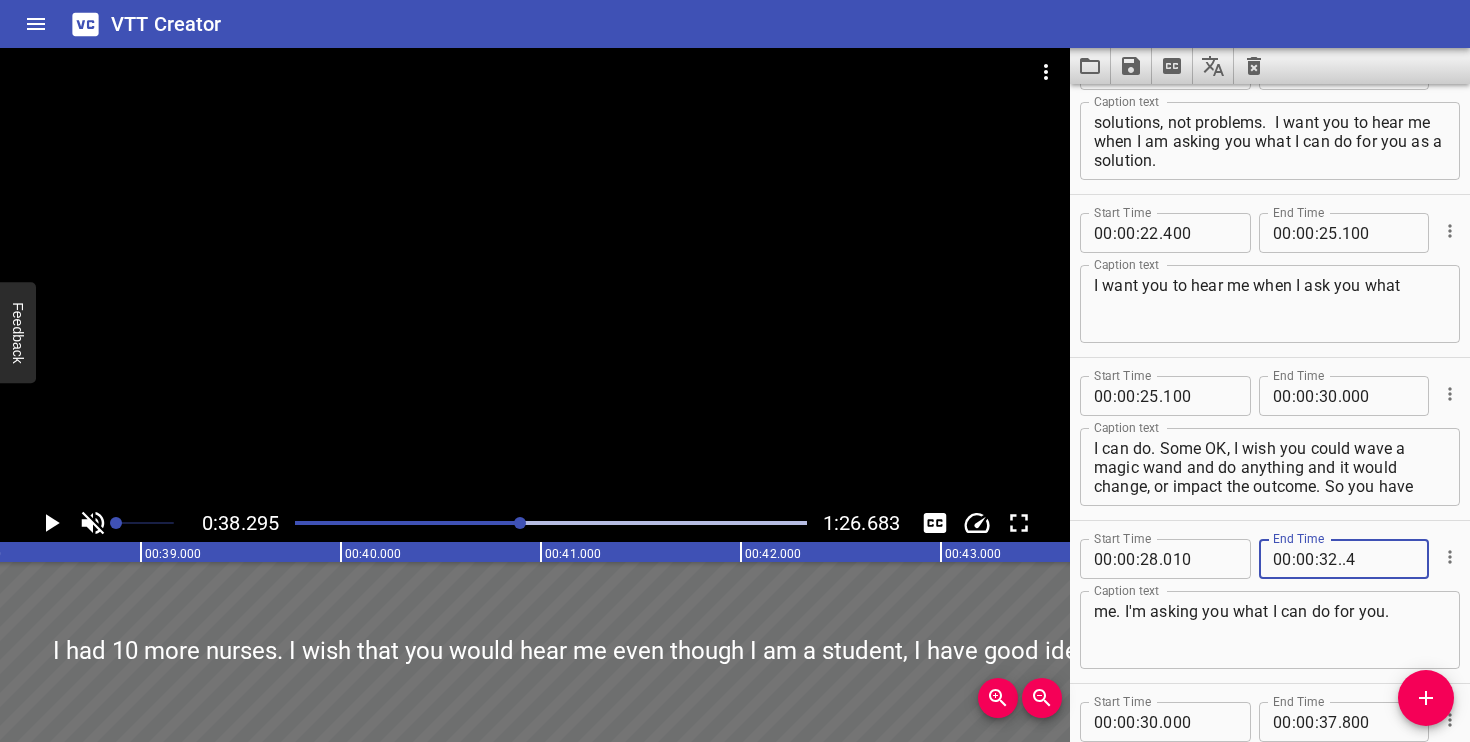 scroll, scrollTop: 50, scrollLeft: 0, axis: vertical 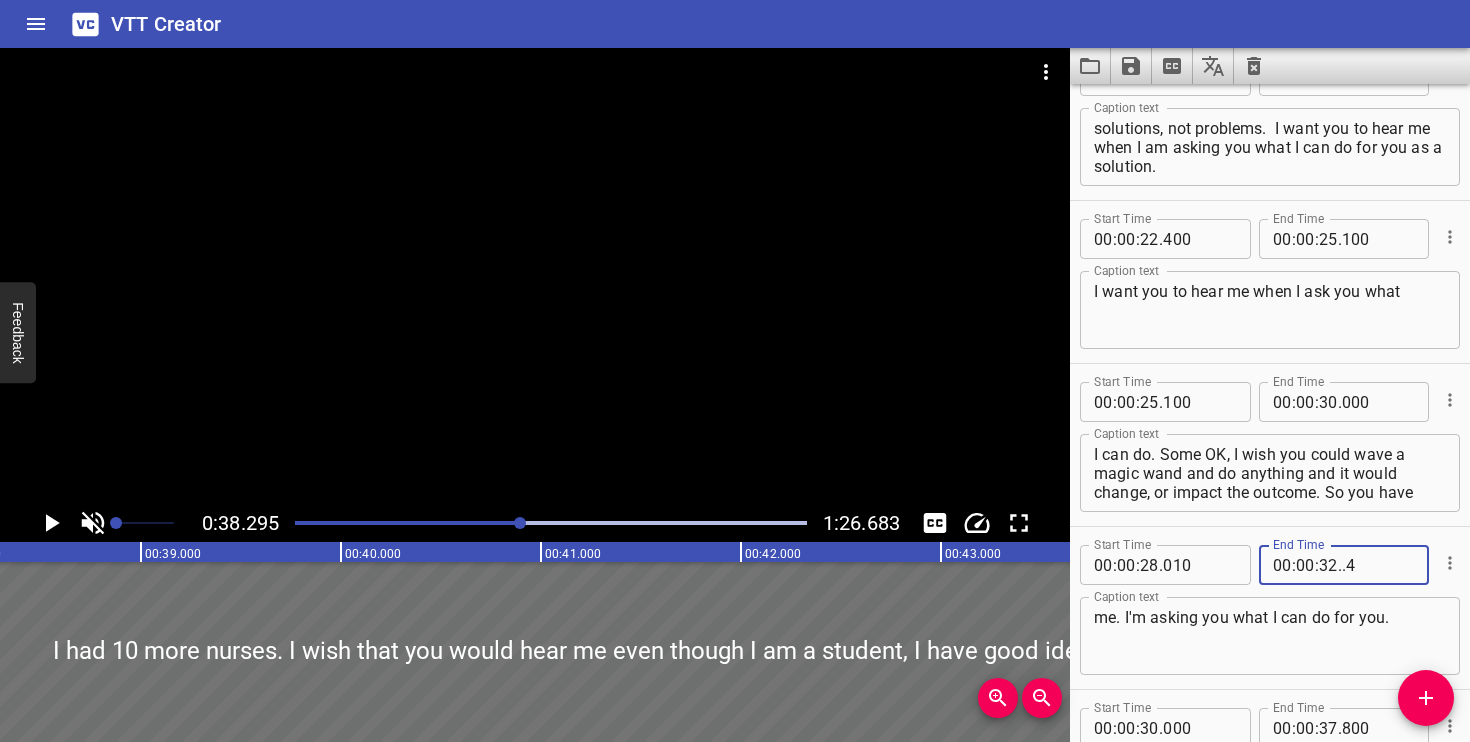 type on "000" 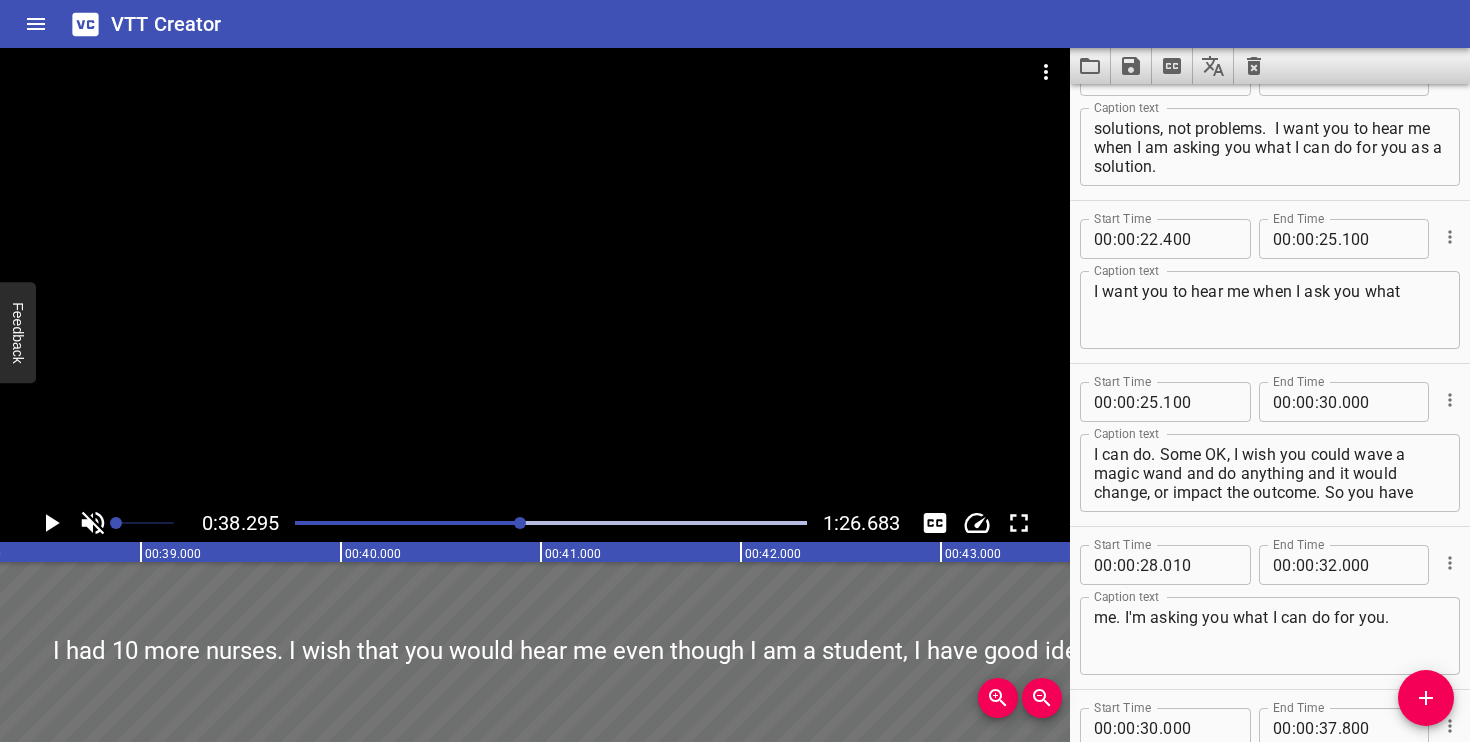 drag, startPoint x: 1092, startPoint y: 290, endPoint x: 1419, endPoint y: 292, distance: 327.0061 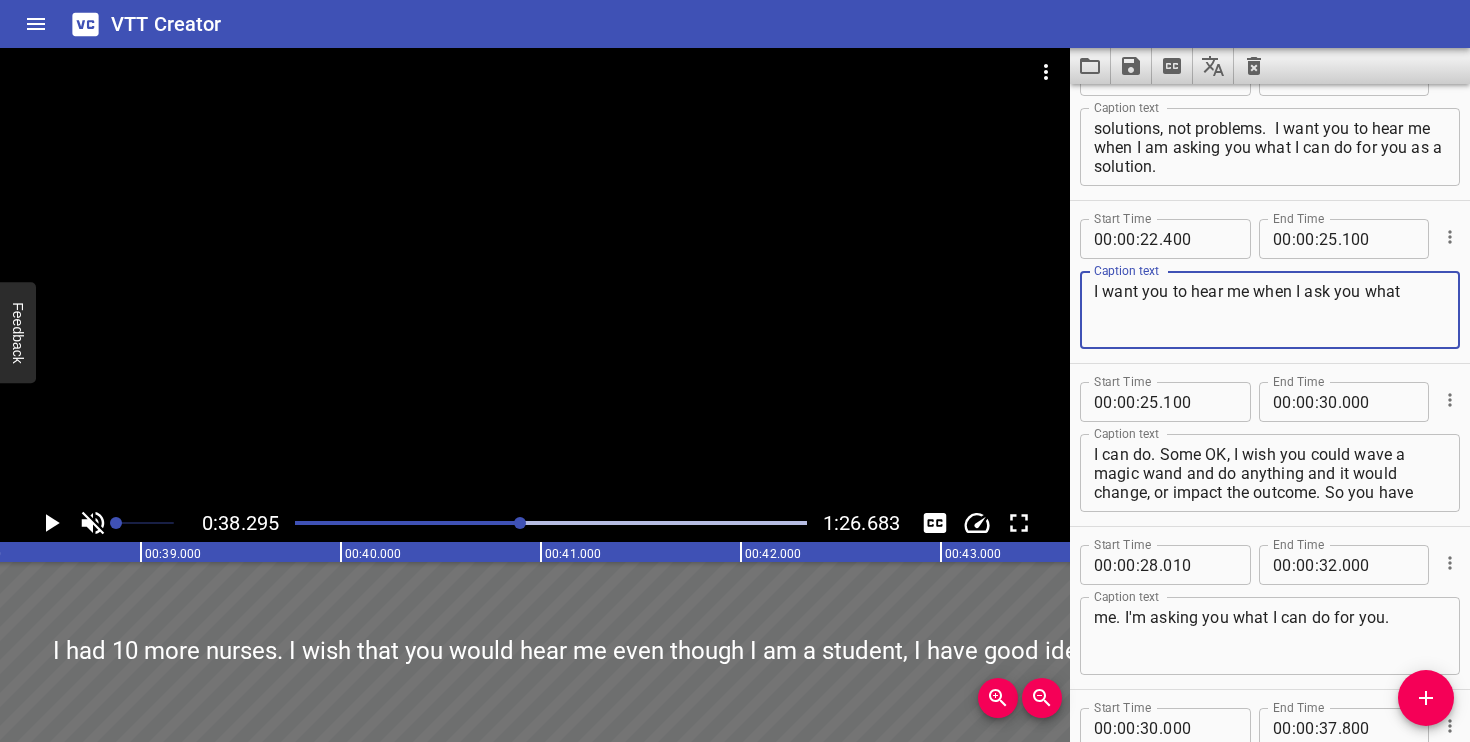 drag, startPoint x: 1419, startPoint y: 292, endPoint x: 1078, endPoint y: 297, distance: 341.03665 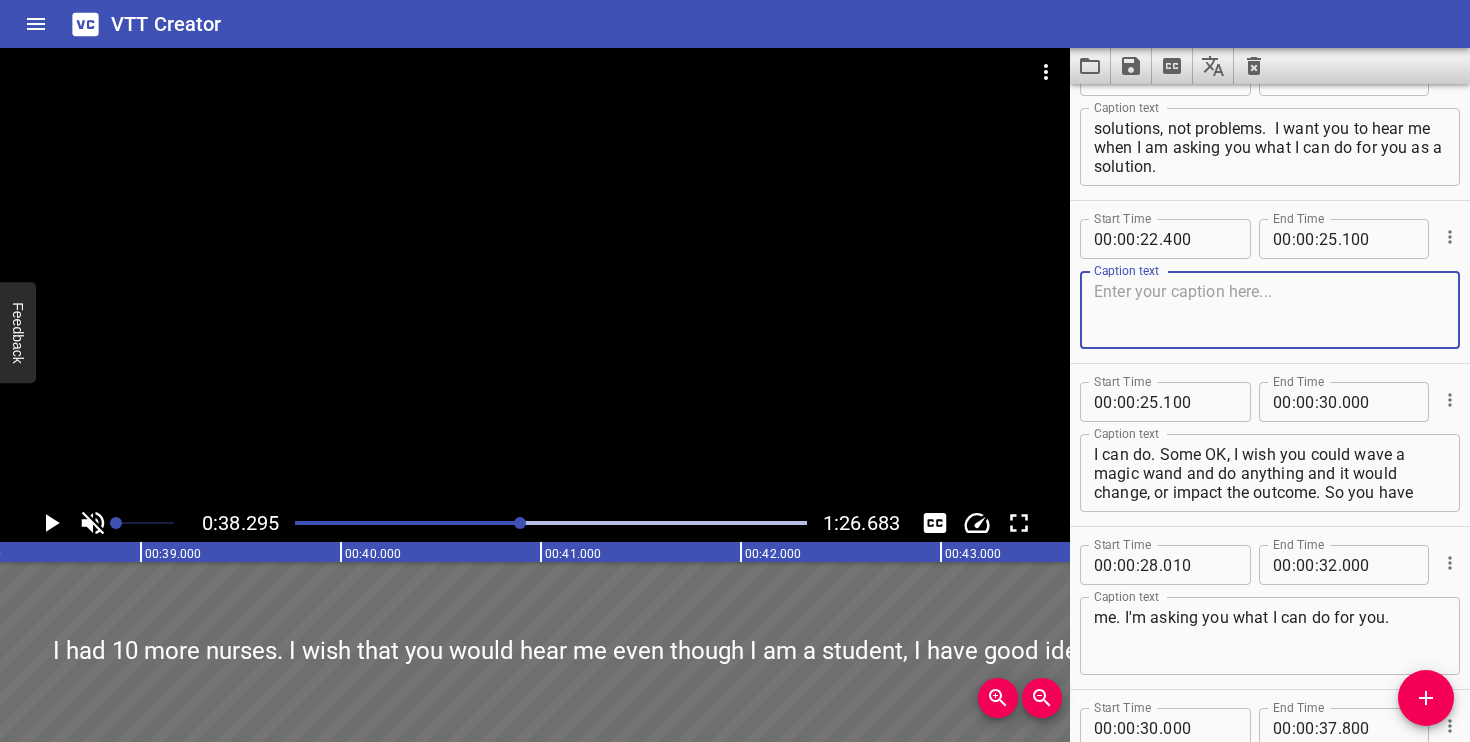 type 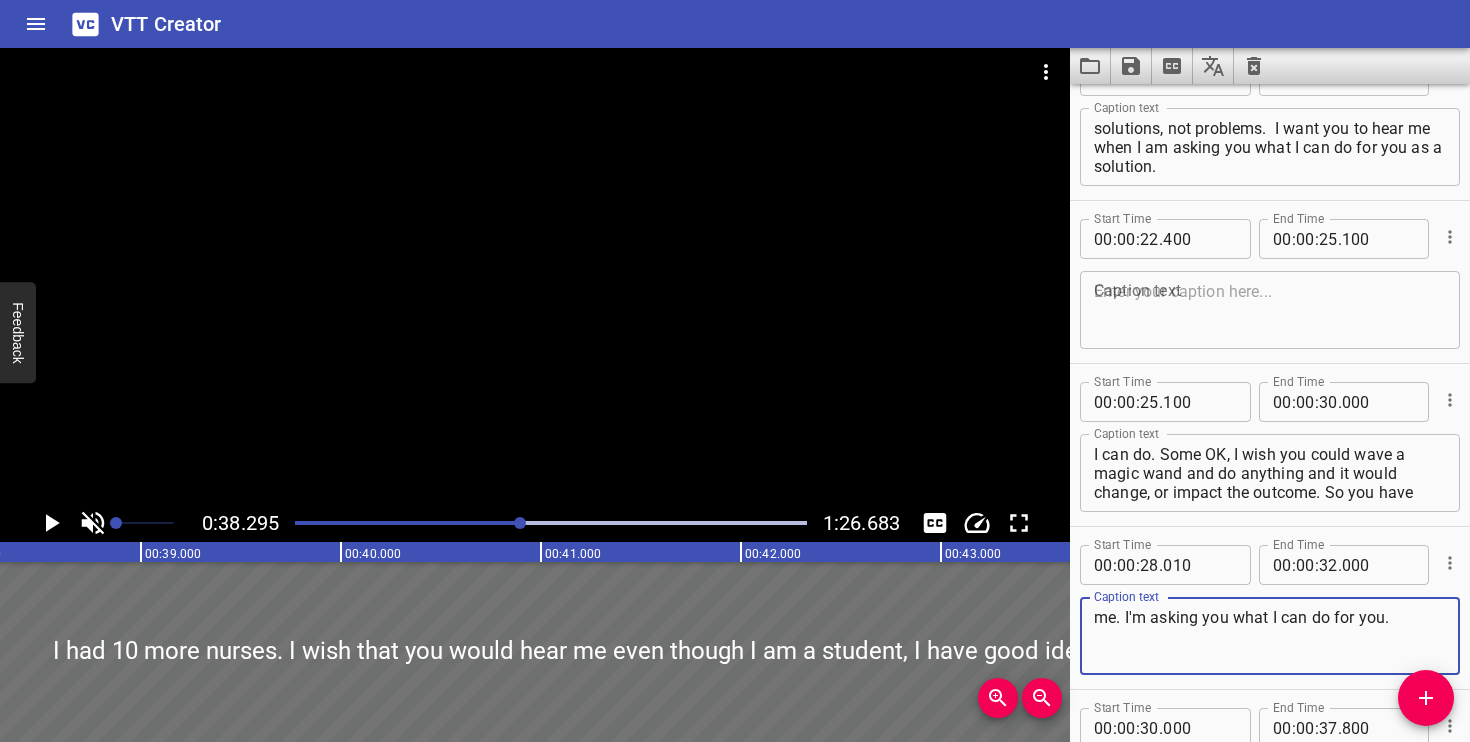 paste on "I want you to hear me when I ask you what" 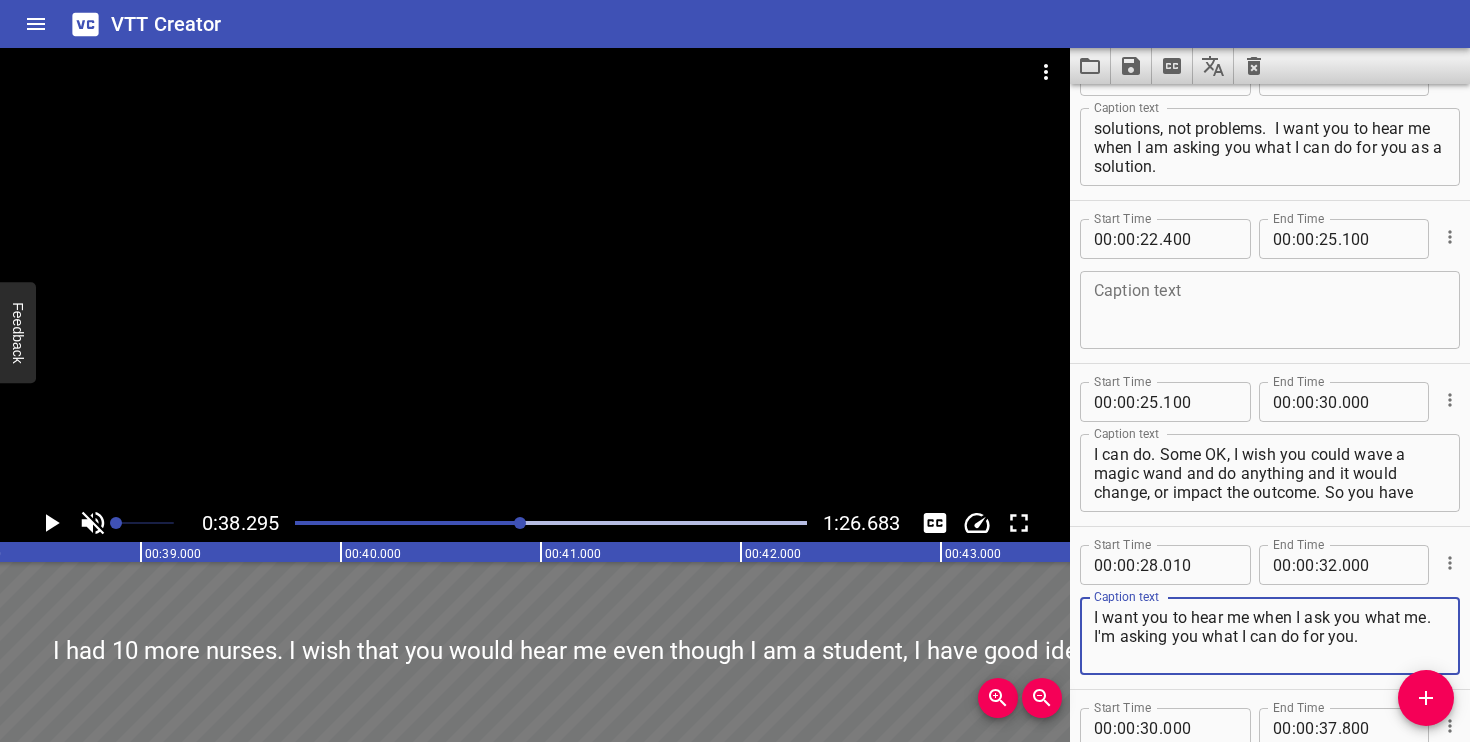 drag, startPoint x: 1229, startPoint y: 637, endPoint x: 1059, endPoint y: 627, distance: 170.29387 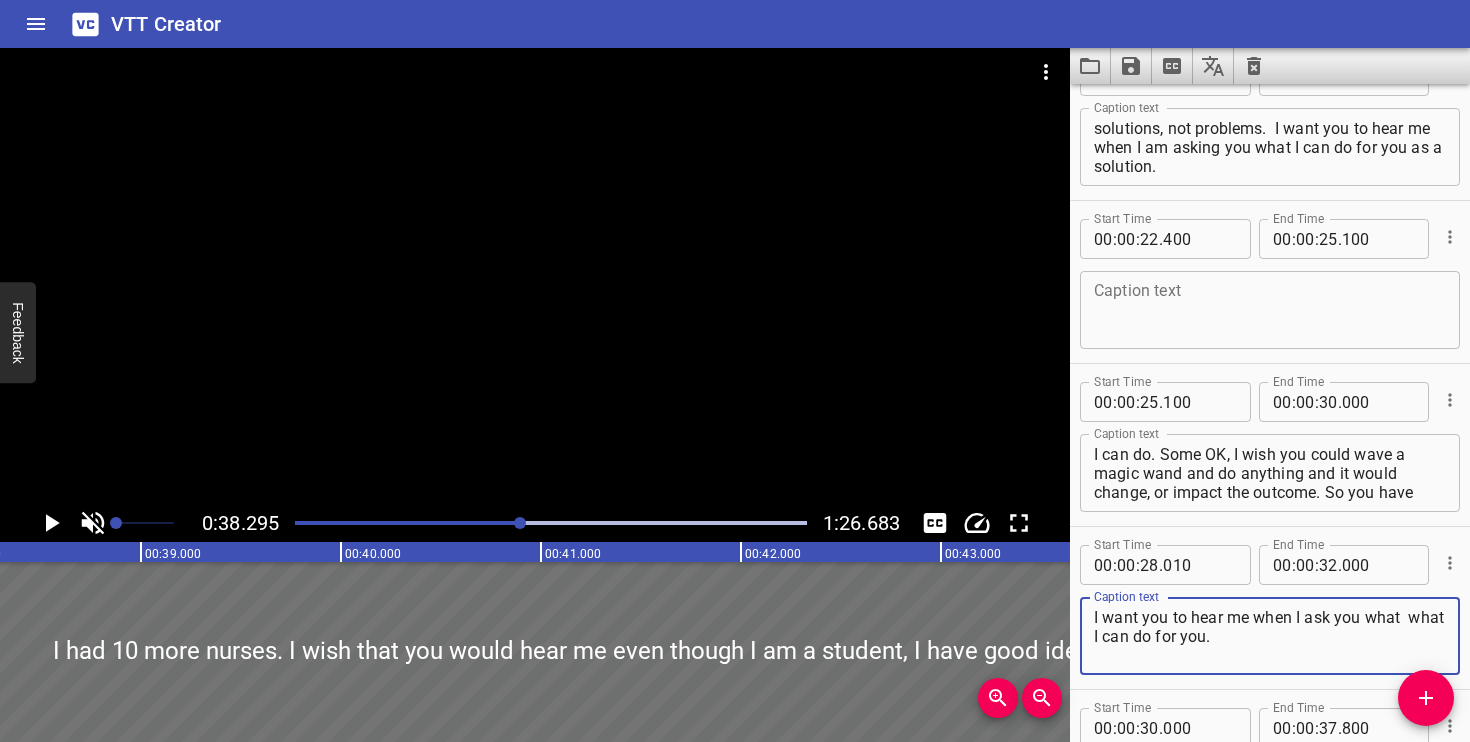 click on "I want you to hear me when I ask you what  what I can do for you." at bounding box center [1270, 636] 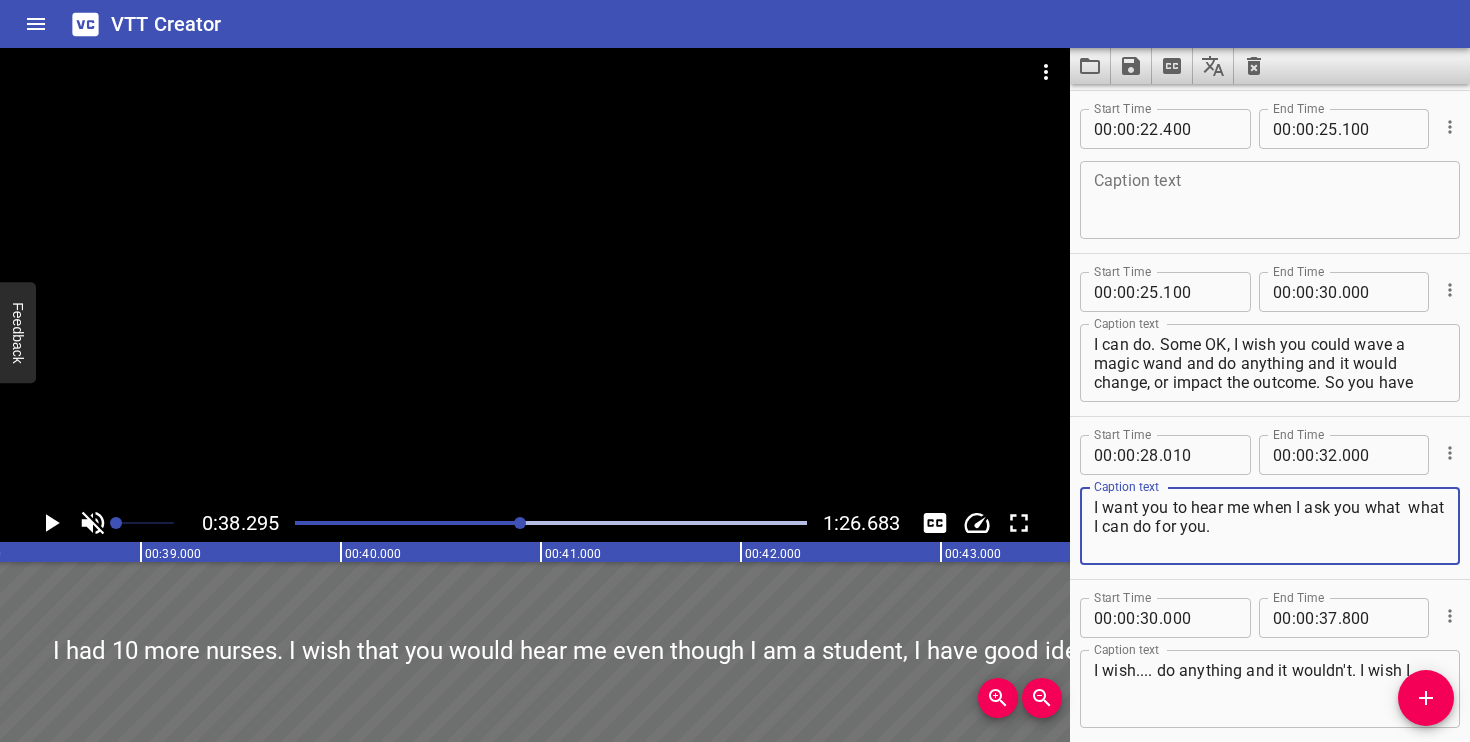 scroll, scrollTop: 161, scrollLeft: 0, axis: vertical 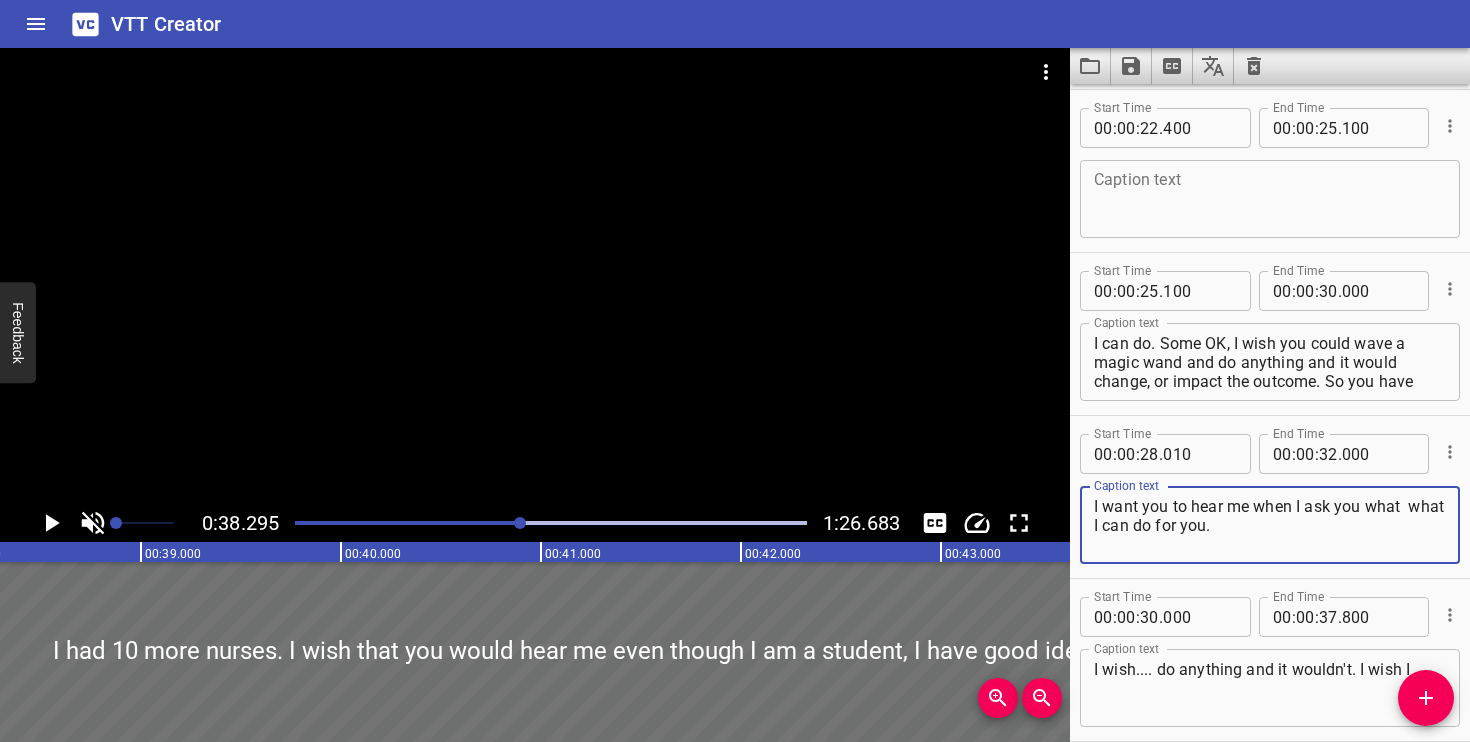 type on "I want you to hear me when I ask you what  what I can do for you." 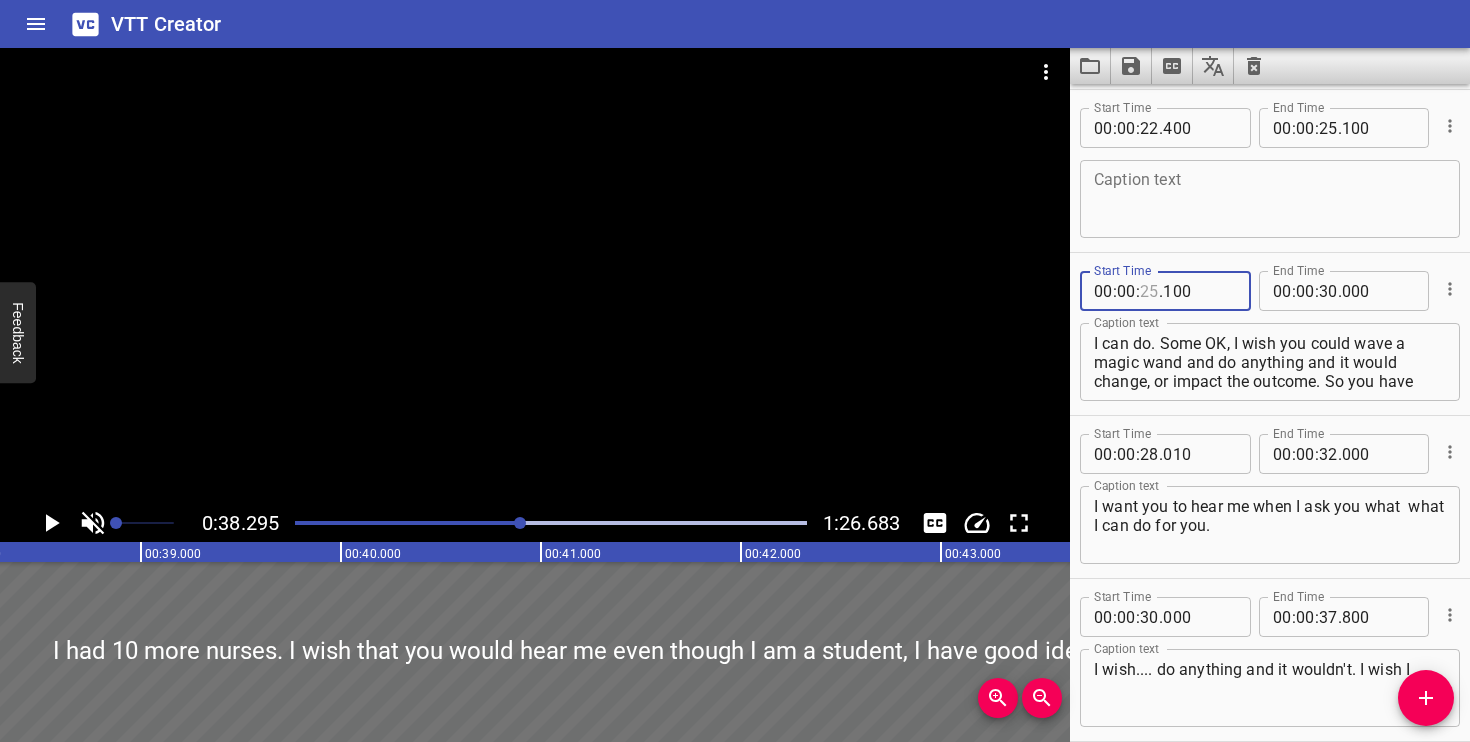 click at bounding box center (1149, 291) 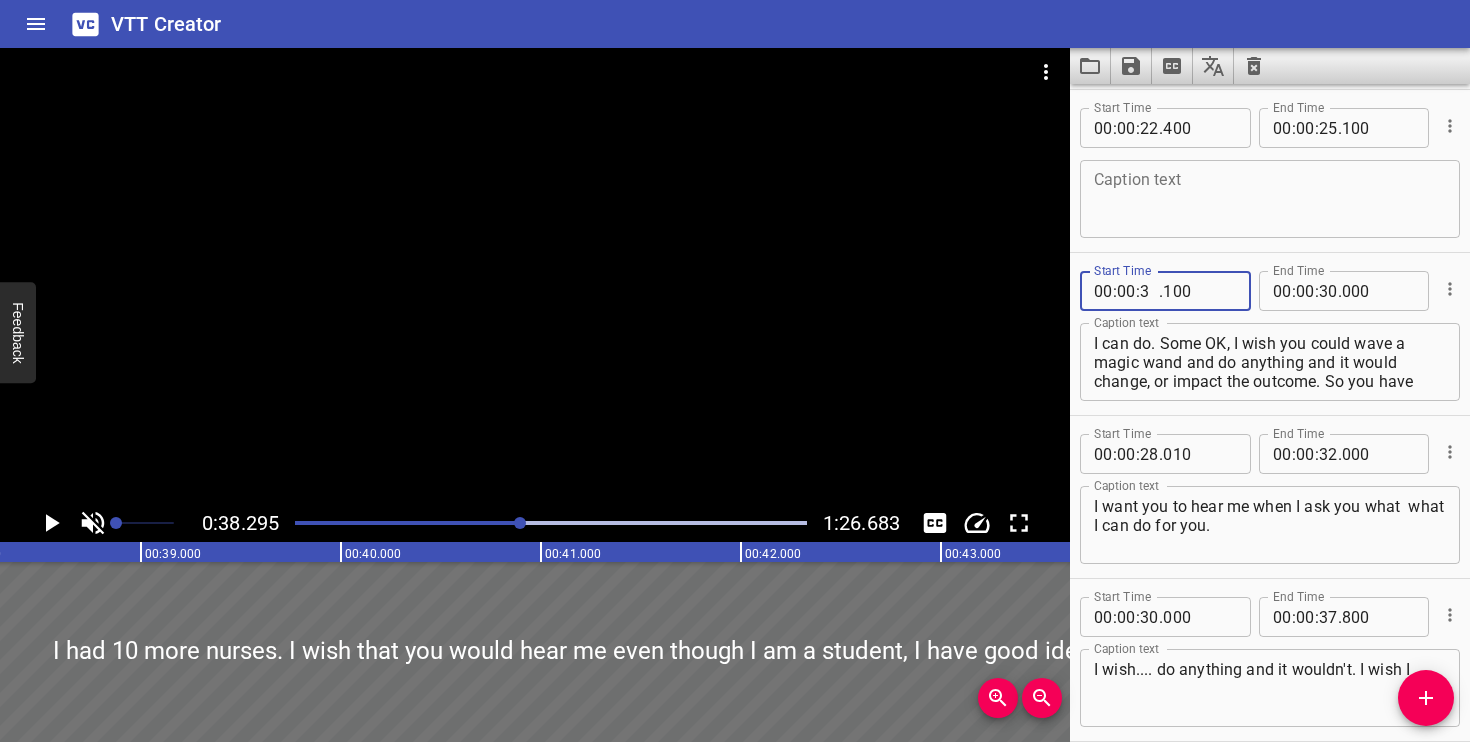 type on "33" 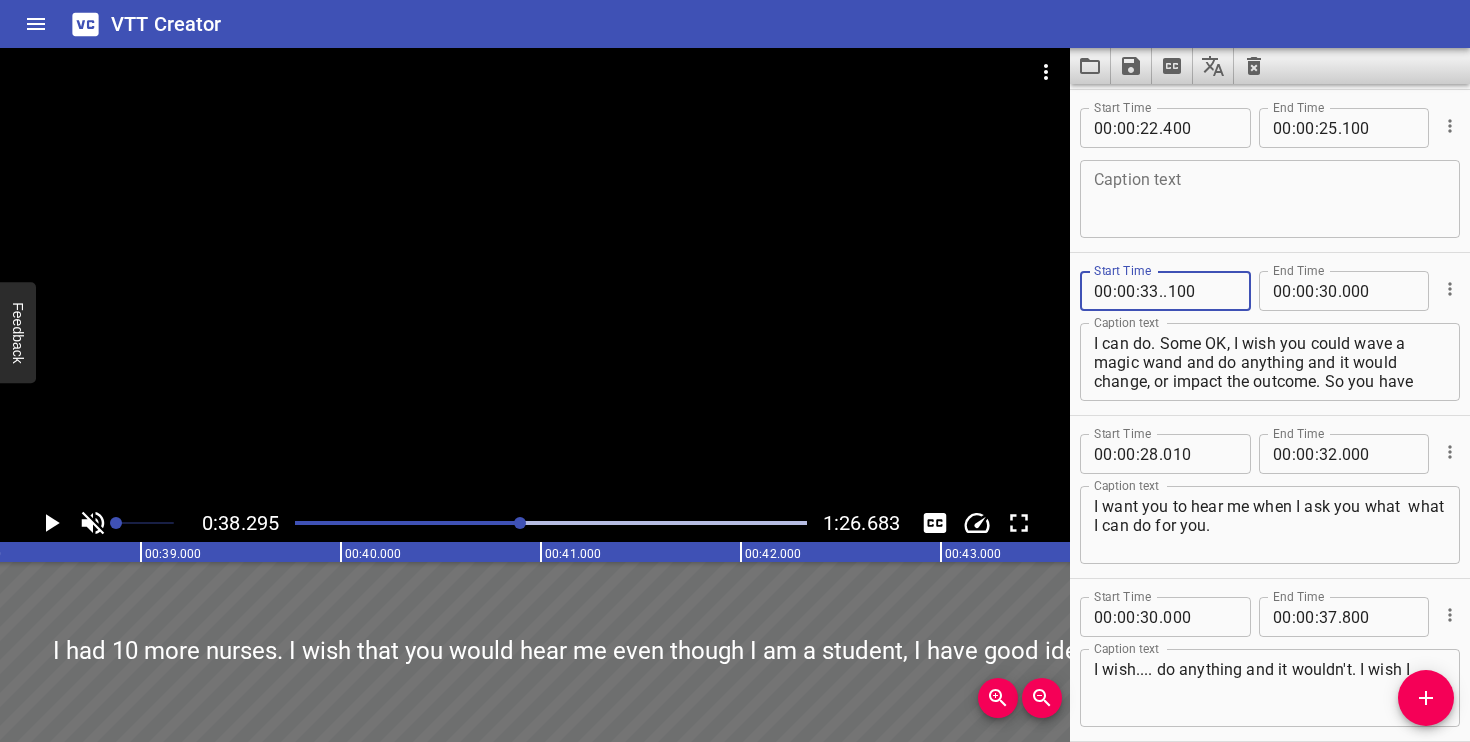 type on "000" 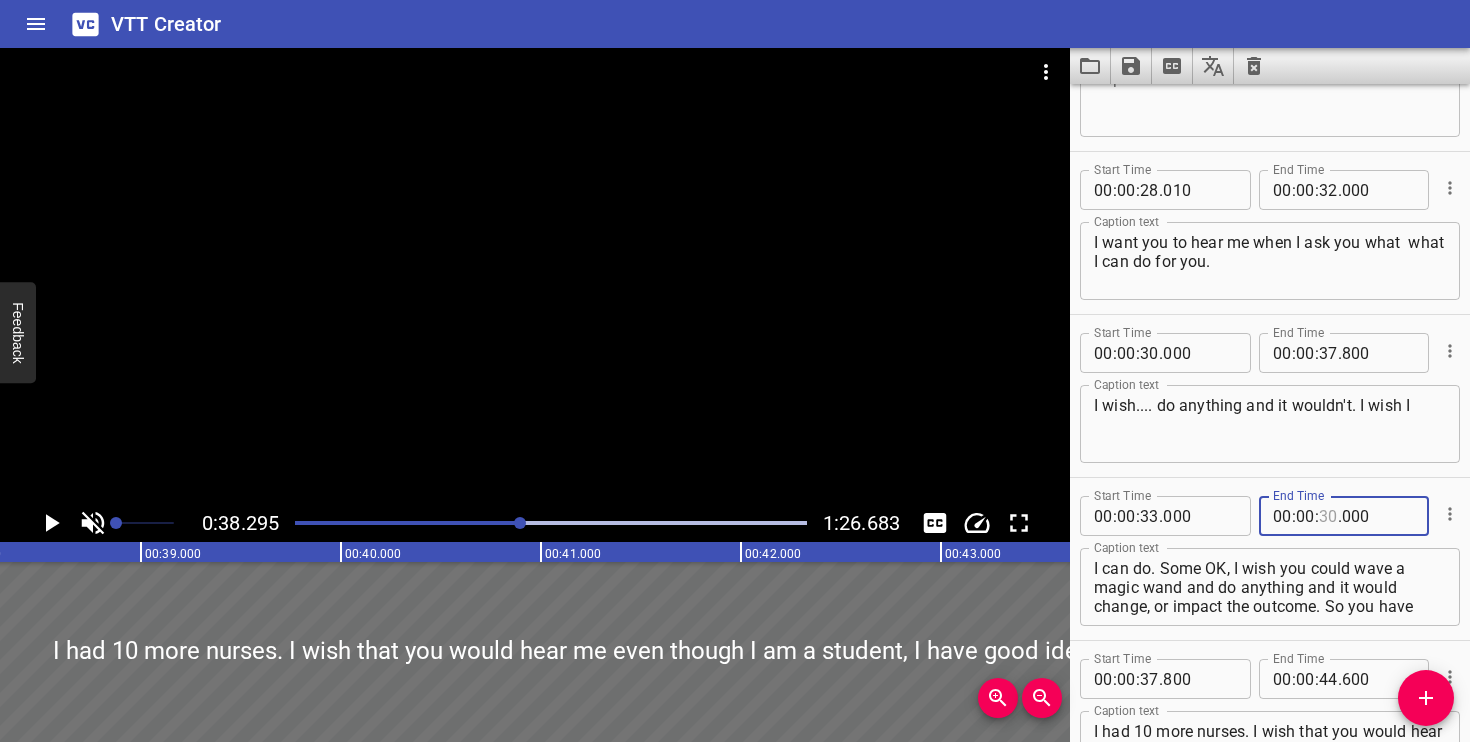 scroll, scrollTop: 266, scrollLeft: 0, axis: vertical 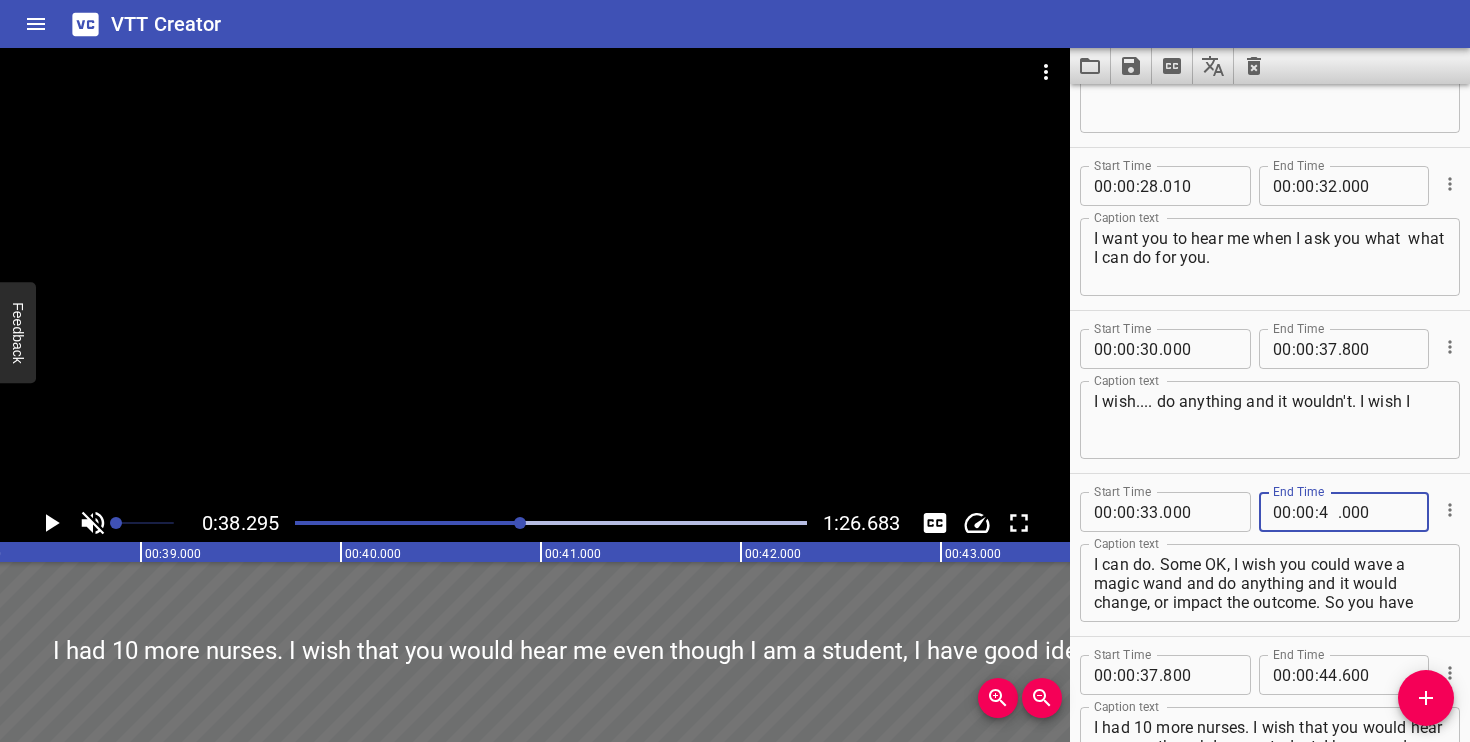 type on "40" 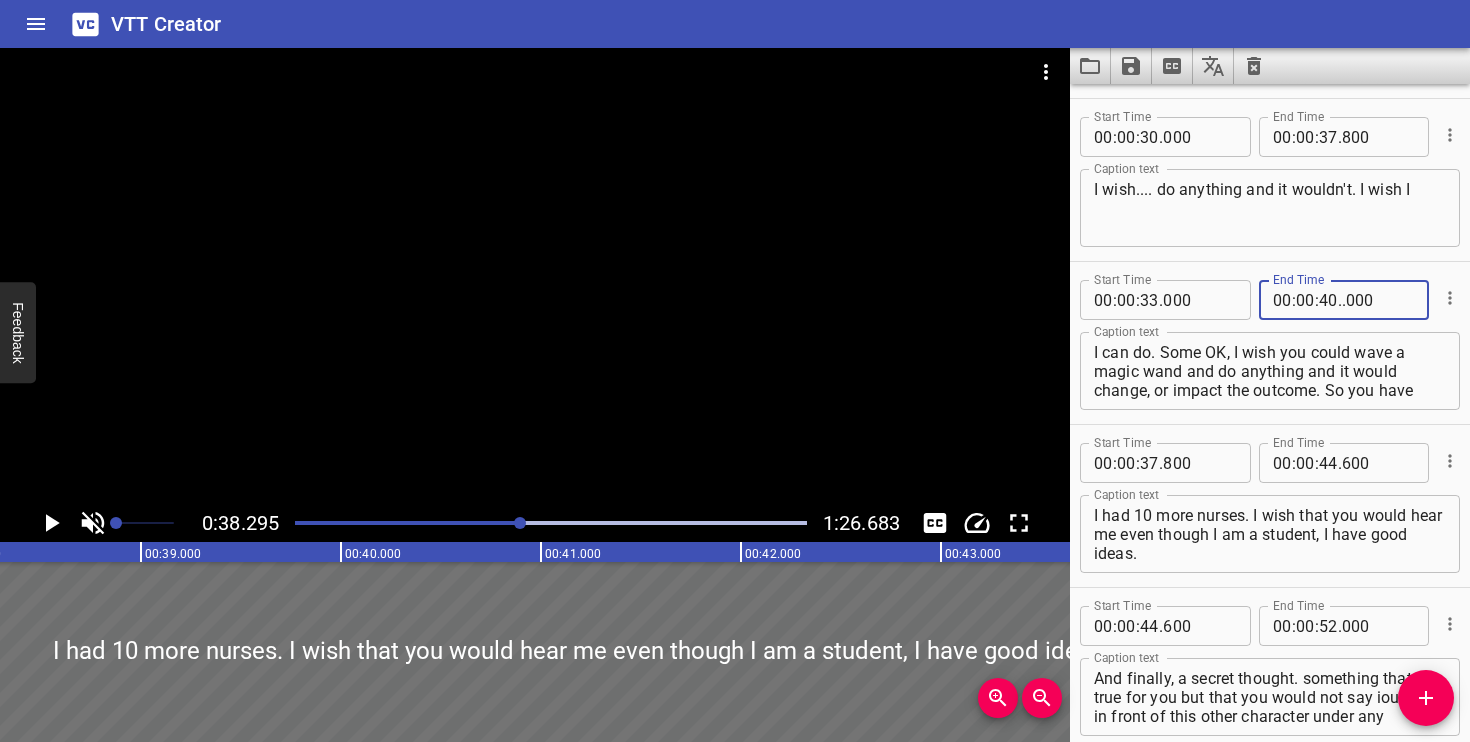 scroll, scrollTop: 489, scrollLeft: 0, axis: vertical 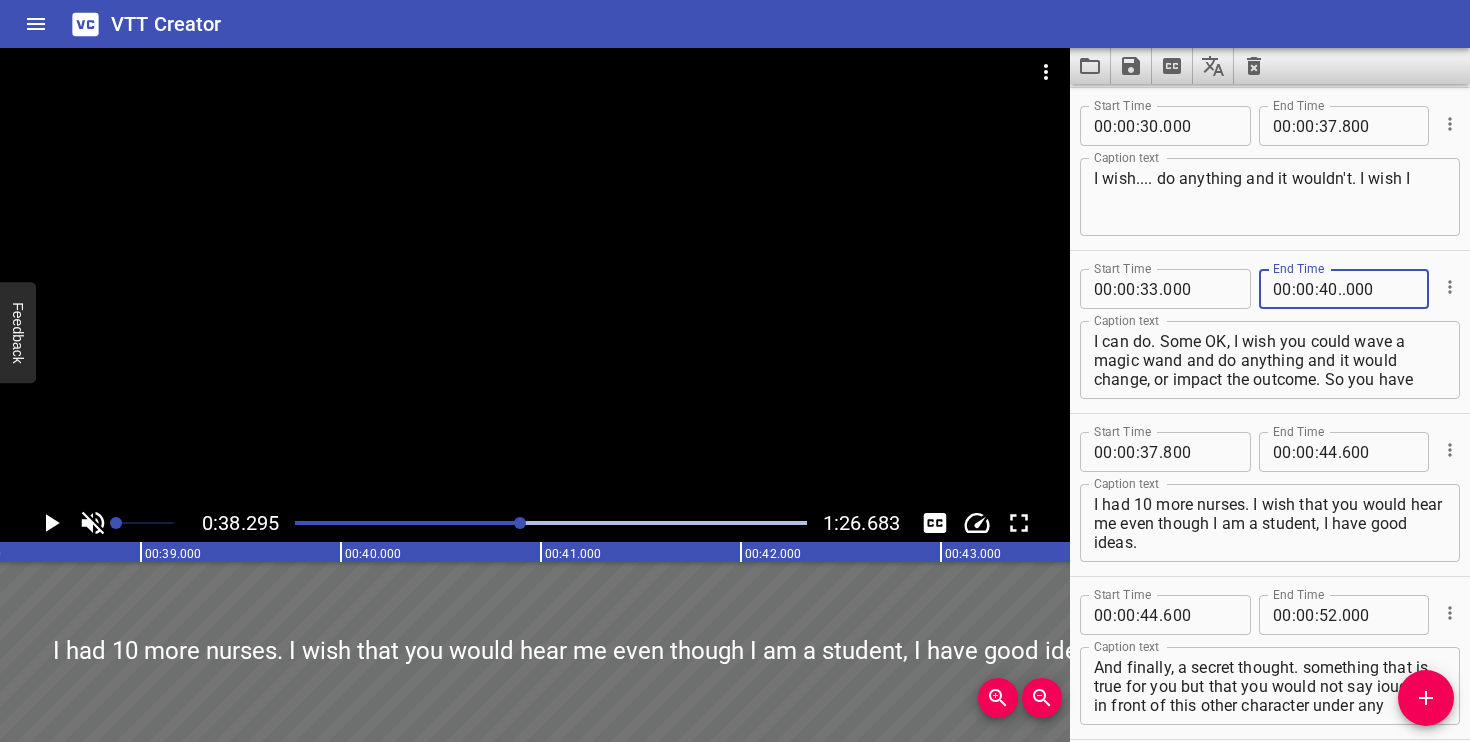type on ".000" 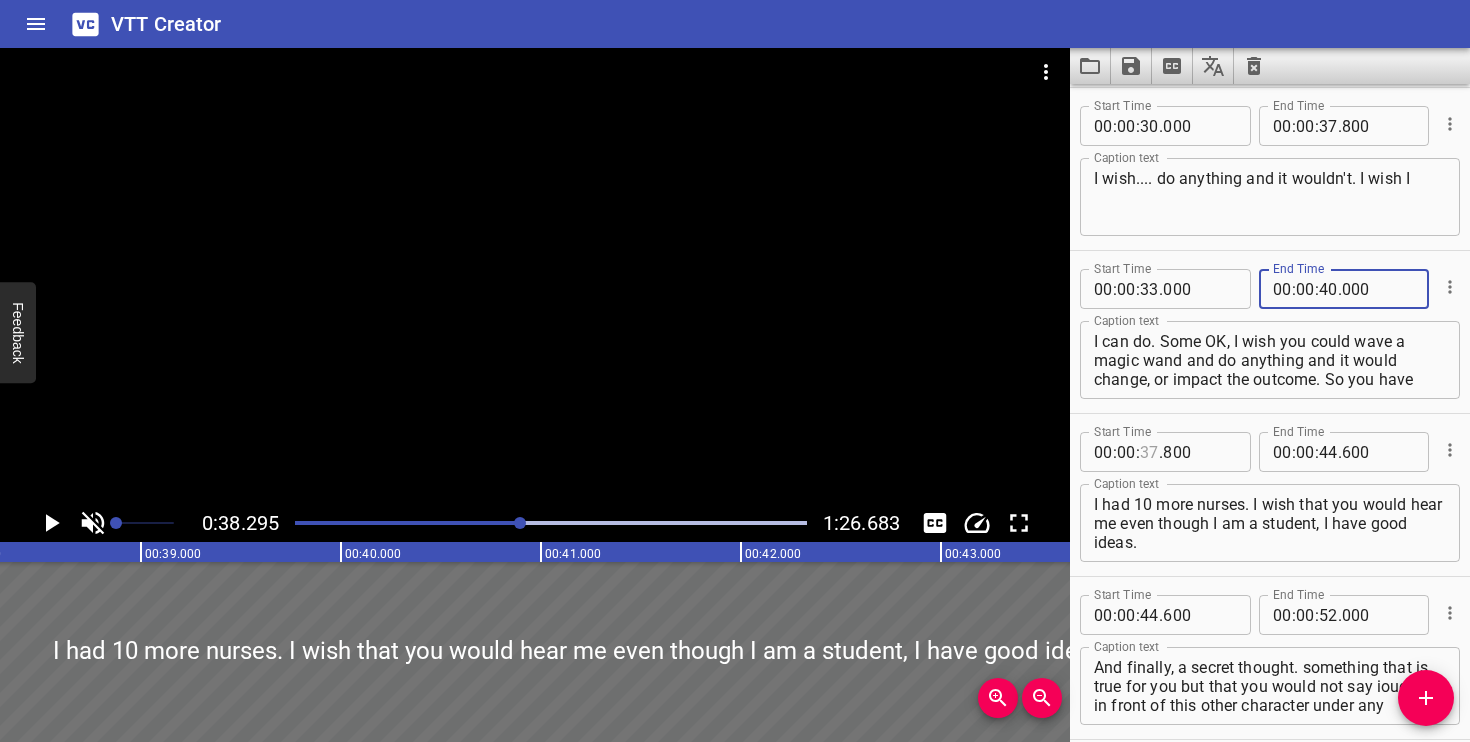 click at bounding box center (1149, 452) 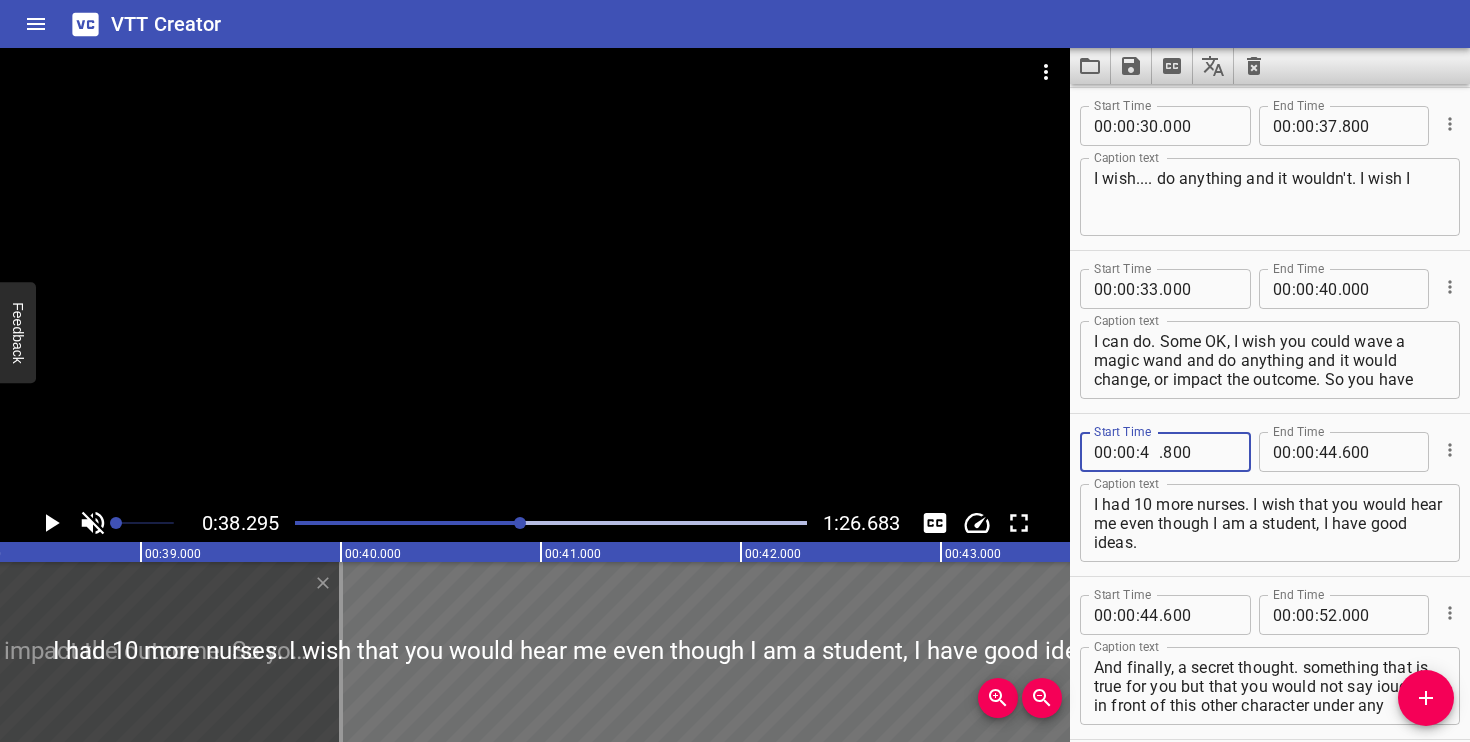 type on "42" 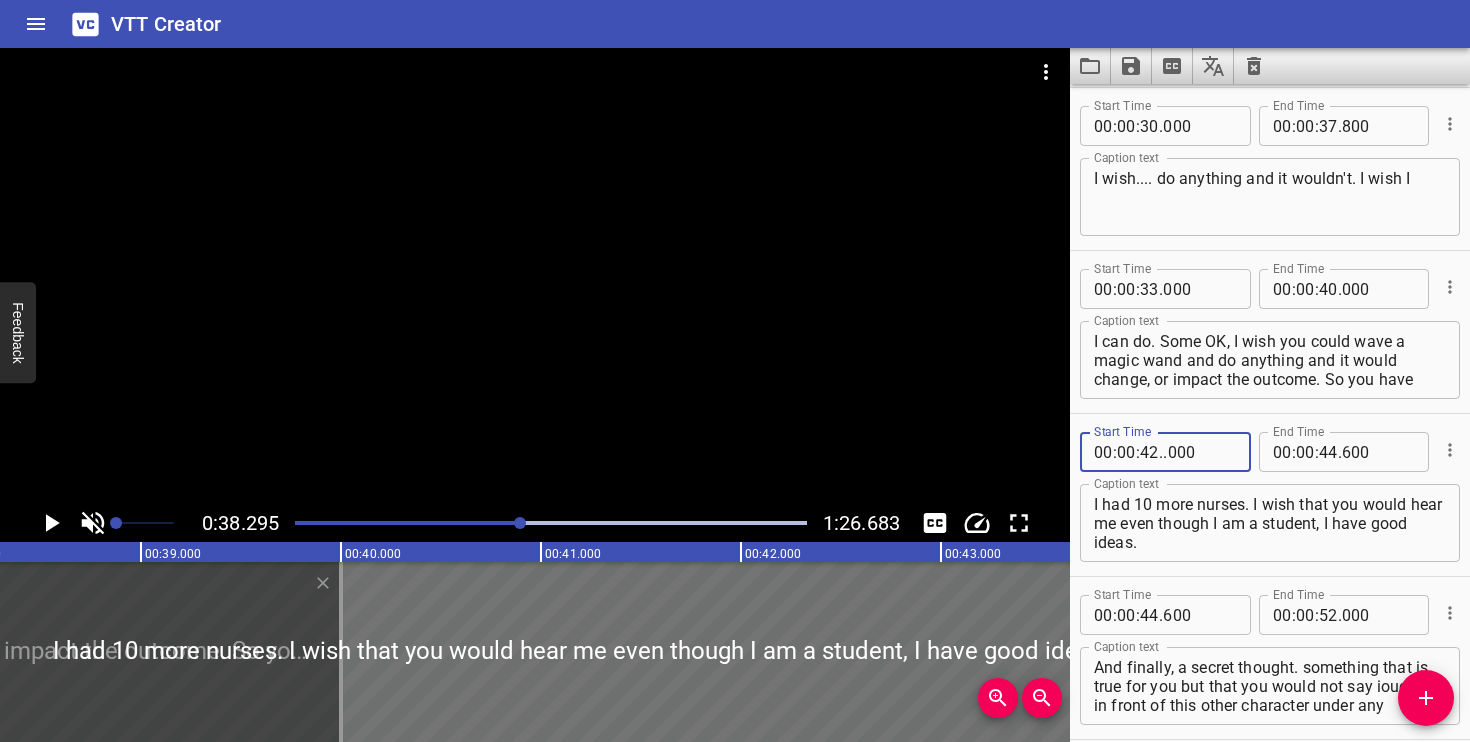 type on "000" 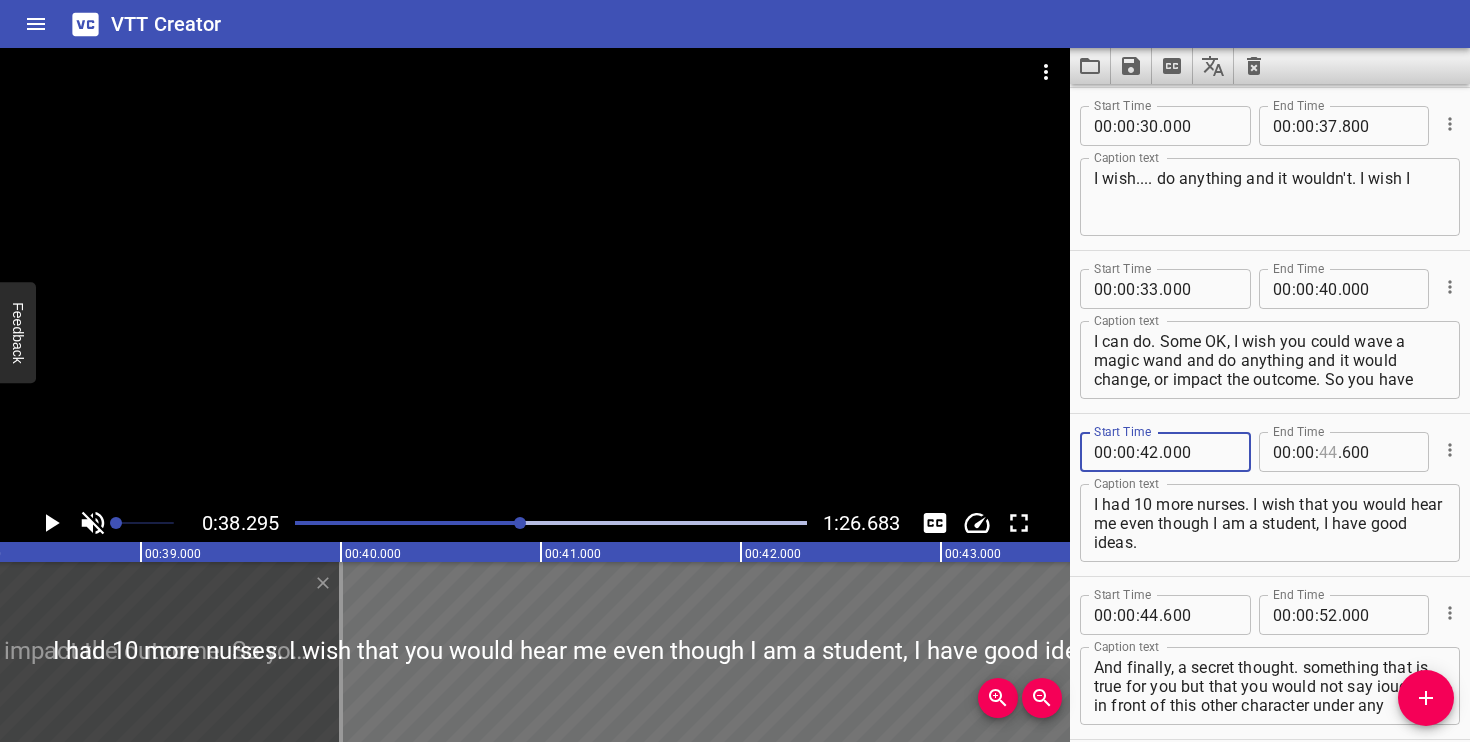 click at bounding box center [1328, 452] 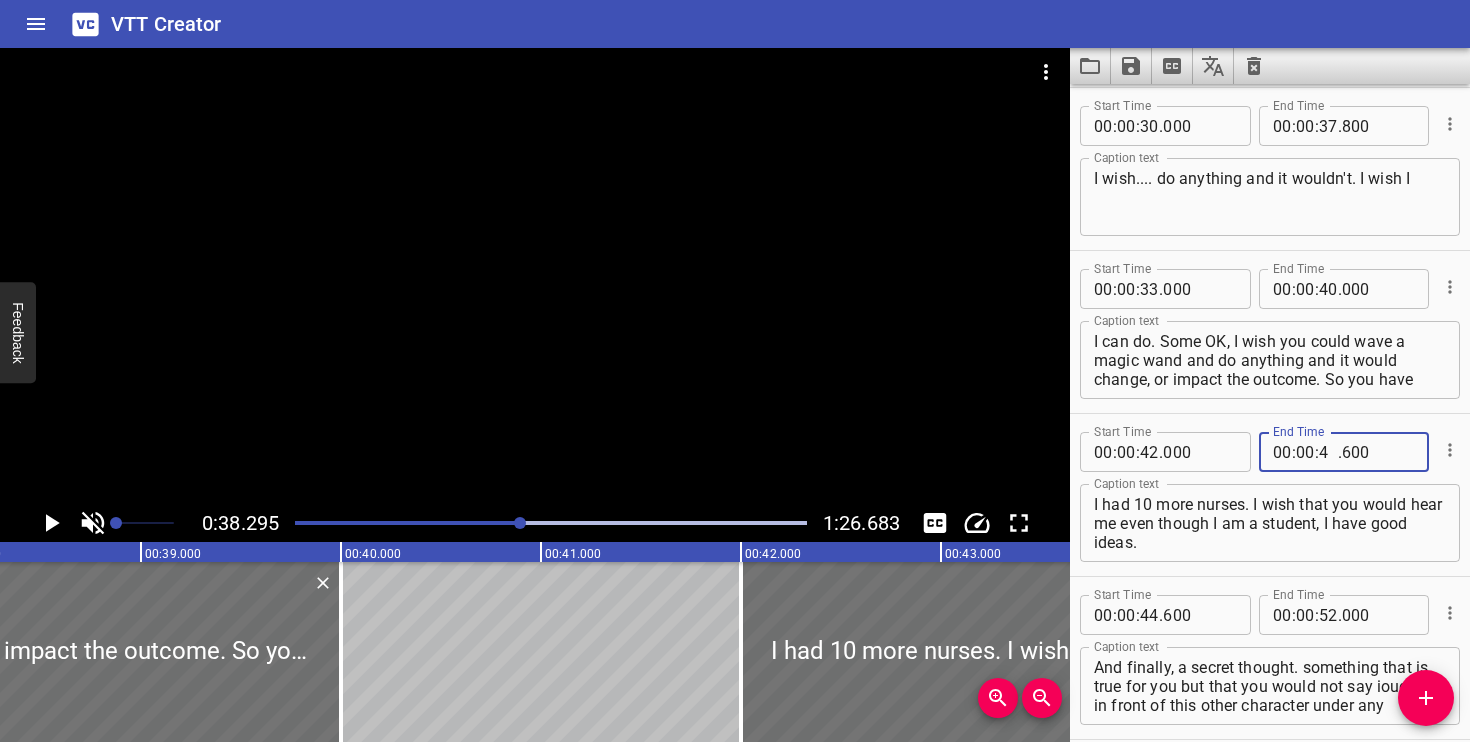 type on "49" 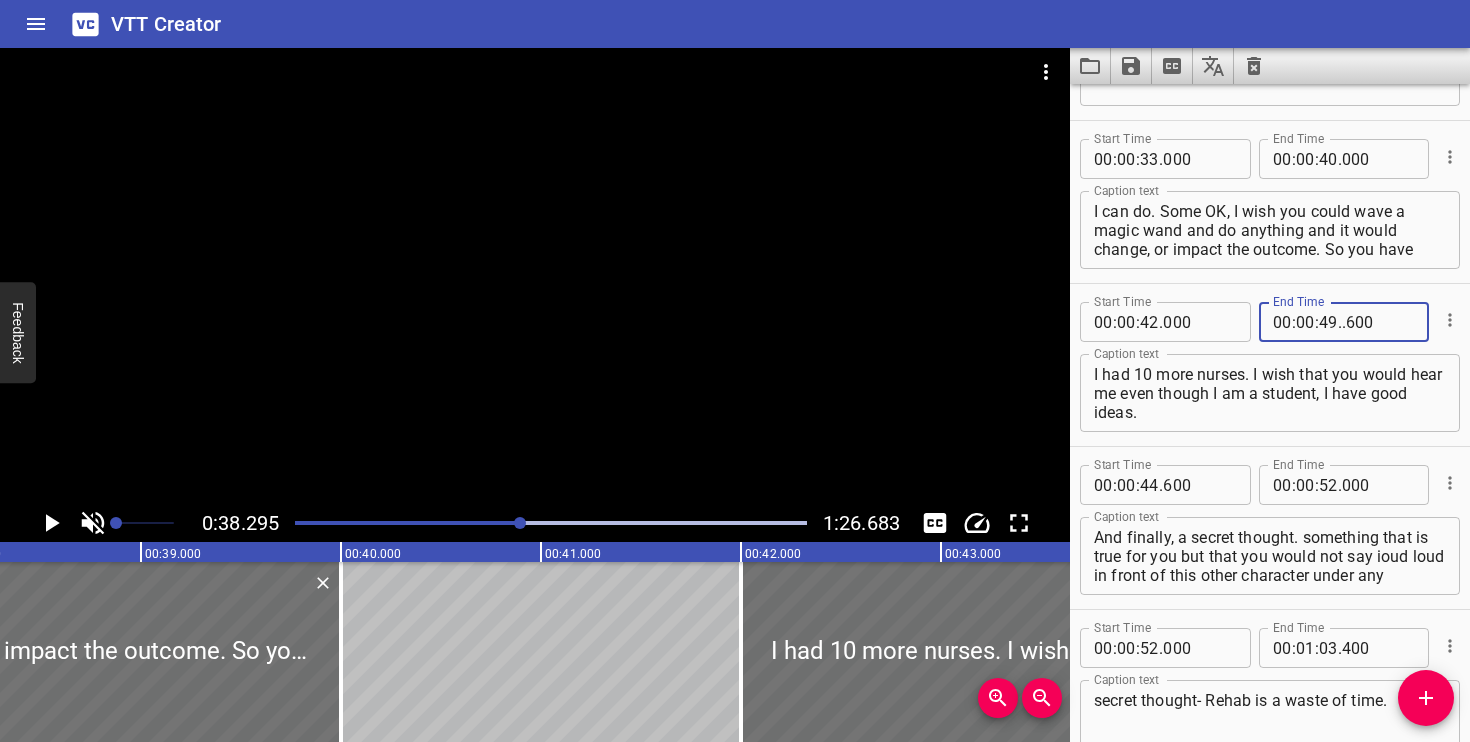 scroll, scrollTop: 745, scrollLeft: 0, axis: vertical 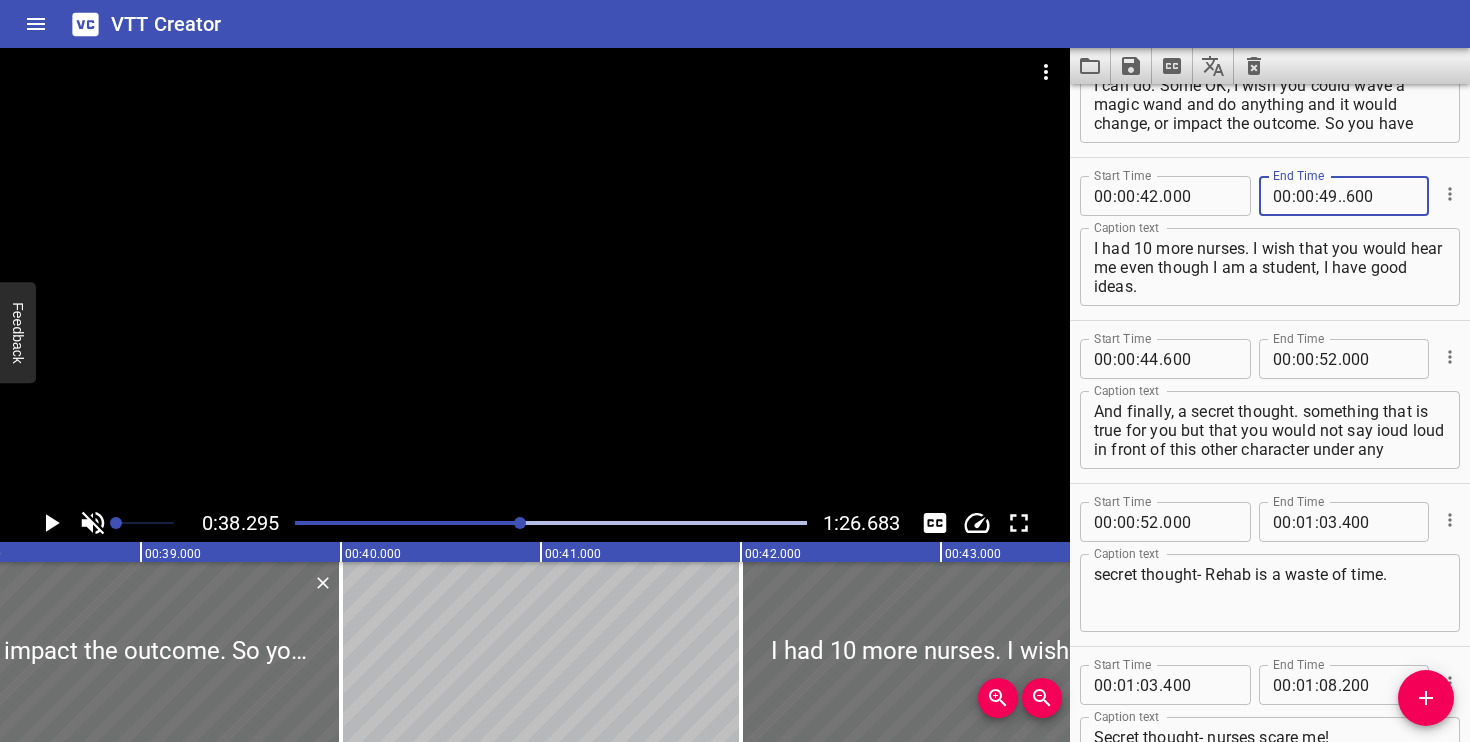 type on "001" 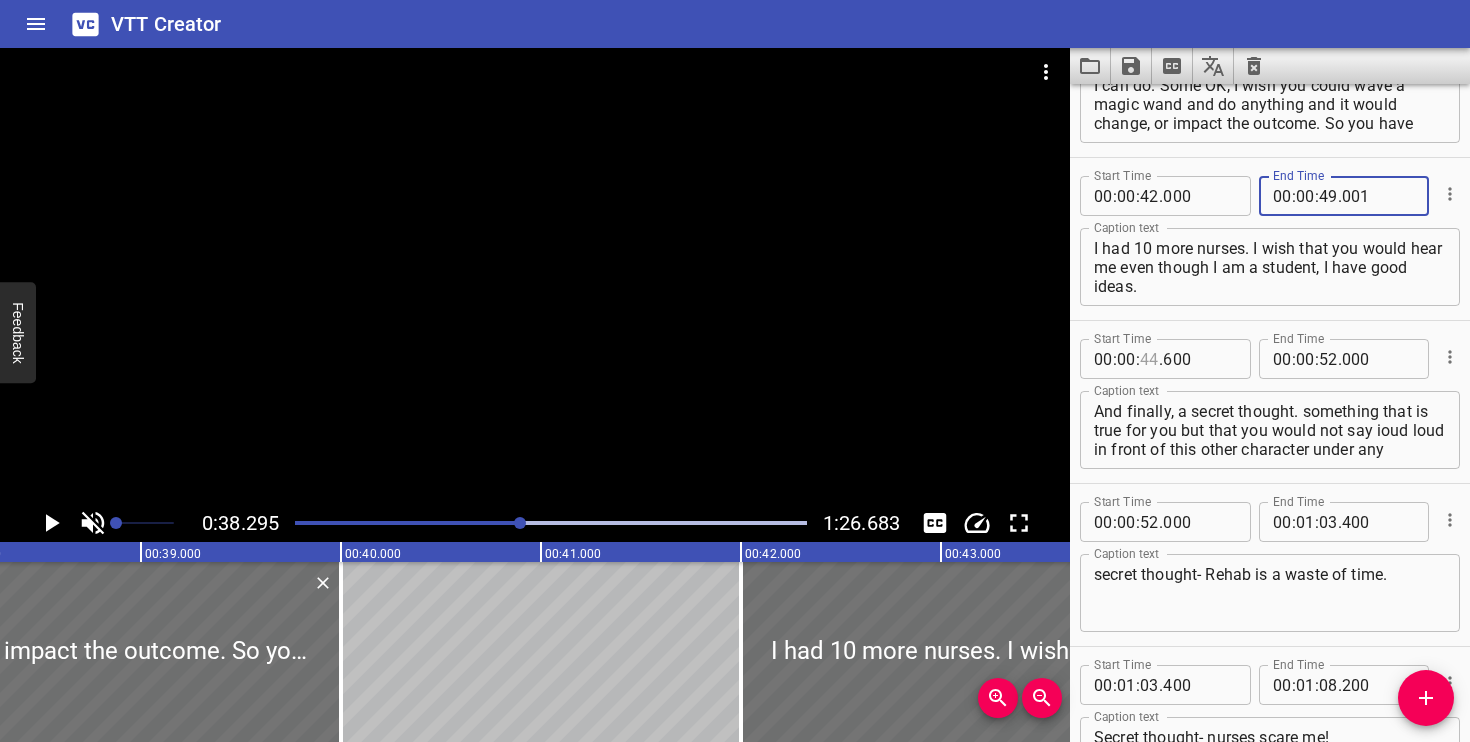 click at bounding box center (1149, 359) 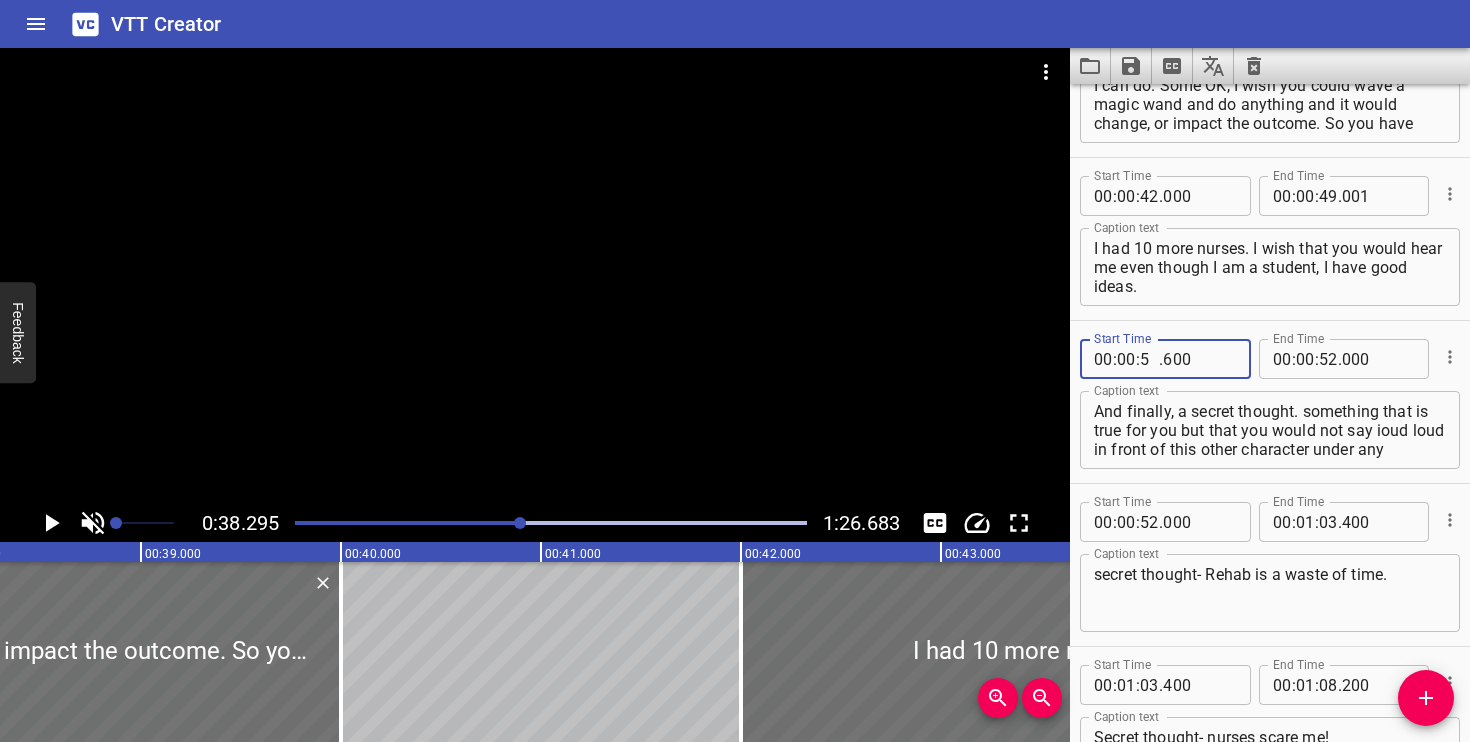 type on "52" 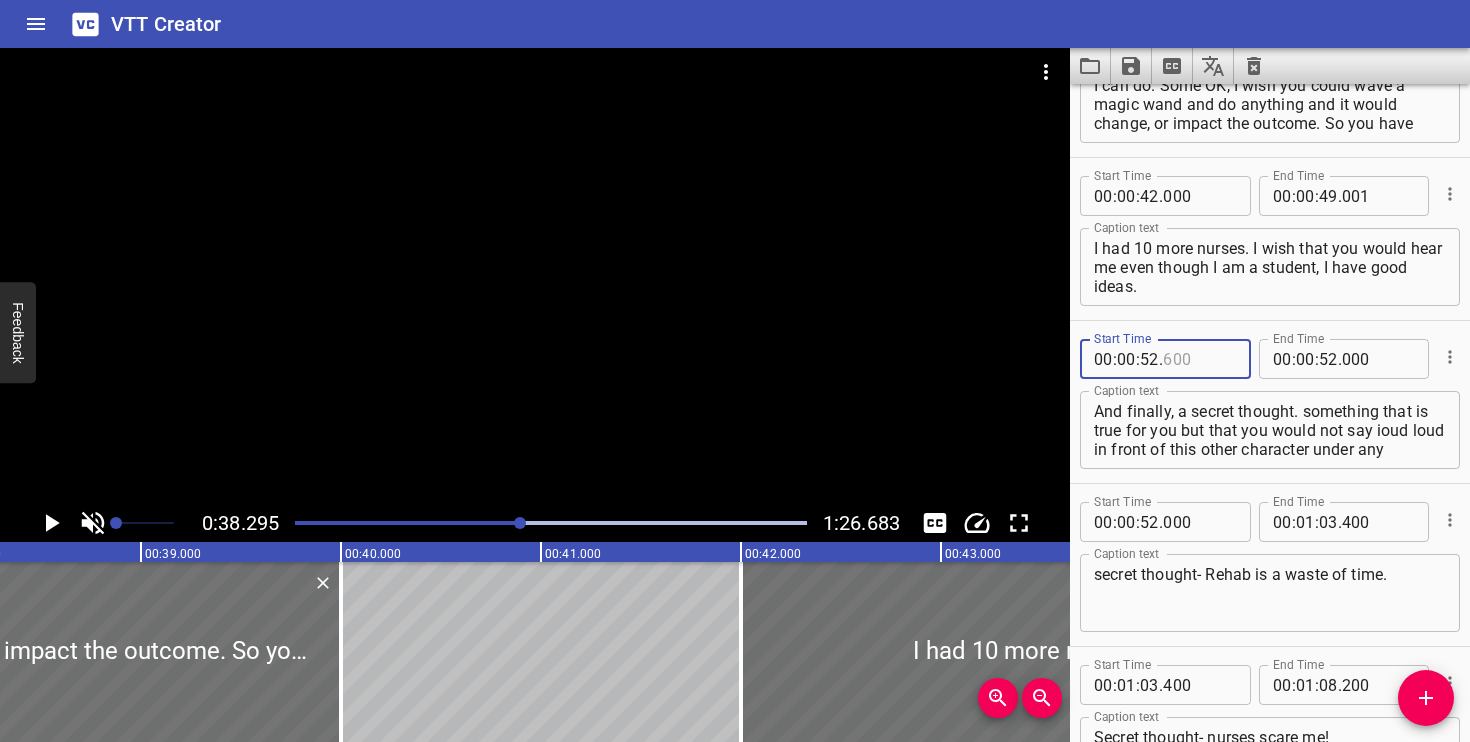 type on ".6" 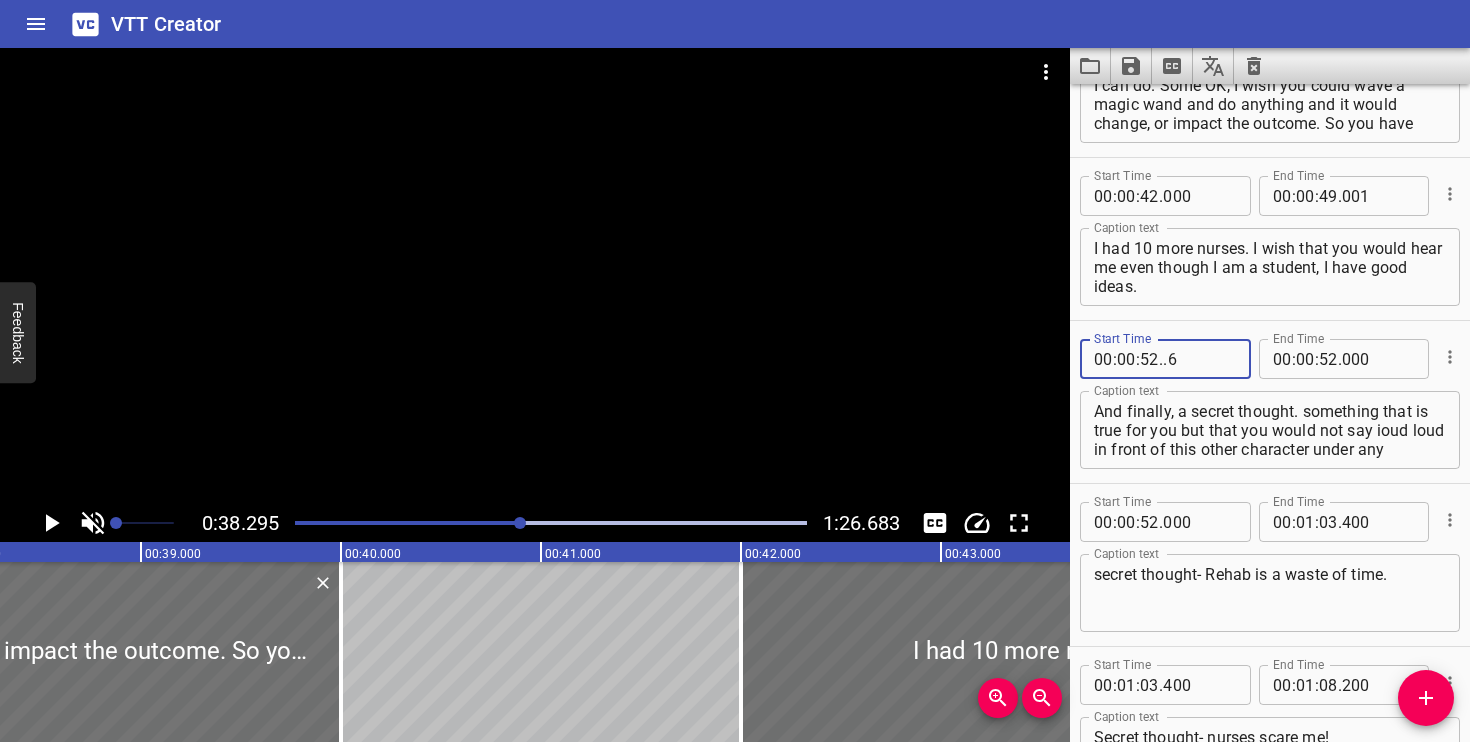 type 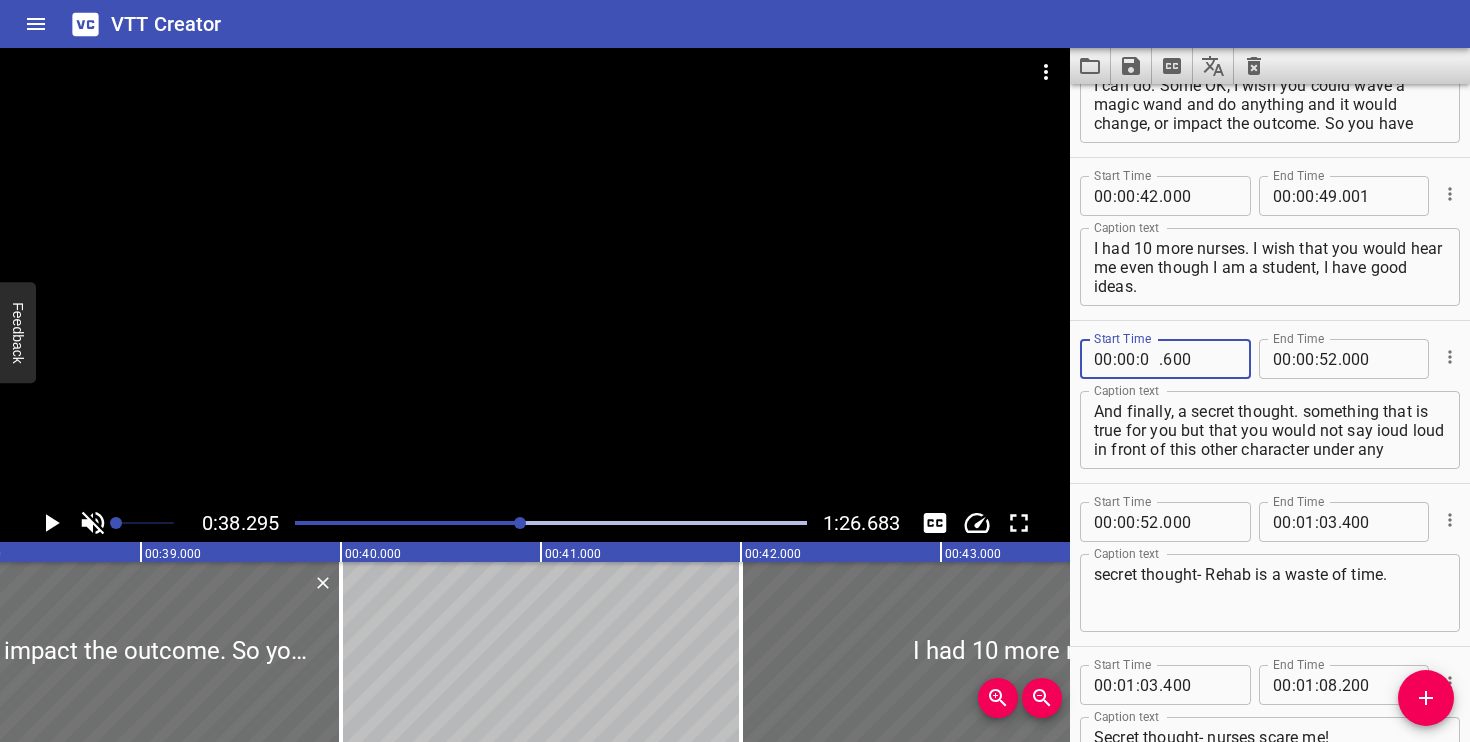 type on "00" 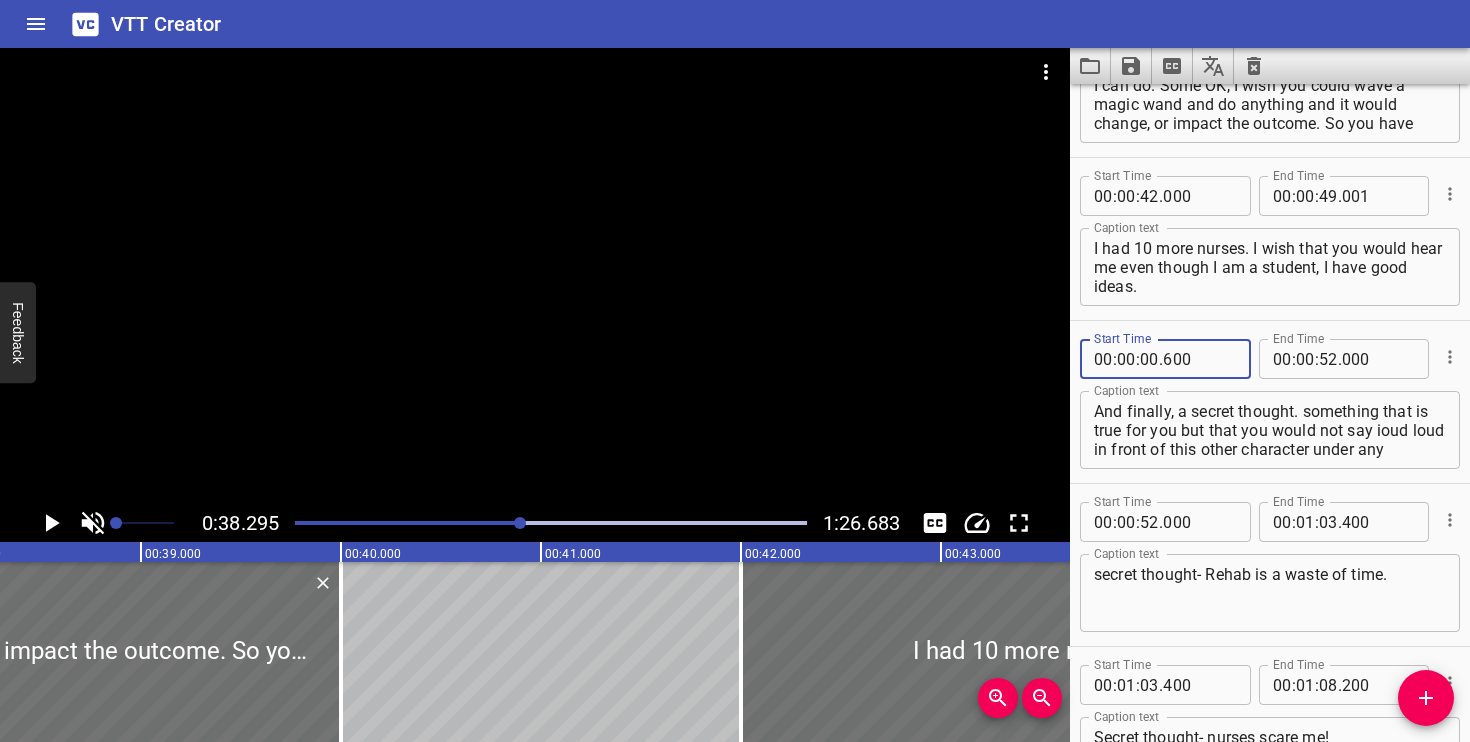type 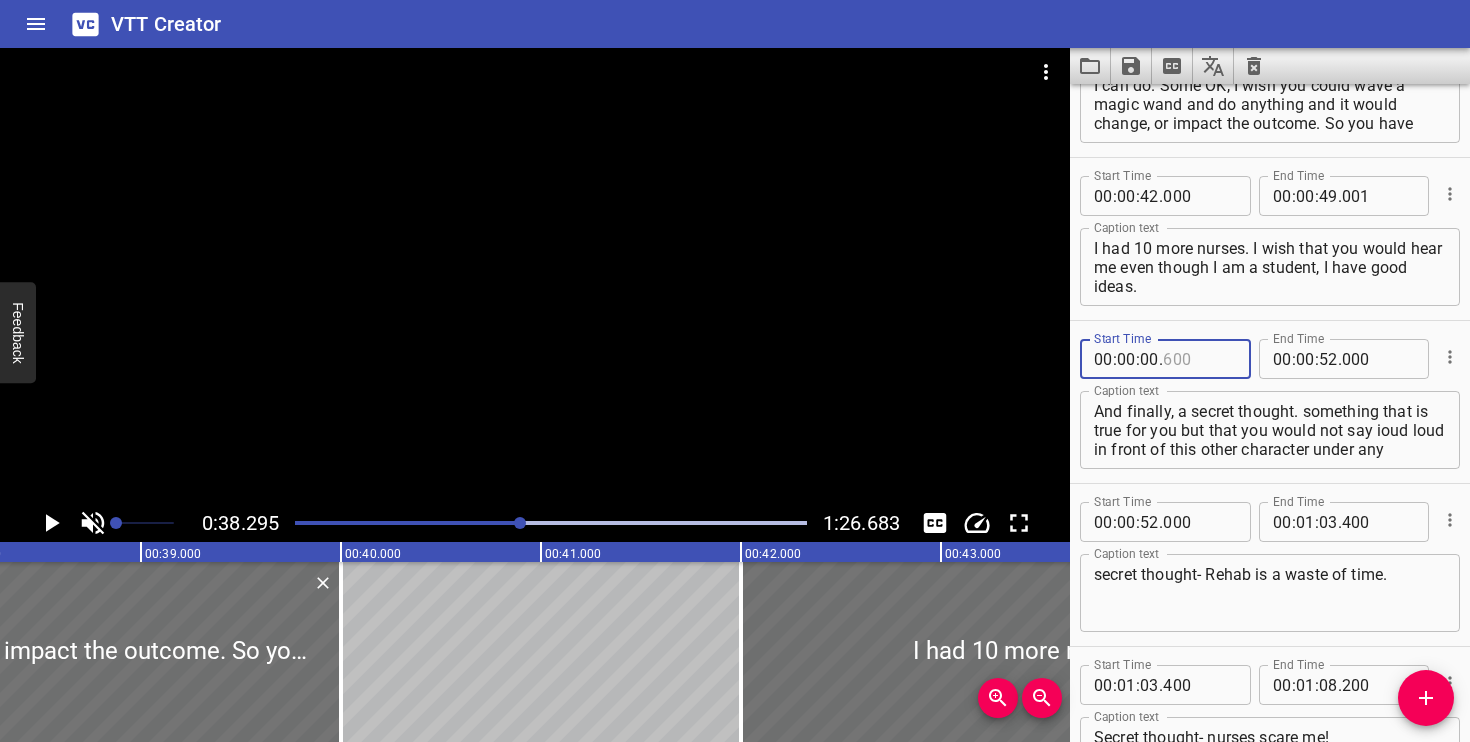 click at bounding box center (1199, 359) 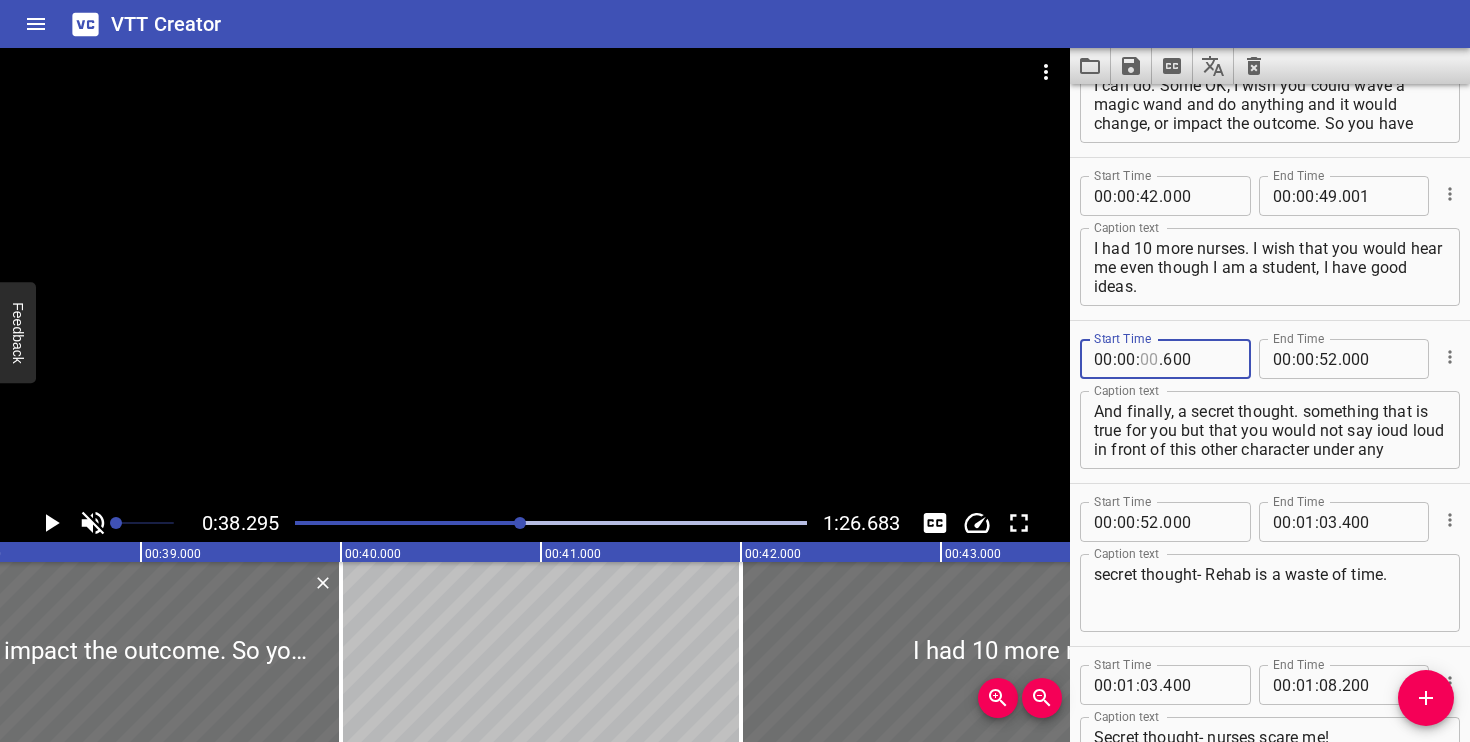 click at bounding box center [1149, 359] 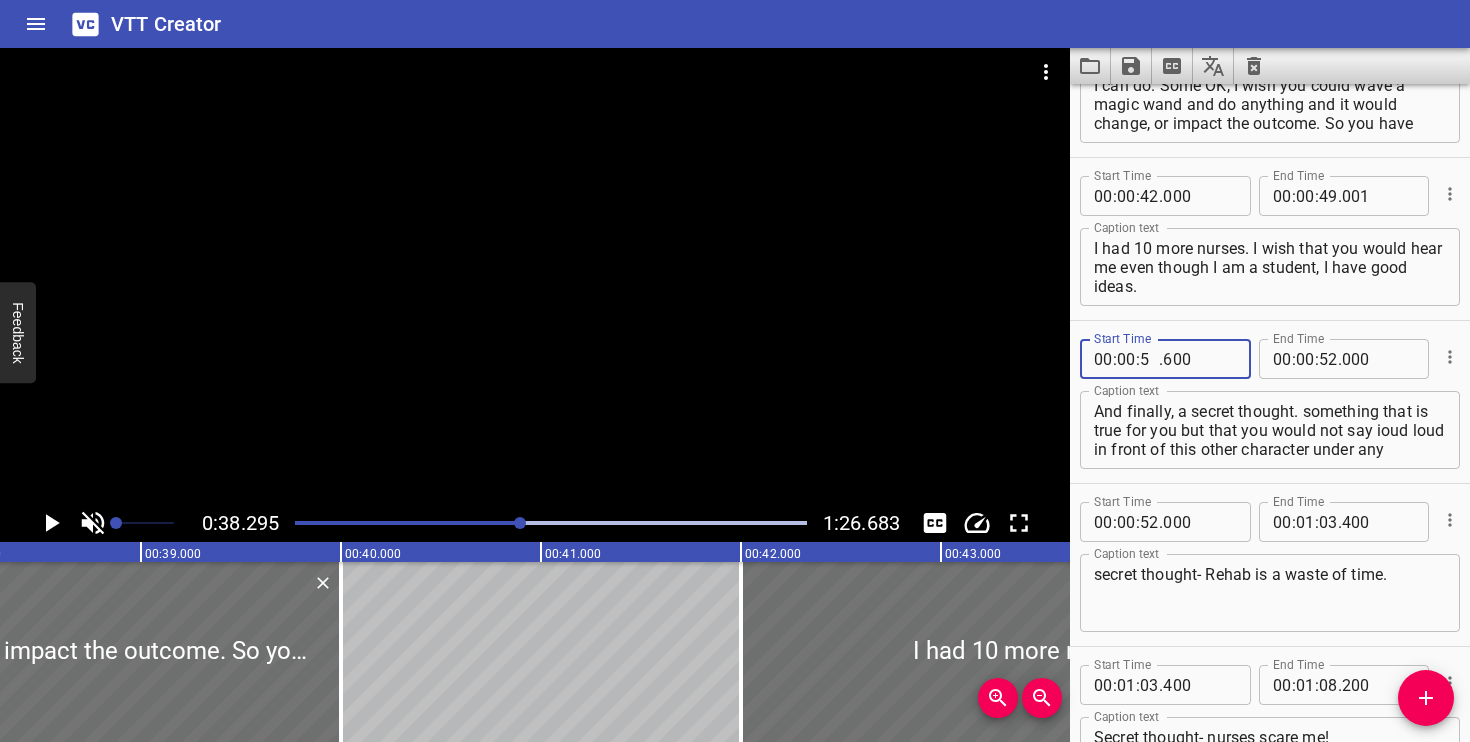 type on "52" 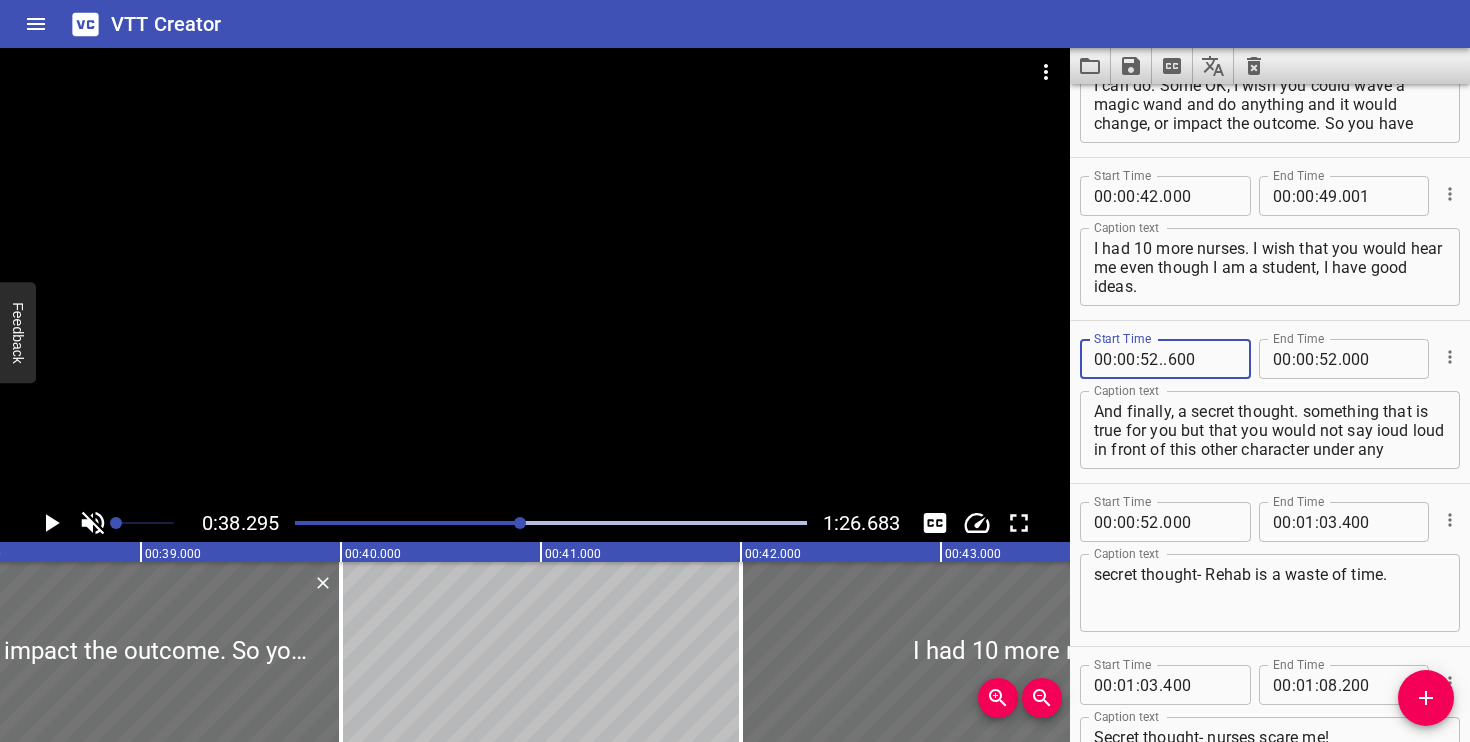 type on "001" 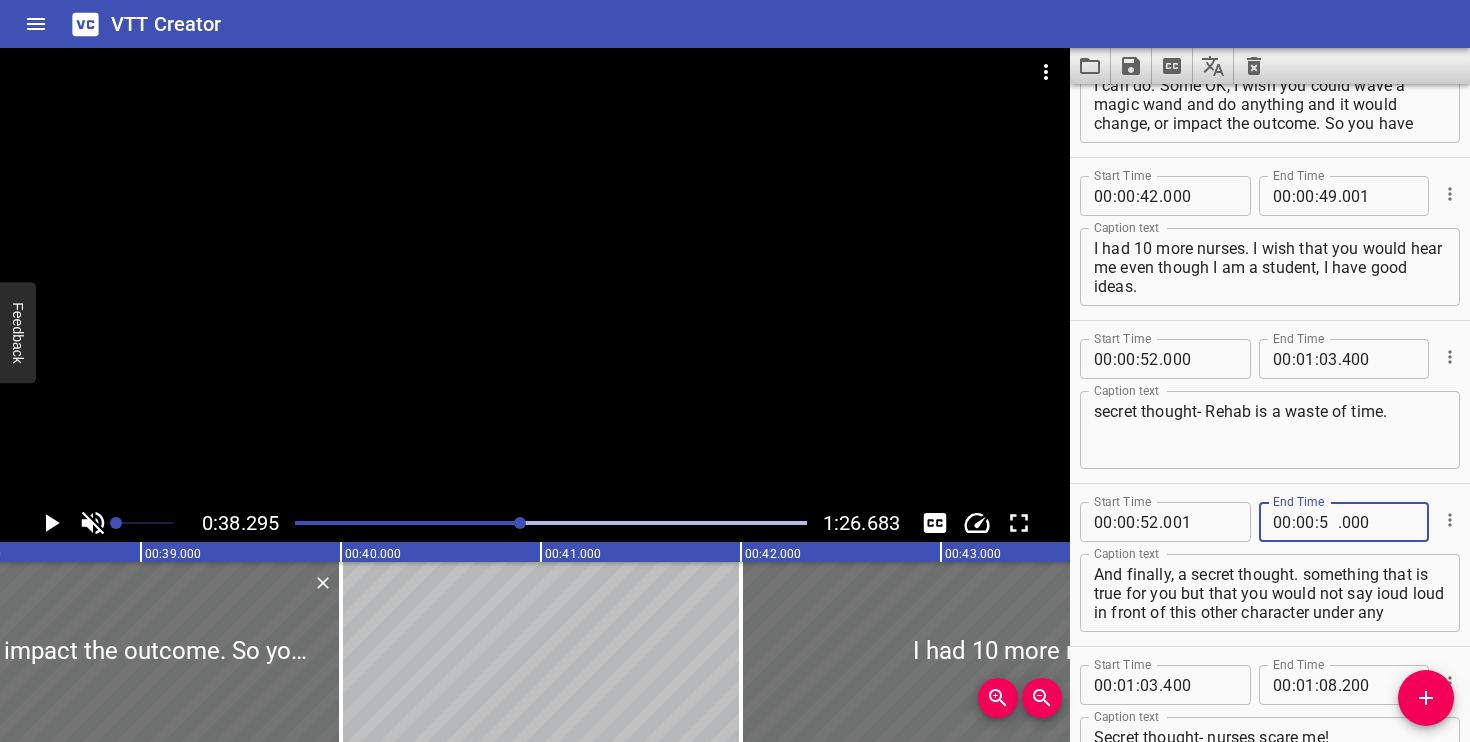 type on "59" 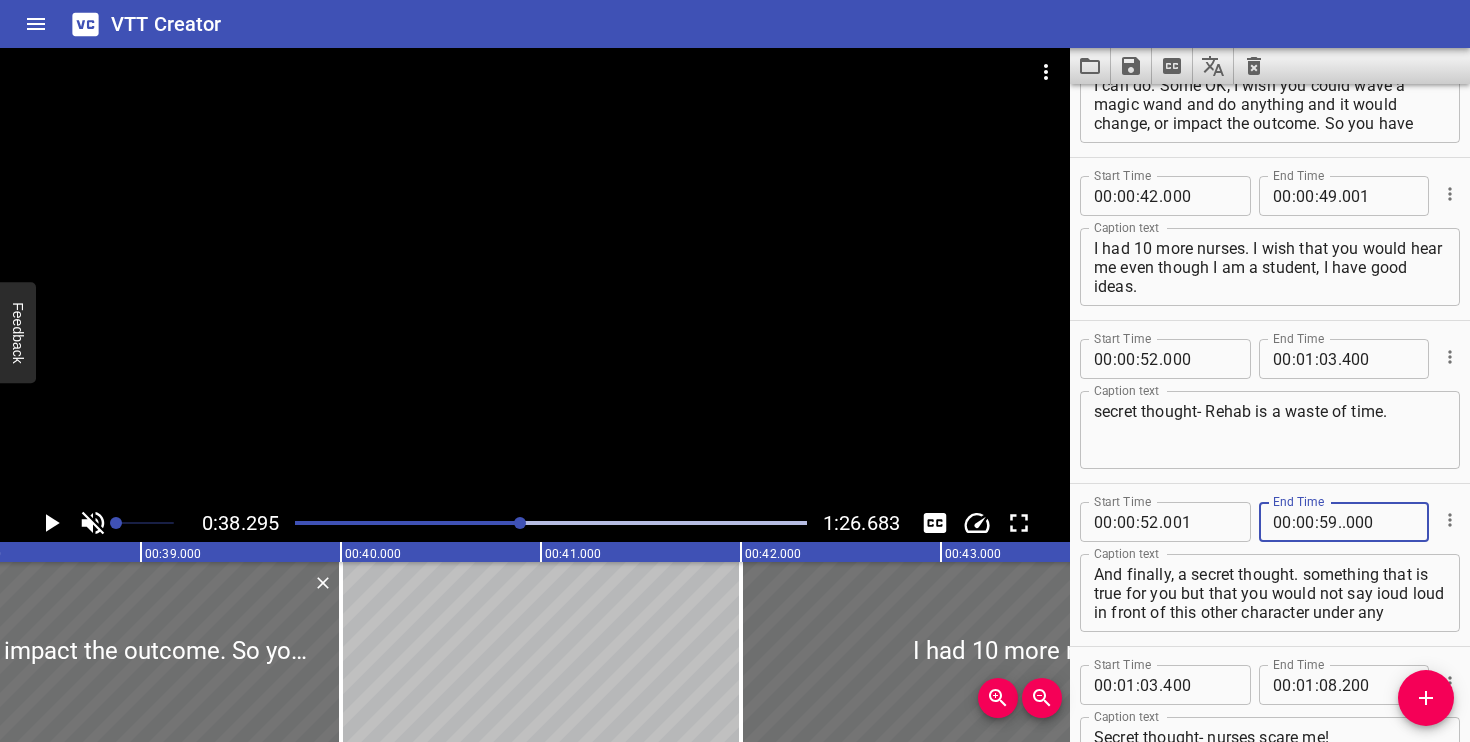 type on "000" 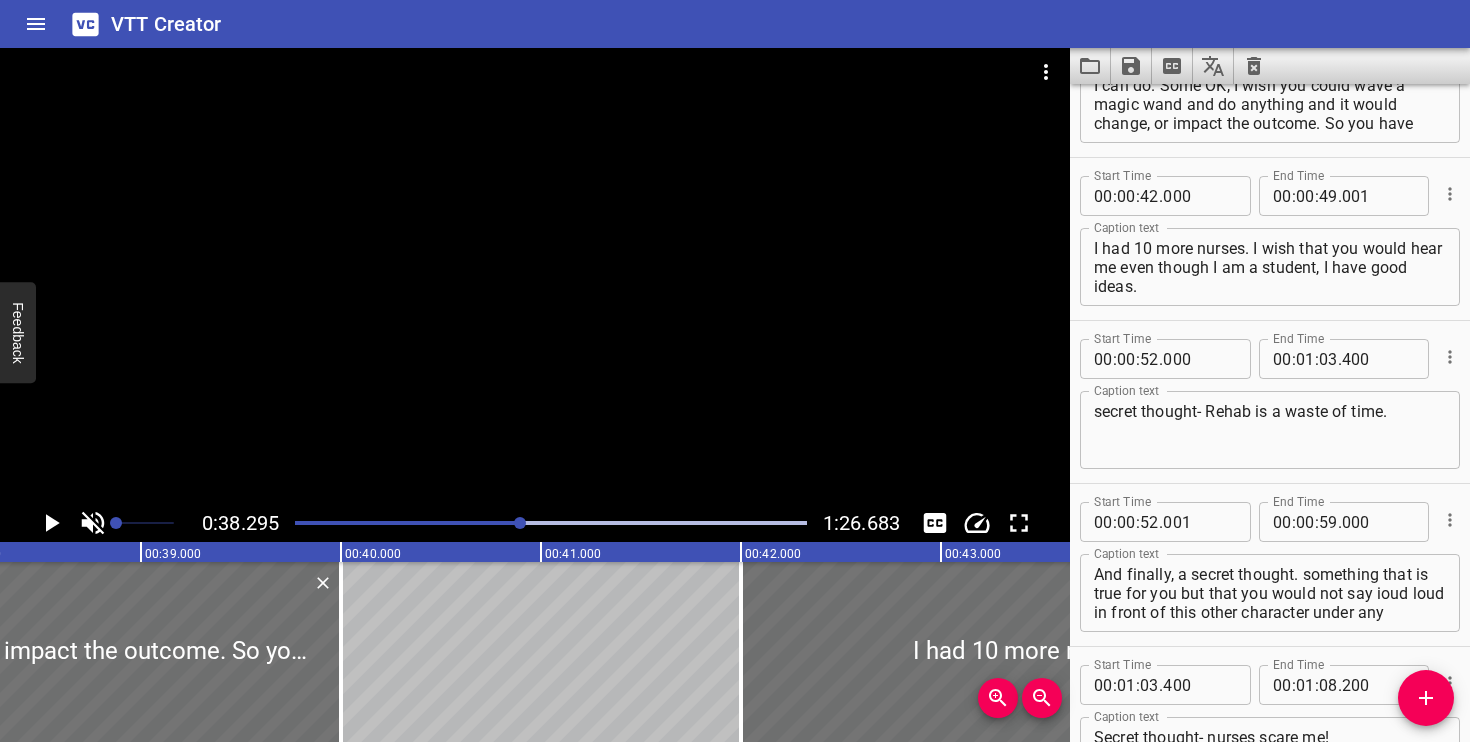 click on "Start Time 00 : 00 : 52 . 001 Start Time End Time 00 : 00 : 59 . 000 End Time" at bounding box center (1270, 520) 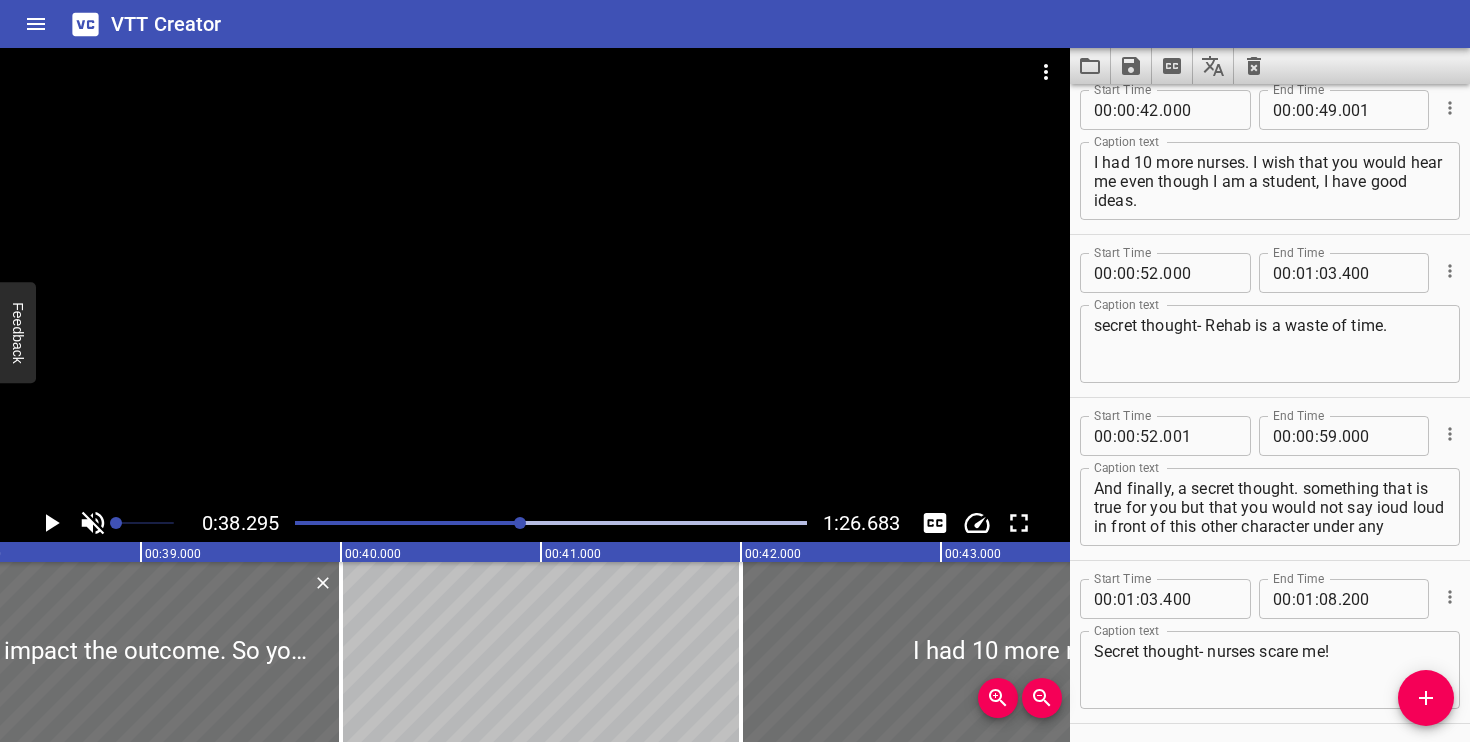 scroll, scrollTop: 836, scrollLeft: 0, axis: vertical 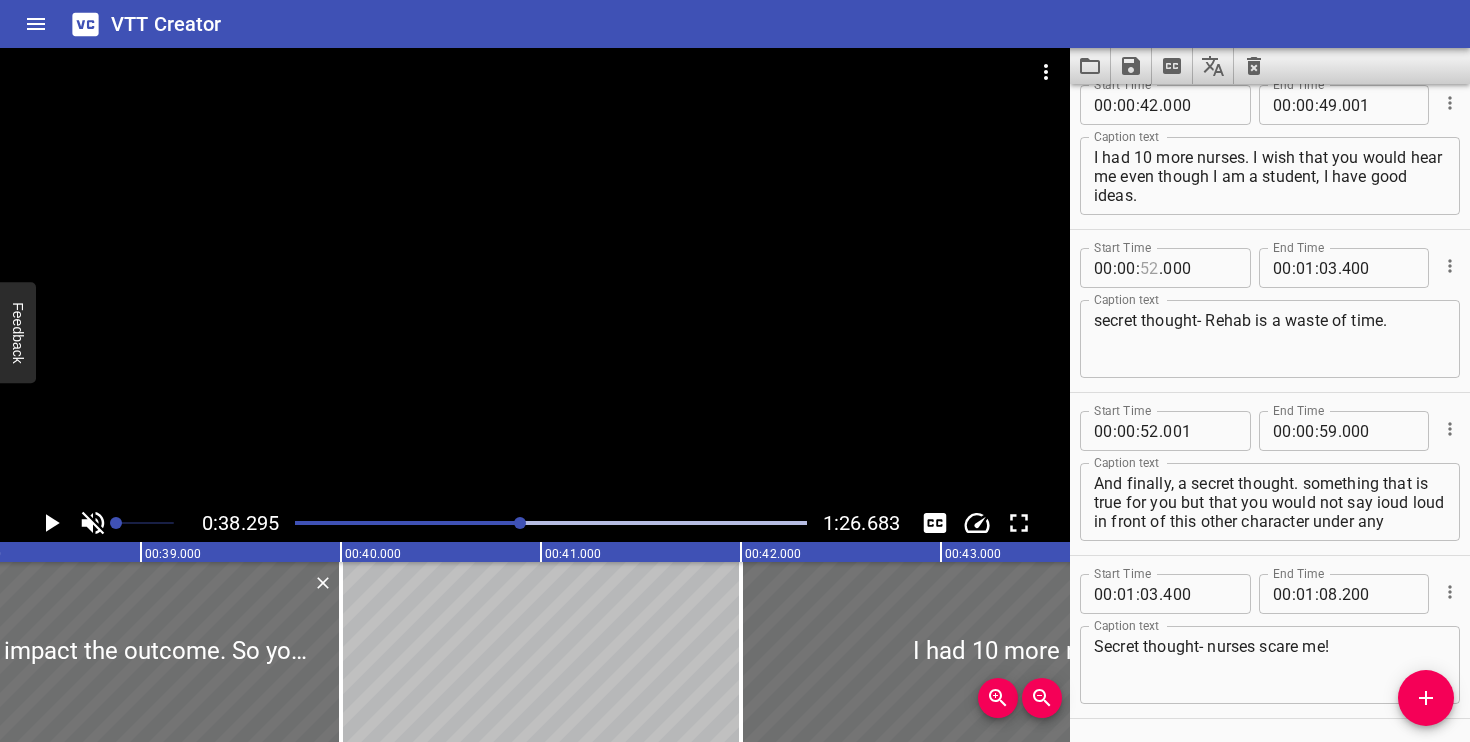 click at bounding box center (1149, 268) 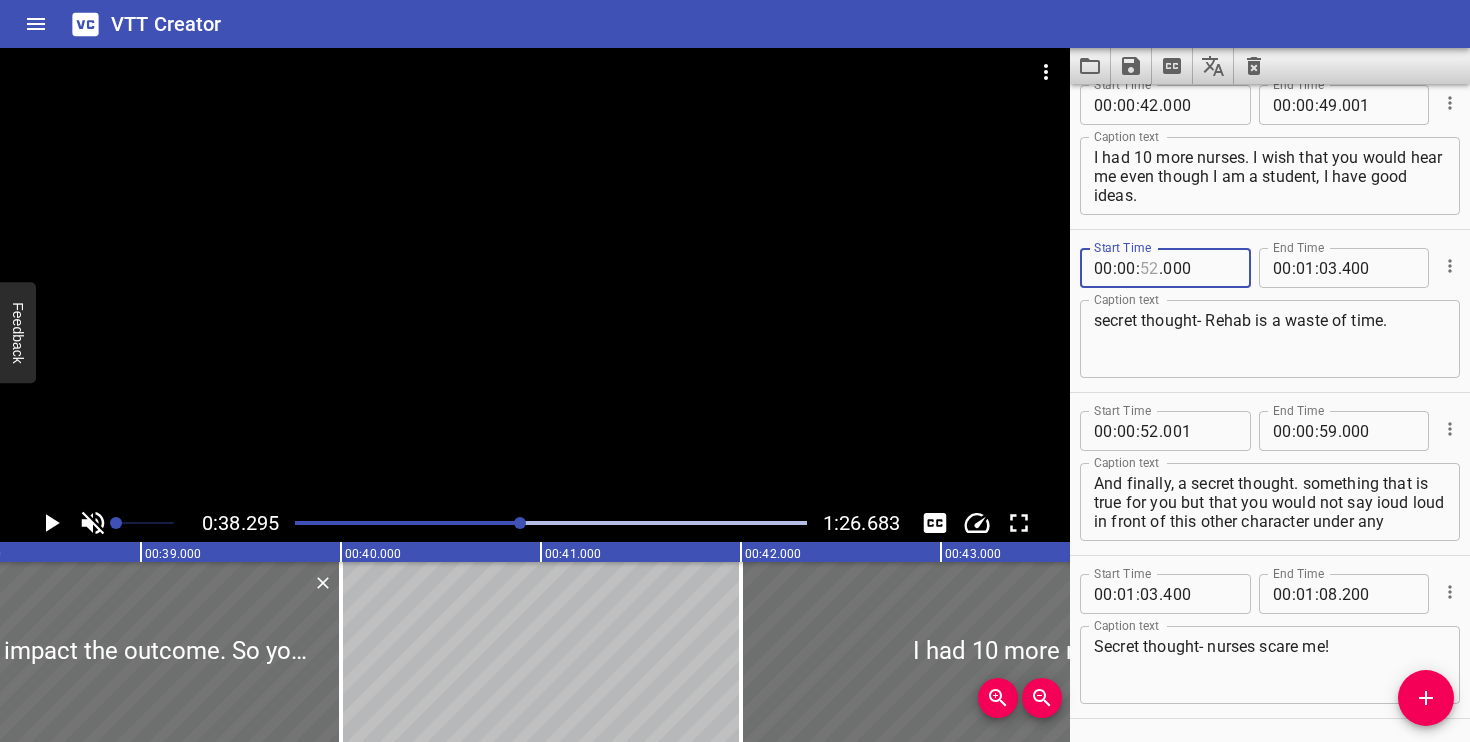 type on "1" 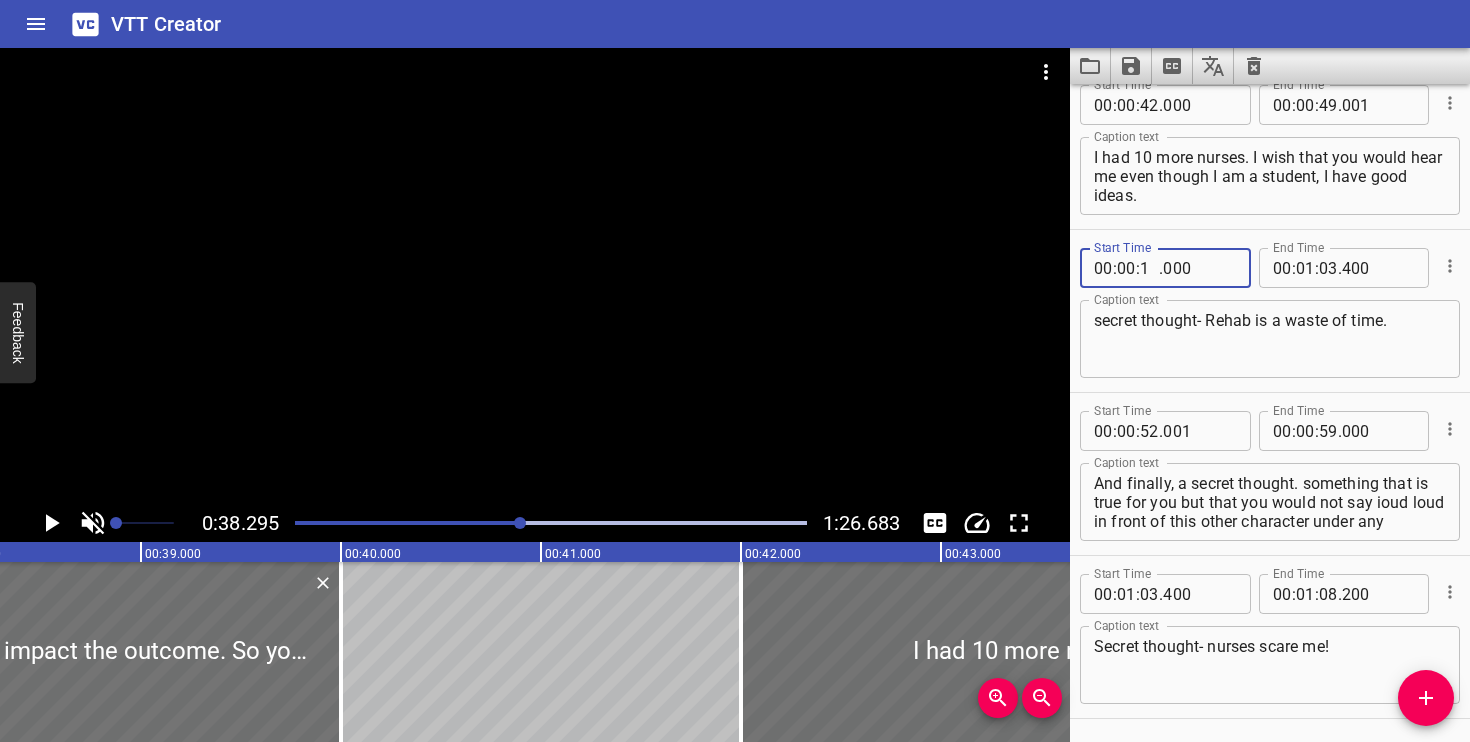 type 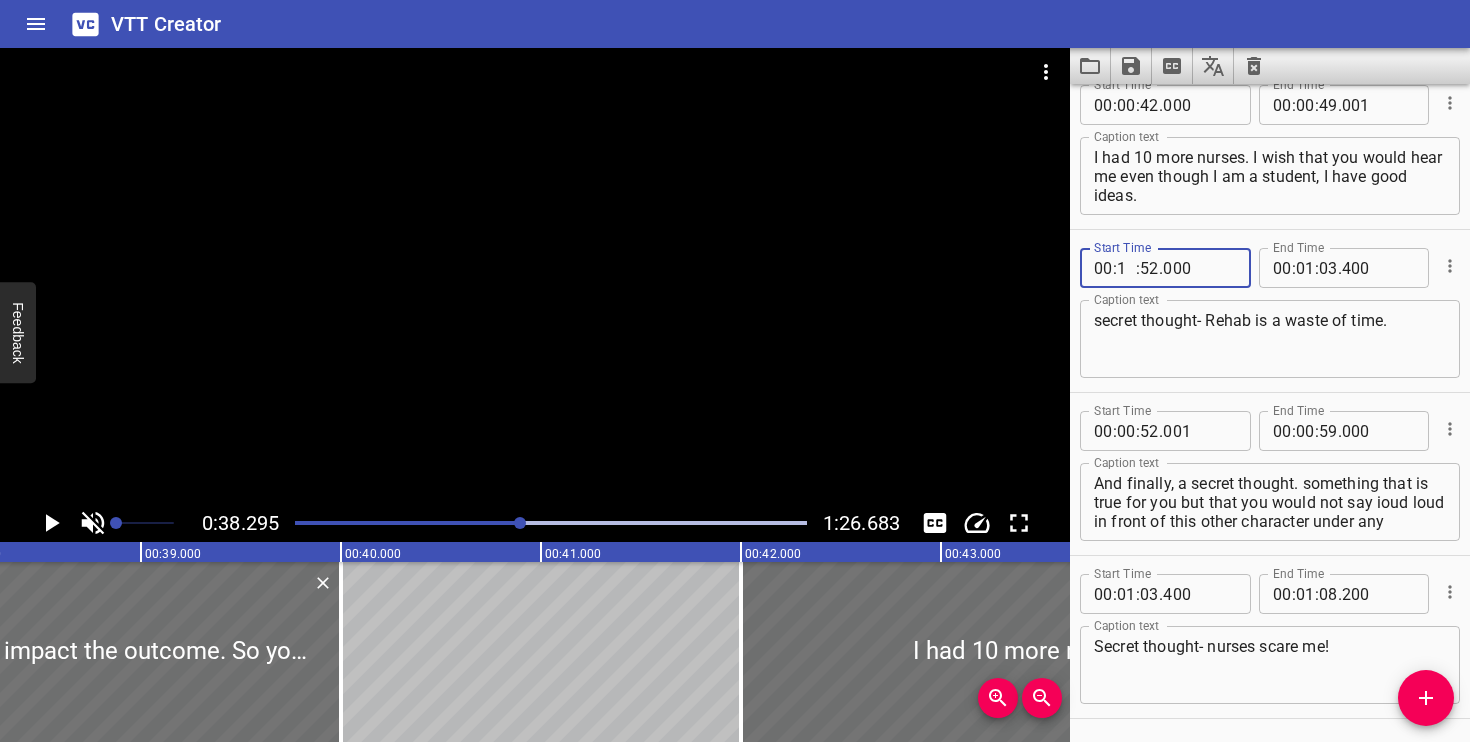 type on "01" 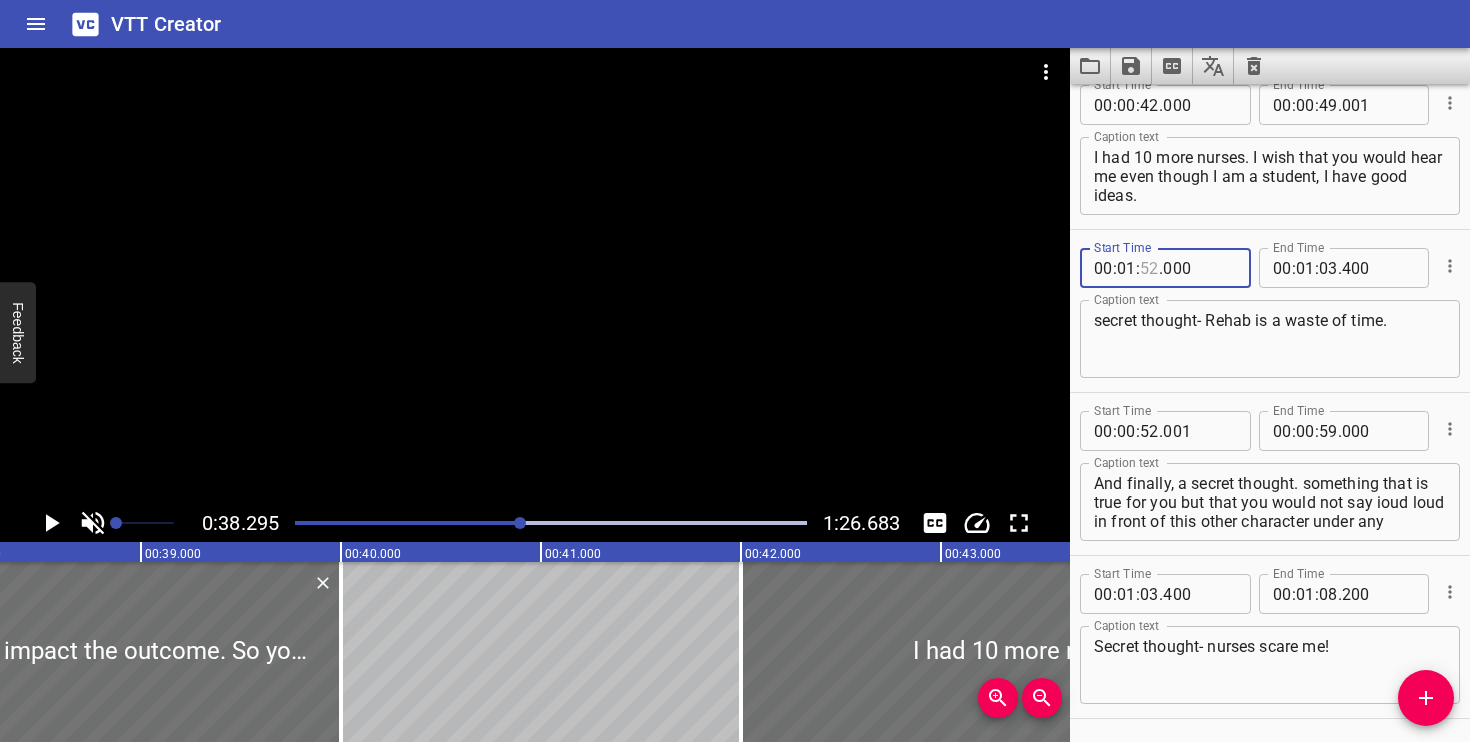 click at bounding box center [1149, 268] 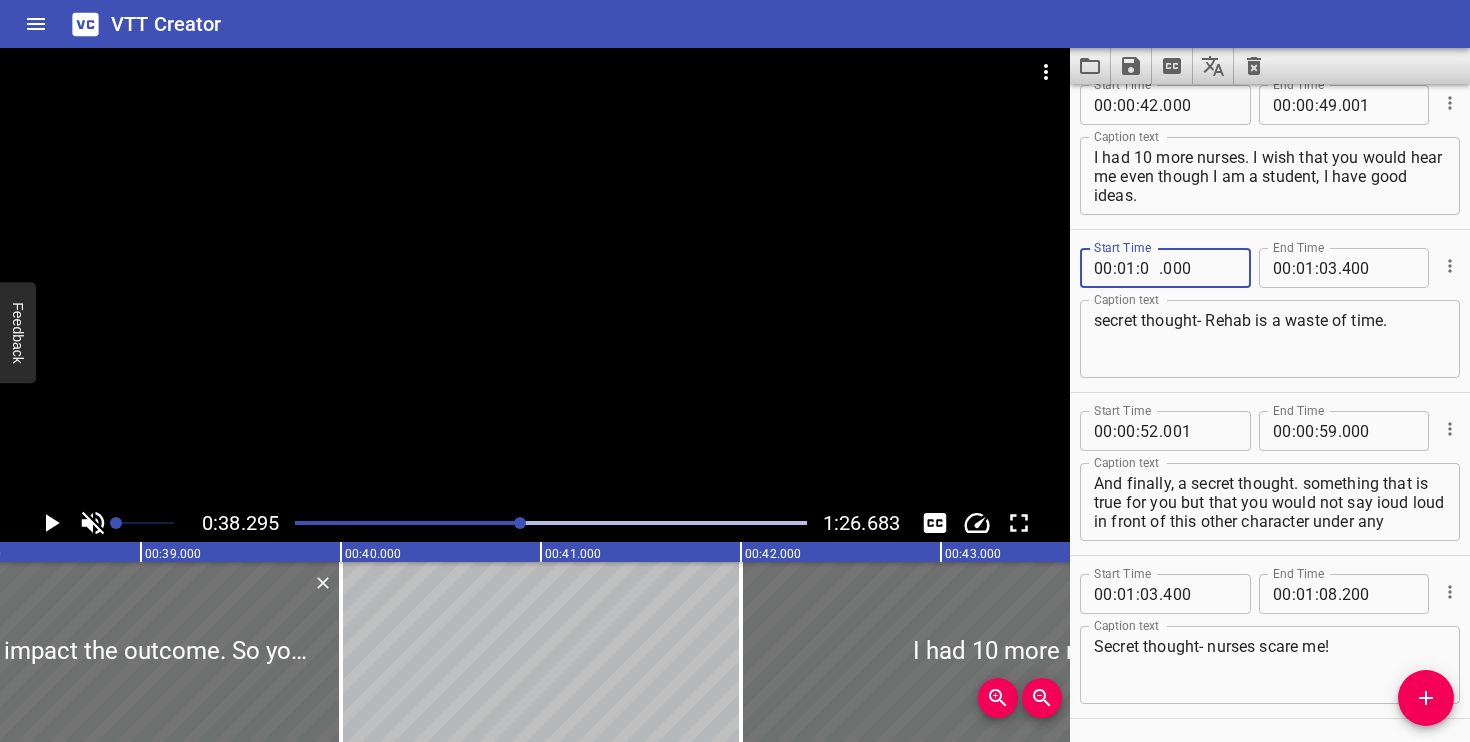 type on "01" 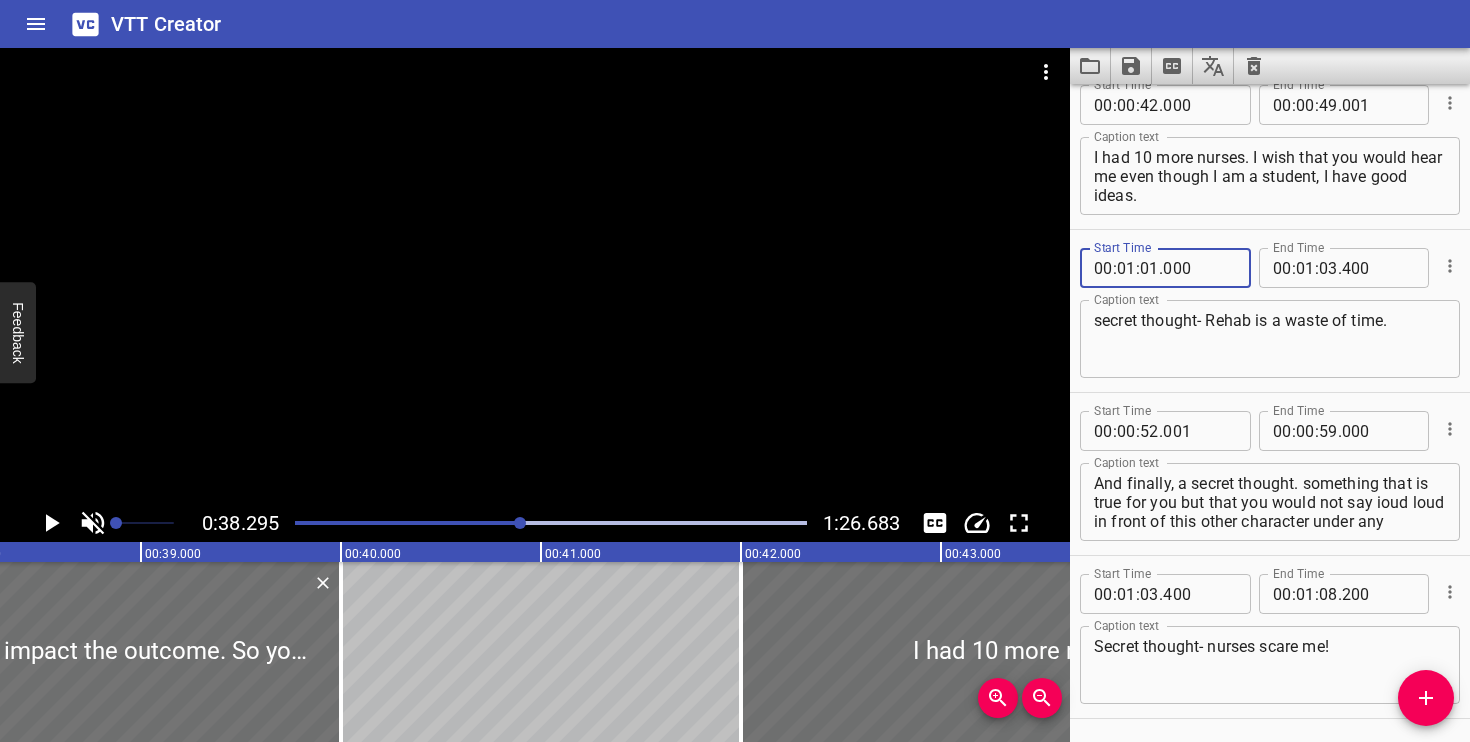 type on "000" 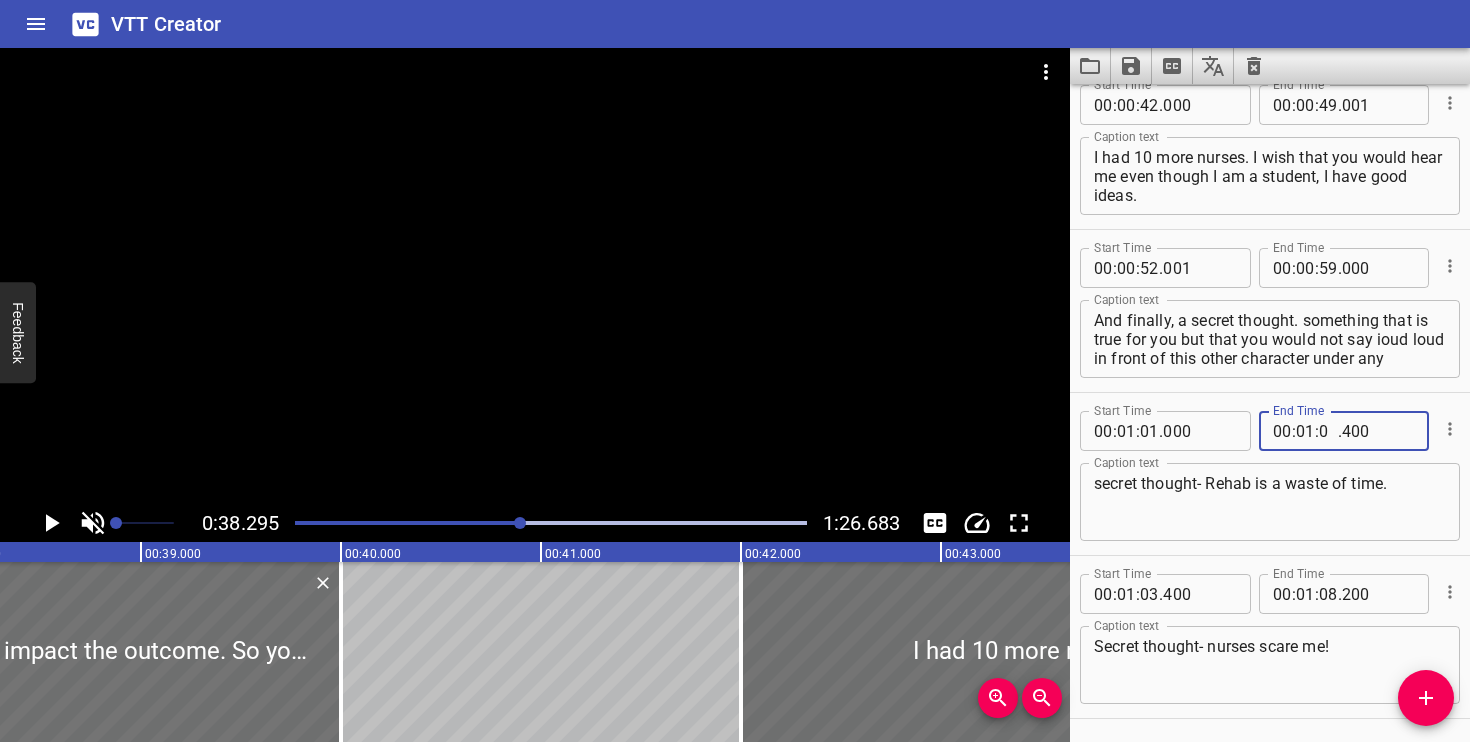 type on "08" 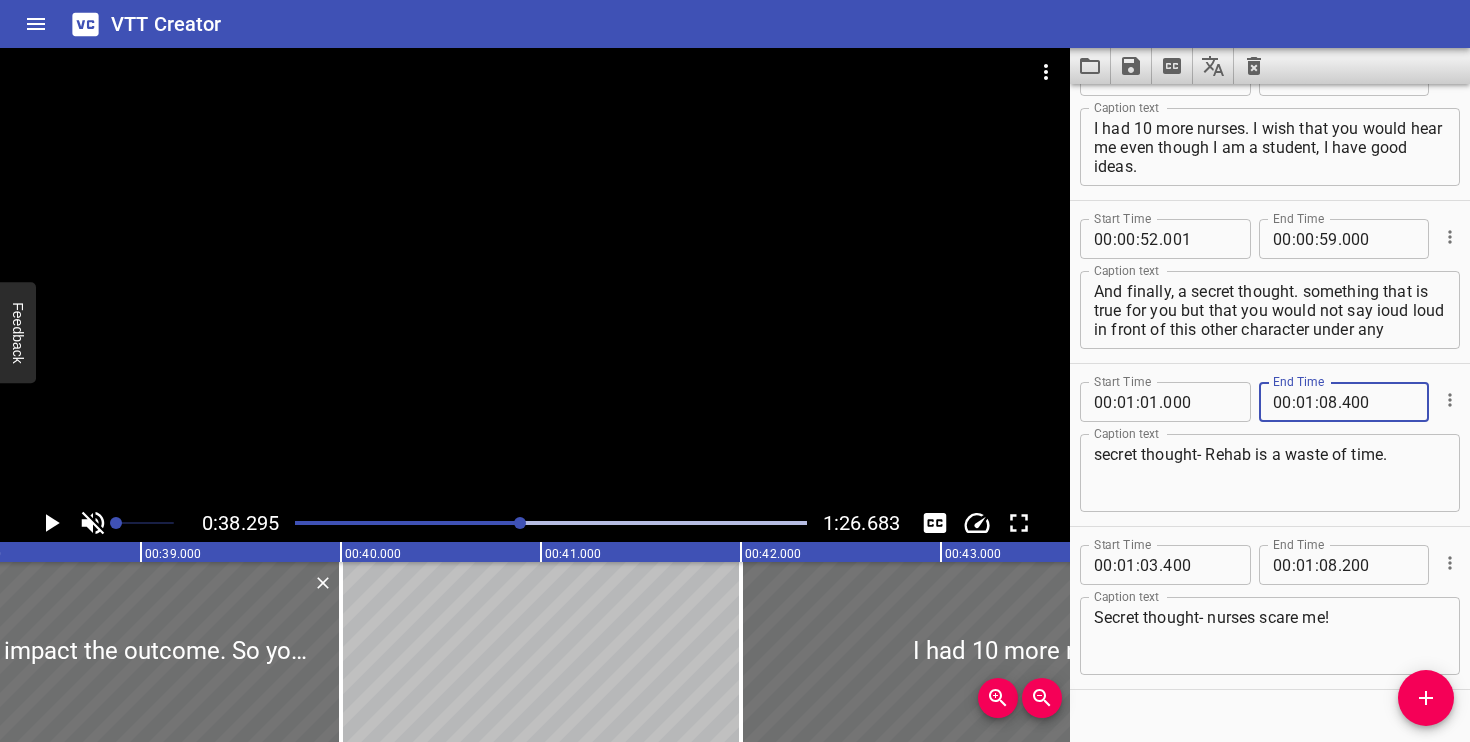 scroll, scrollTop: 903, scrollLeft: 0, axis: vertical 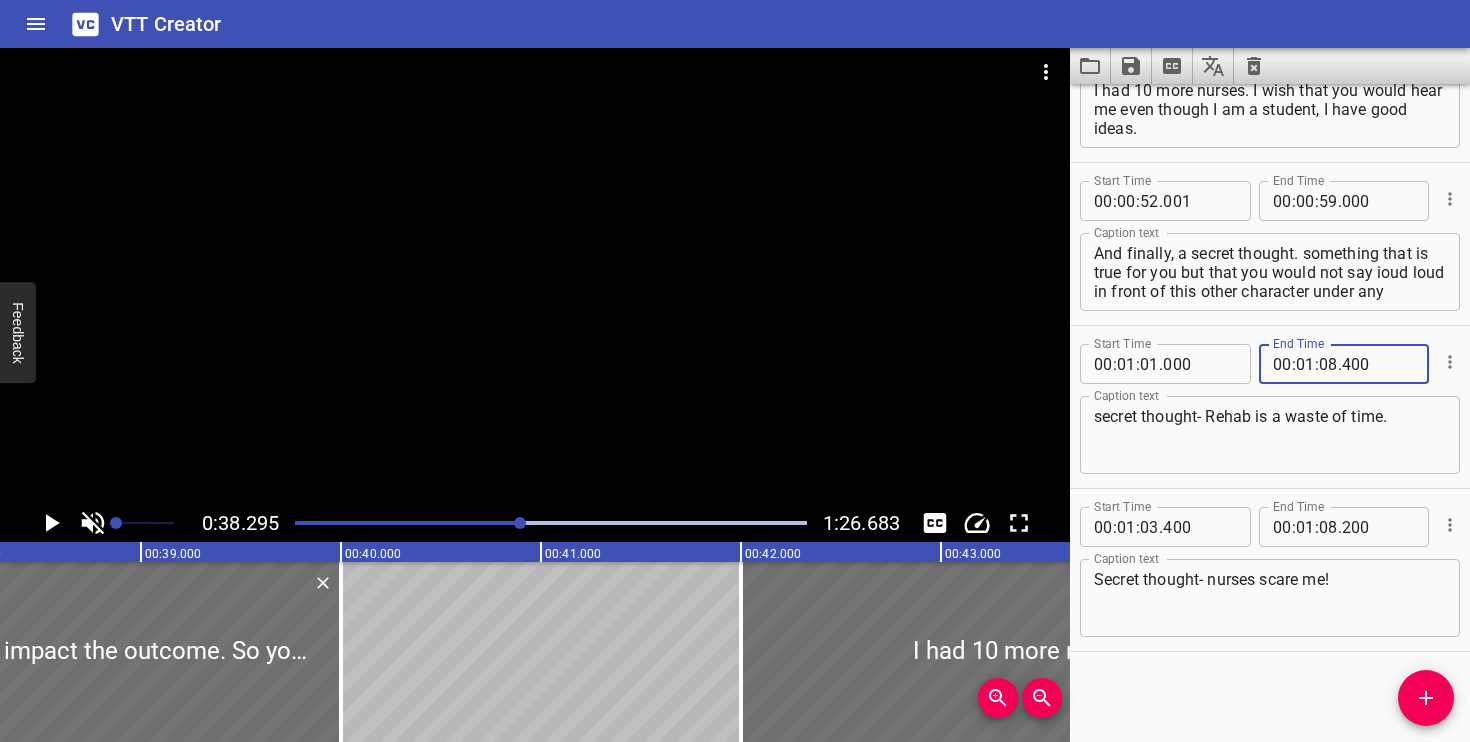type on "400" 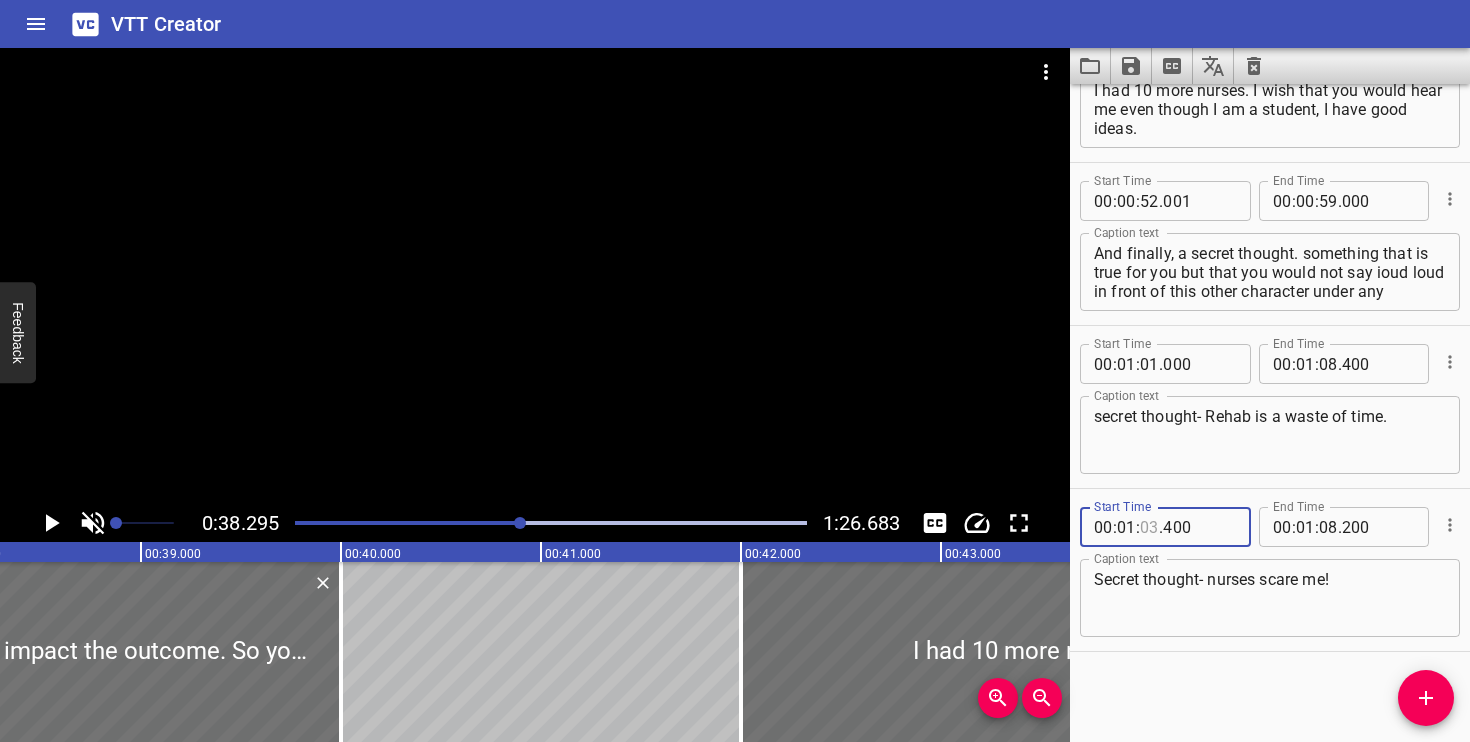 click at bounding box center [1149, 527] 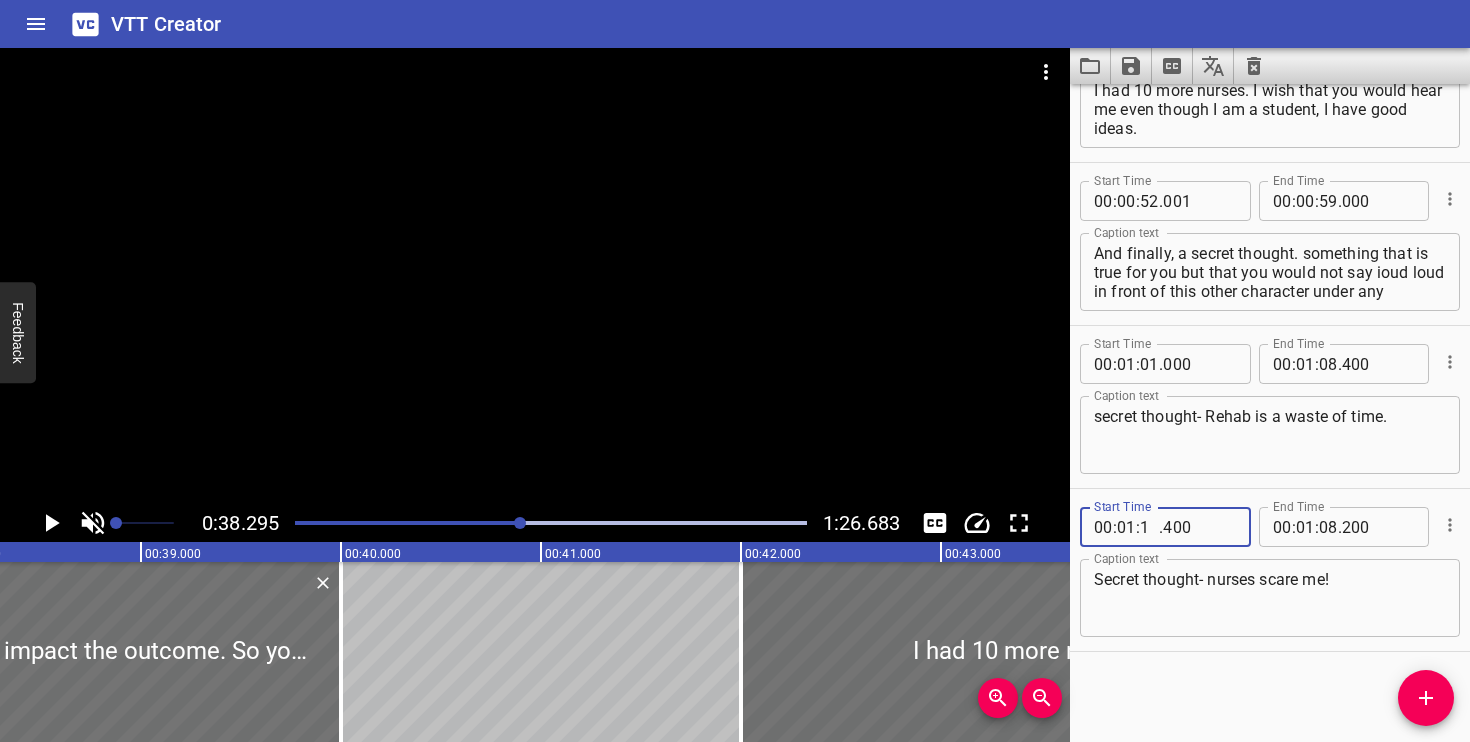 type on "11" 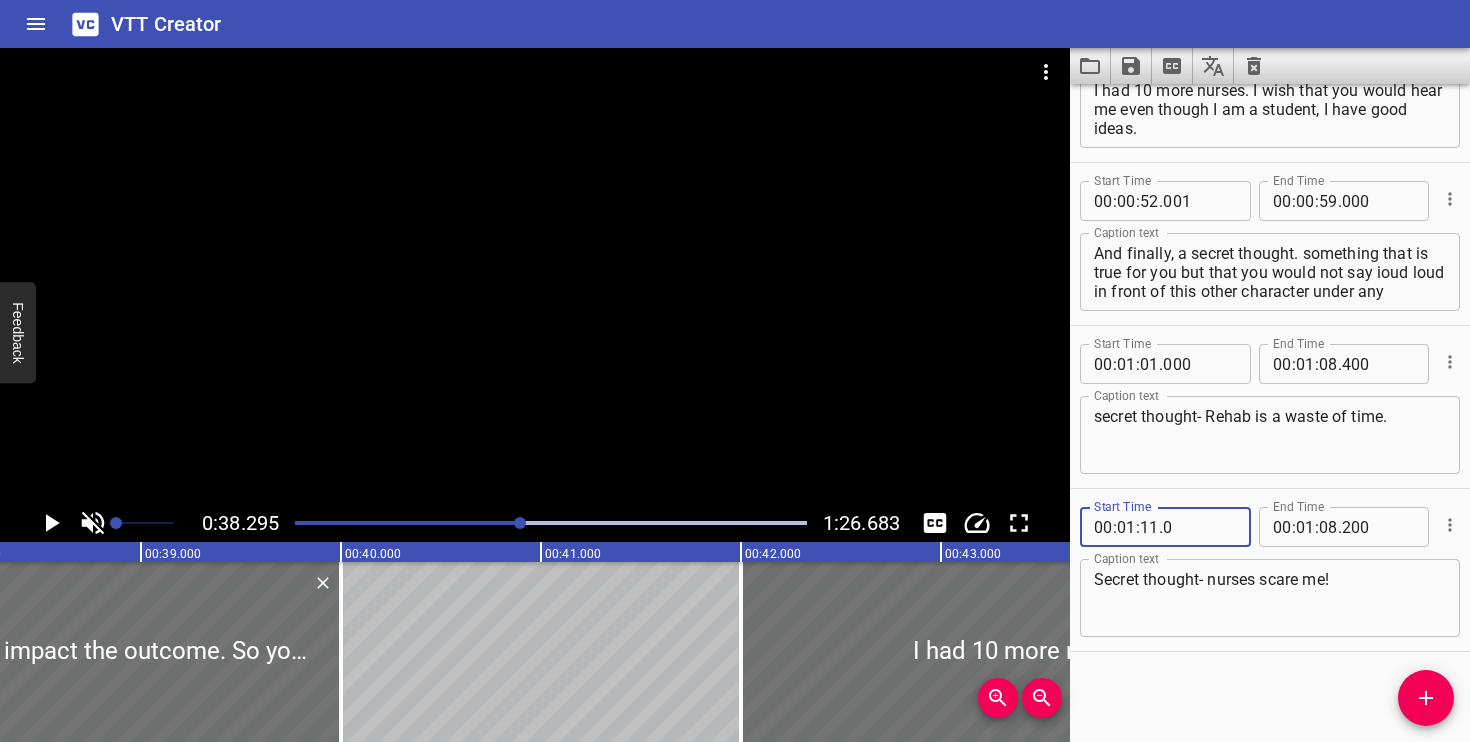 type on "000" 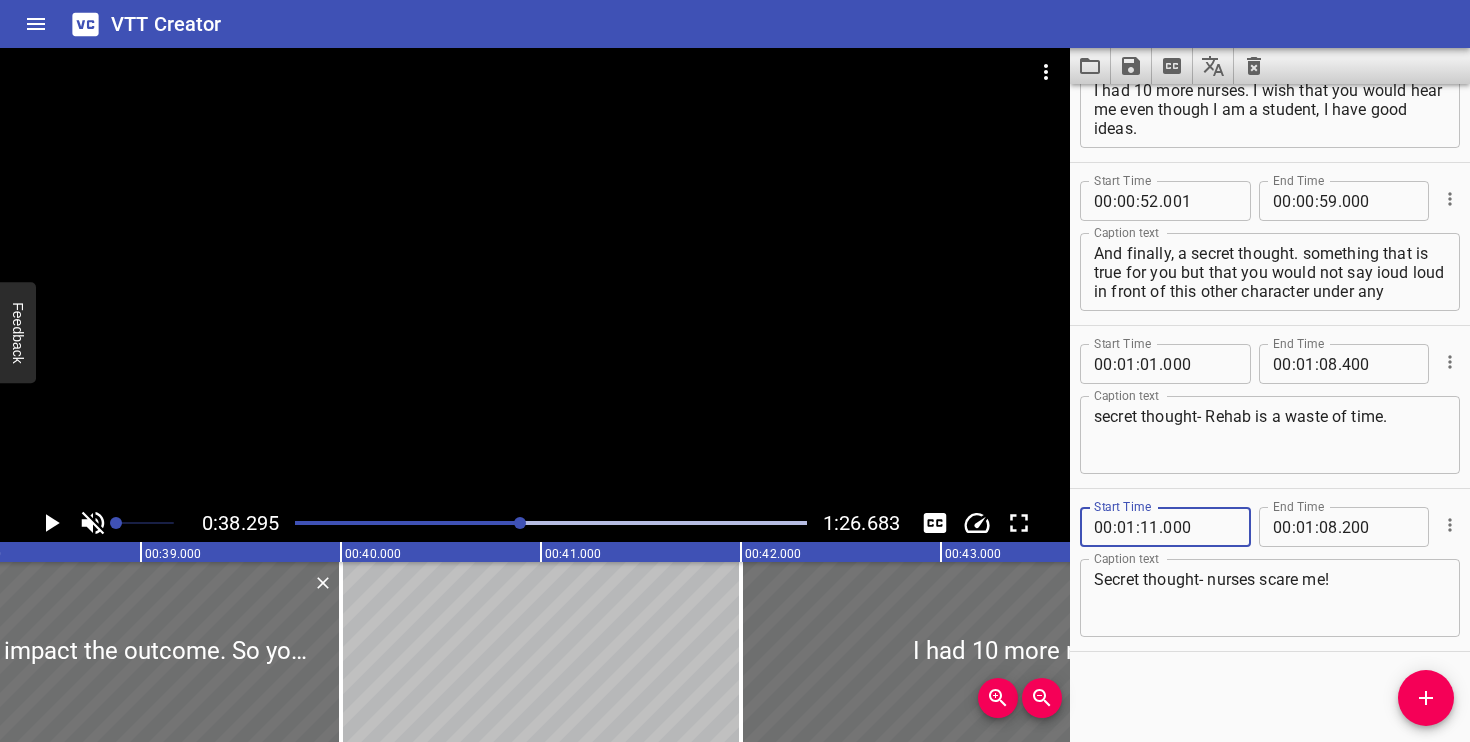 click on "." at bounding box center (1161, 527) 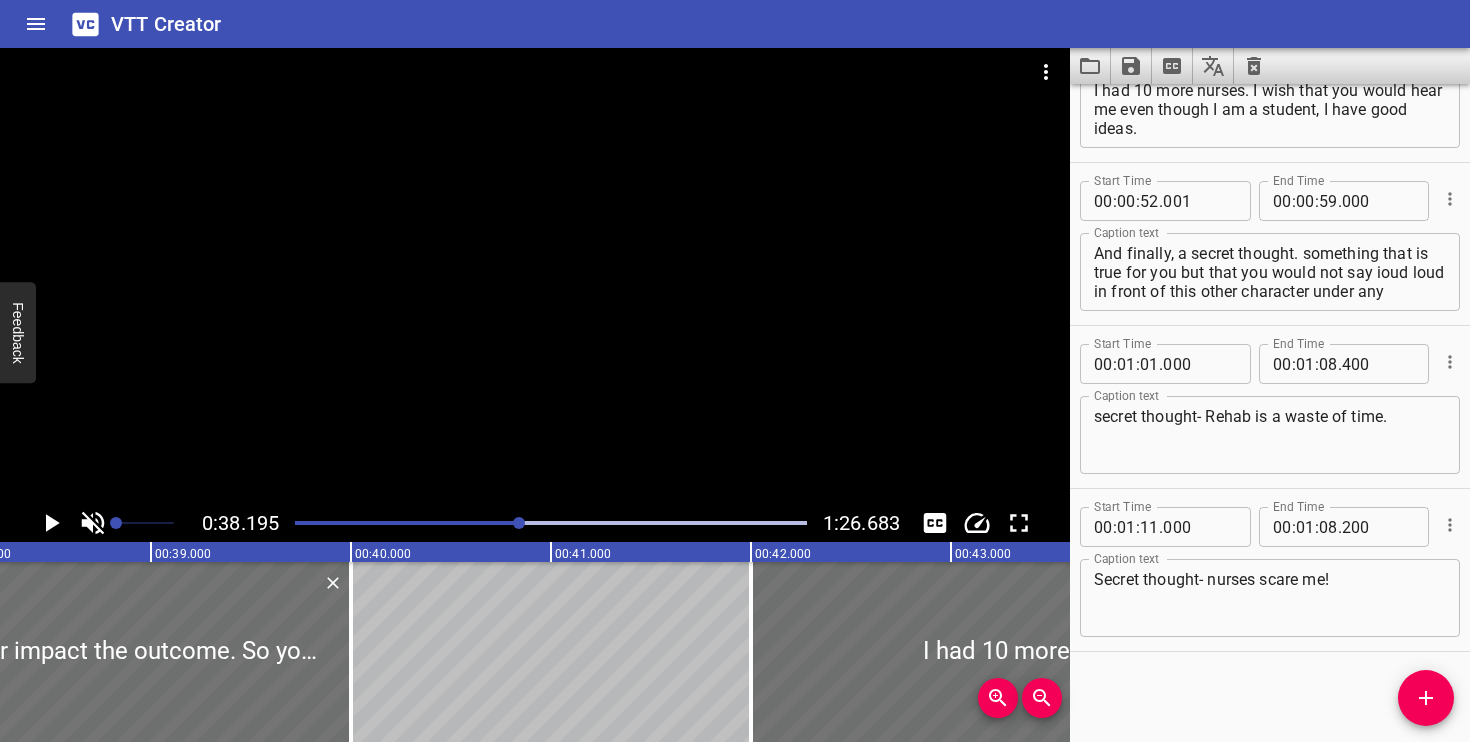 scroll, scrollTop: 0, scrollLeft: 7639, axis: horizontal 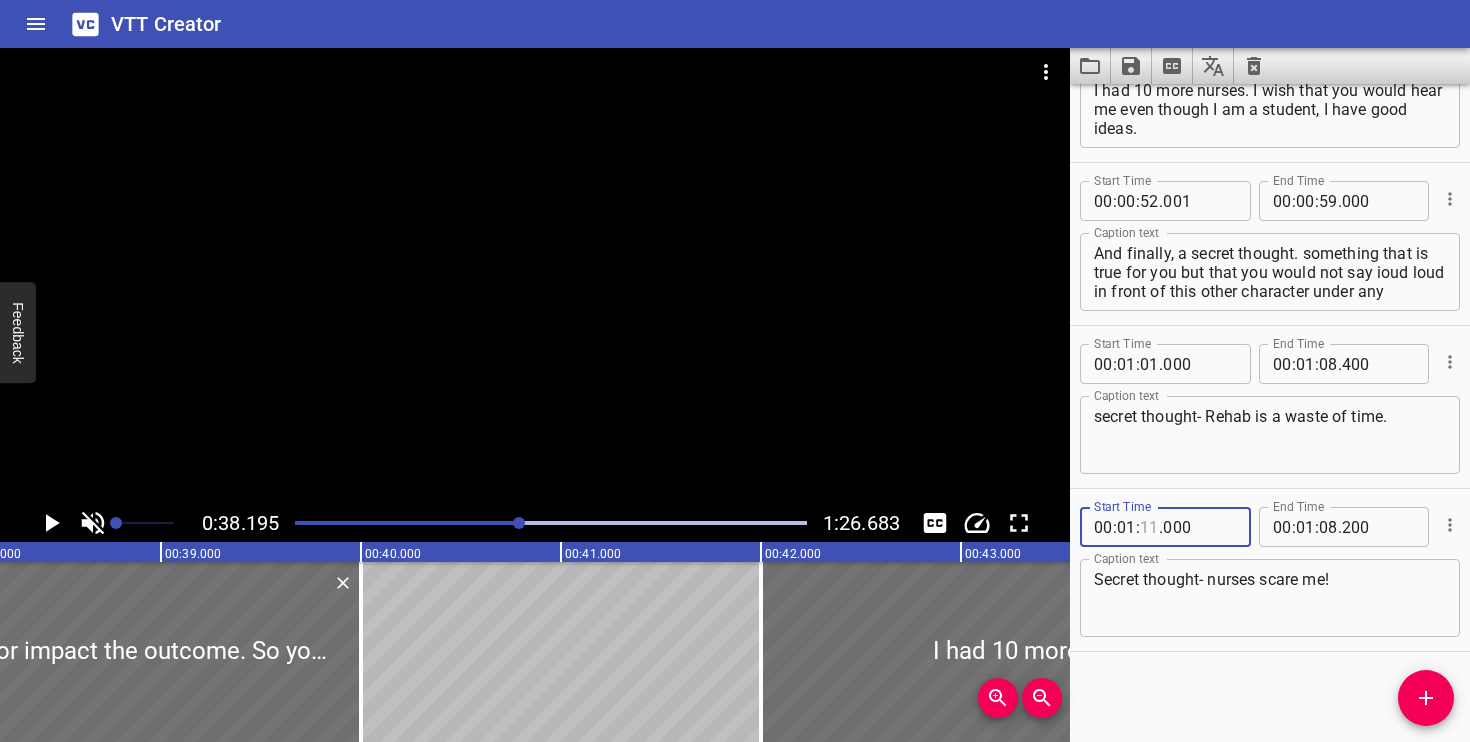 click at bounding box center (1149, 527) 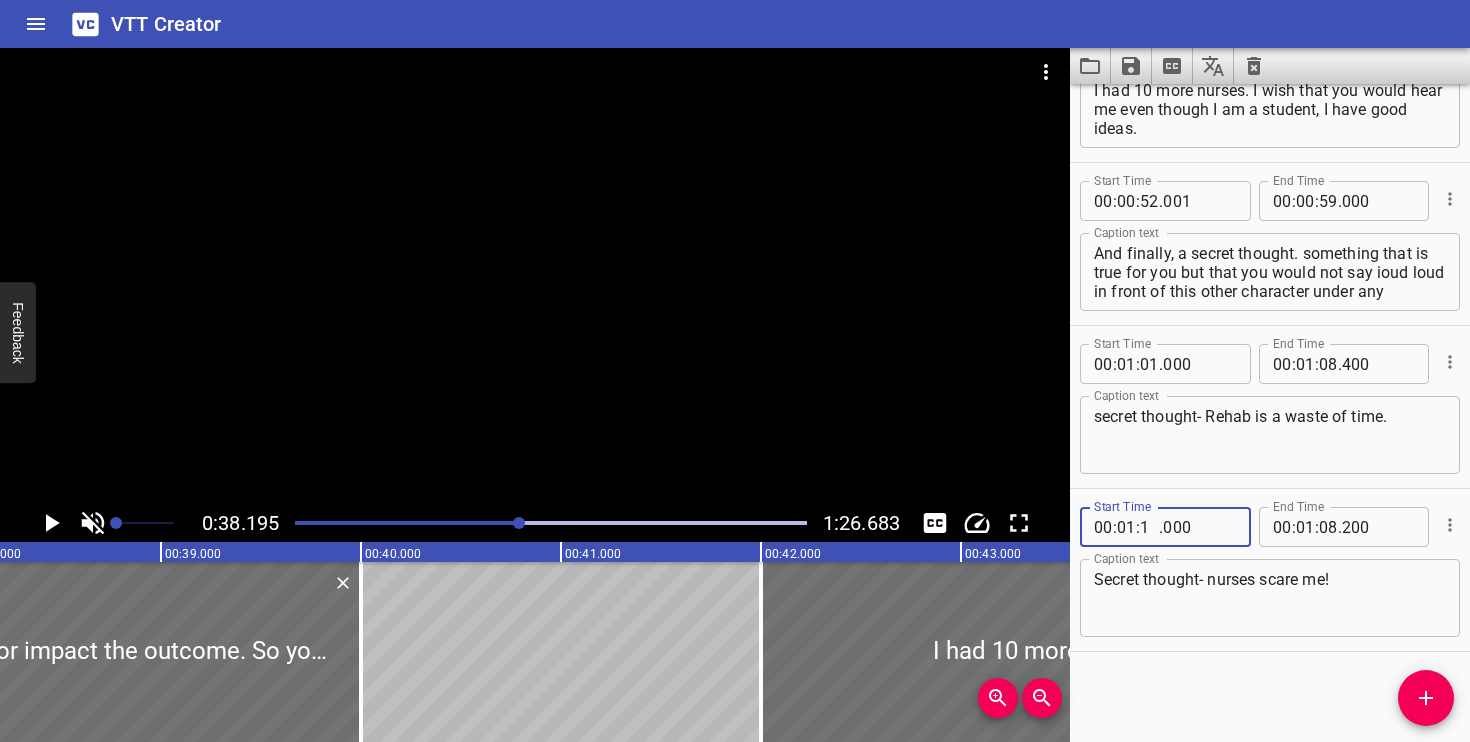 type on "10" 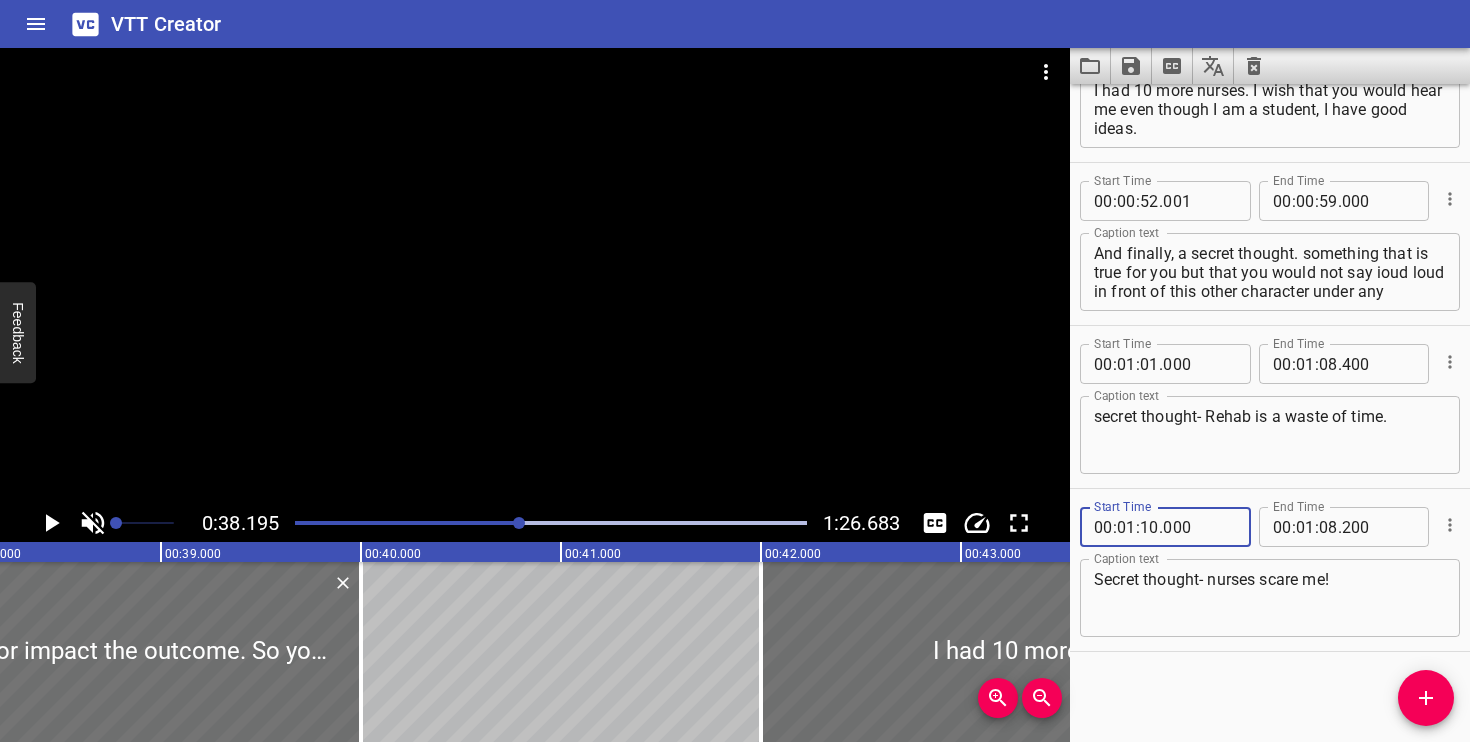 type on "000" 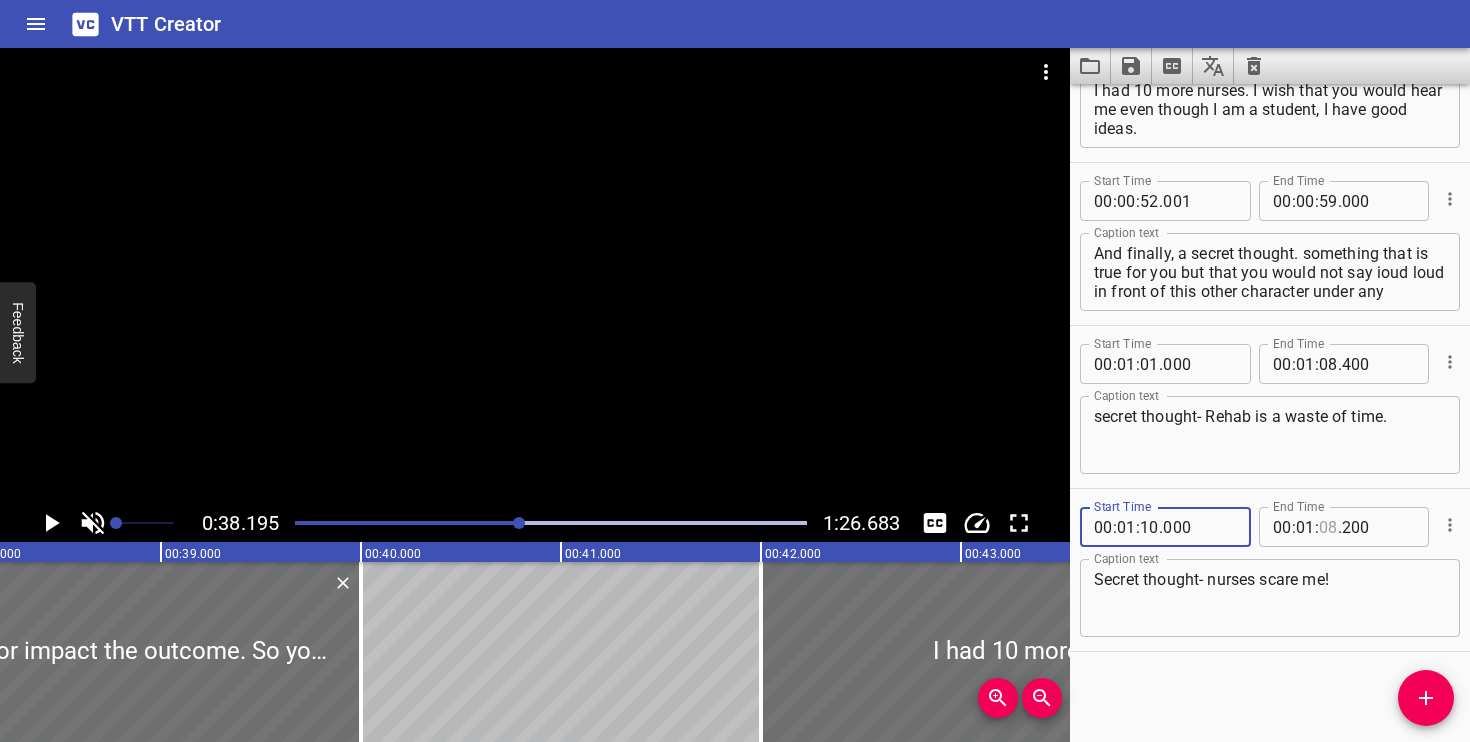 click at bounding box center [1328, 527] 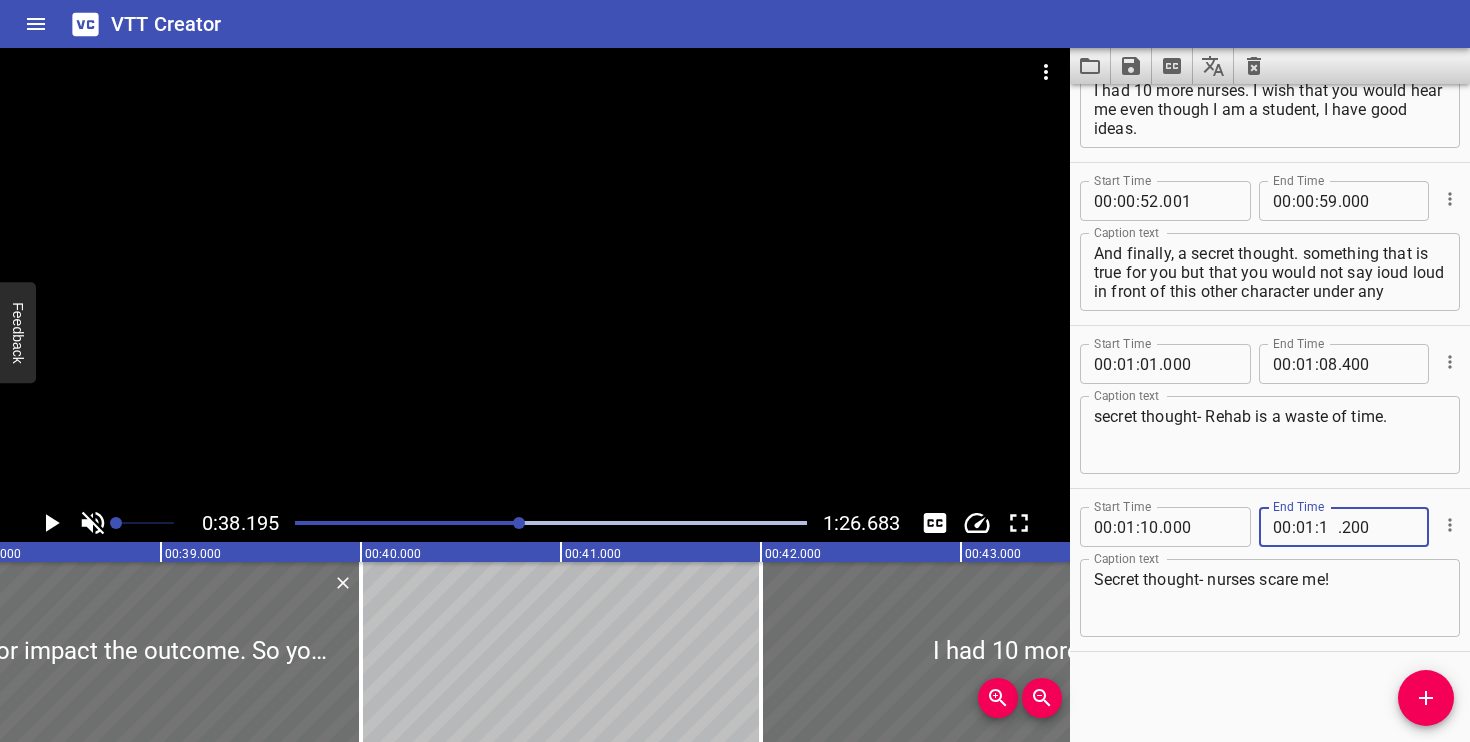 type on "15" 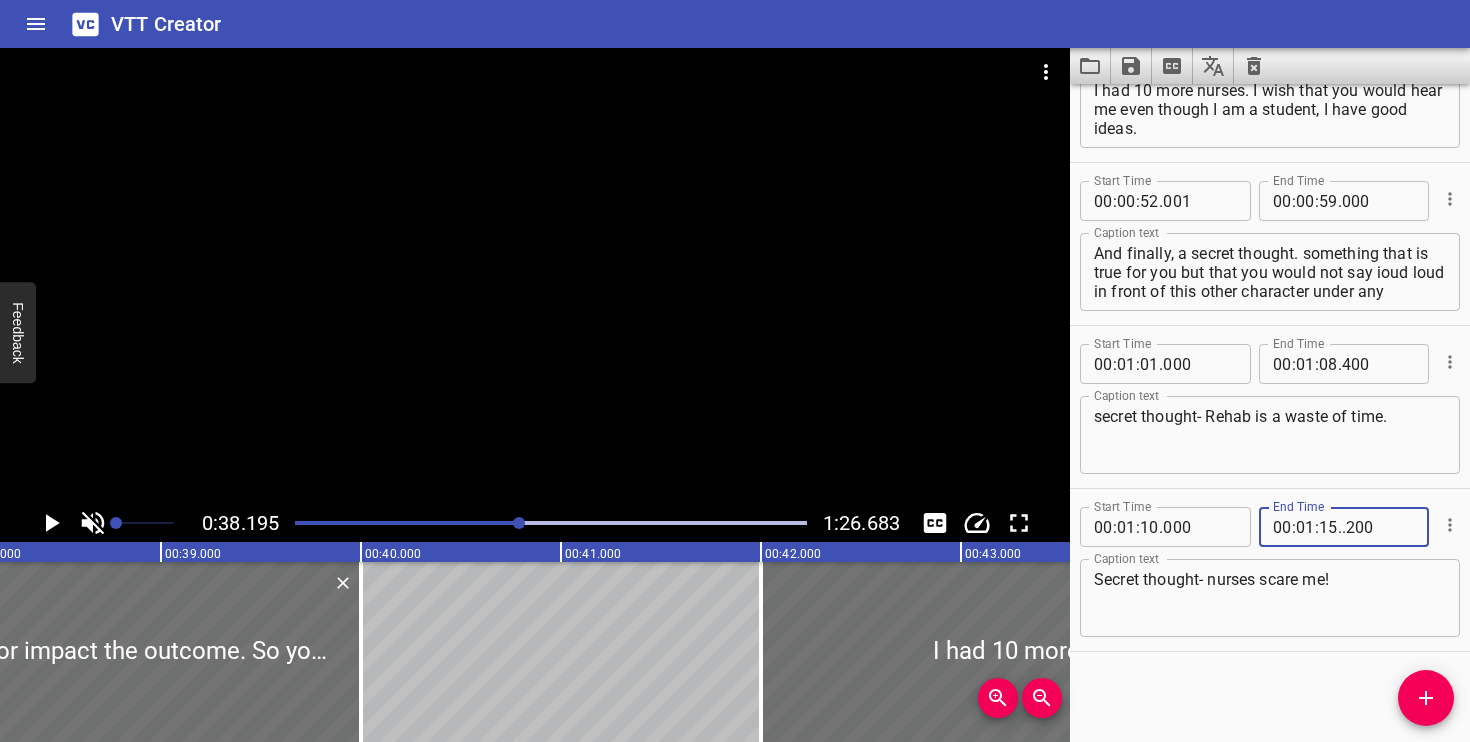 type on "000" 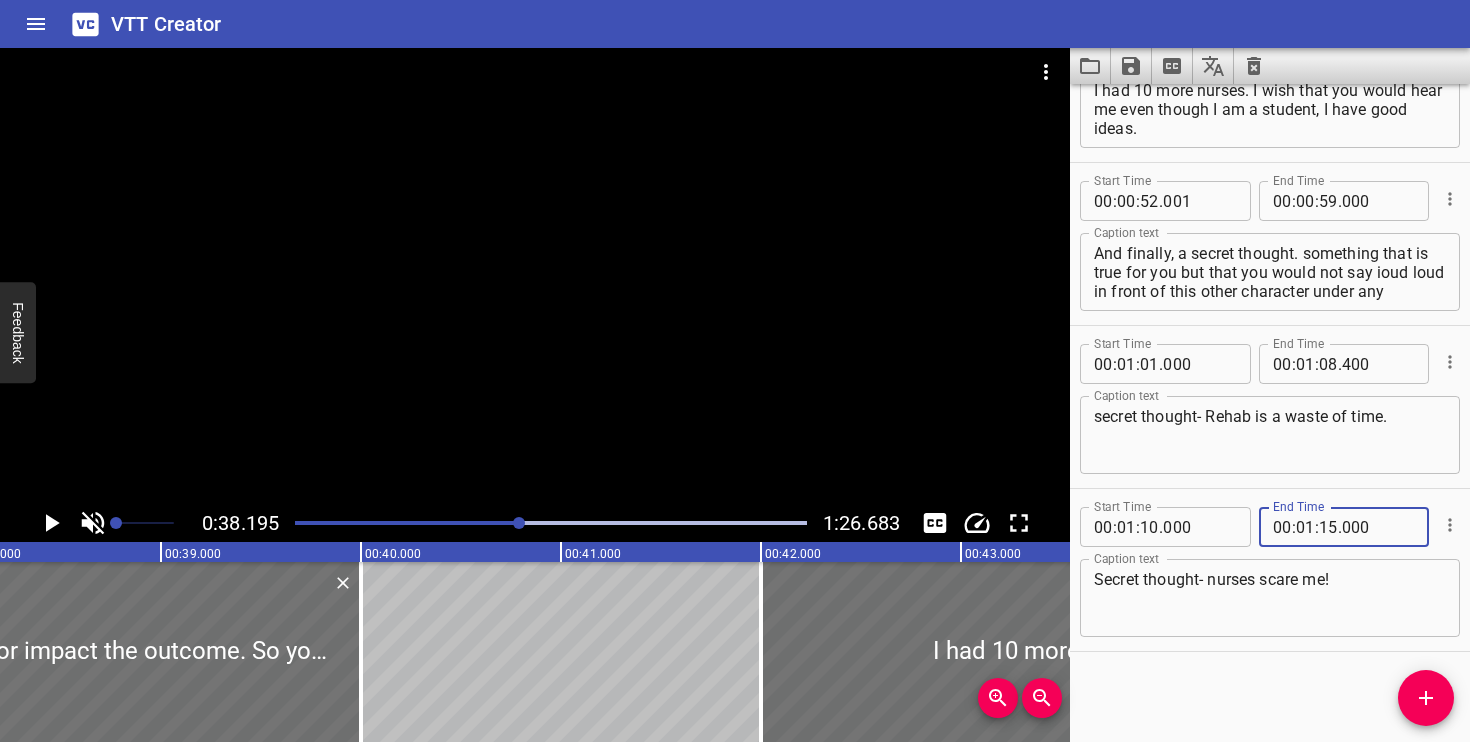 click on "Start Time 00 : 00 : 00 . 010 Start Time End Time 00 : 00 : 28 . 000 End Time Caption text I want, I want. I want you to come to me with solutions, not problems.  I want you to hear me when I am asking you what I can do for you as a solution. Caption text Start Time 00 : 00 : 22 . 400 Start Time End Time 00 : 00 : 25 . 100 End Time Caption text Caption text Start Time 00 : 00 : 28 . 010 Start Time End Time 00 : 00 : 32 . 000 End Time Caption text I want you to hear me when I ask you what  what I can do for you. Caption text Start Time 00 : 00 : 30 . 000 Start Time End Time 00 : 00 : 37 . 800 End Time Caption text I wish.... do anything and it wouldn't. I wish I Caption text Start Time 00 : 00 : 33 . 000 Start Time End Time 00 : 00 : 40 . 000 End Time Caption text I can do. Some OK, I wish you could wave a magic wand and do anything and it would change, or impact the outcome. So you have magic powers. Caption text Start Time 00 : 00 : 42 . 000 Start Time End Time 00 : 00 : 49 . 001 End Time Caption text 00 : :" at bounding box center [1270, 413] 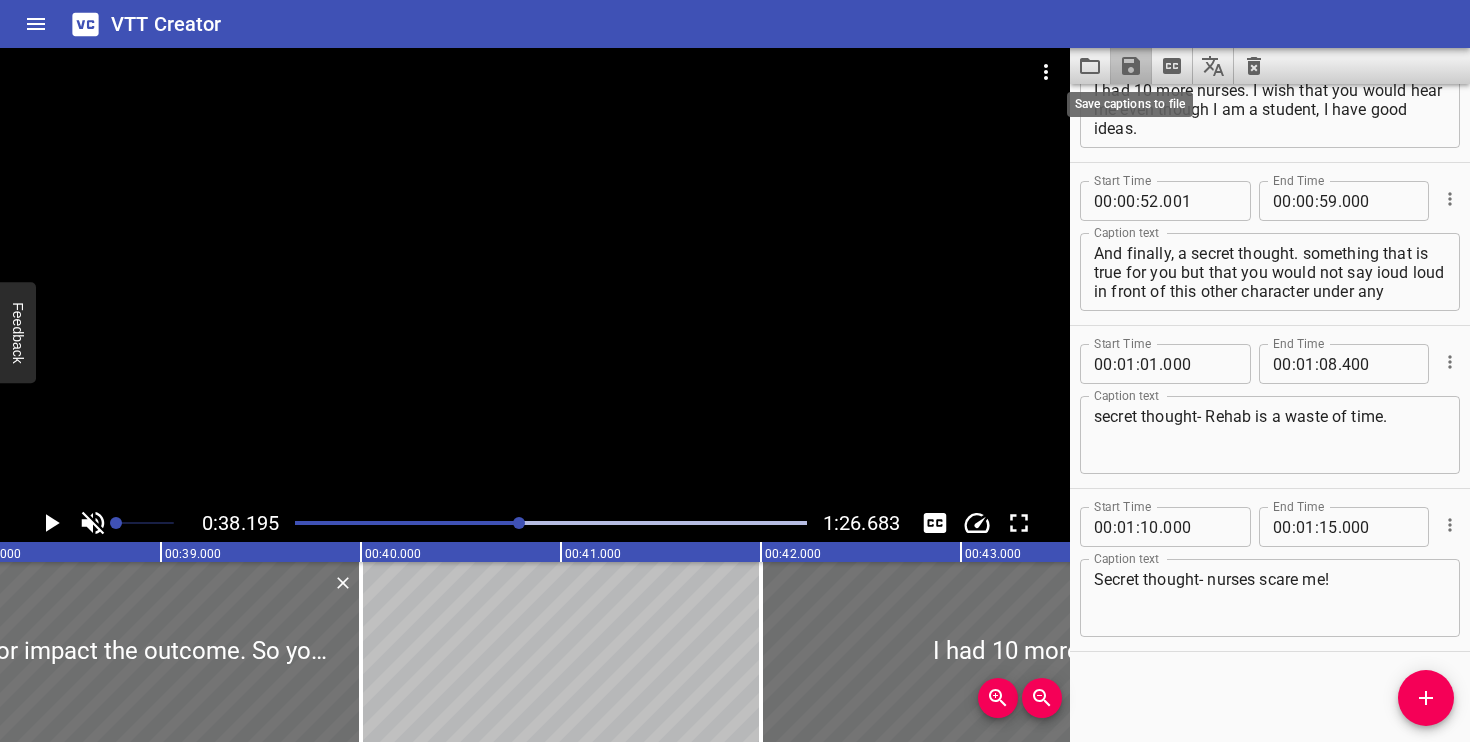 click 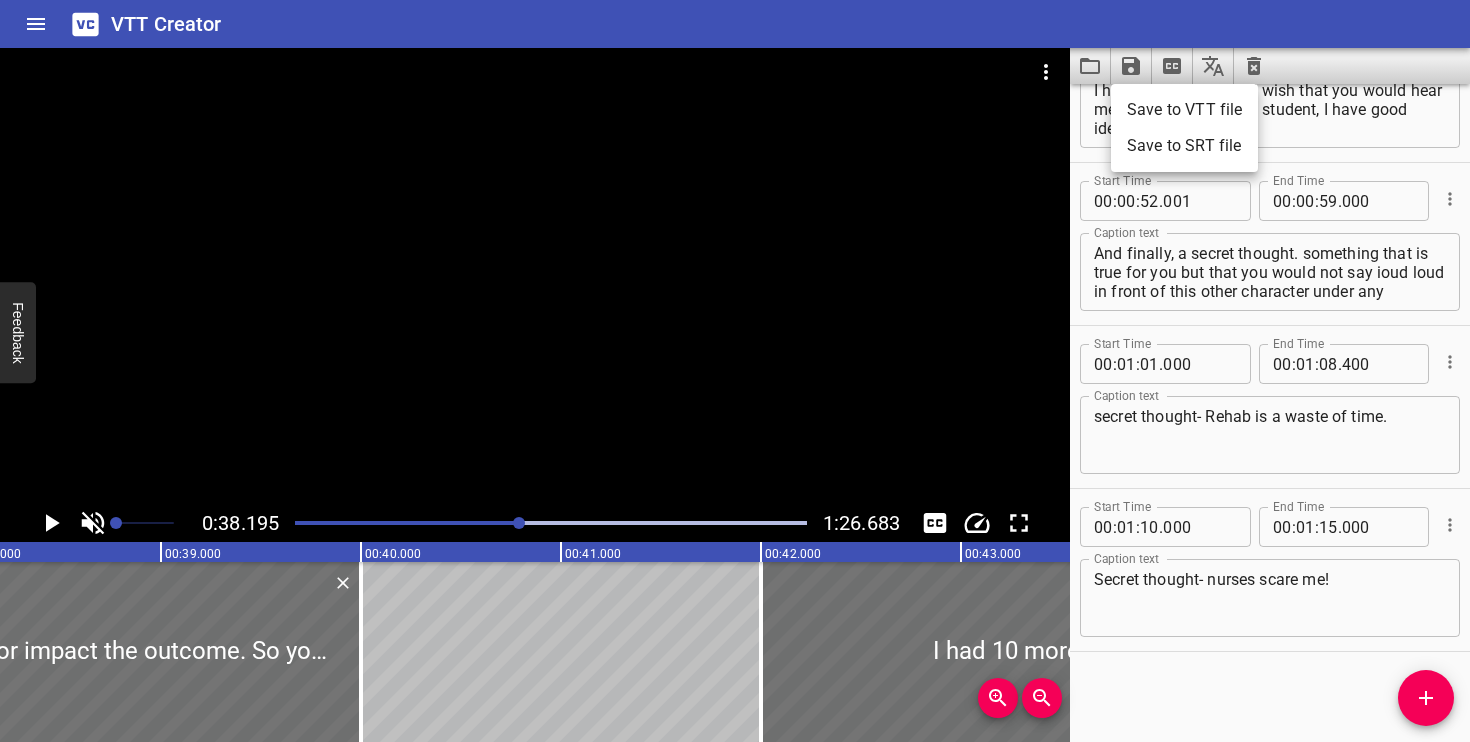 click on "Save to VTT file" at bounding box center (1184, 110) 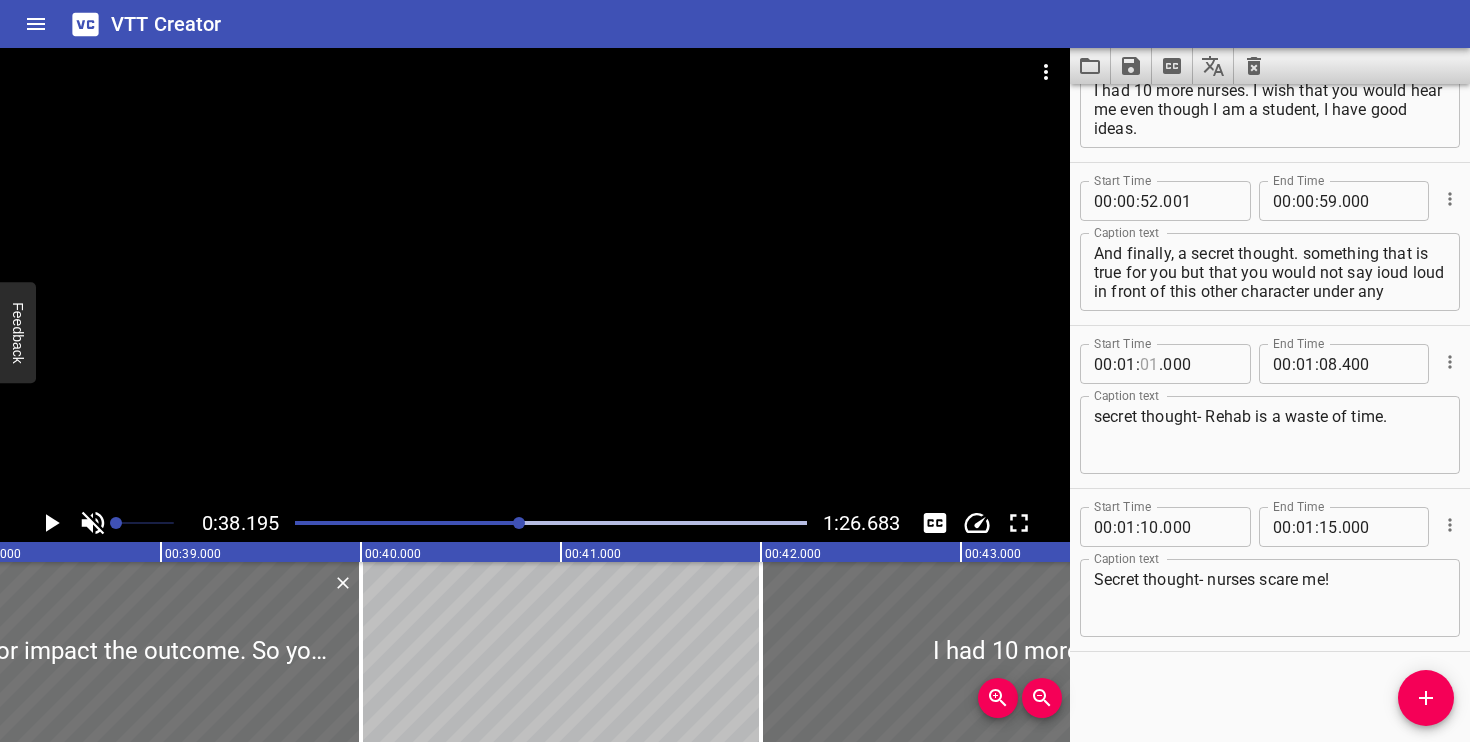 click at bounding box center [1149, 364] 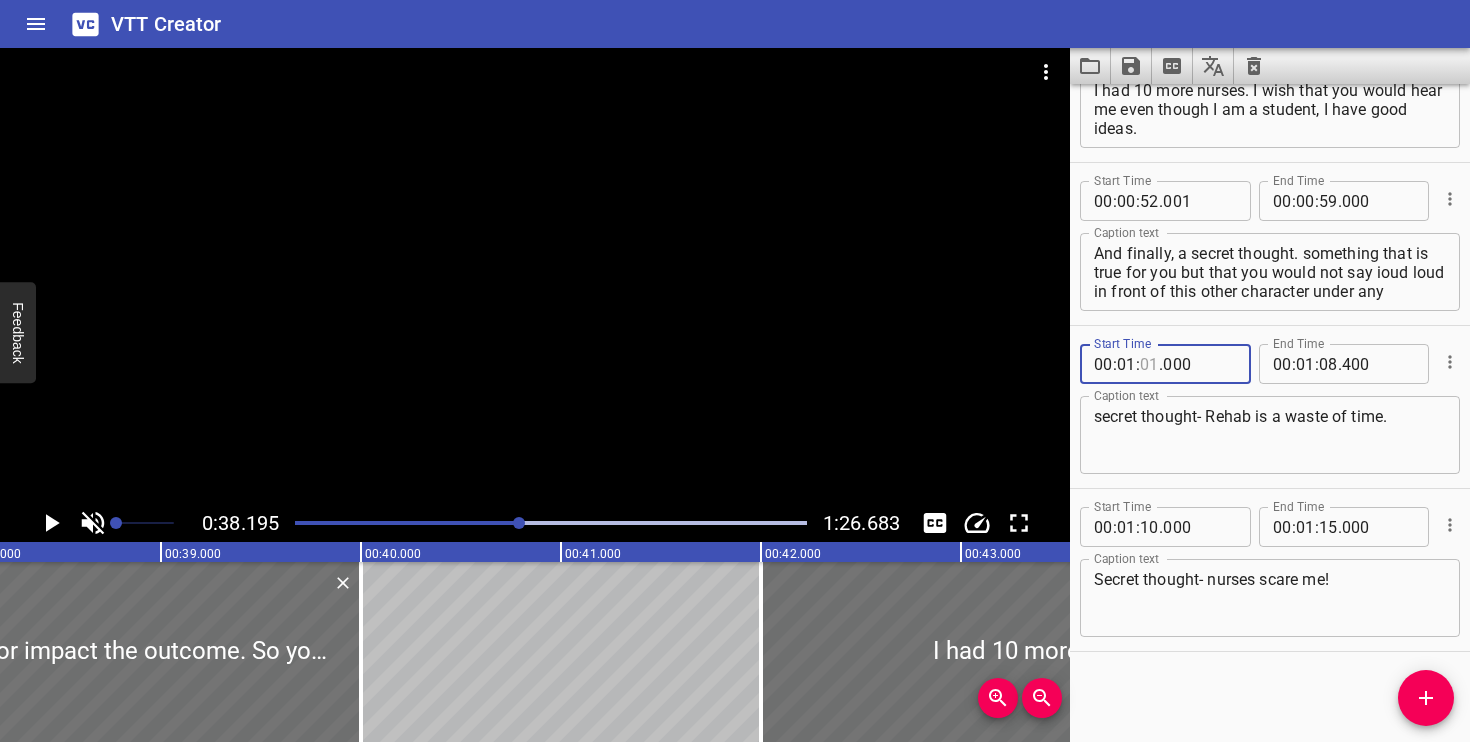 type on "1" 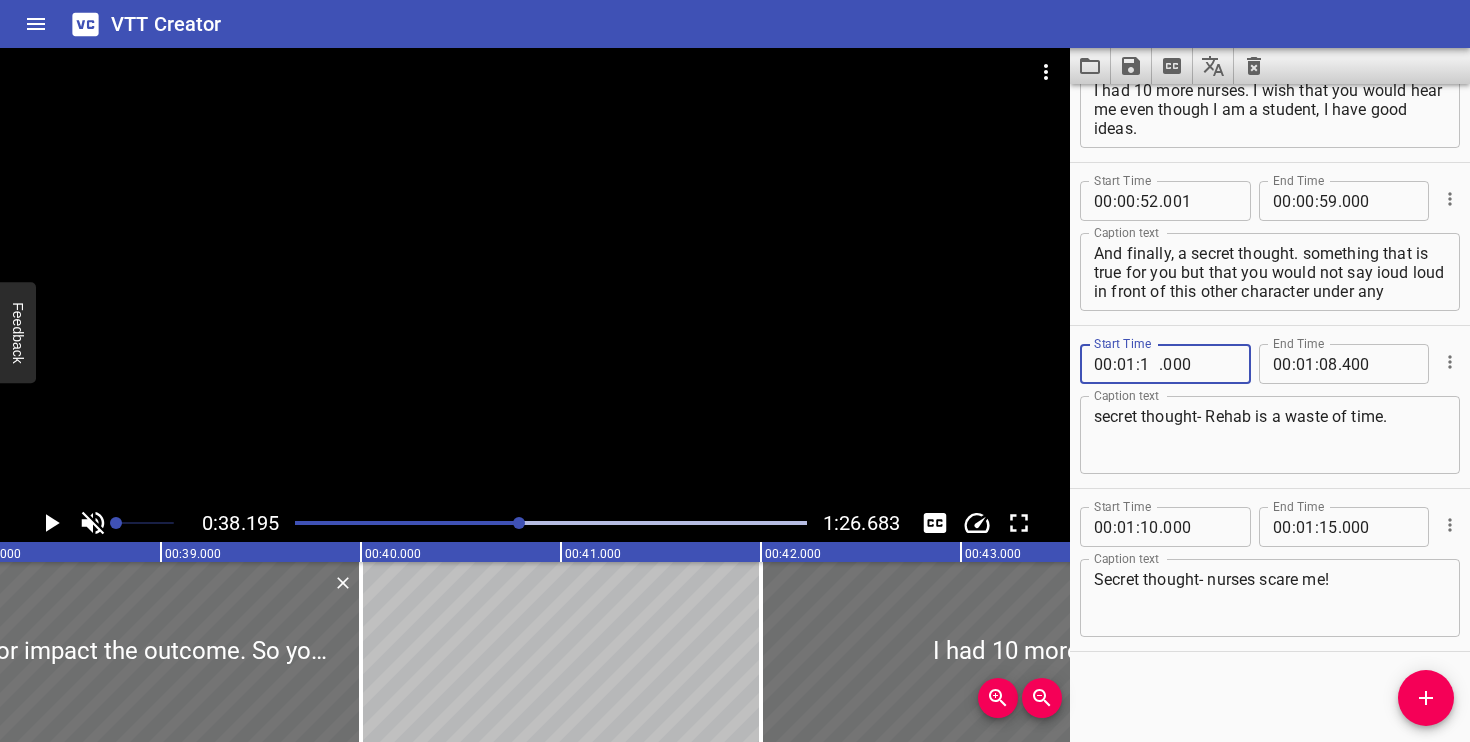 type 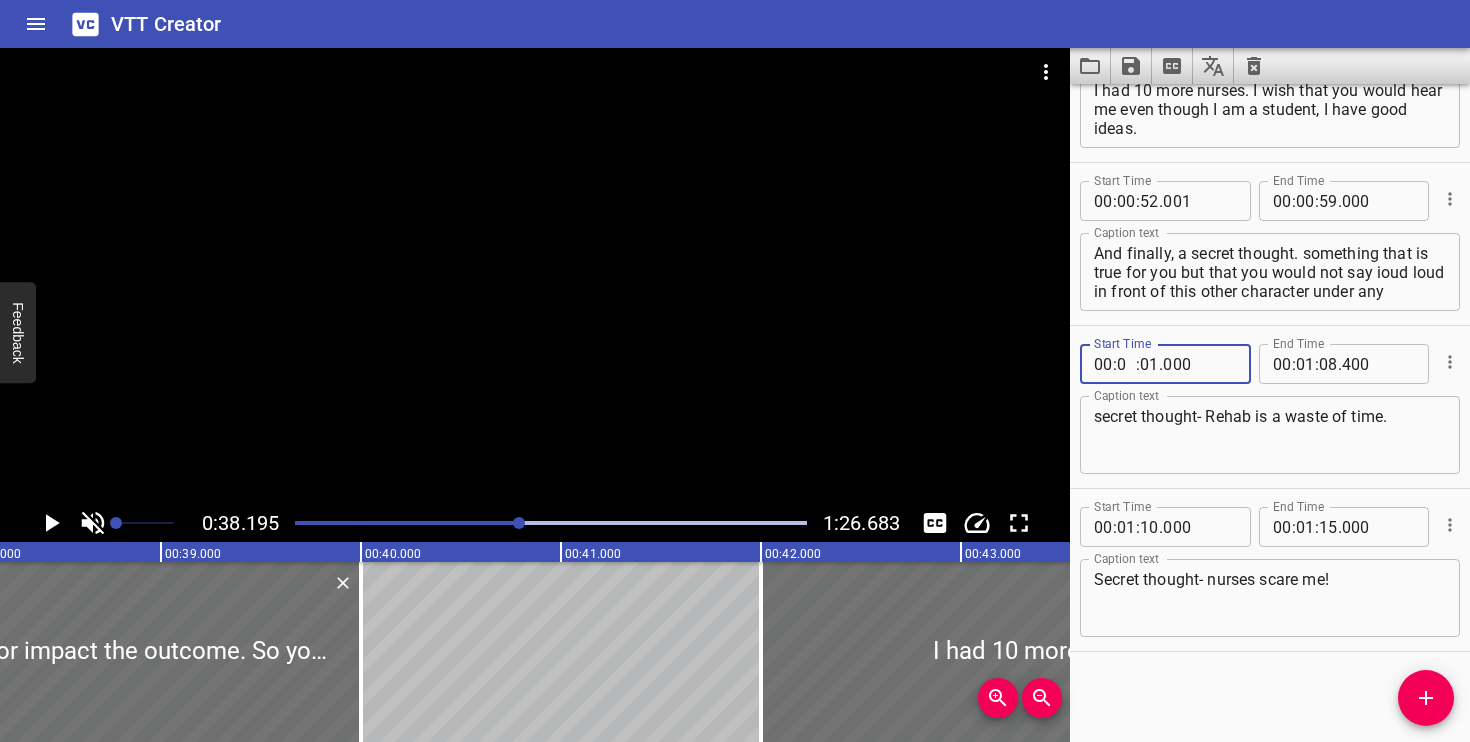 type on "09" 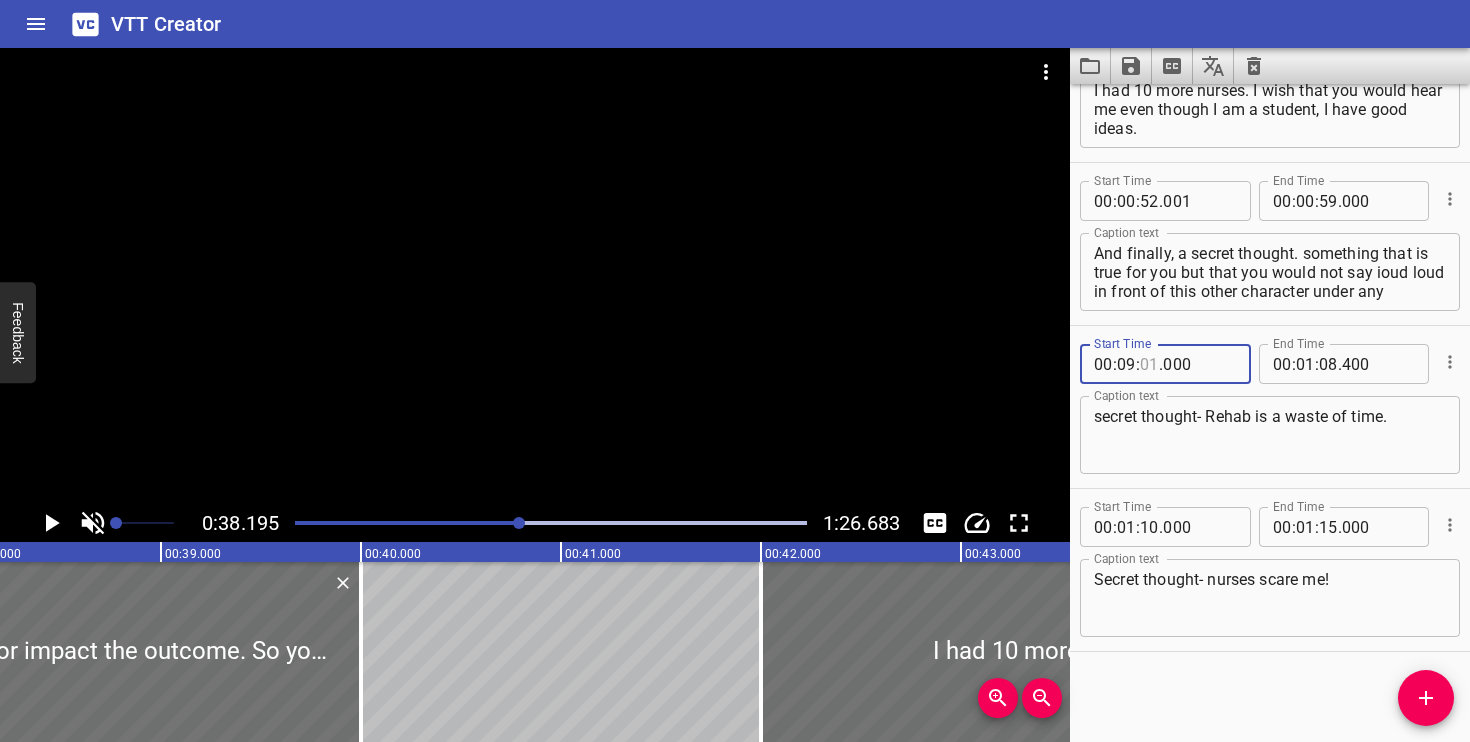 type on "01" 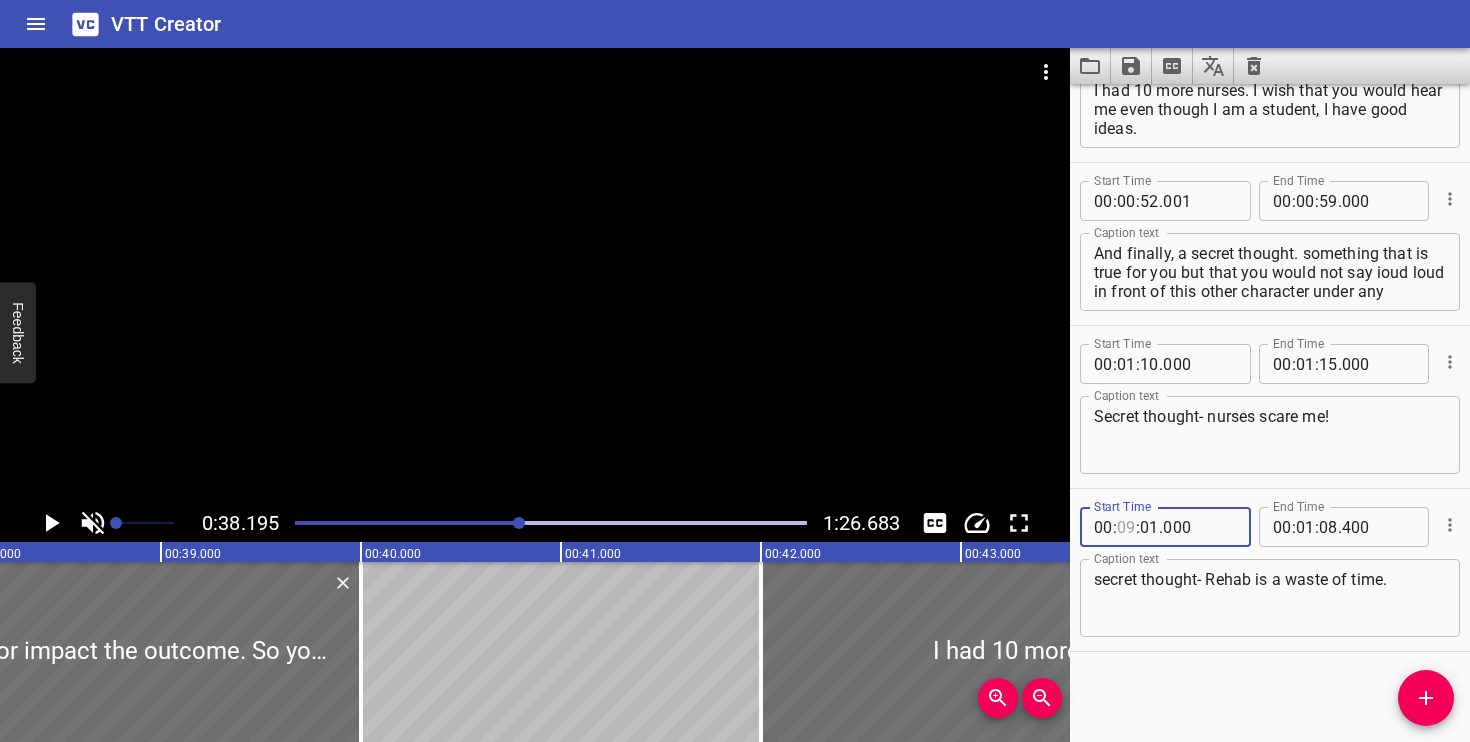 click at bounding box center (1126, 527) 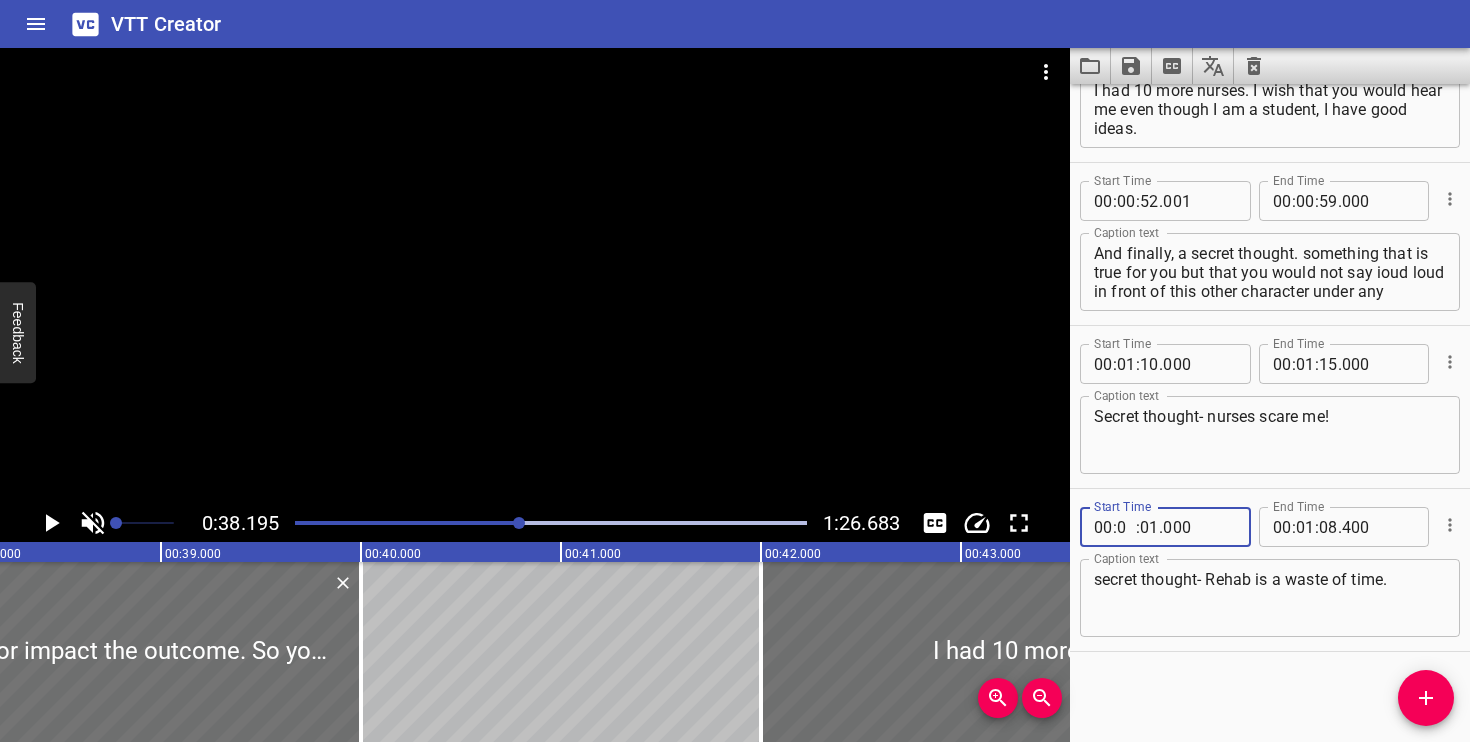 type on "01" 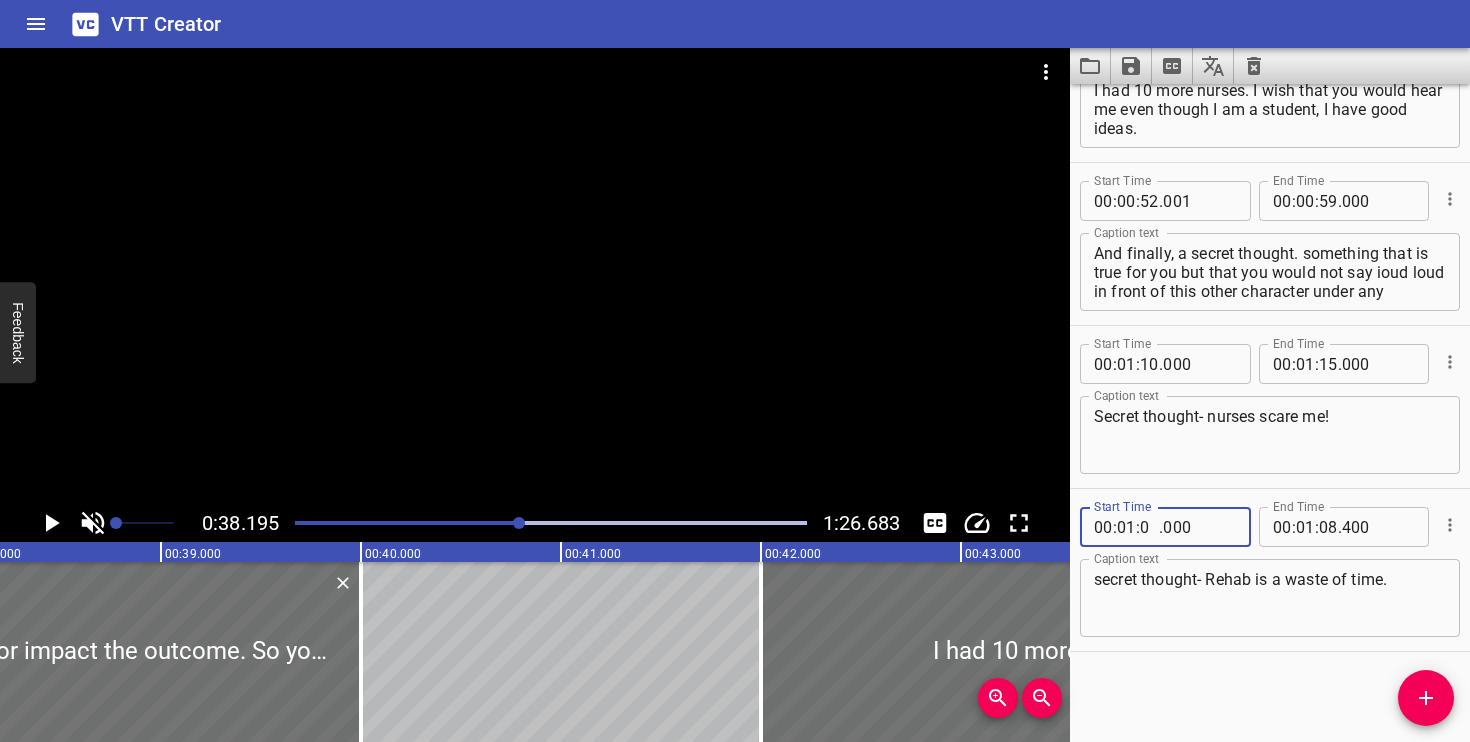 type on "09" 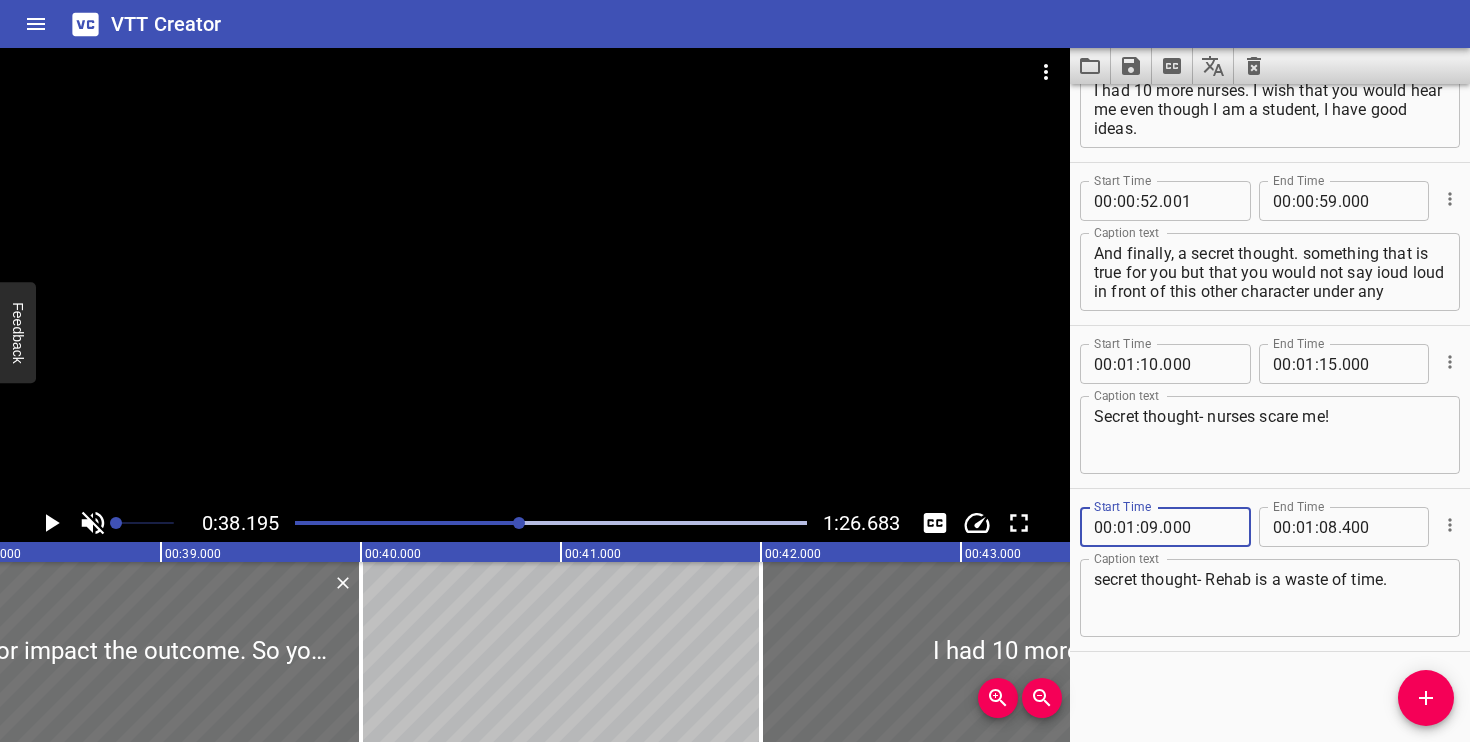 type on "000" 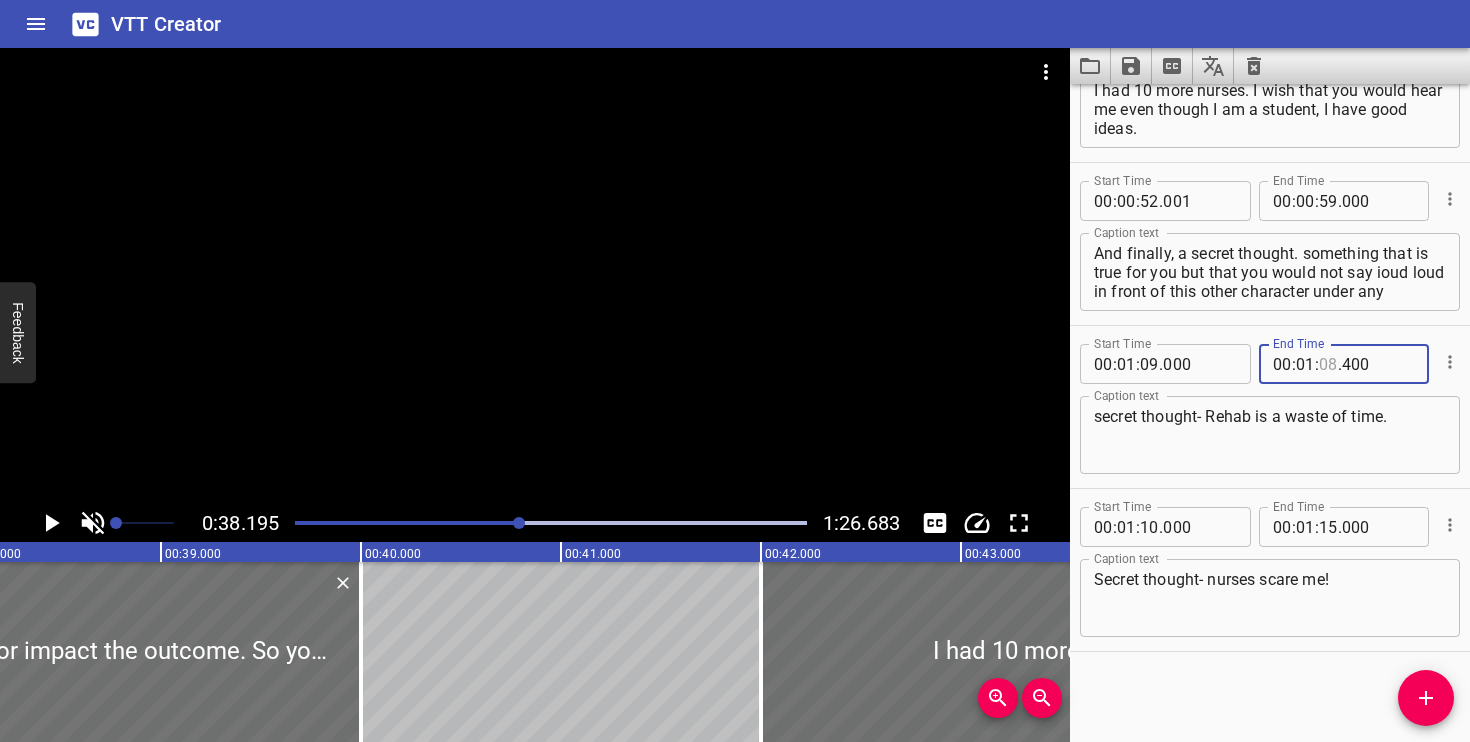 click at bounding box center (1328, 364) 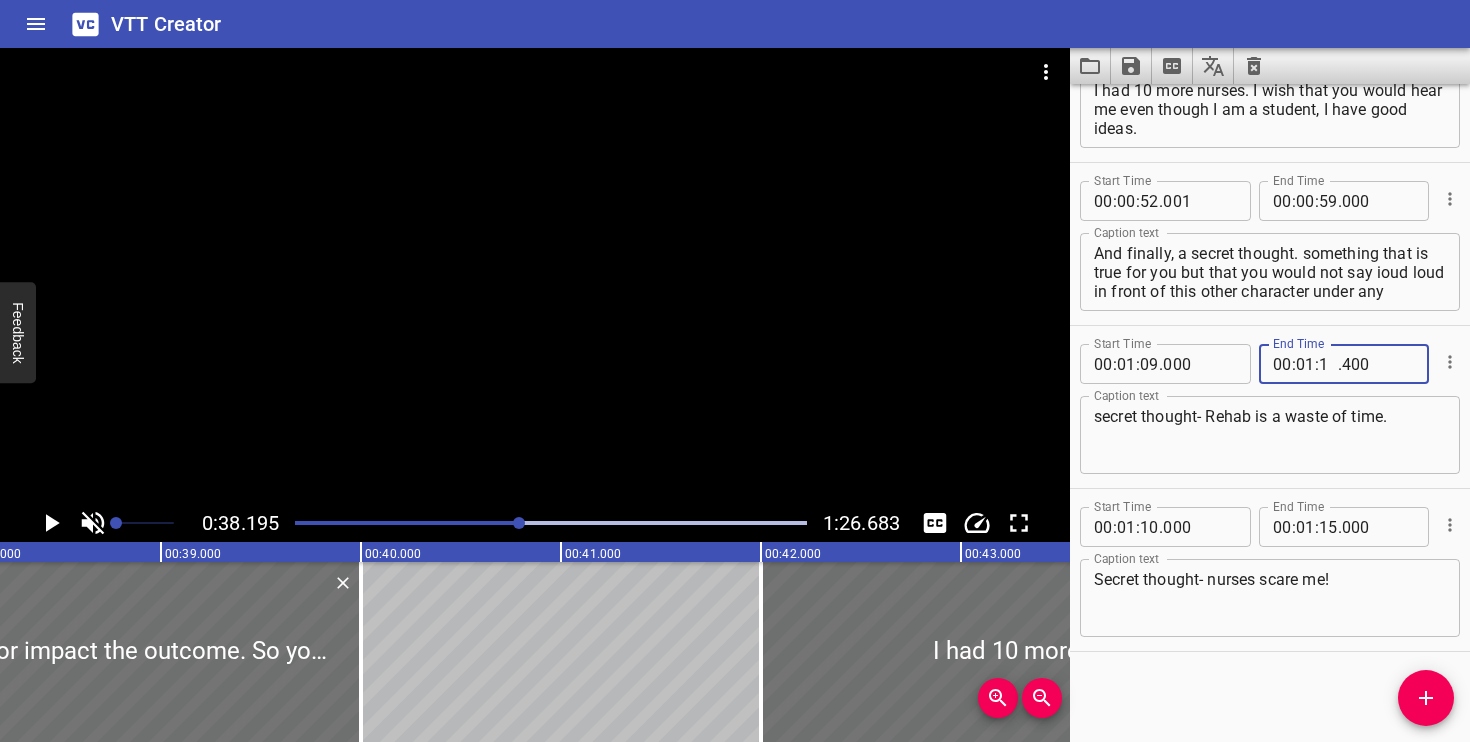 type on "15" 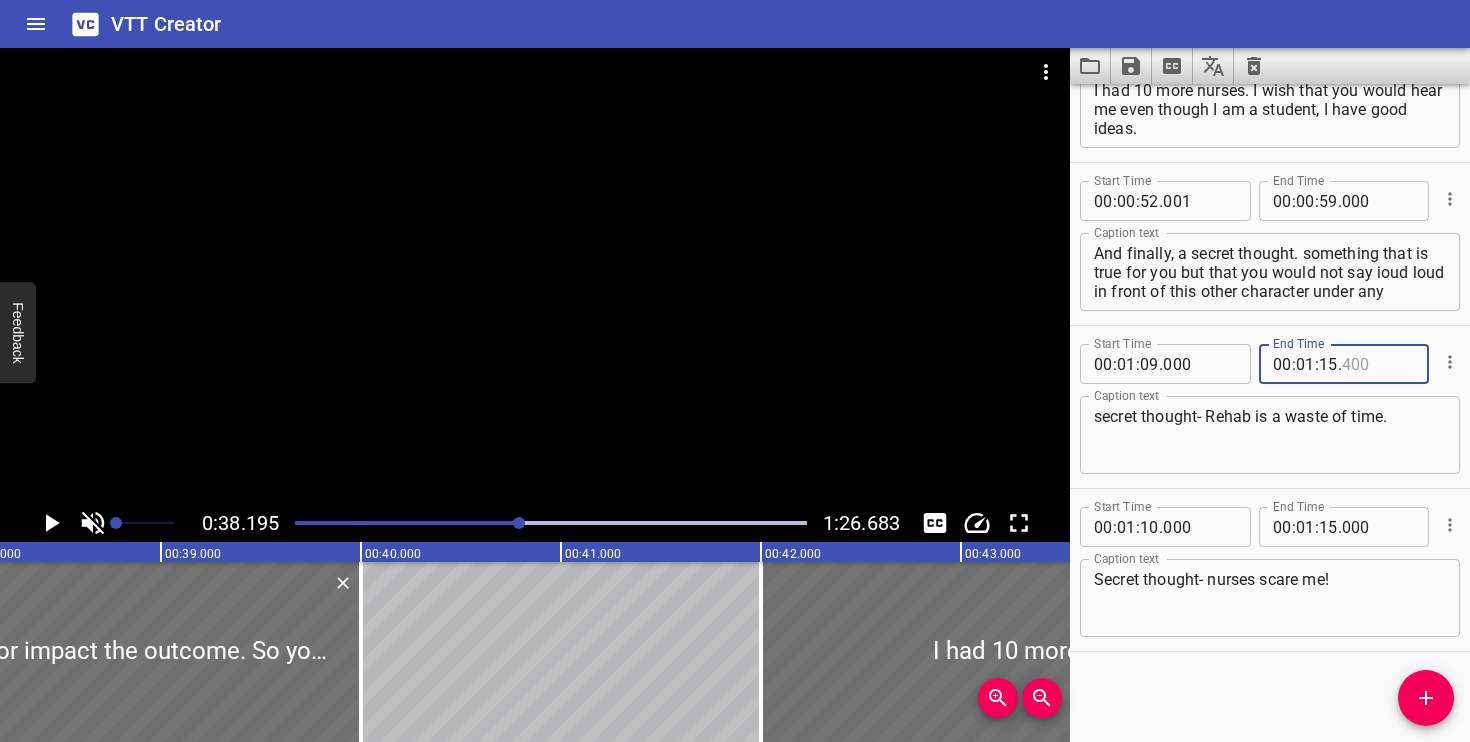 type on "400" 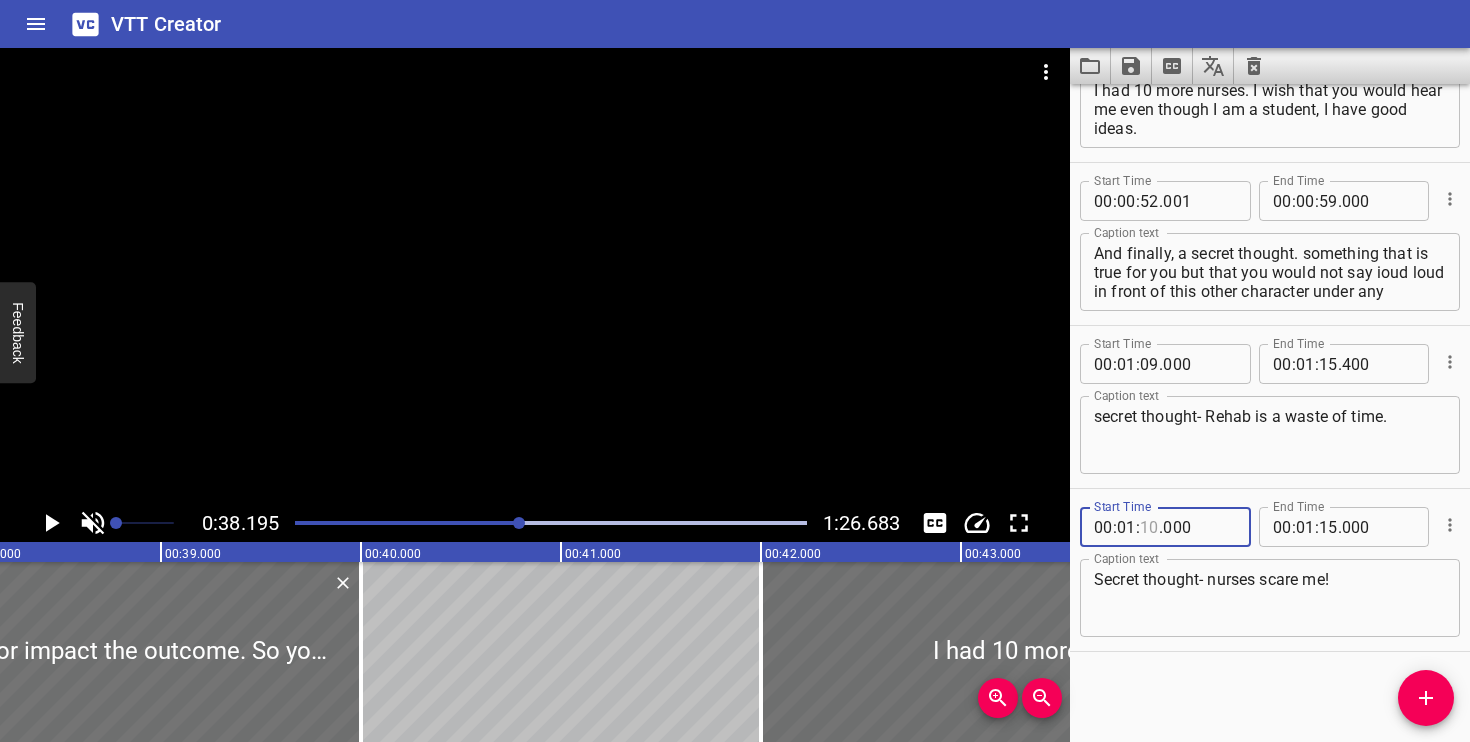 click at bounding box center [1149, 527] 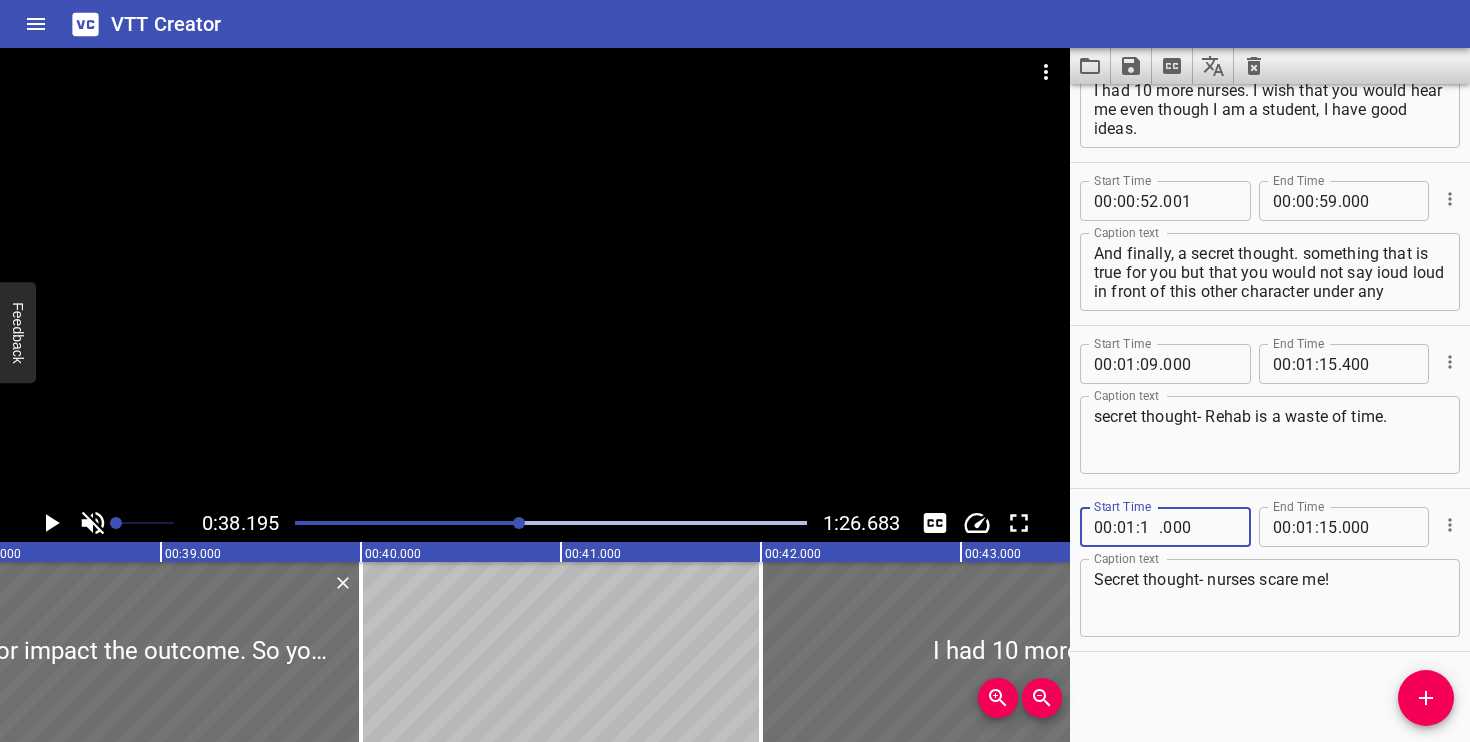 type on "16" 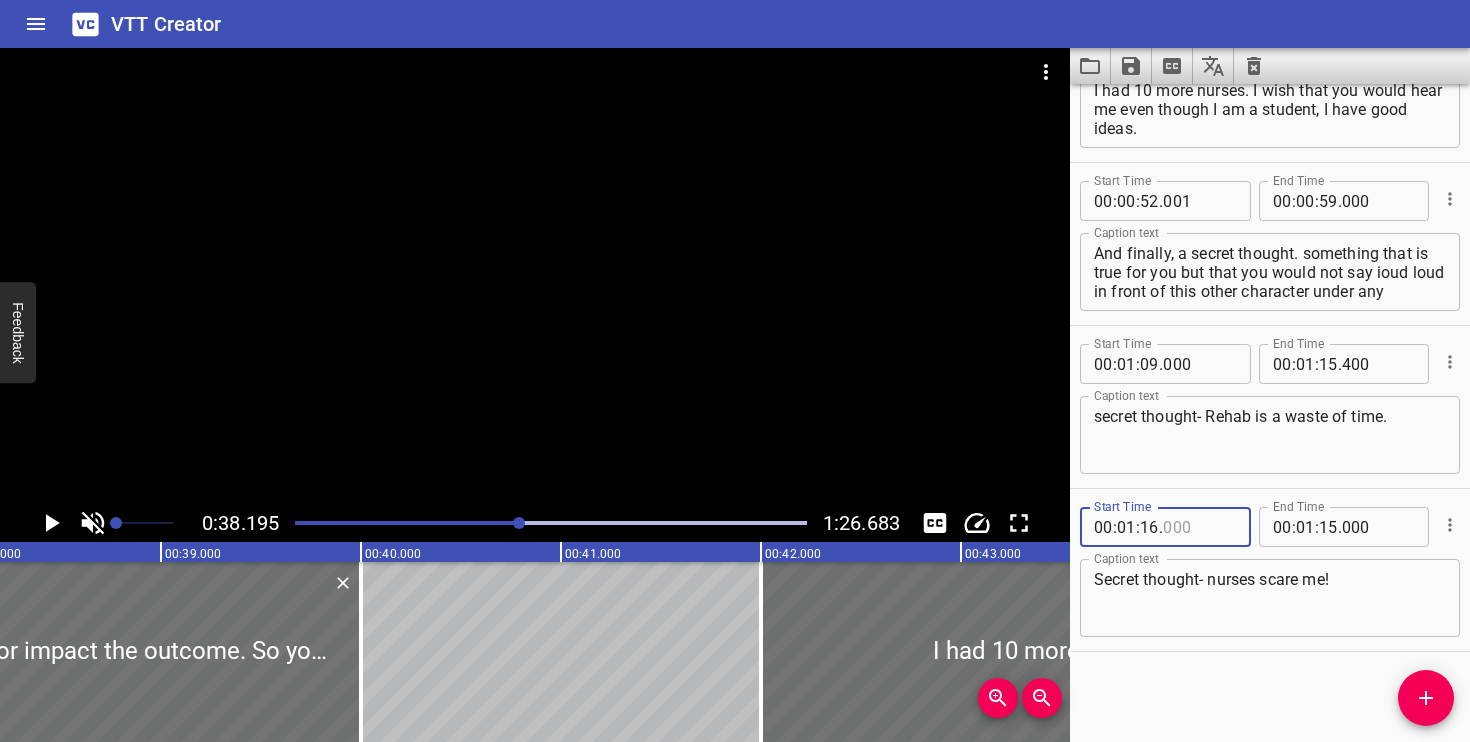 type on "000" 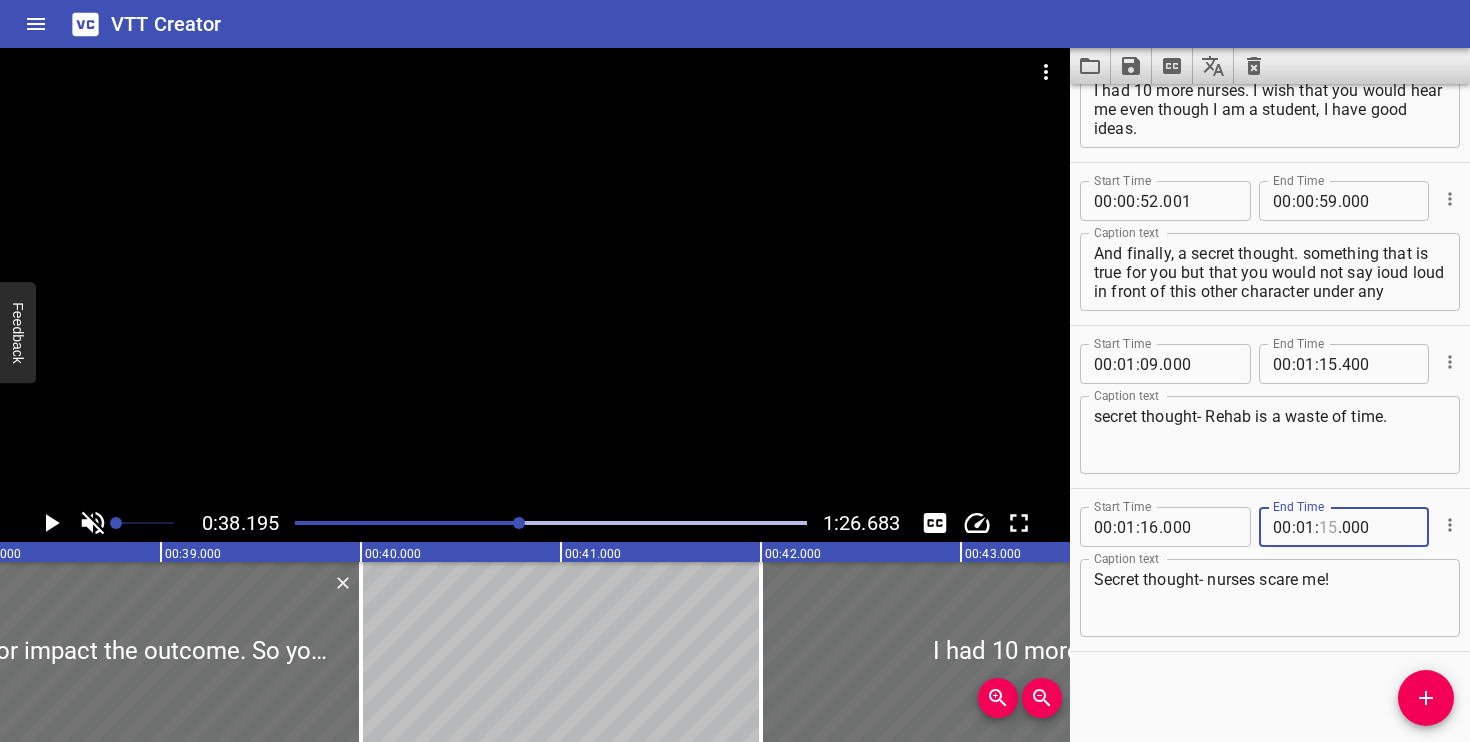 click at bounding box center (1328, 527) 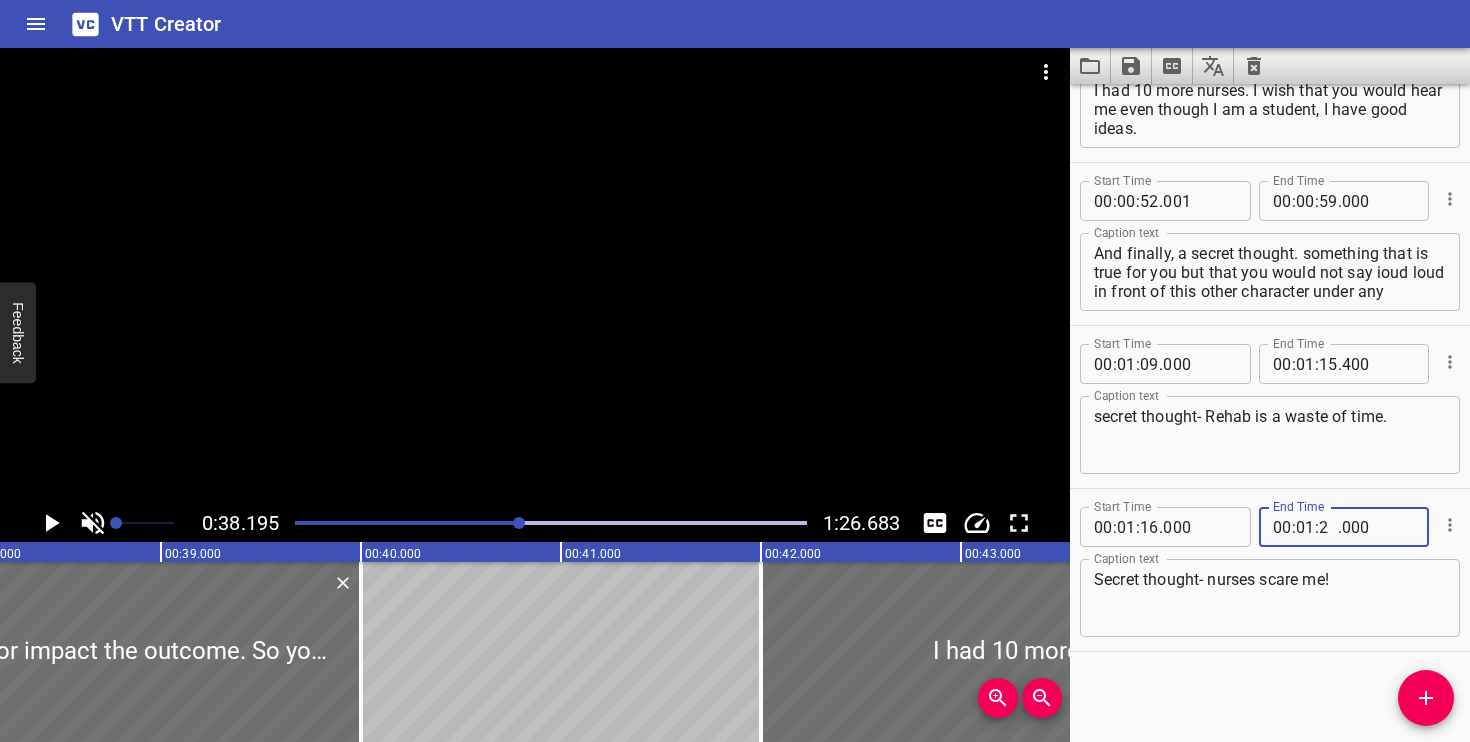 type on "20" 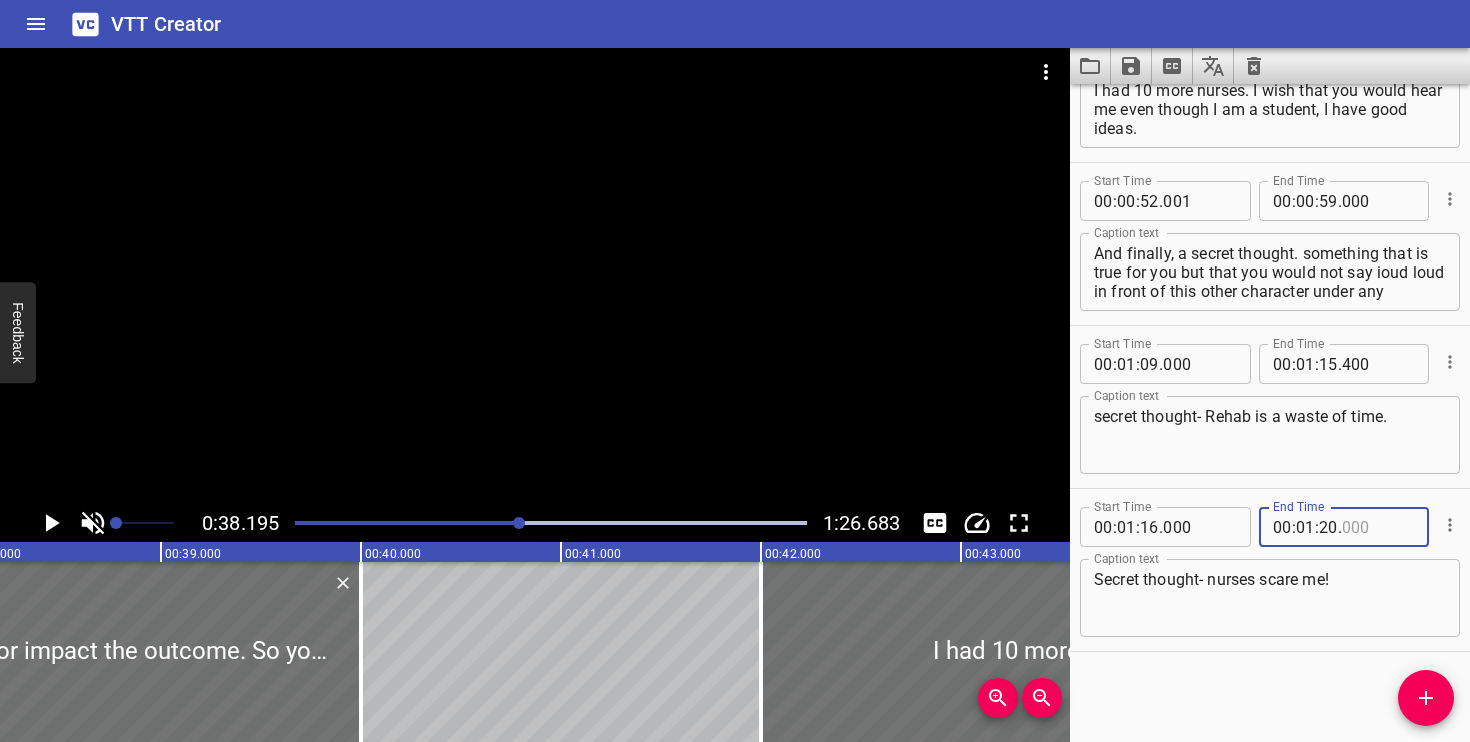 type on "000" 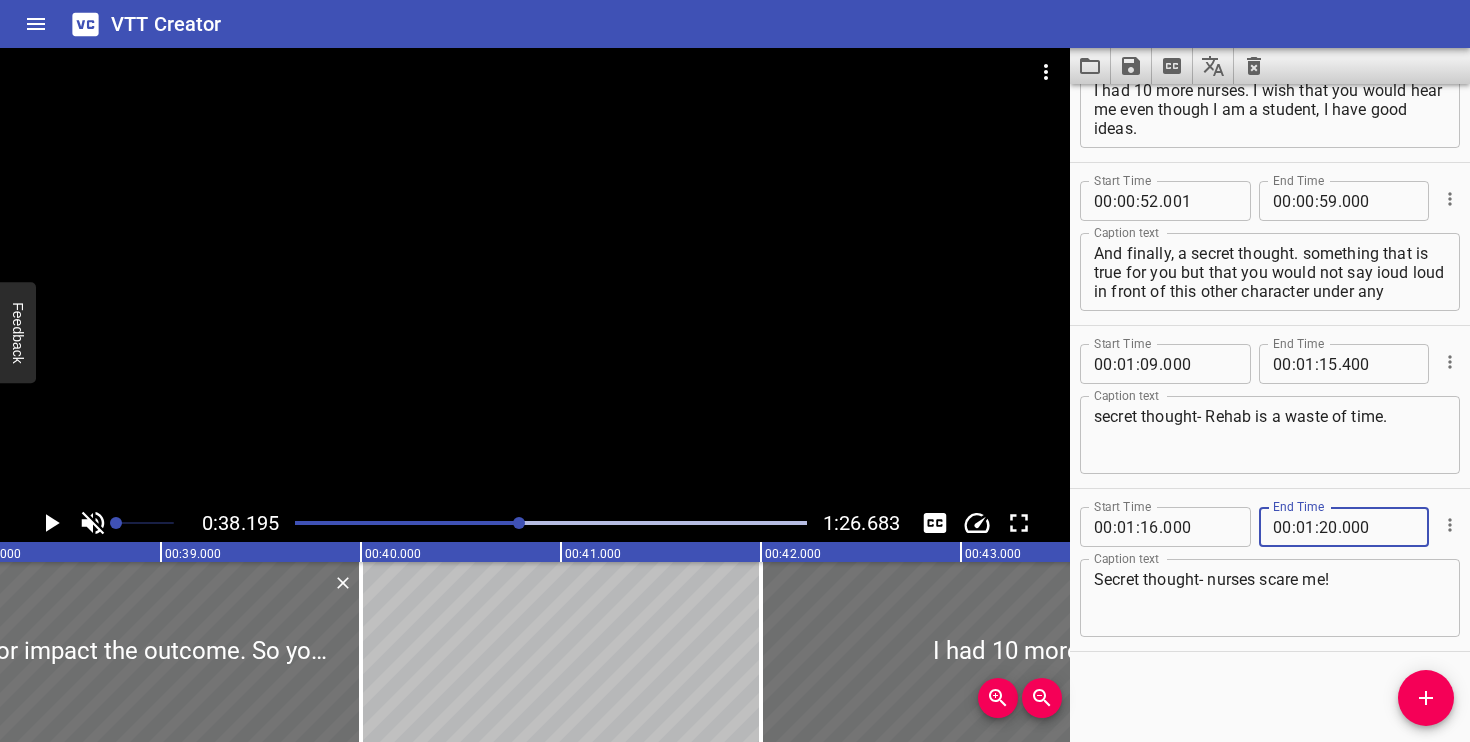 click on "Start Time 00 : 00 : 00 . 010 Start Time End Time 00 : 00 : 28 . 000 End Time Caption text I want, I want. I want you to come to me with solutions, not problems.  I want you to hear me when I am asking you what I can do for you as a solution. Caption text Start Time 00 : 00 : 22 . 400 Start Time End Time 00 : 00 : 25 . 100 End Time Caption text Caption text Start Time 00 : 00 : 28 . 010 Start Time End Time 00 : 00 : 32 . 000 End Time Caption text I want you to hear me when I ask you what  what I can do for you. Caption text Start Time 00 : 00 : 30 . 000 Start Time End Time 00 : 00 : 37 . 800 End Time Caption text I wish.... do anything and it wouldn't. I wish I Caption text Start Time 00 : 00 : 33 . 000 Start Time End Time 00 : 00 : 40 . 000 End Time Caption text I can do. Some OK, I wish you could wave a magic wand and do anything and it would change, or impact the outcome. So you have magic powers. Caption text Start Time 00 : 00 : 42 . 000 Start Time End Time 00 : 00 : 49 . 001 End Time Caption text 00 : :" at bounding box center [1270, 413] 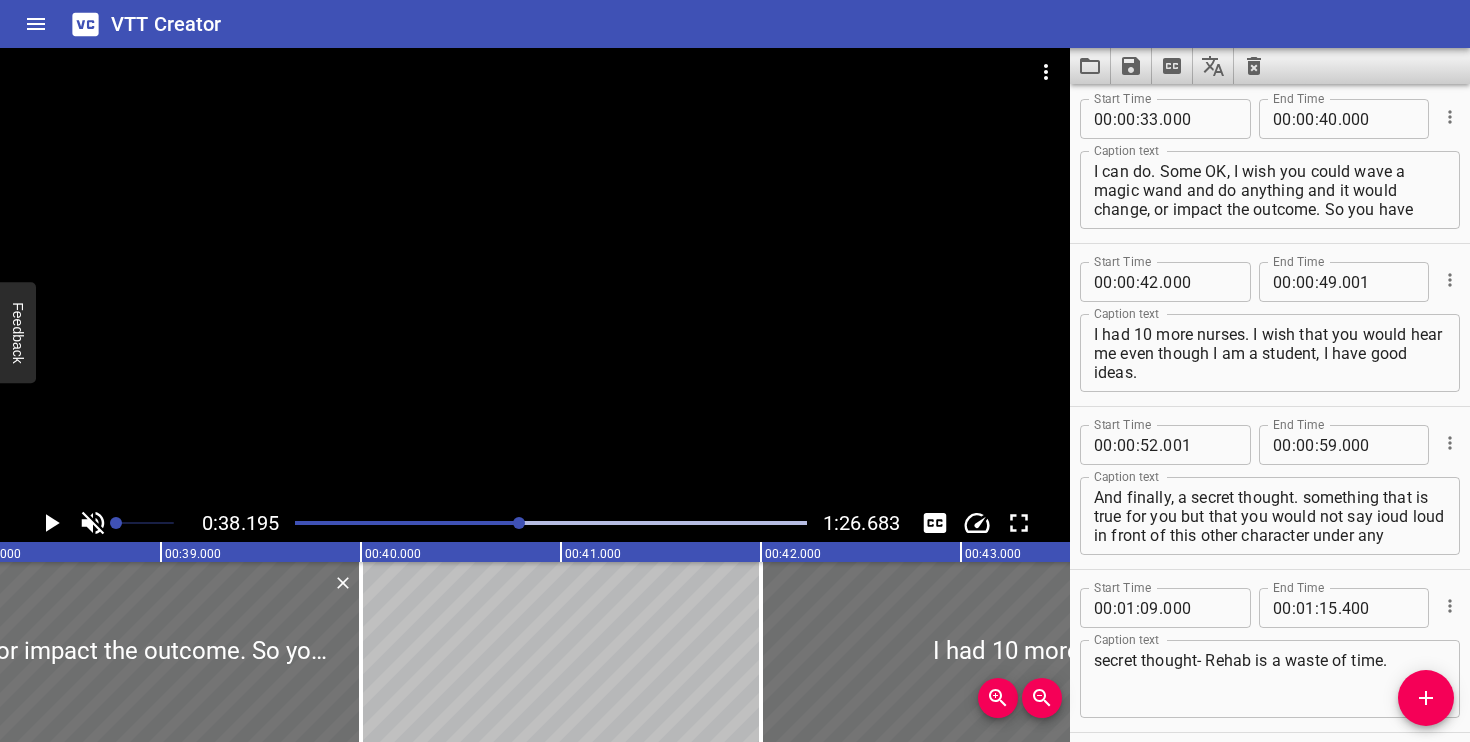 scroll, scrollTop: 656, scrollLeft: 0, axis: vertical 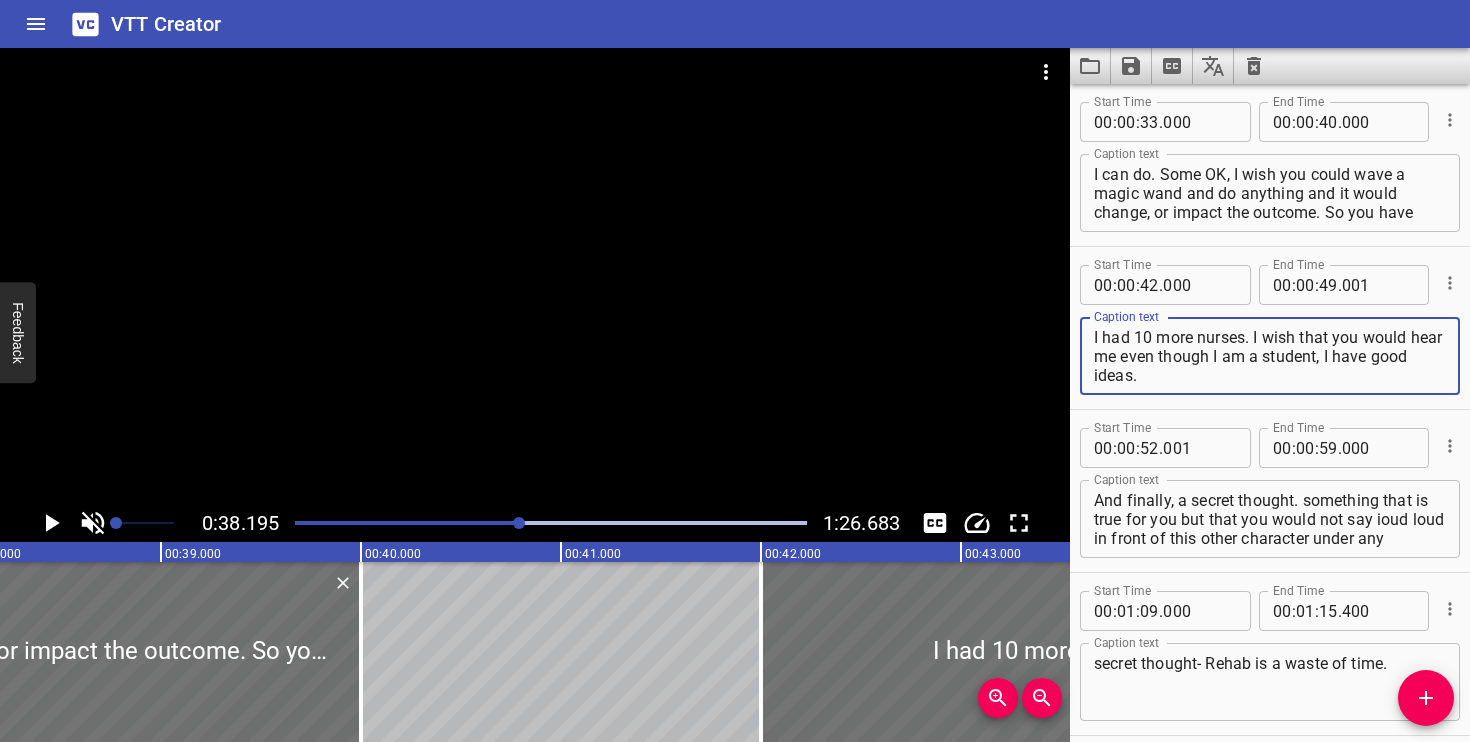 click on "I had 10 more nurses. I wish that you would hear me even though I am a student, I have good ideas." at bounding box center [1270, 356] 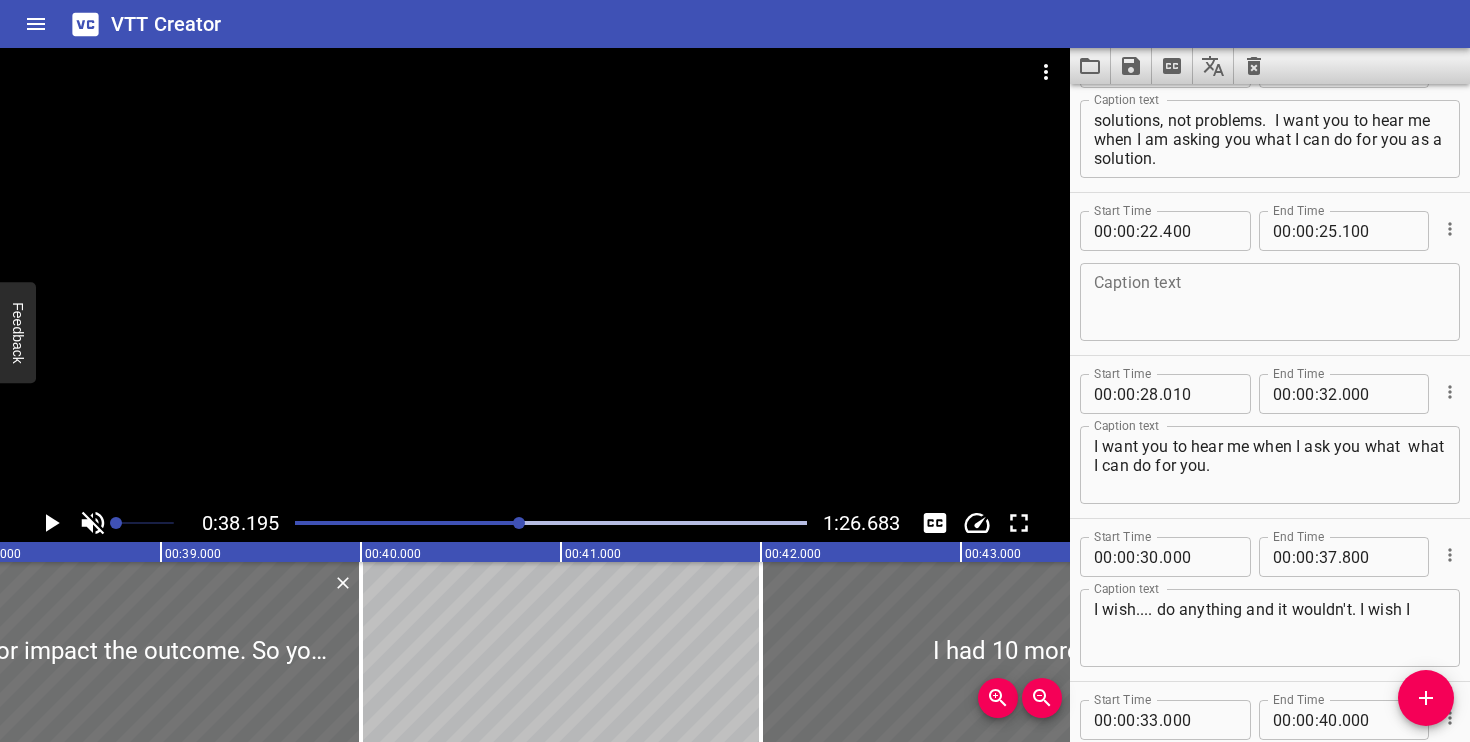 scroll, scrollTop: 0, scrollLeft: 0, axis: both 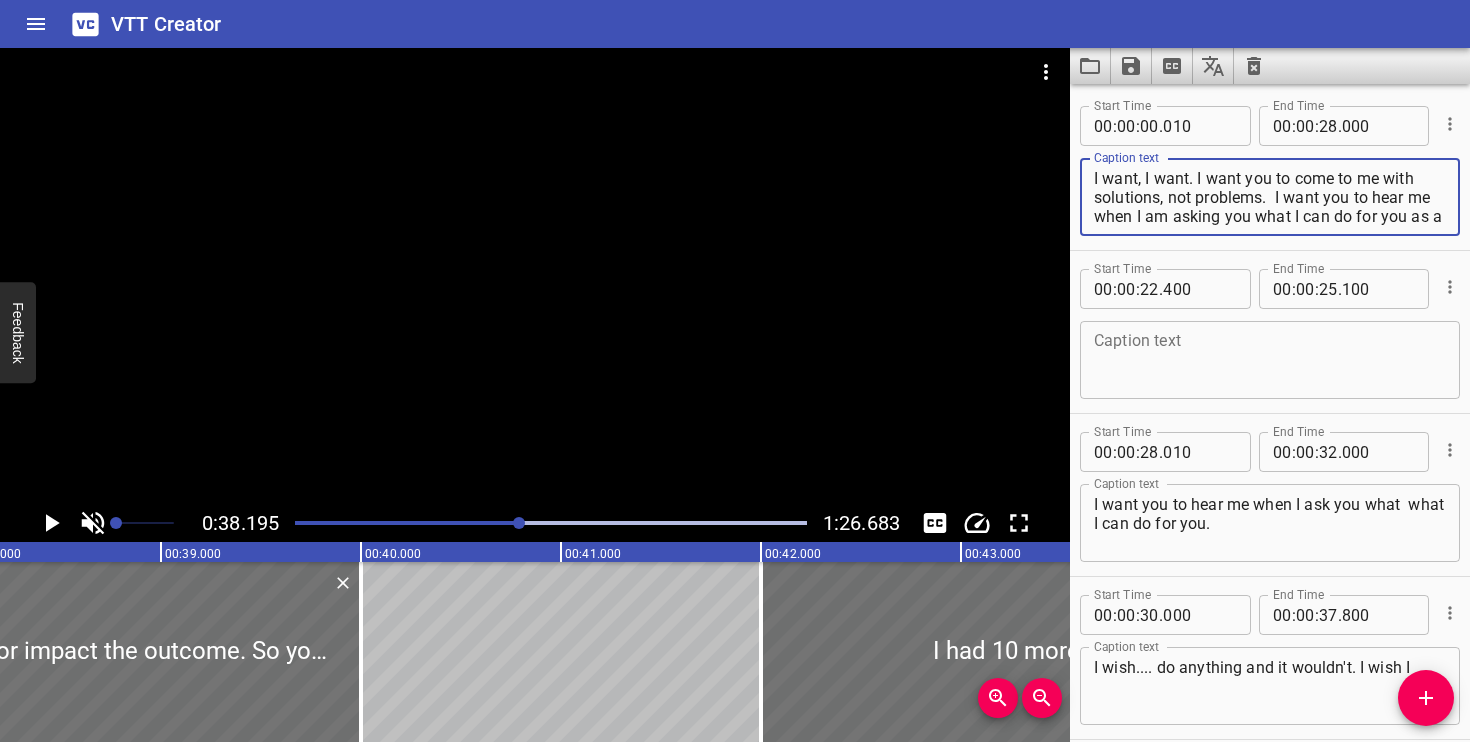 click on "I want, I want. I want you to come to me with solutions, not problems.  I want you to hear me when I am asking you what I can do for you as a solution." at bounding box center [1270, 197] 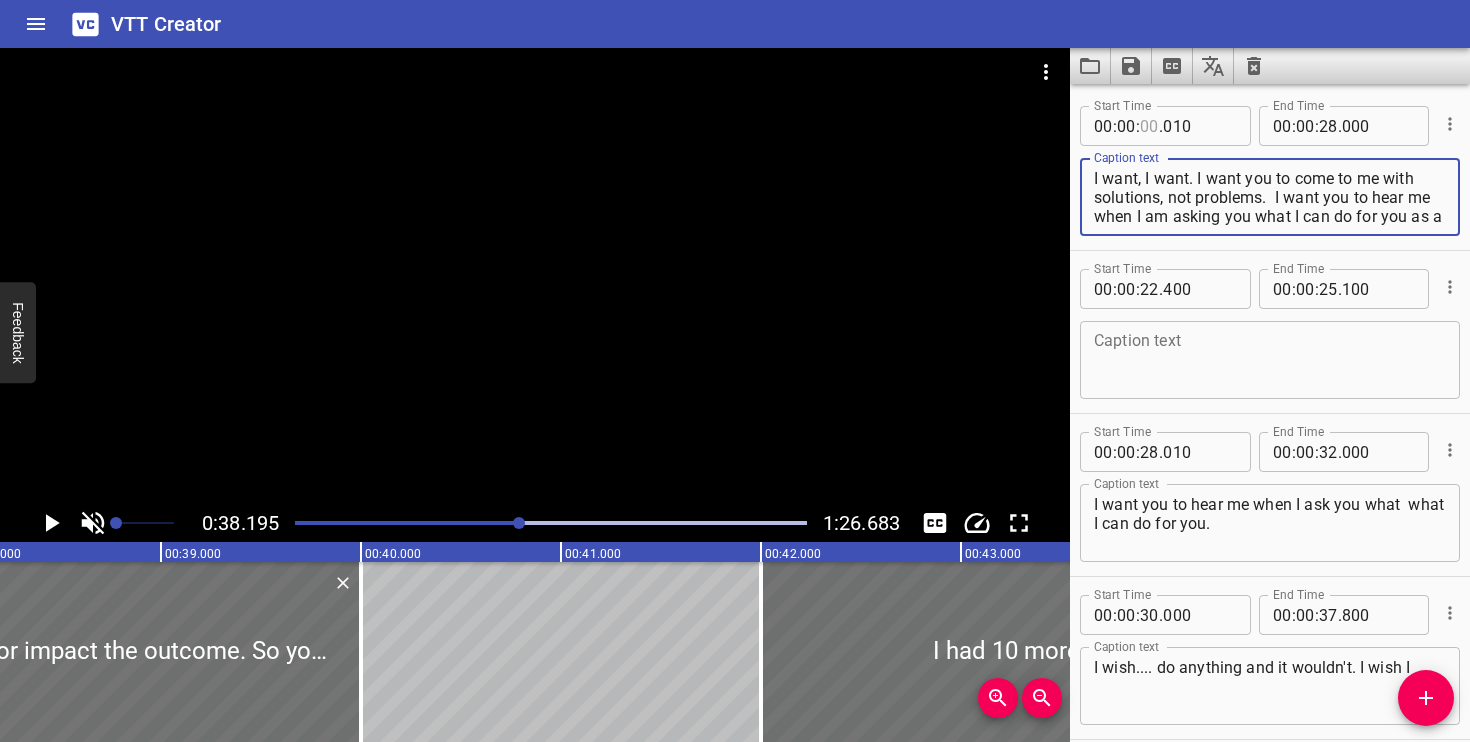 click at bounding box center [1149, 126] 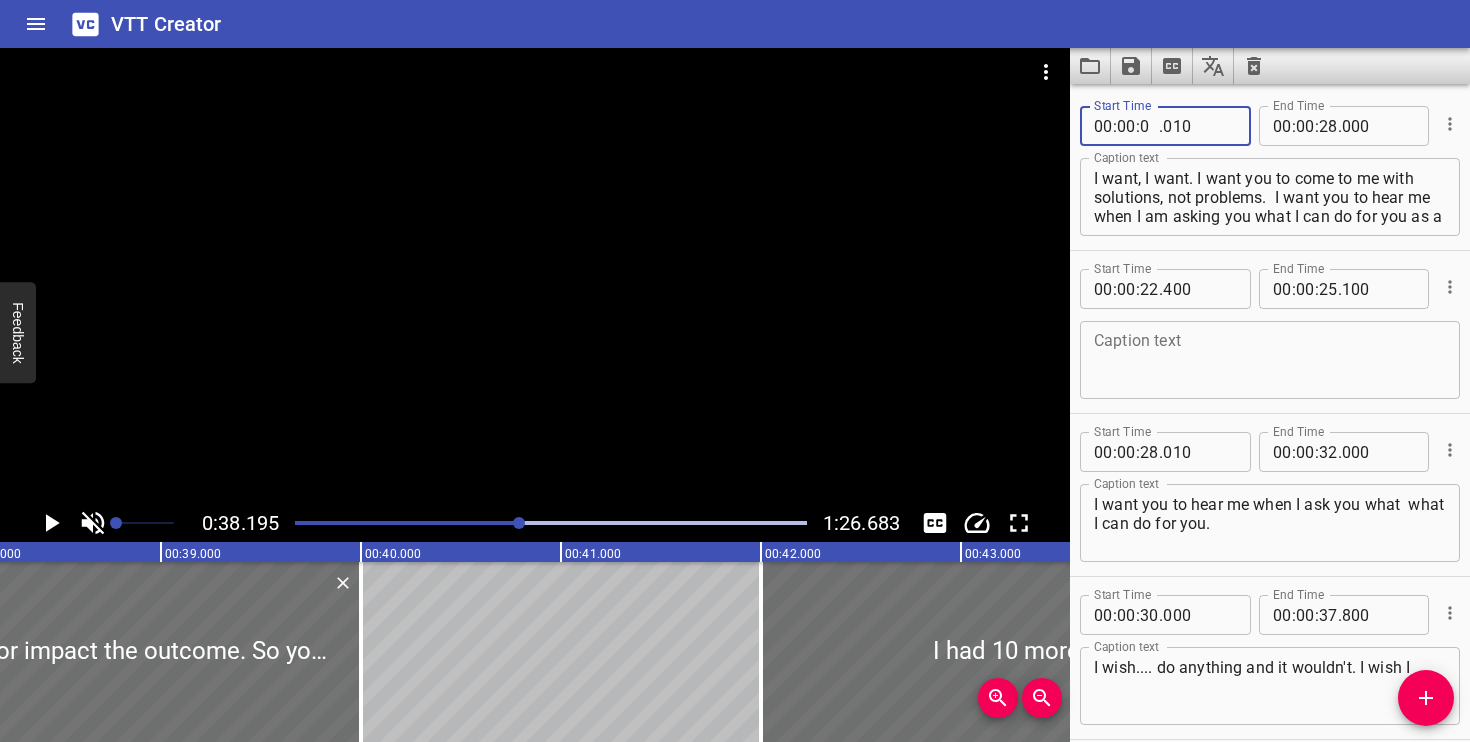 type on "05" 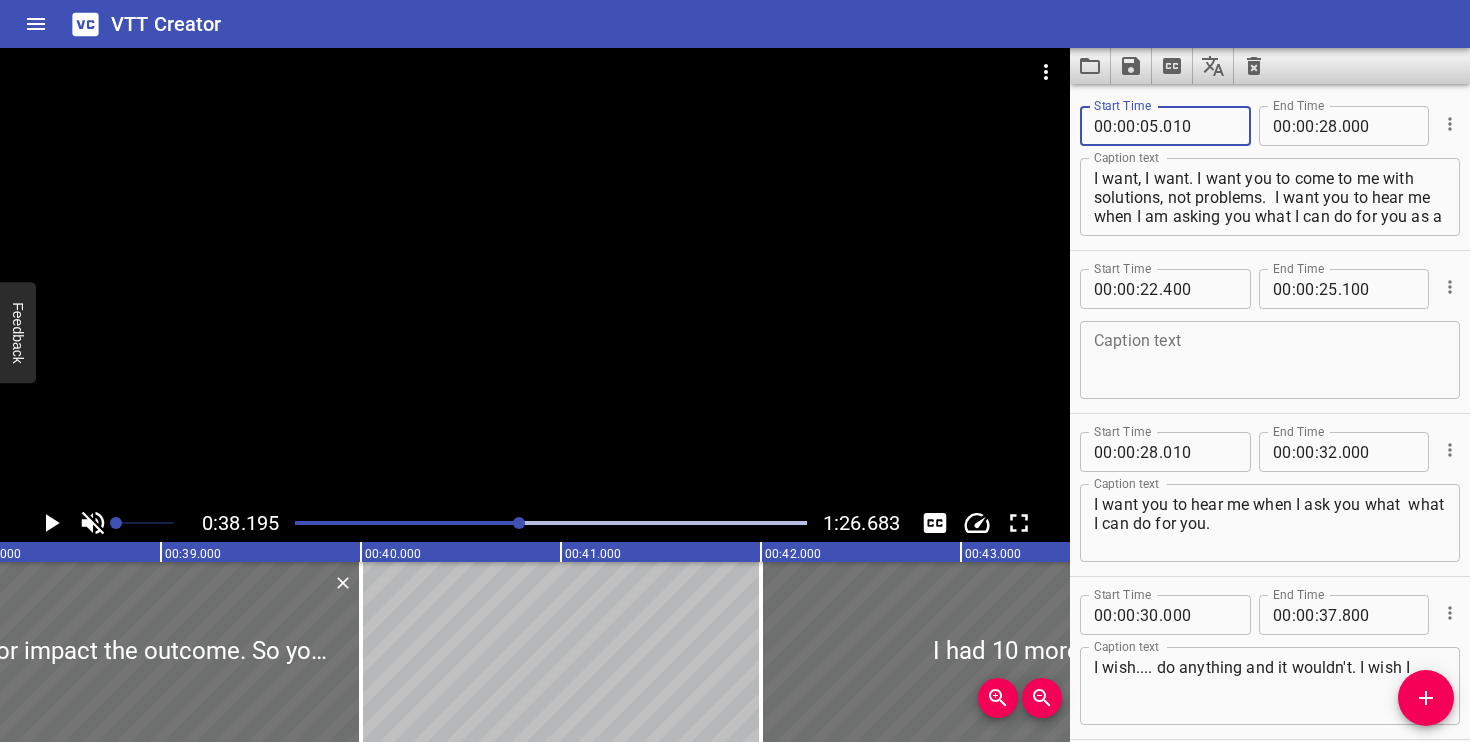 scroll, scrollTop: 19, scrollLeft: 0, axis: vertical 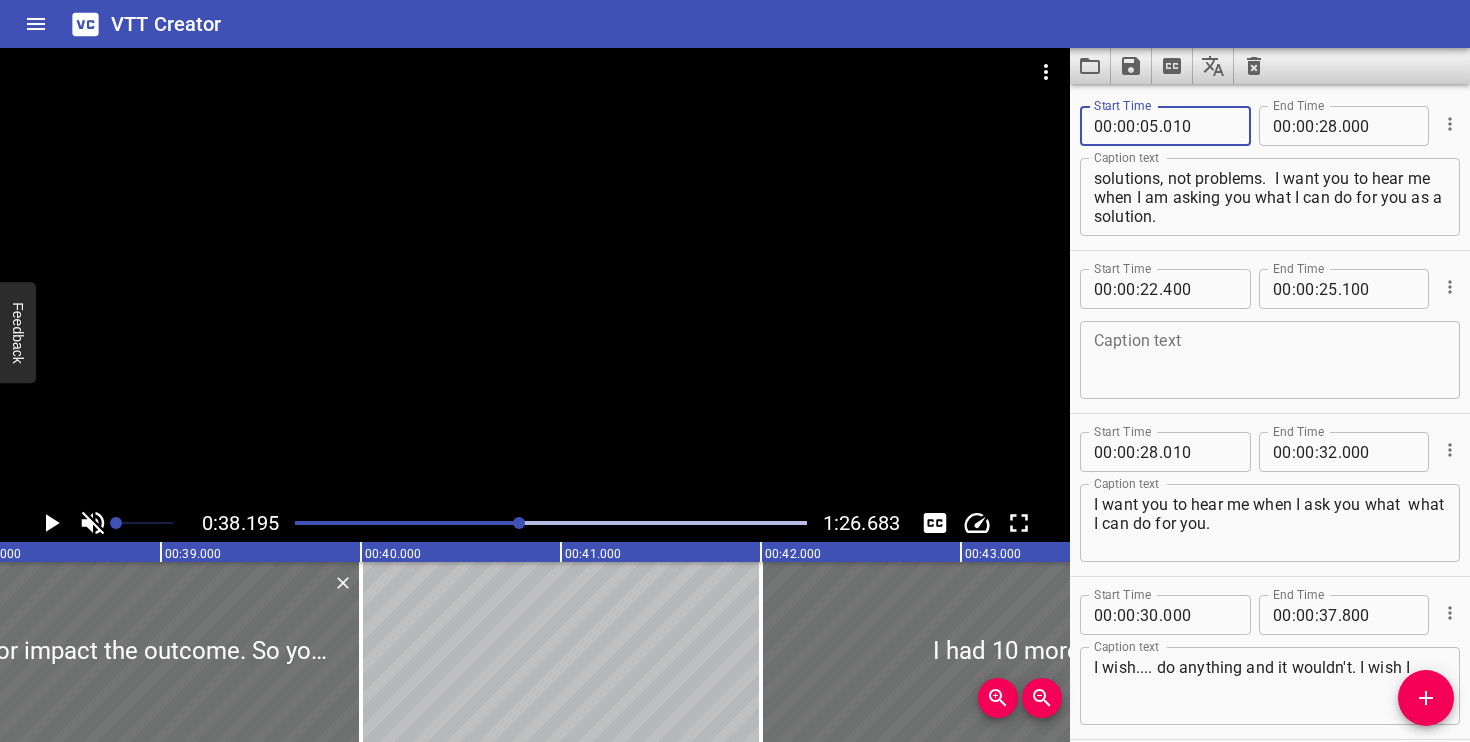 type on "010" 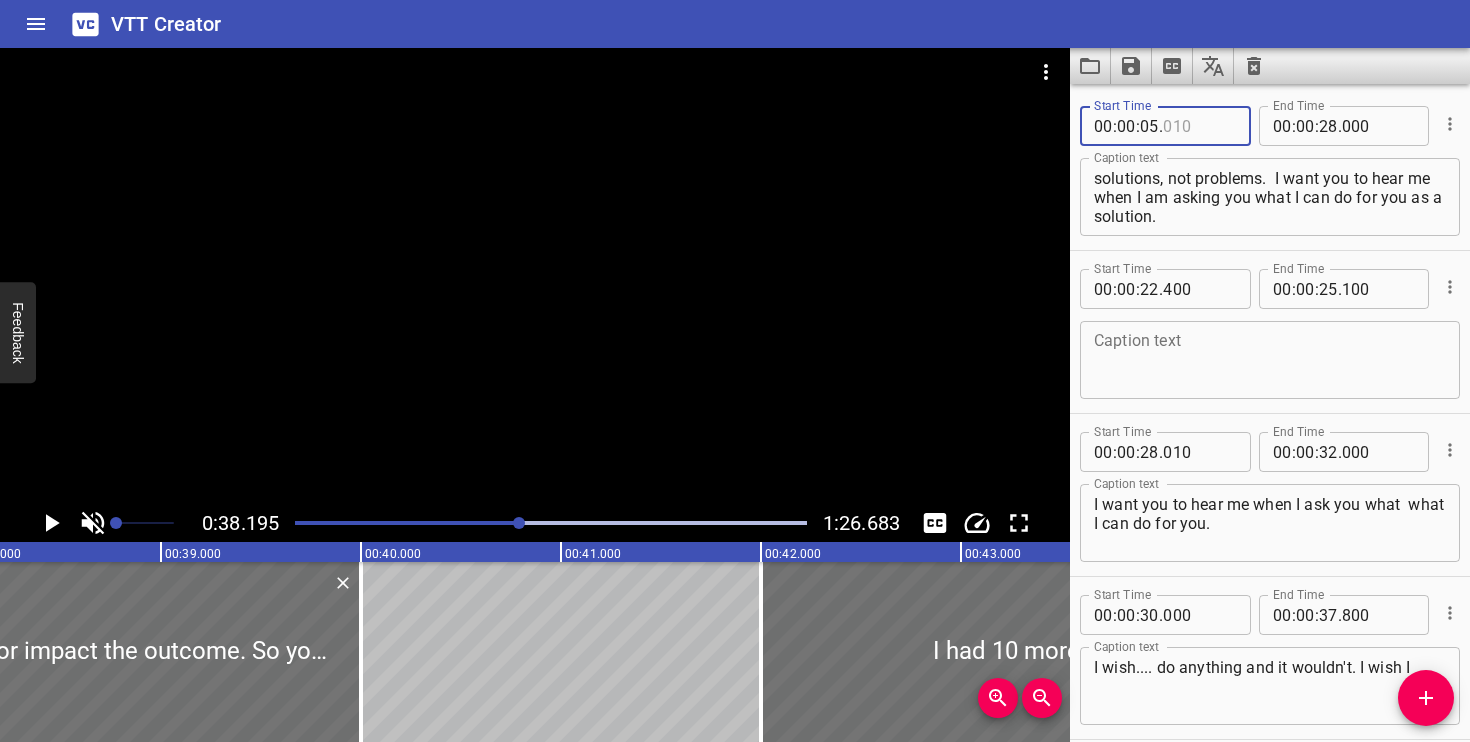 type on "010" 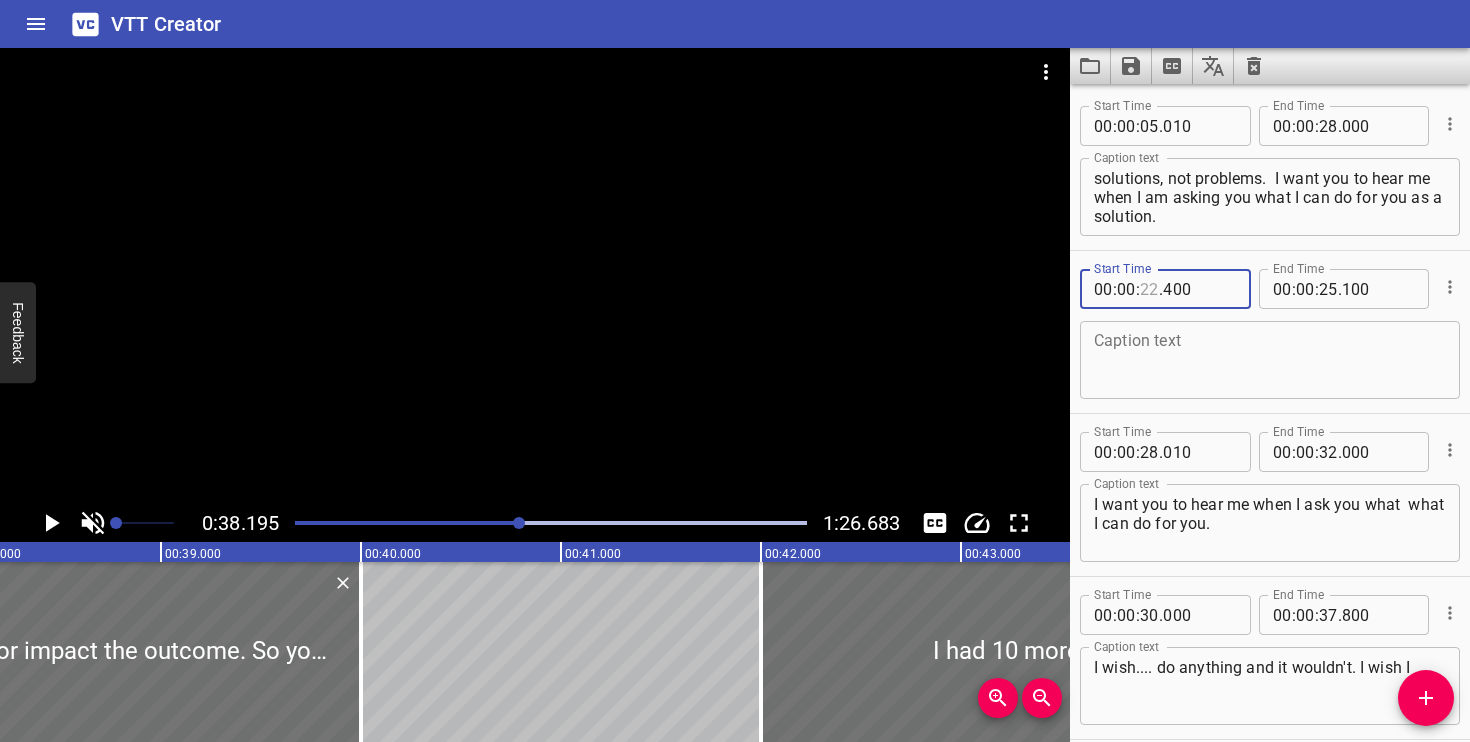 click at bounding box center (1149, 289) 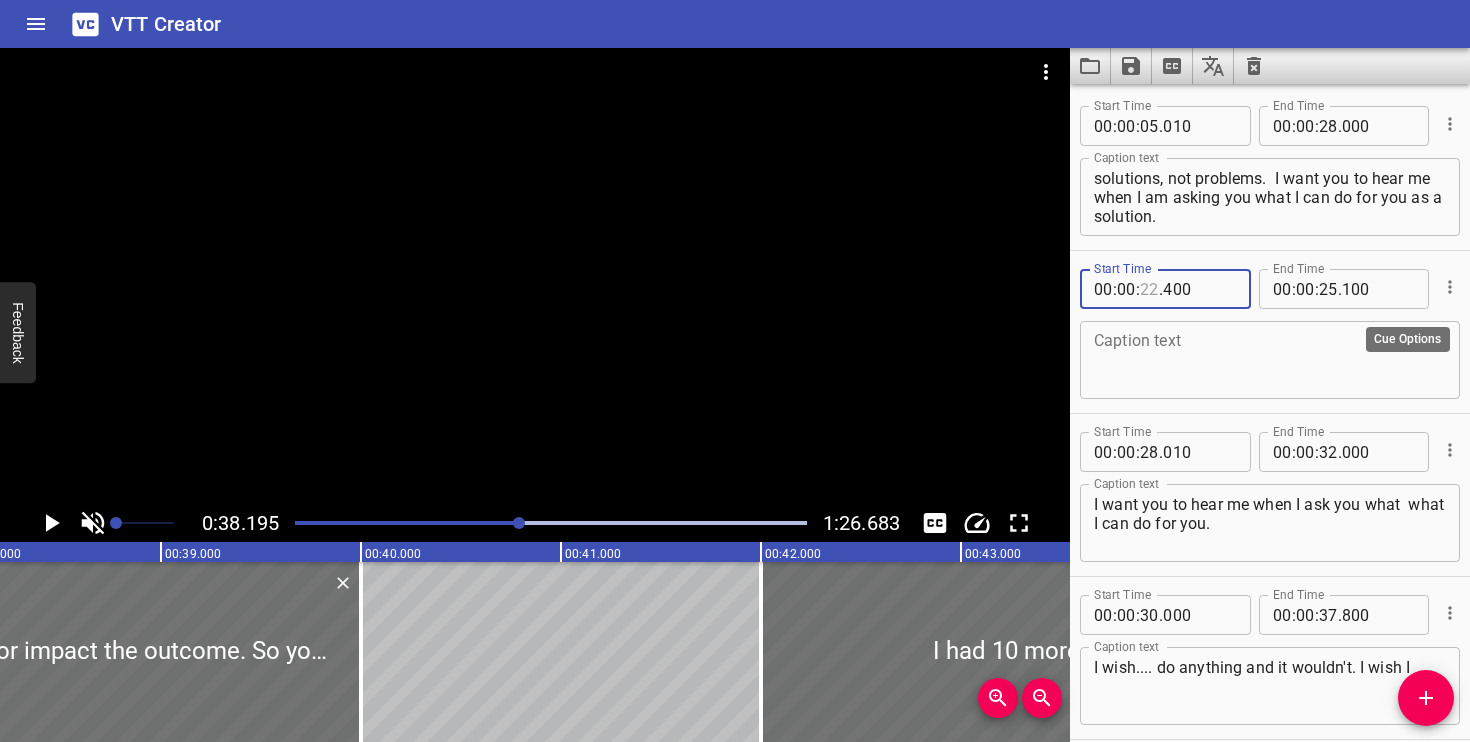 type on "22" 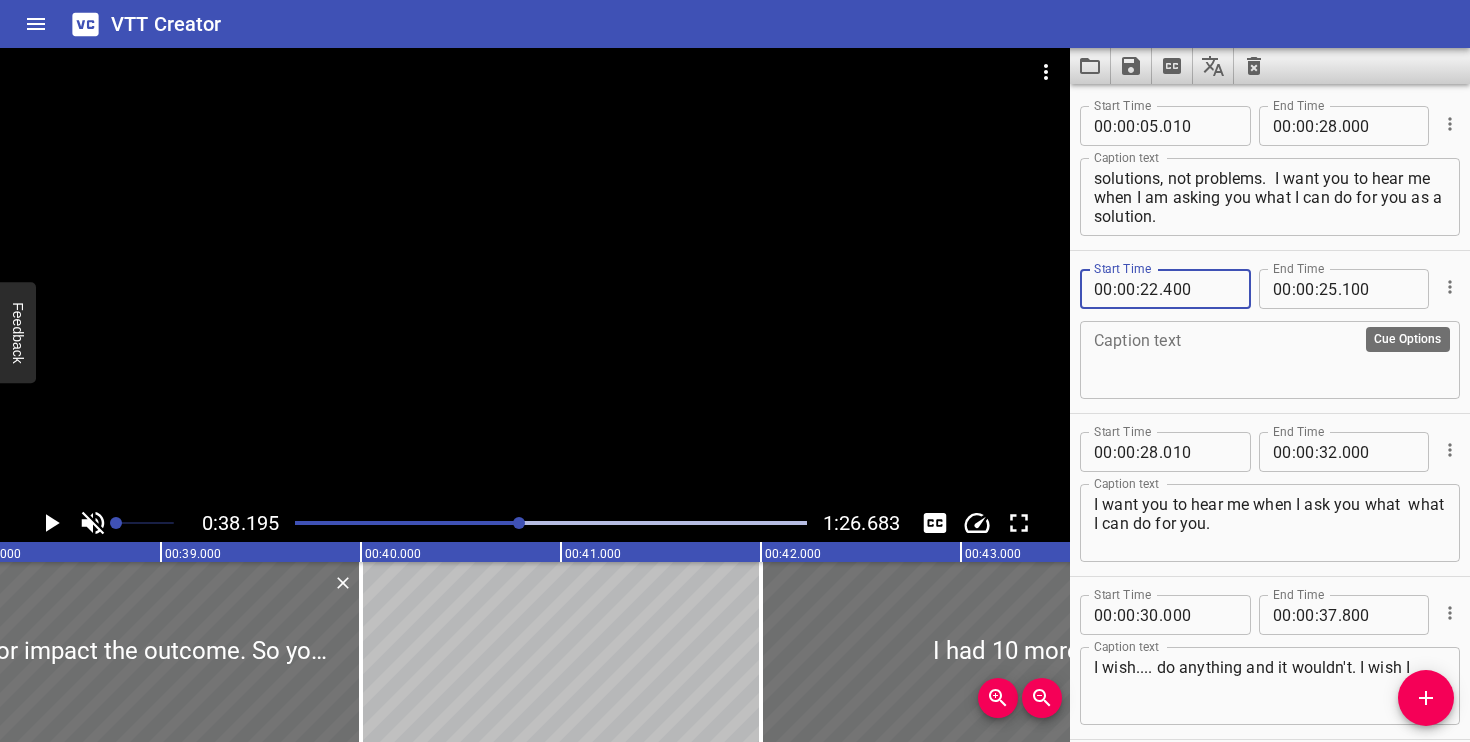click 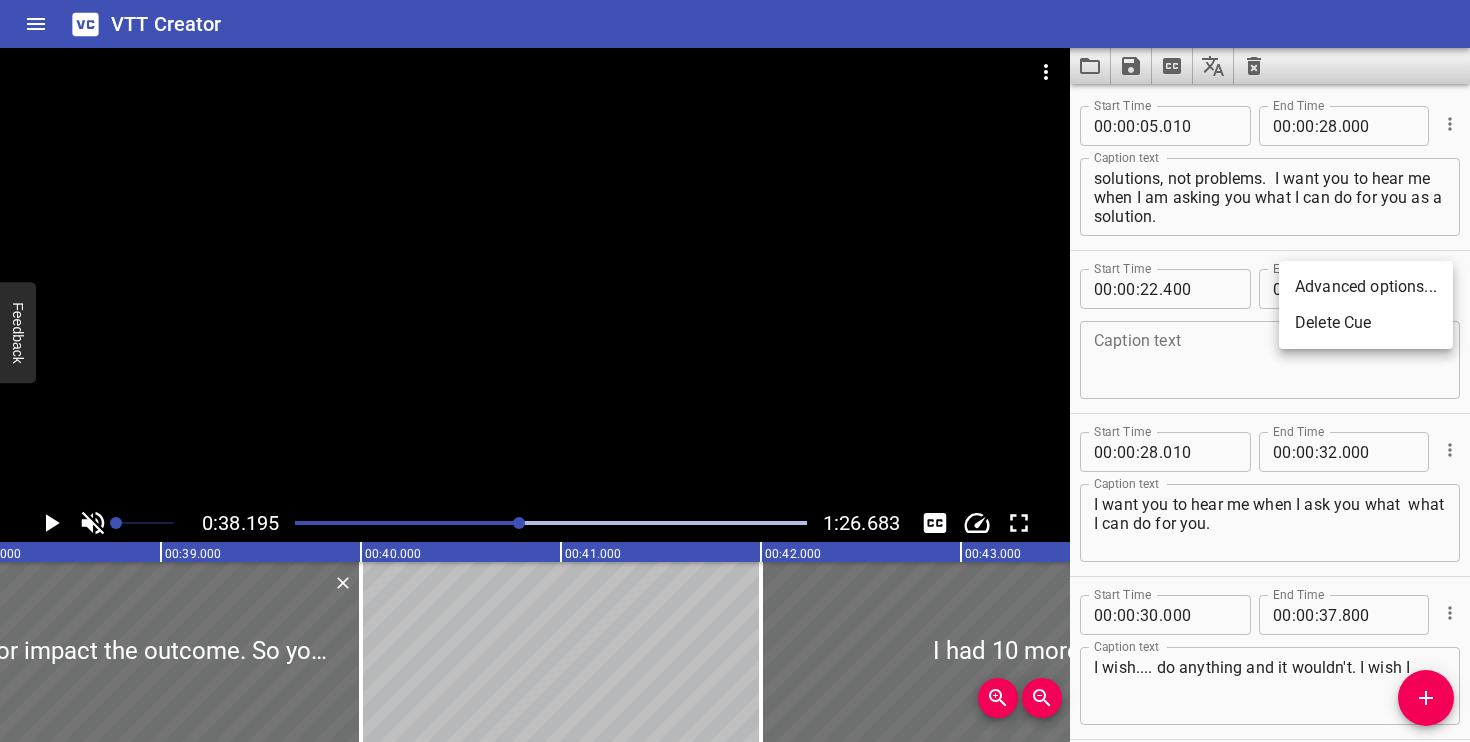 click on "Delete Cue" at bounding box center (1366, 323) 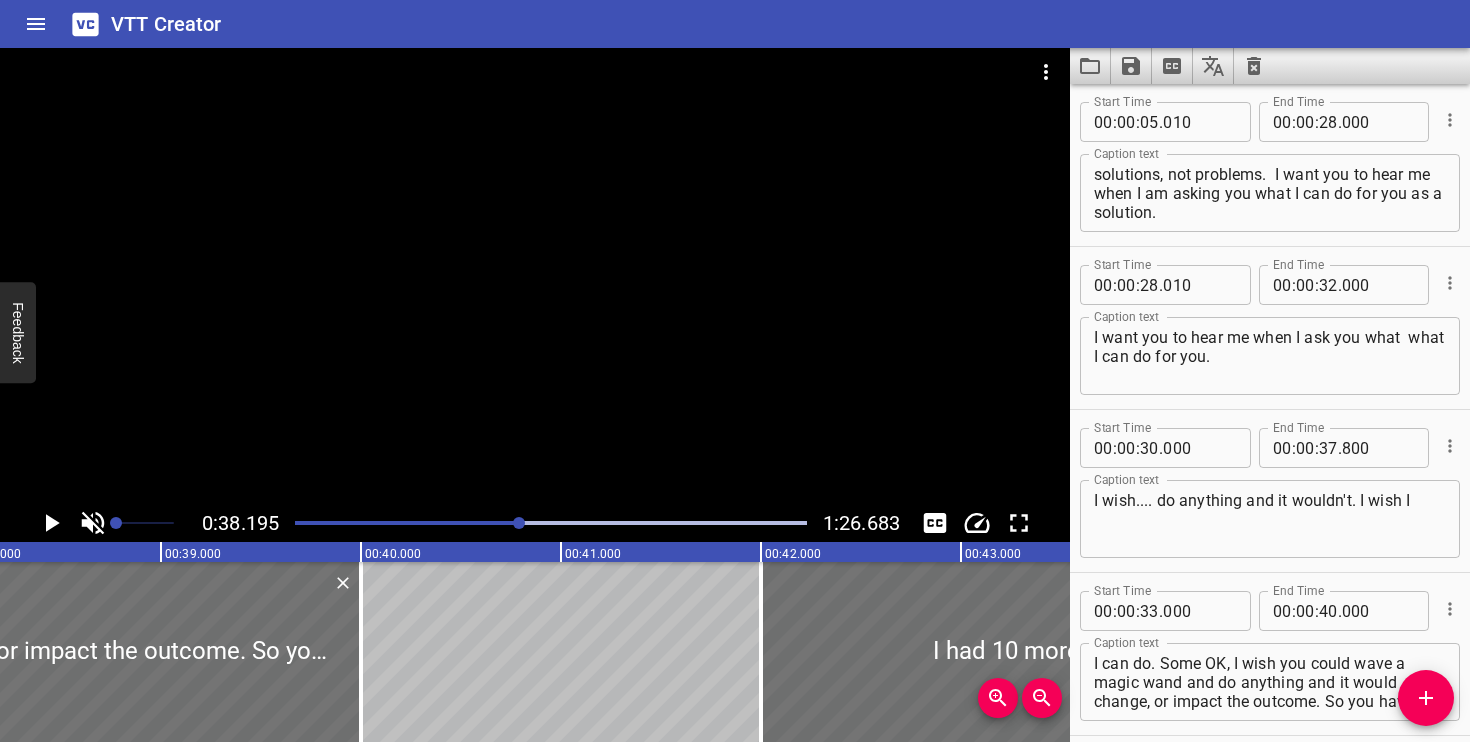scroll, scrollTop: 0, scrollLeft: 0, axis: both 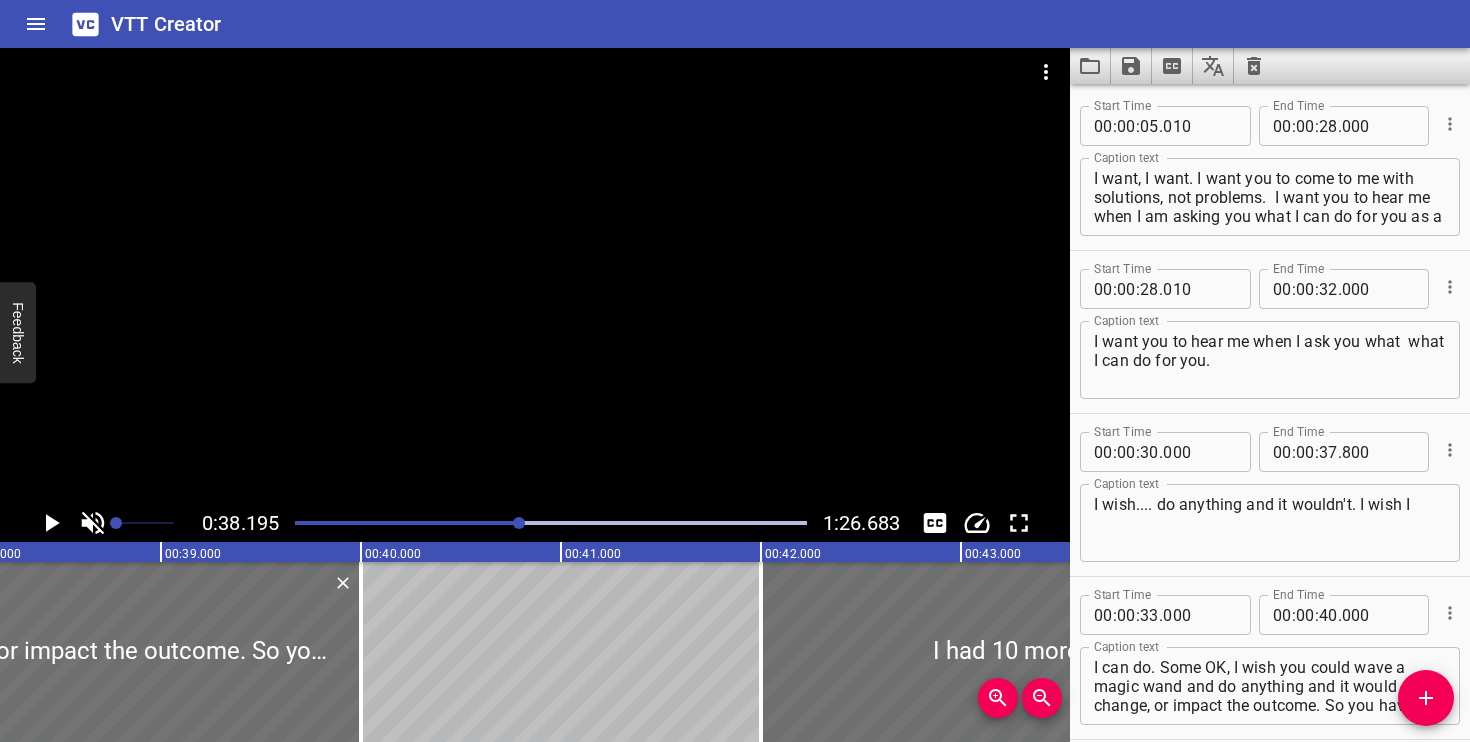 click on "I want, I want. I want you to come to me with solutions, not problems.  I want you to hear me when I am asking you what I can do for you as a solution. Caption text" at bounding box center (1270, 197) 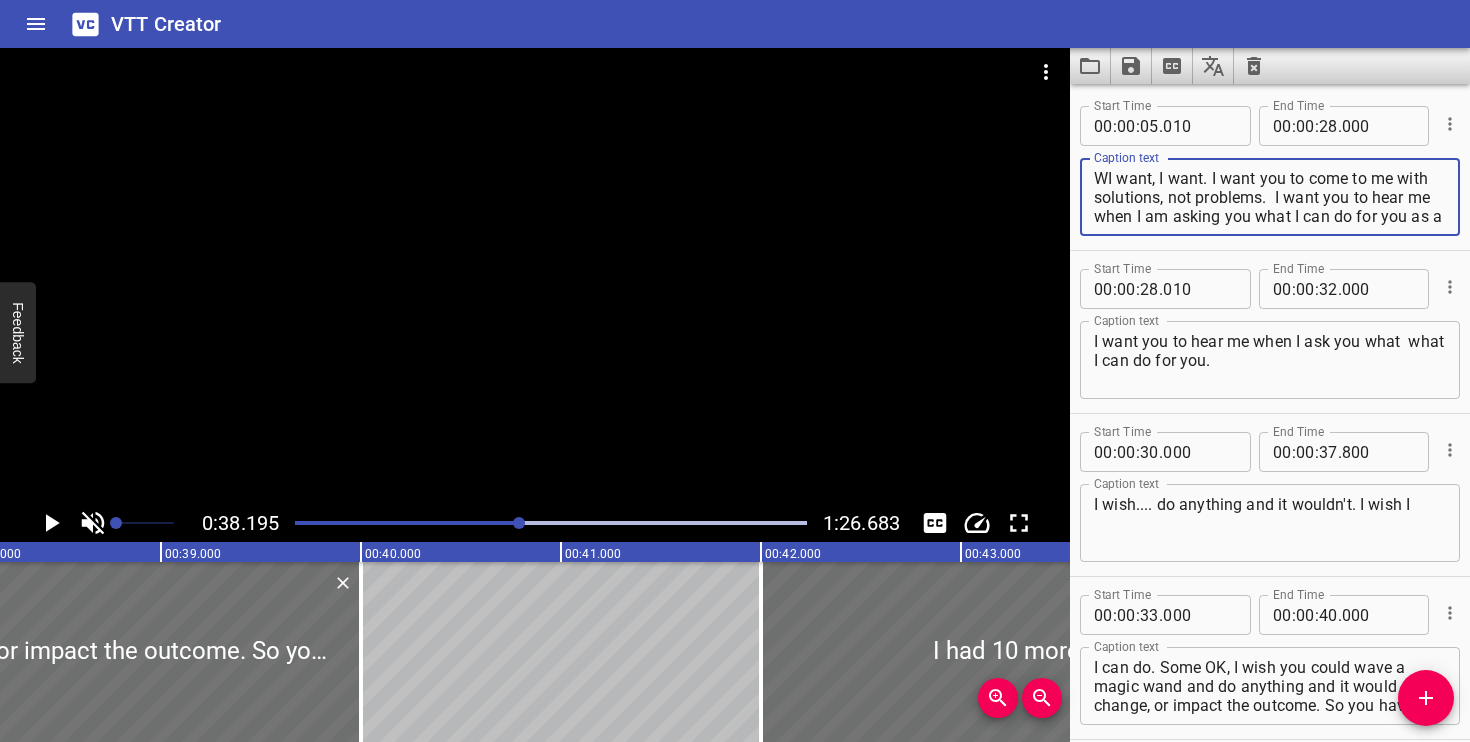 type on "I want, I want. I want you to come to me with solutions, not problems.  I want you to hear me when I am asking you what I can do for you as a solution." 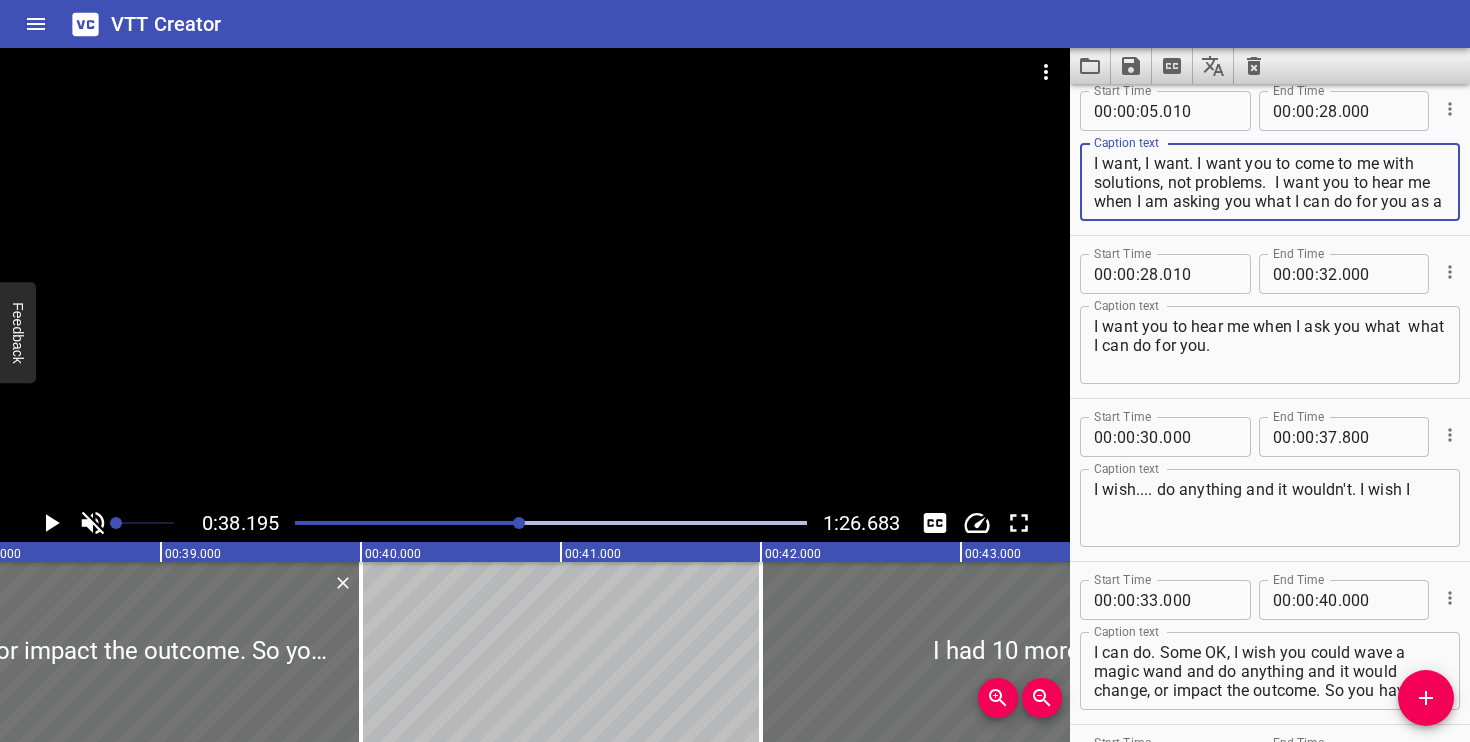 scroll, scrollTop: 21, scrollLeft: 0, axis: vertical 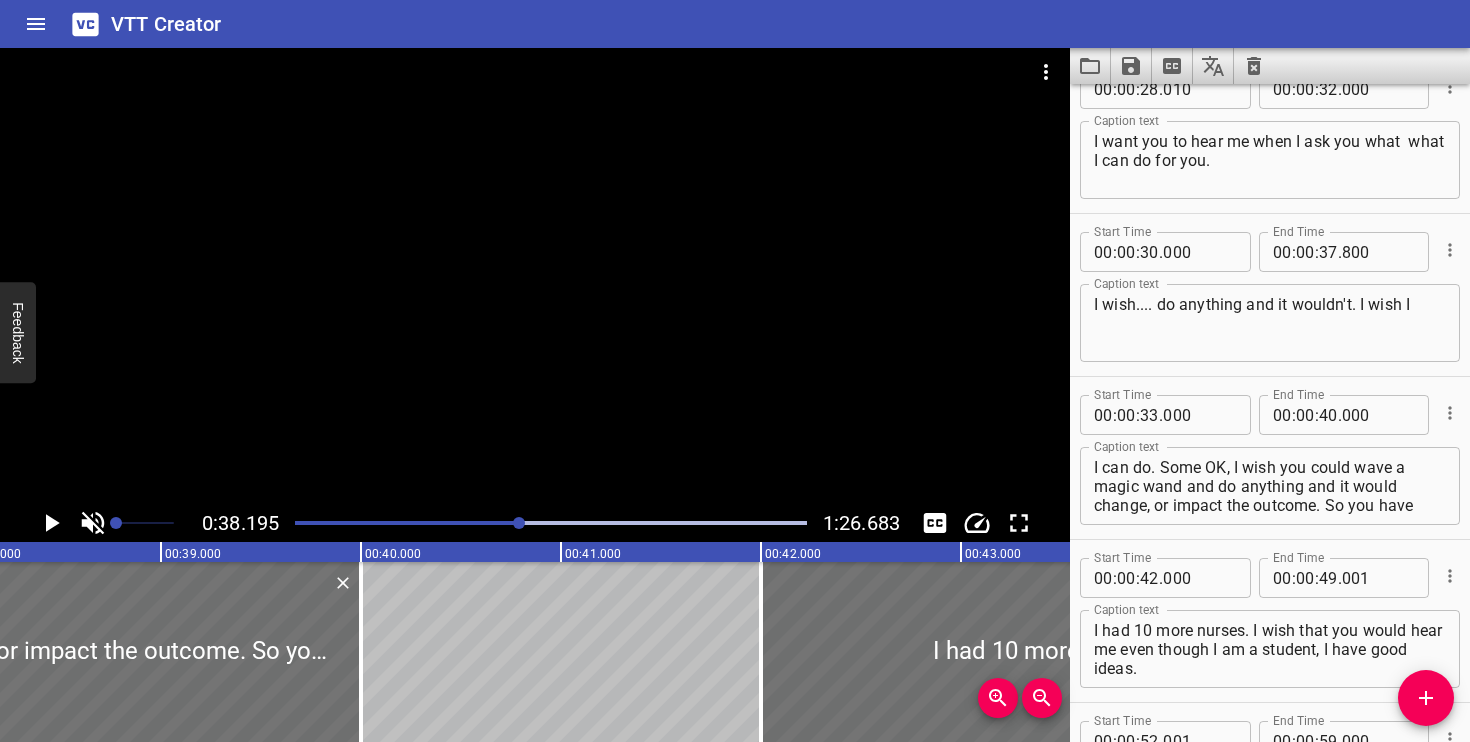 click on "I can do. Some OK, I wish you could wave a magic wand and do anything and it would change, or impact the outcome. So you have magic powers." at bounding box center (1270, 486) 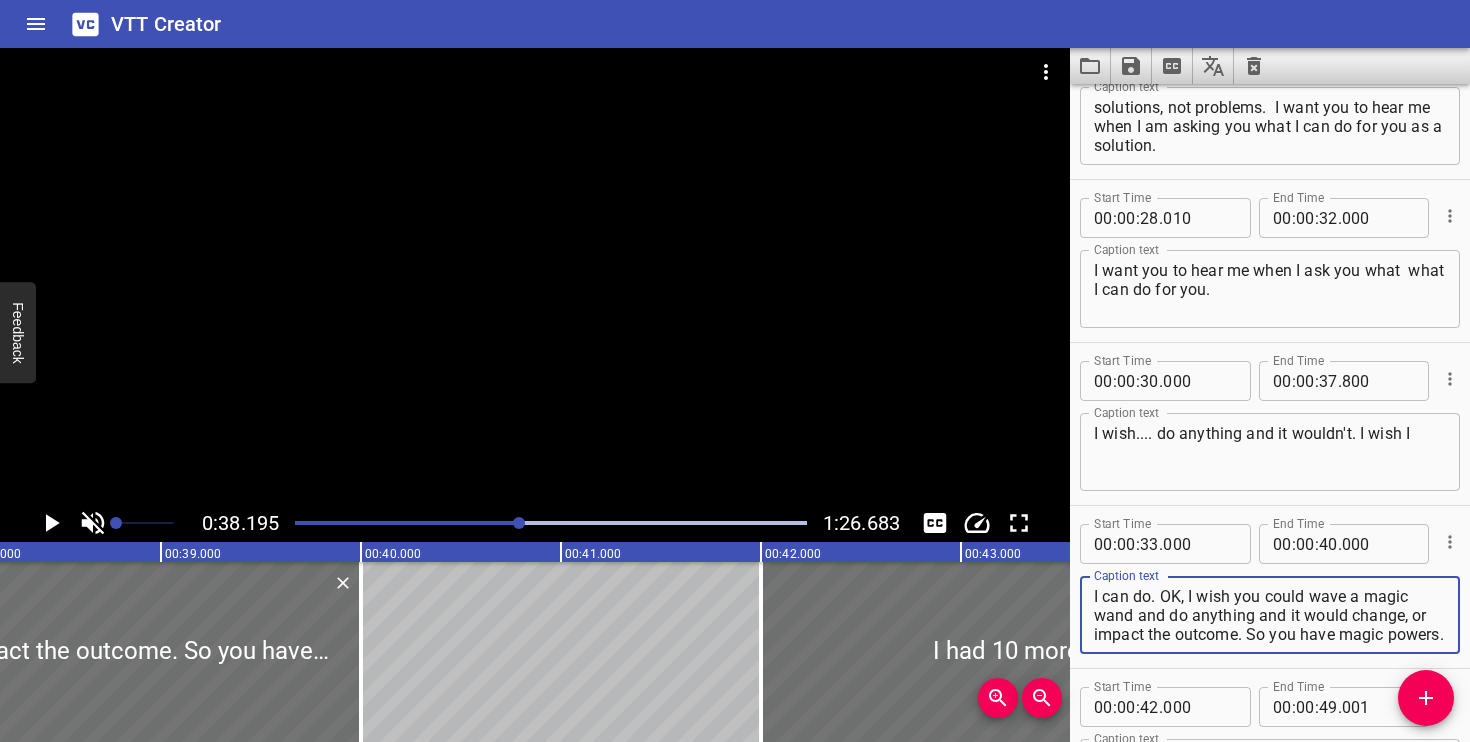 scroll, scrollTop: 55, scrollLeft: 0, axis: vertical 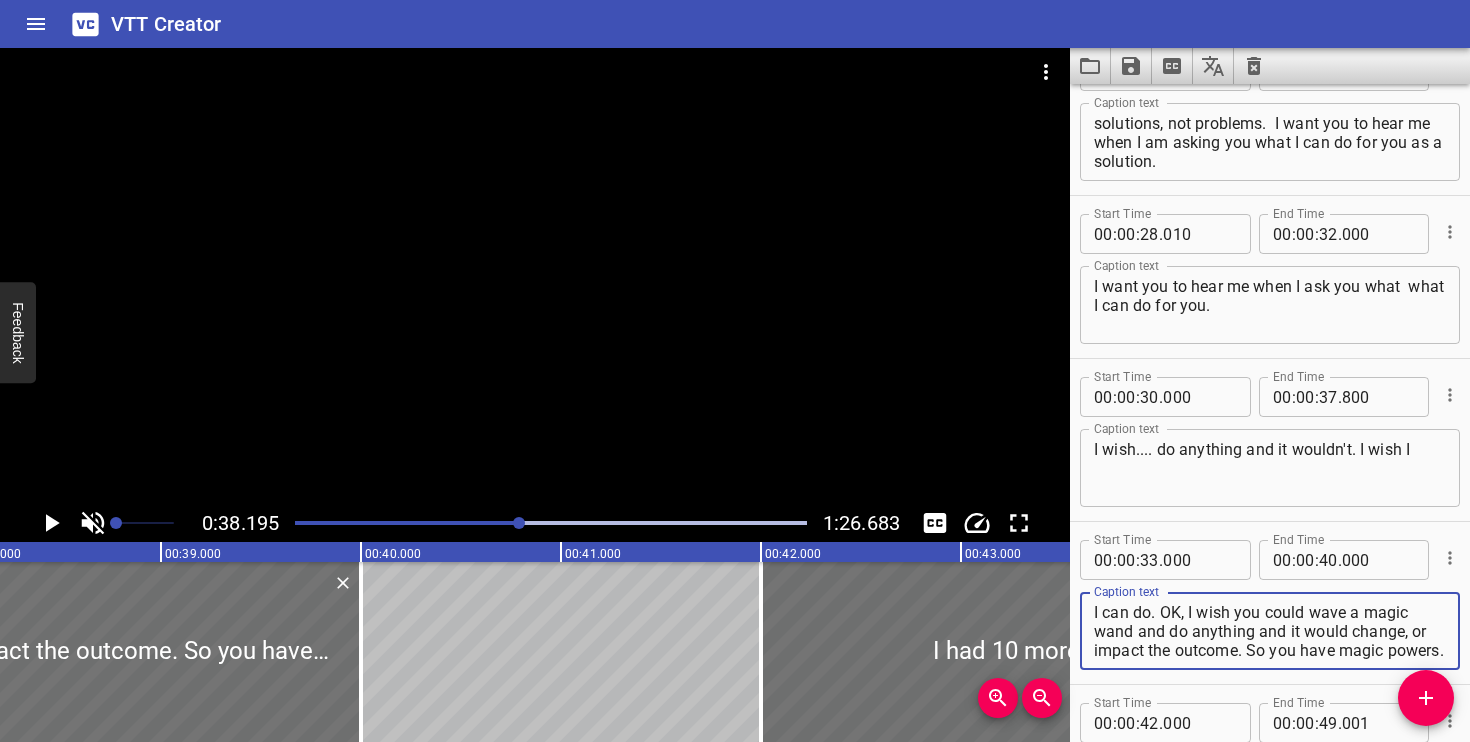 type on "I can do. OK, I wish you could wave a magic wand and do anything and it would change, or impact the outcome. So you have magic powers." 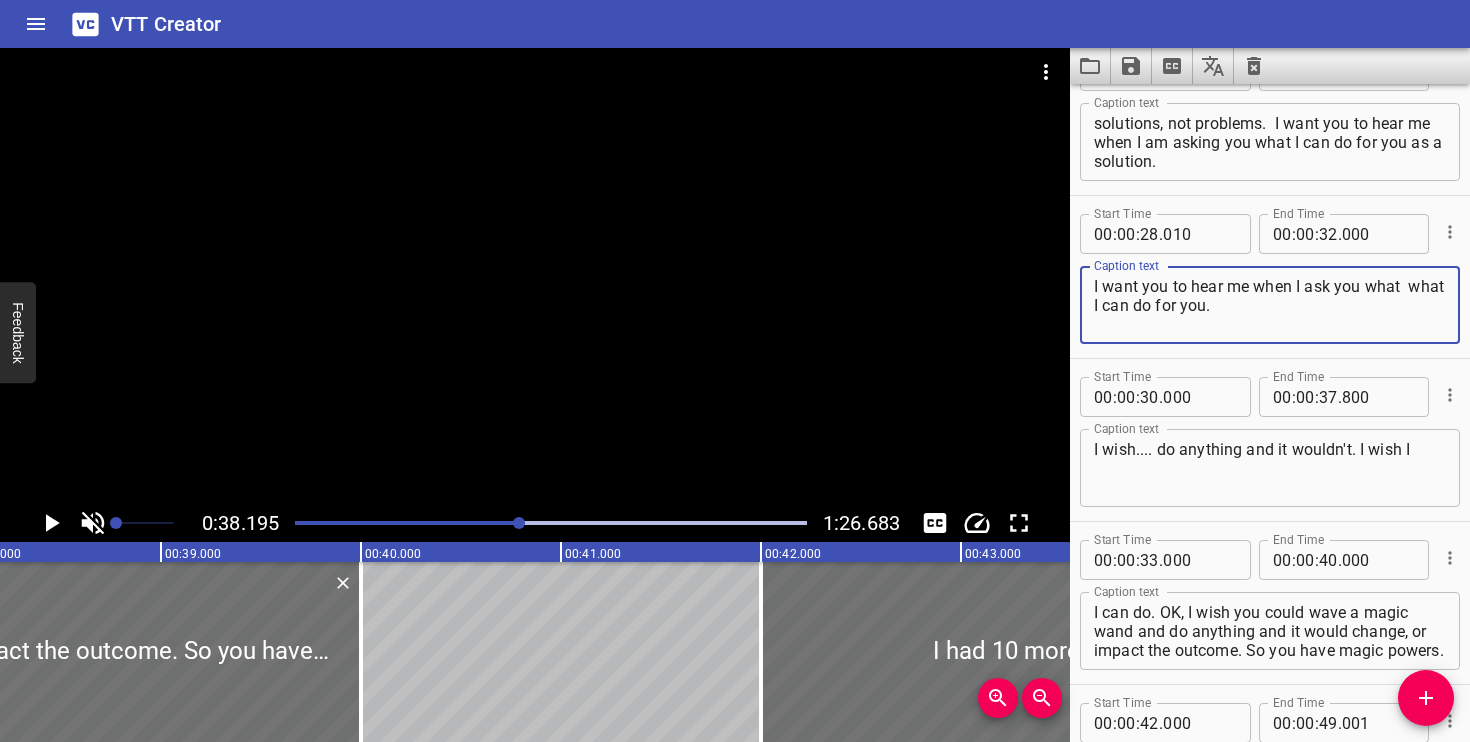 click on "I want you to hear me when I ask you what  what I can do for you." at bounding box center [1270, 305] 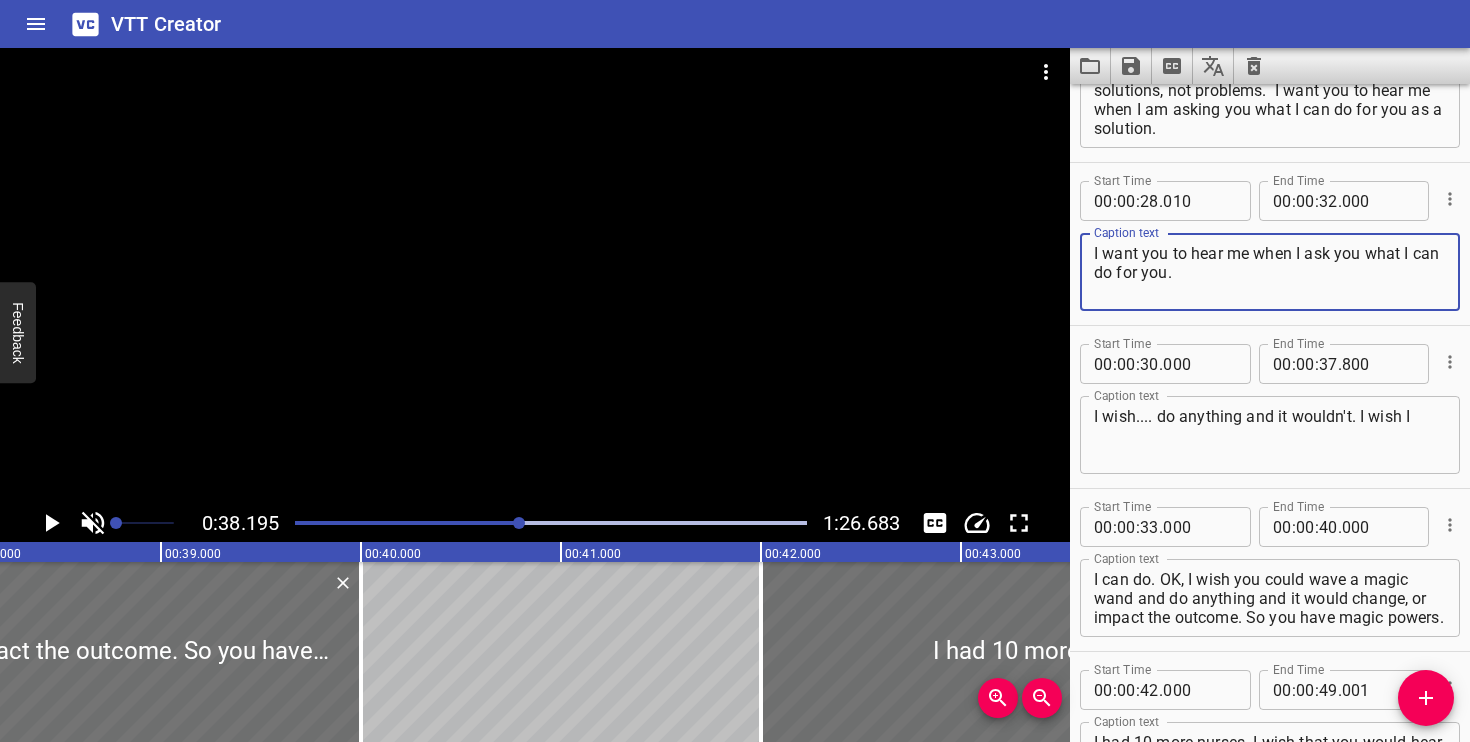 scroll, scrollTop: 156, scrollLeft: 0, axis: vertical 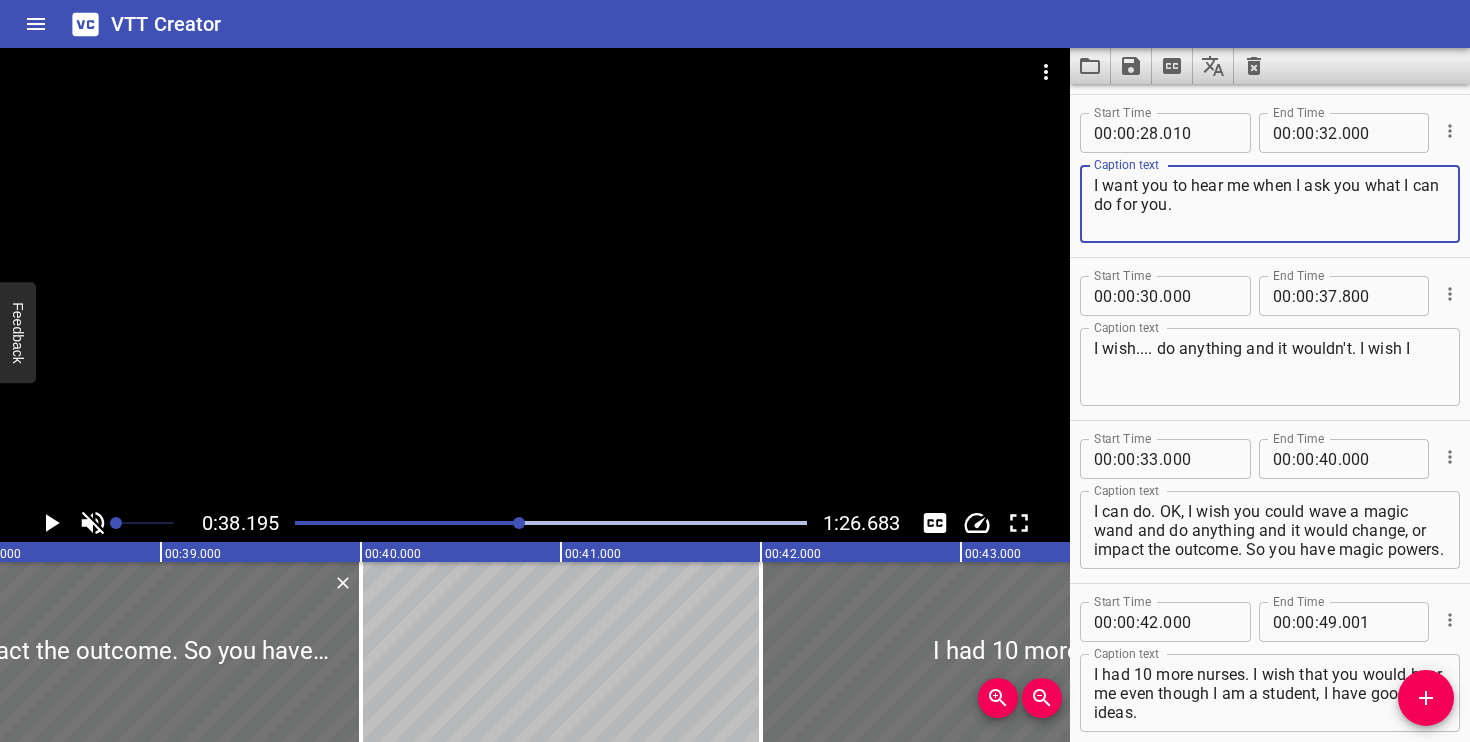 type on "I want you to hear me when I ask you what I can do for you." 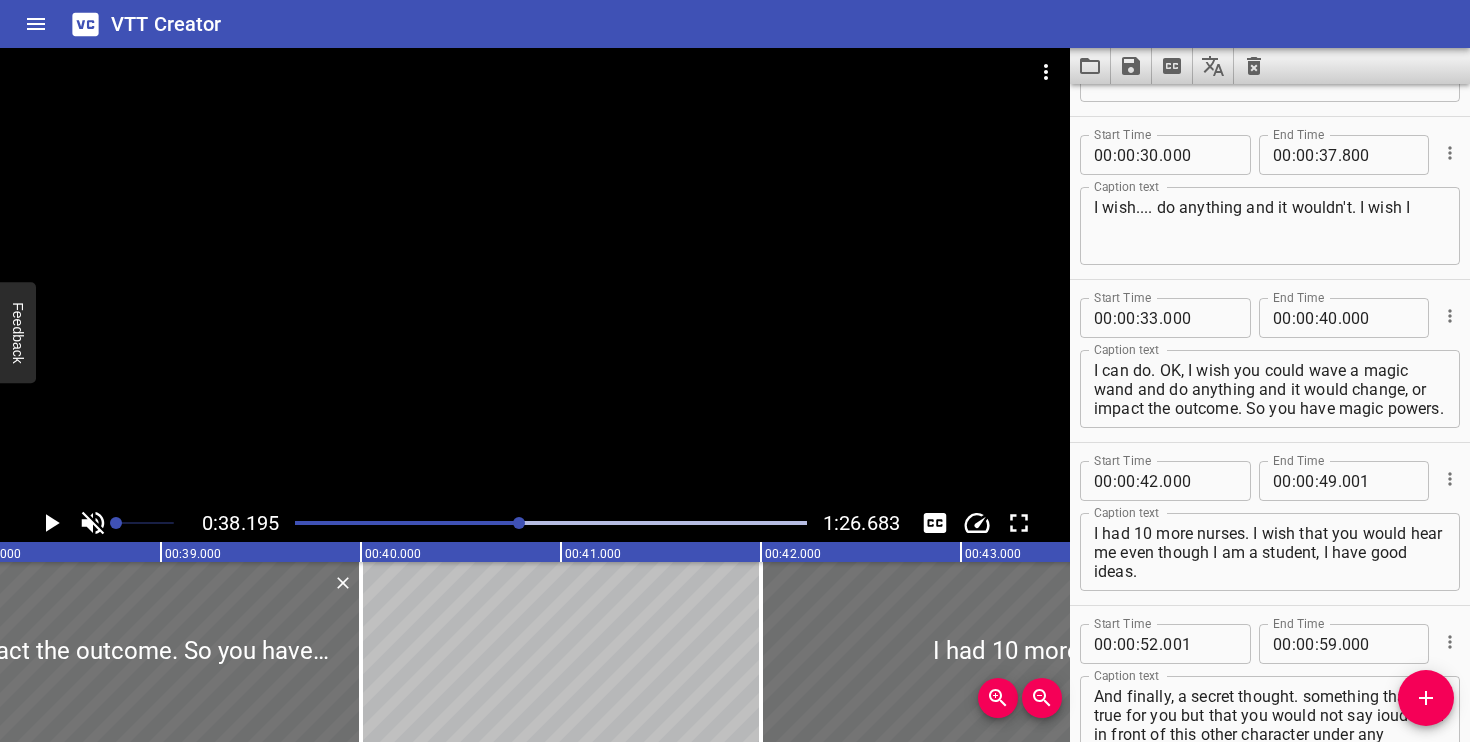 scroll, scrollTop: 301, scrollLeft: 0, axis: vertical 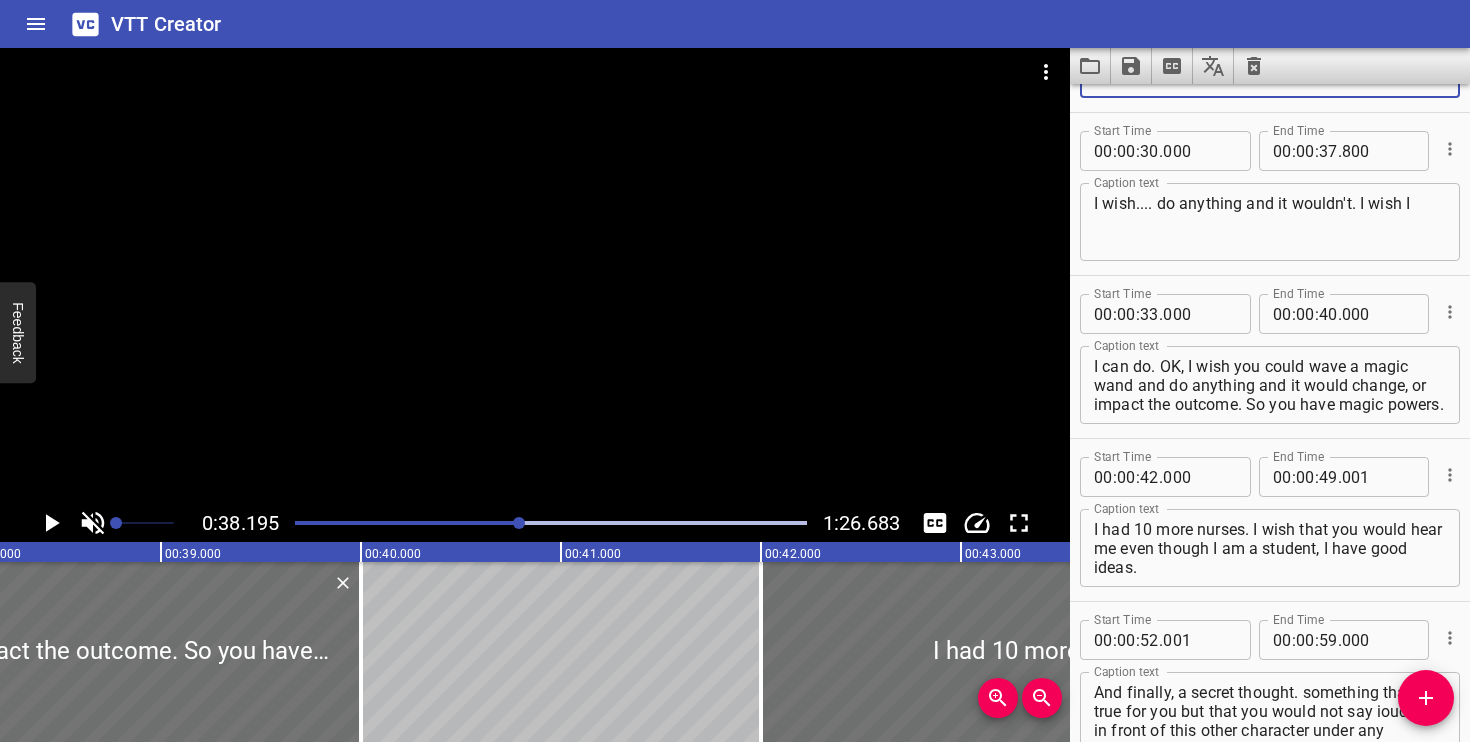 click on "I can do. OK, I wish you could wave a magic wand and do anything and it would change, or impact the outcome. So you have magic powers." at bounding box center (1270, 385) 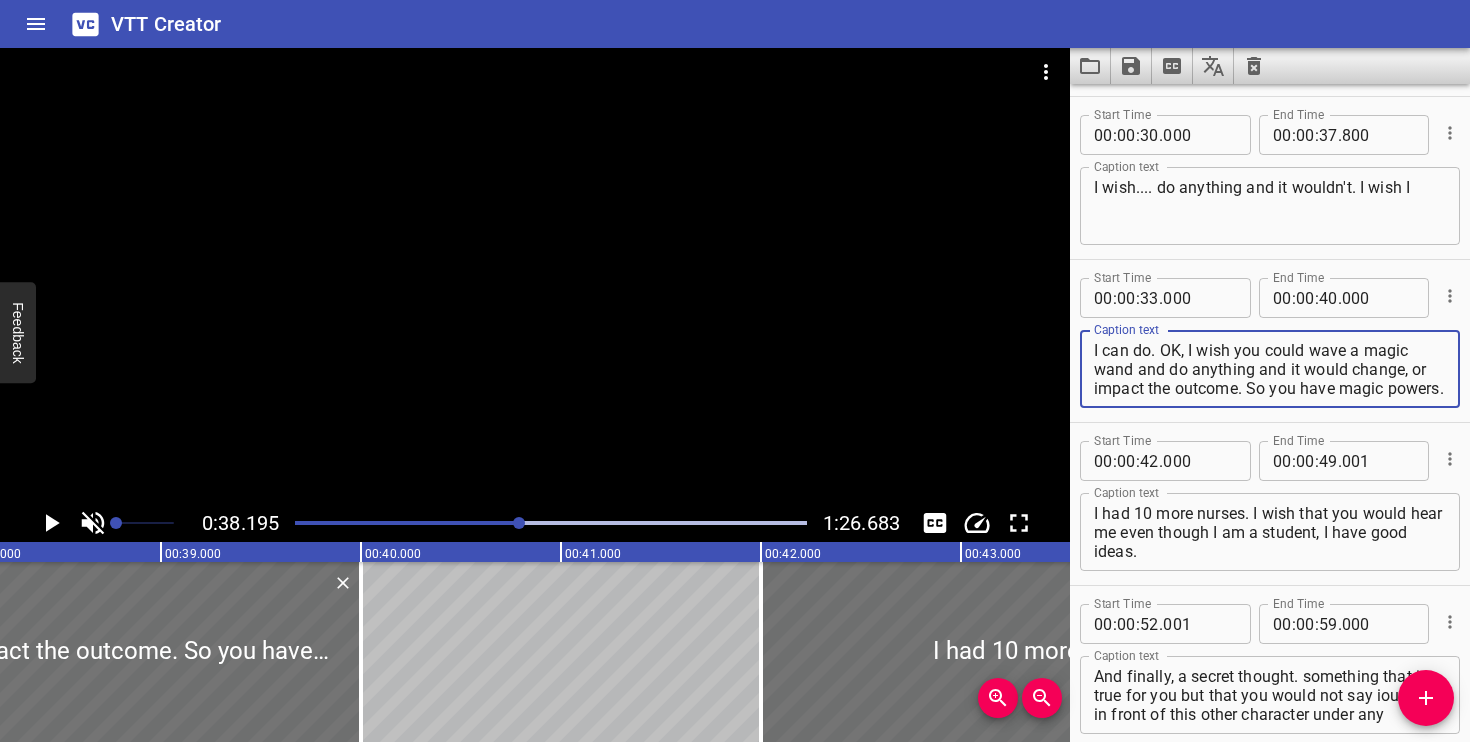 scroll, scrollTop: 321, scrollLeft: 0, axis: vertical 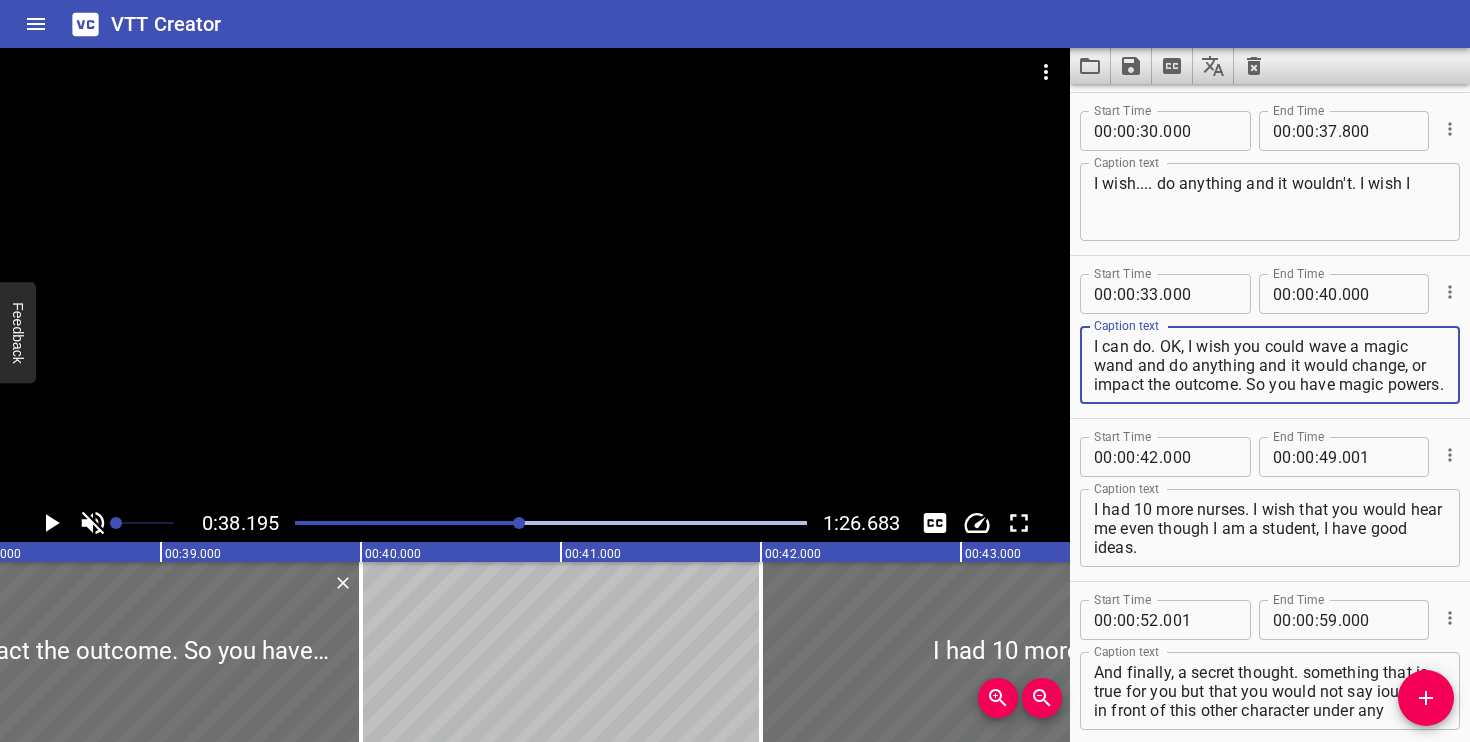 click on "I can do. OK, I wish you could wave a magic wand and do anything and it would change, or impact the outcome. So you have magic powers." at bounding box center [1270, 365] 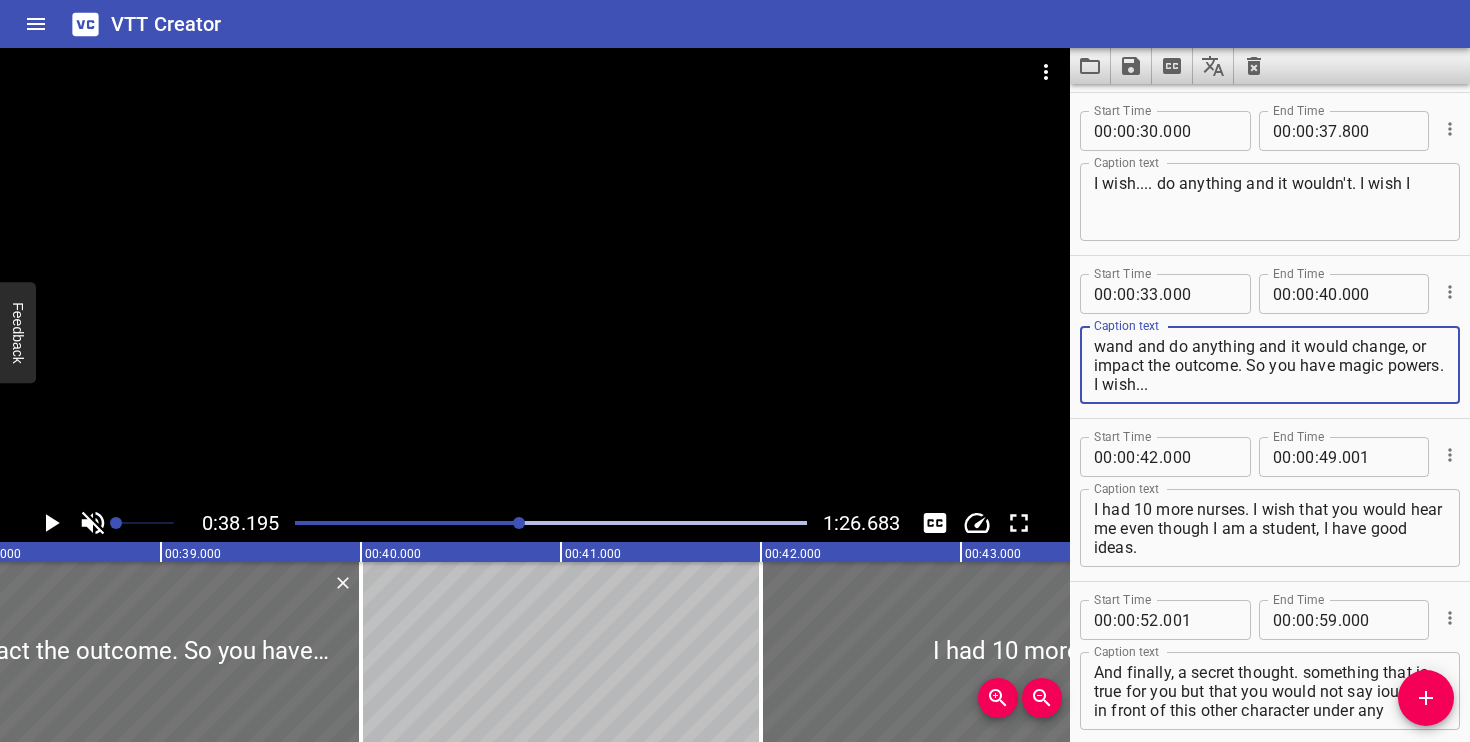 scroll, scrollTop: 345, scrollLeft: 0, axis: vertical 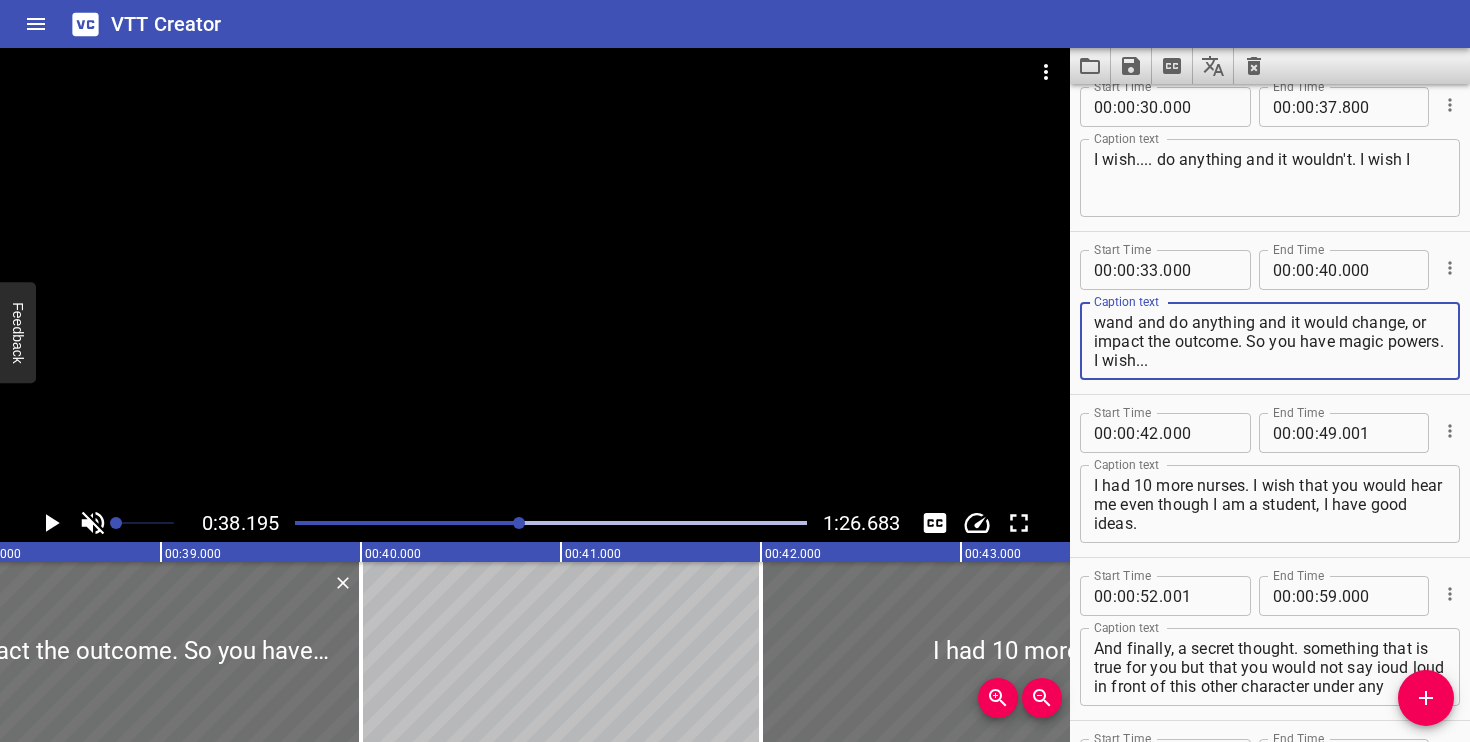type on "I can do. OK, I wish you could wave a magic wand and do anything and it would change, or impact the outcome. So you have magic powers. I wish..." 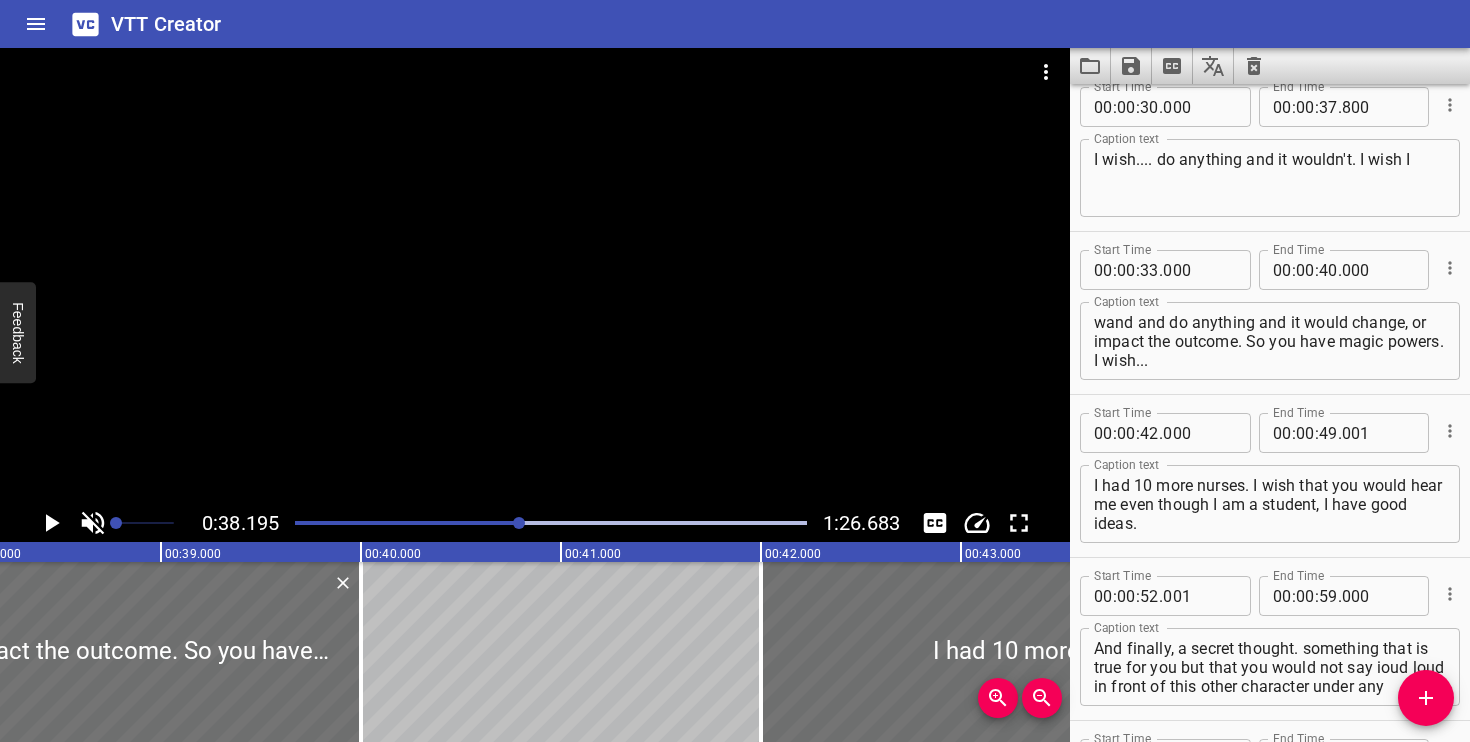click on "I had 10 more nurses. I wish that you would hear me even though I am a student, I have good ideas. Caption text" at bounding box center [1270, 504] 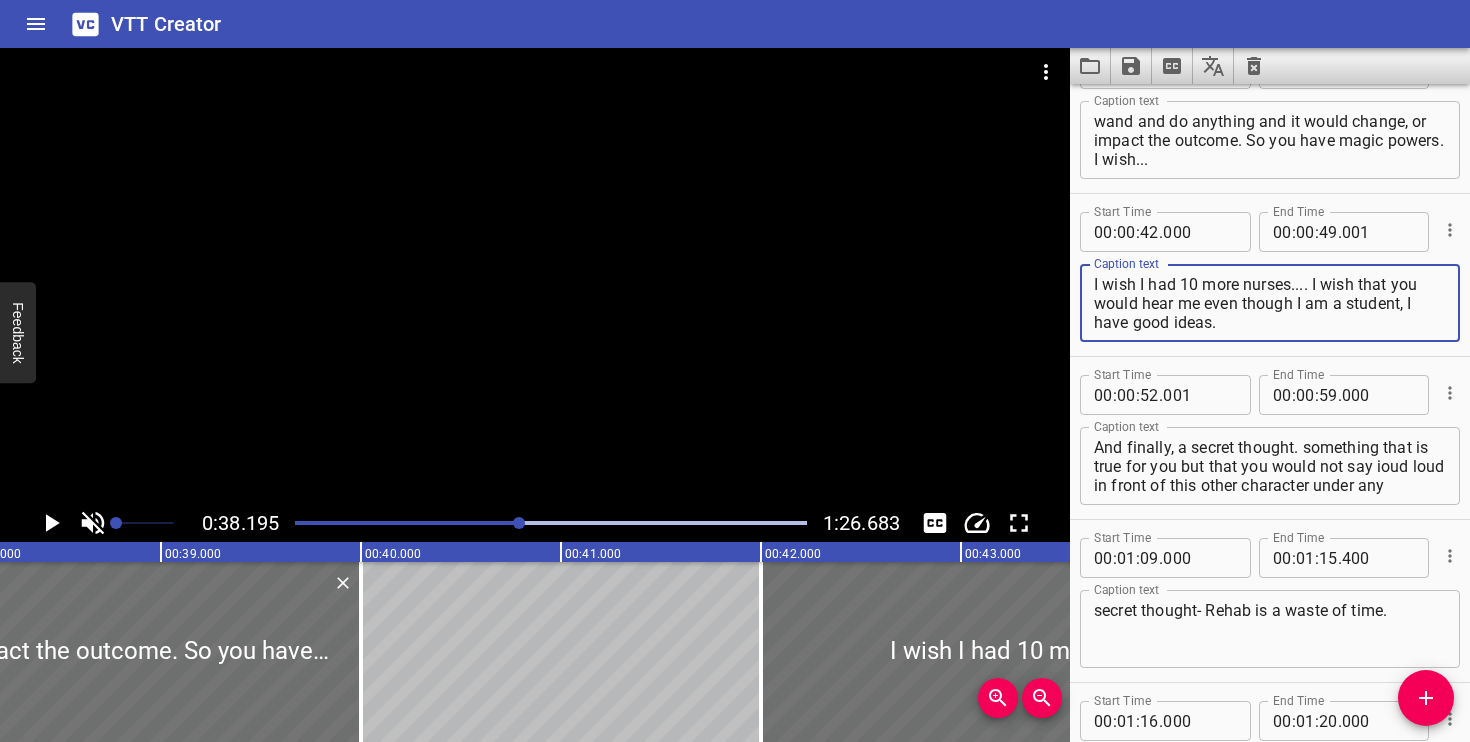 scroll, scrollTop: 547, scrollLeft: 0, axis: vertical 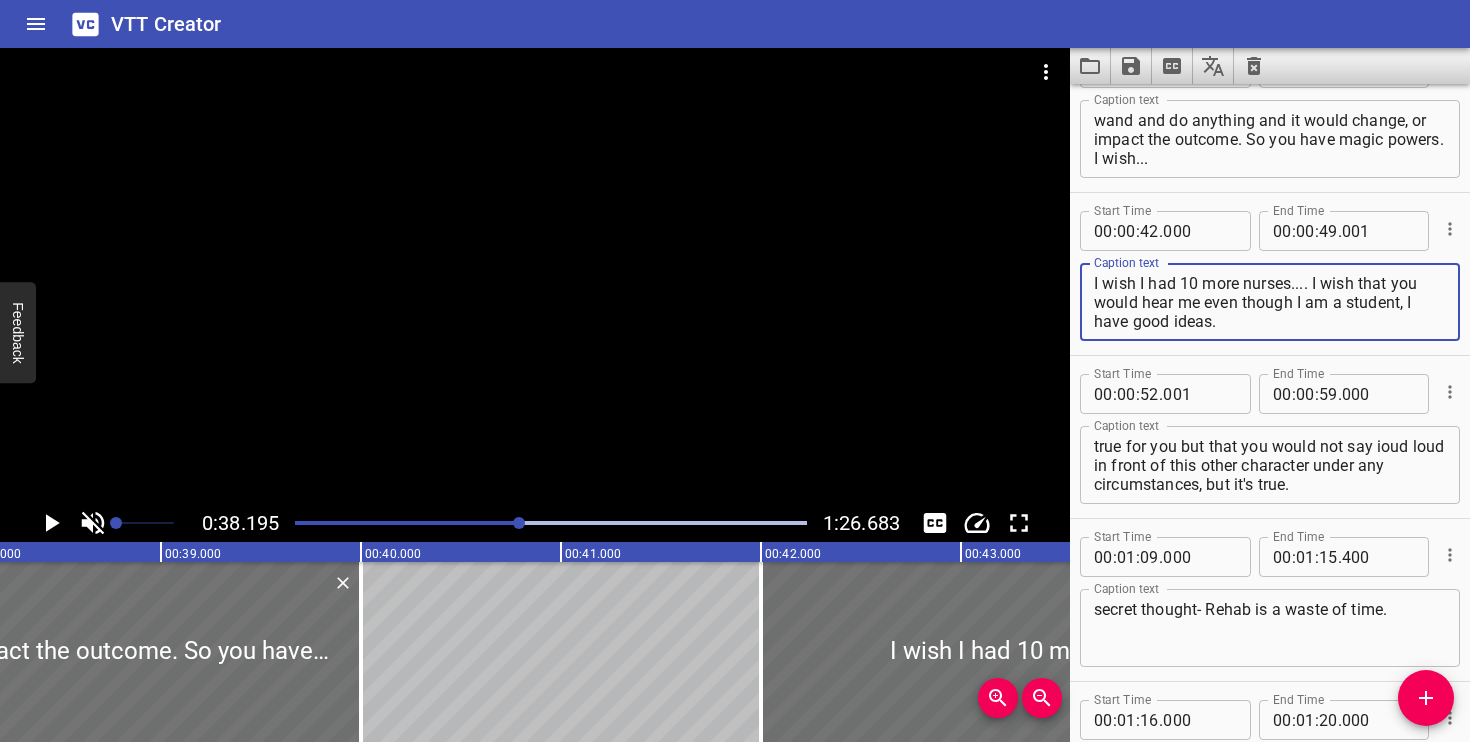 type on "I wish I had 10 more nurses.... I wish that you would hear me even though I am a student, I have good ideas." 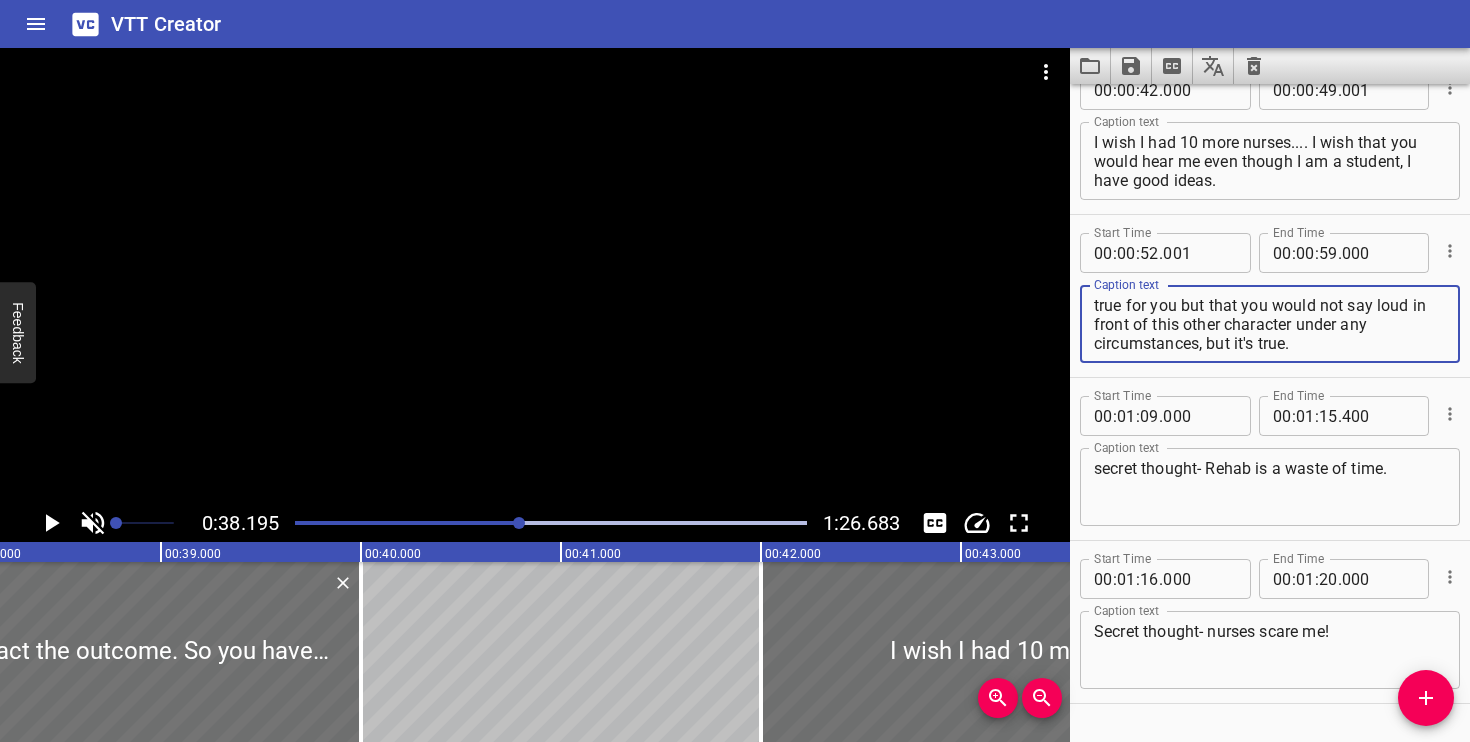 scroll, scrollTop: 684, scrollLeft: 0, axis: vertical 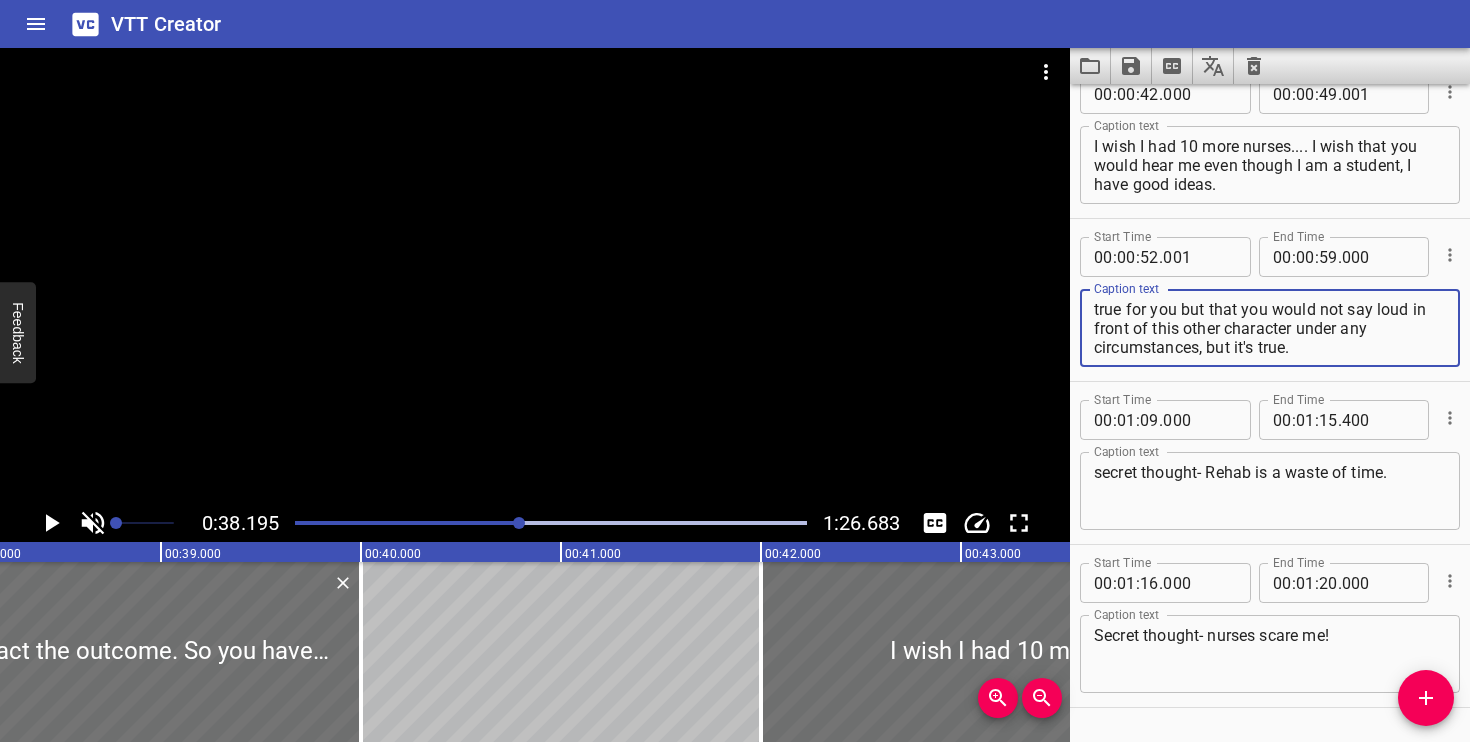 type on "And finally, a secret thought. something that is true for you but that you would not say loud in front of this other character under any circumstances, but it's true." 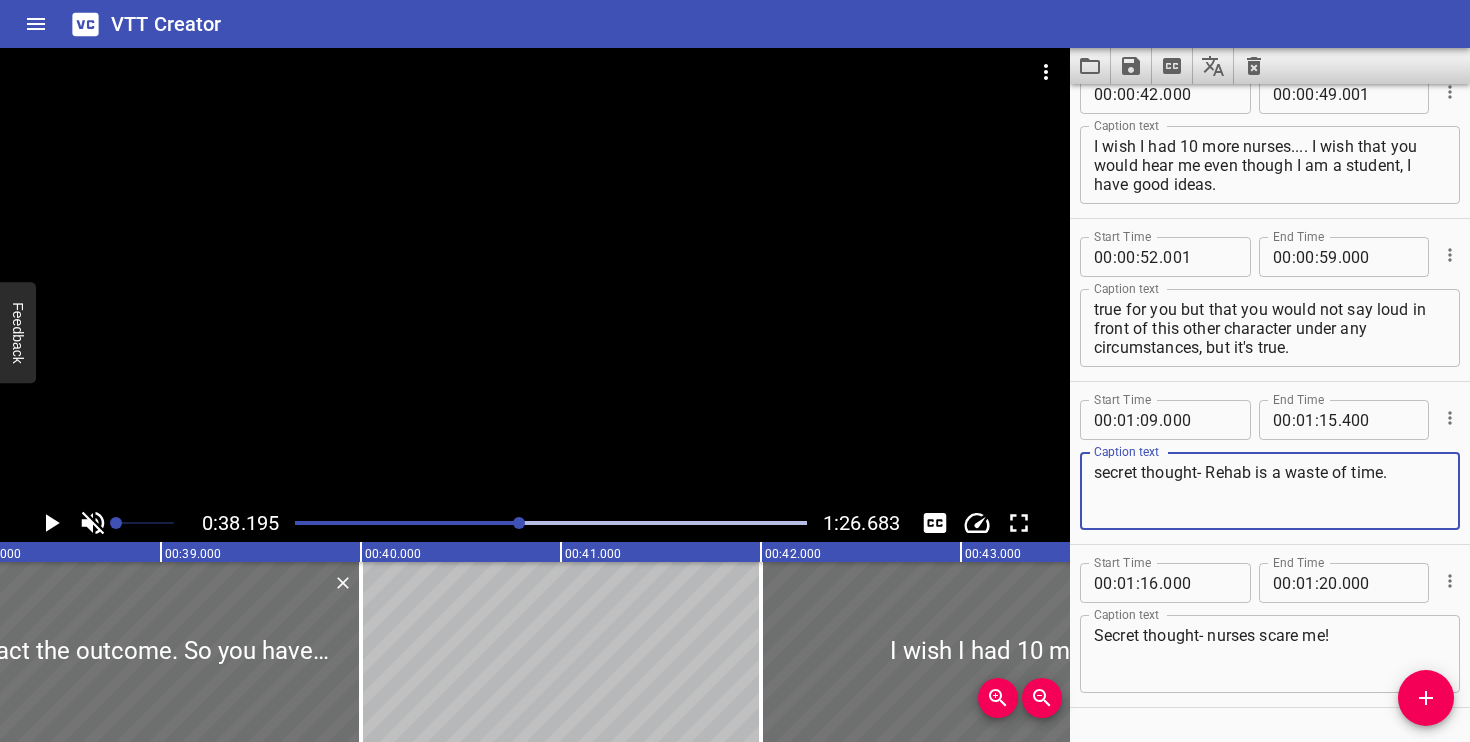 drag, startPoint x: 1203, startPoint y: 475, endPoint x: 1089, endPoint y: 476, distance: 114.00439 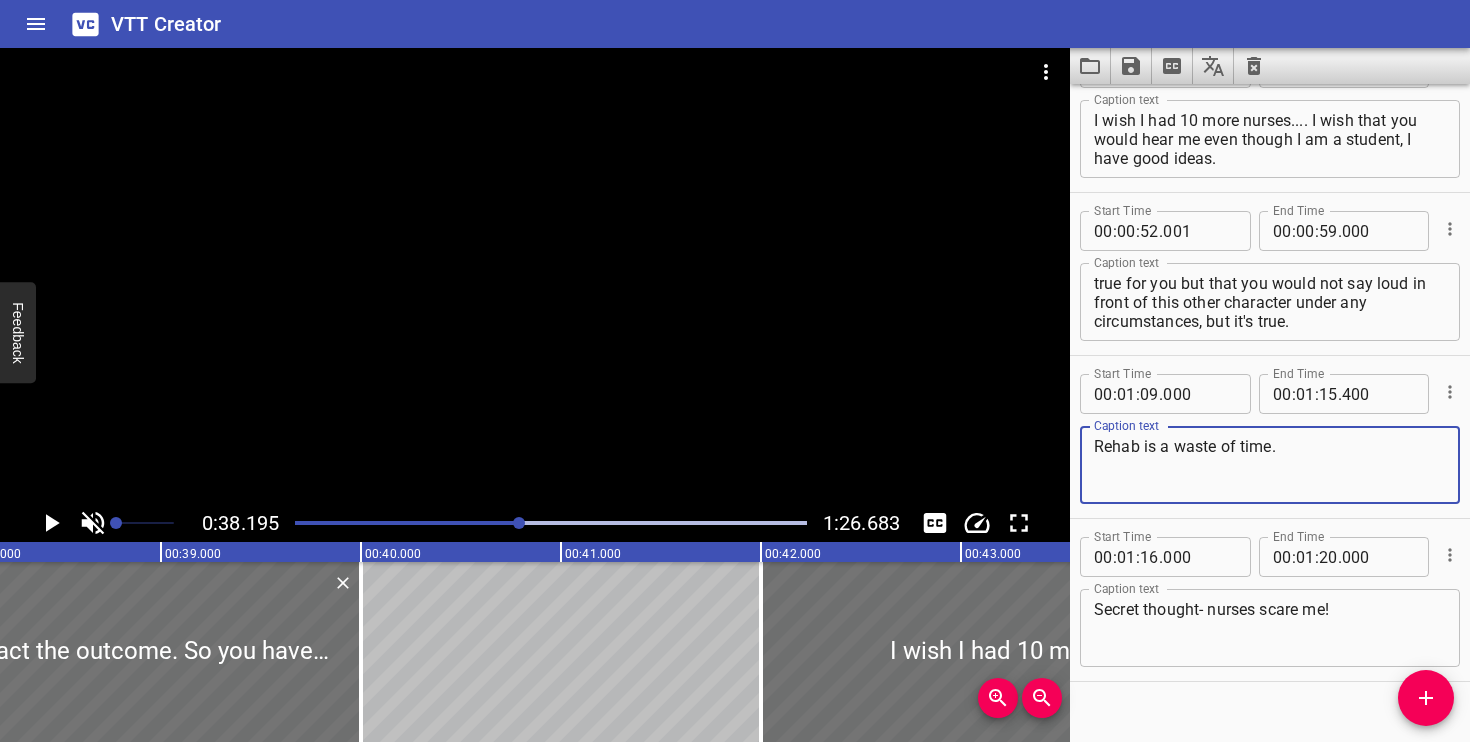 scroll, scrollTop: 716, scrollLeft: 0, axis: vertical 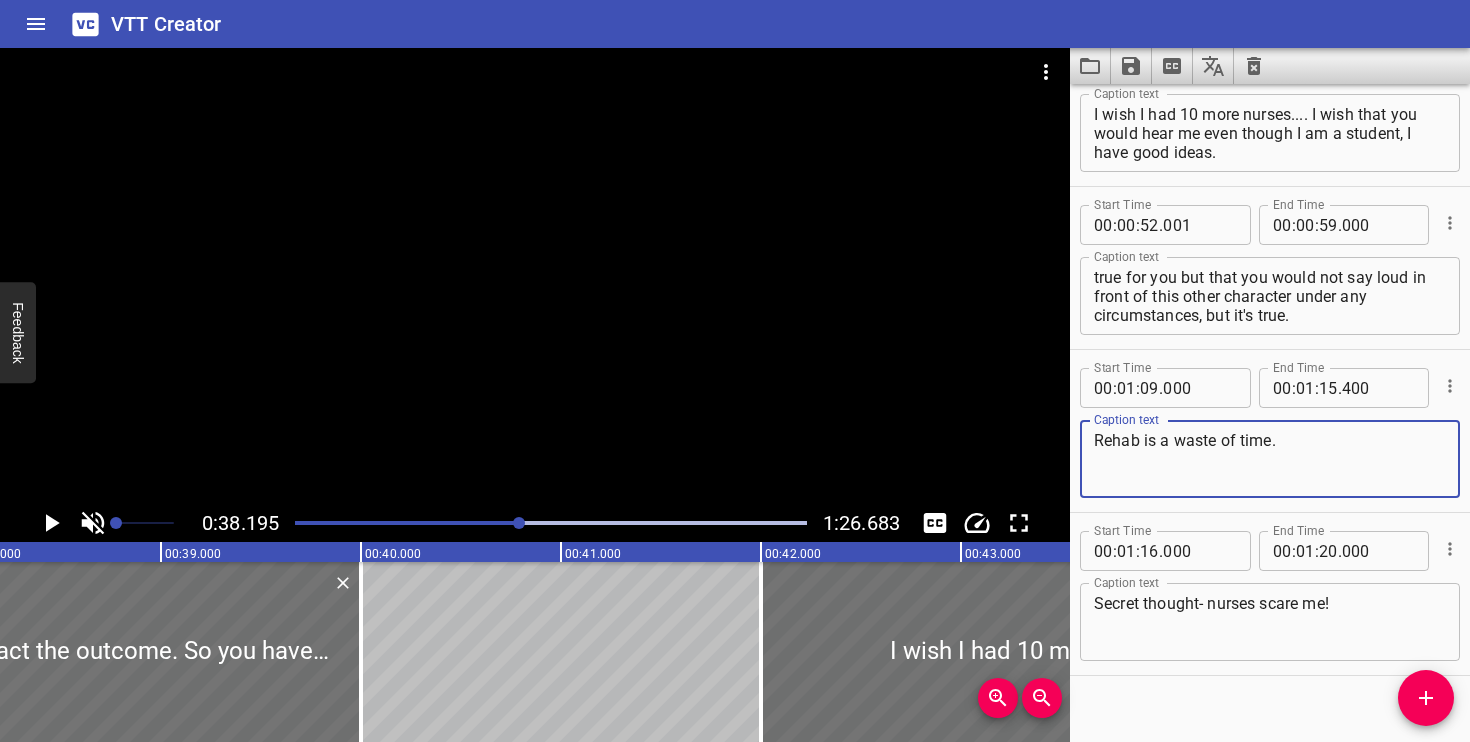 type on "Rehab is a waste of time." 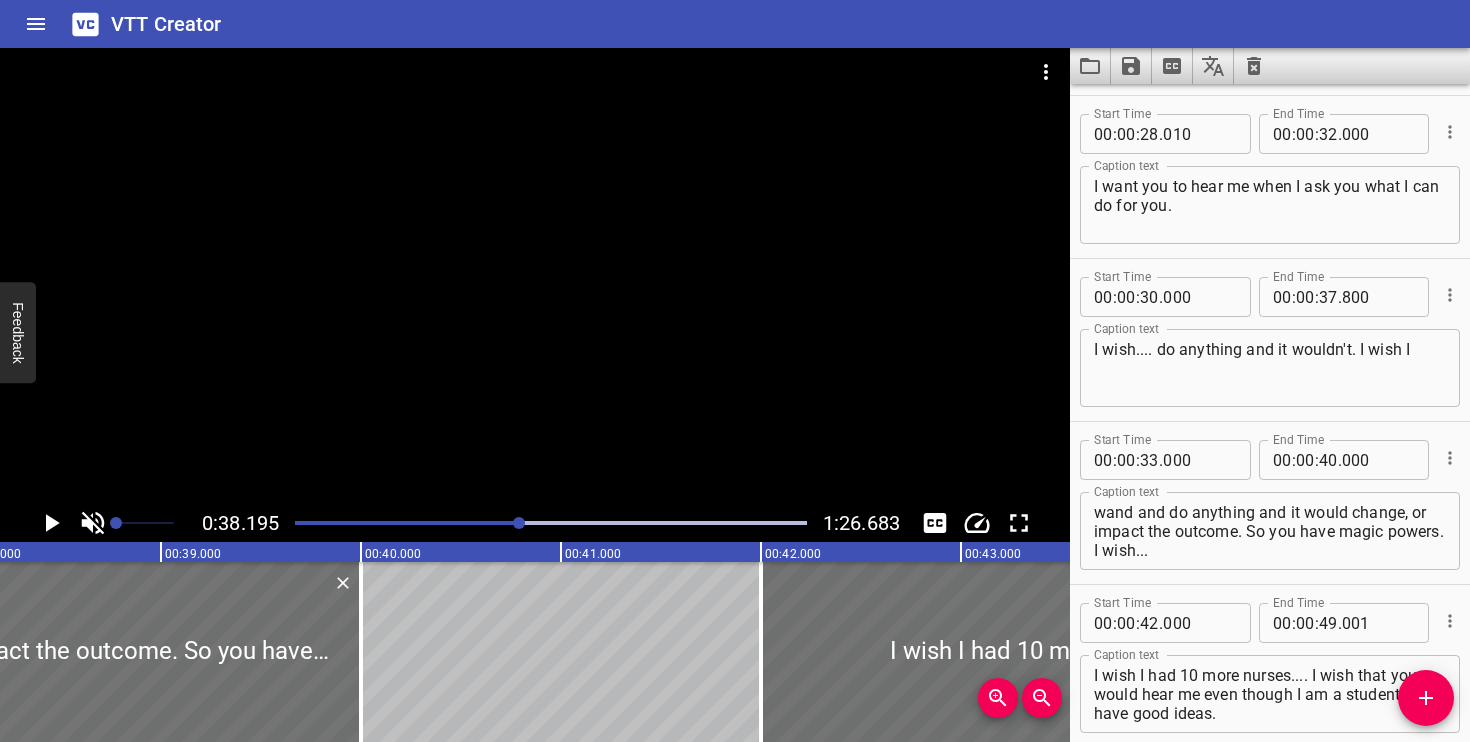 scroll, scrollTop: 0, scrollLeft: 0, axis: both 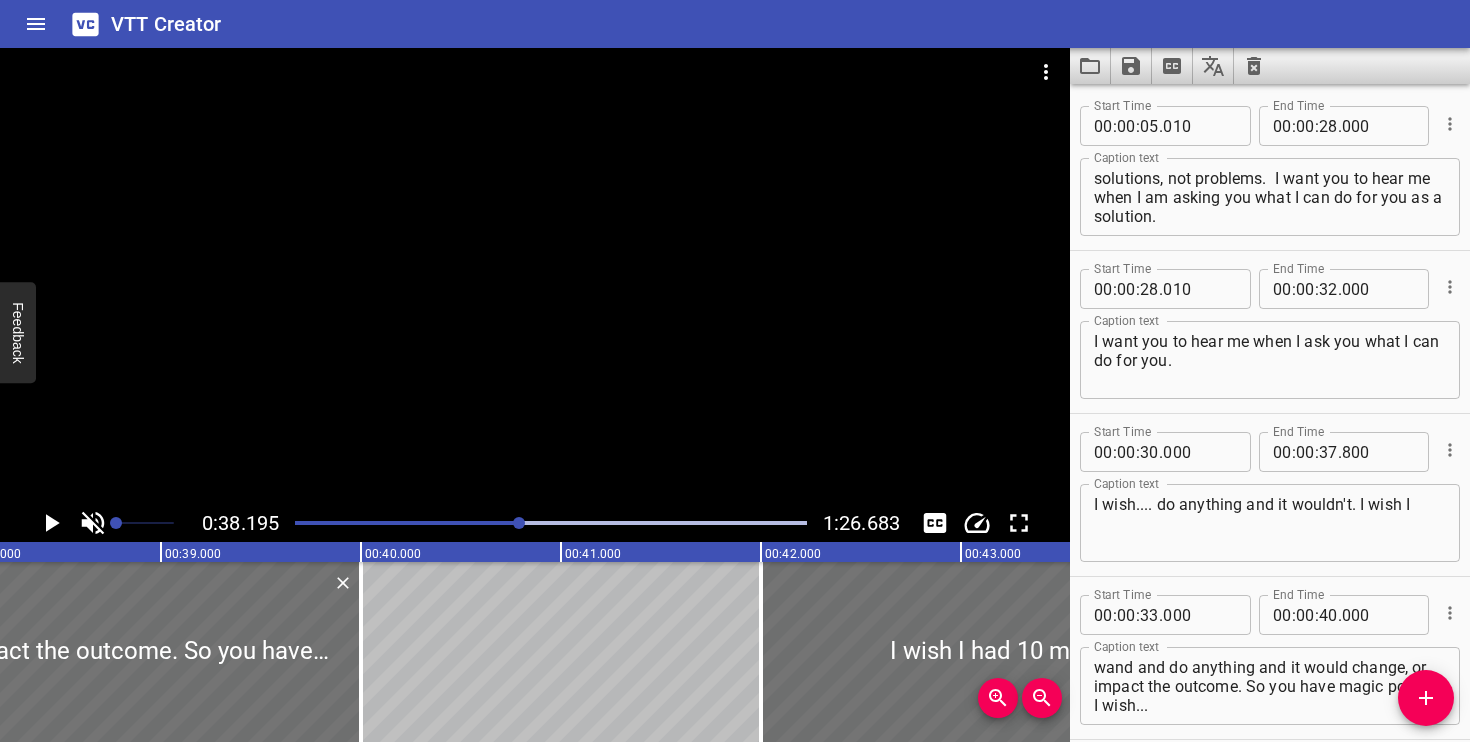 click 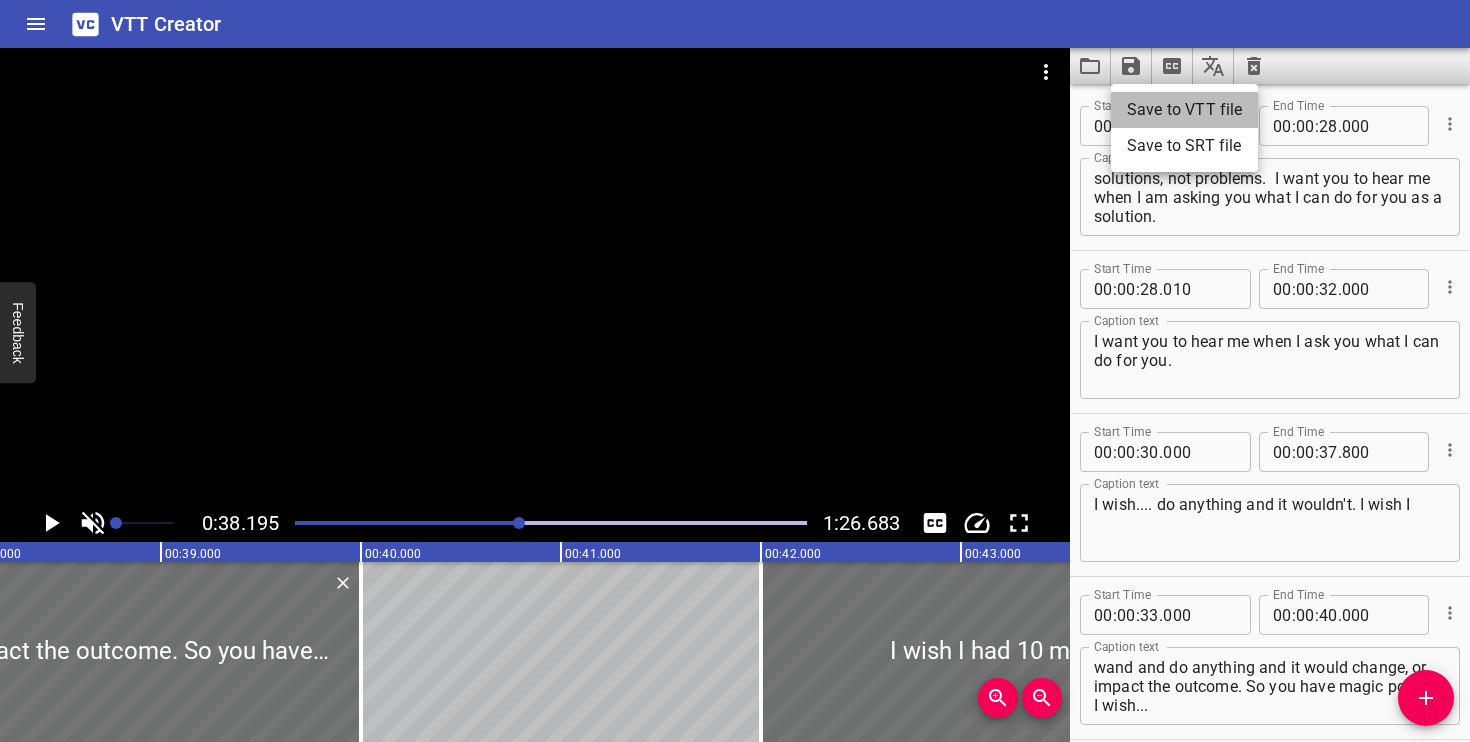 click on "Save to VTT file" at bounding box center (1184, 110) 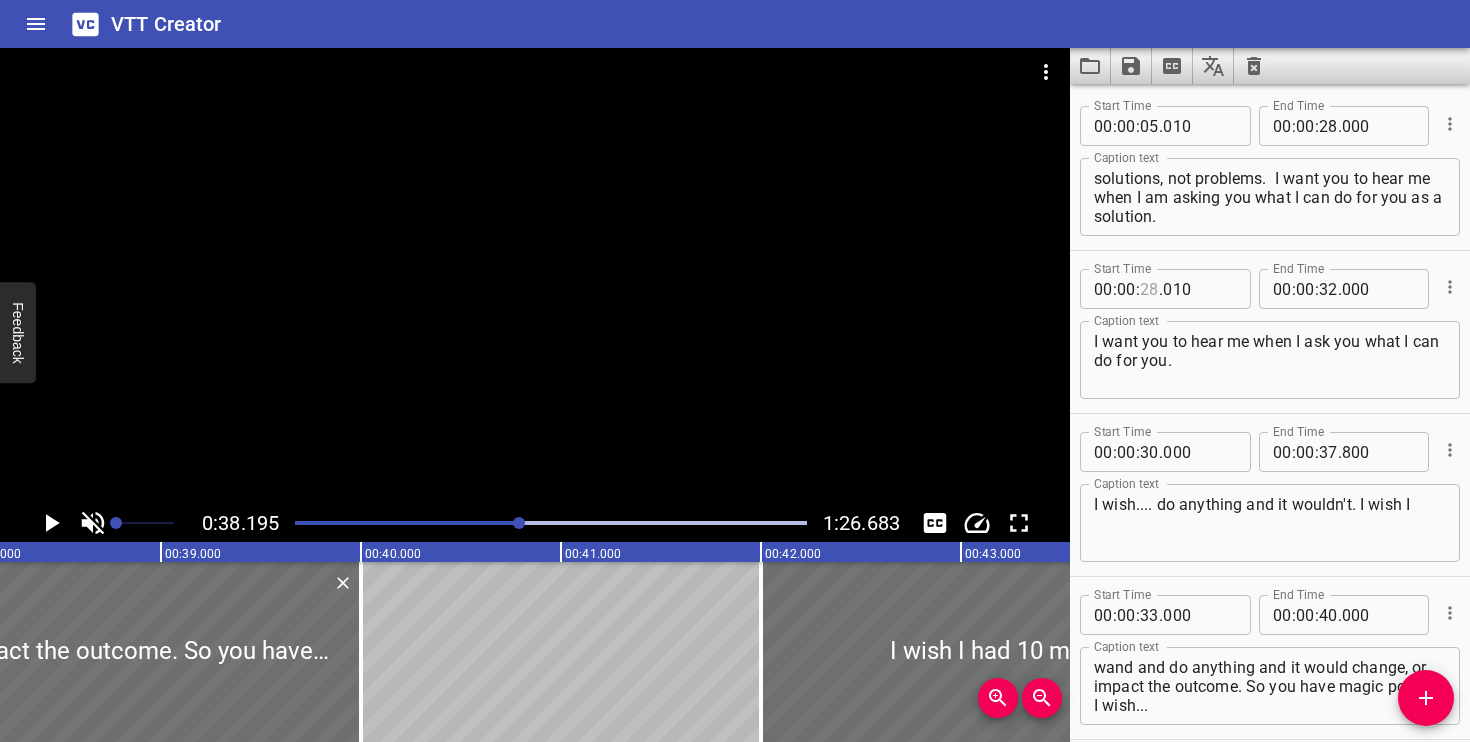 click at bounding box center (1149, 289) 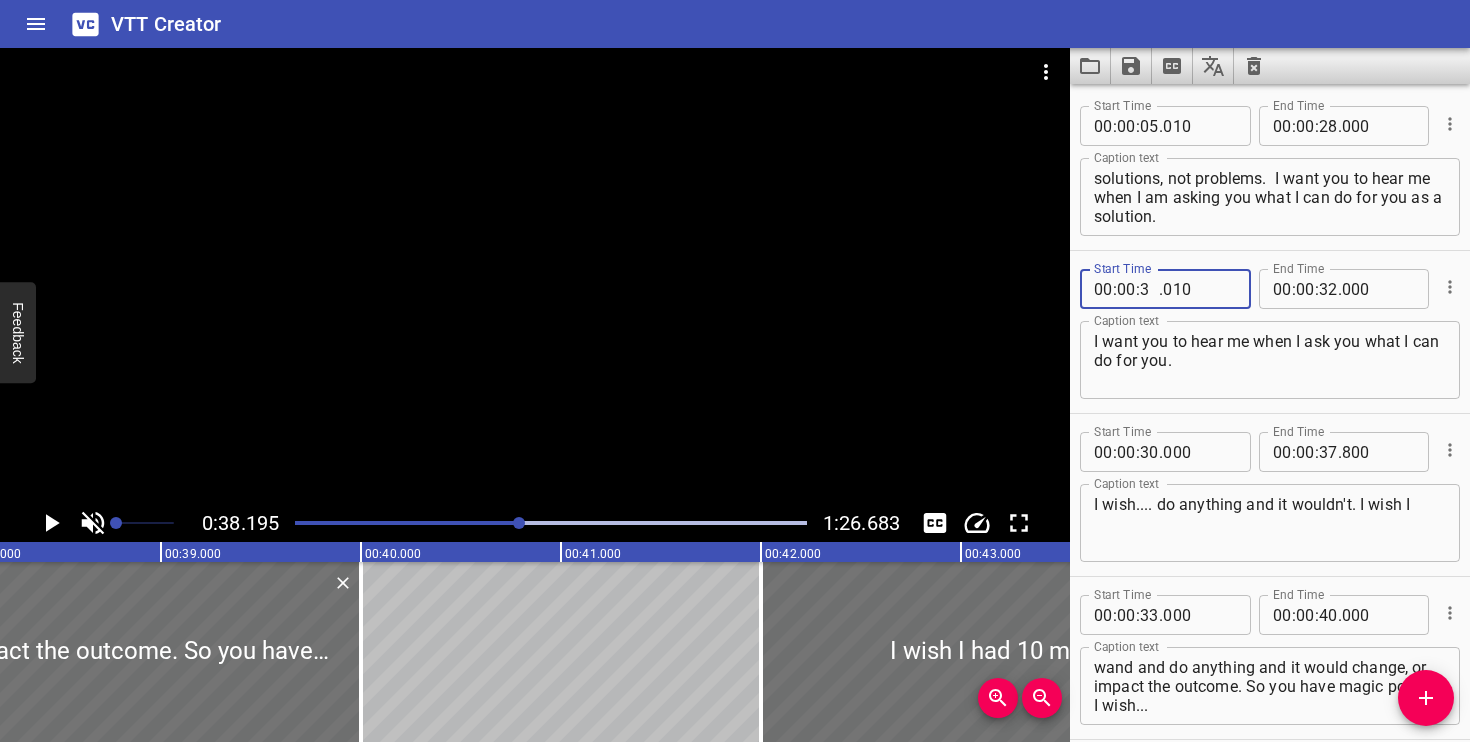 type on "30" 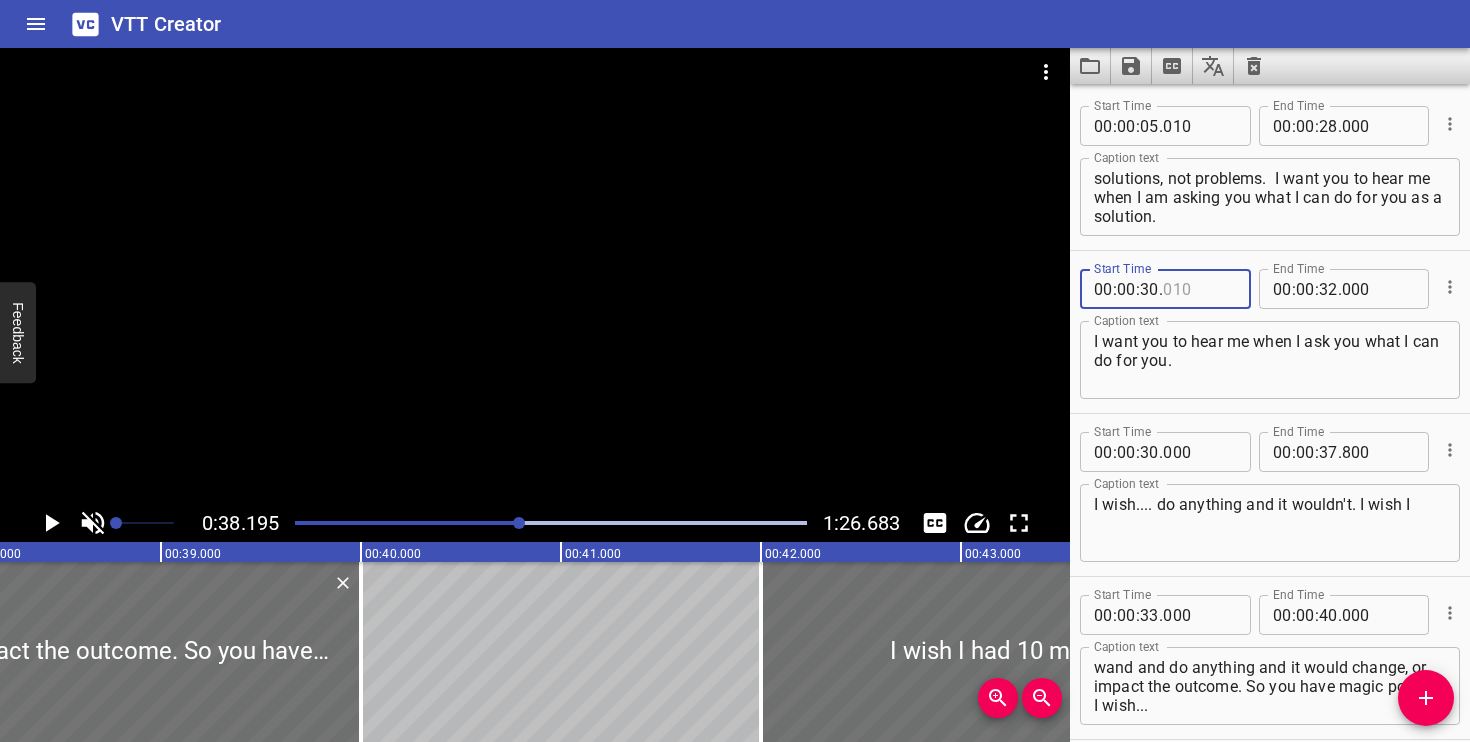 type on "010" 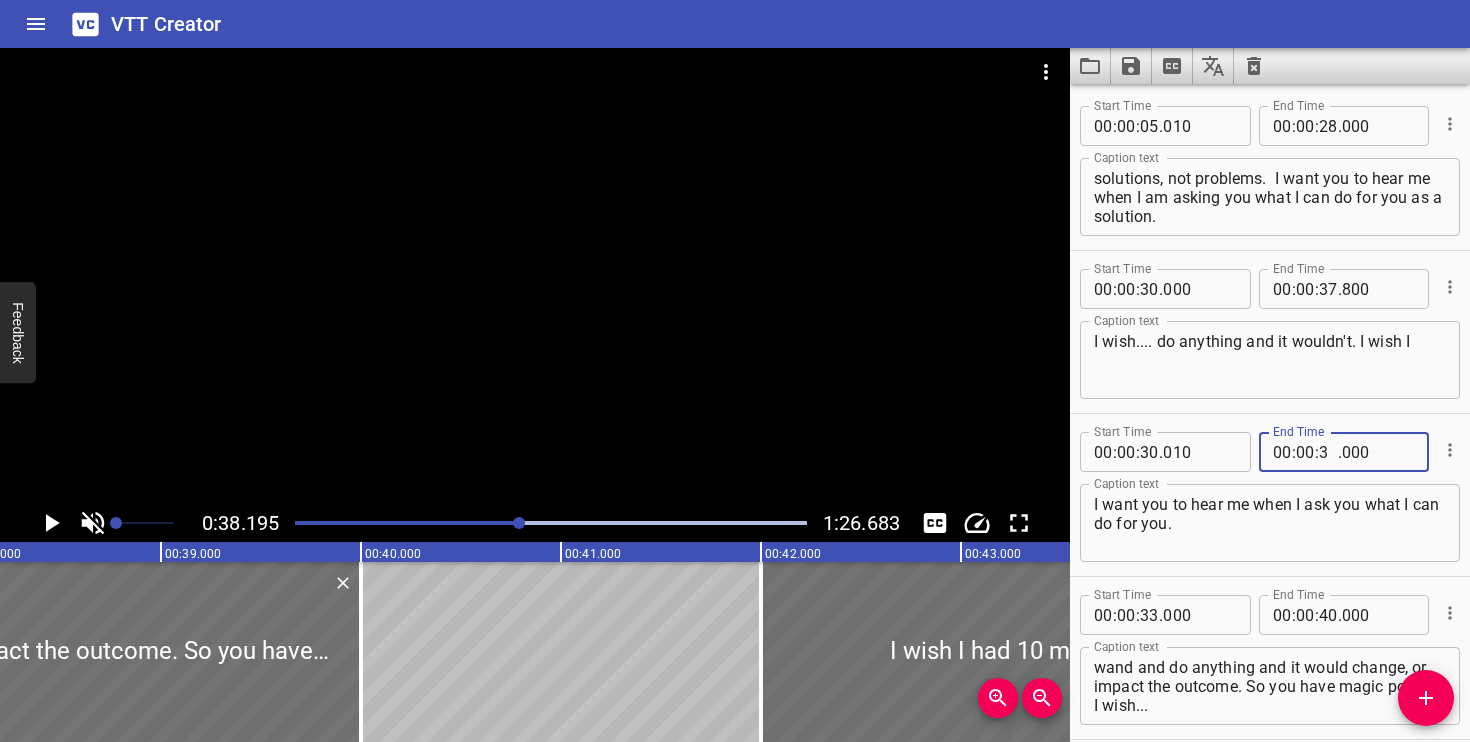 type on "34" 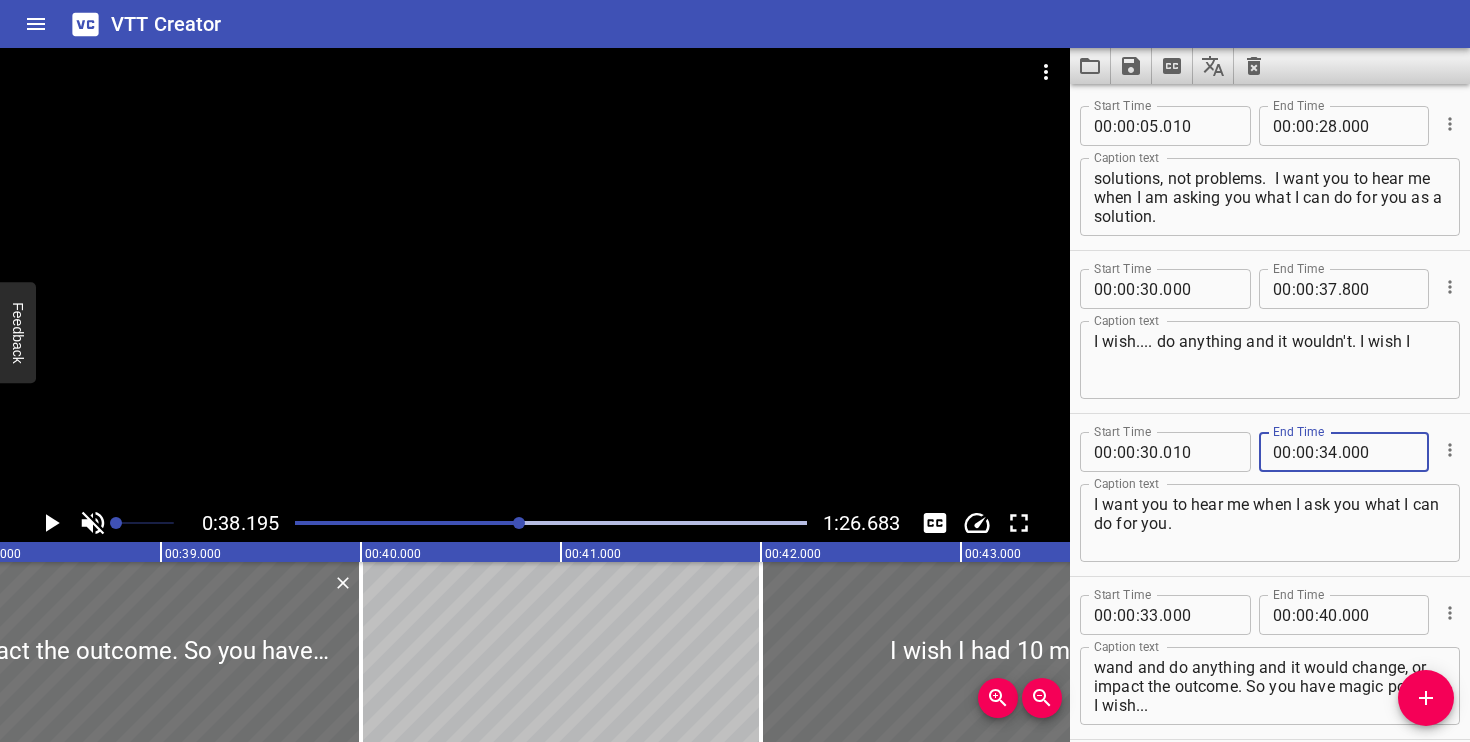 type 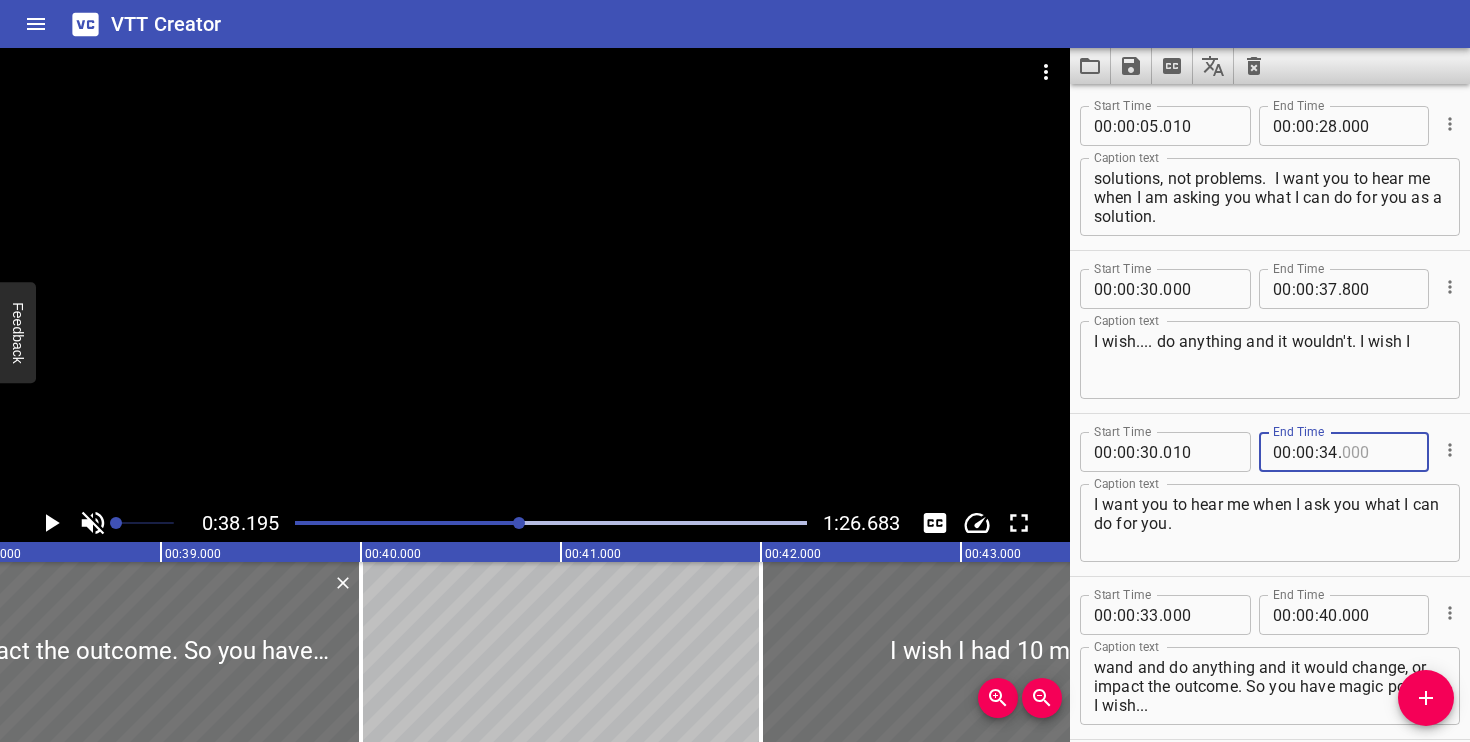 type 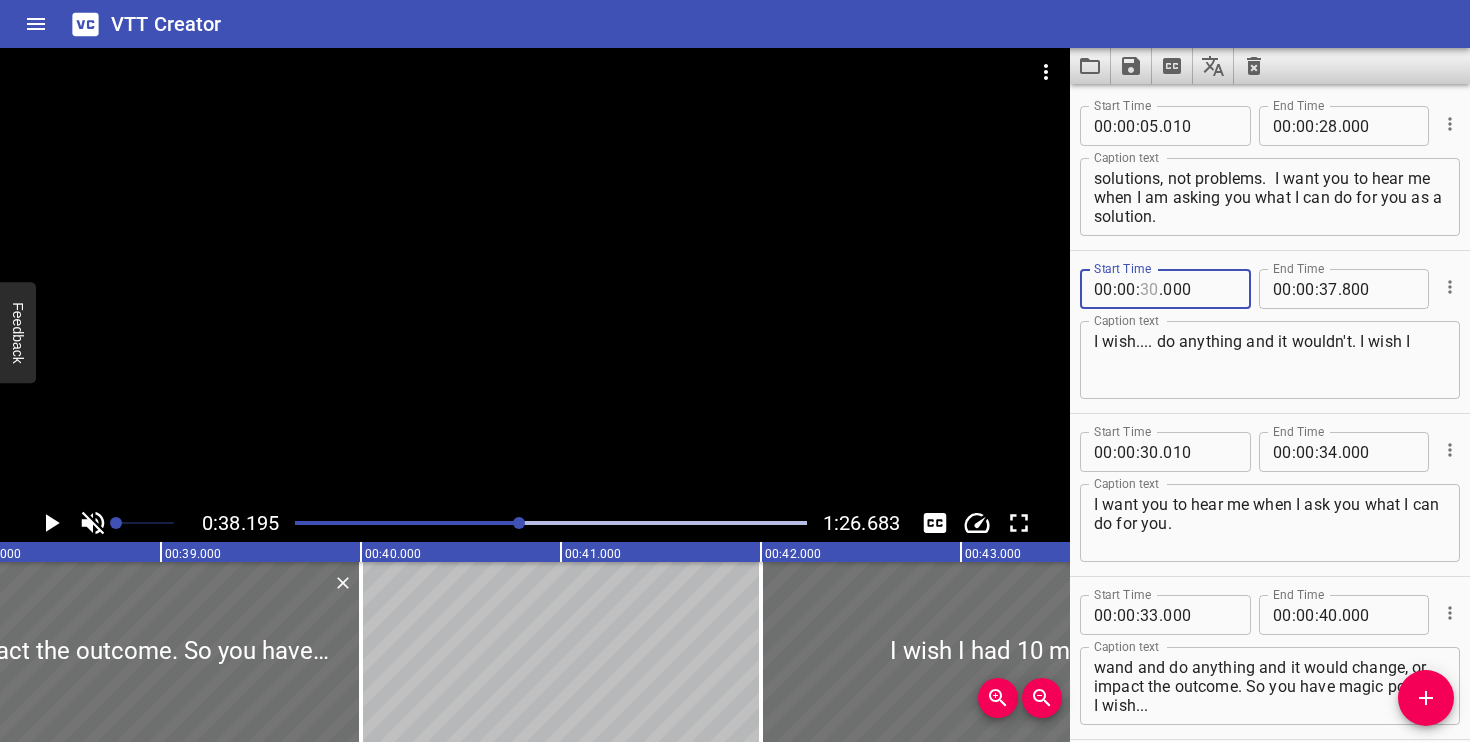 click at bounding box center (1149, 289) 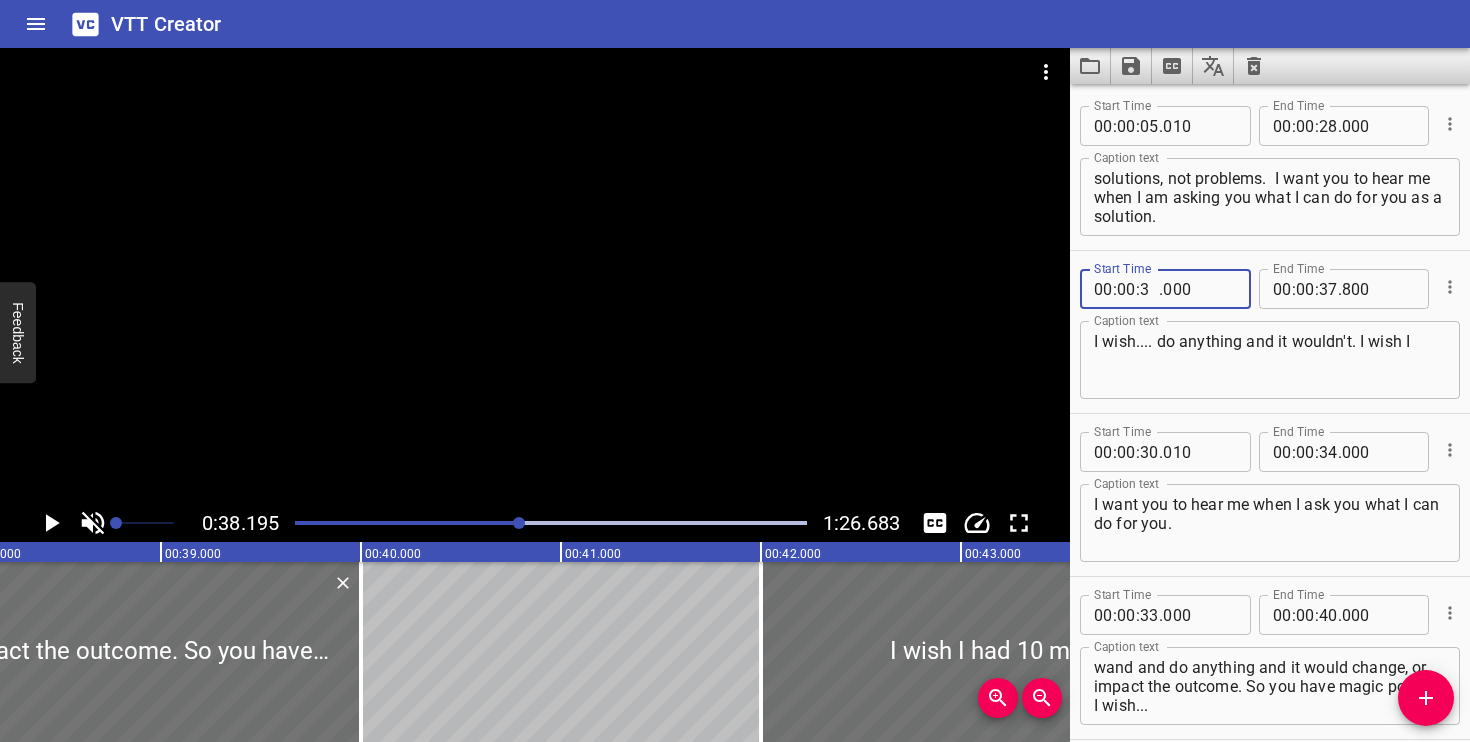 type on "36" 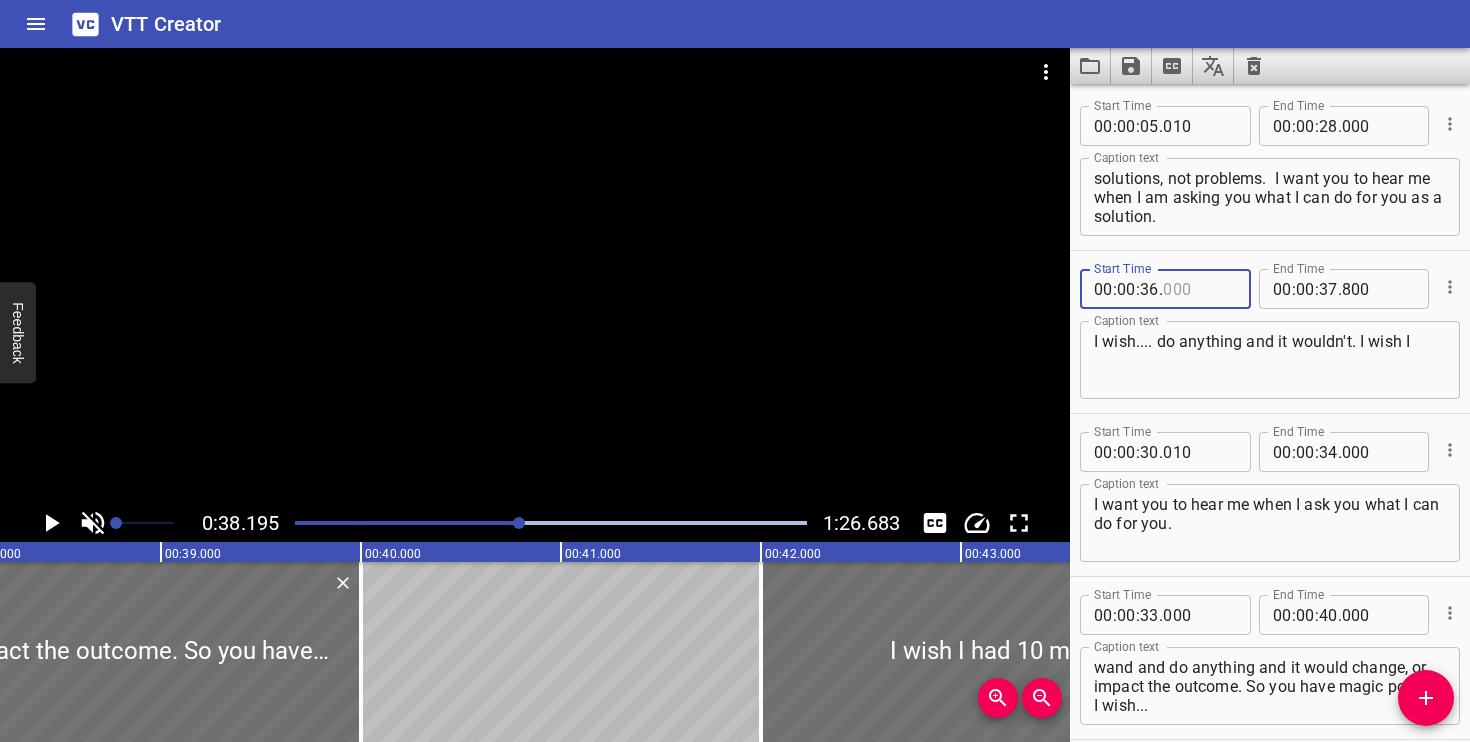 type on "000" 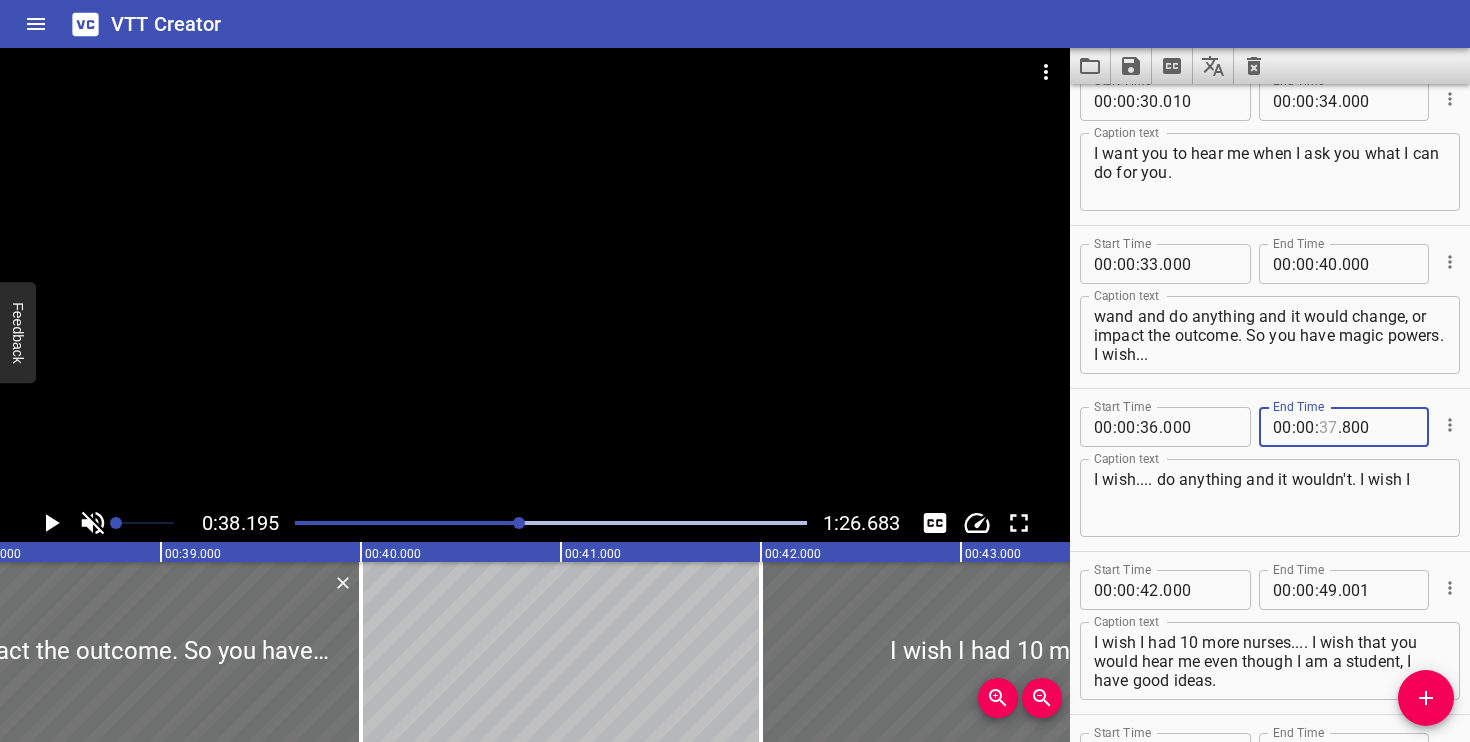 scroll, scrollTop: 189, scrollLeft: 0, axis: vertical 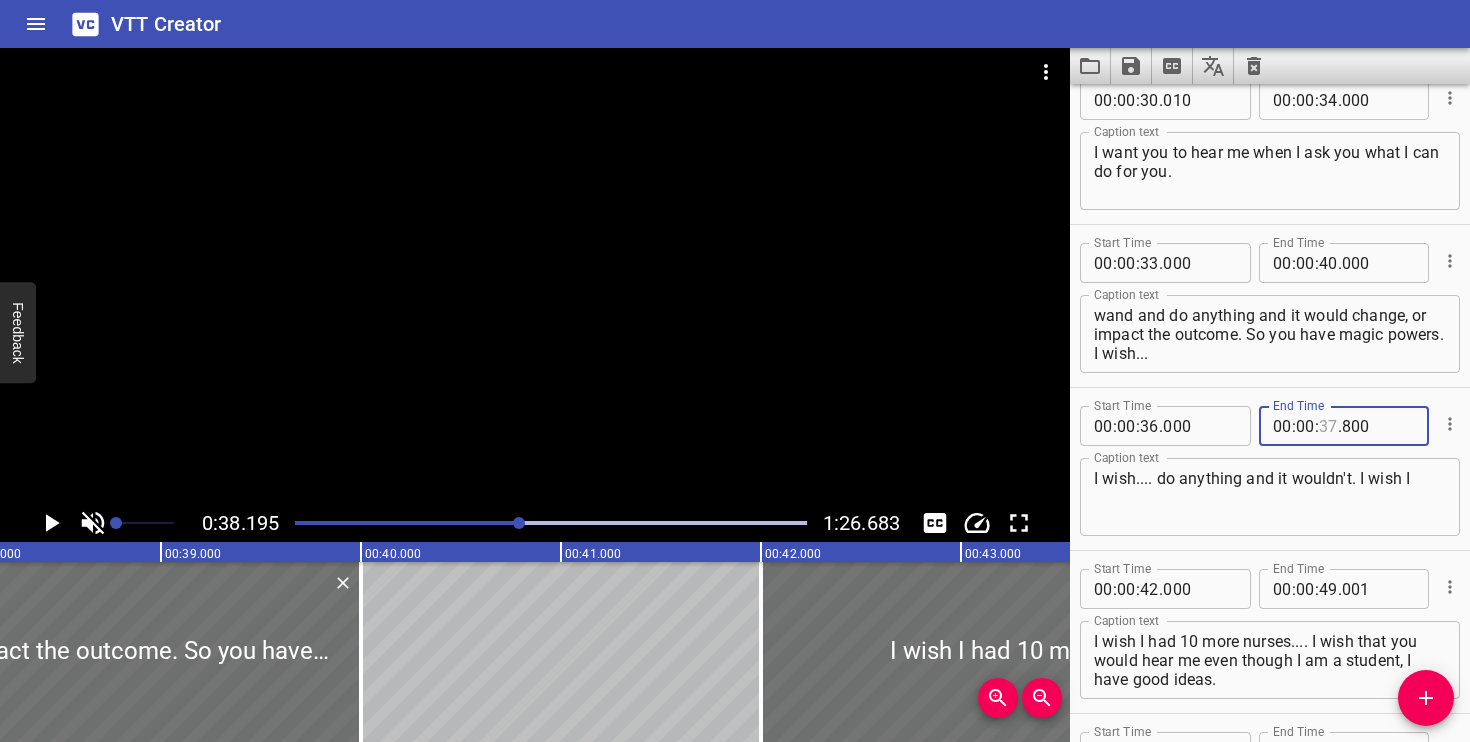 type 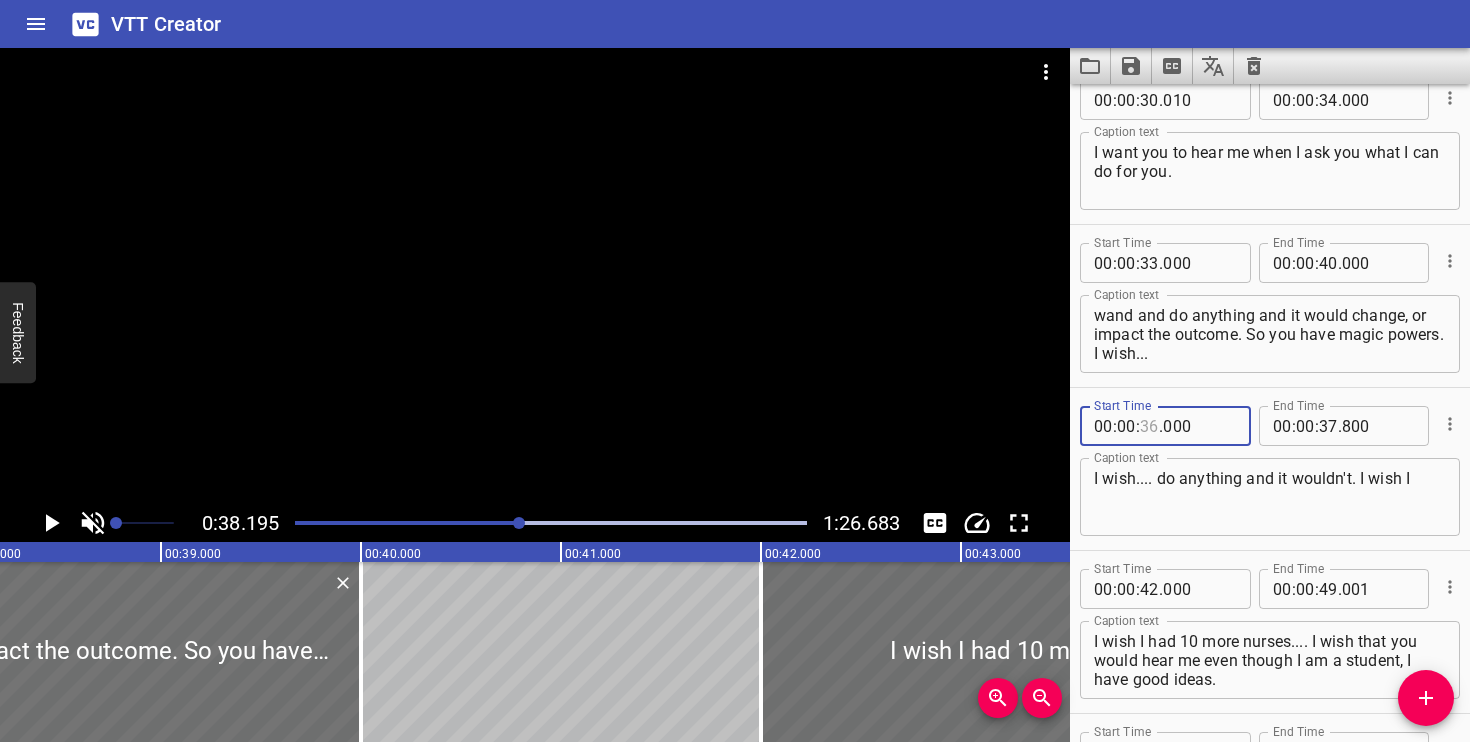click at bounding box center [1149, 426] 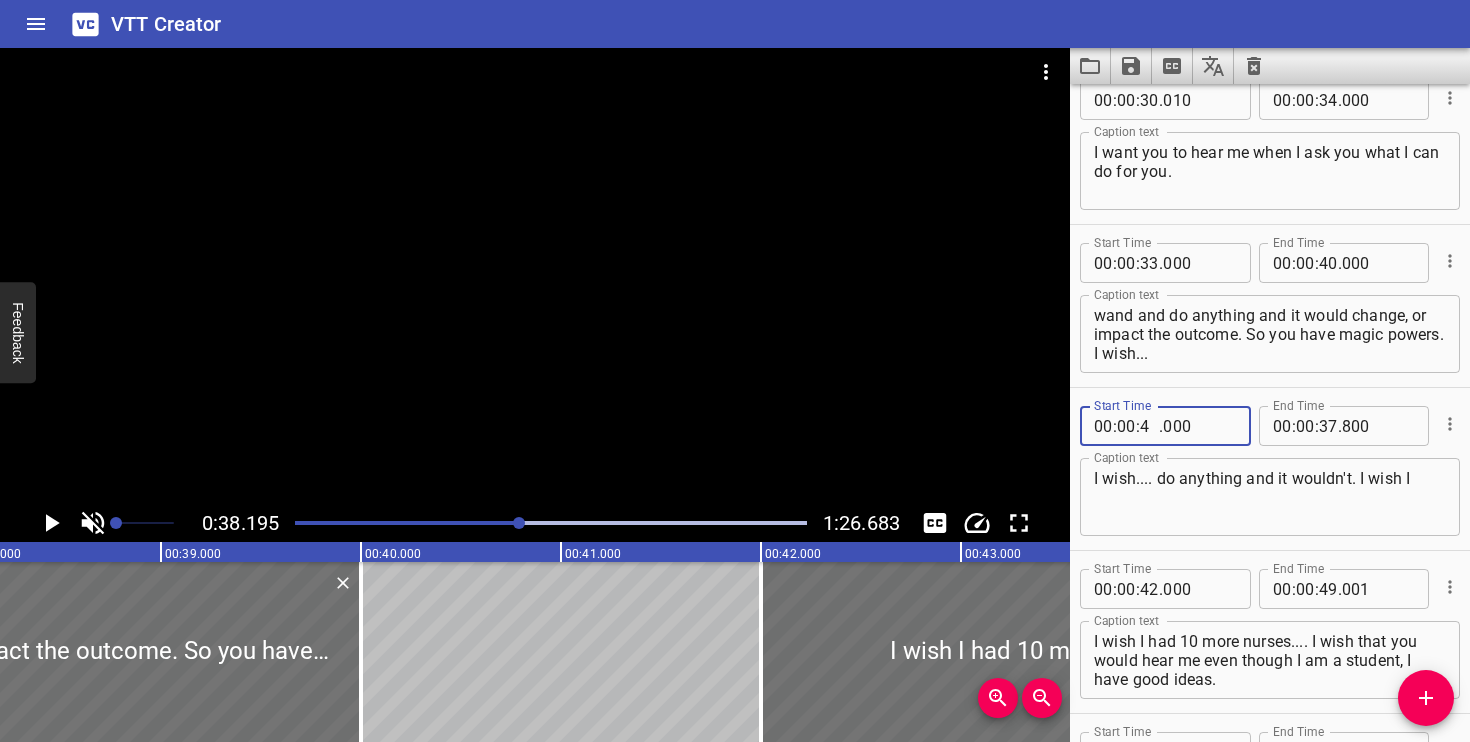 type on "45" 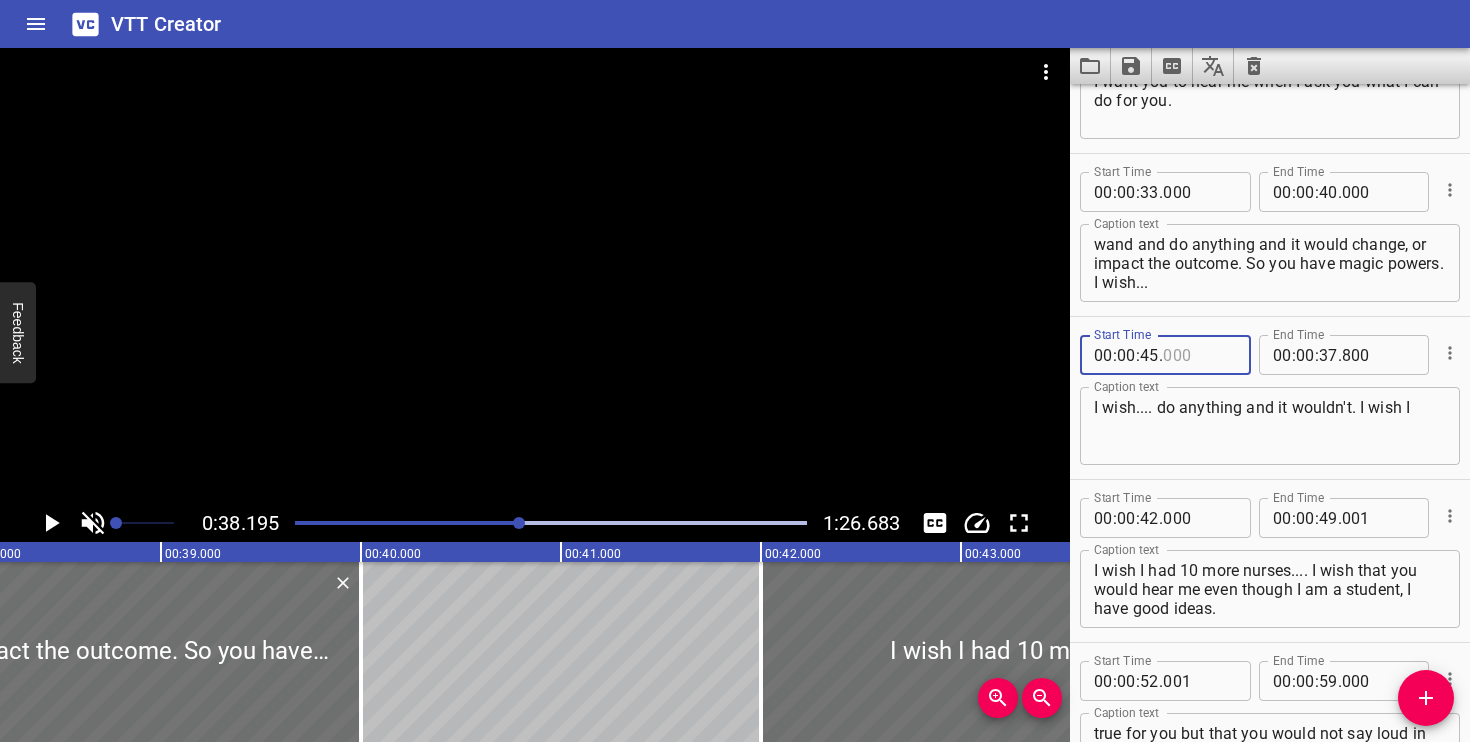 scroll, scrollTop: 258, scrollLeft: 0, axis: vertical 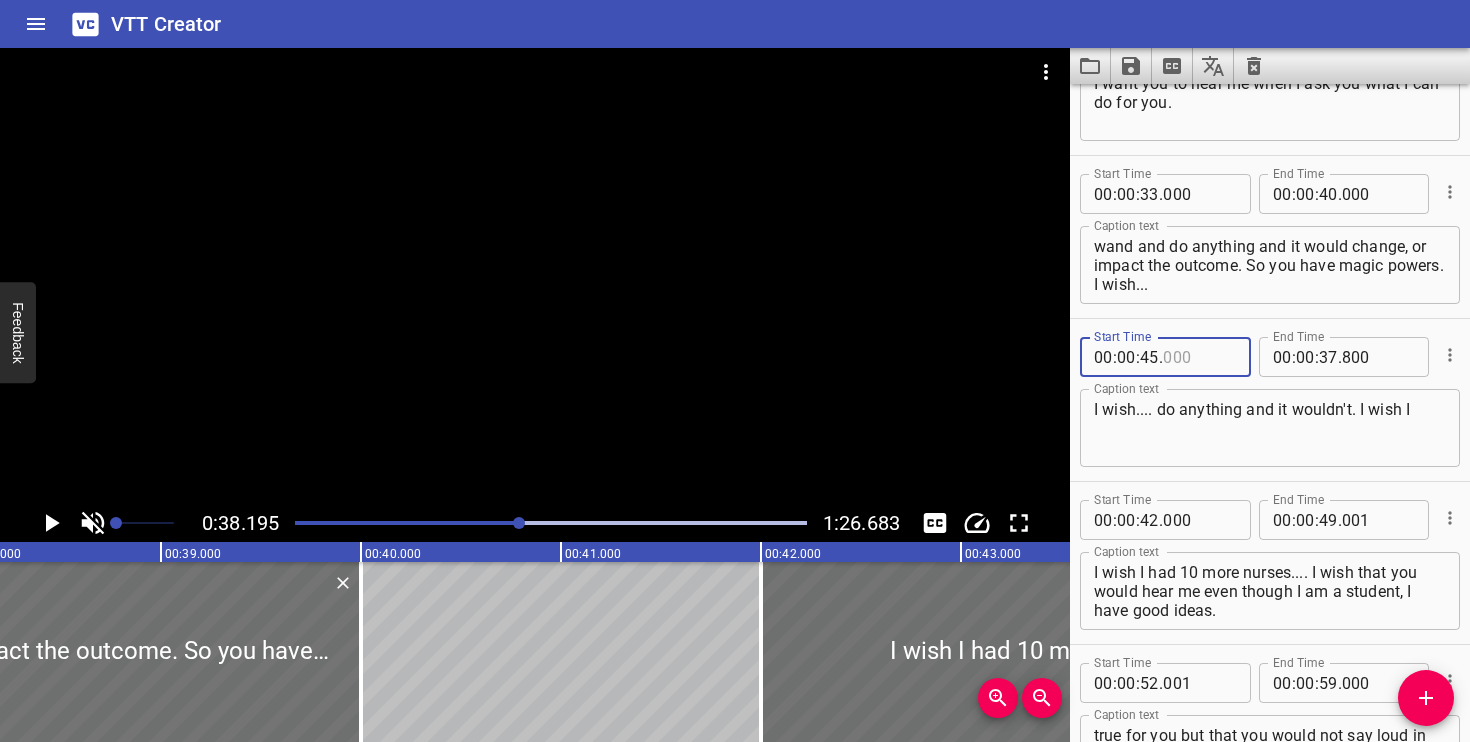 type on "000" 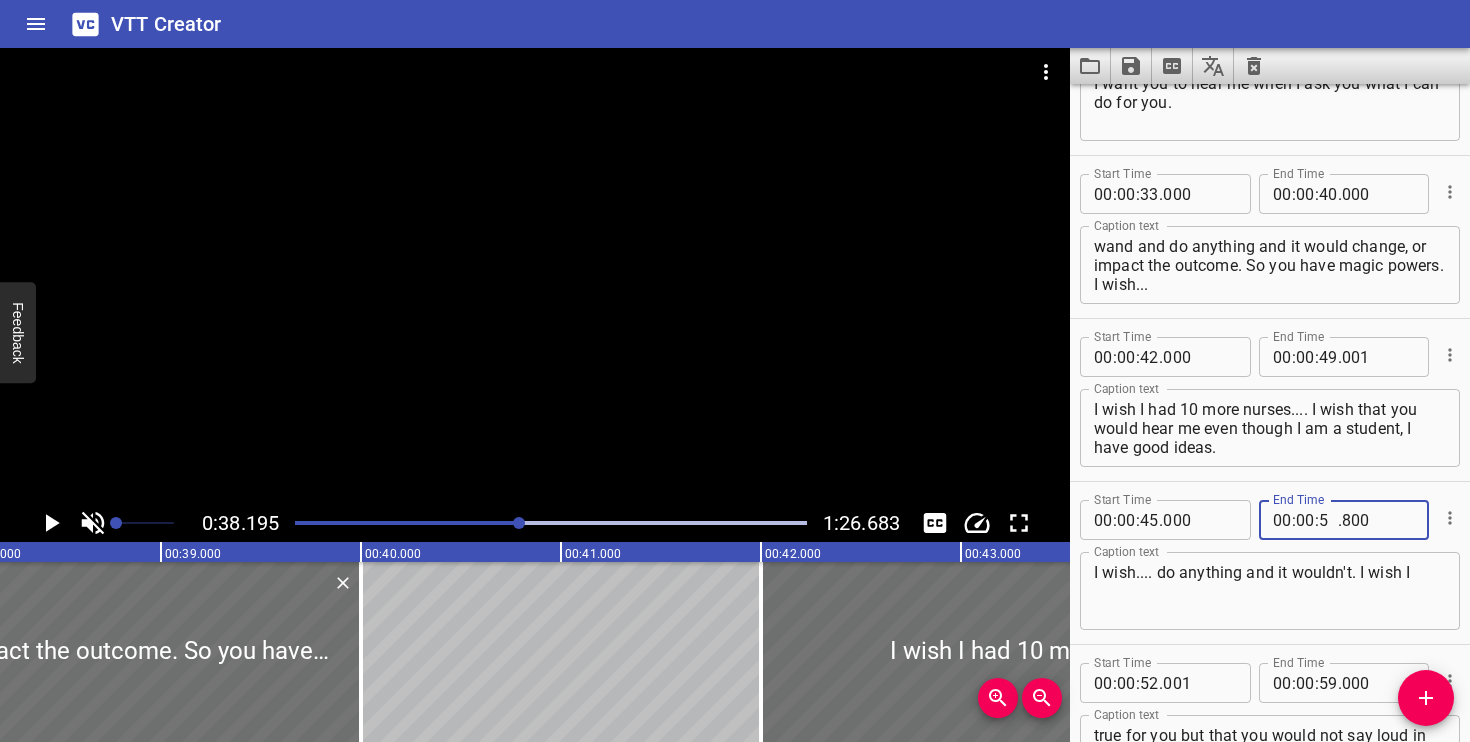 type on "50" 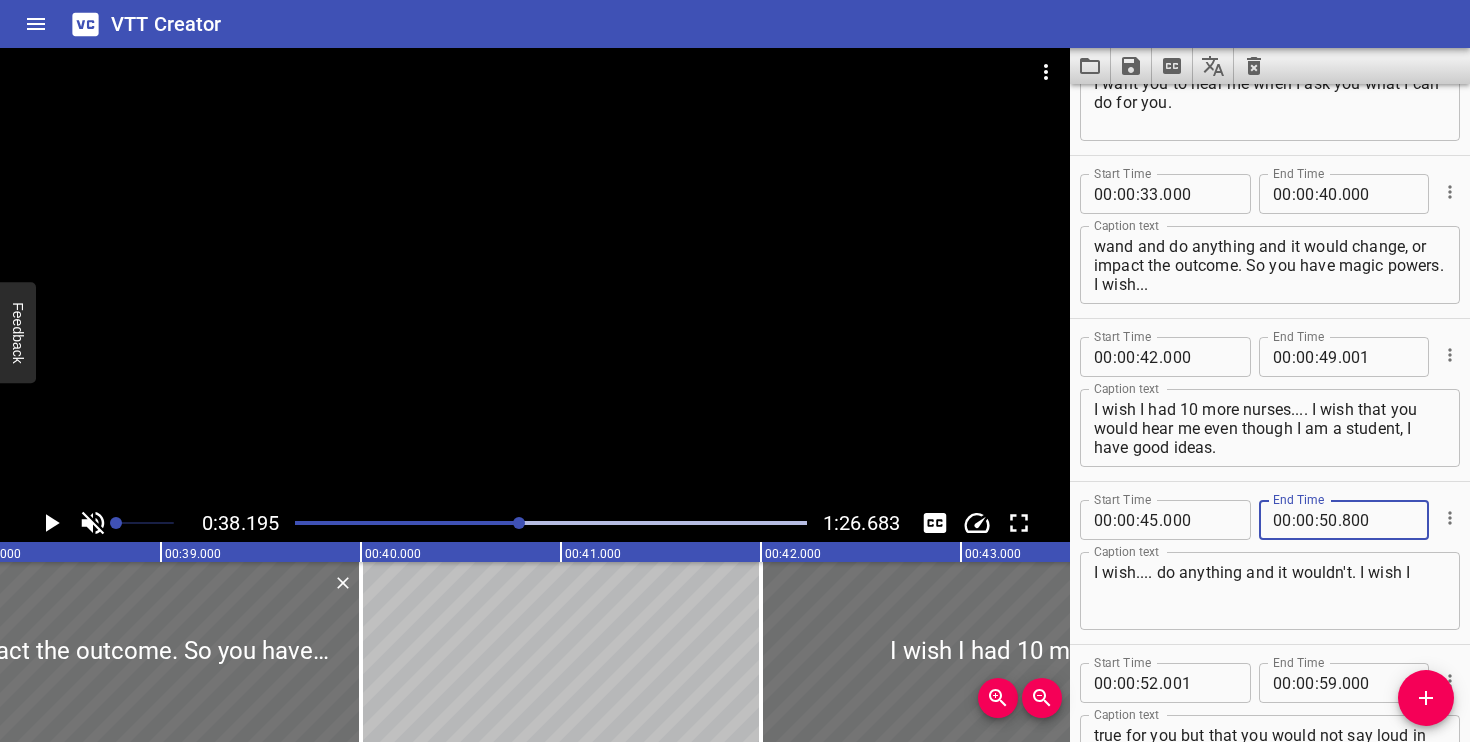 type on "800" 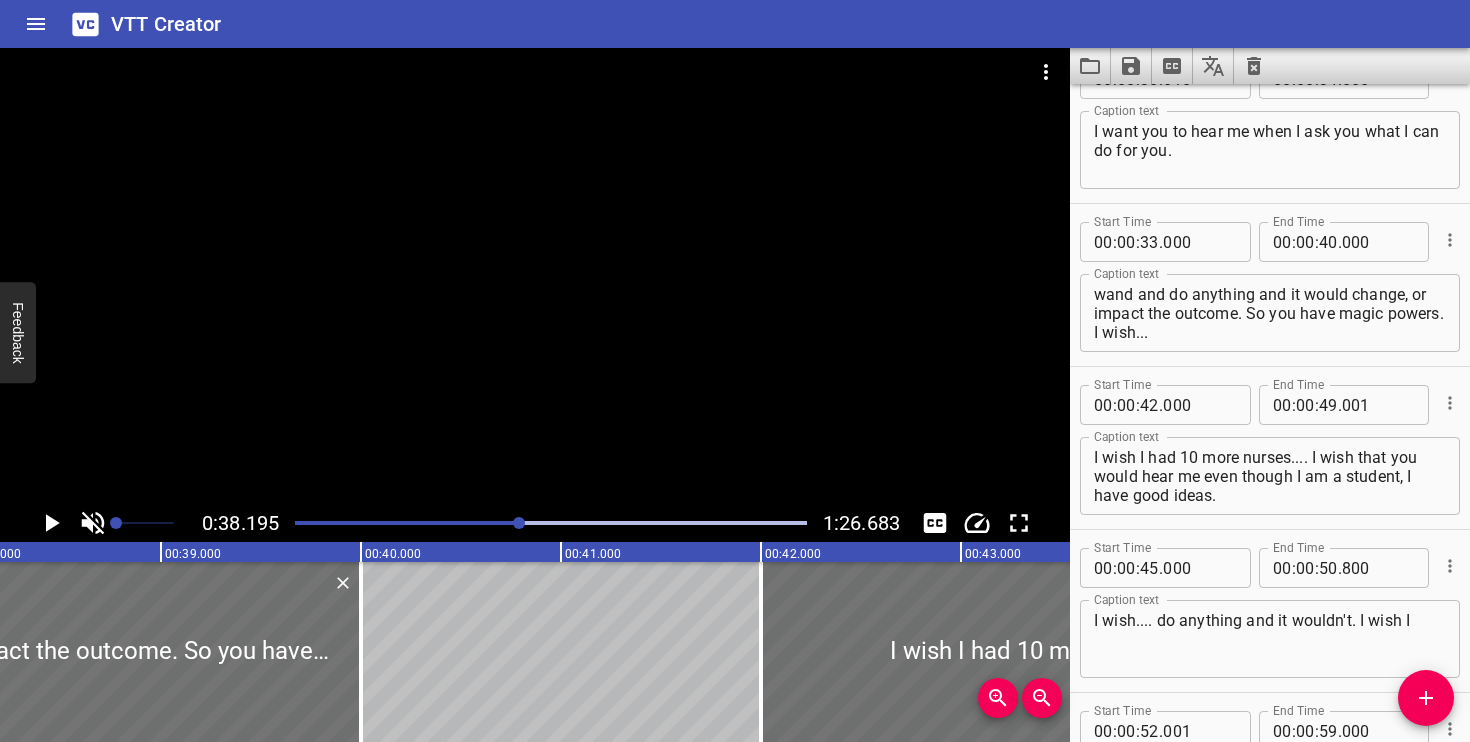 scroll, scrollTop: 192, scrollLeft: 0, axis: vertical 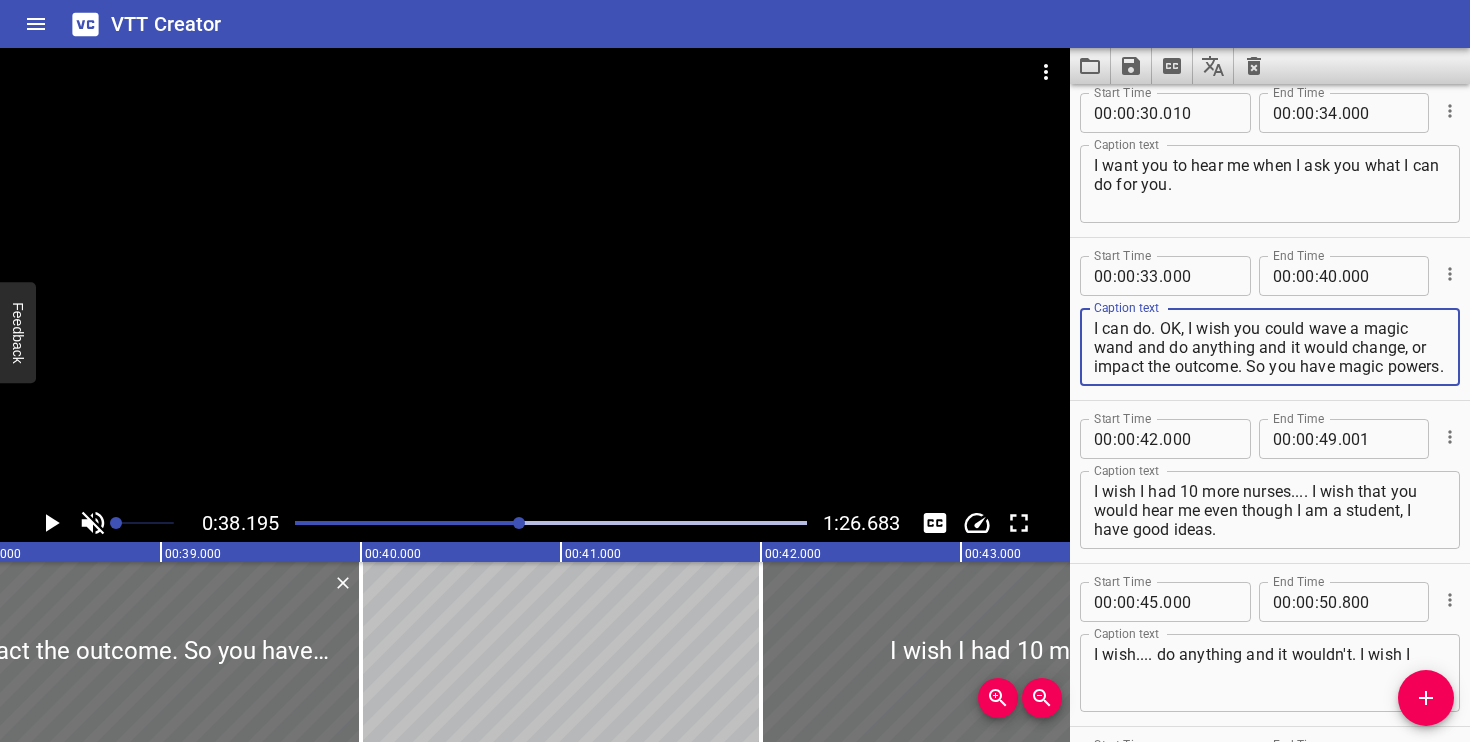 click on "I can do. OK, I wish you could wave a magic wand and do anything and it would change, or impact the outcome. So you have magic powers. I wish..." at bounding box center (1270, 347) 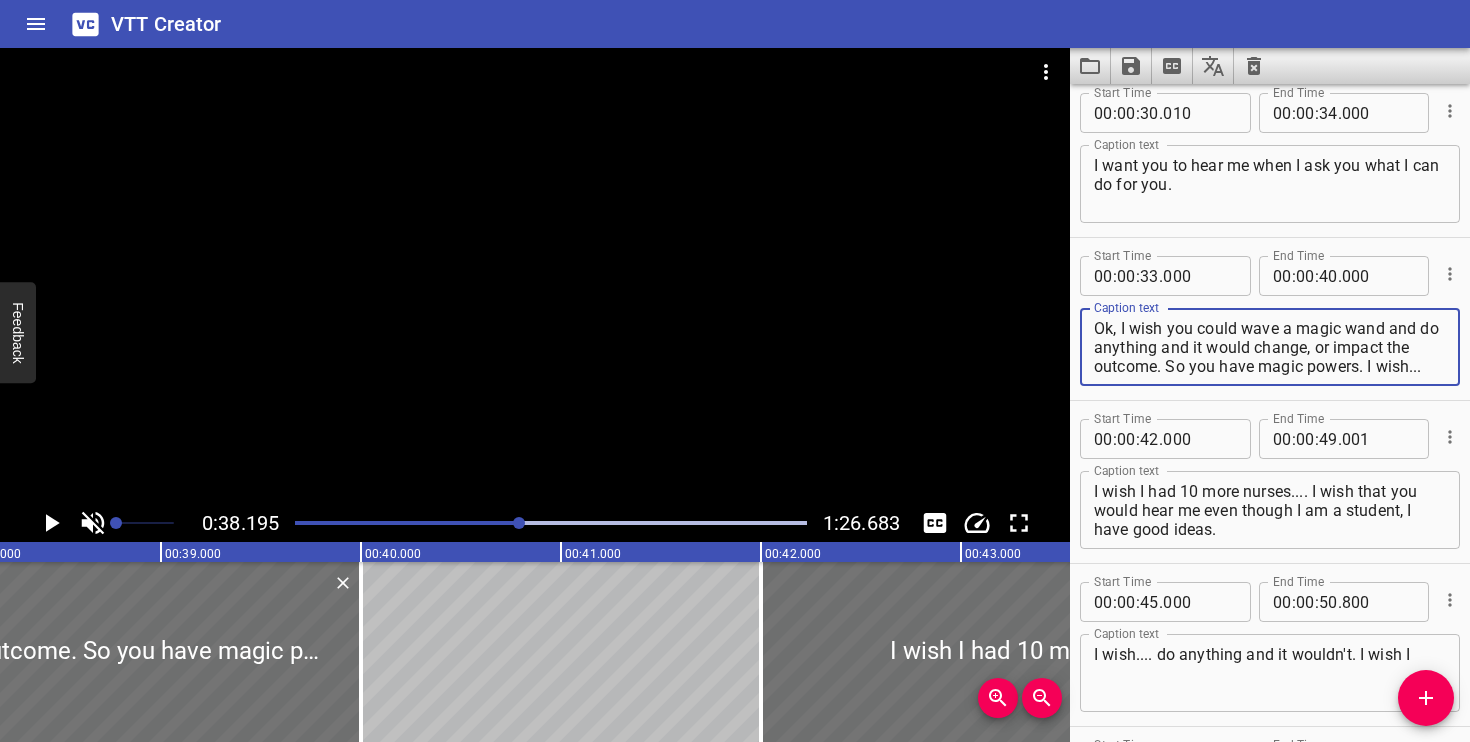 scroll, scrollTop: 0, scrollLeft: 0, axis: both 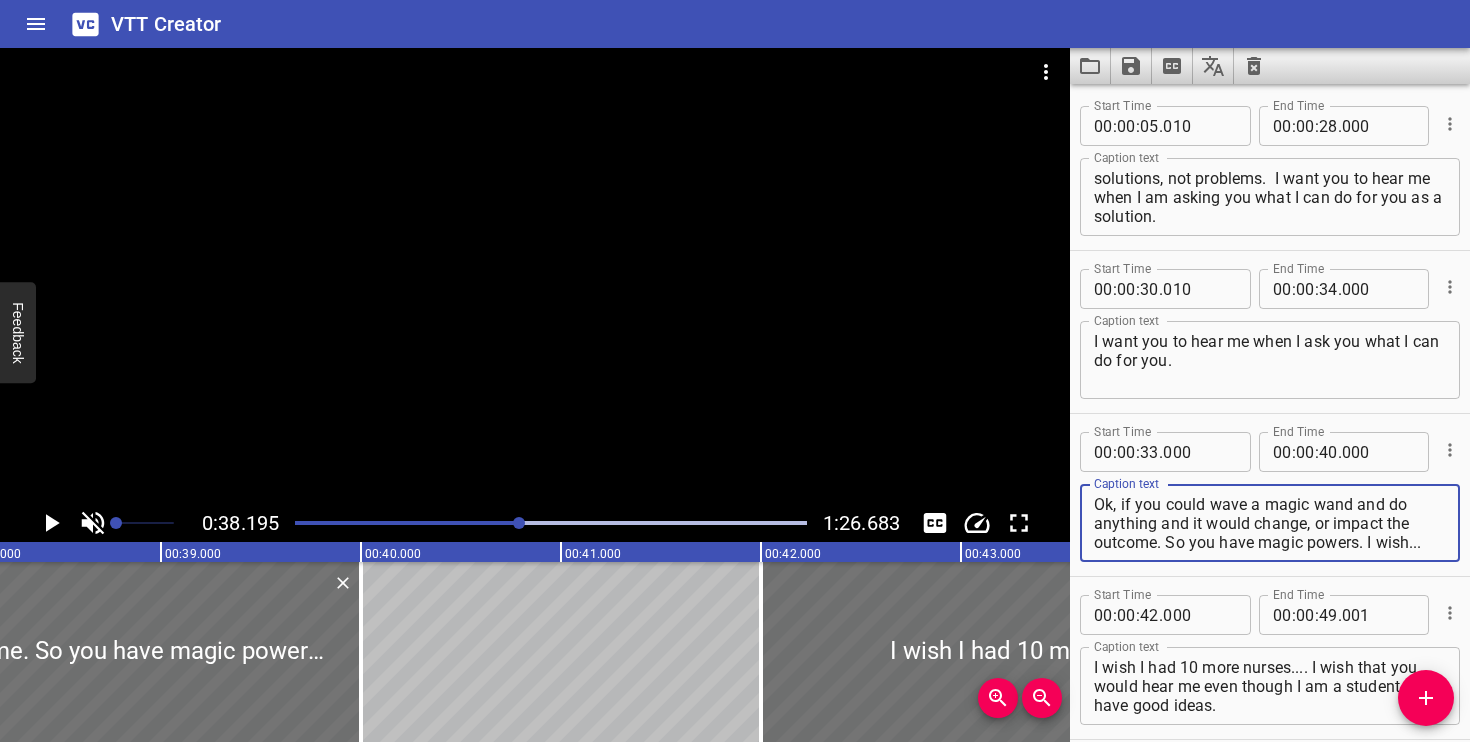 type on "Ok, if you could wave a magic wand and do anything and it would change, or impact the outcome. So you have magic powers. I wish..." 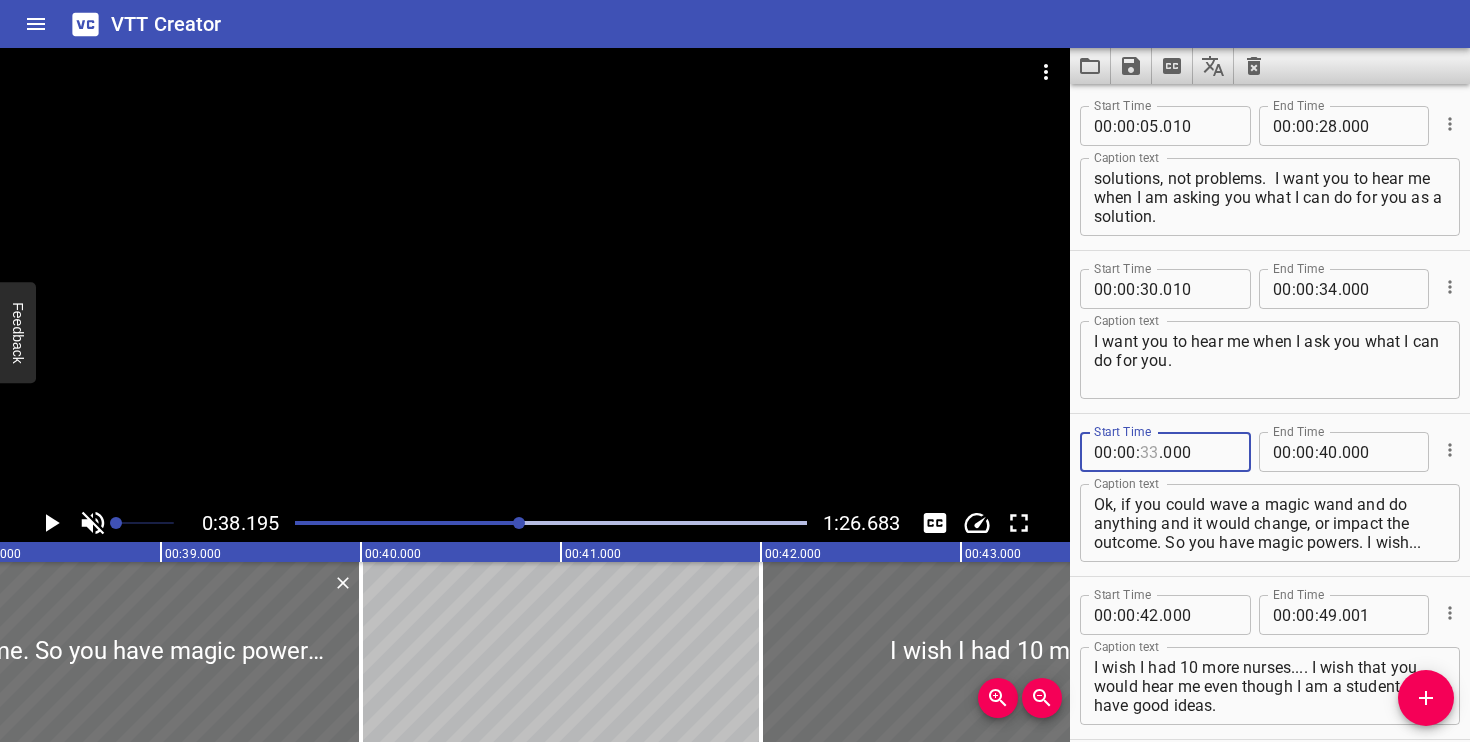 click at bounding box center (1149, 452) 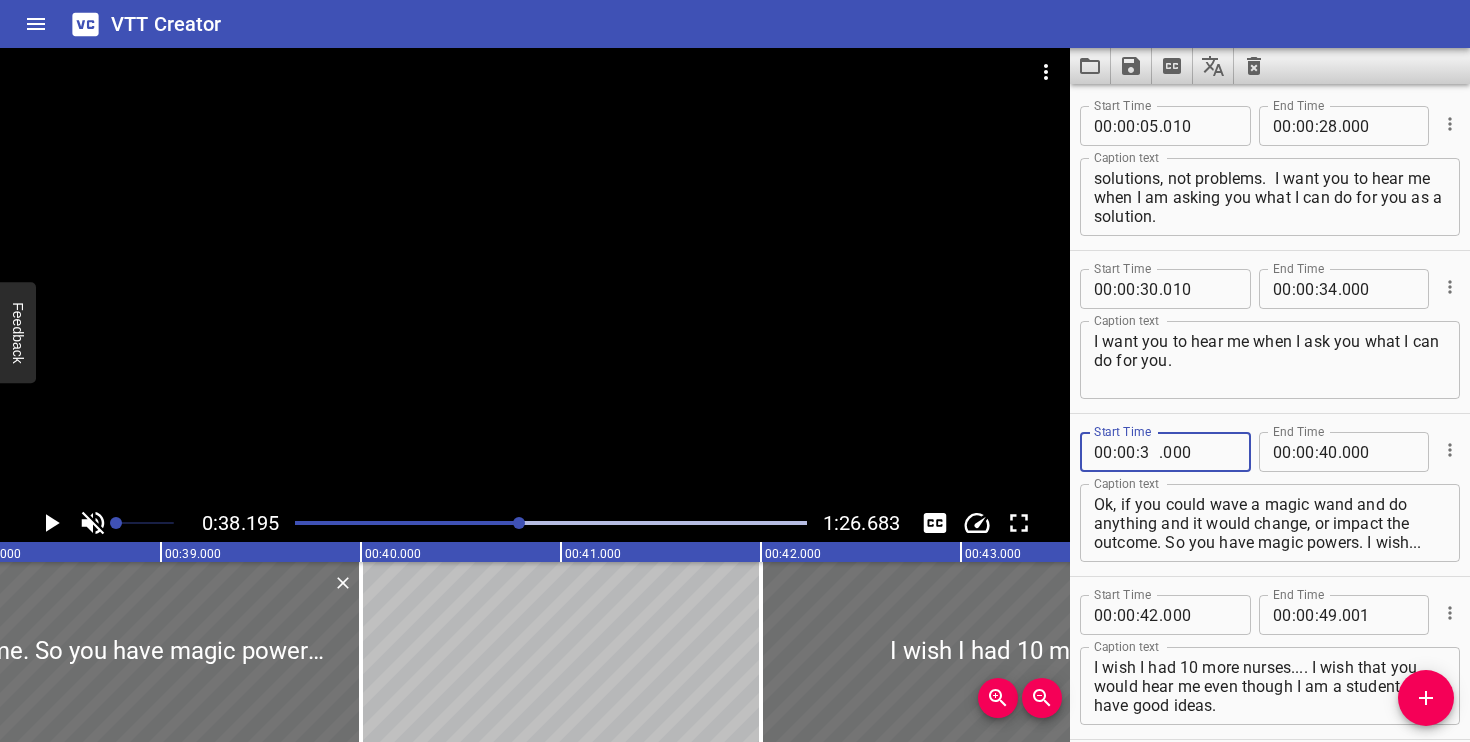 type on "37" 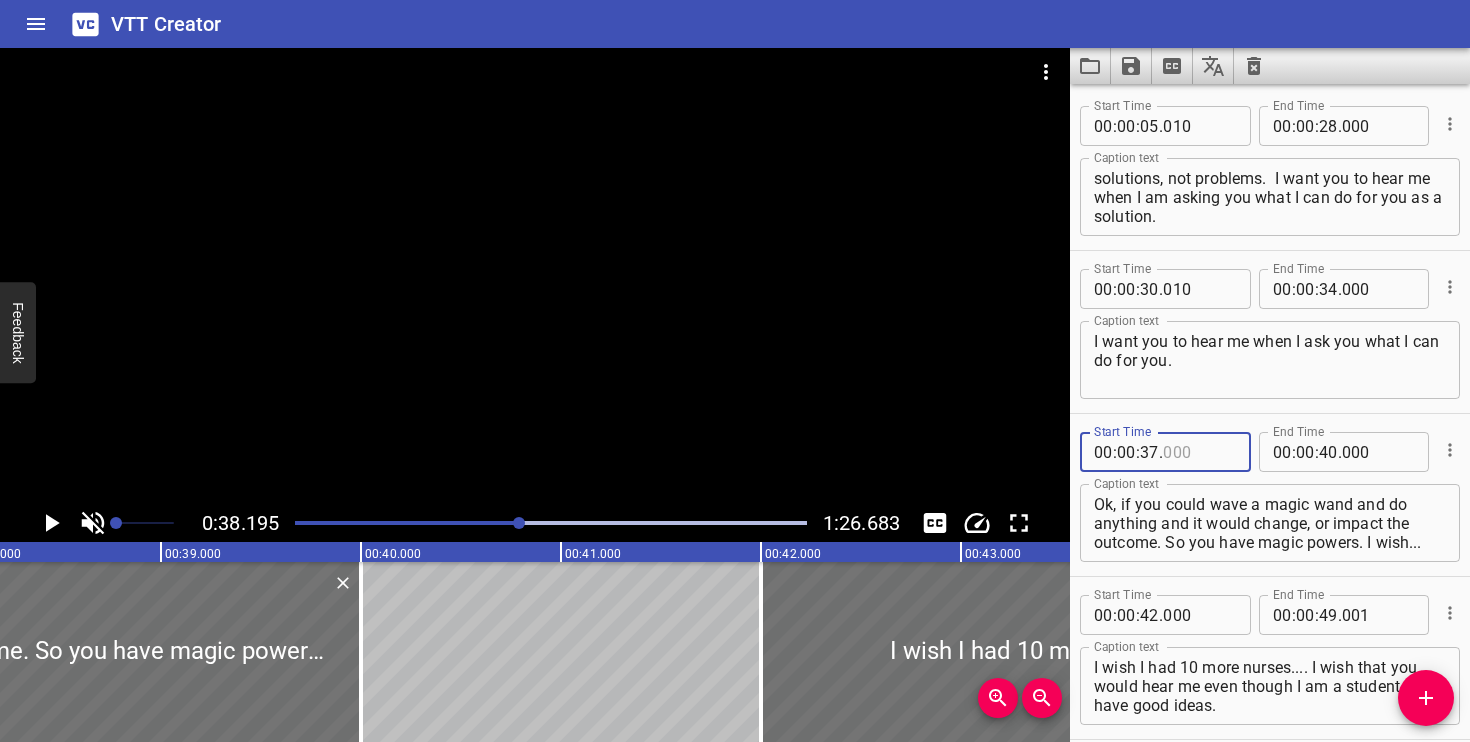 type on "000" 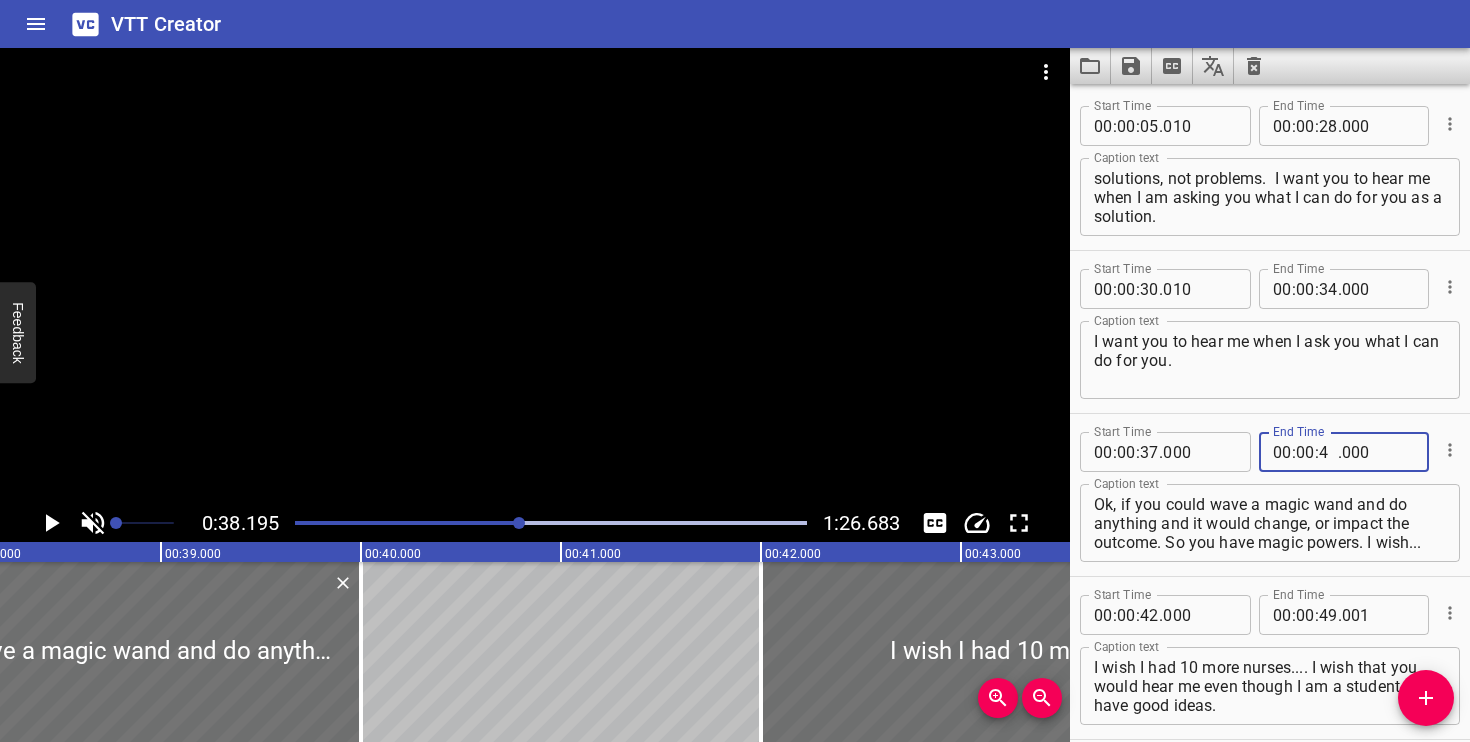 type on "43" 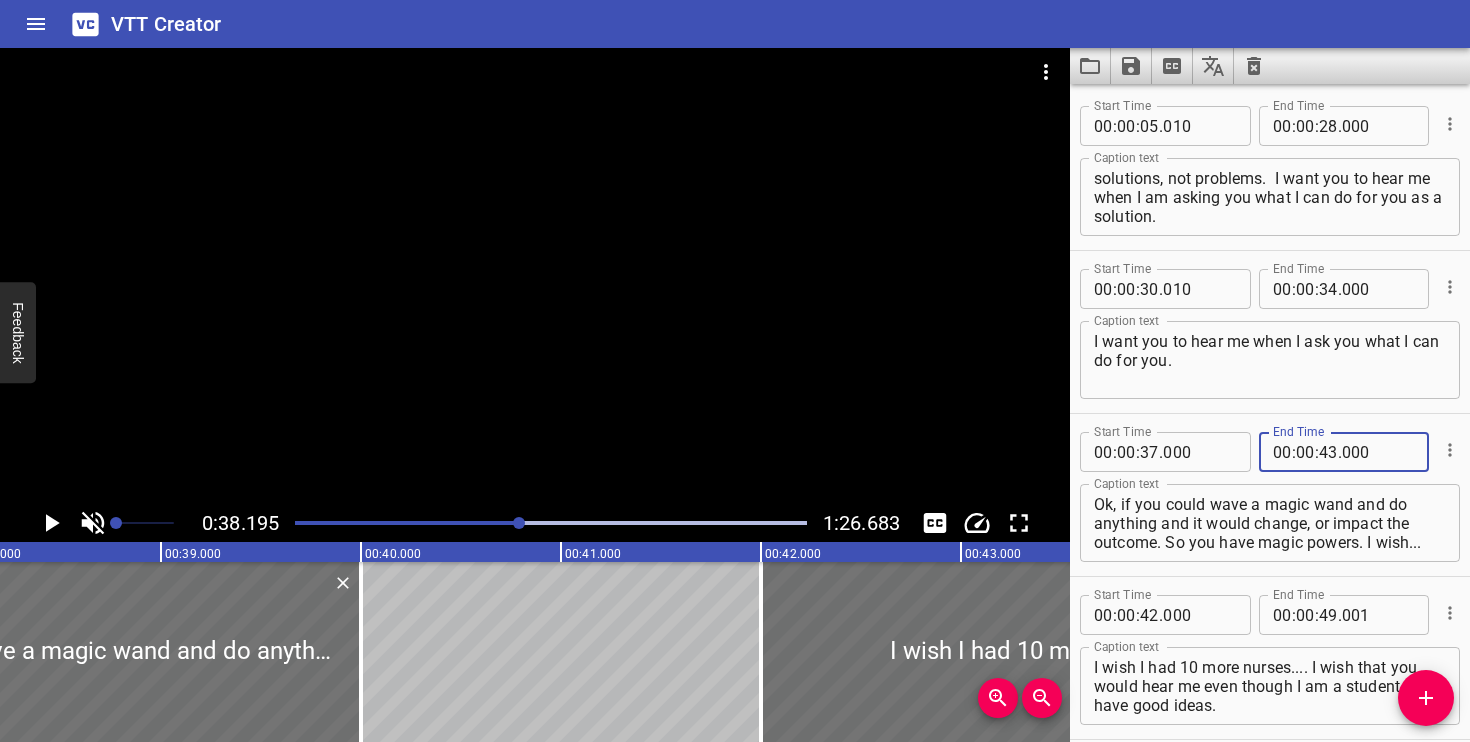 type 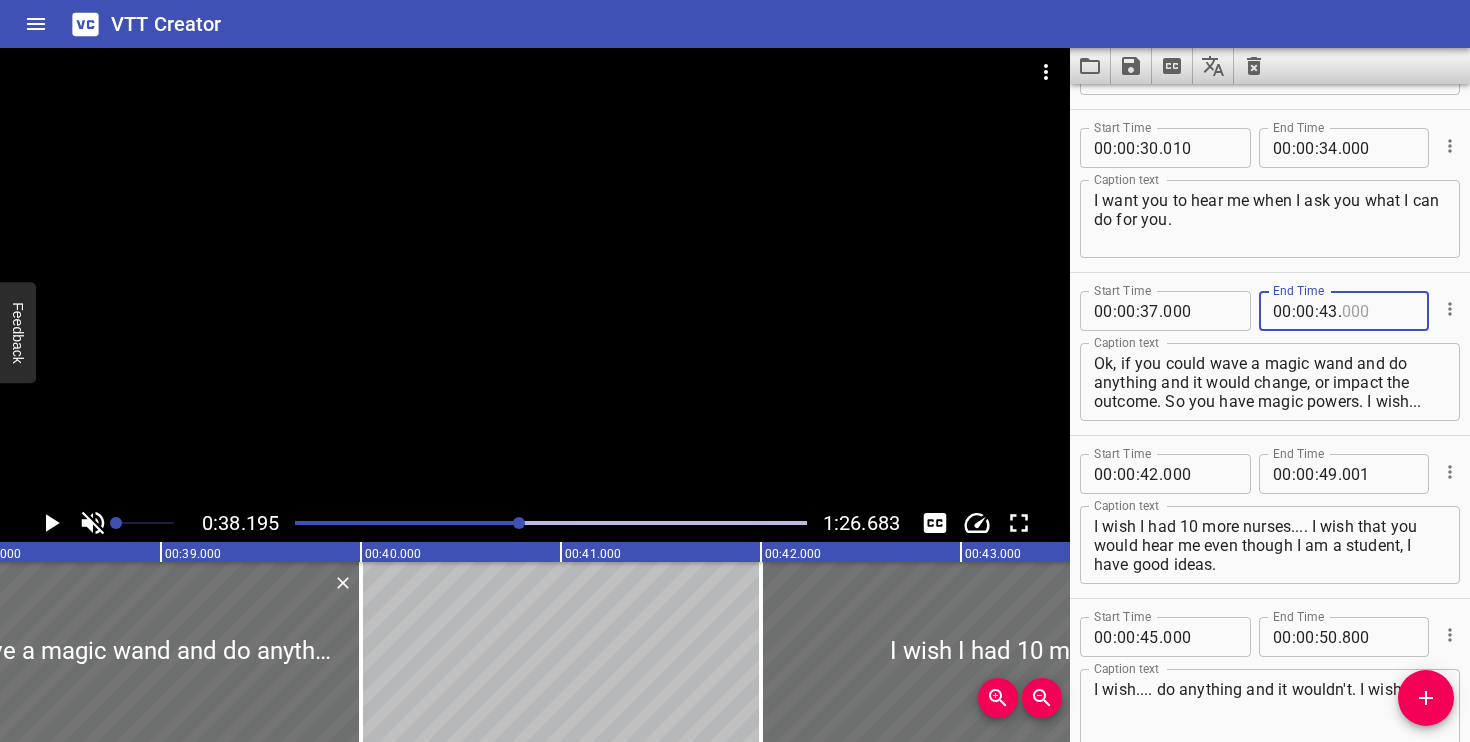 scroll, scrollTop: 201, scrollLeft: 0, axis: vertical 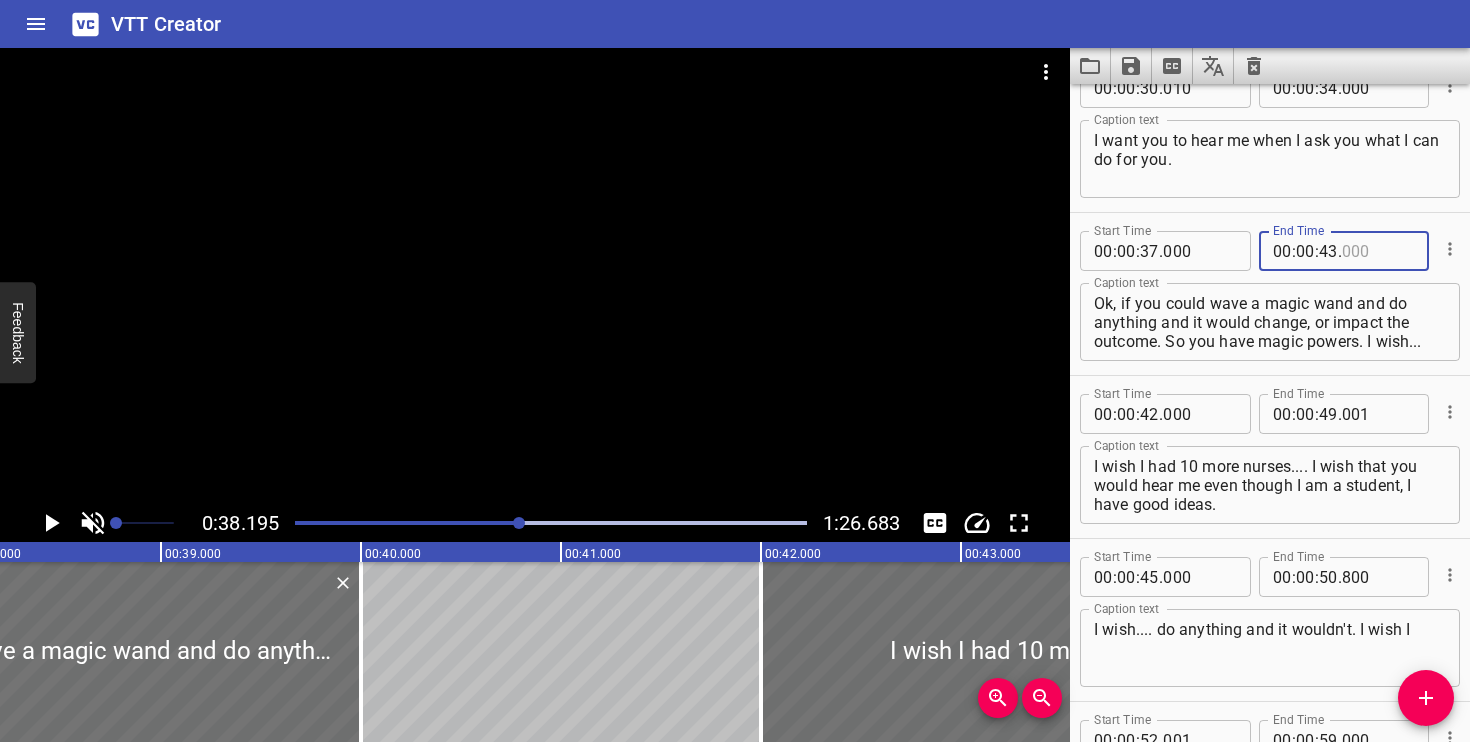 type 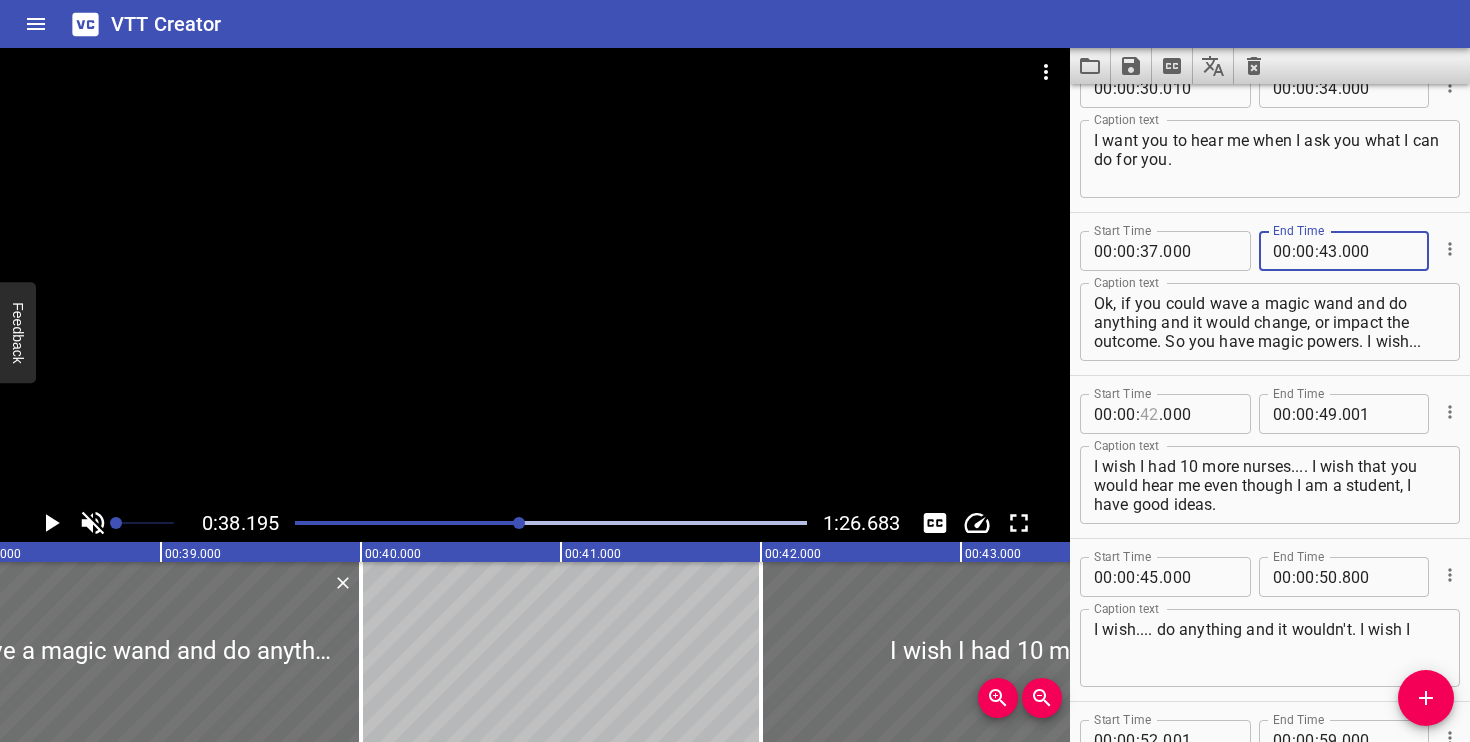click at bounding box center (1149, 414) 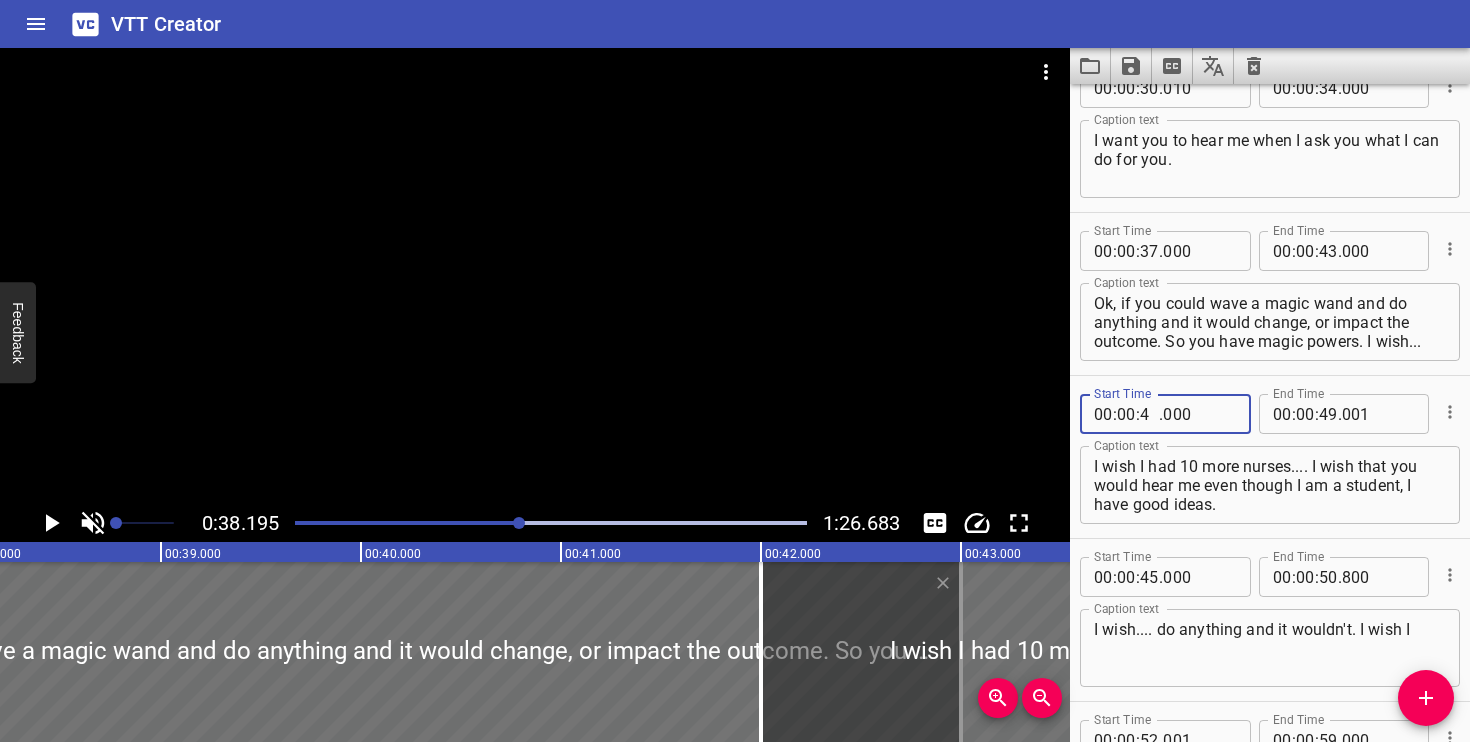 type on "46" 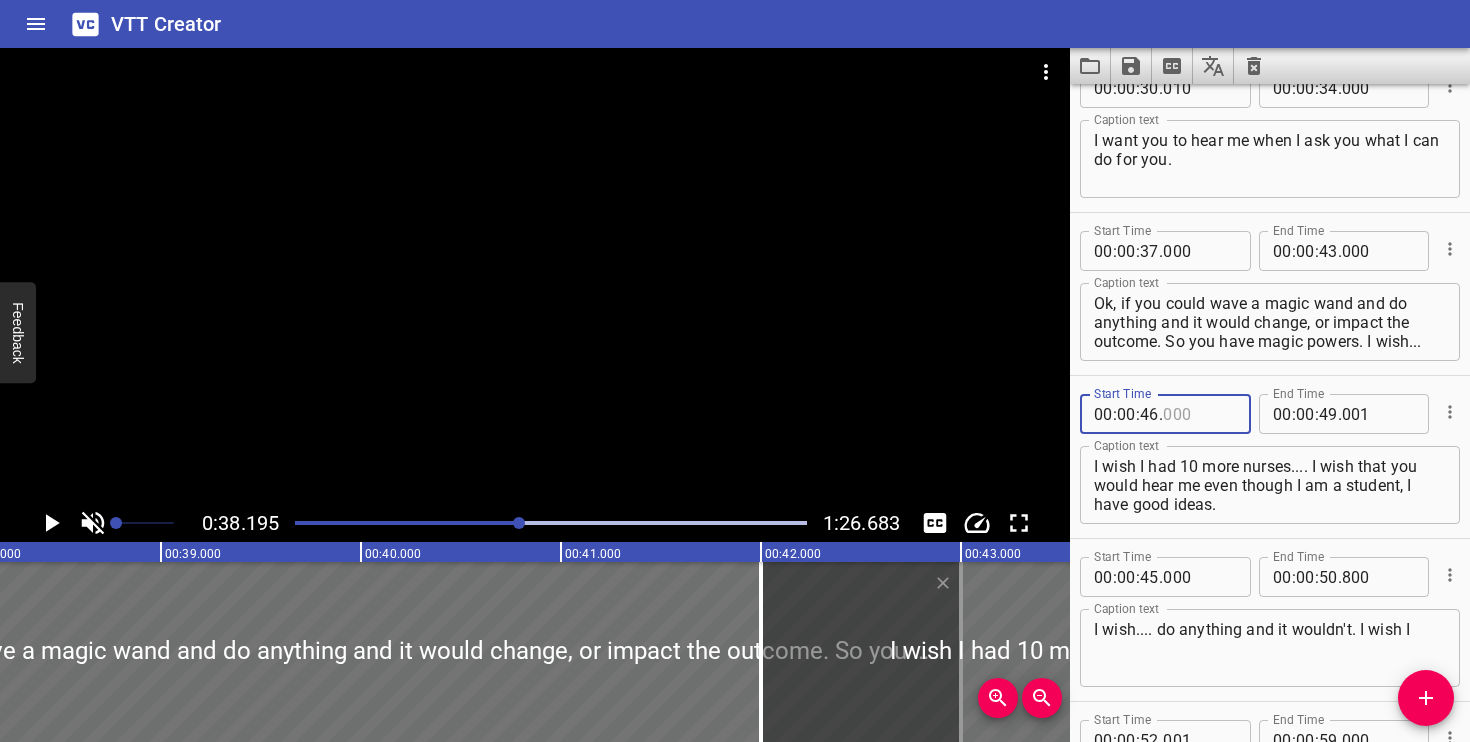 type on "000" 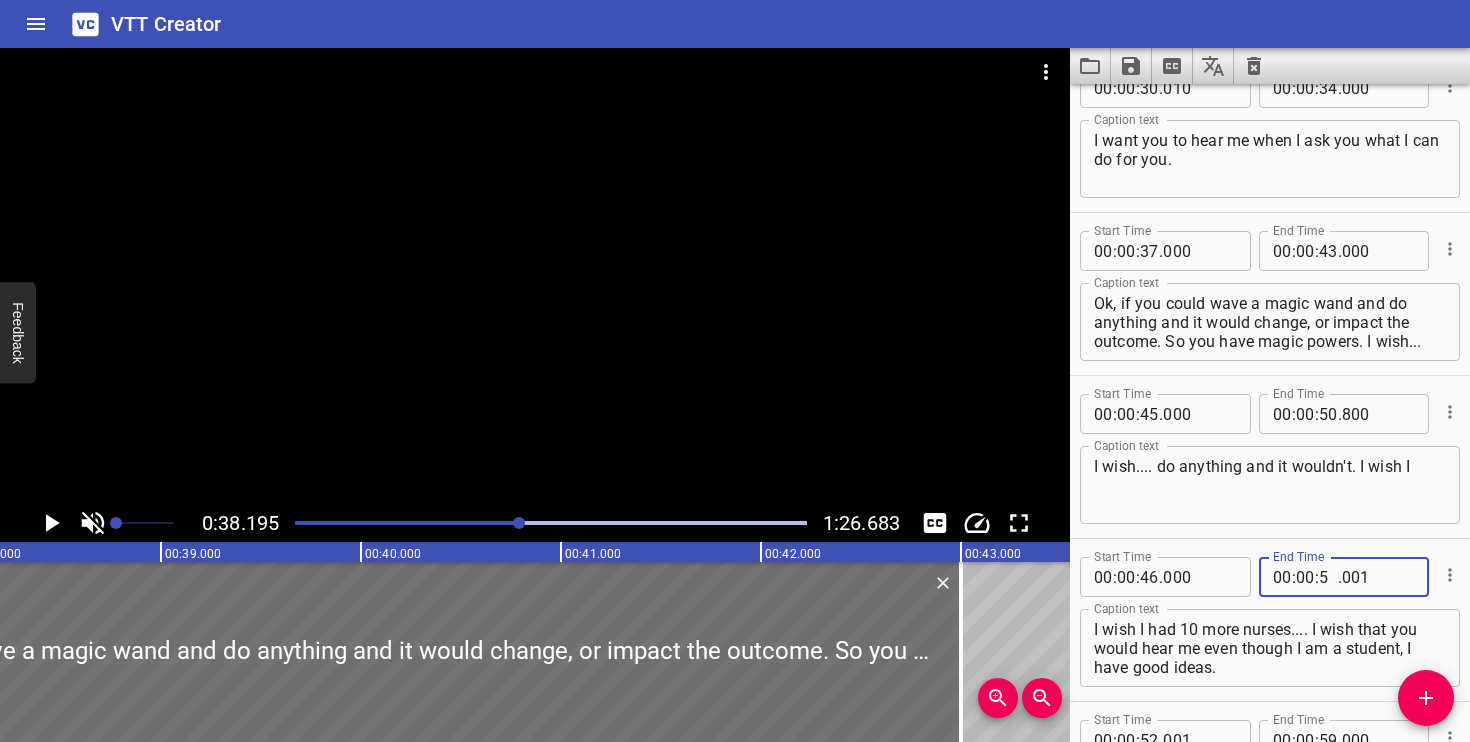 type on "52" 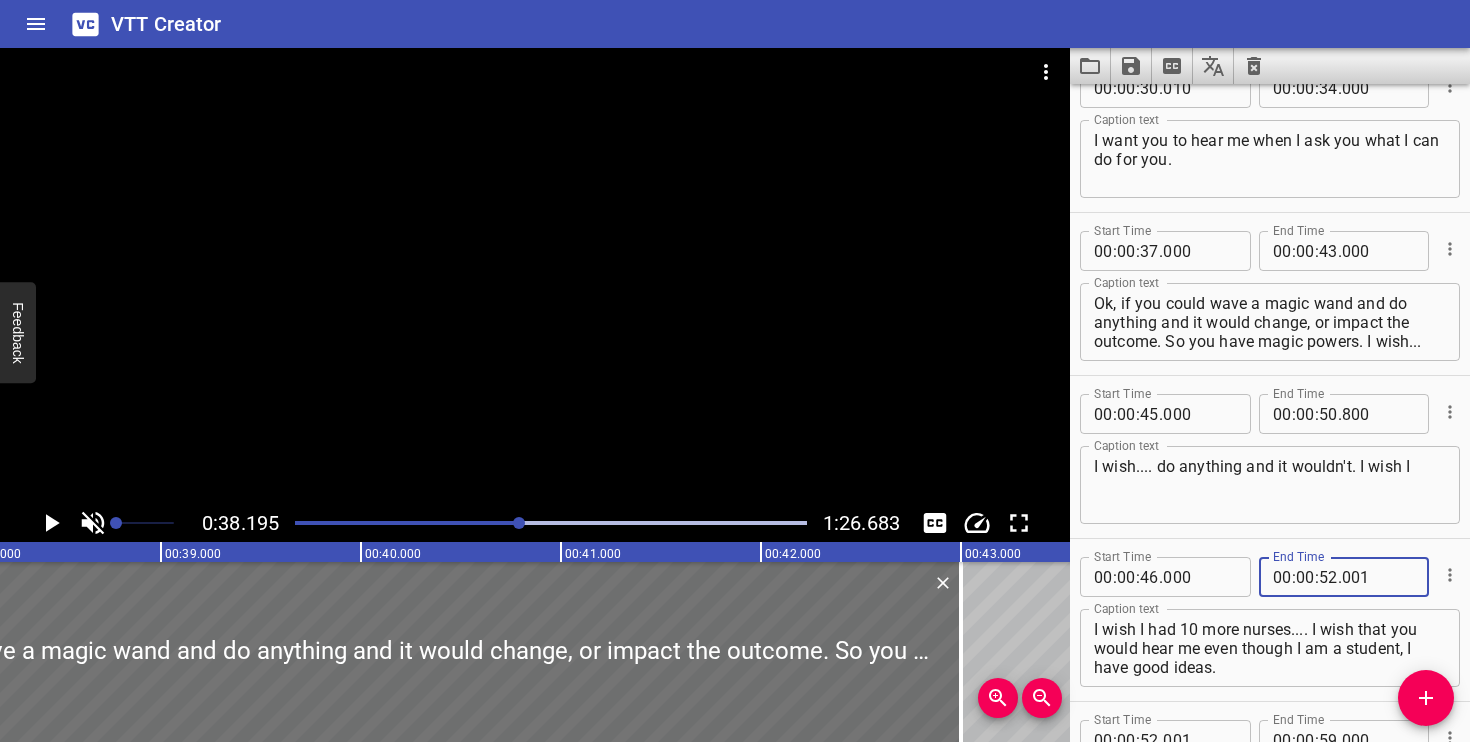 type 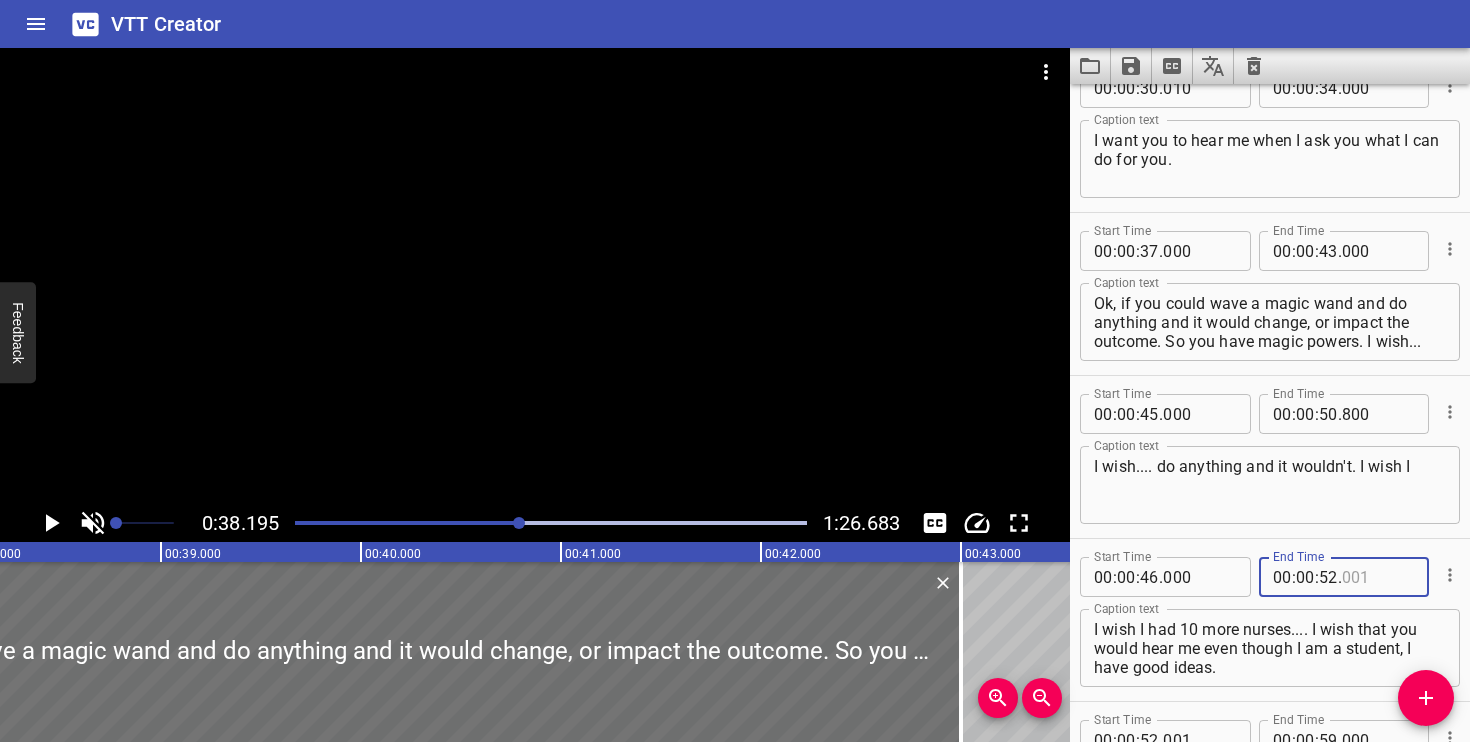type 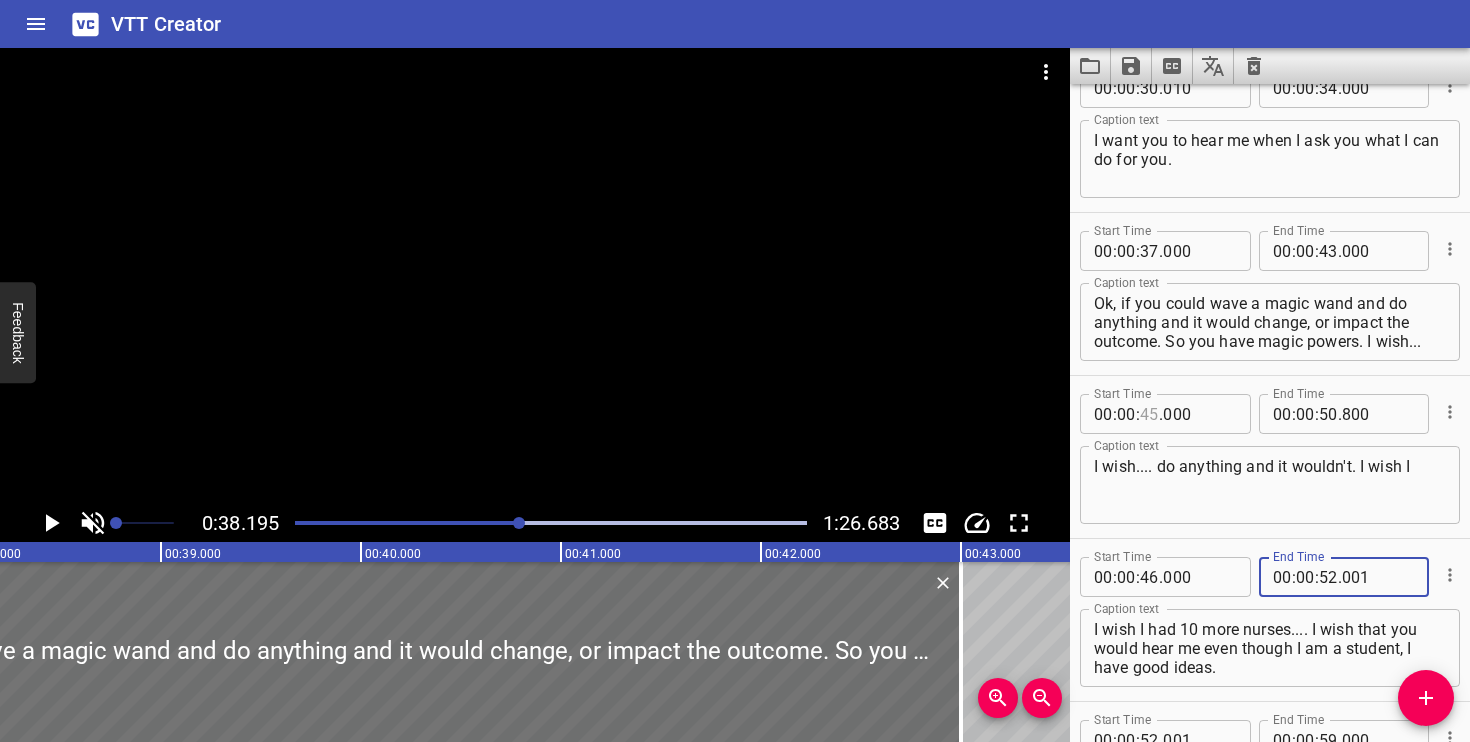 click at bounding box center (1149, 414) 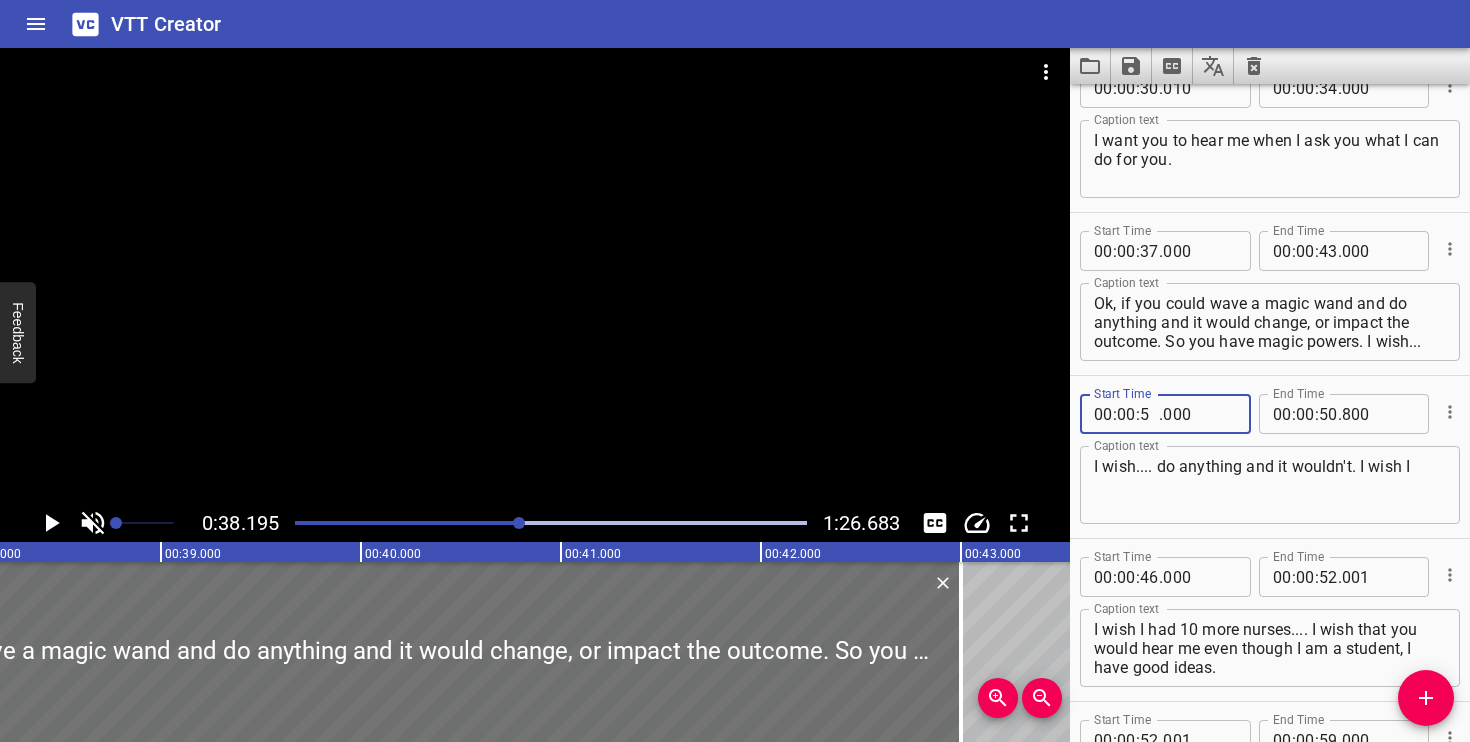 type on "55" 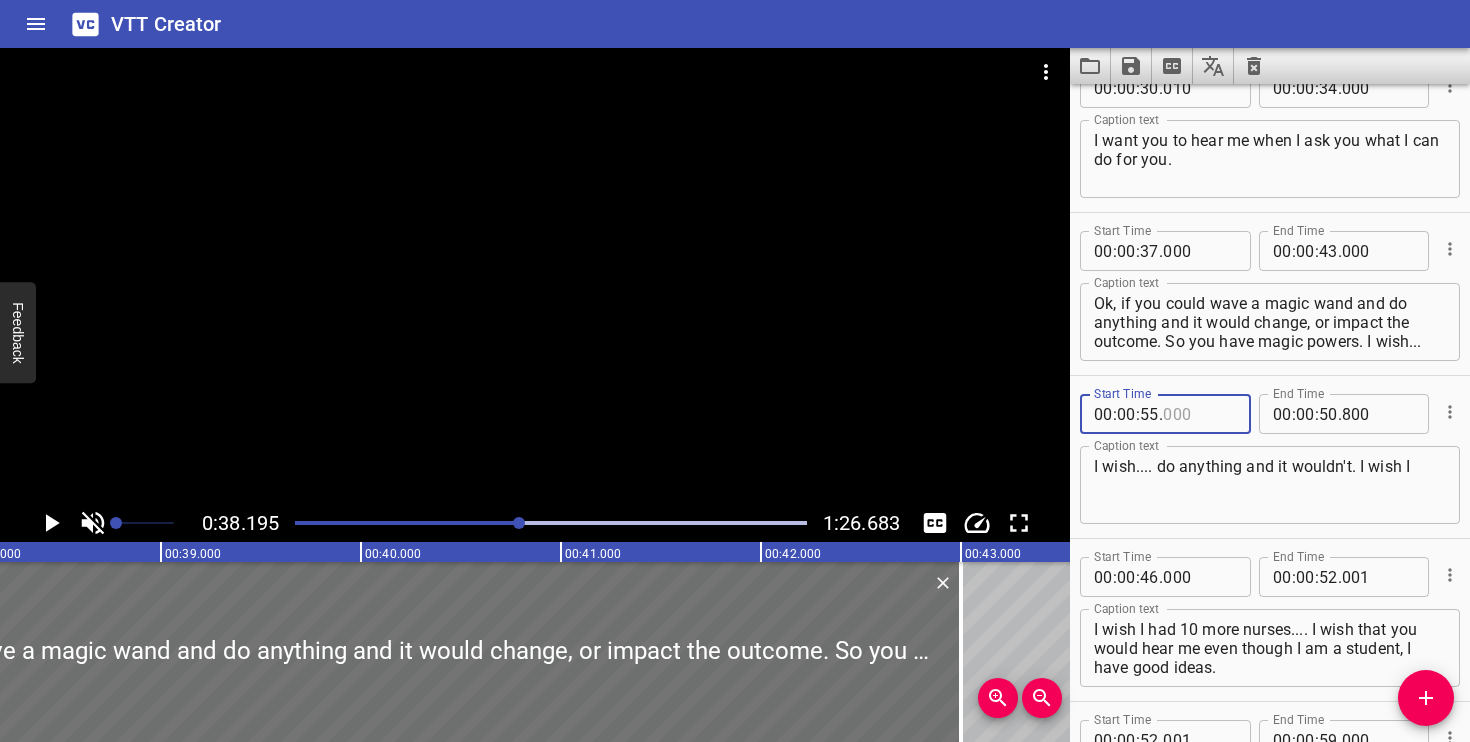 type on "000" 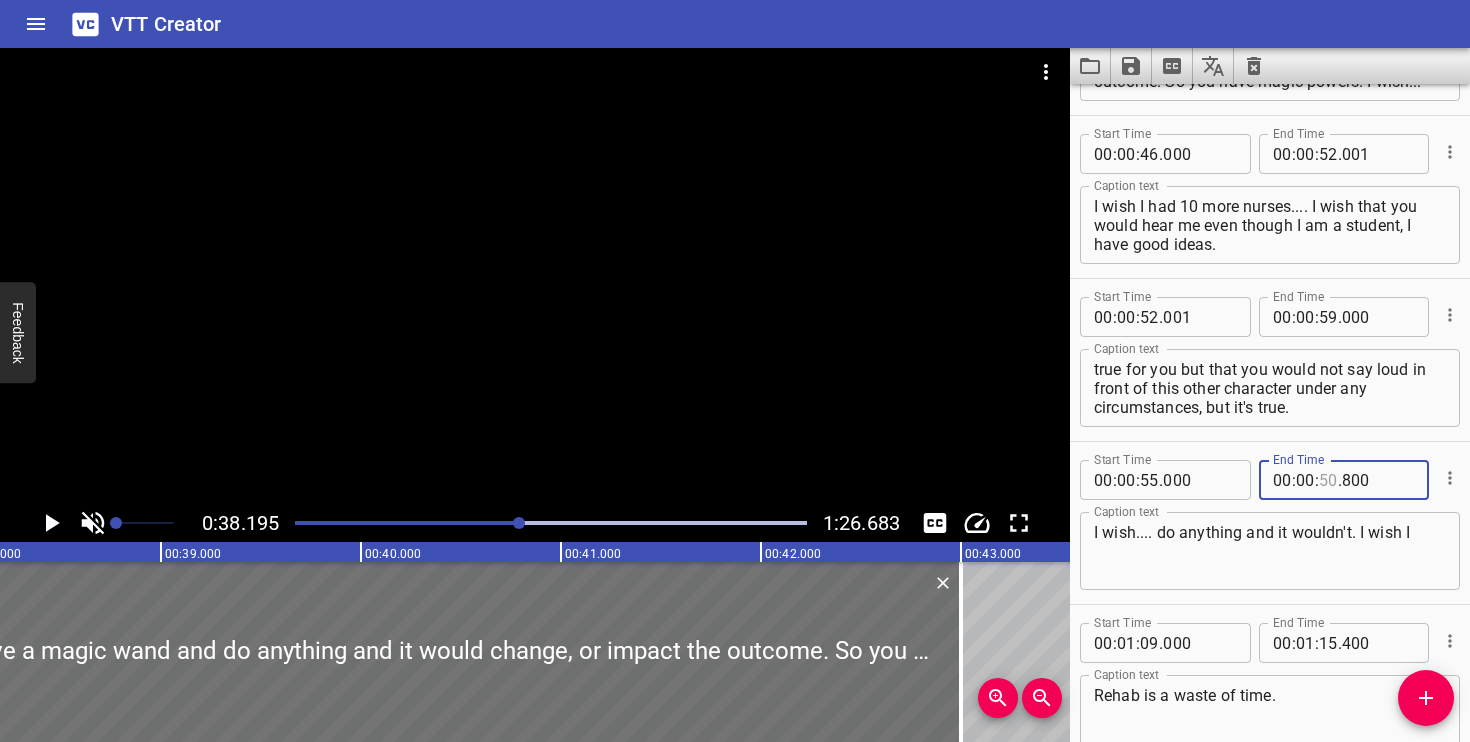 scroll, scrollTop: 463, scrollLeft: 0, axis: vertical 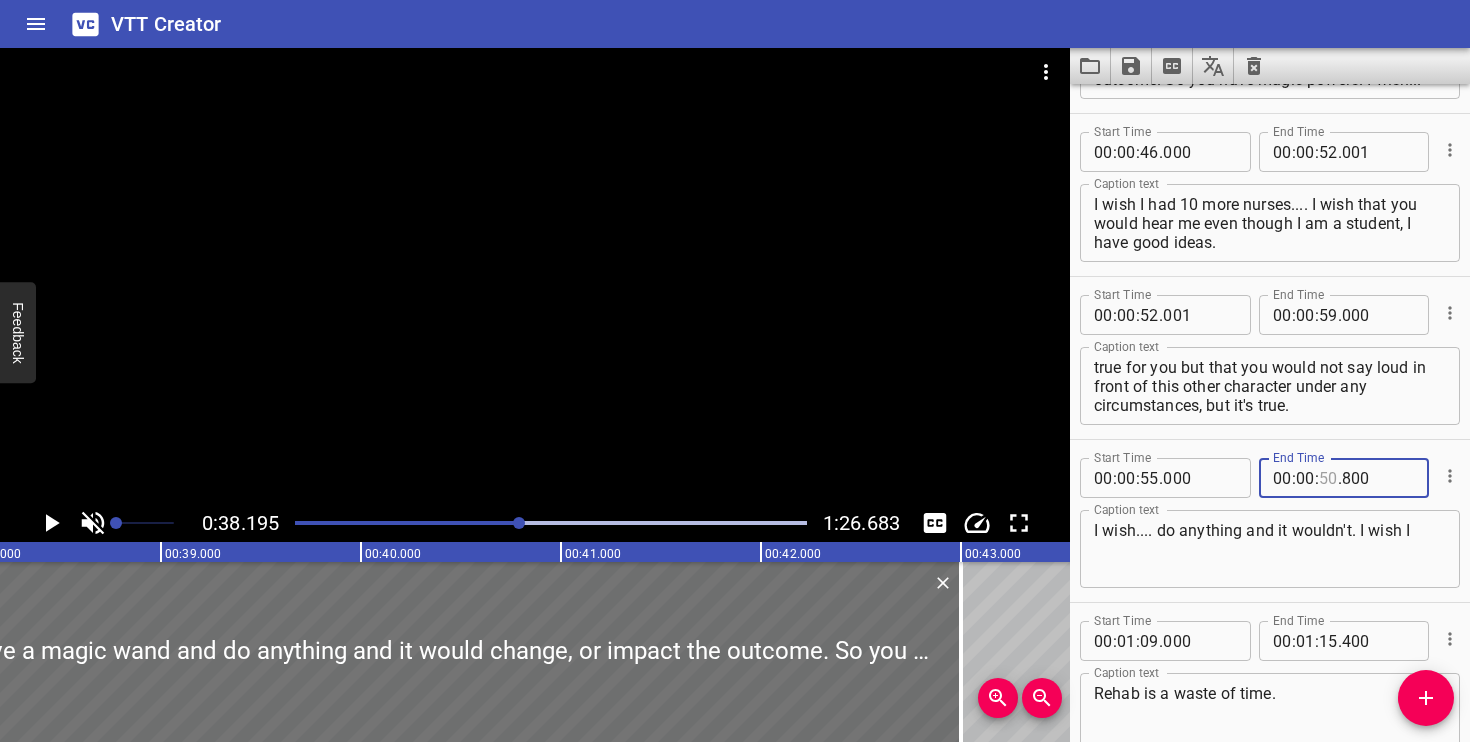 type 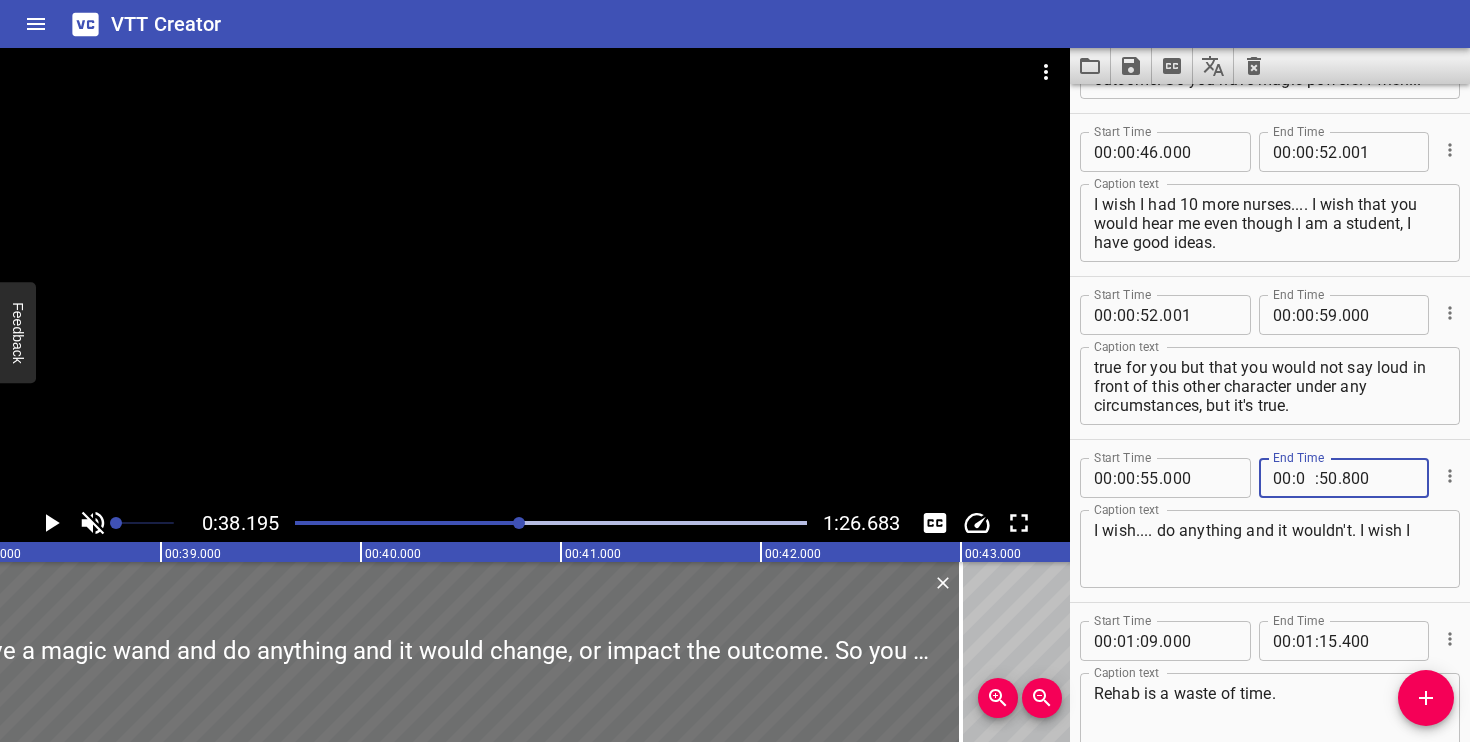 type on "01" 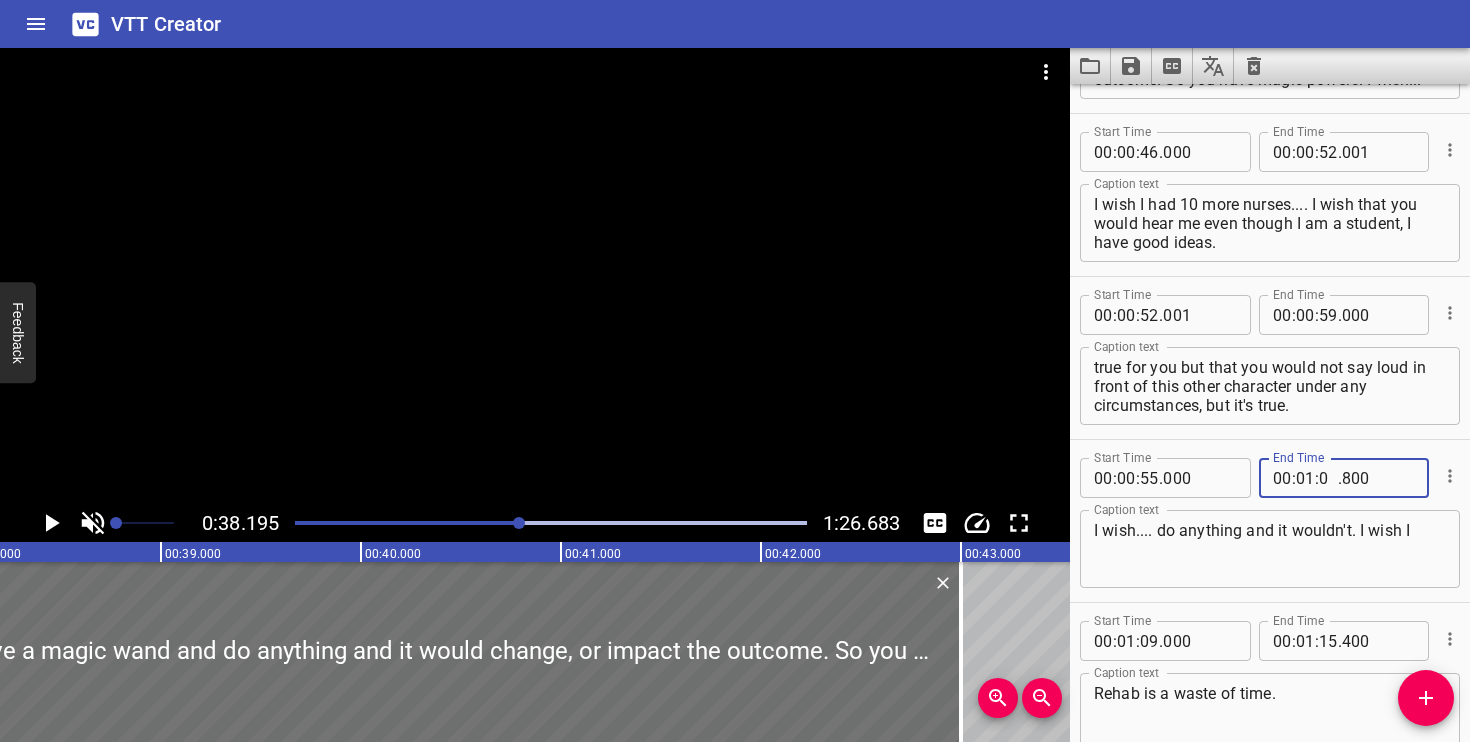 type on "02" 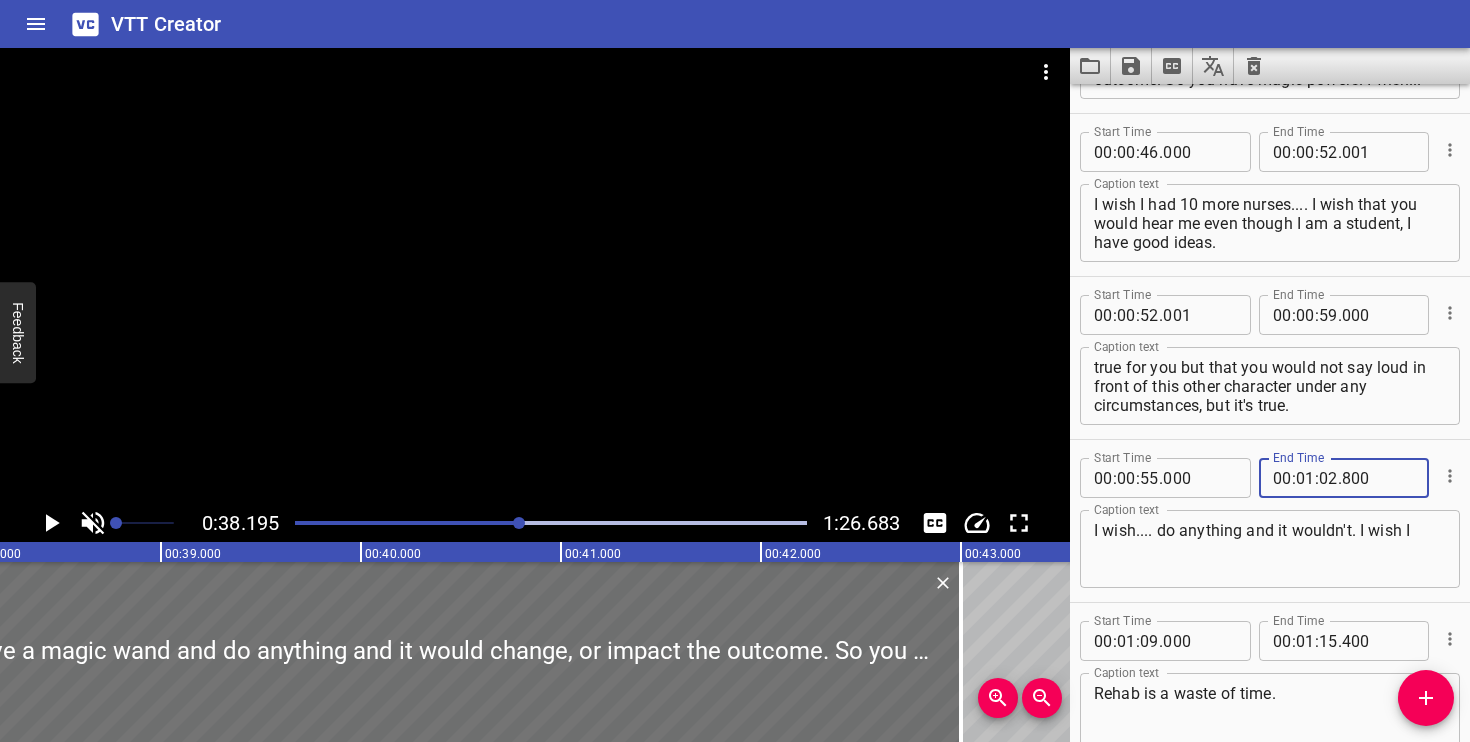 type 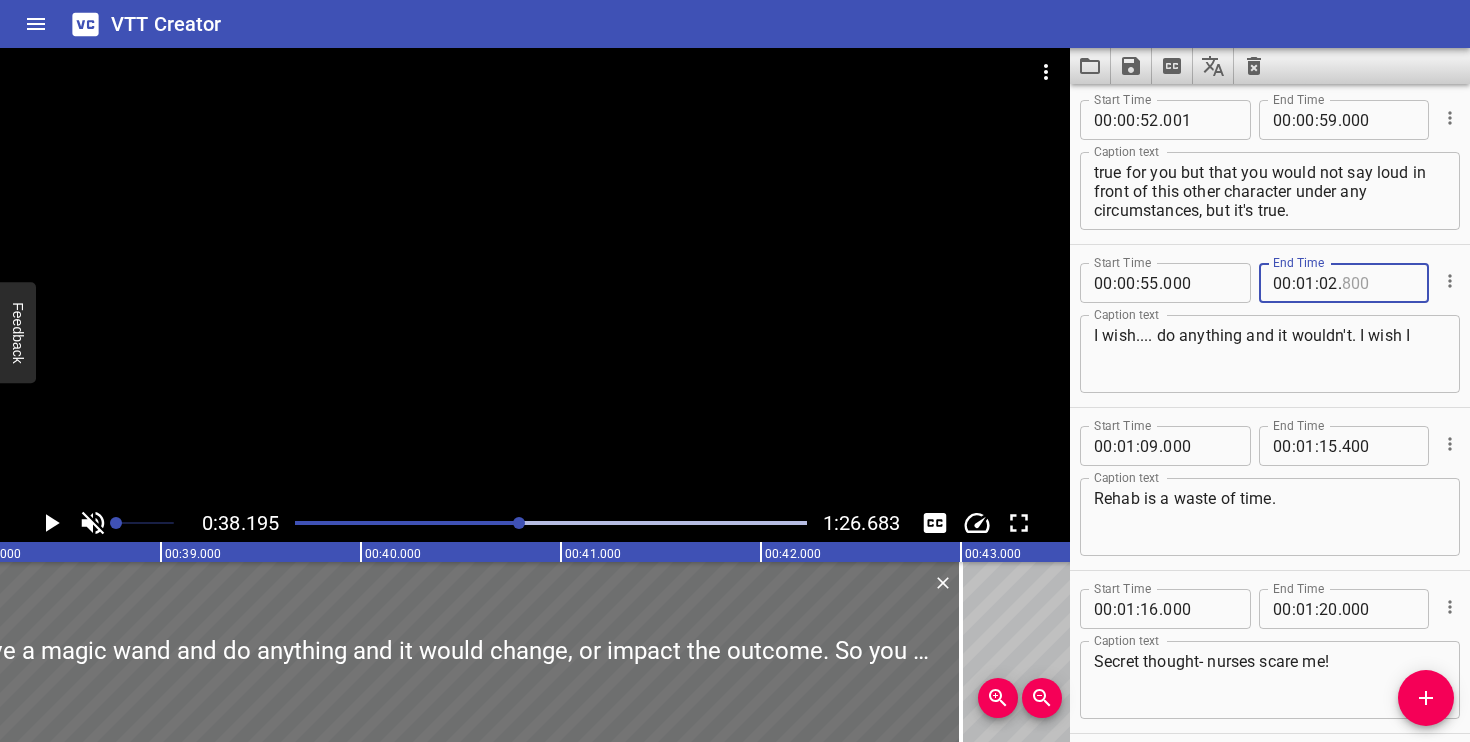 scroll, scrollTop: 740, scrollLeft: 0, axis: vertical 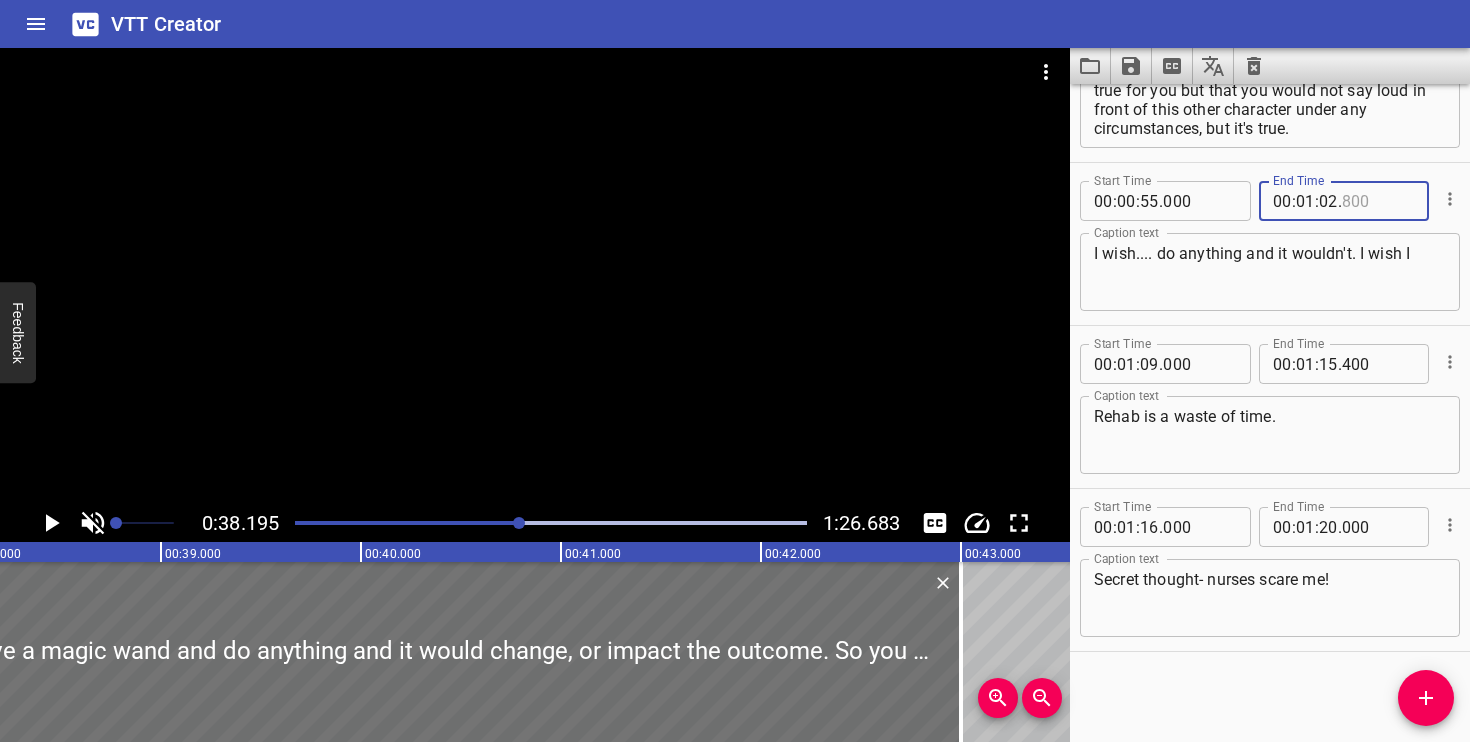 type 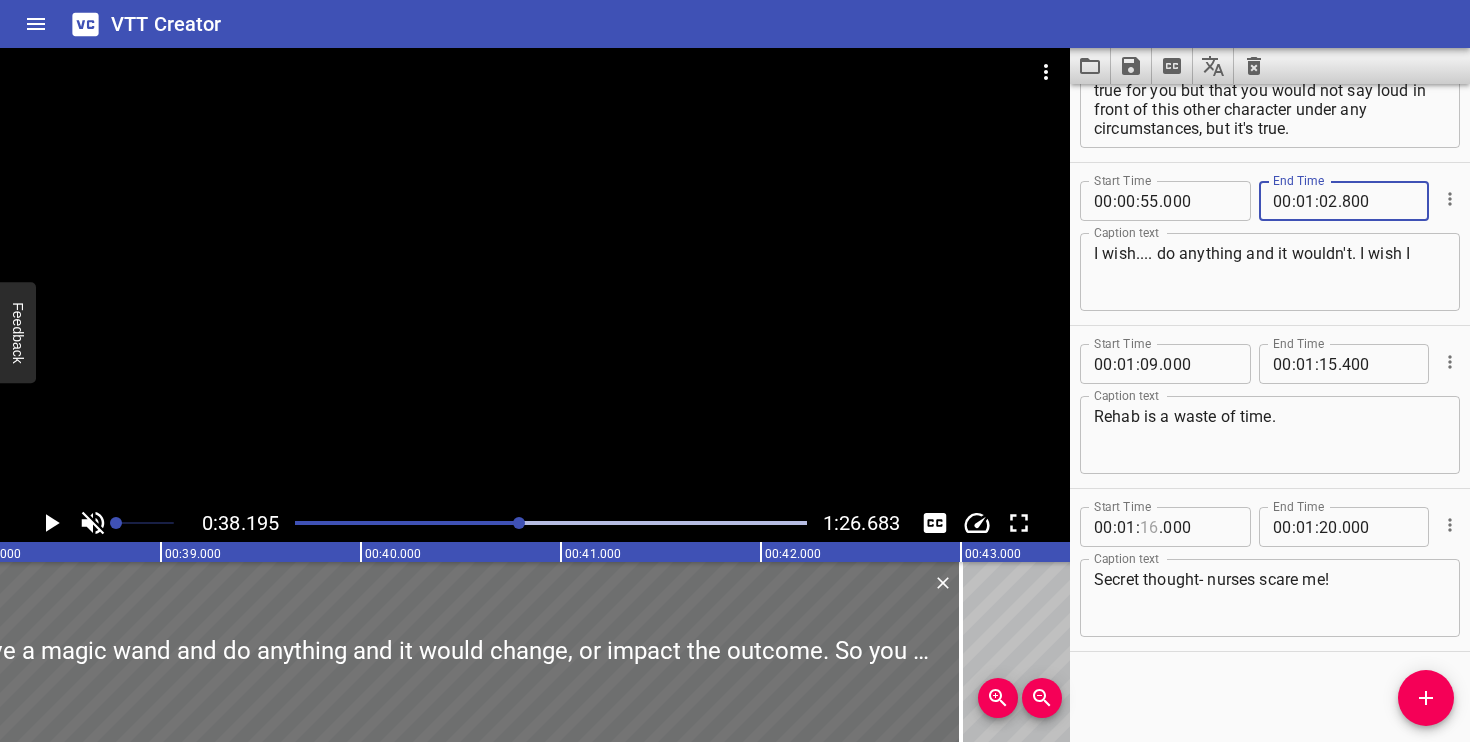 click at bounding box center (1149, 527) 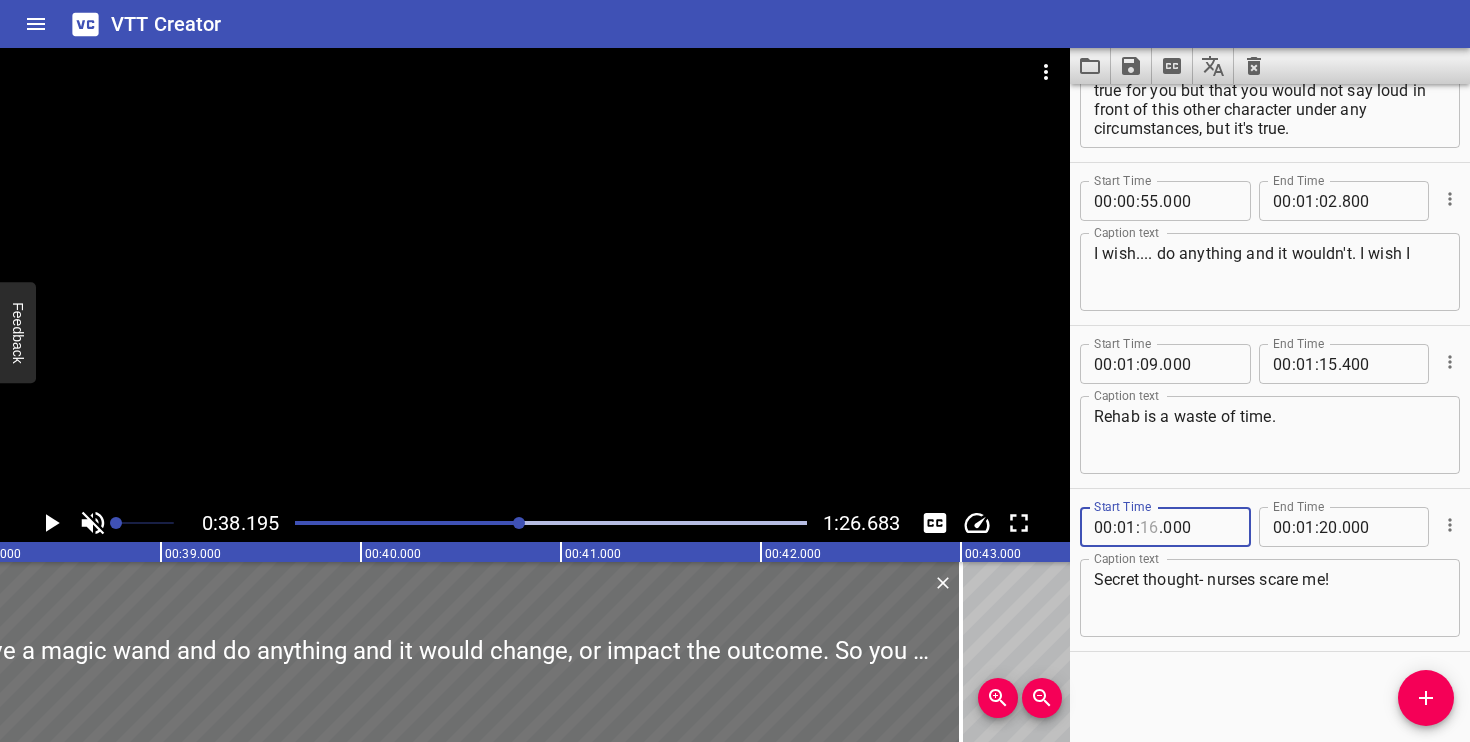 type 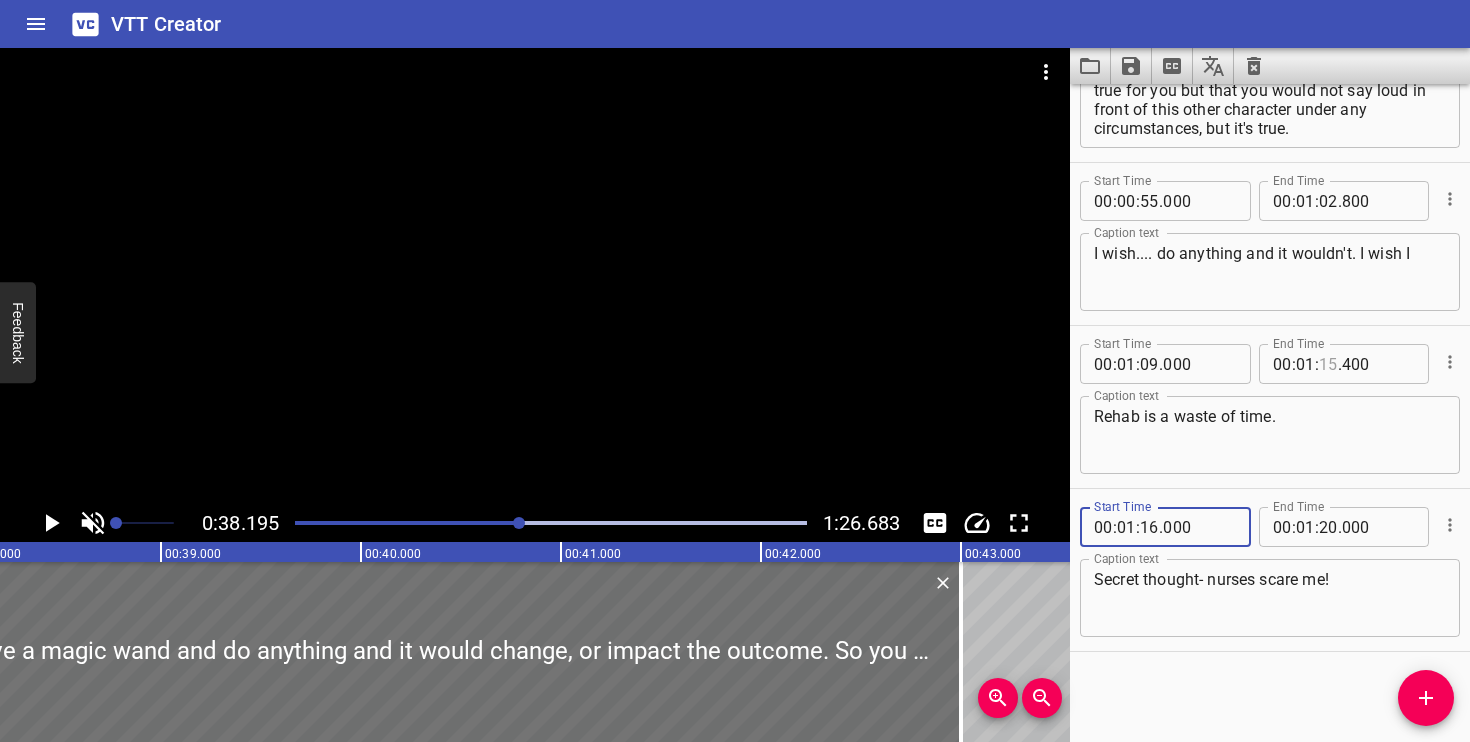click at bounding box center [1328, 364] 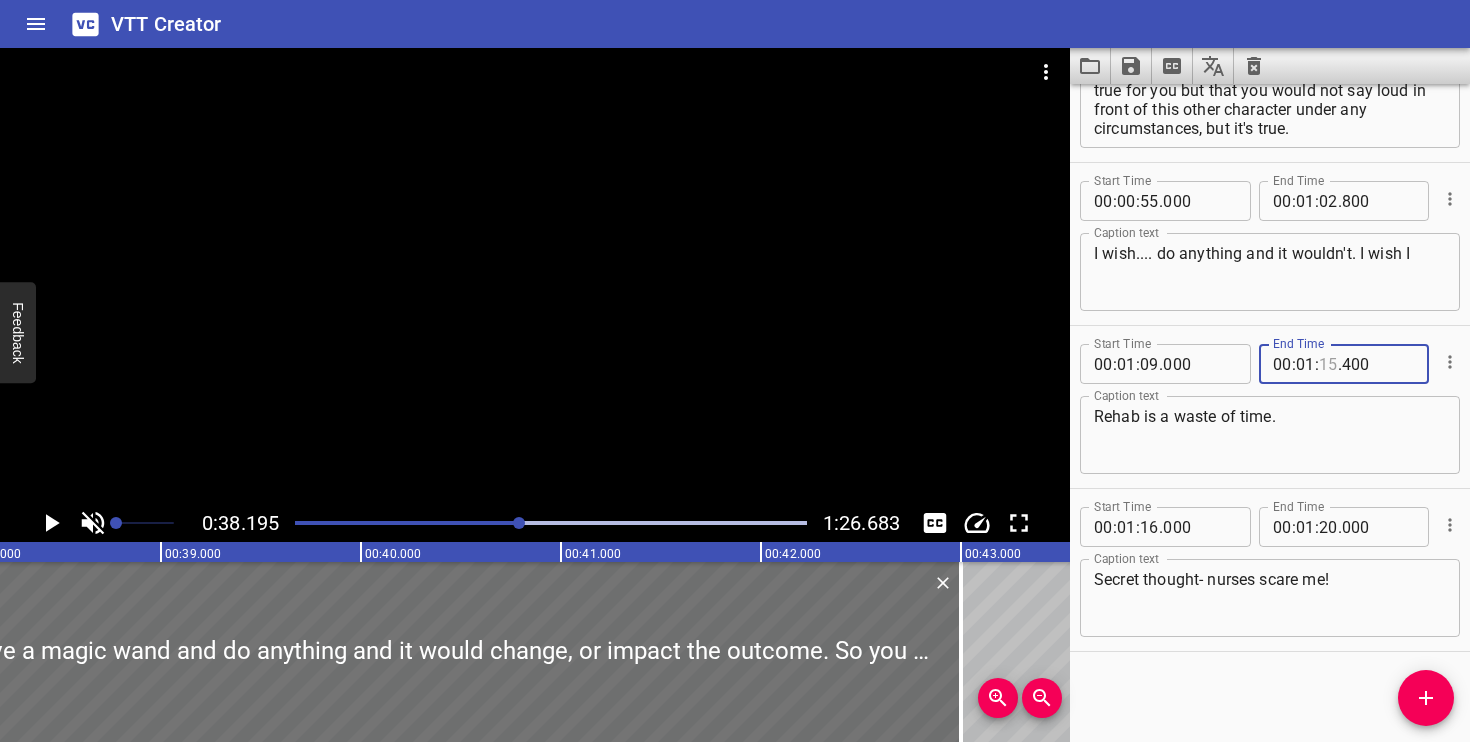 type 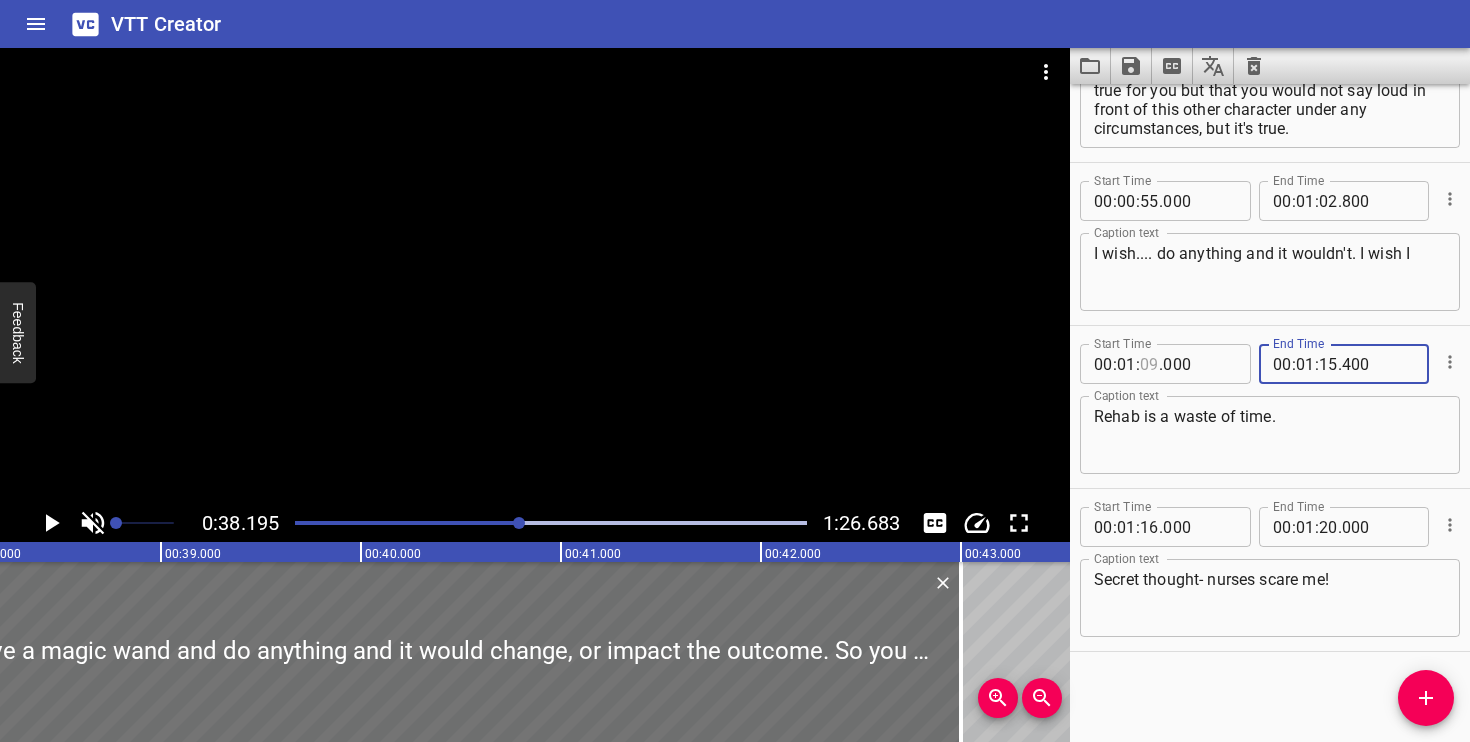 click at bounding box center (1149, 364) 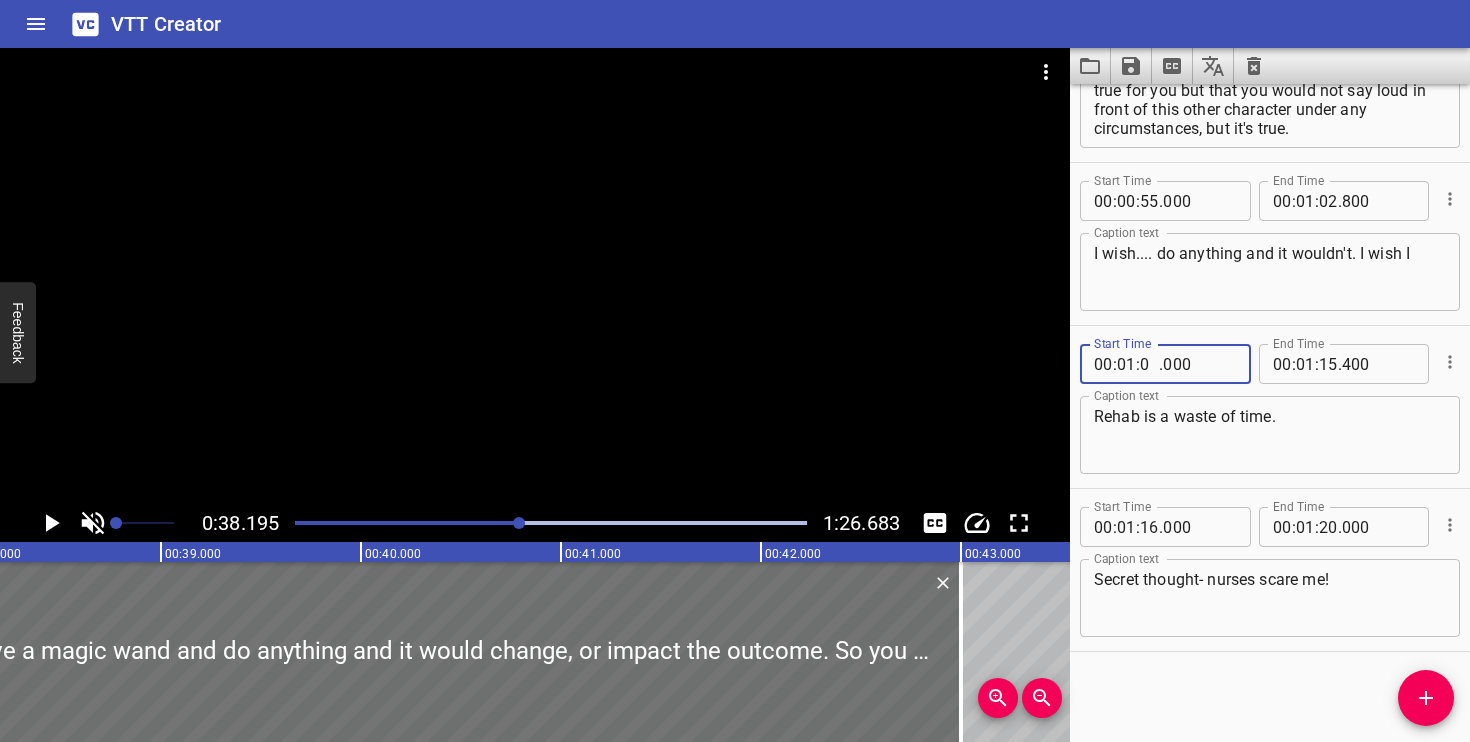 type on "08" 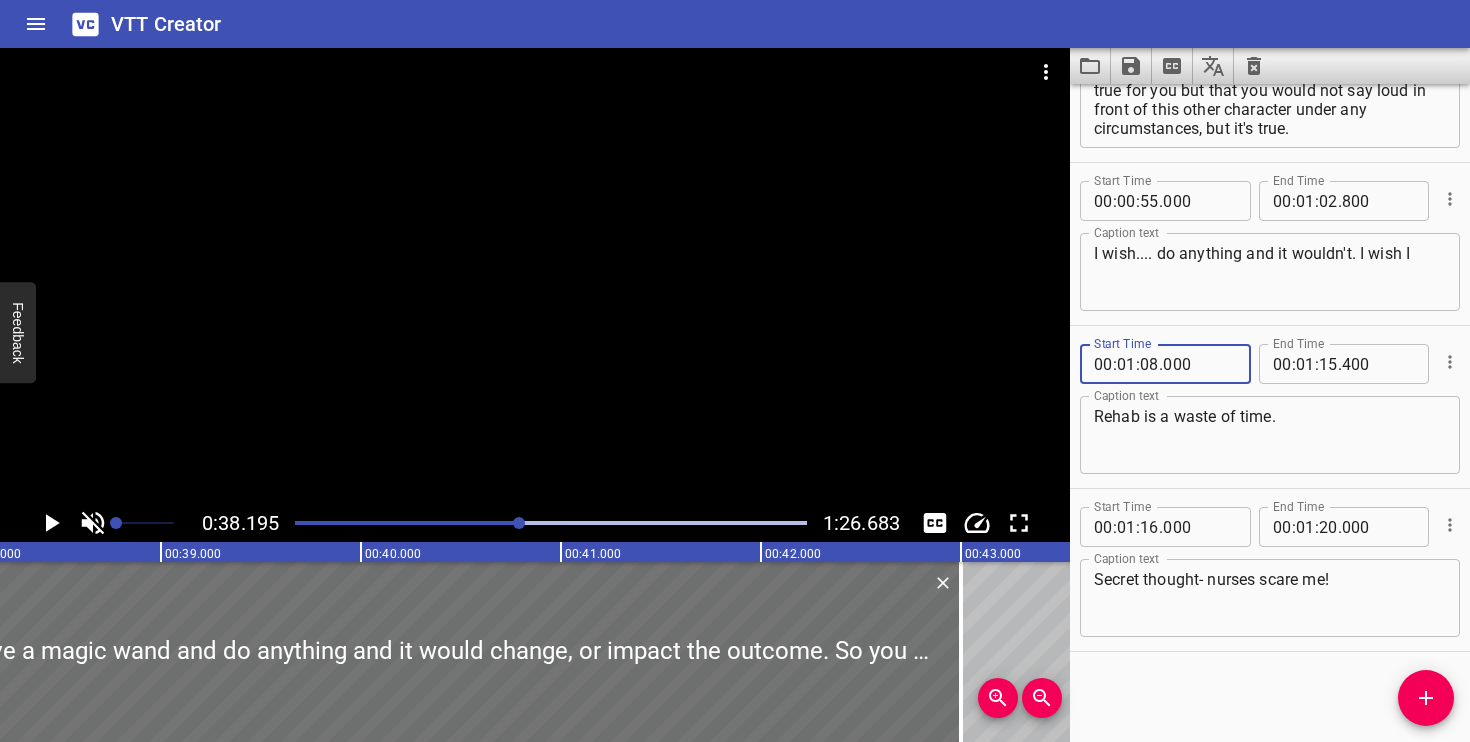type on "000" 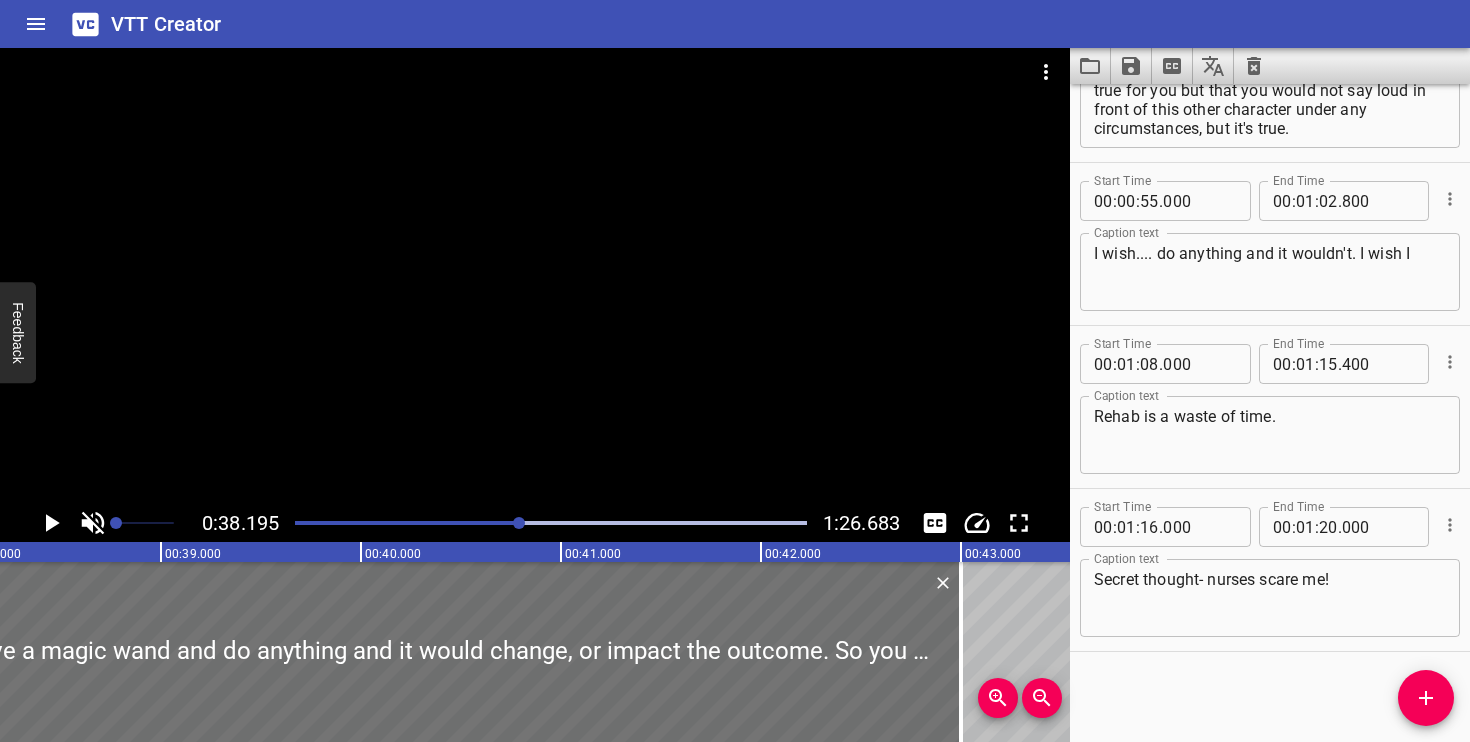 click on "I wish.... do anything and it wouldn't. I wish I Caption text" at bounding box center [1270, 272] 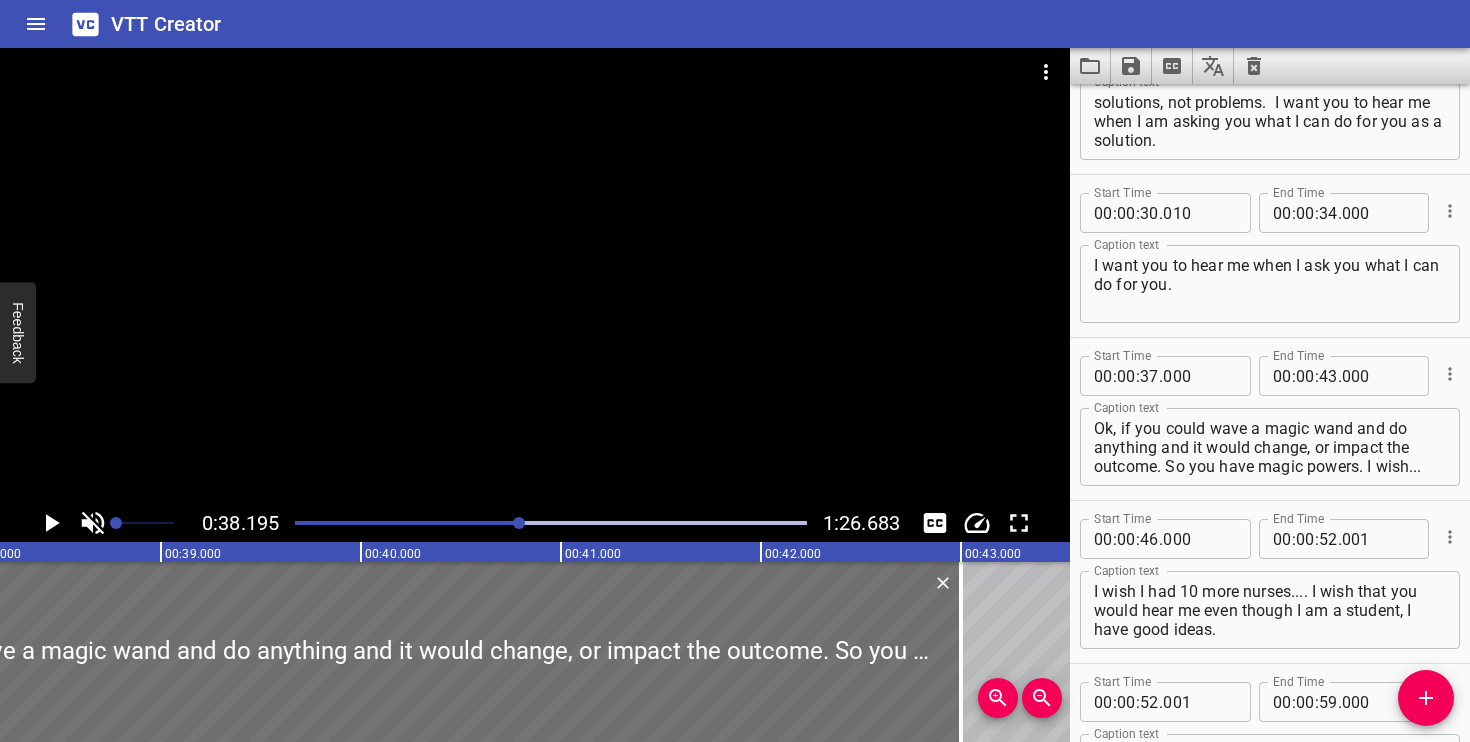 scroll, scrollTop: 0, scrollLeft: 0, axis: both 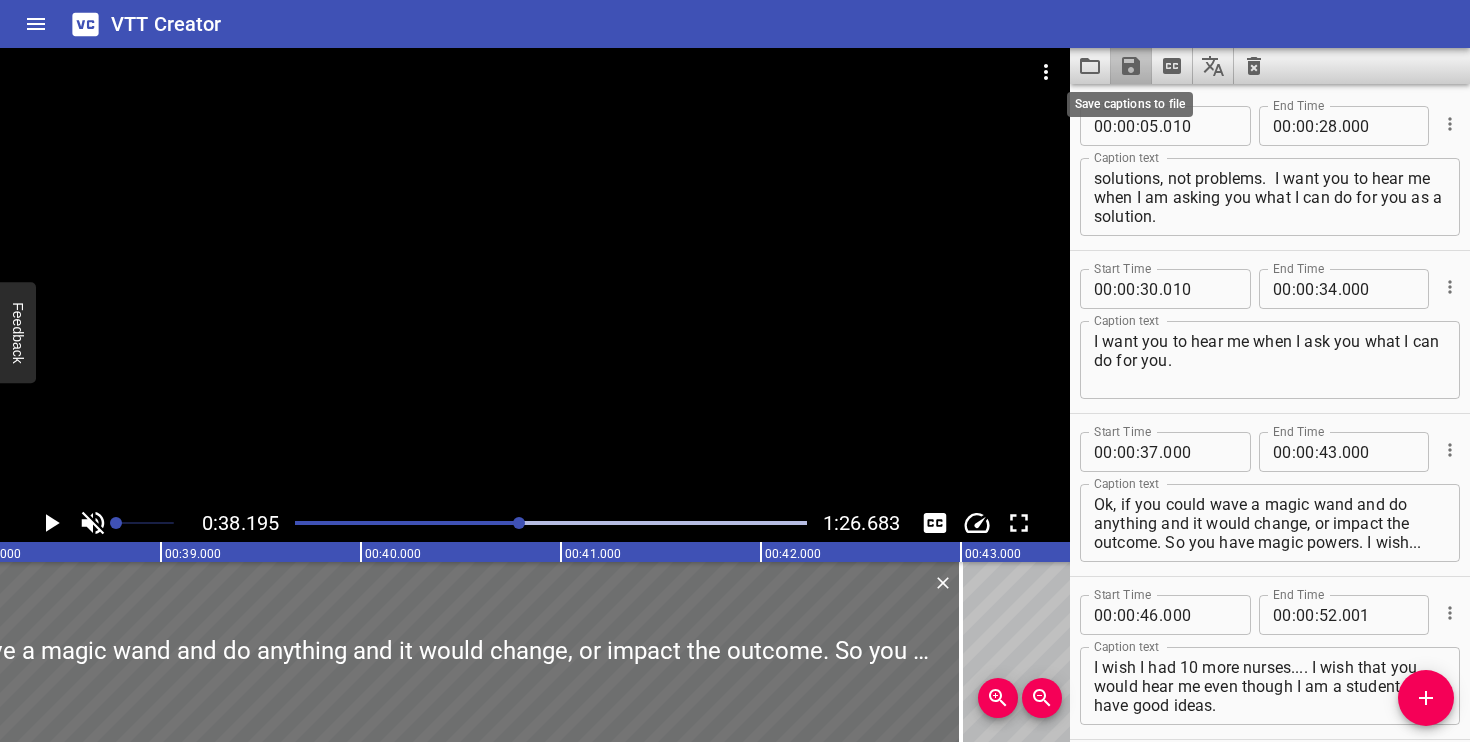 click 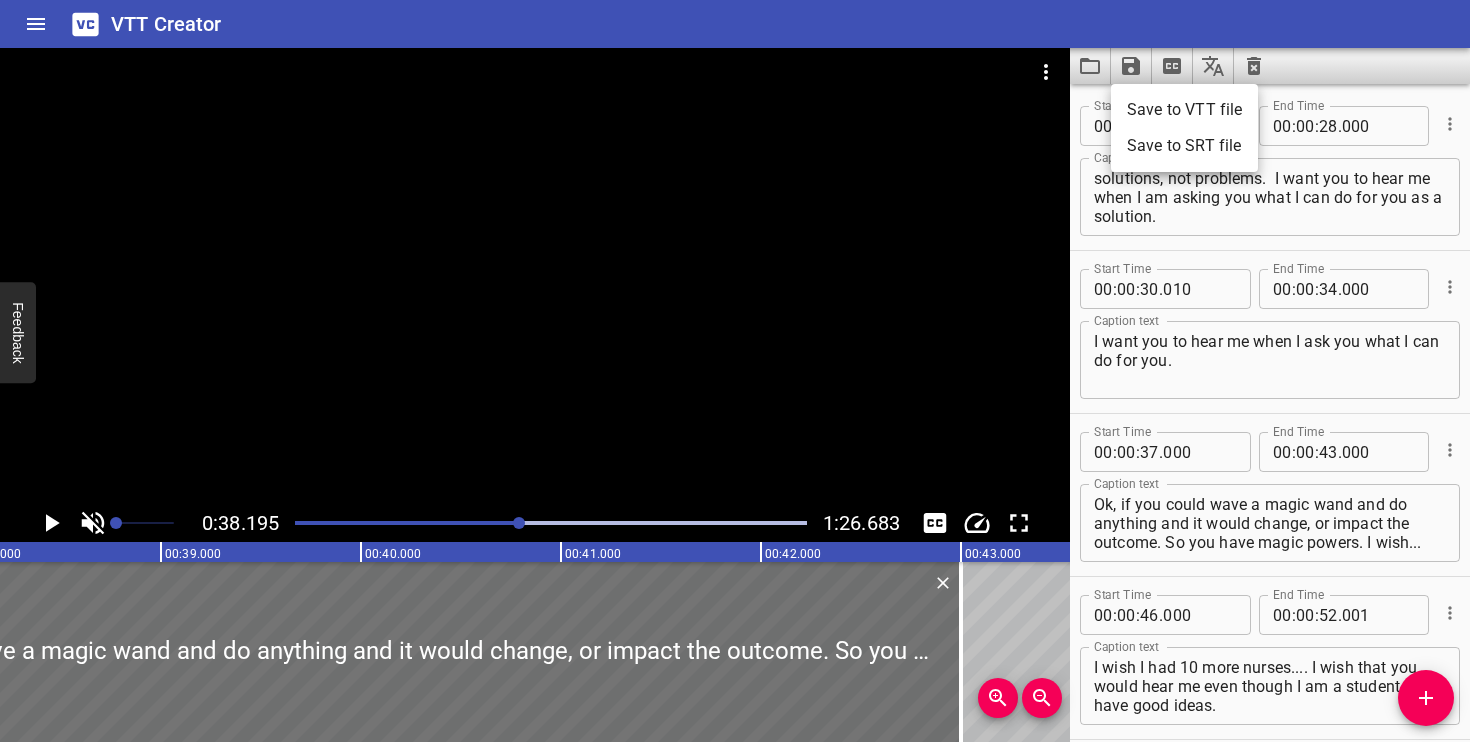 click on "Save to VTT file" at bounding box center [1184, 110] 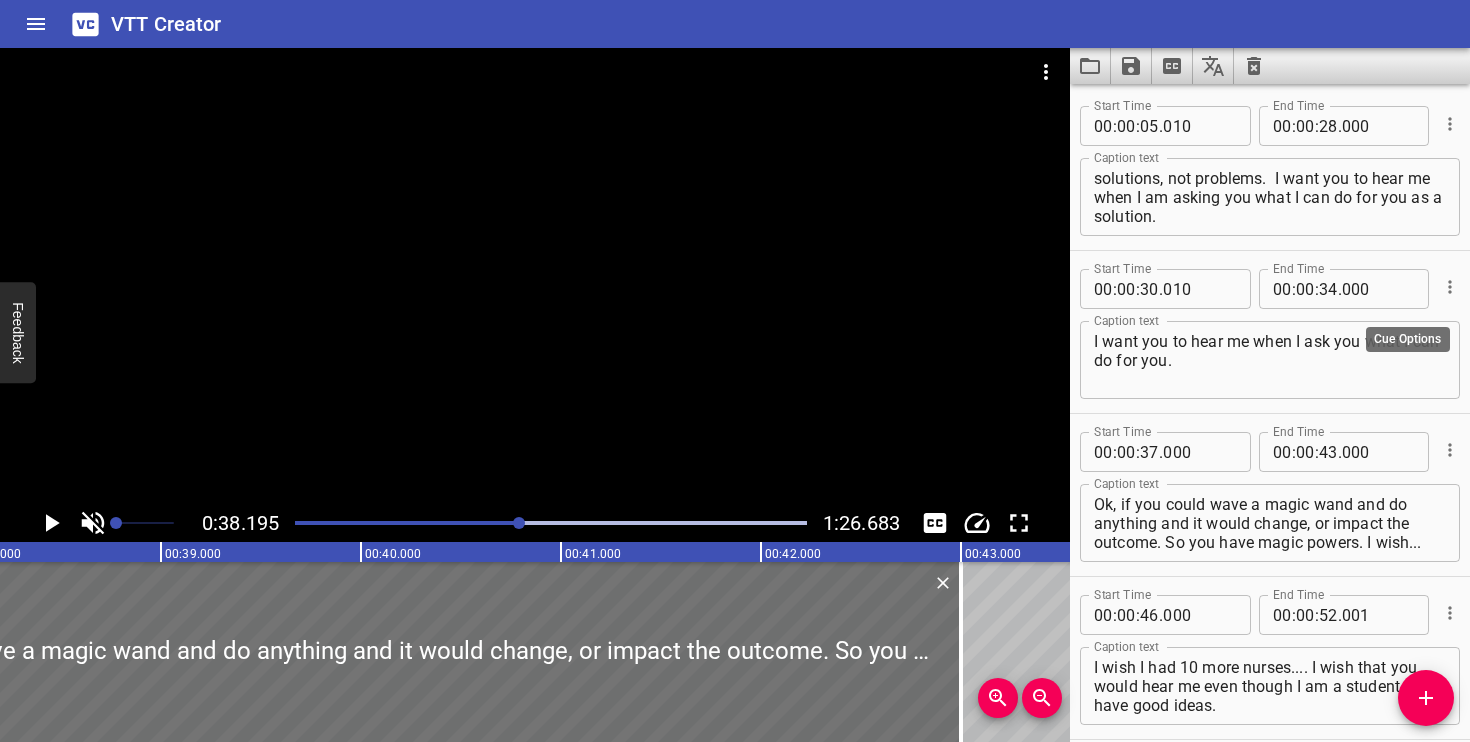 click 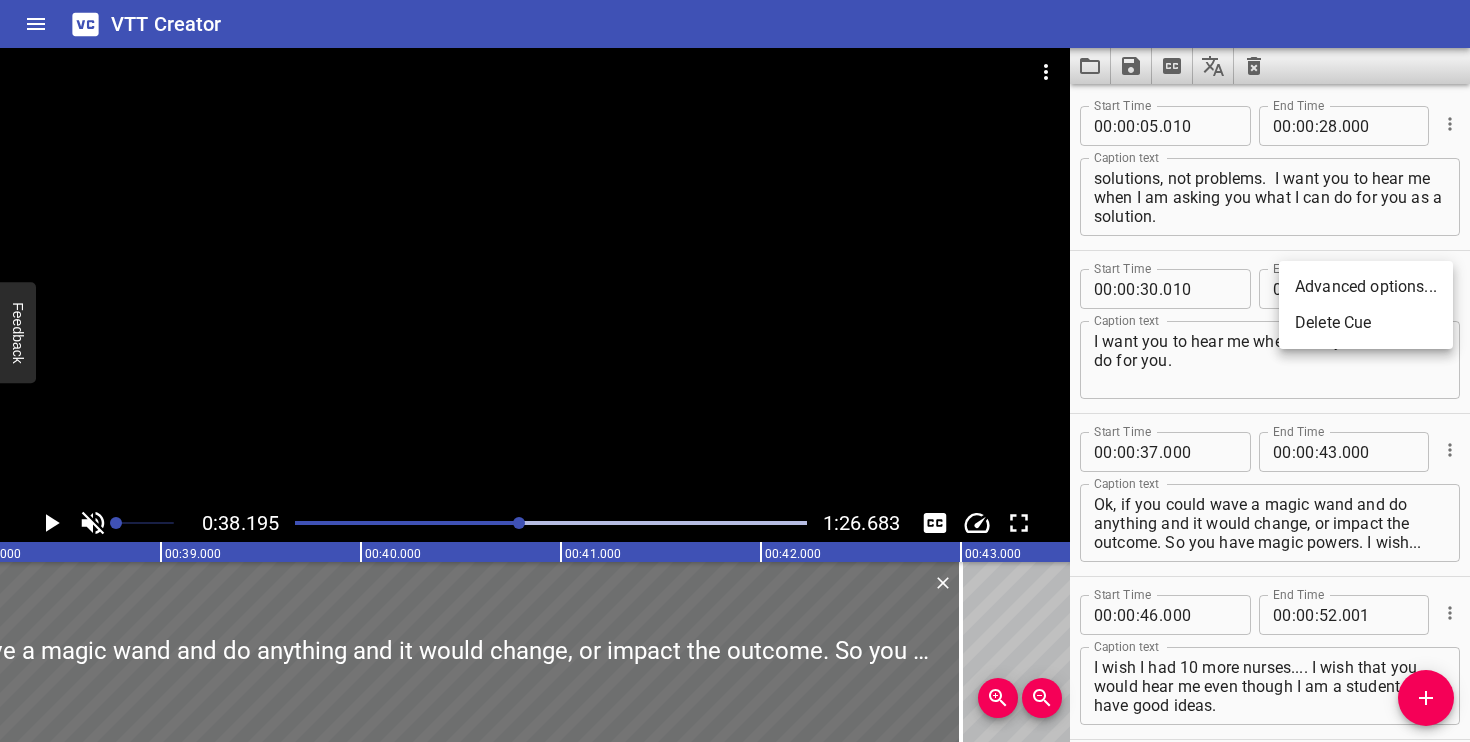 click on "Delete Cue" at bounding box center [1366, 323] 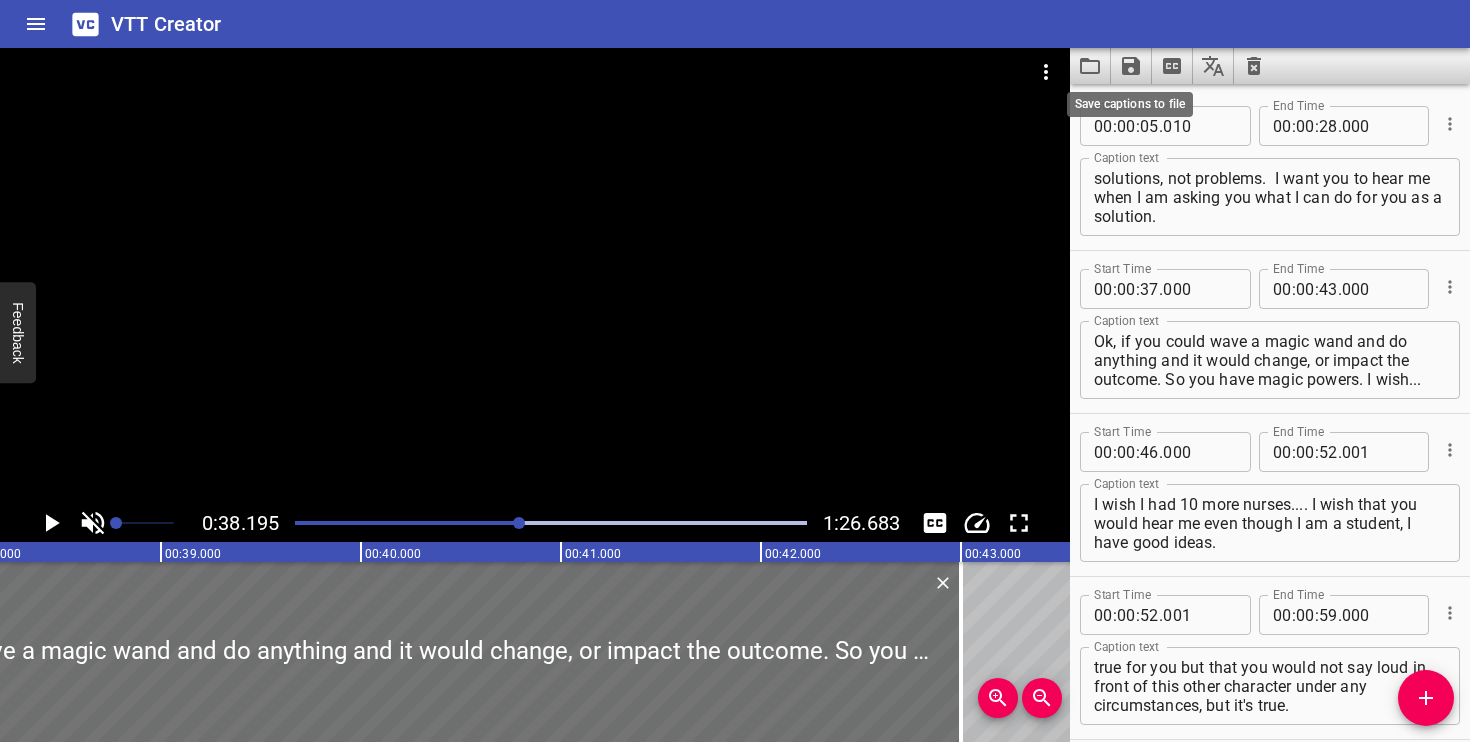 click 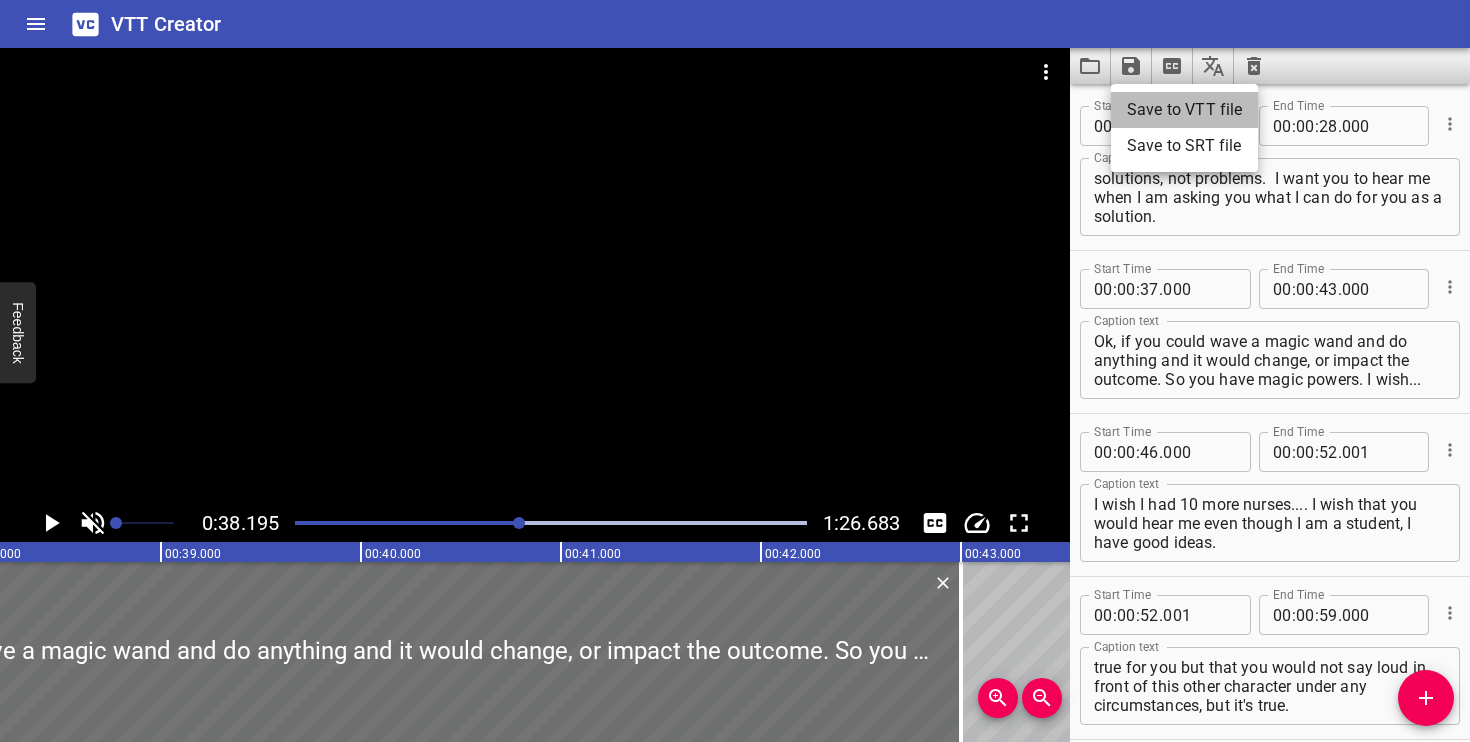 click on "Save to VTT file" at bounding box center [1184, 110] 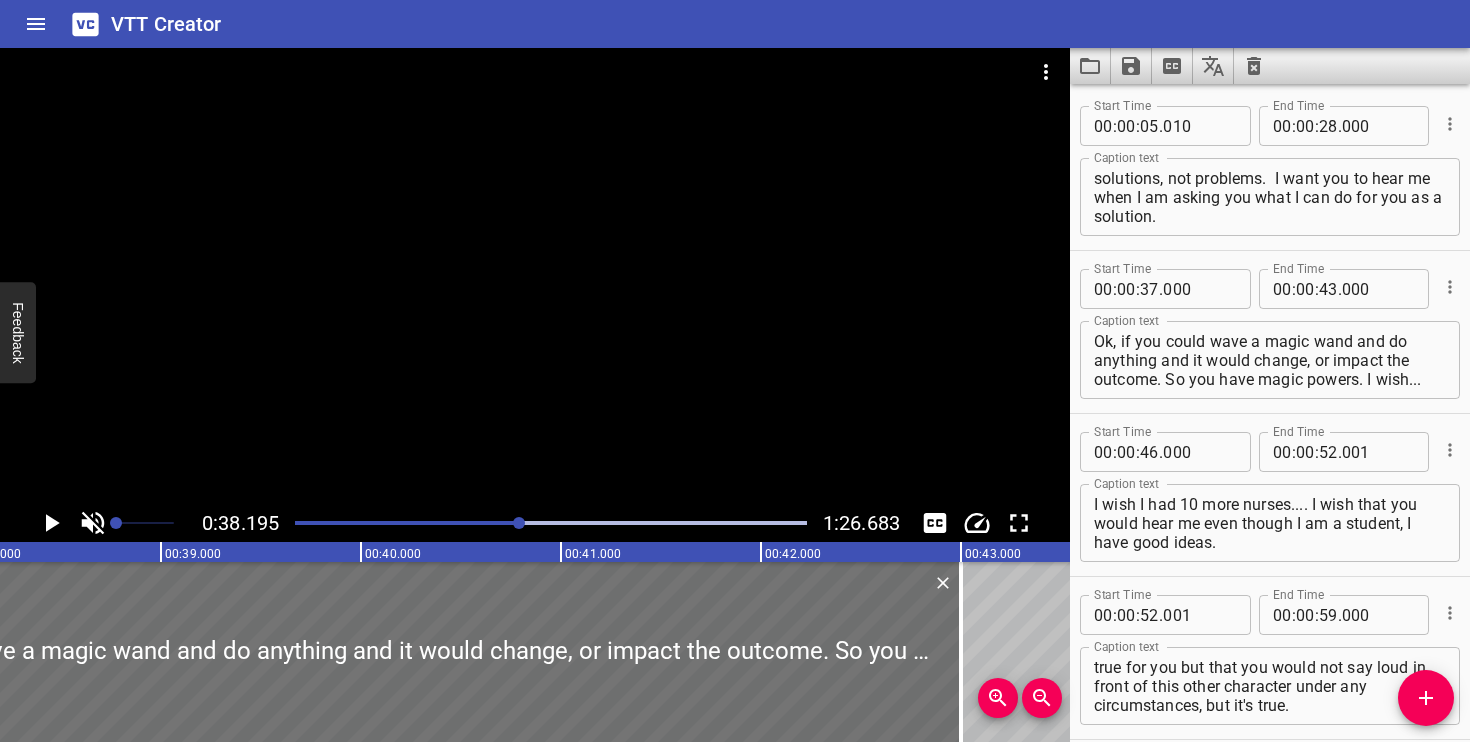 scroll, scrollTop: 0, scrollLeft: 0, axis: both 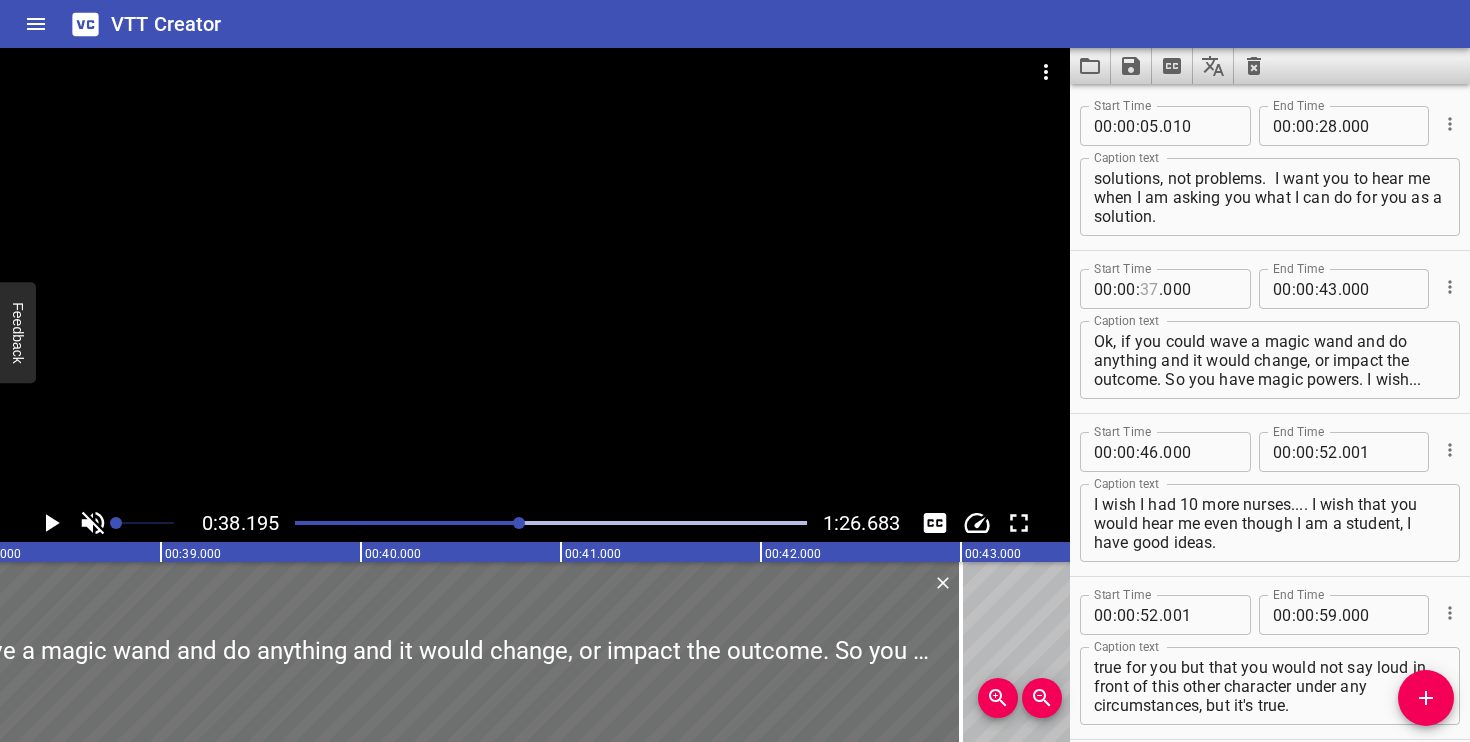 click at bounding box center [1149, 289] 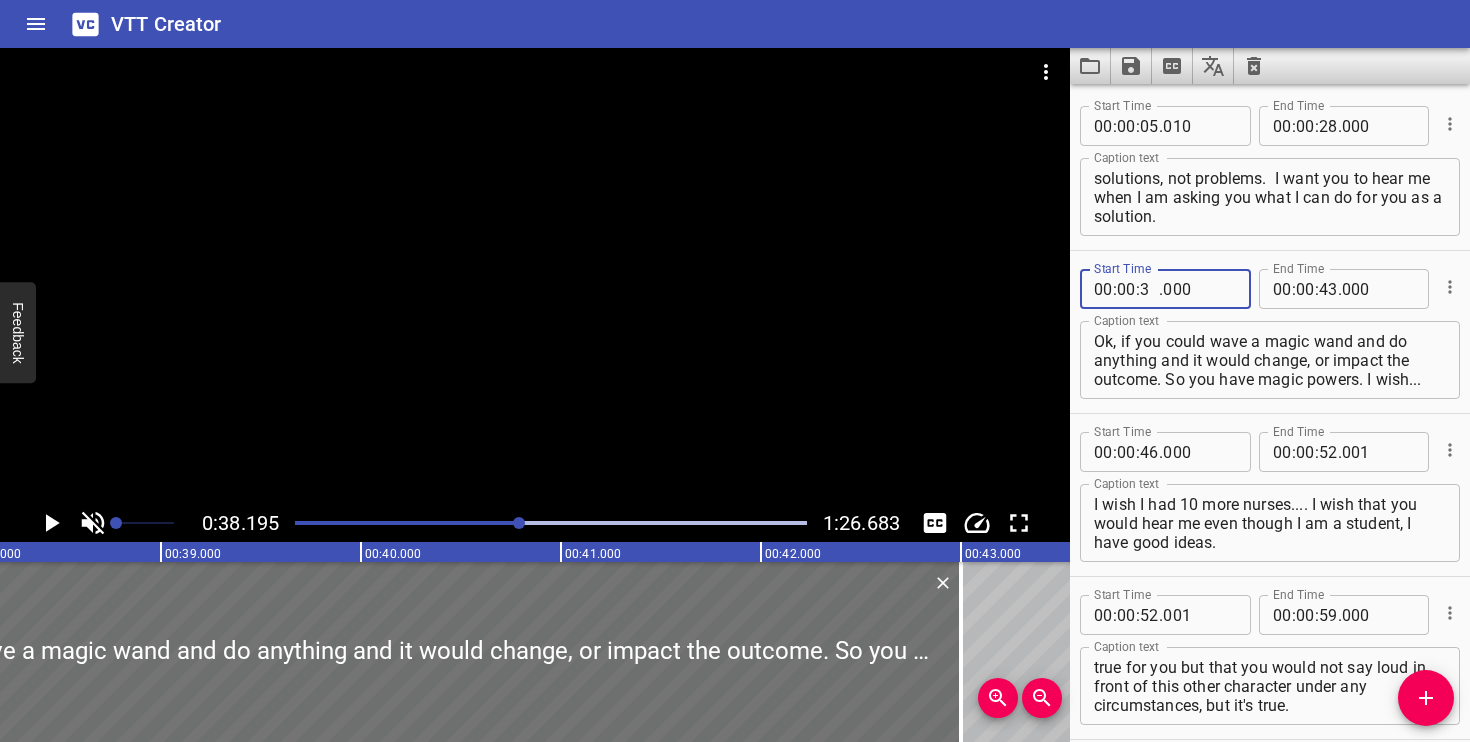 type on "32" 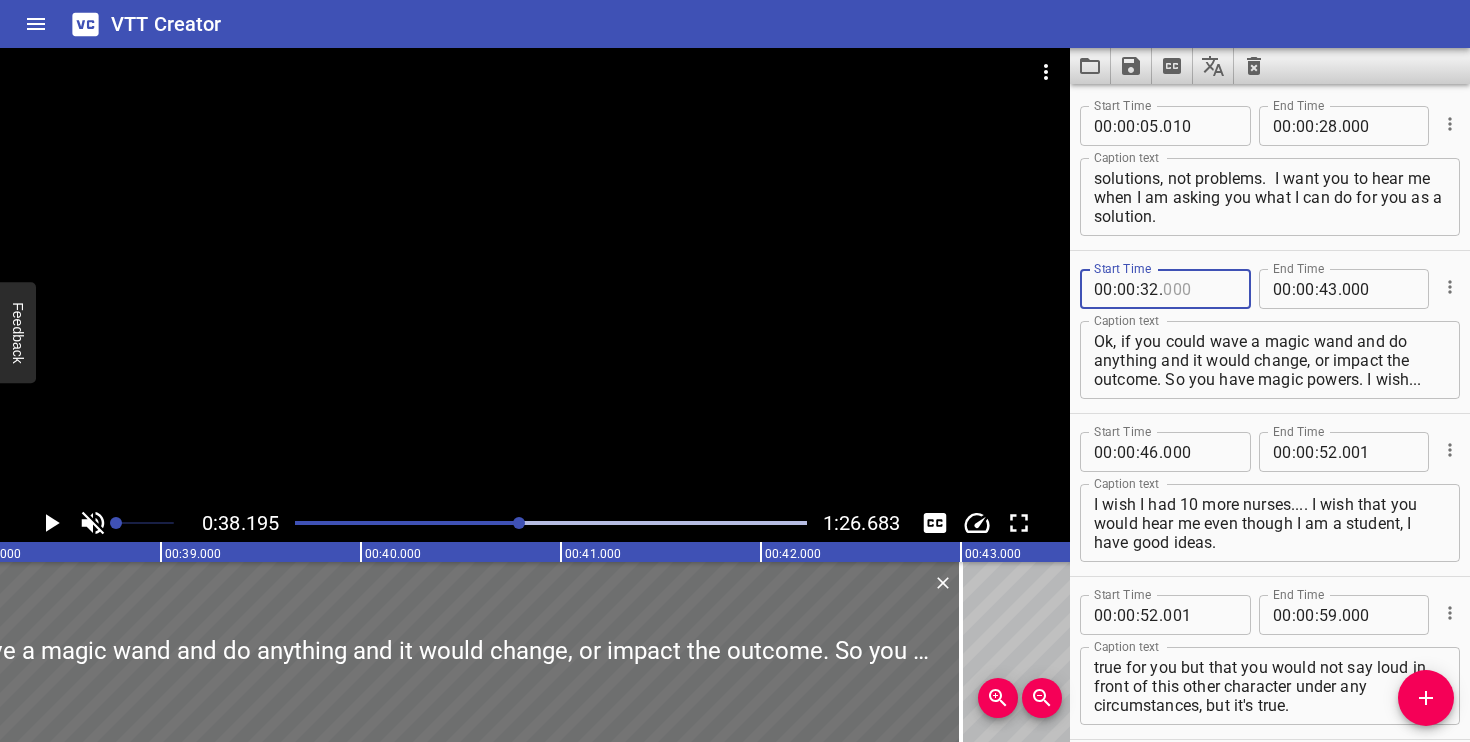 type on "000" 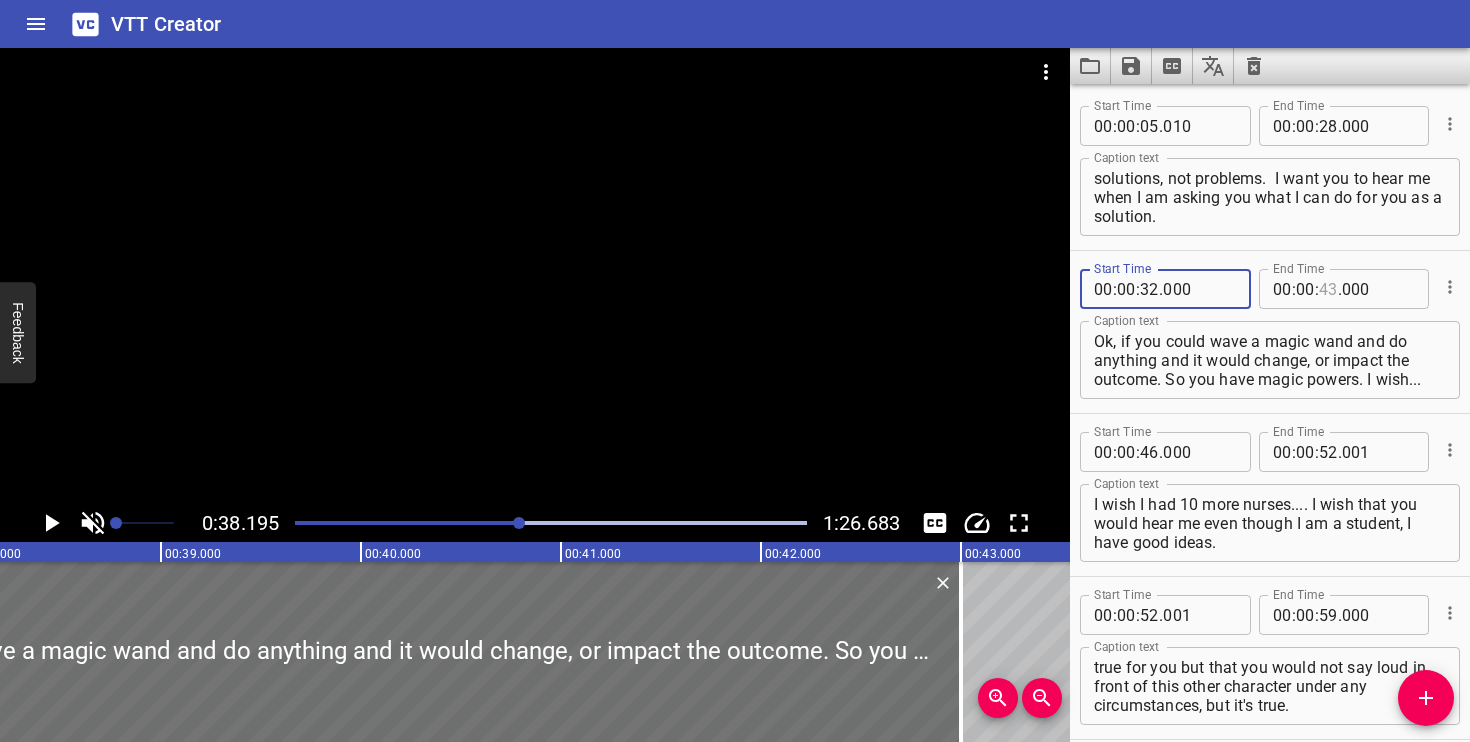 click at bounding box center (1328, 289) 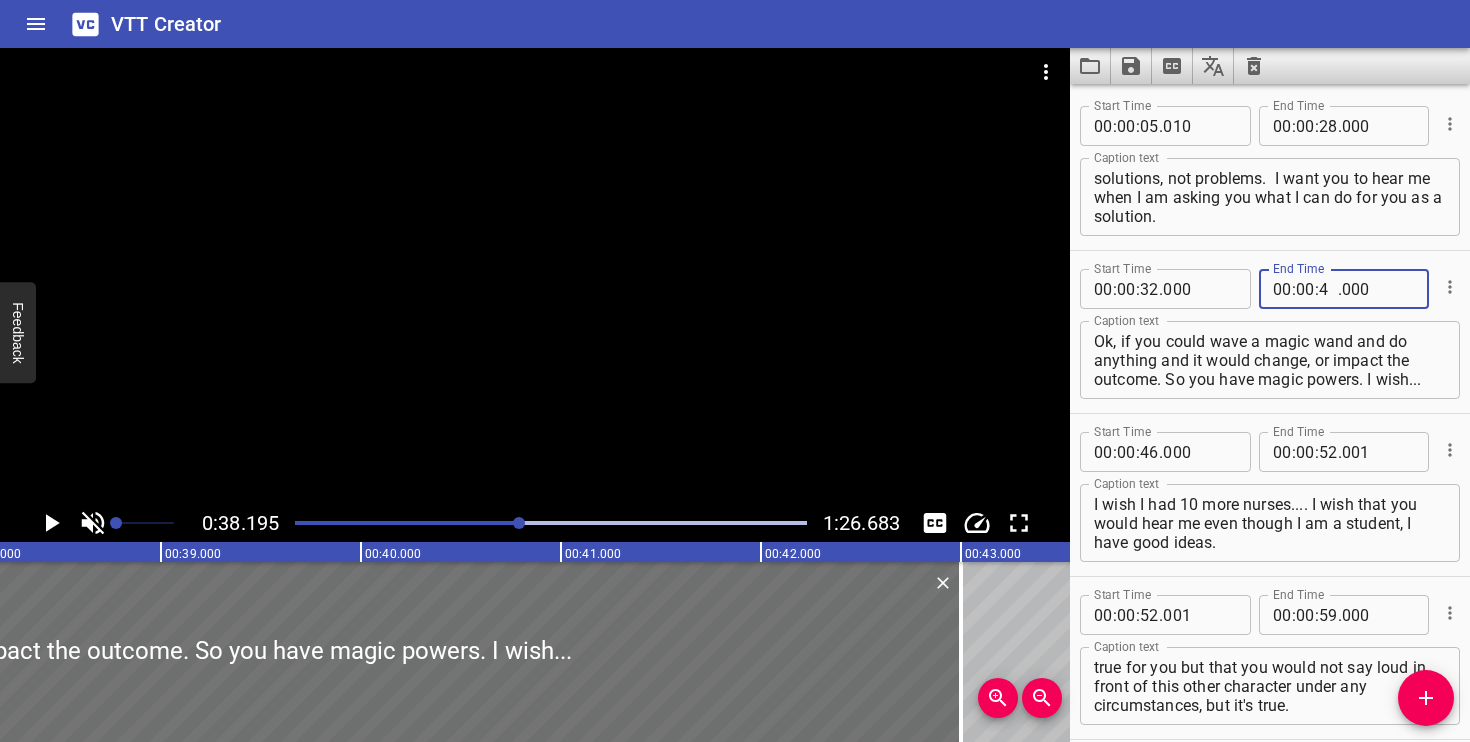 type on "40" 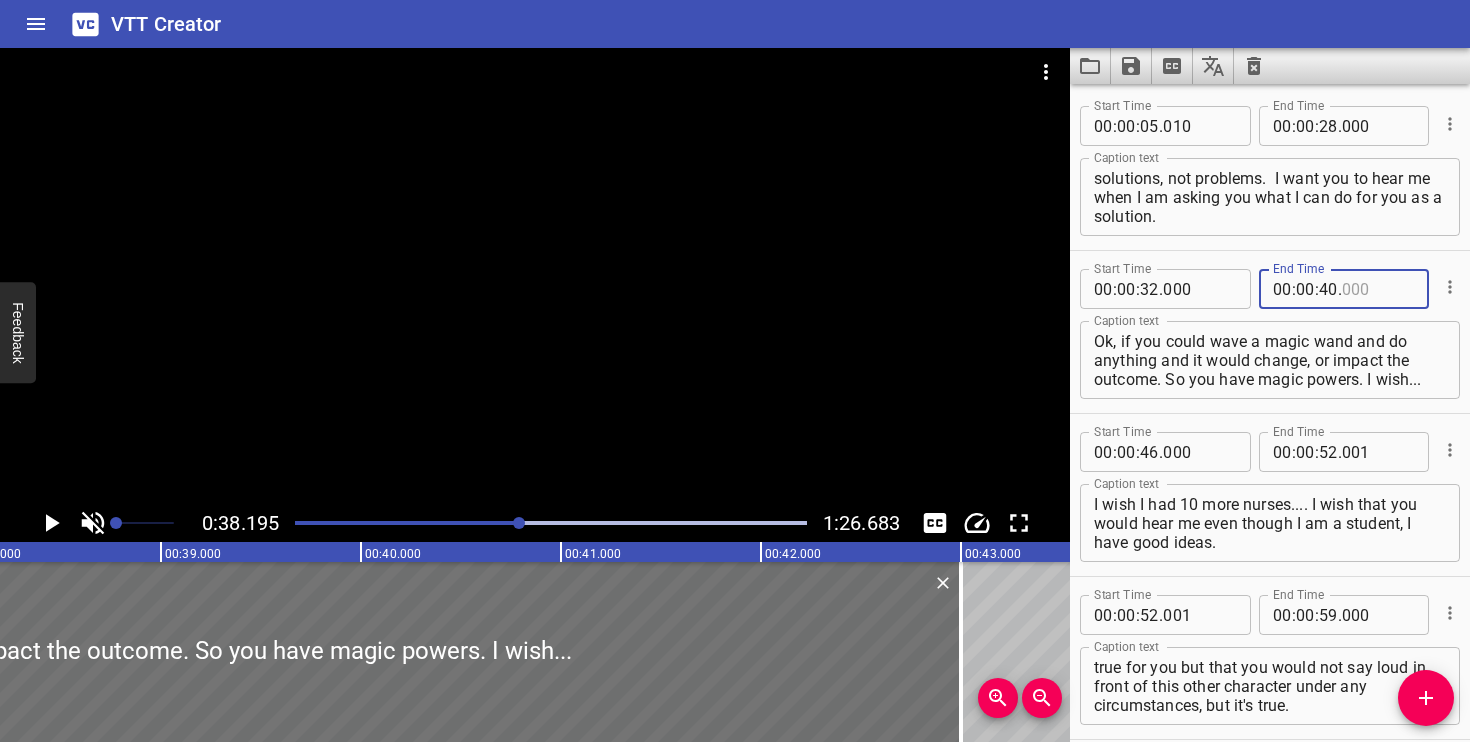 type on "000" 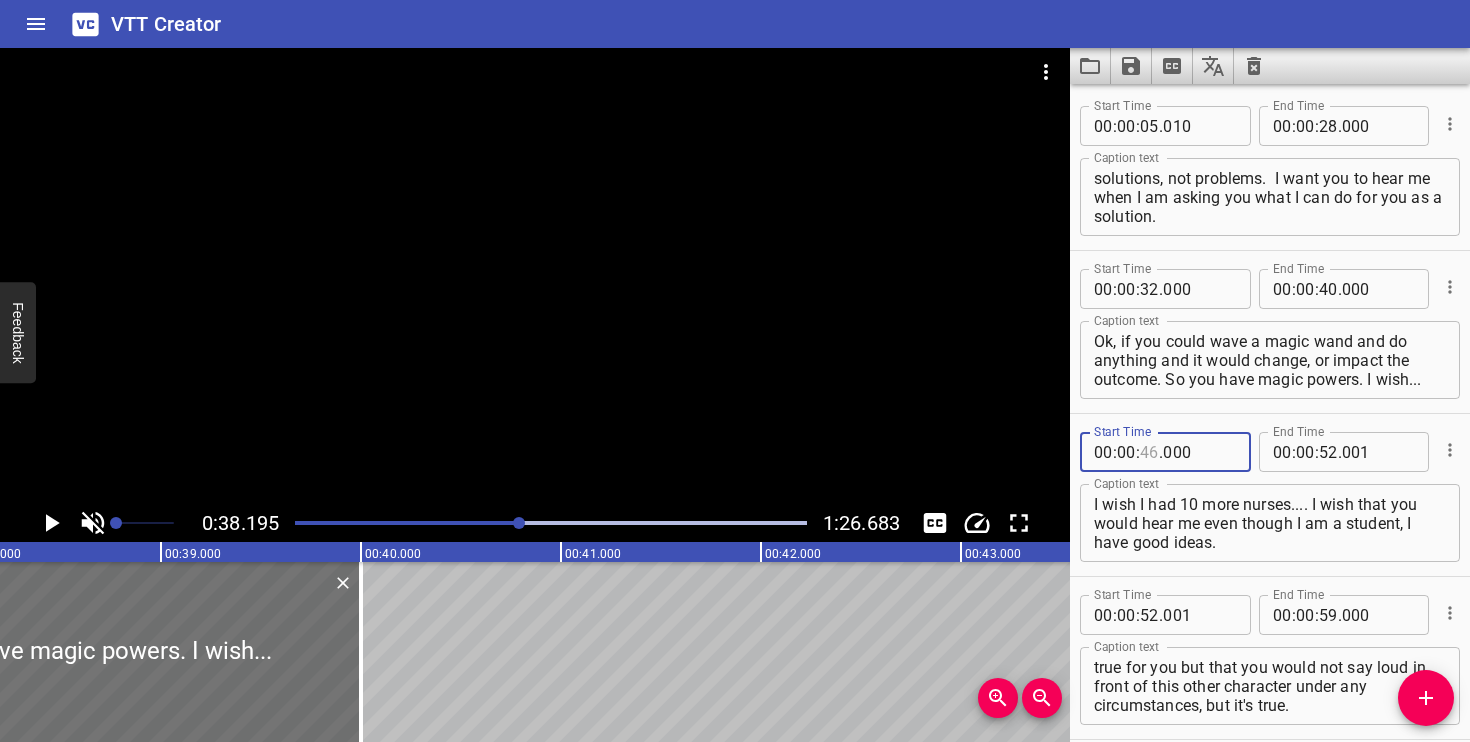 click at bounding box center [1149, 452] 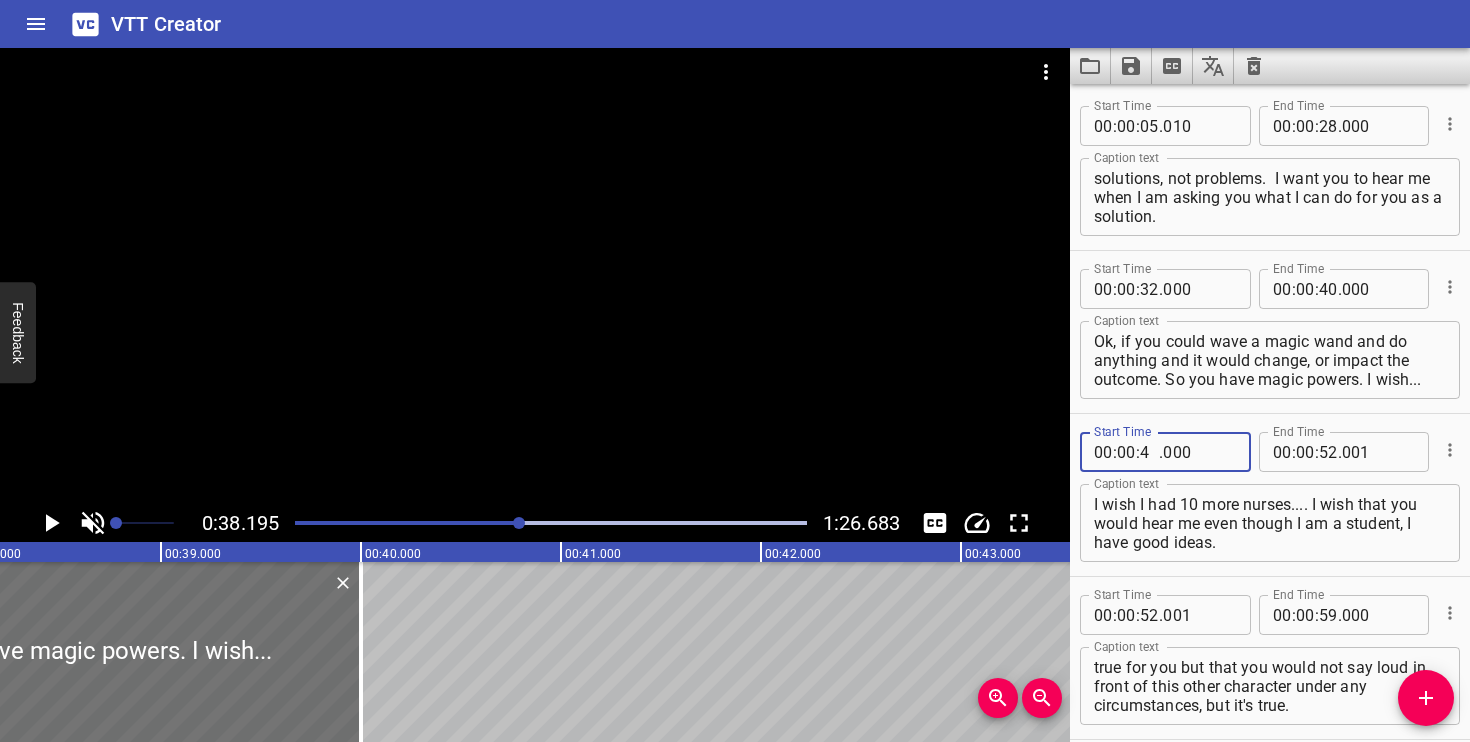 type on "42" 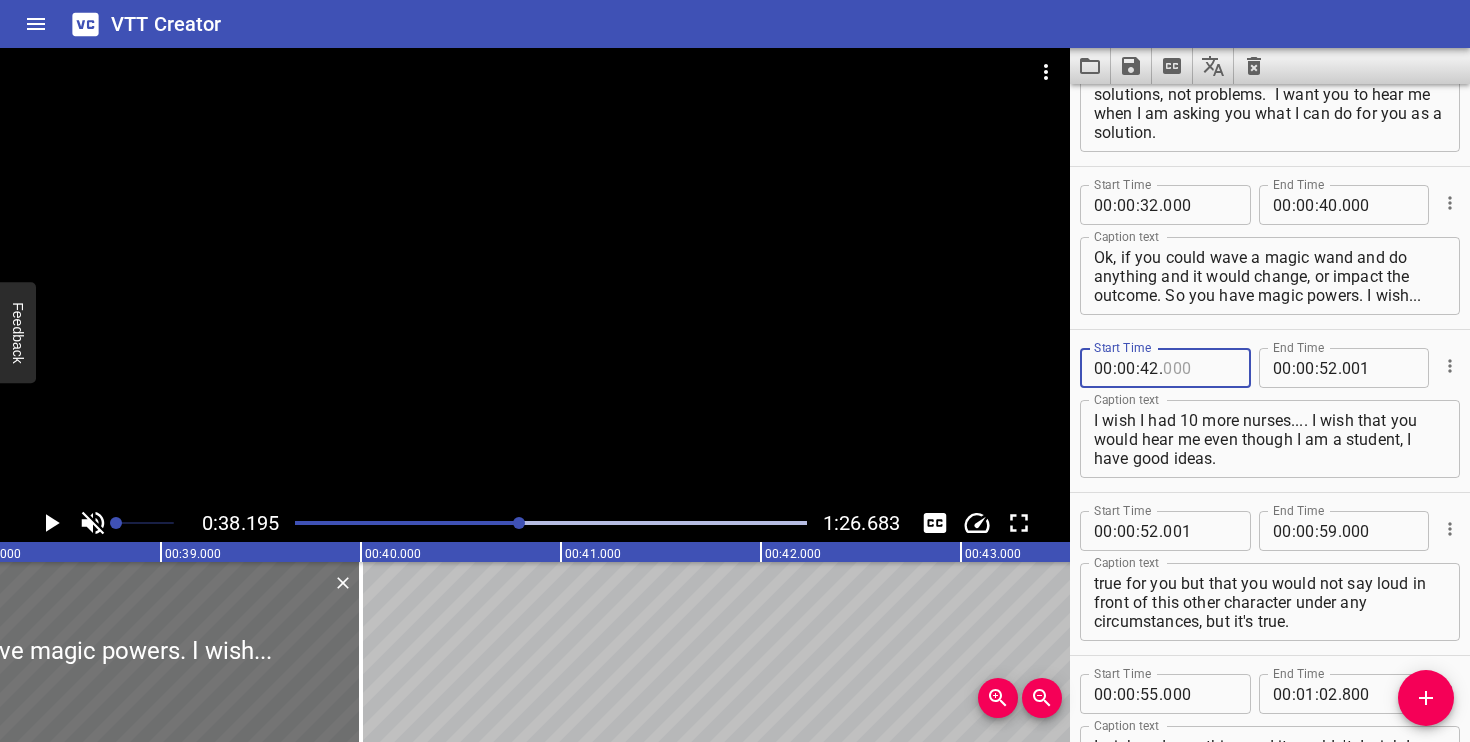scroll, scrollTop: 86, scrollLeft: 0, axis: vertical 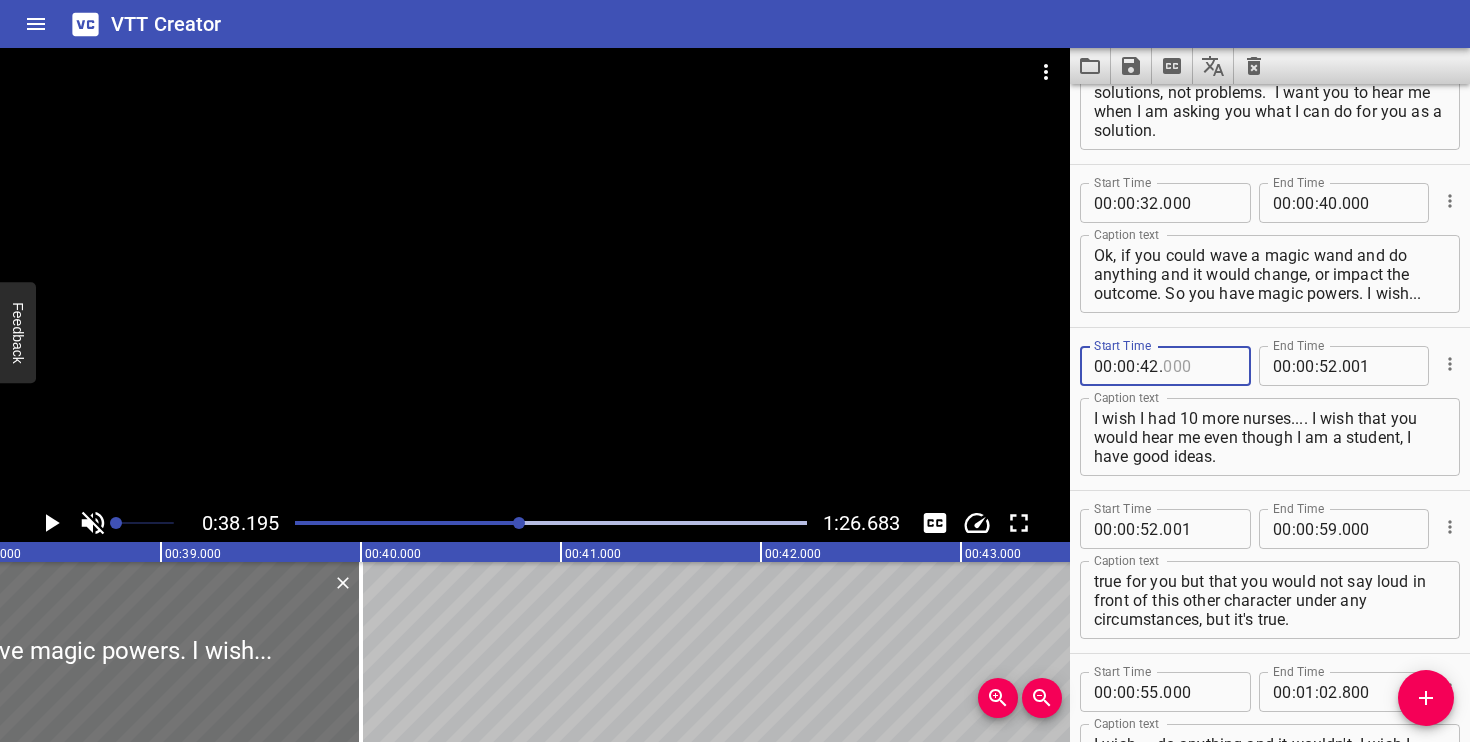 type on "000" 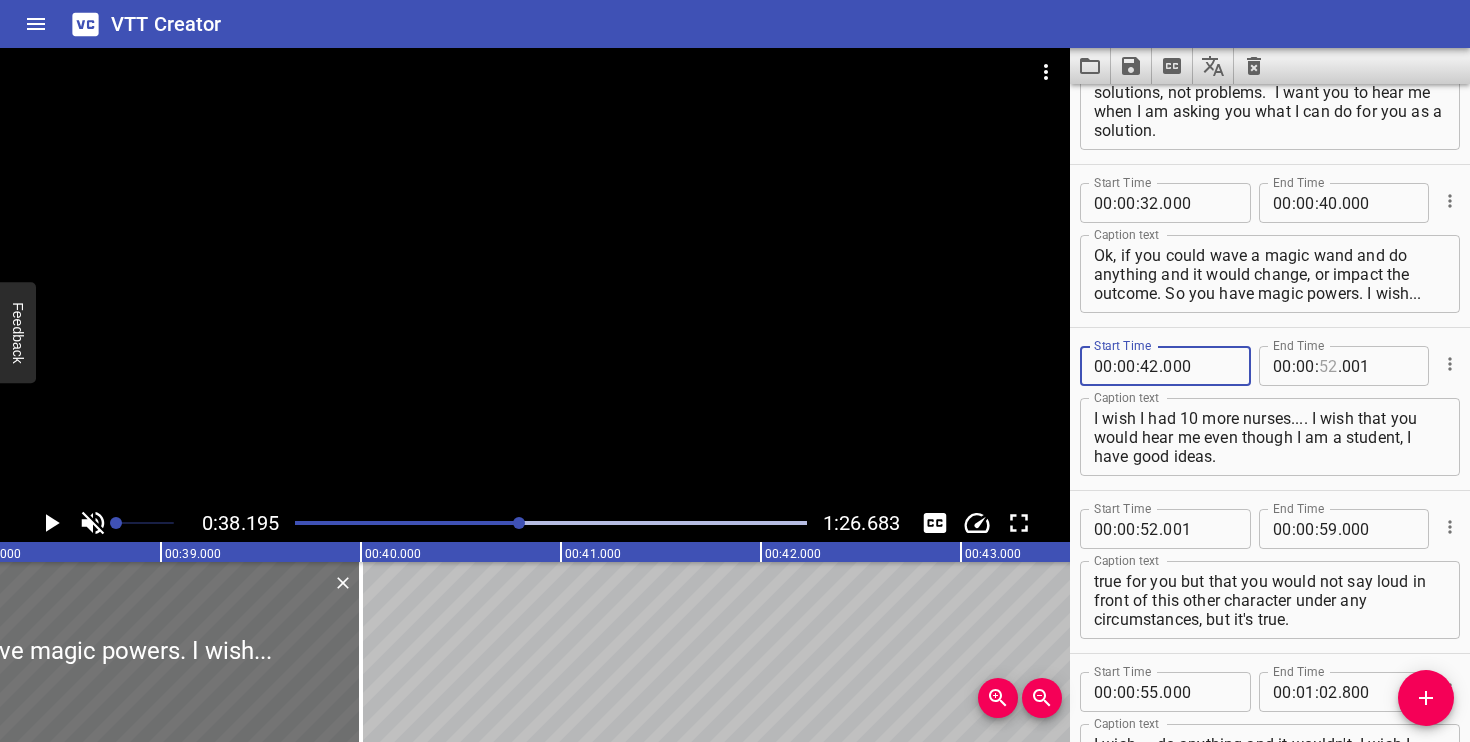 click at bounding box center [1328, 366] 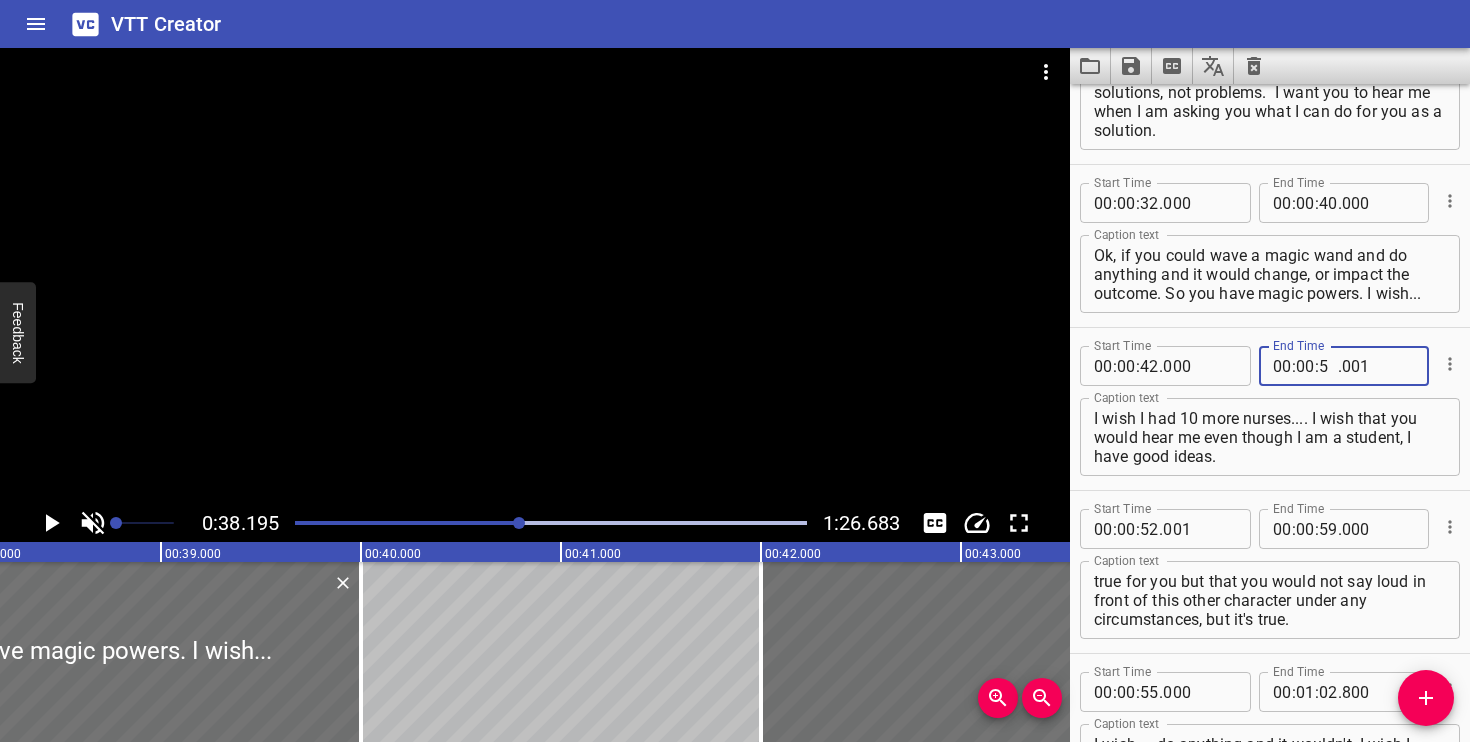 type on "51" 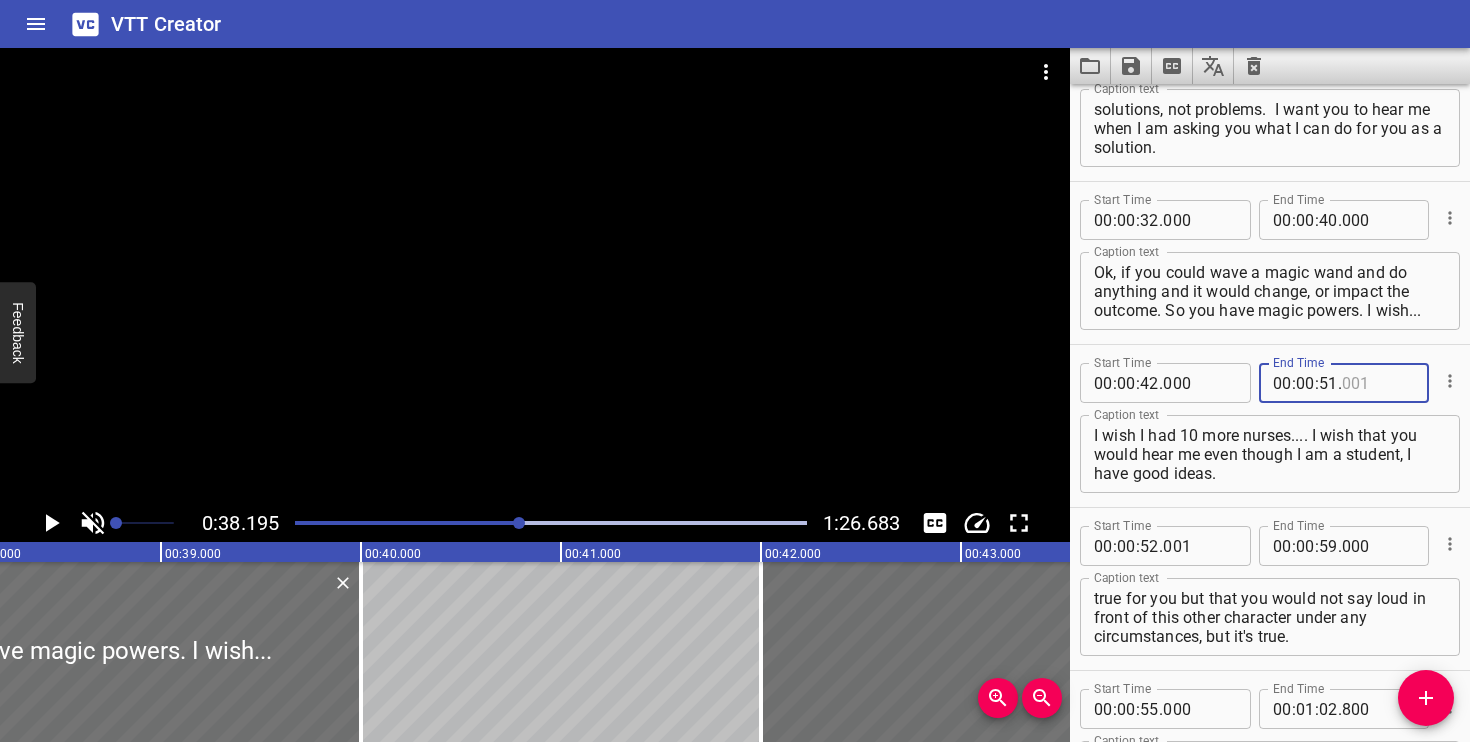 scroll, scrollTop: 0, scrollLeft: 0, axis: both 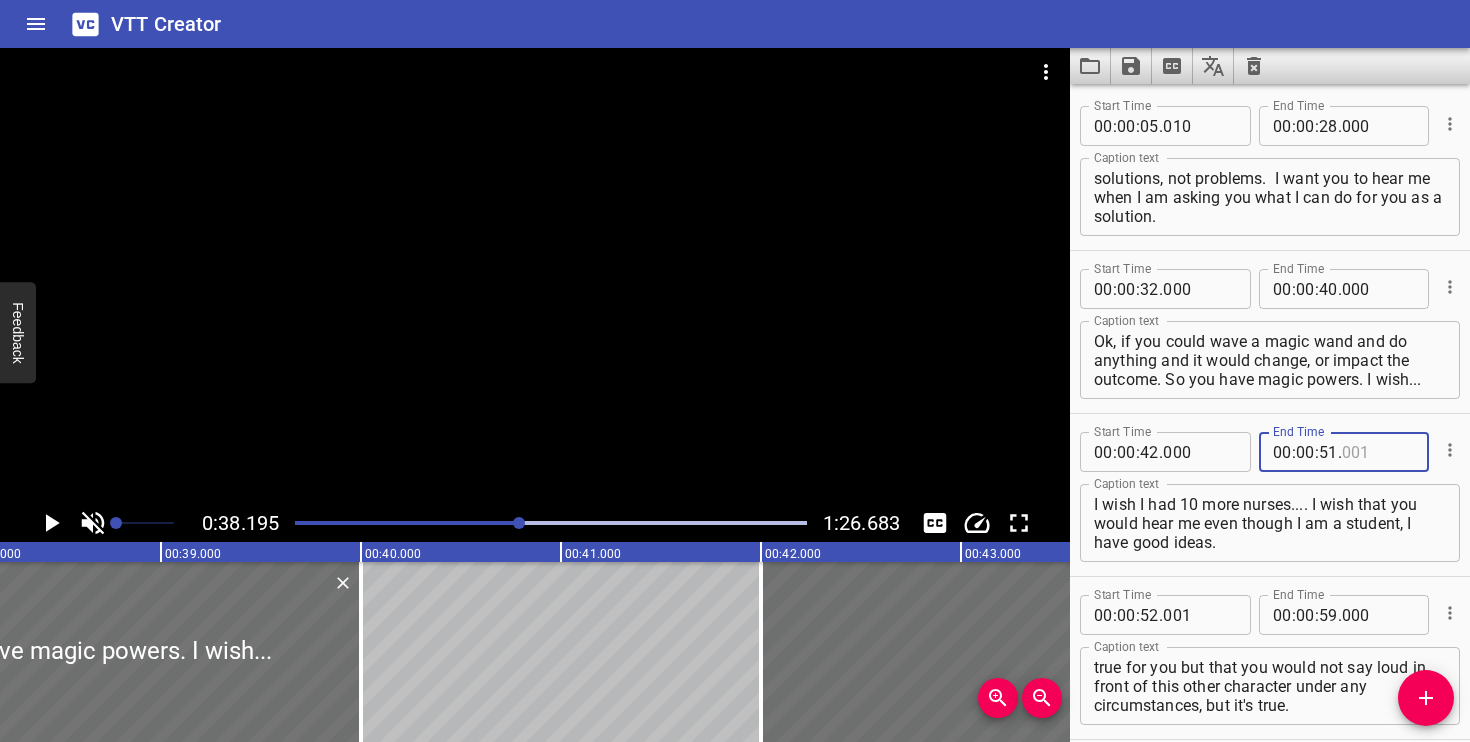type on "001" 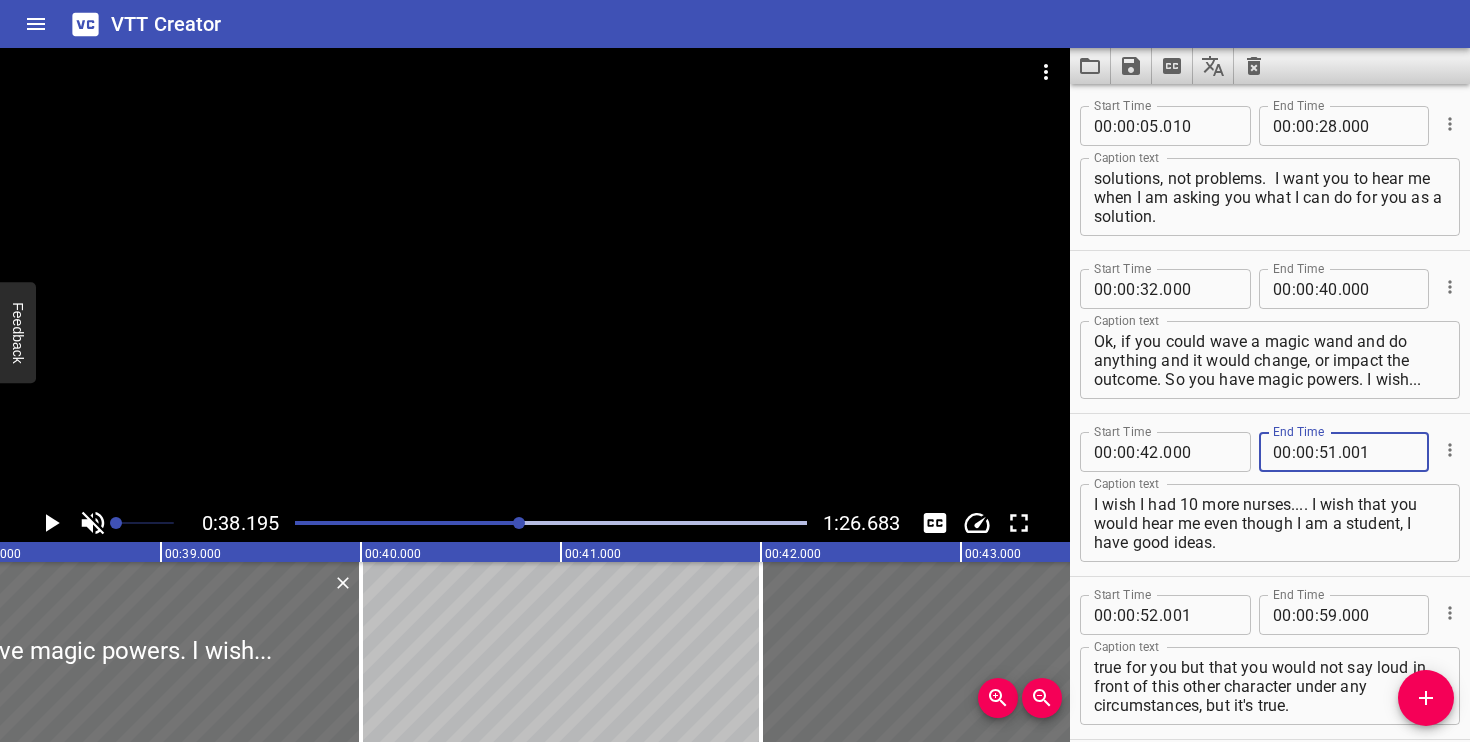 click 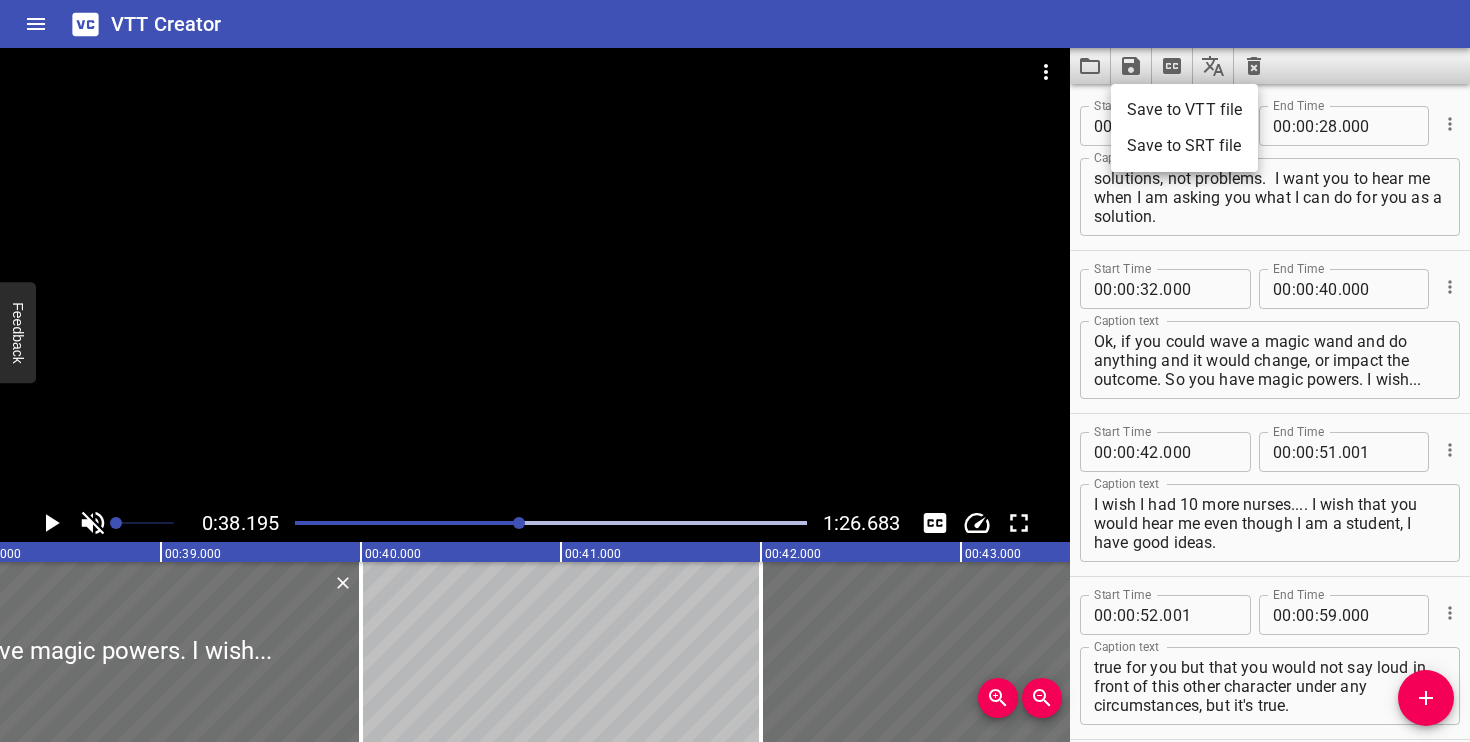 click on "Save to VTT file" at bounding box center [1184, 110] 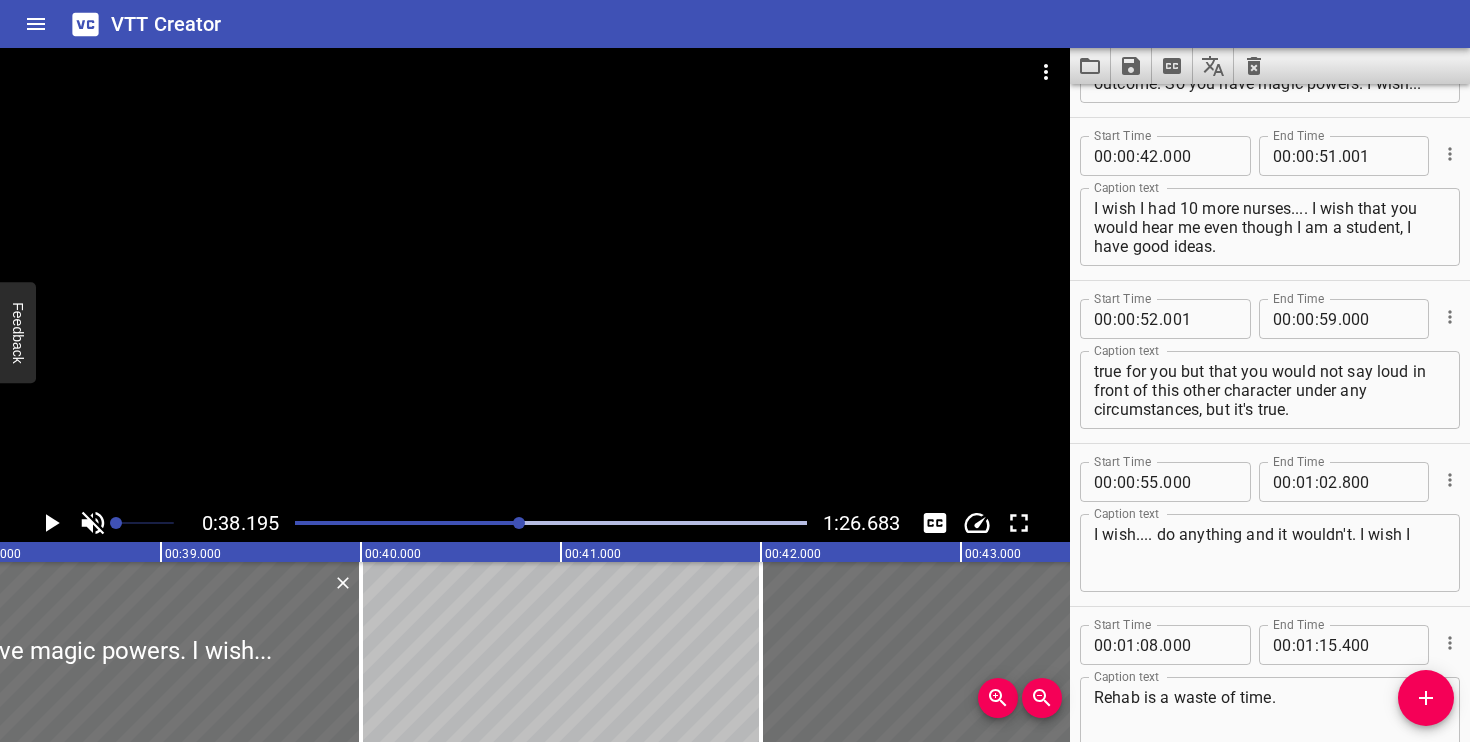 scroll, scrollTop: 364, scrollLeft: 0, axis: vertical 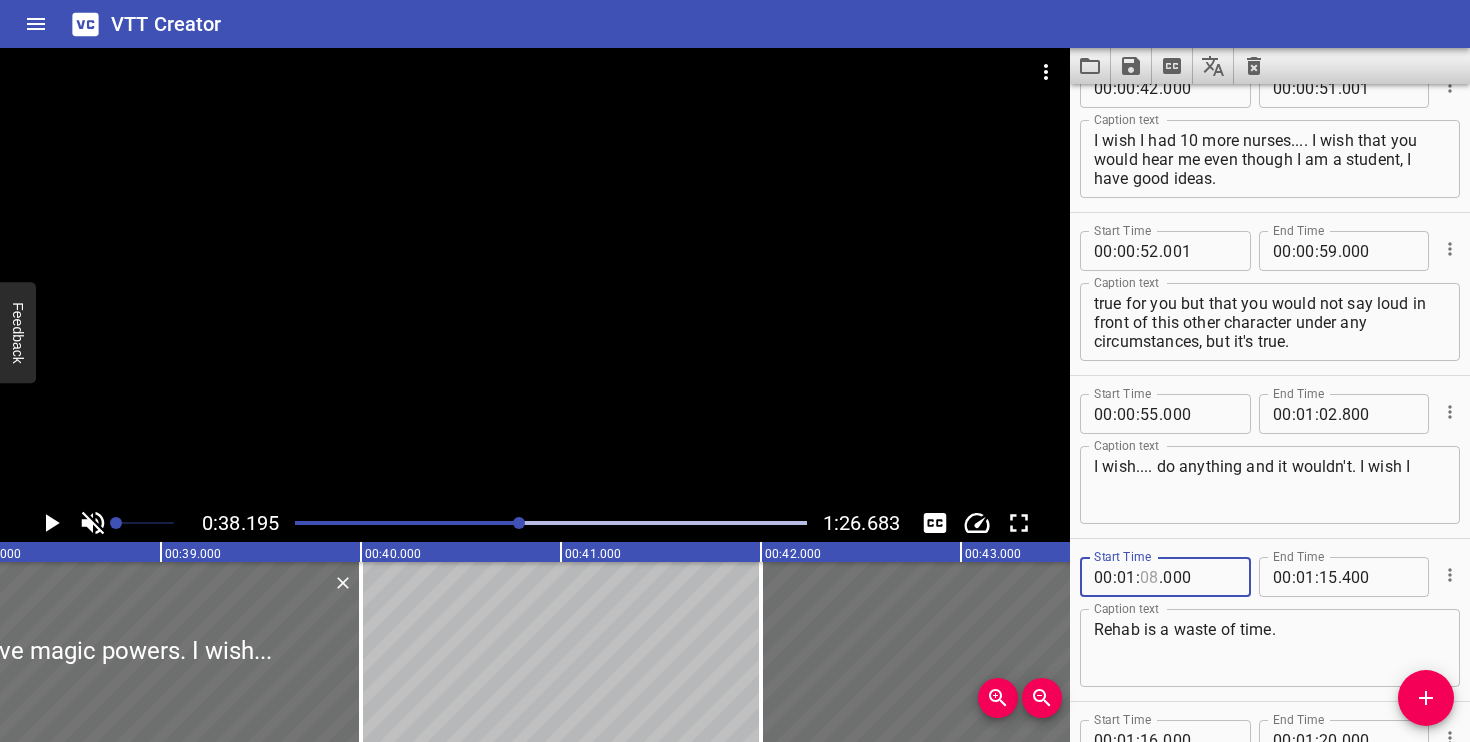 click at bounding box center [1149, 577] 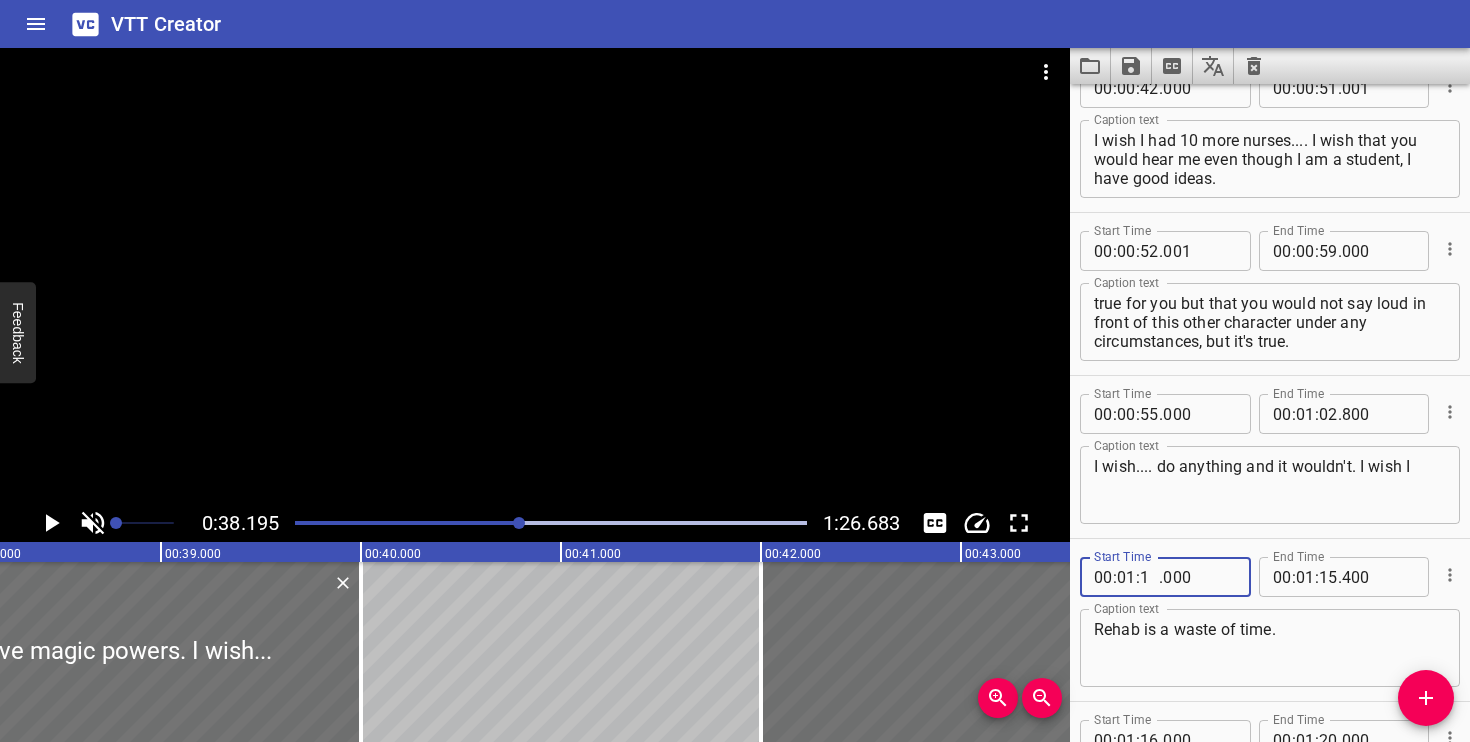 type on "10" 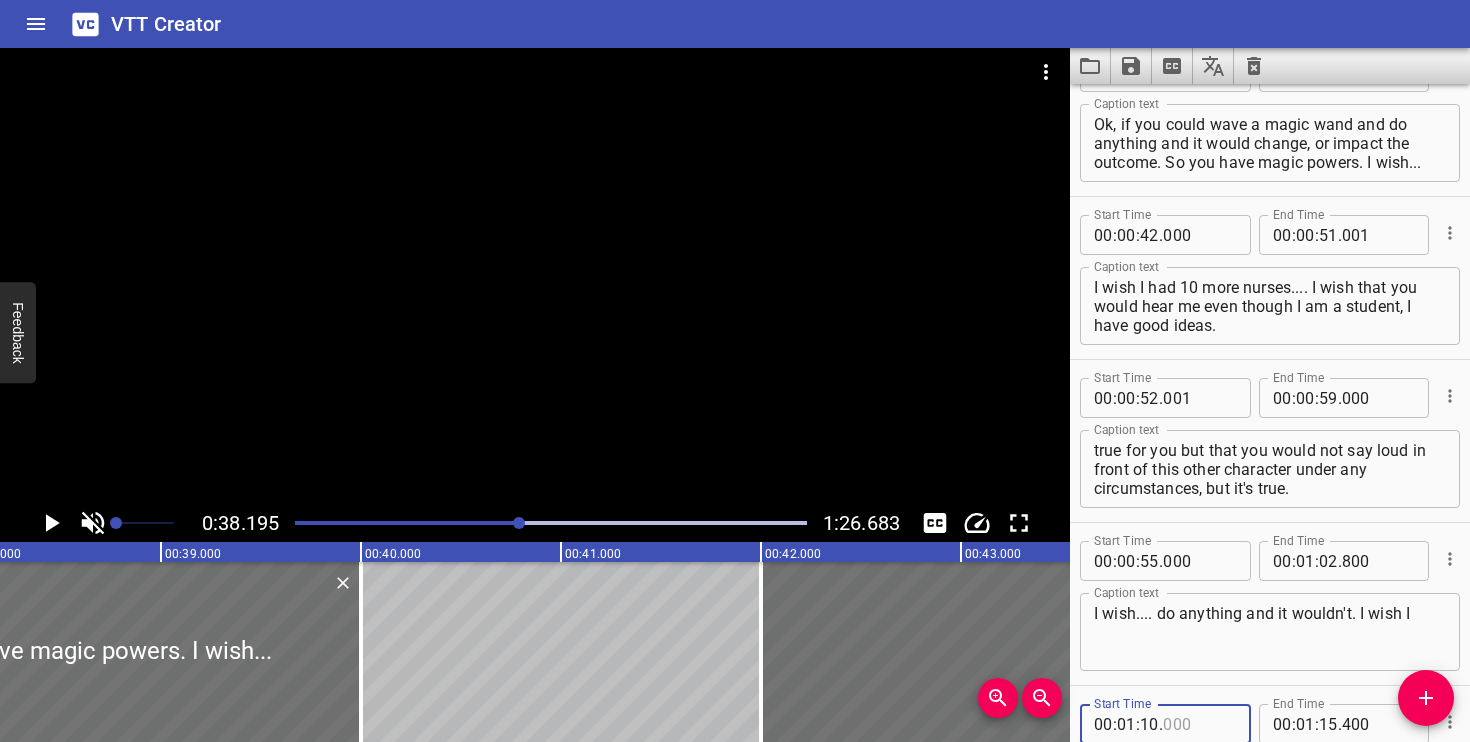scroll, scrollTop: 212, scrollLeft: 0, axis: vertical 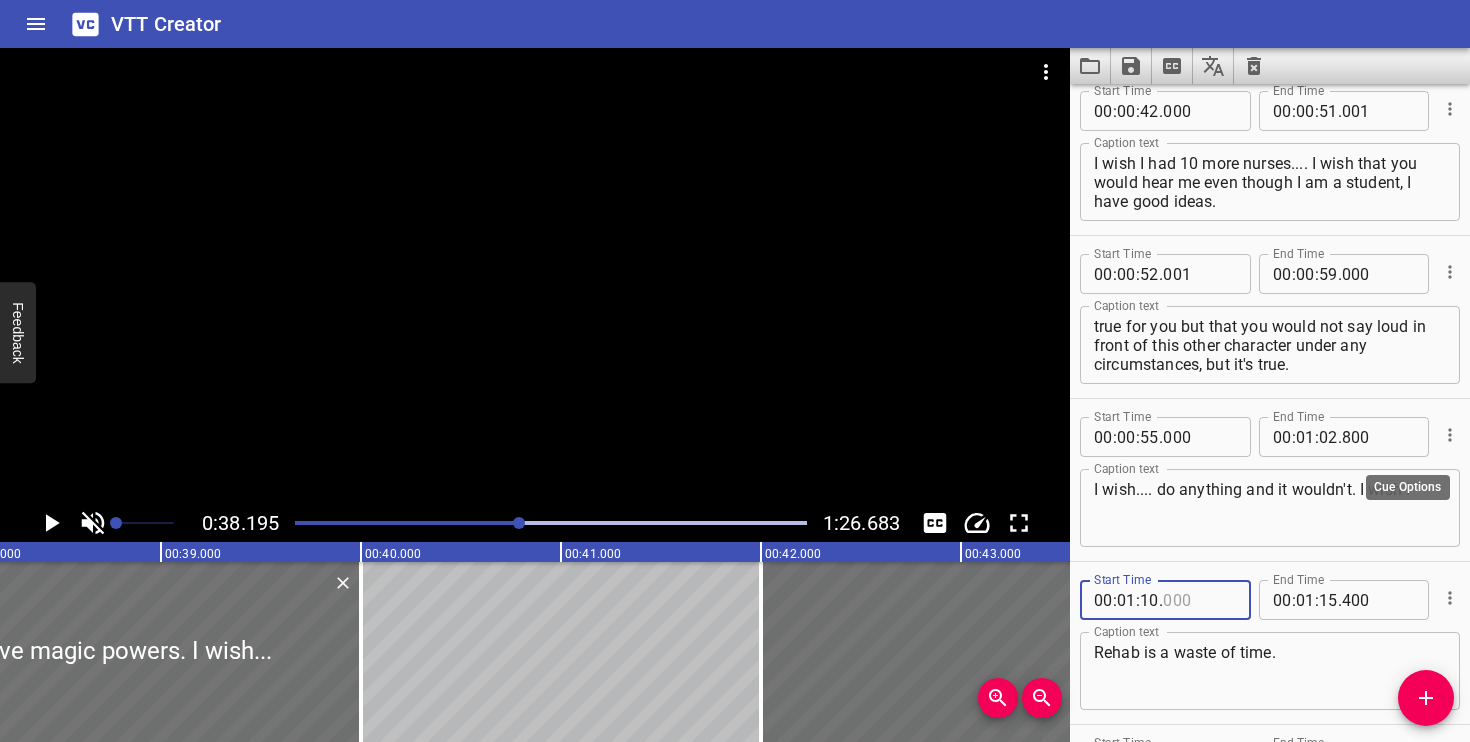 type on "000" 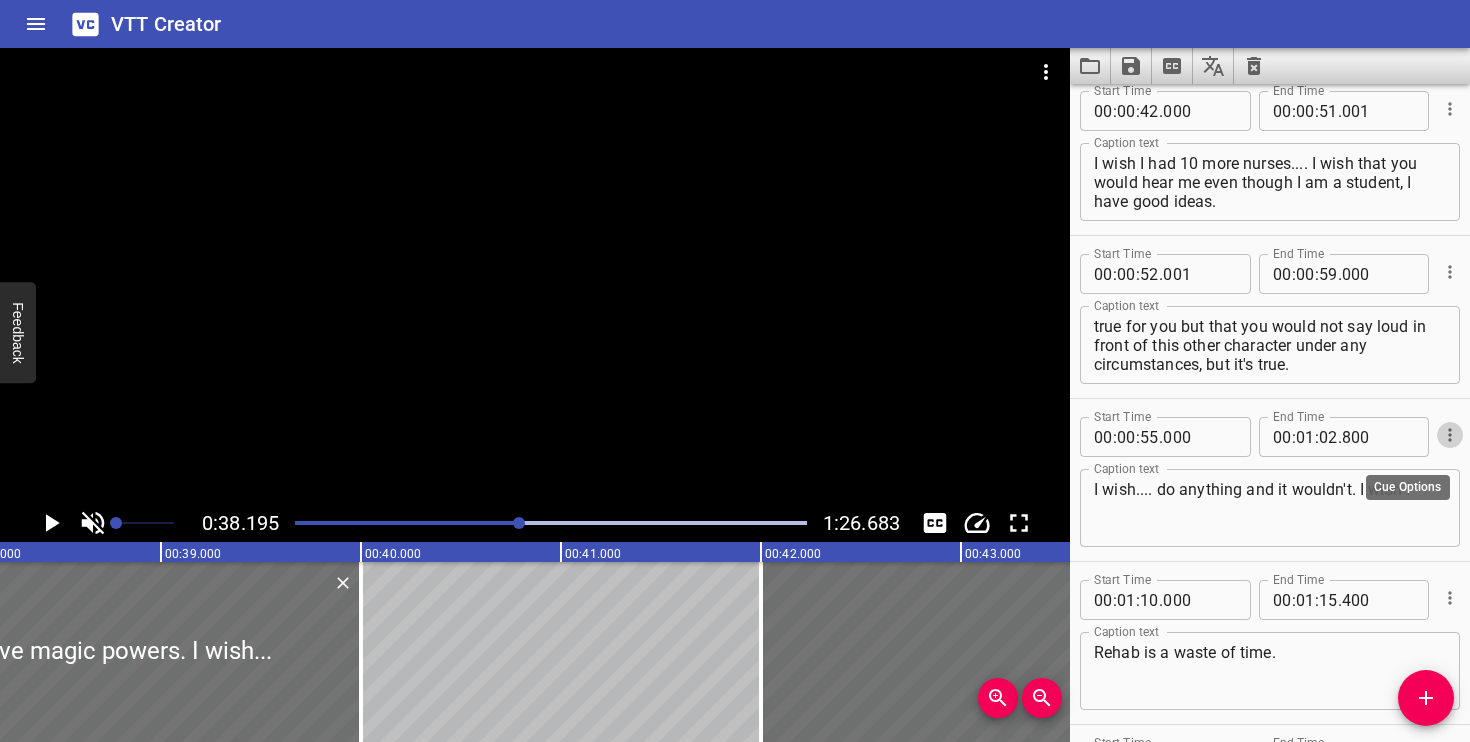 click 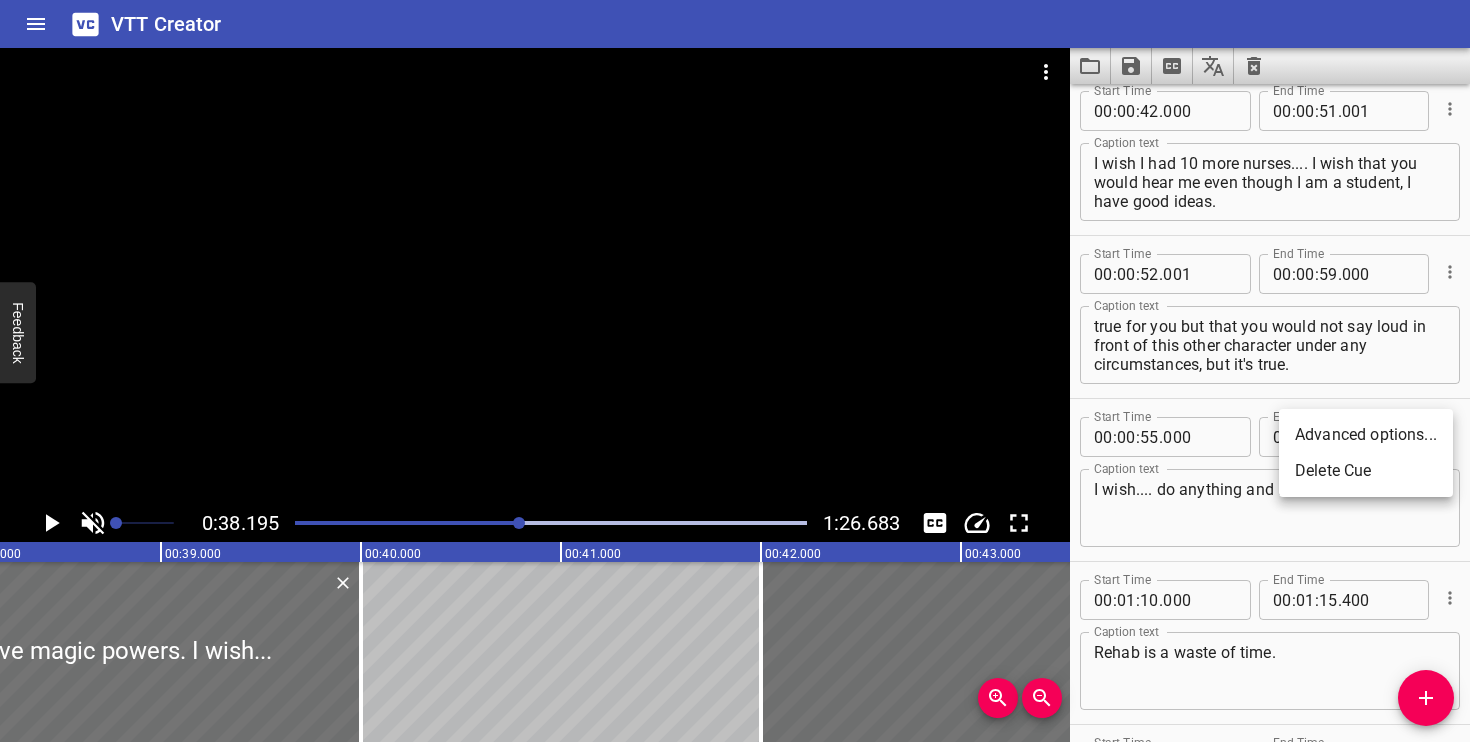 click on "Delete Cue" at bounding box center [1366, 471] 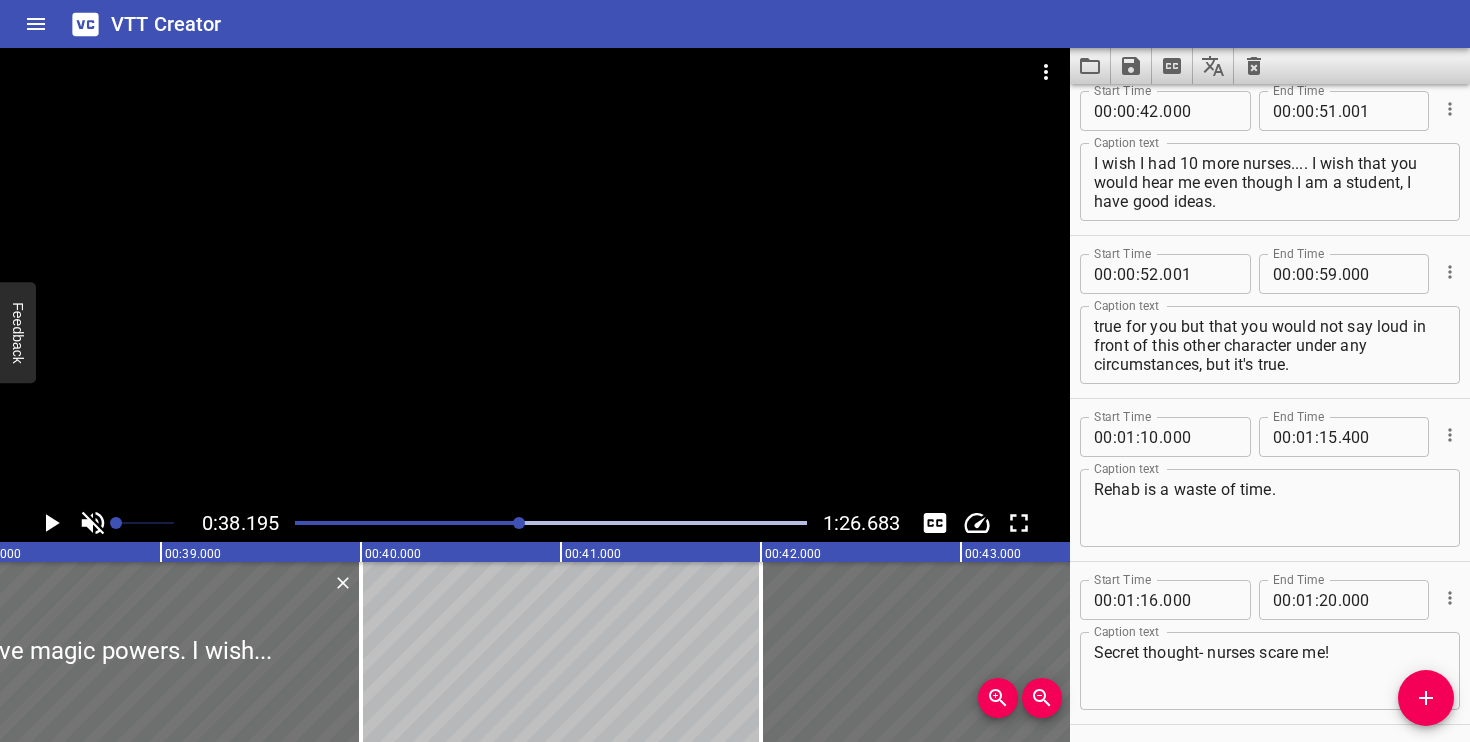 type 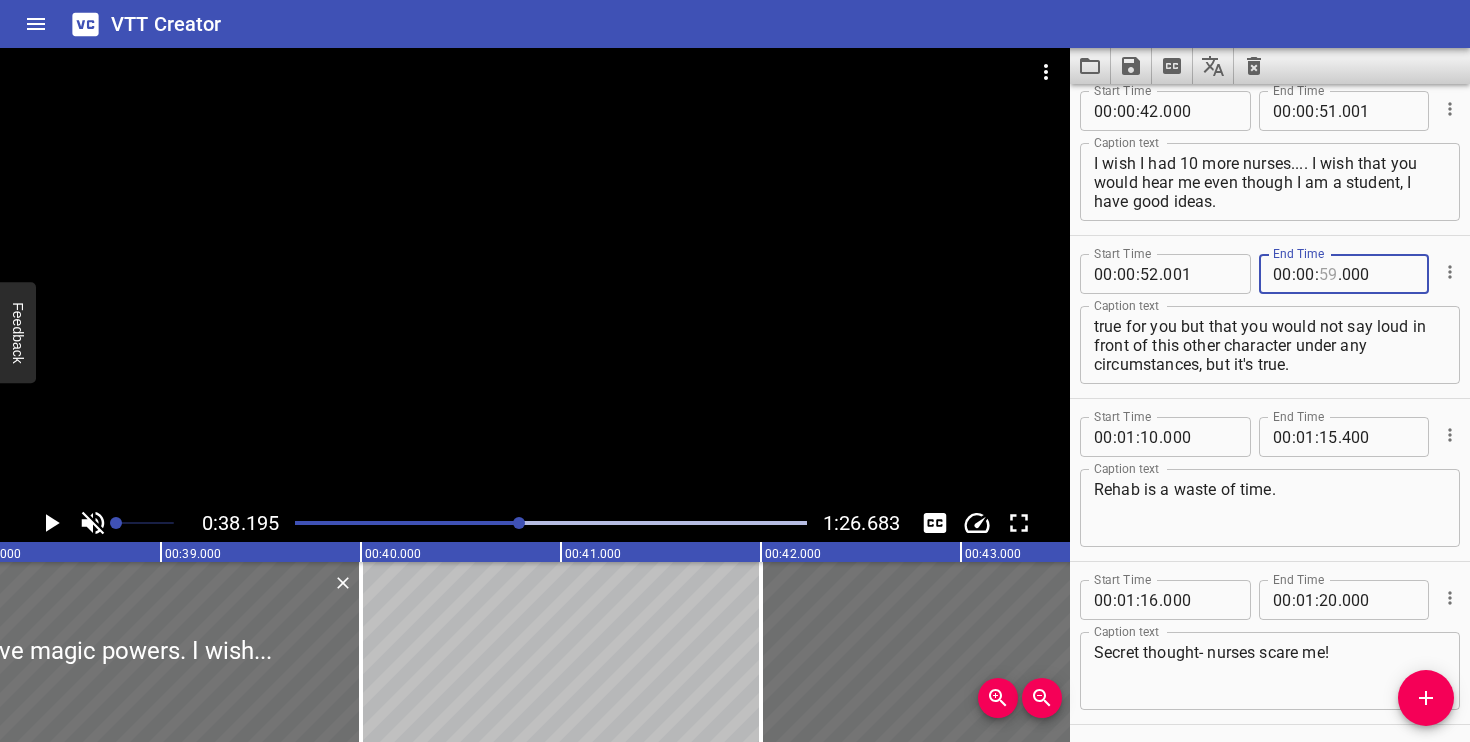 click at bounding box center (1328, 274) 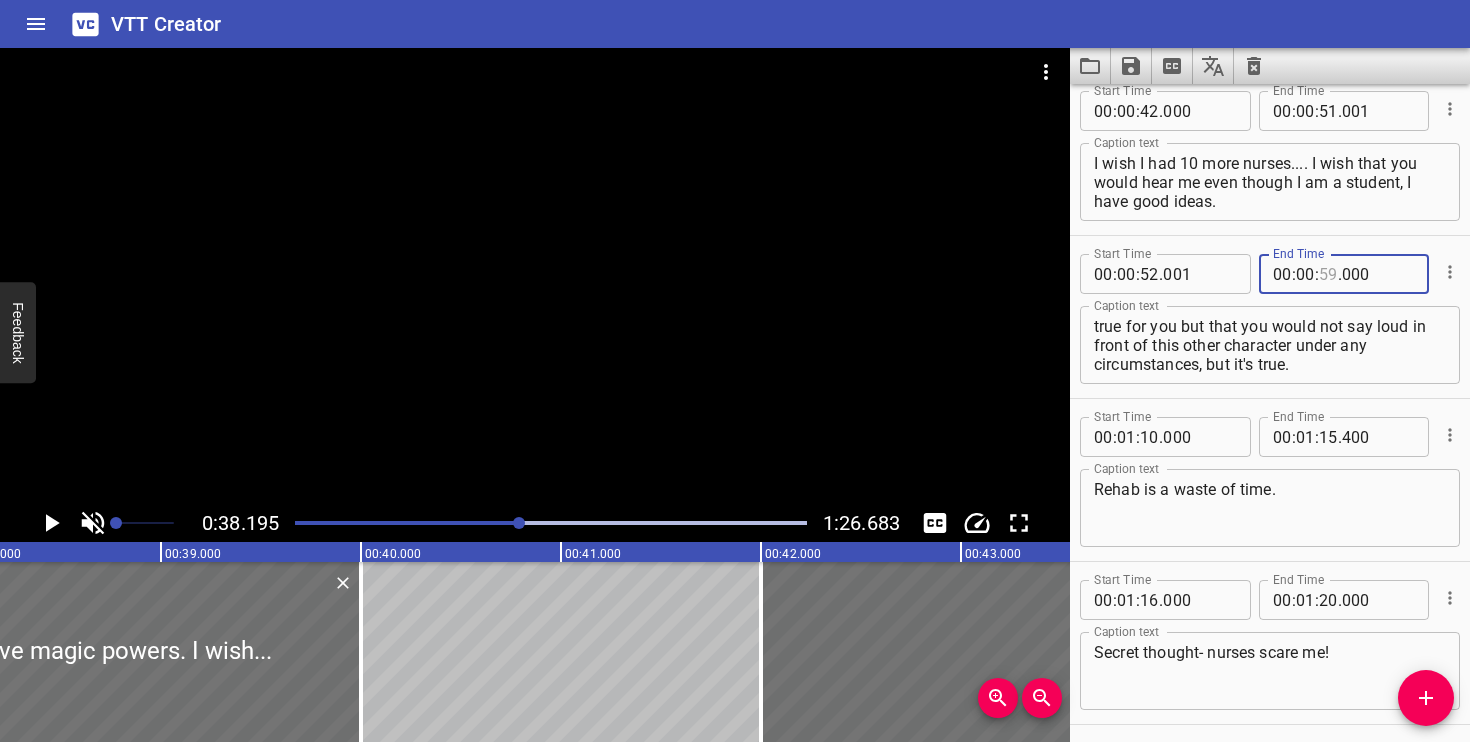 type 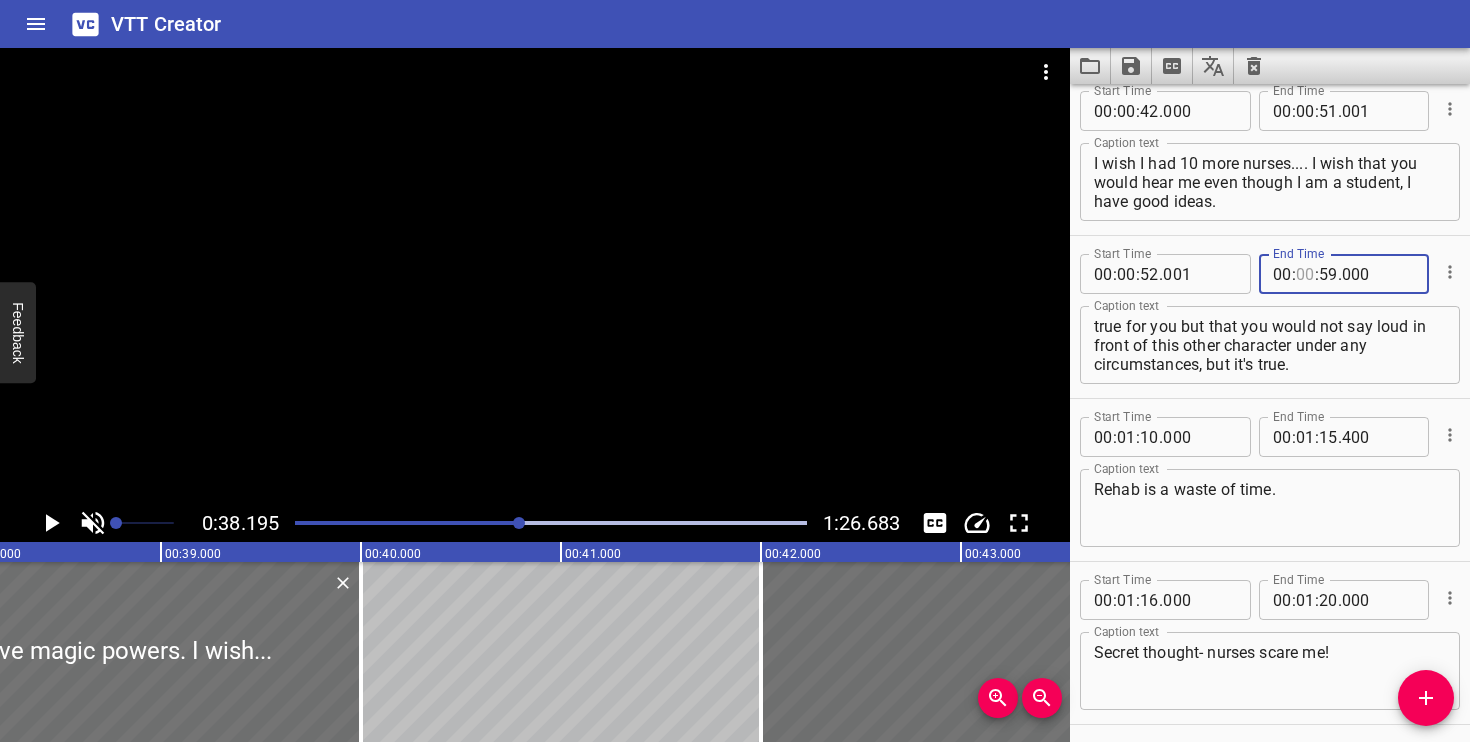 click at bounding box center (1305, 274) 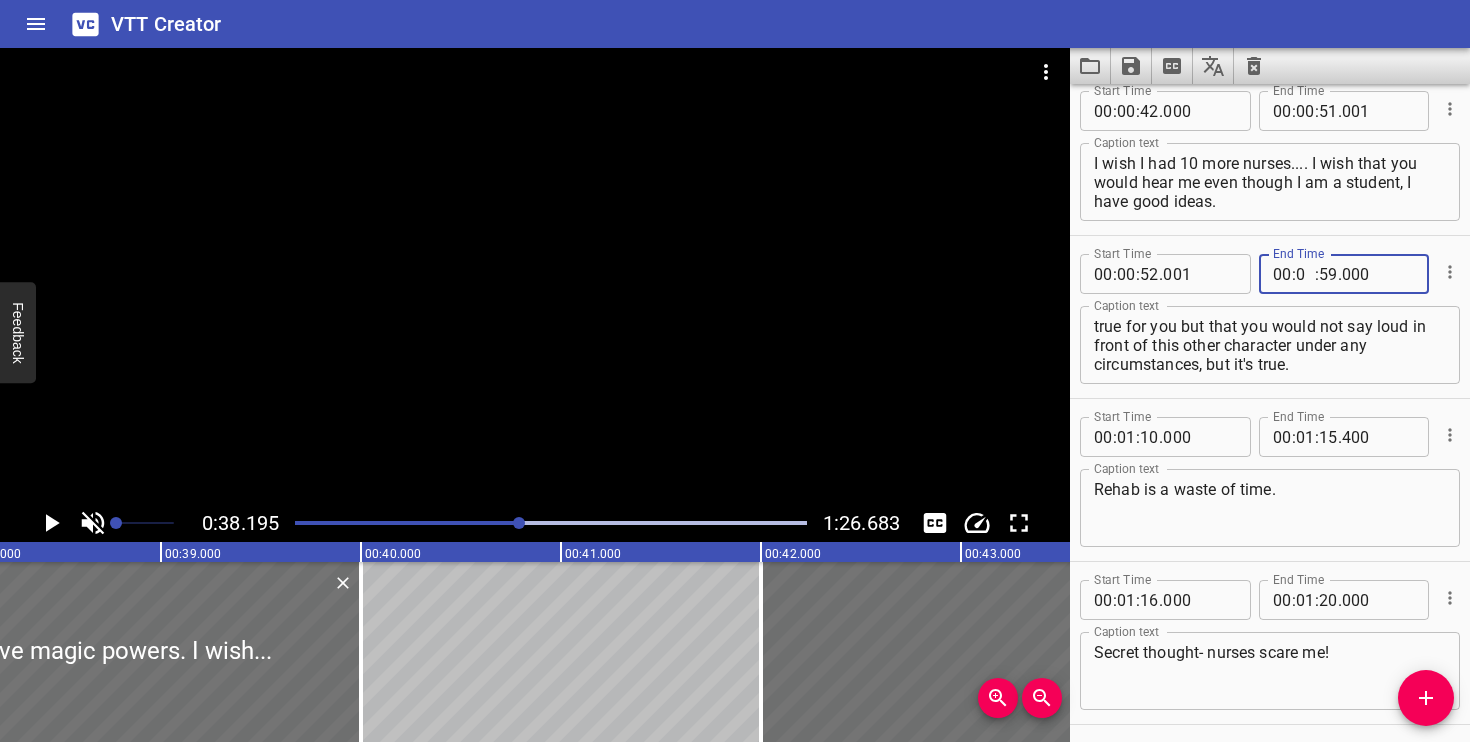 type on "01" 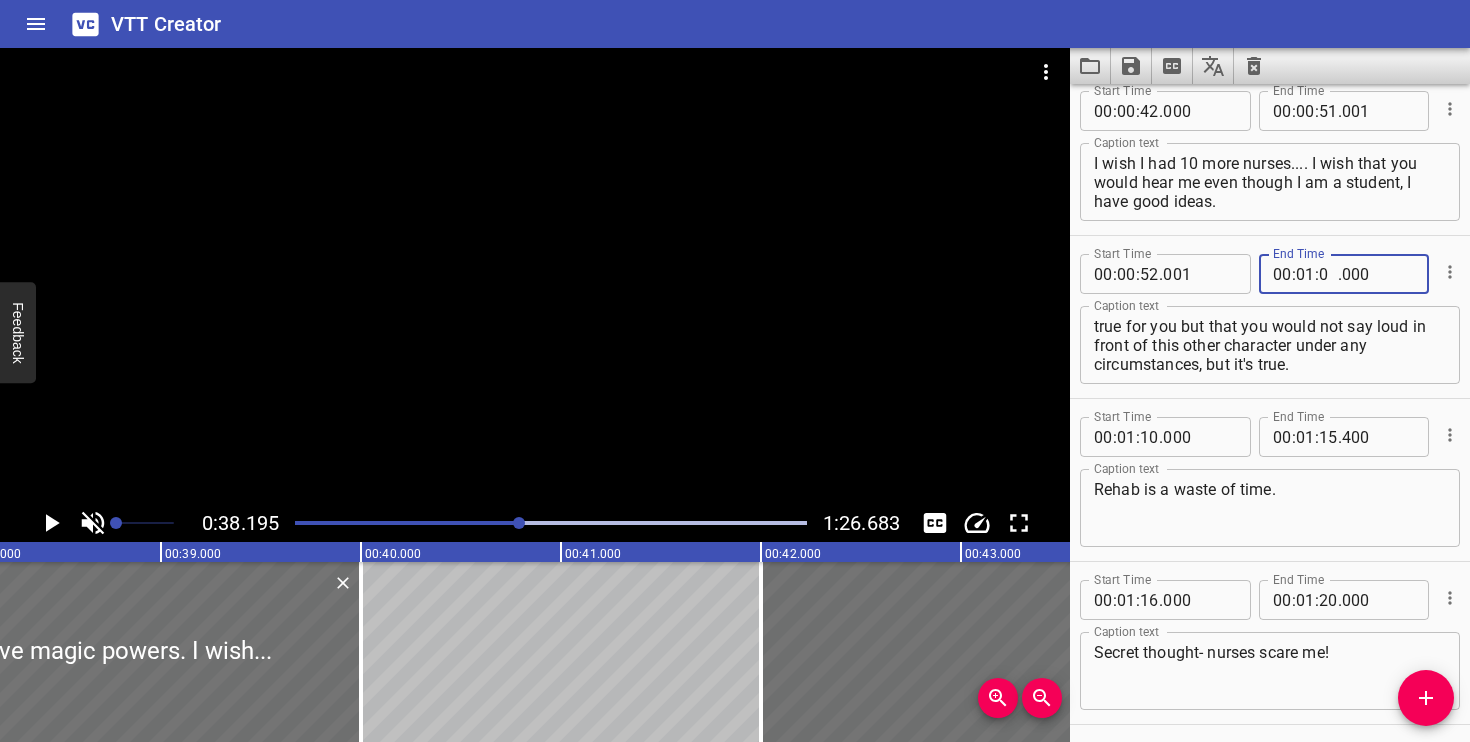 type on "05" 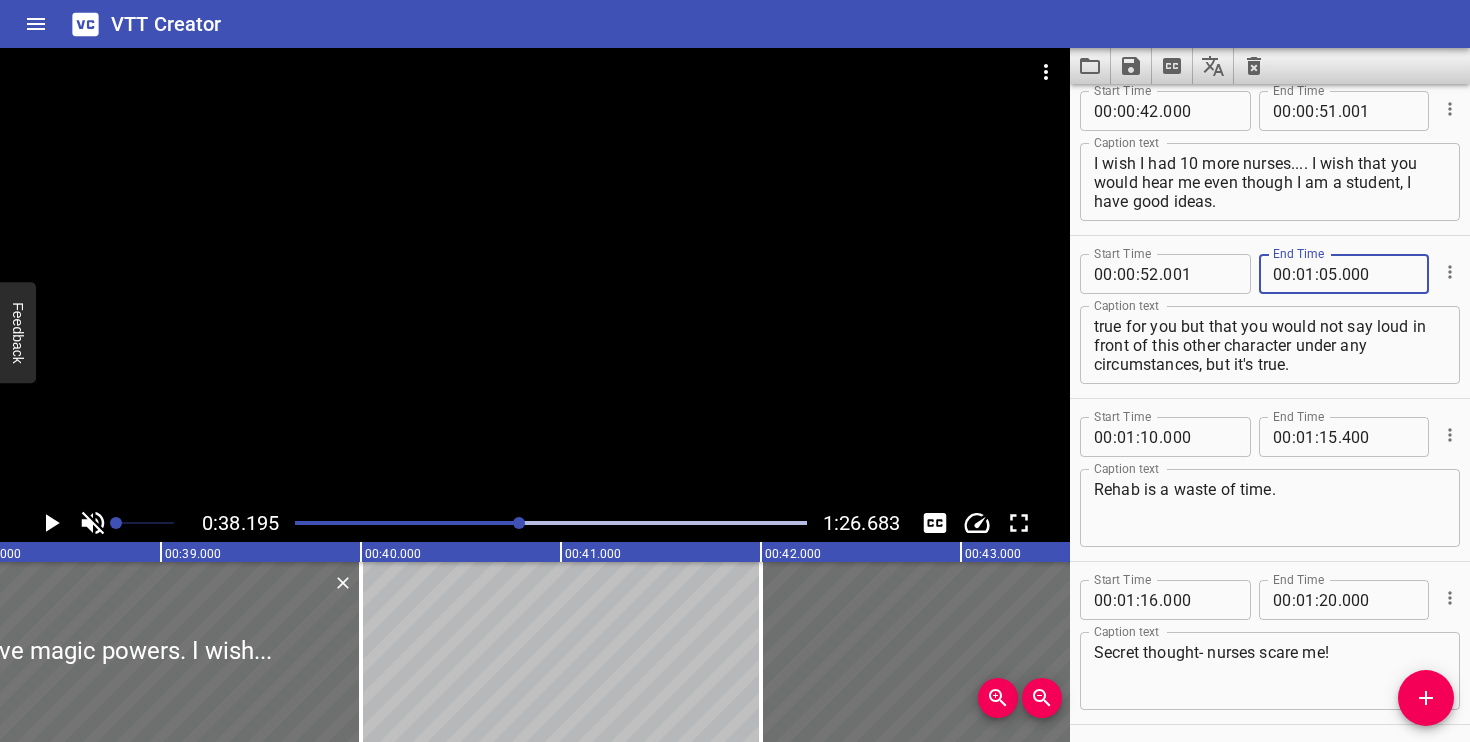 scroll, scrollTop: 414, scrollLeft: 0, axis: vertical 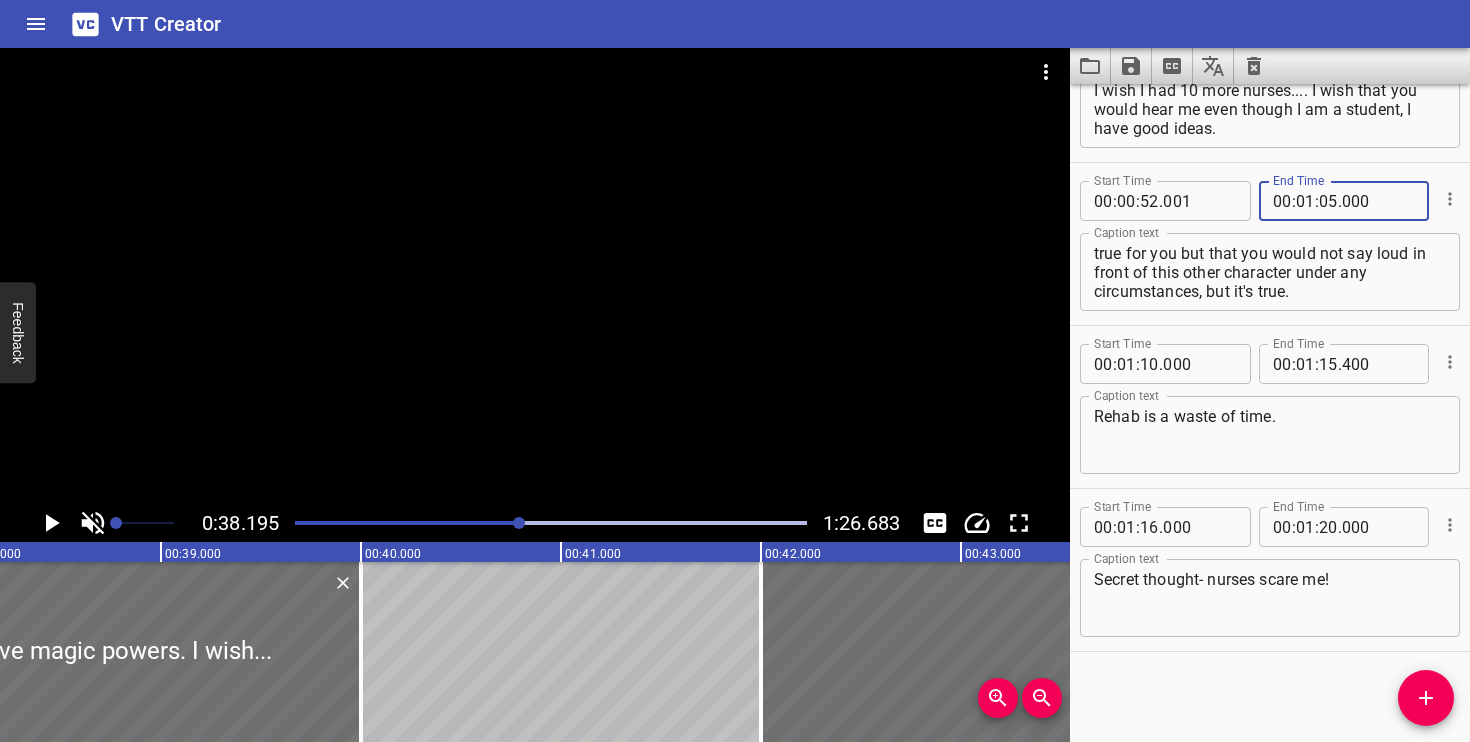 type on "000" 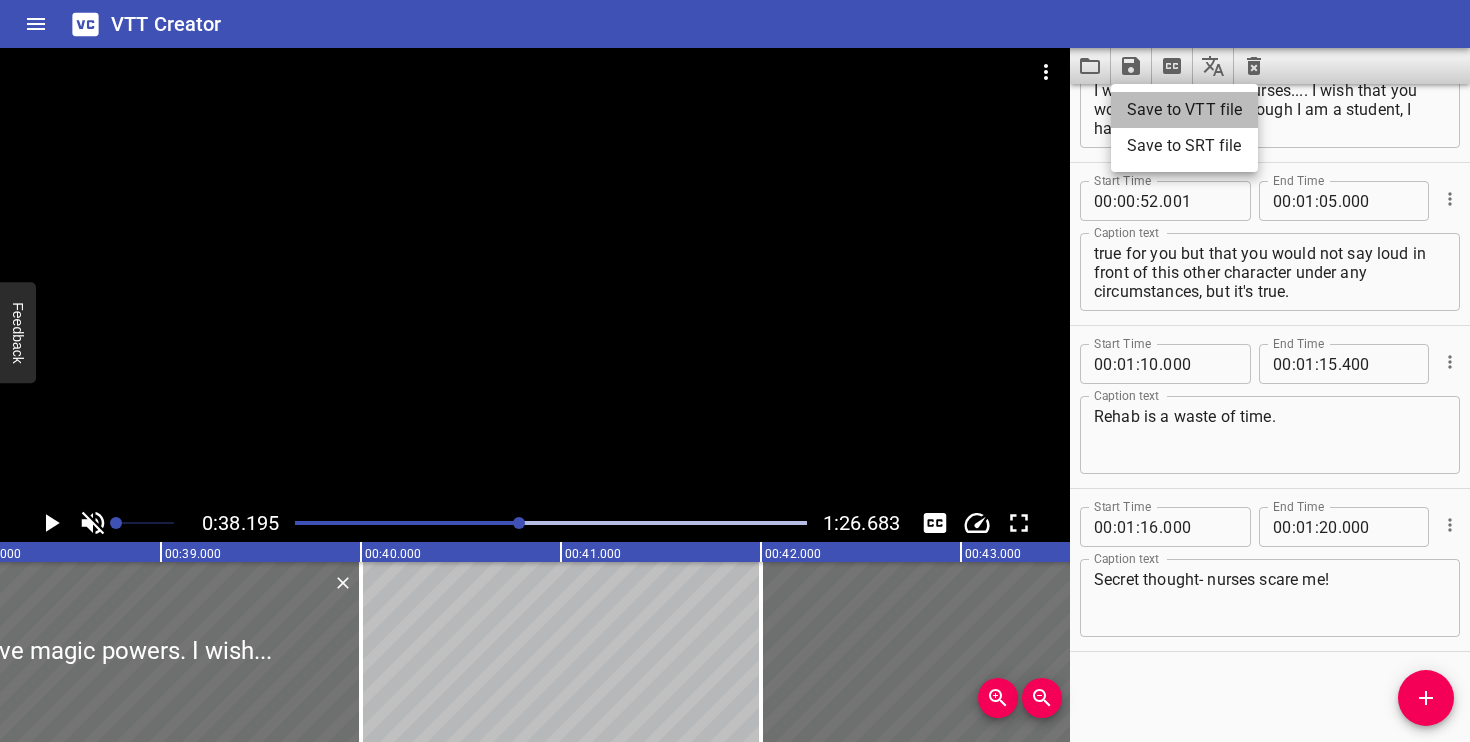 click on "Save to VTT file" at bounding box center (1184, 110) 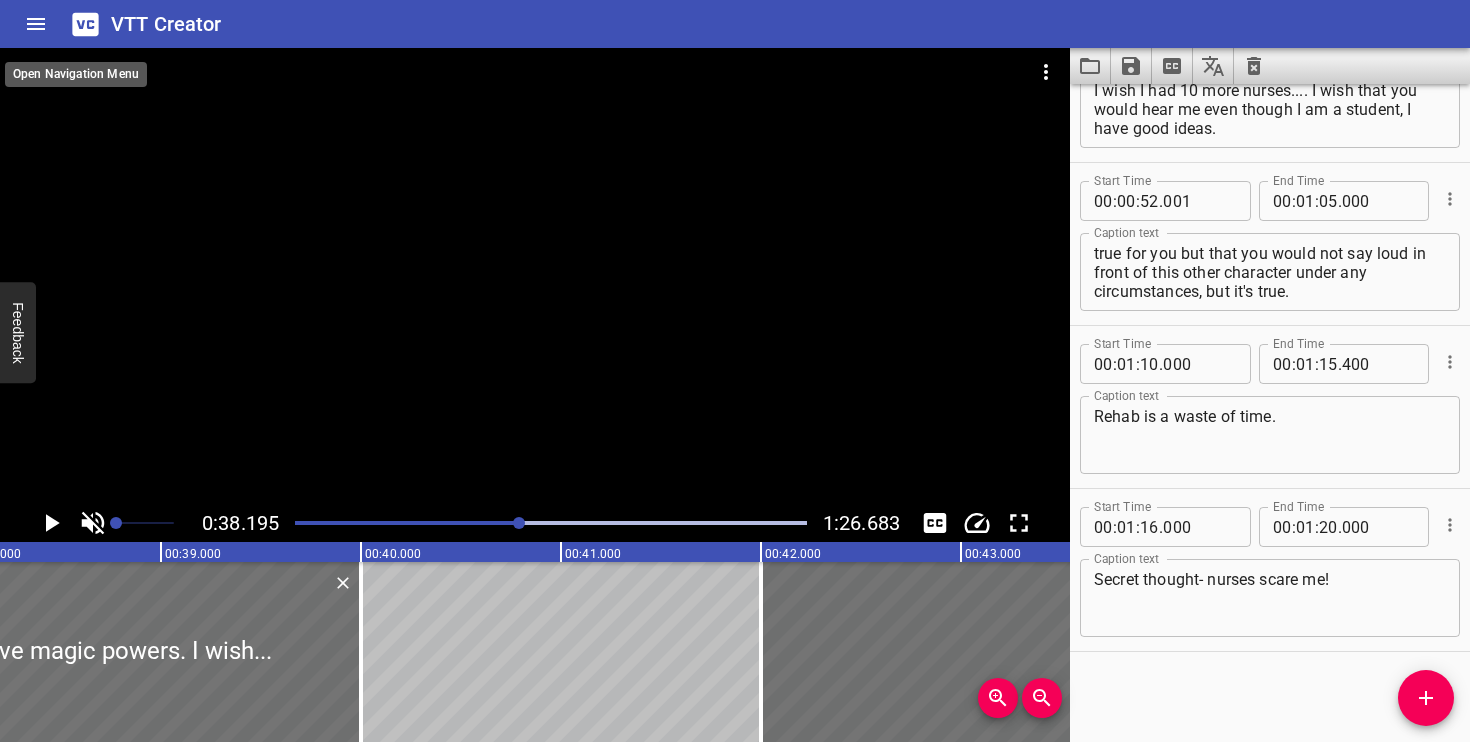 click 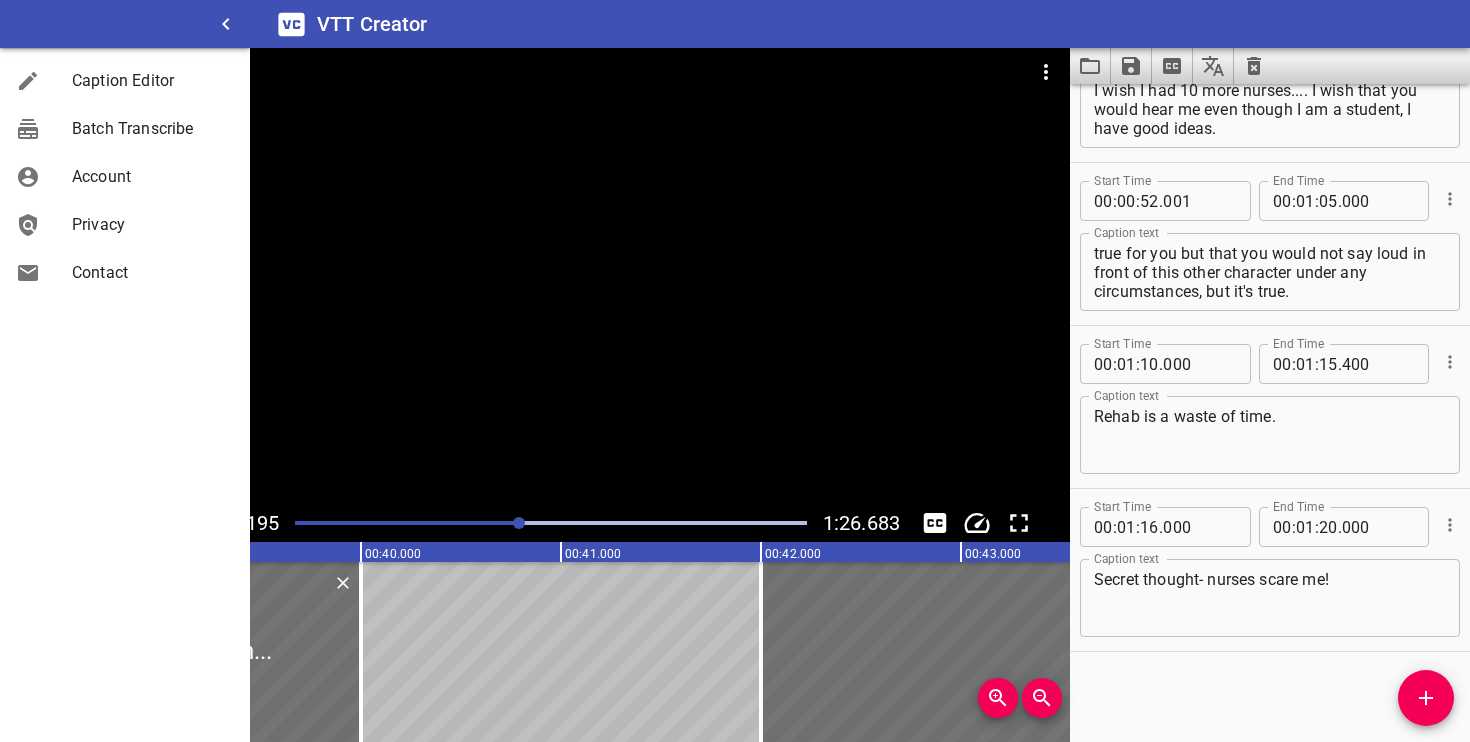 click at bounding box center (125, 24) 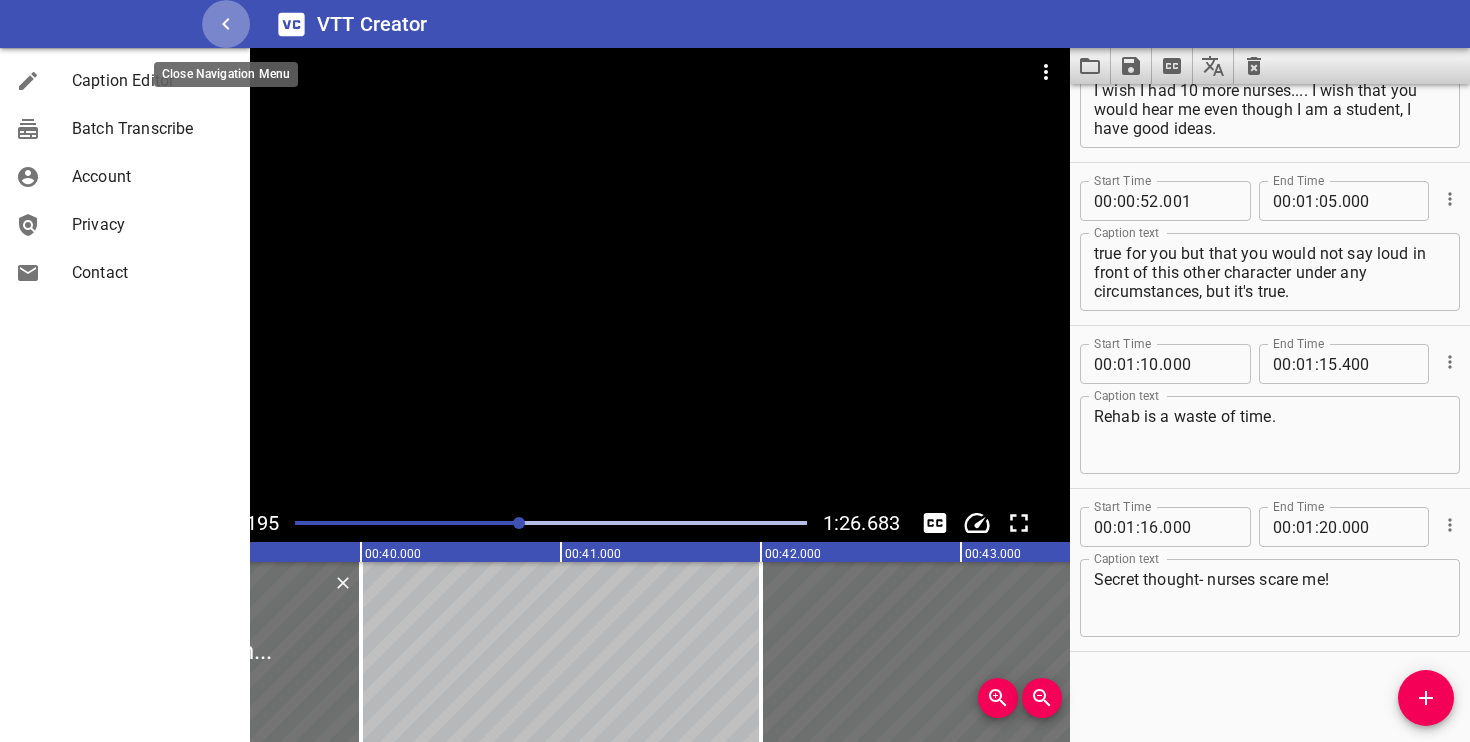 click 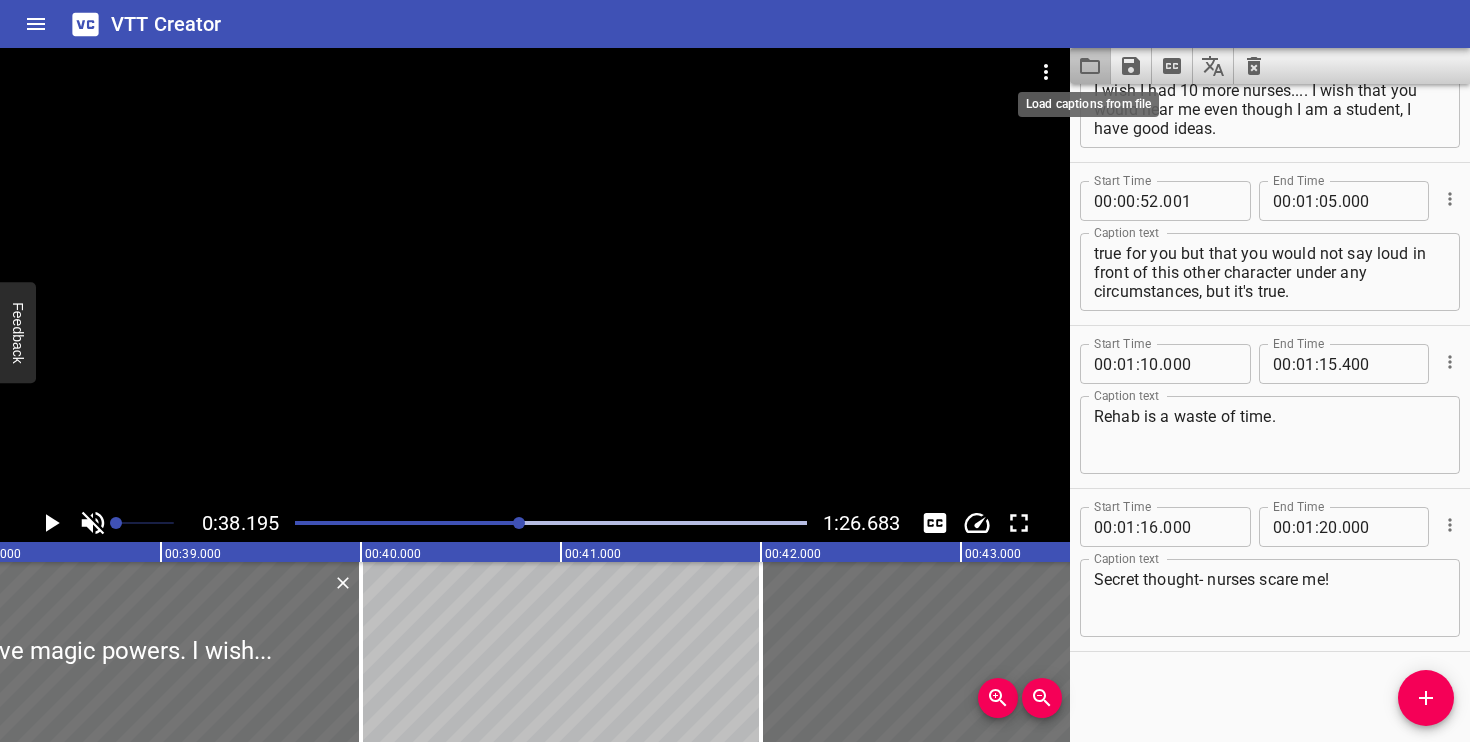 click 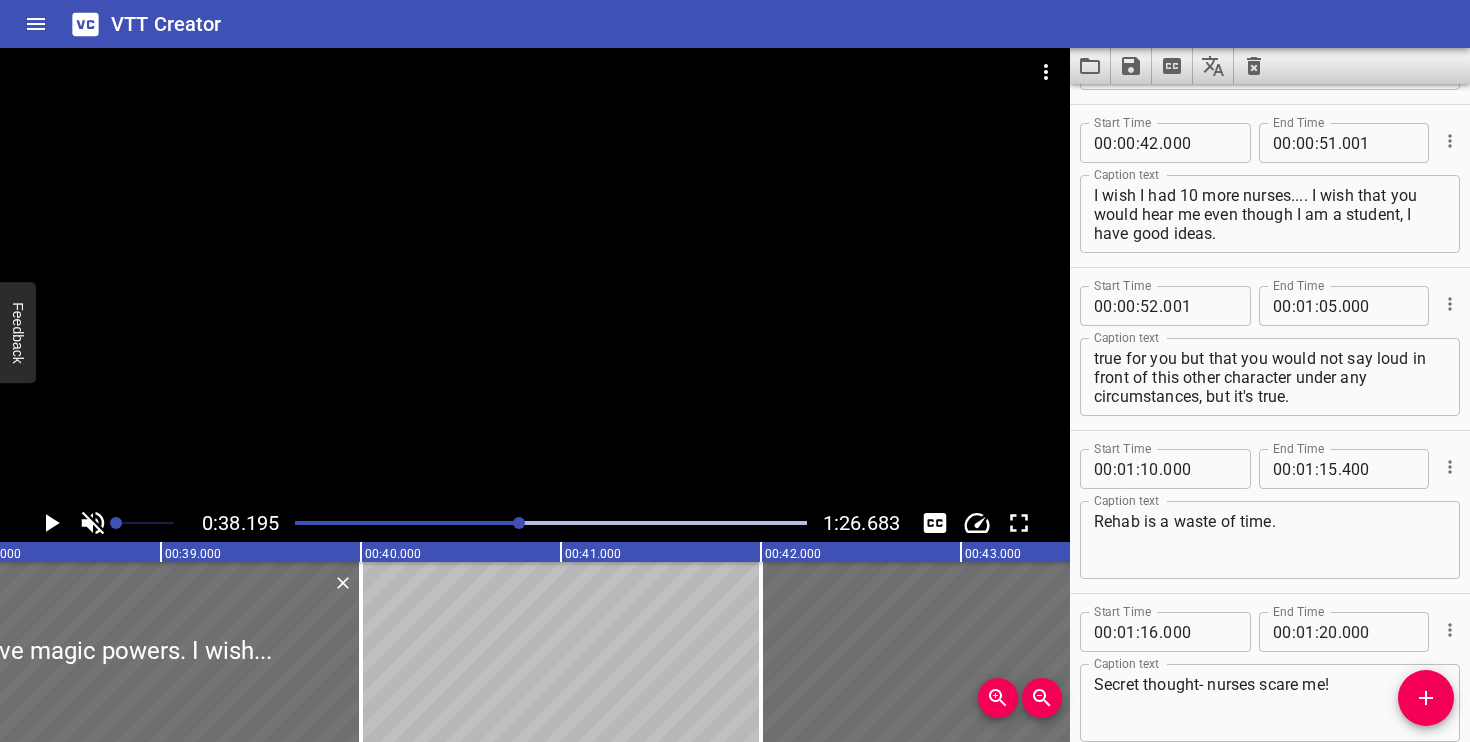 scroll, scrollTop: 0, scrollLeft: 0, axis: both 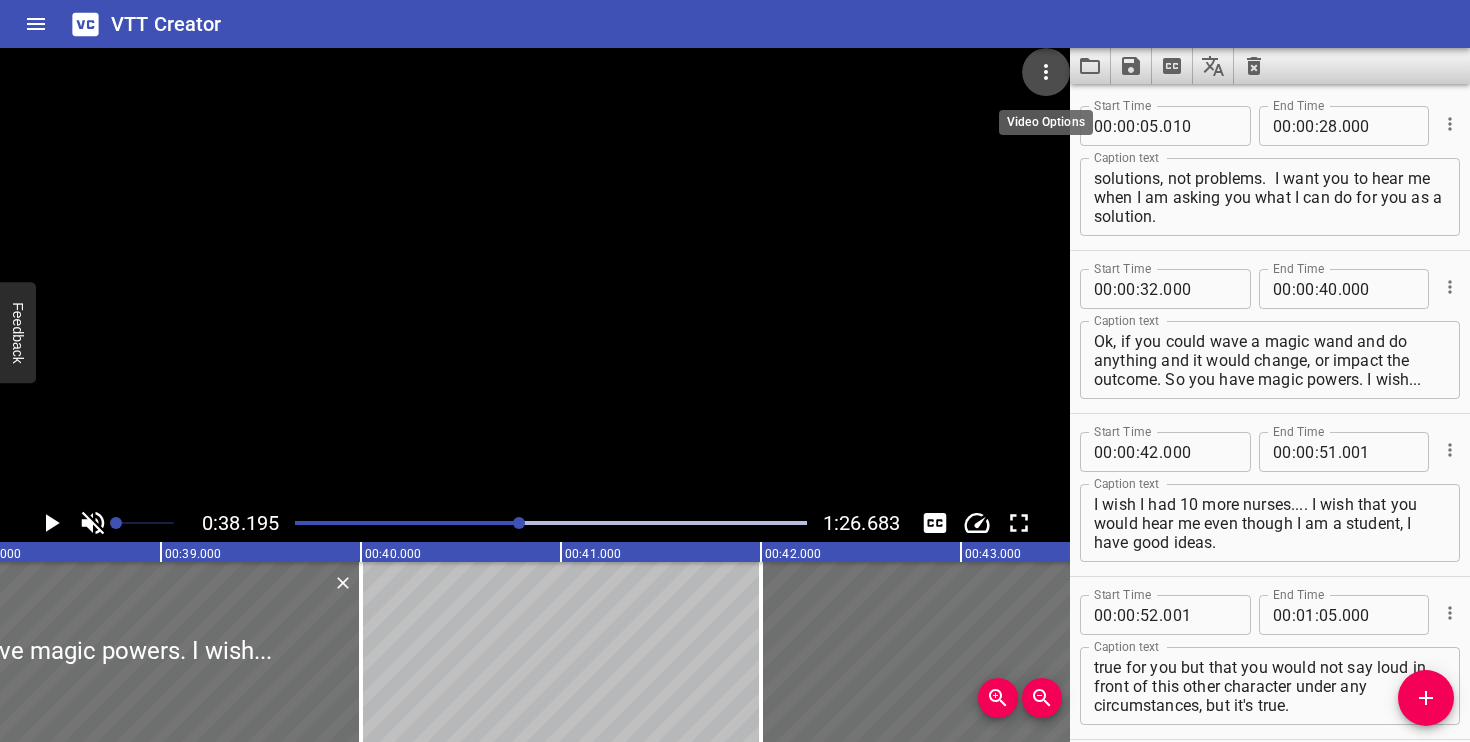 click 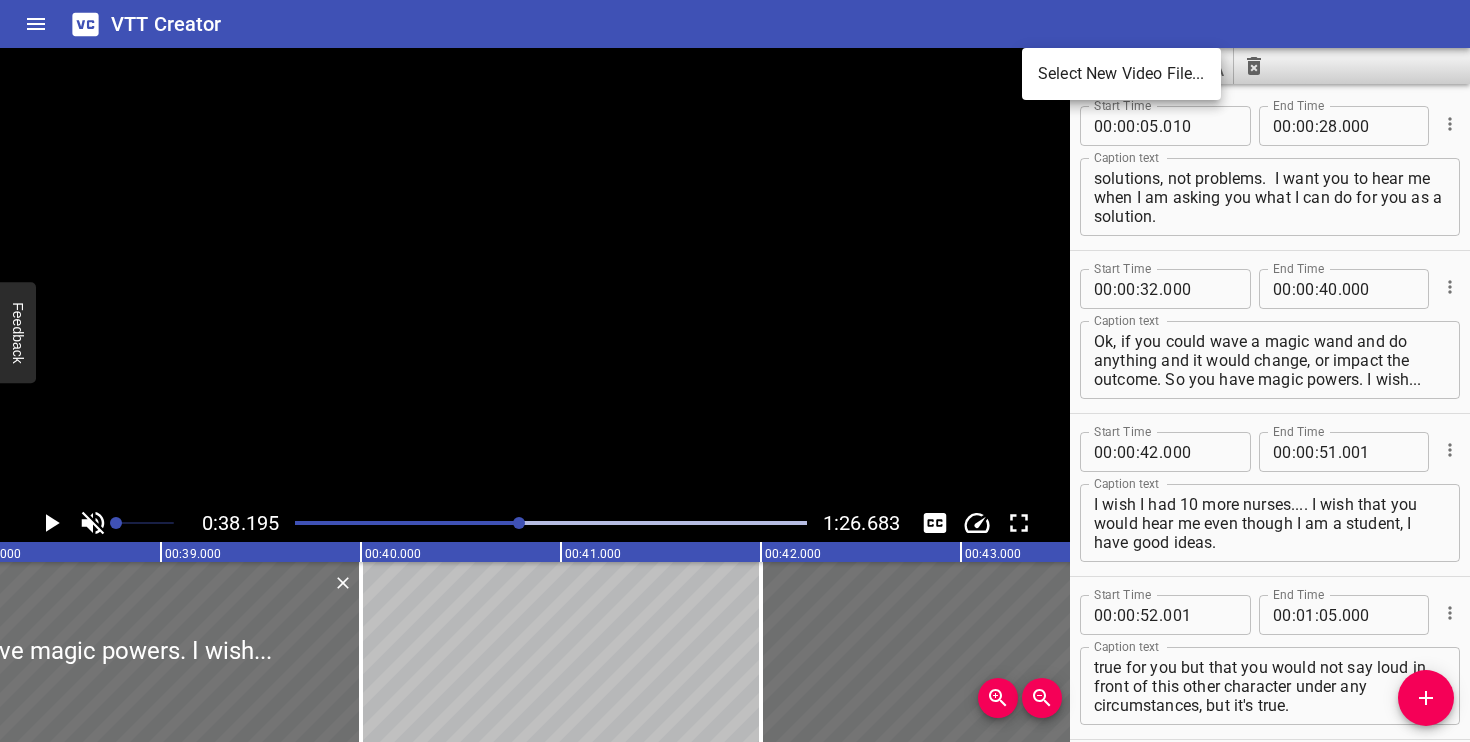 click on "Select New Video File..." at bounding box center [1121, 74] 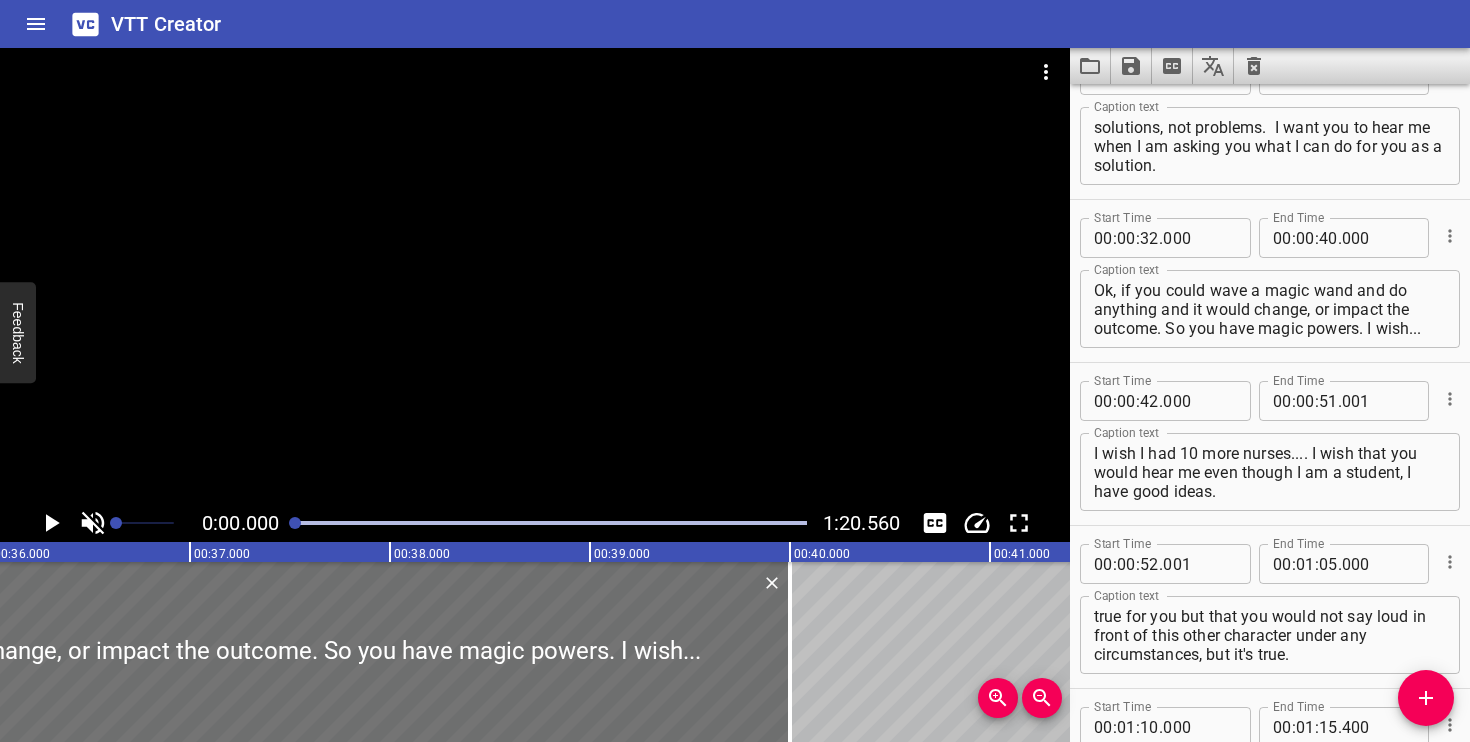 scroll, scrollTop: 0, scrollLeft: 4132, axis: horizontal 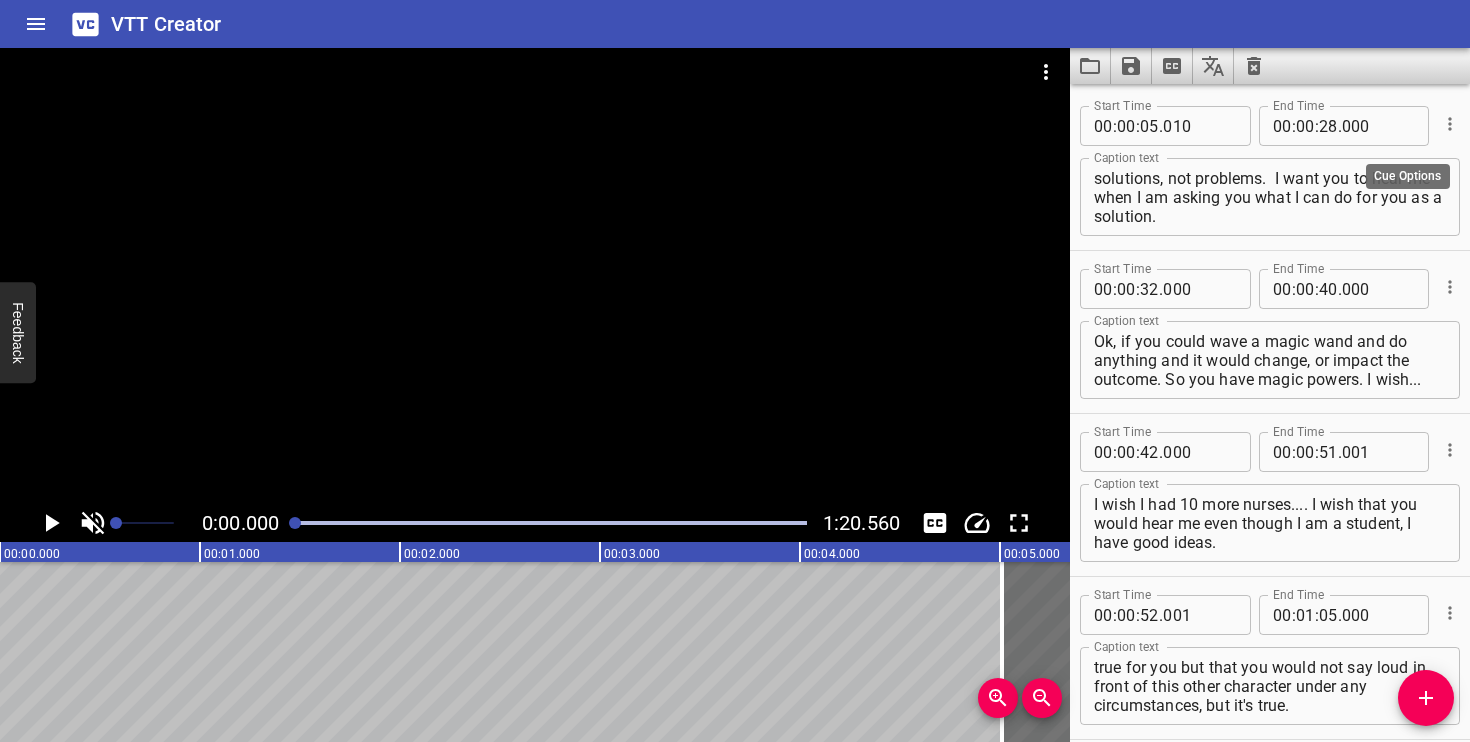 click 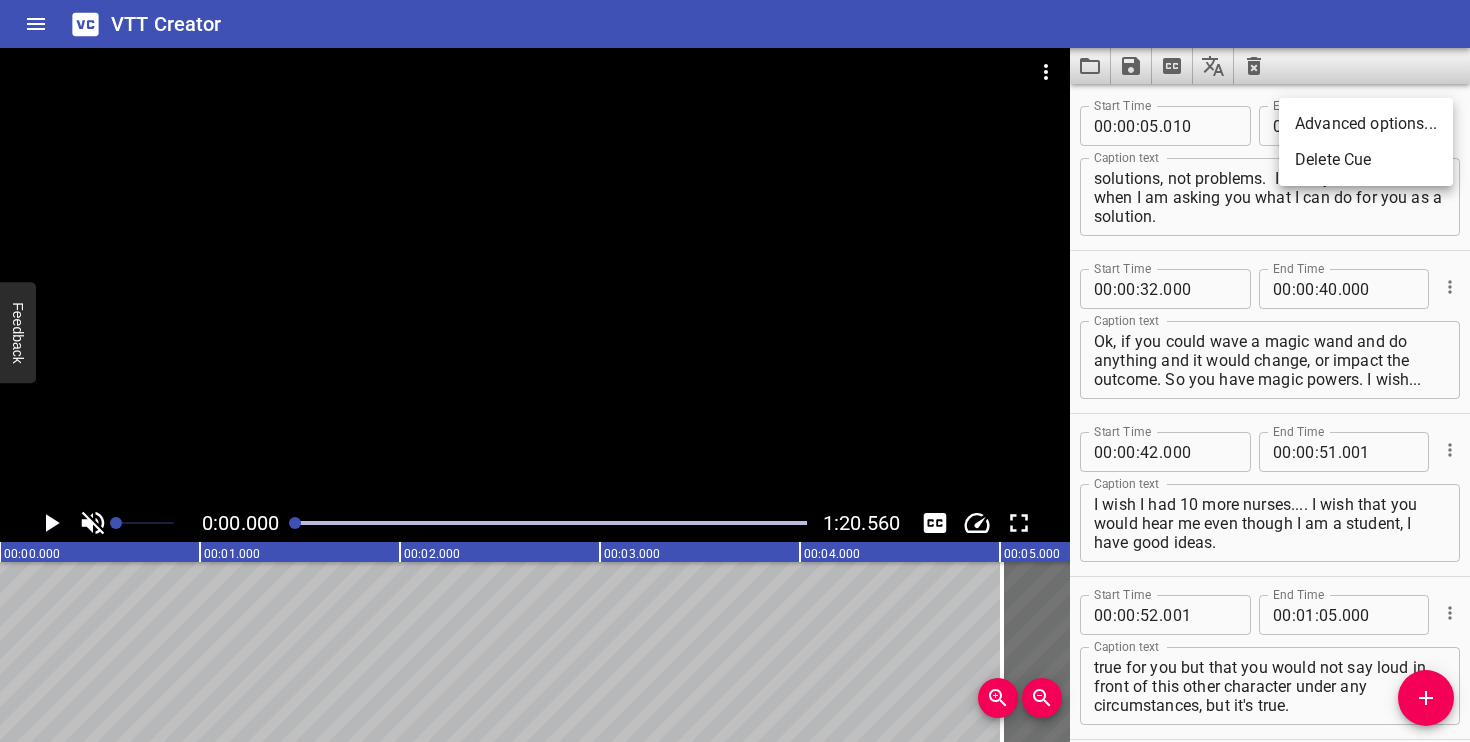 click at bounding box center (735, 371) 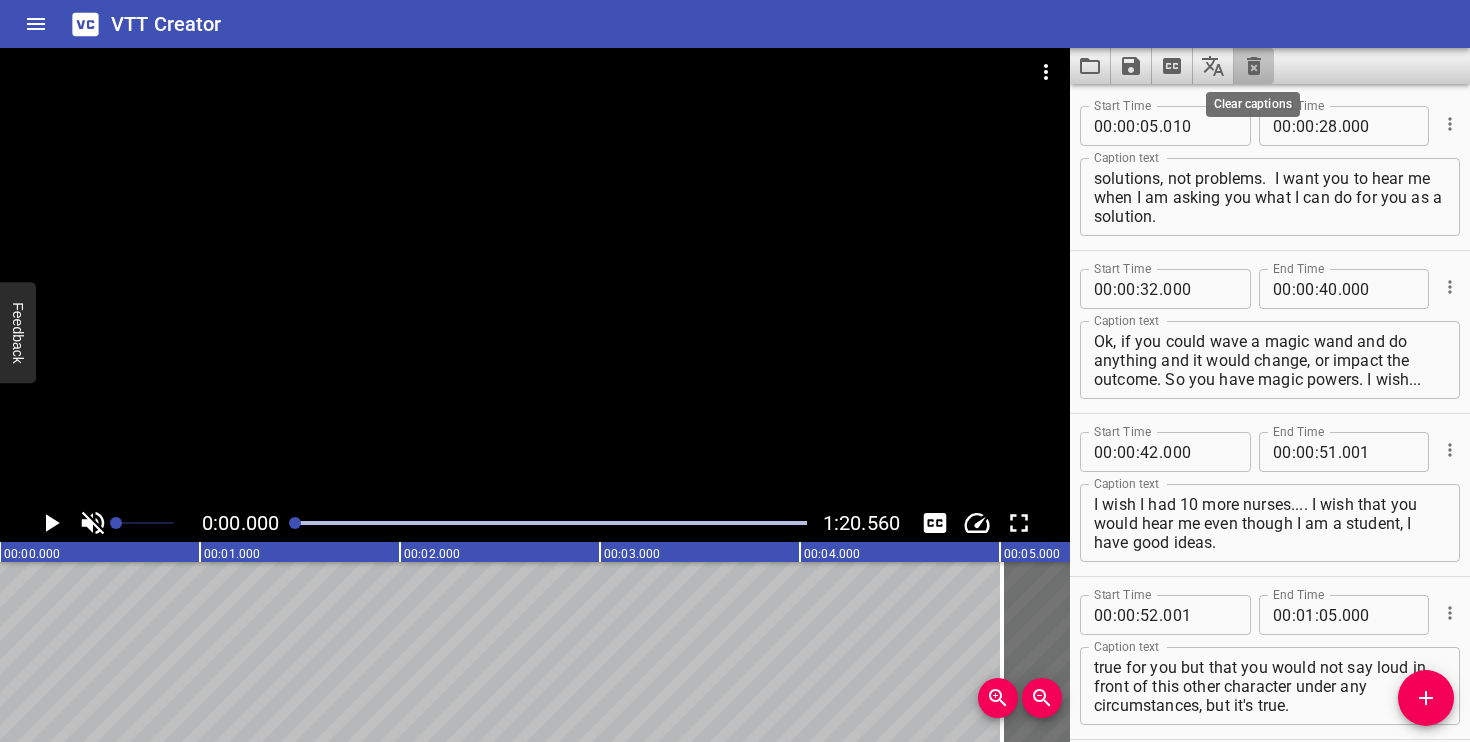 click 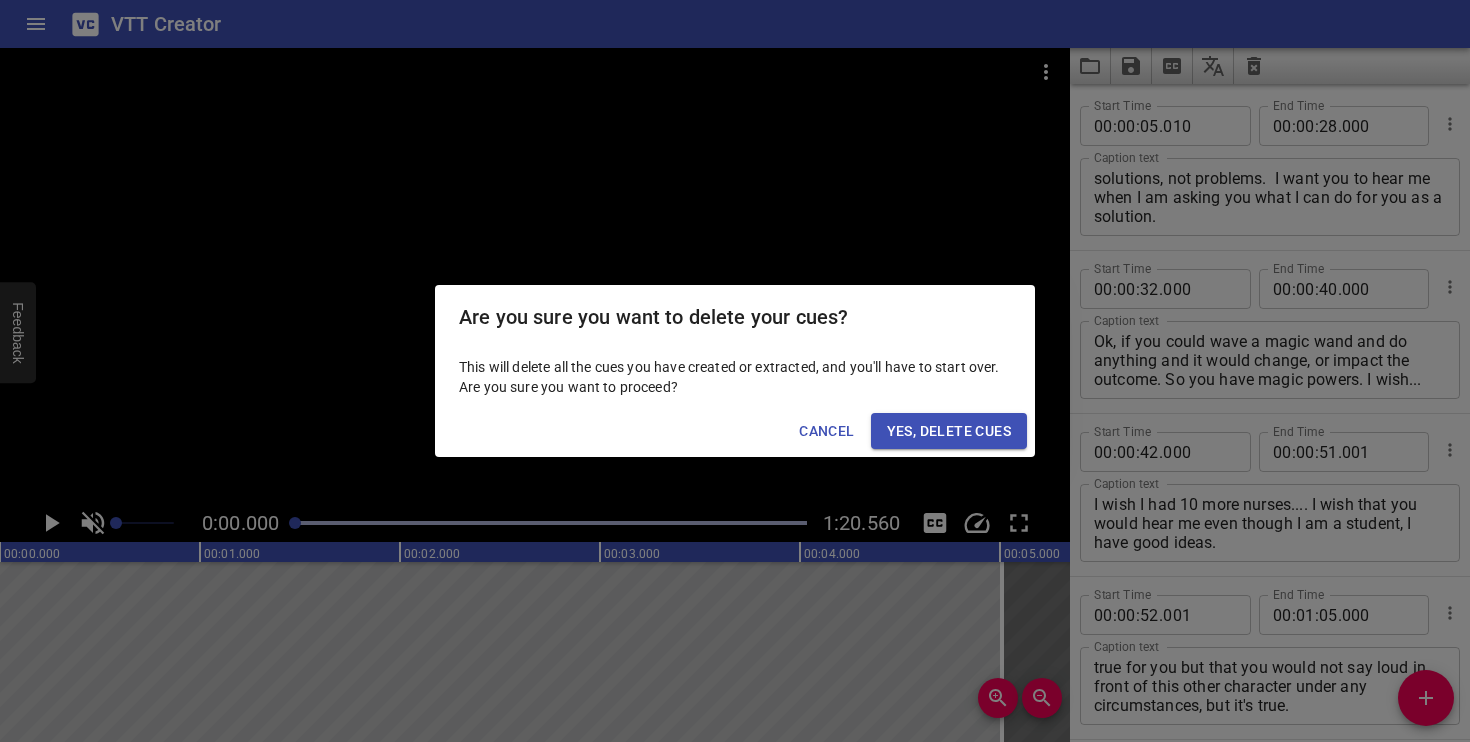 click on "Yes, Delete Cues" at bounding box center [949, 431] 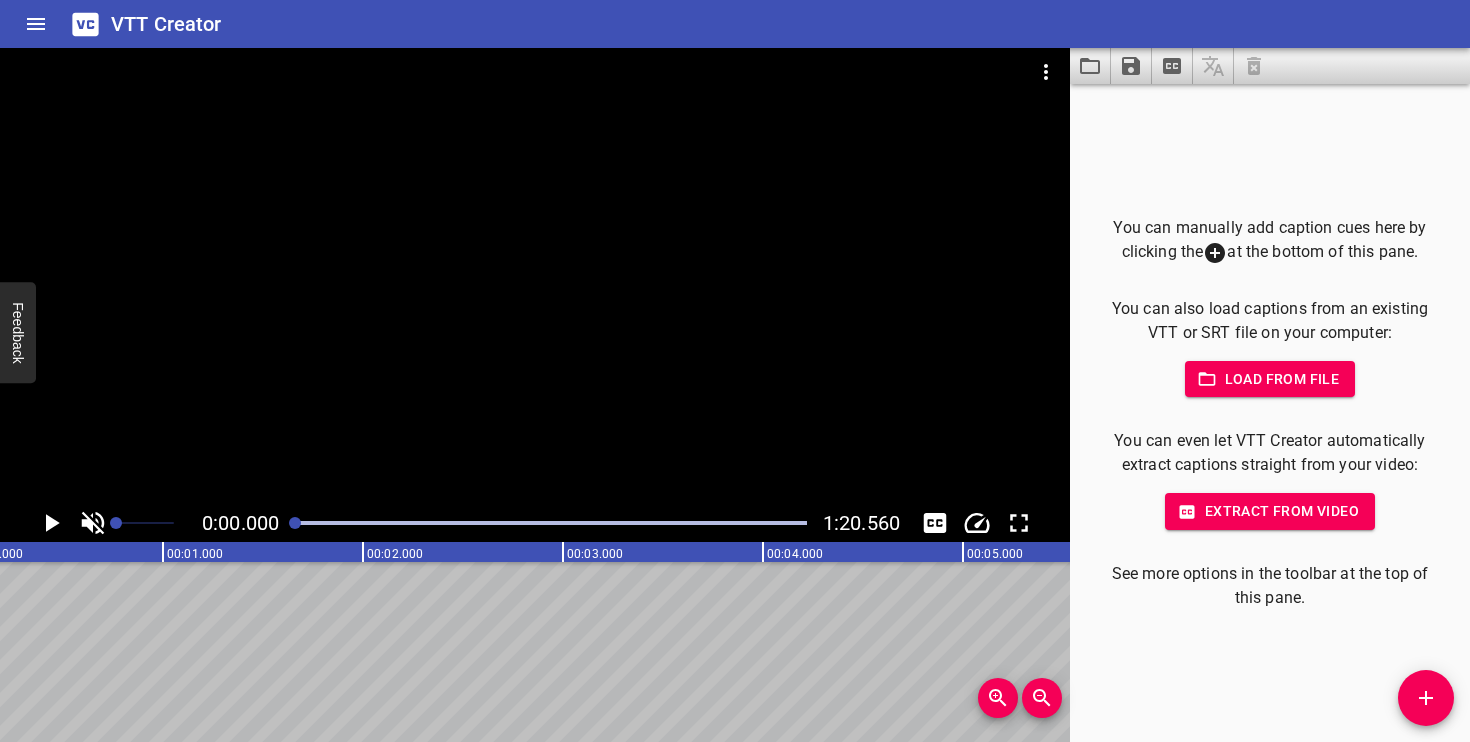 scroll, scrollTop: 0, scrollLeft: 54, axis: horizontal 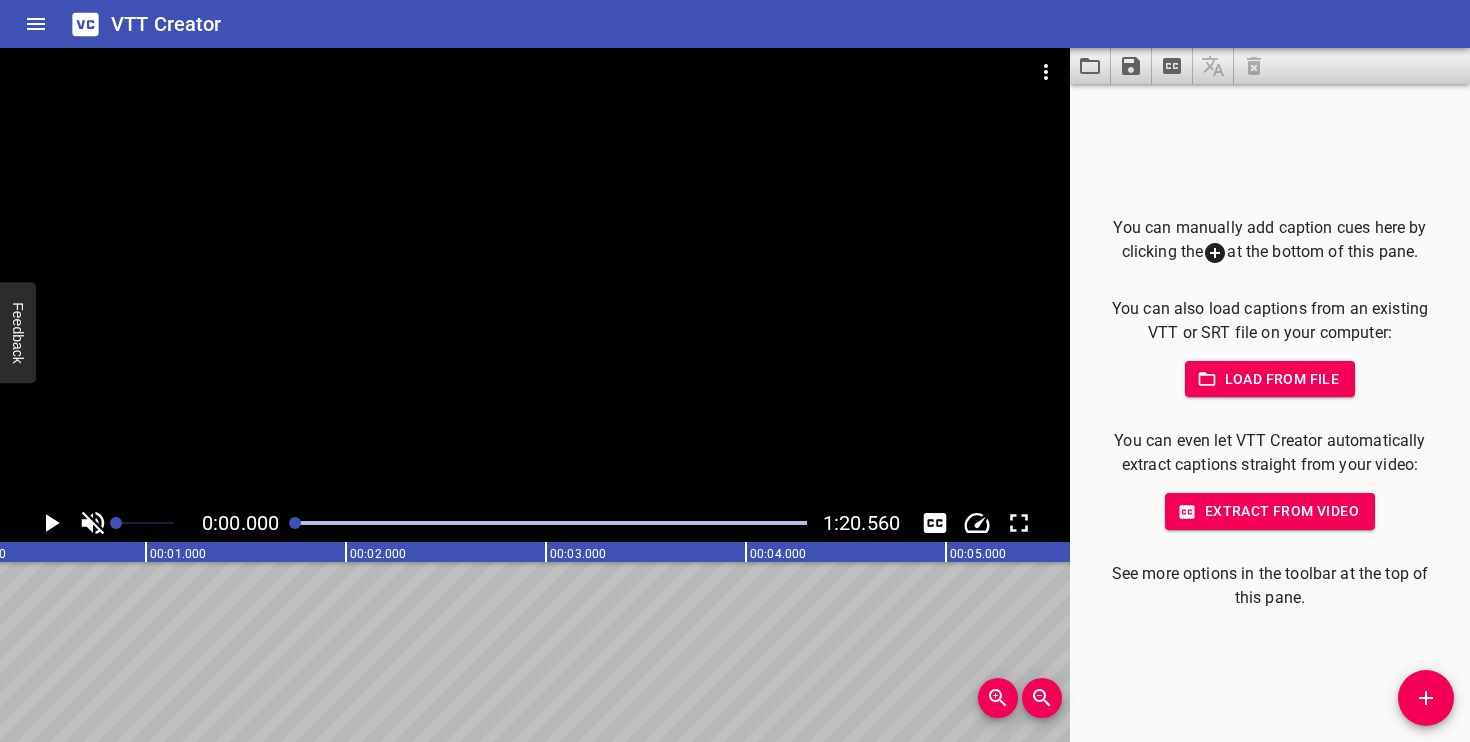 click on "Extract from video" at bounding box center [1270, 511] 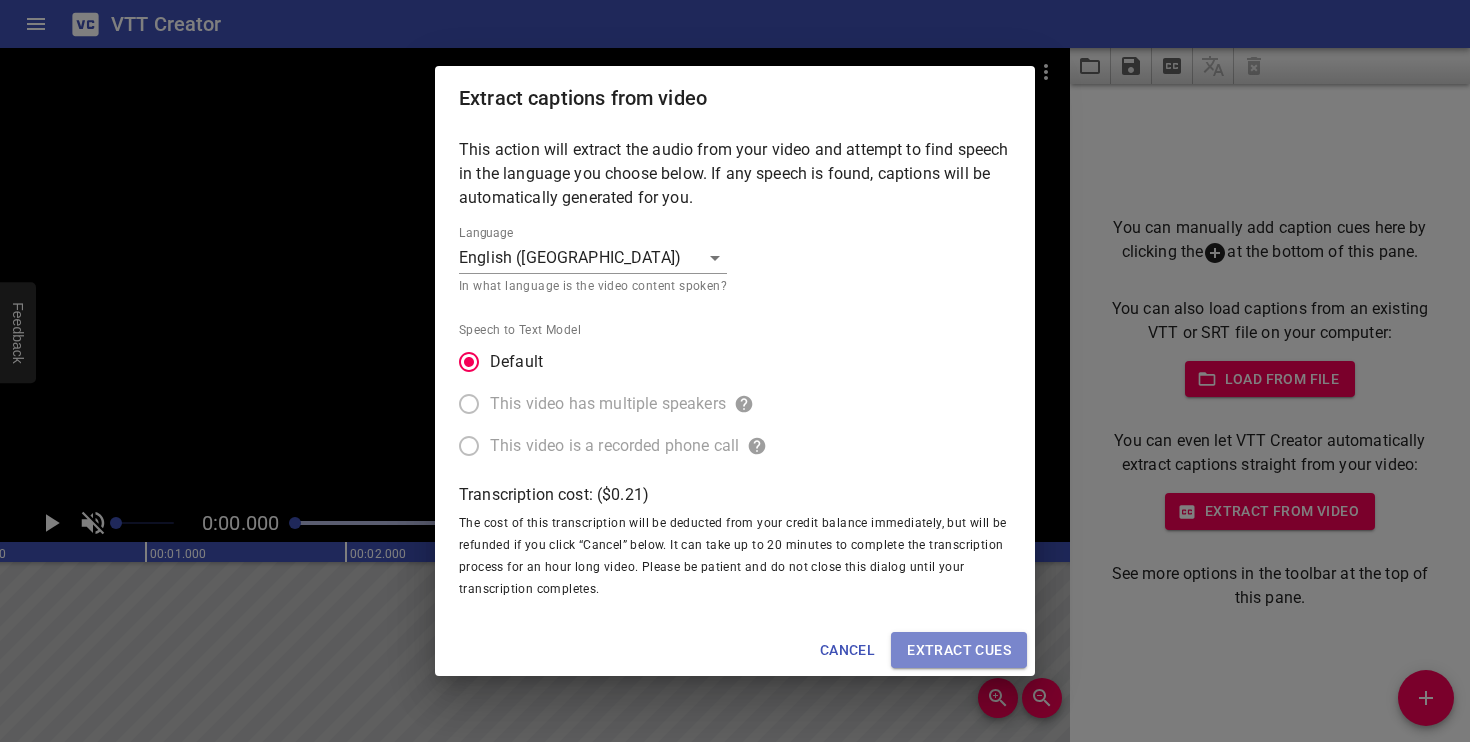 click on "Extract cues" at bounding box center [959, 650] 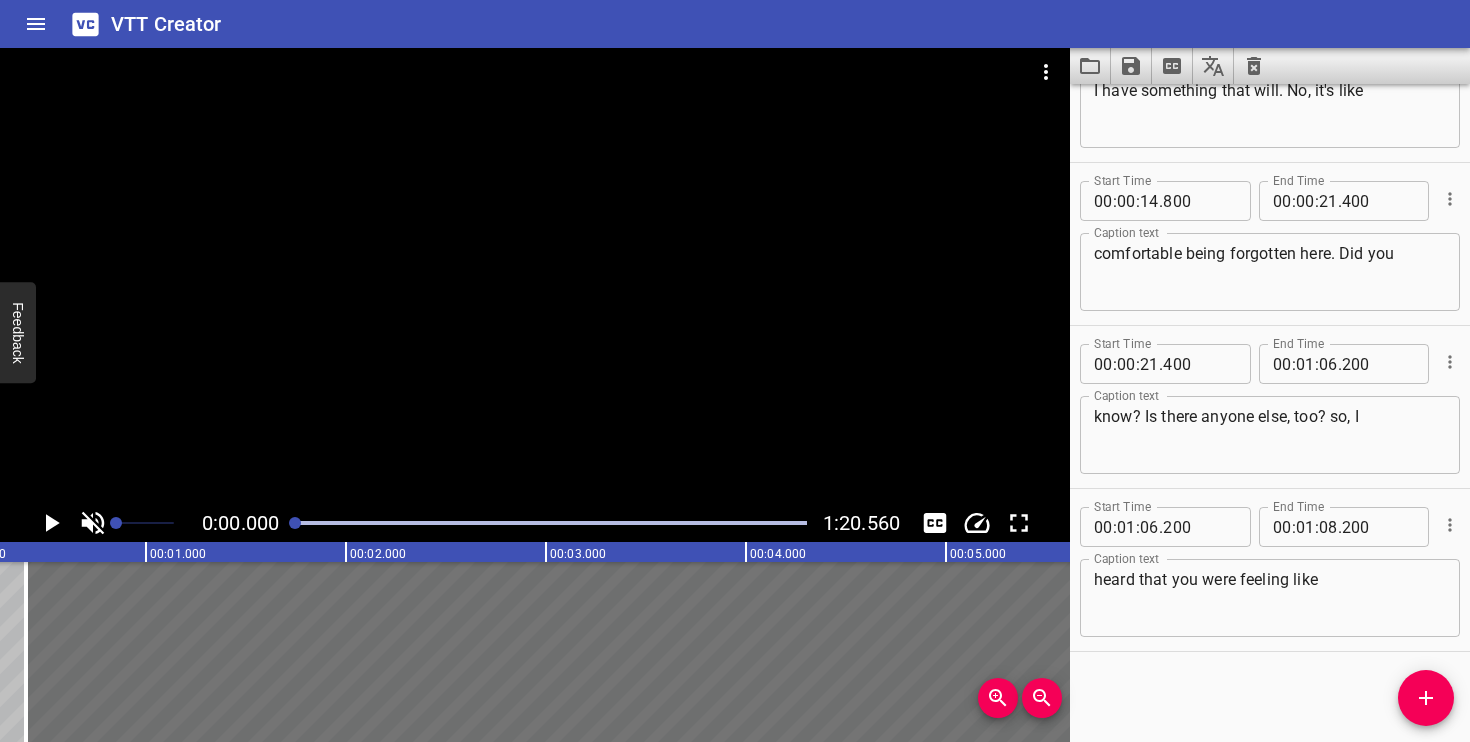 scroll, scrollTop: 0, scrollLeft: 0, axis: both 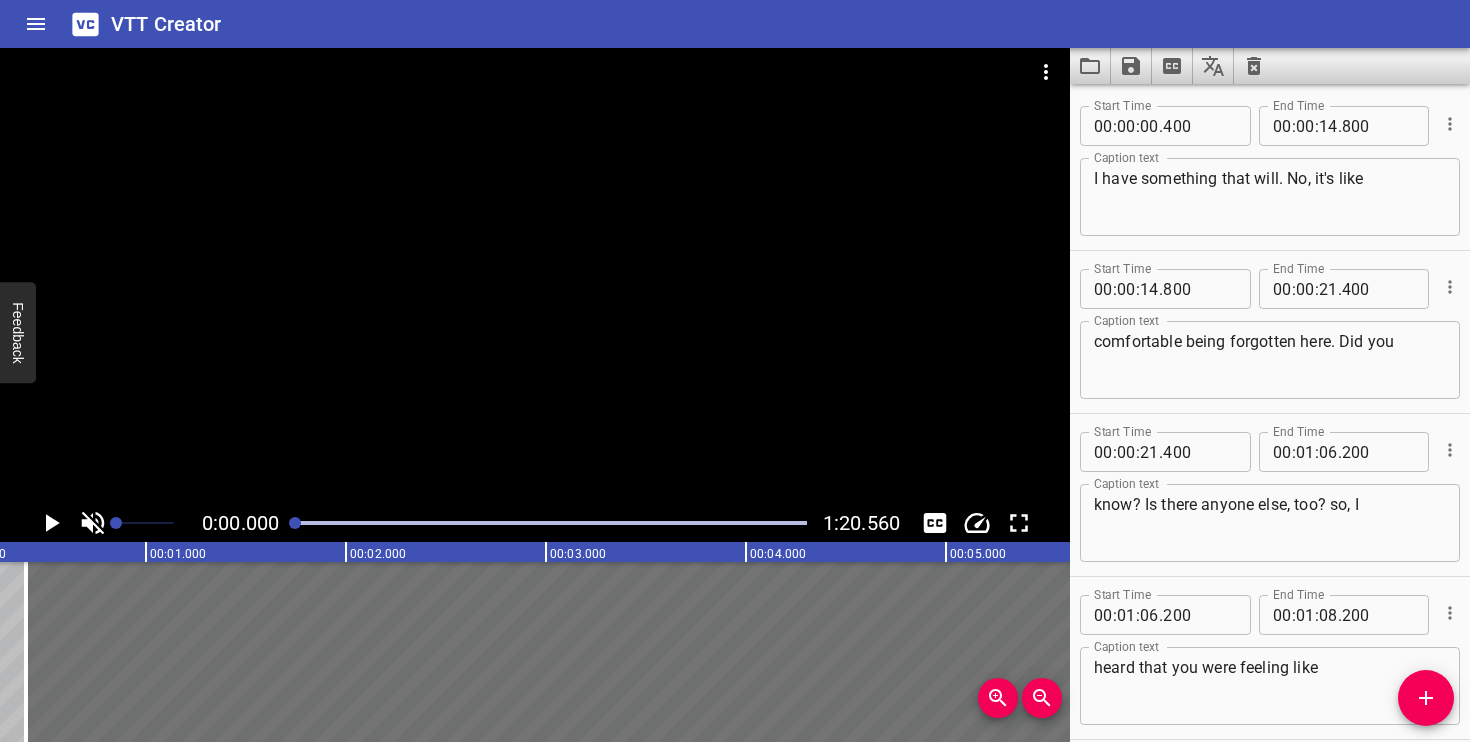 click 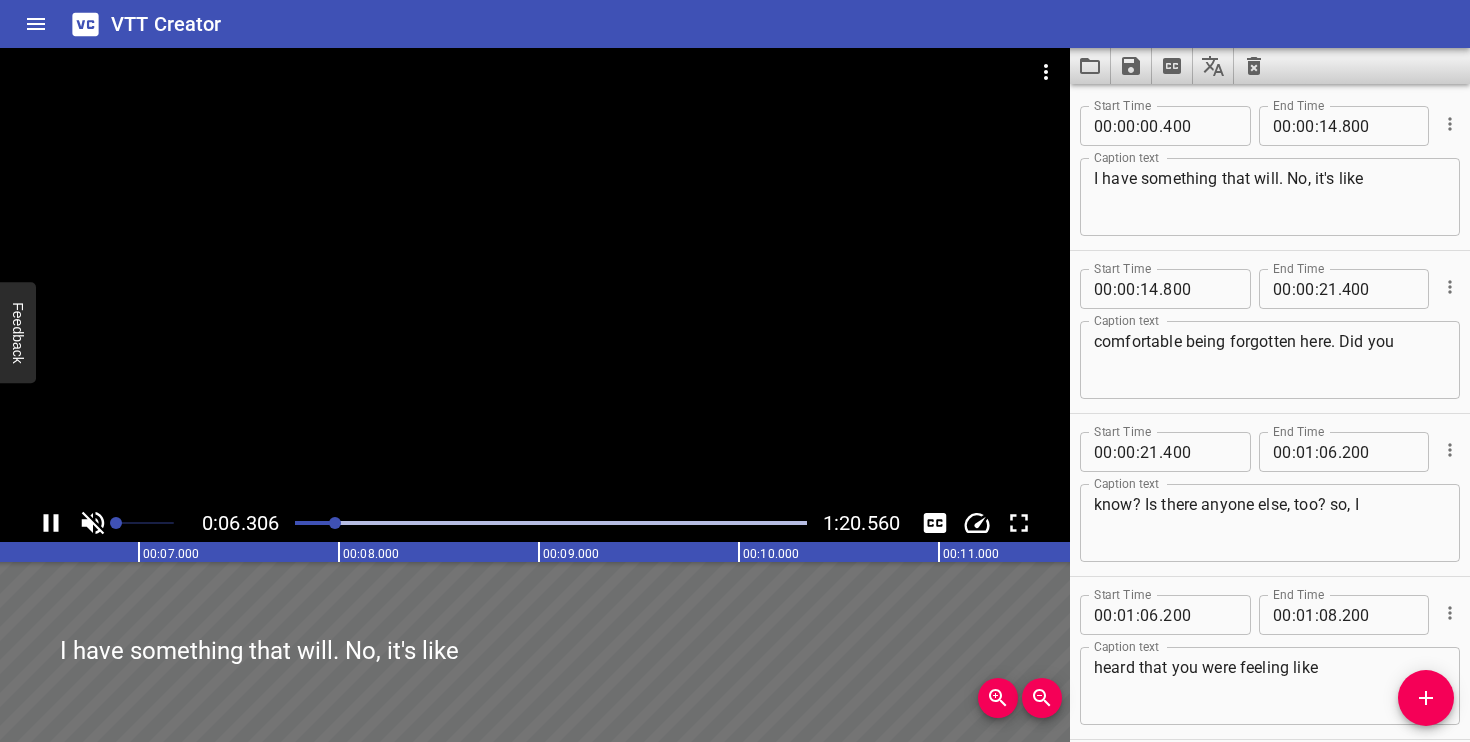 click 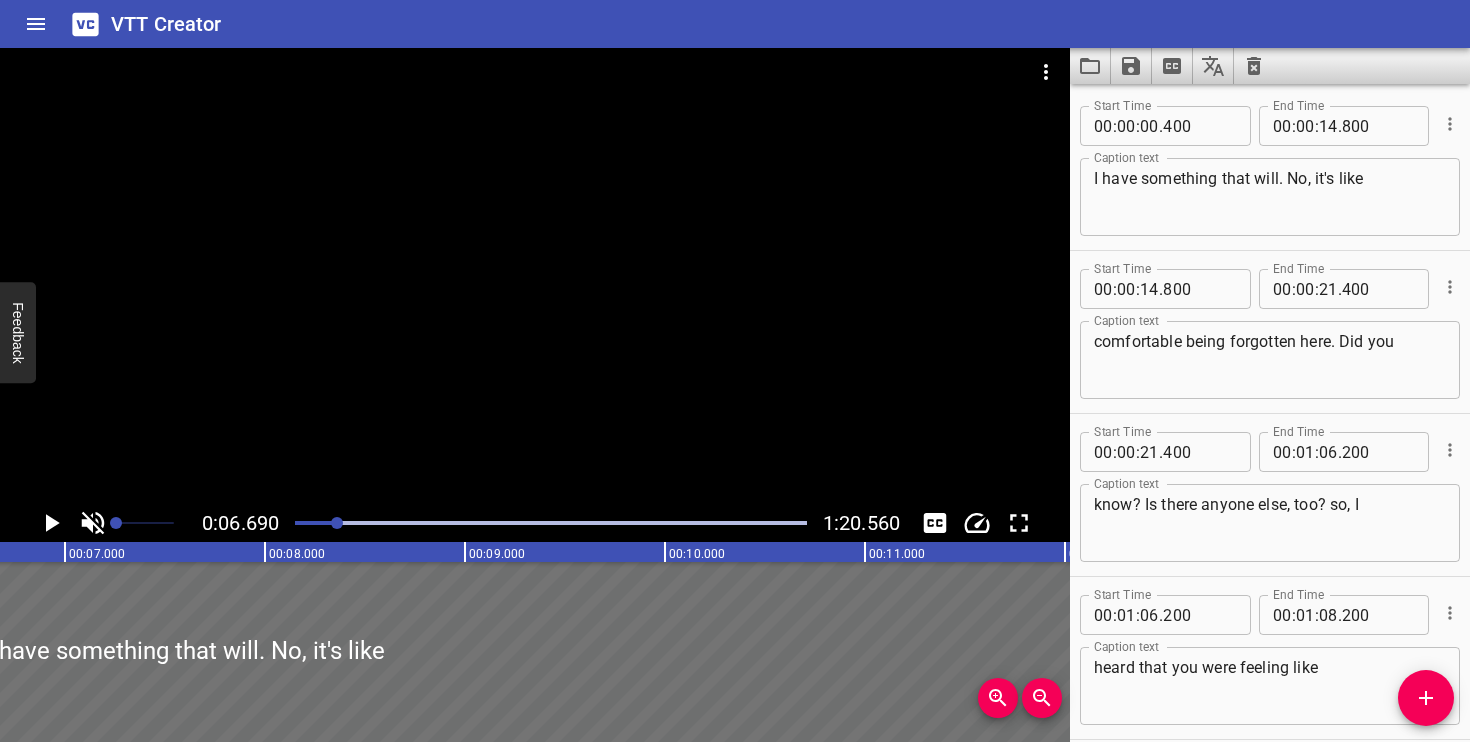 scroll, scrollTop: 0, scrollLeft: 1338, axis: horizontal 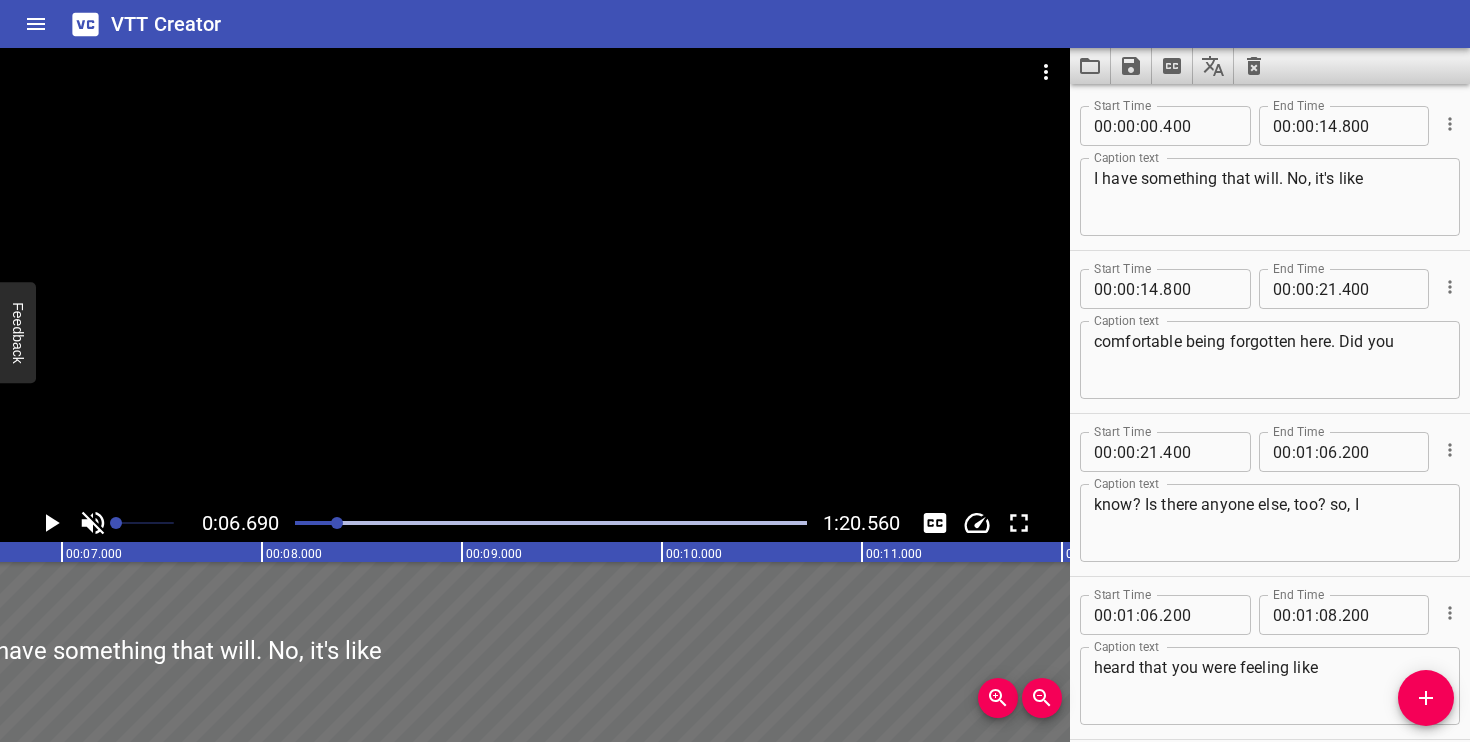click 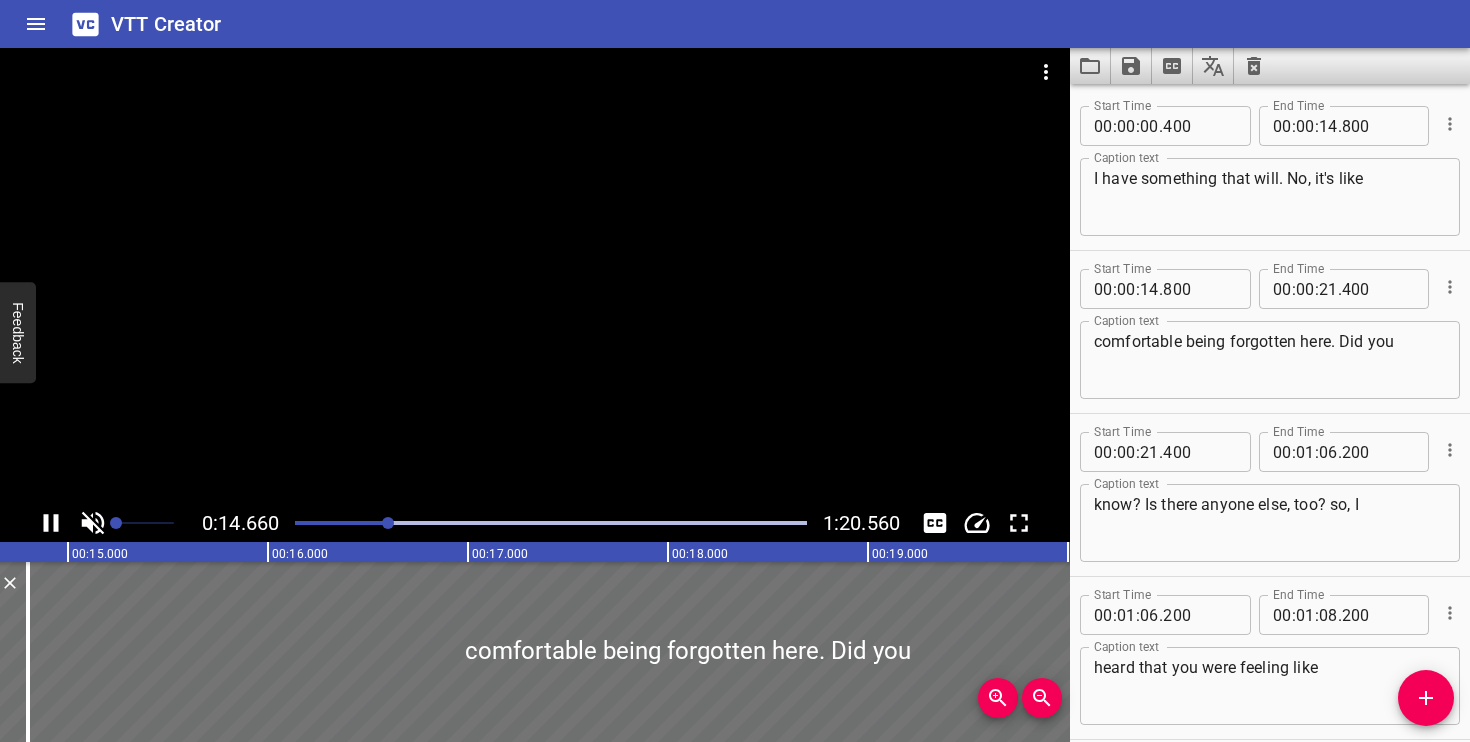 scroll, scrollTop: 0, scrollLeft: 2974, axis: horizontal 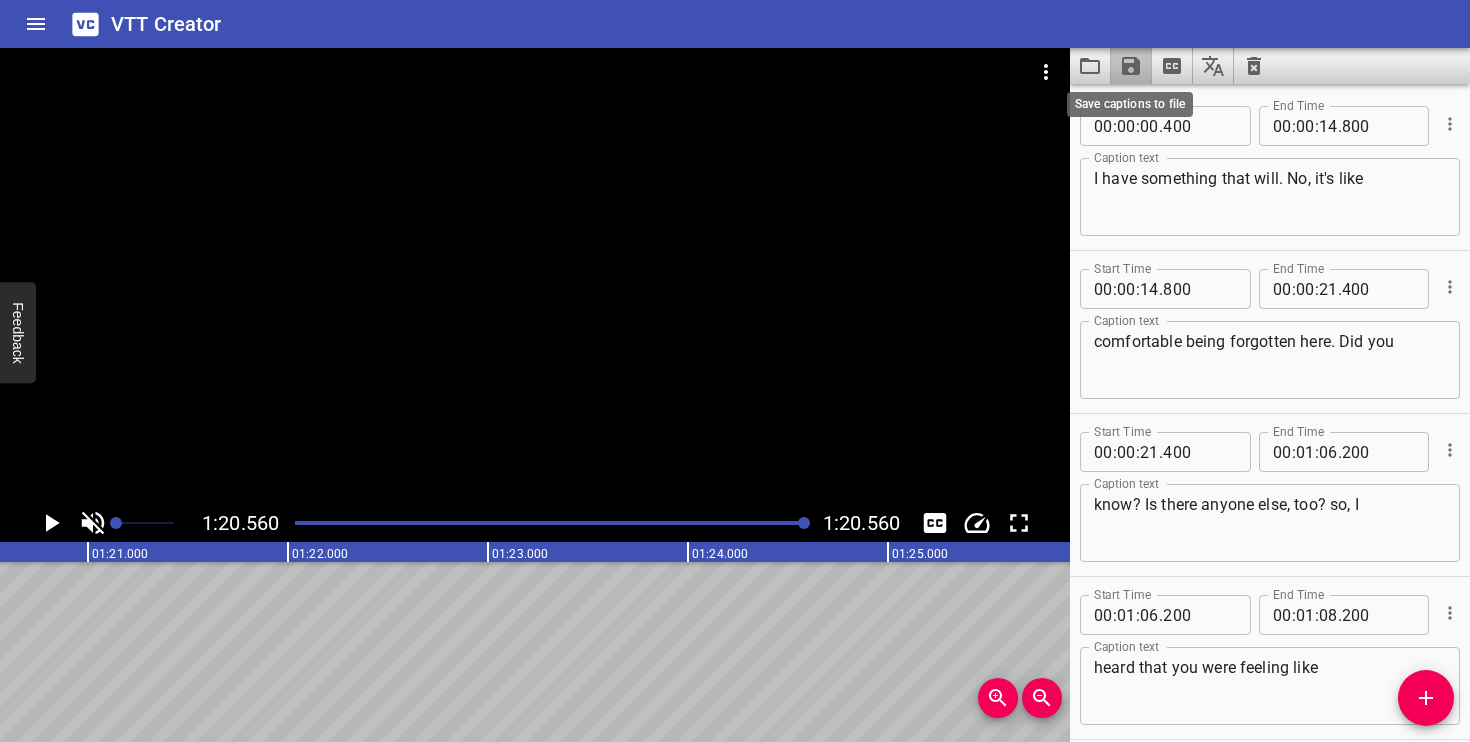 click 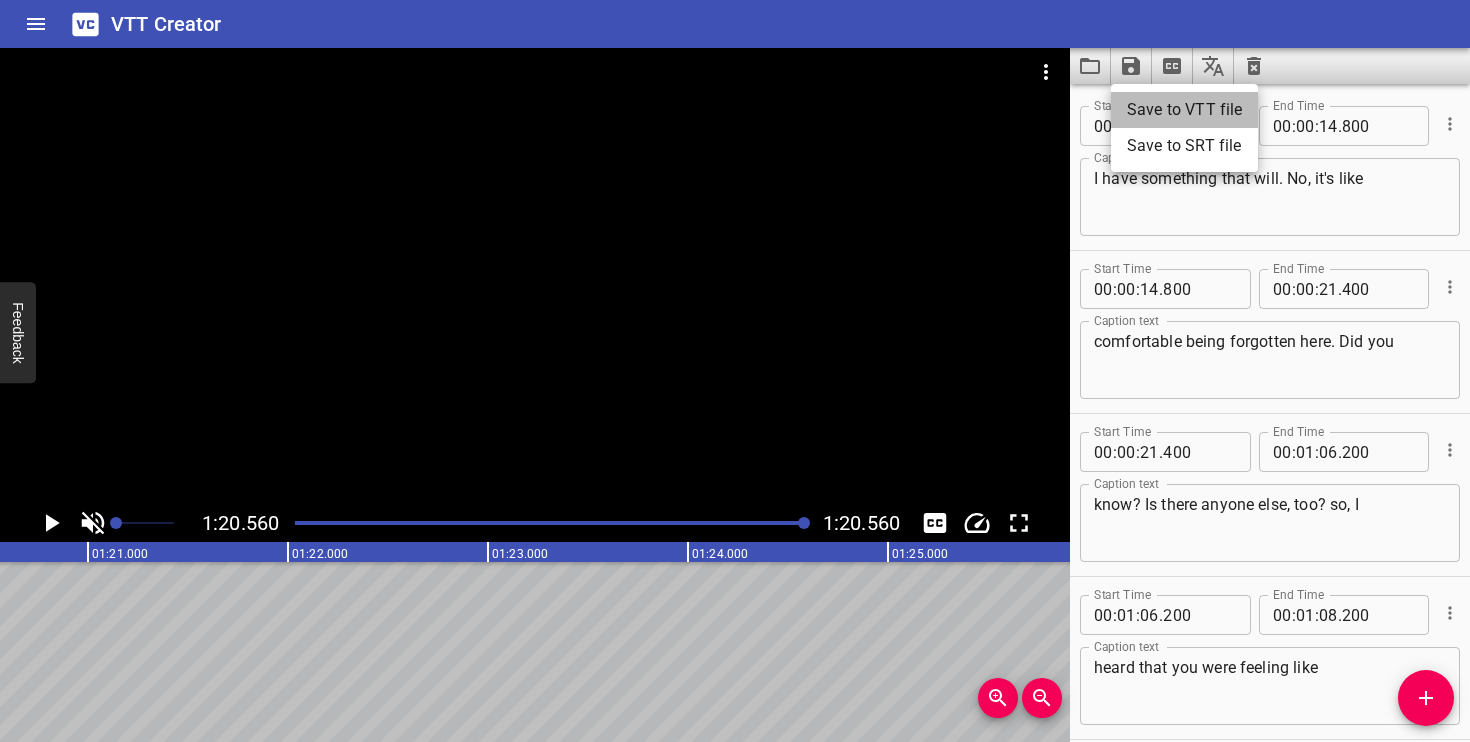 click on "Save to VTT file" at bounding box center [1184, 110] 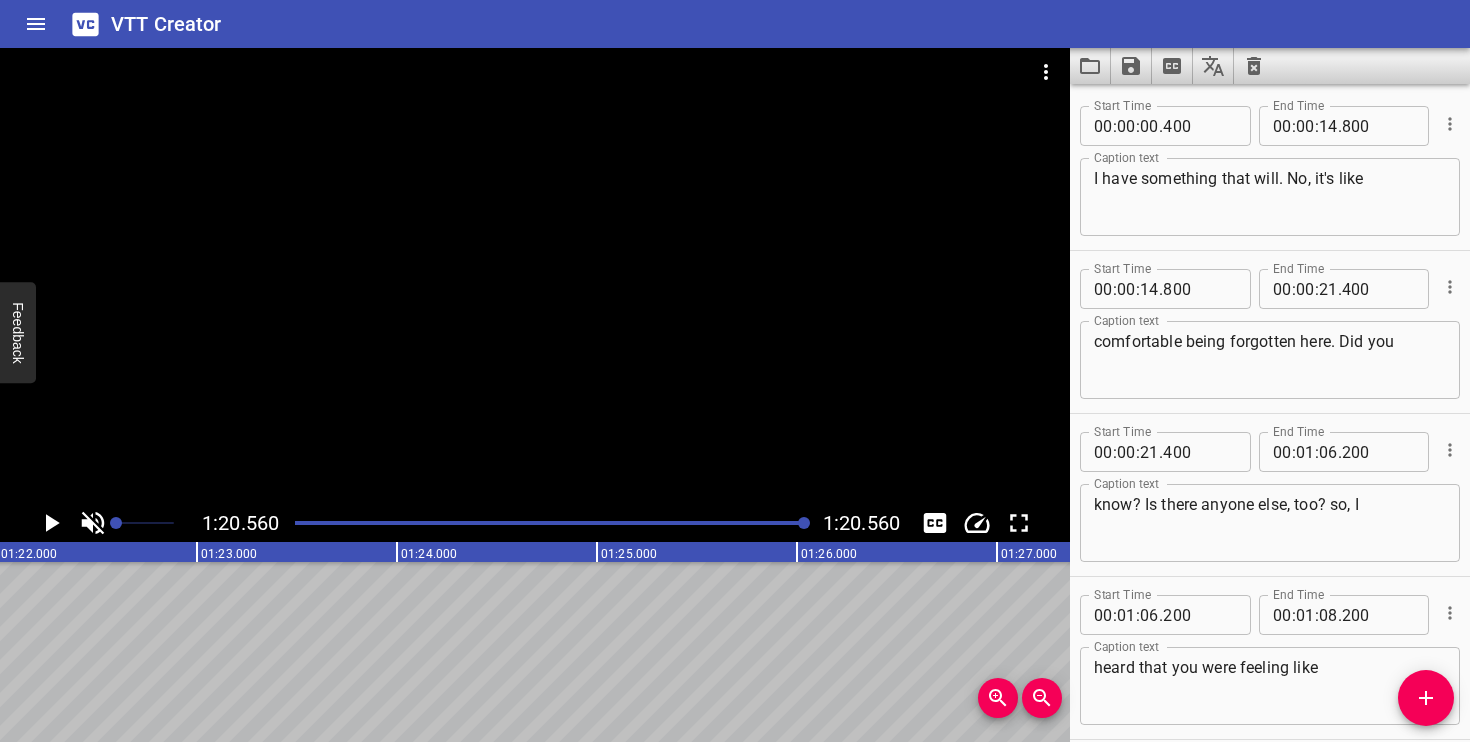 scroll, scrollTop: 0, scrollLeft: 16576, axis: horizontal 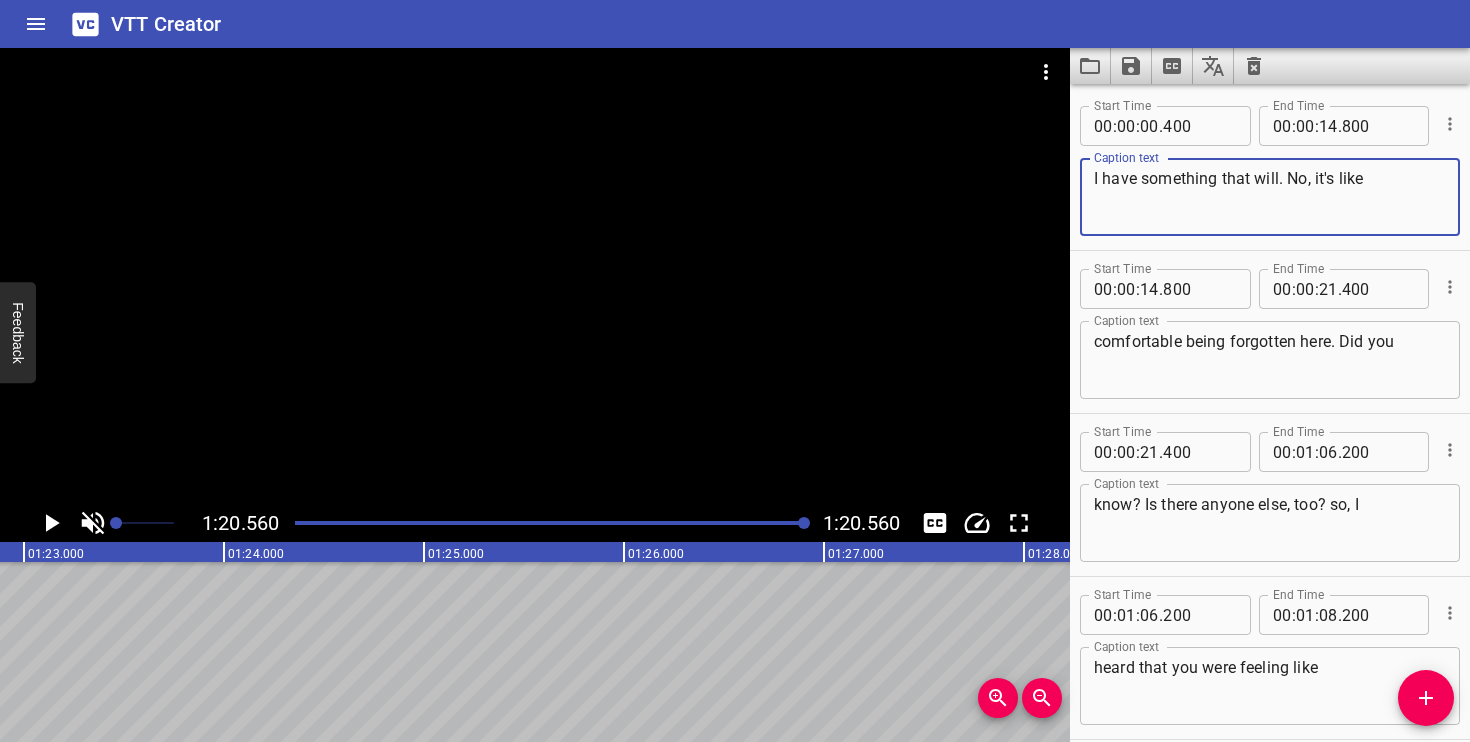 click on "I have something that will. No, it's like" at bounding box center (1270, 197) 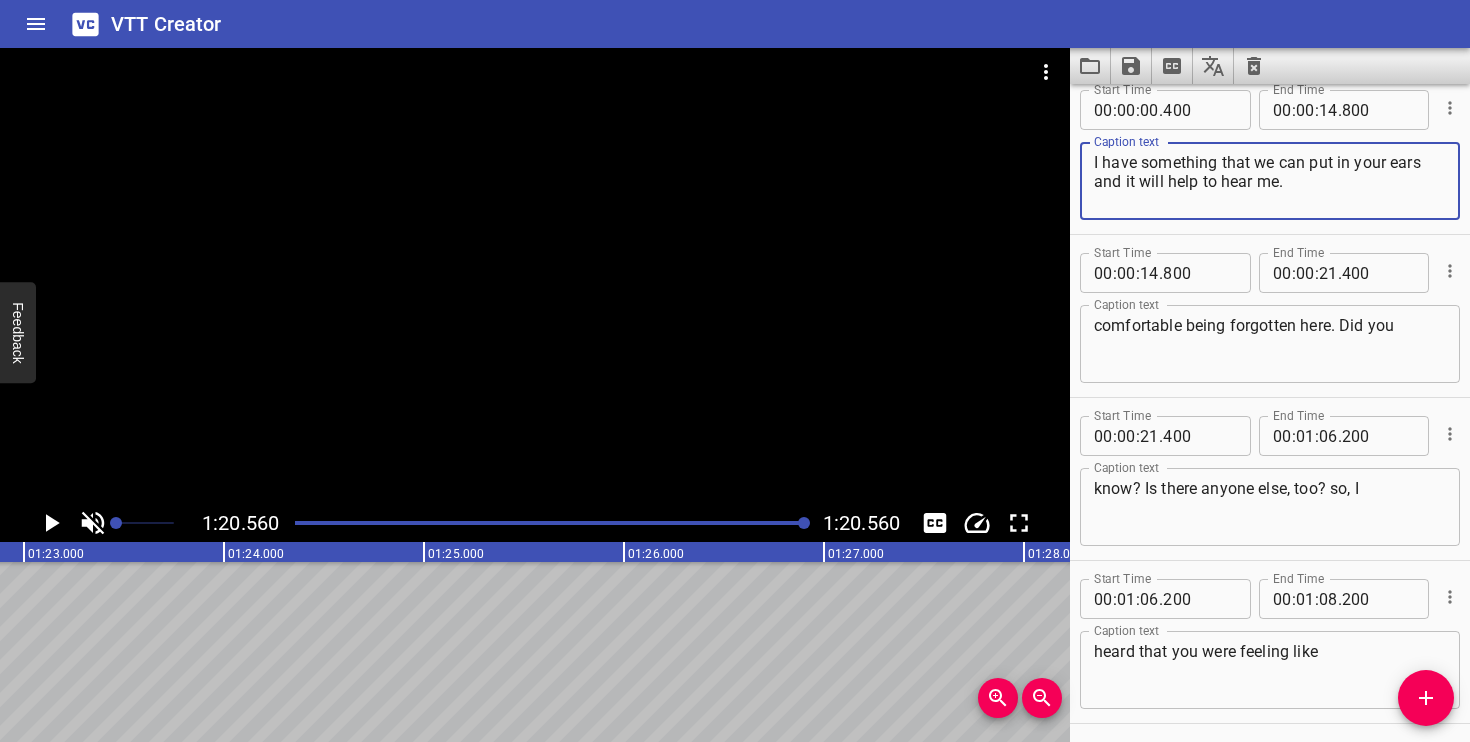 scroll, scrollTop: 22, scrollLeft: 0, axis: vertical 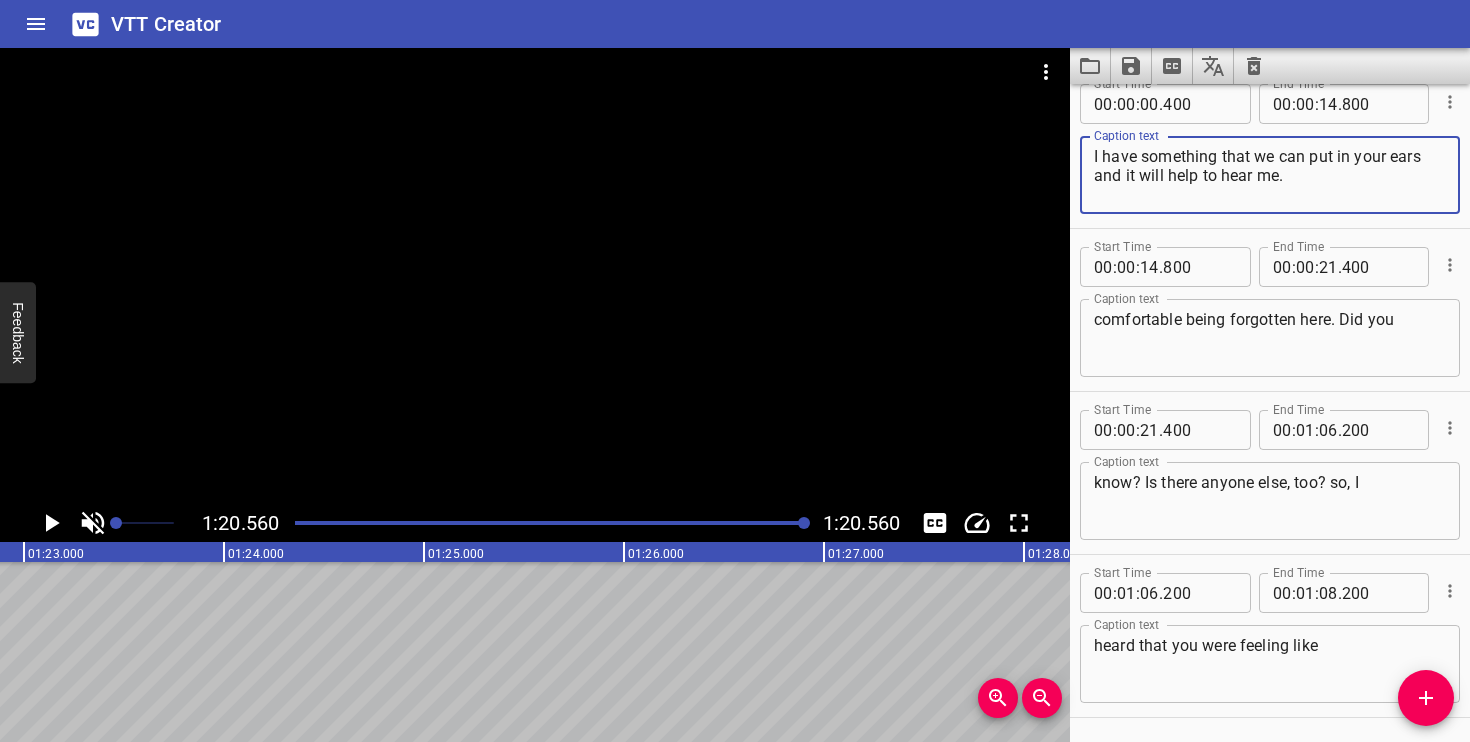 click on "I have something that we can put in your ears and it will help to hear me." at bounding box center (1270, 175) 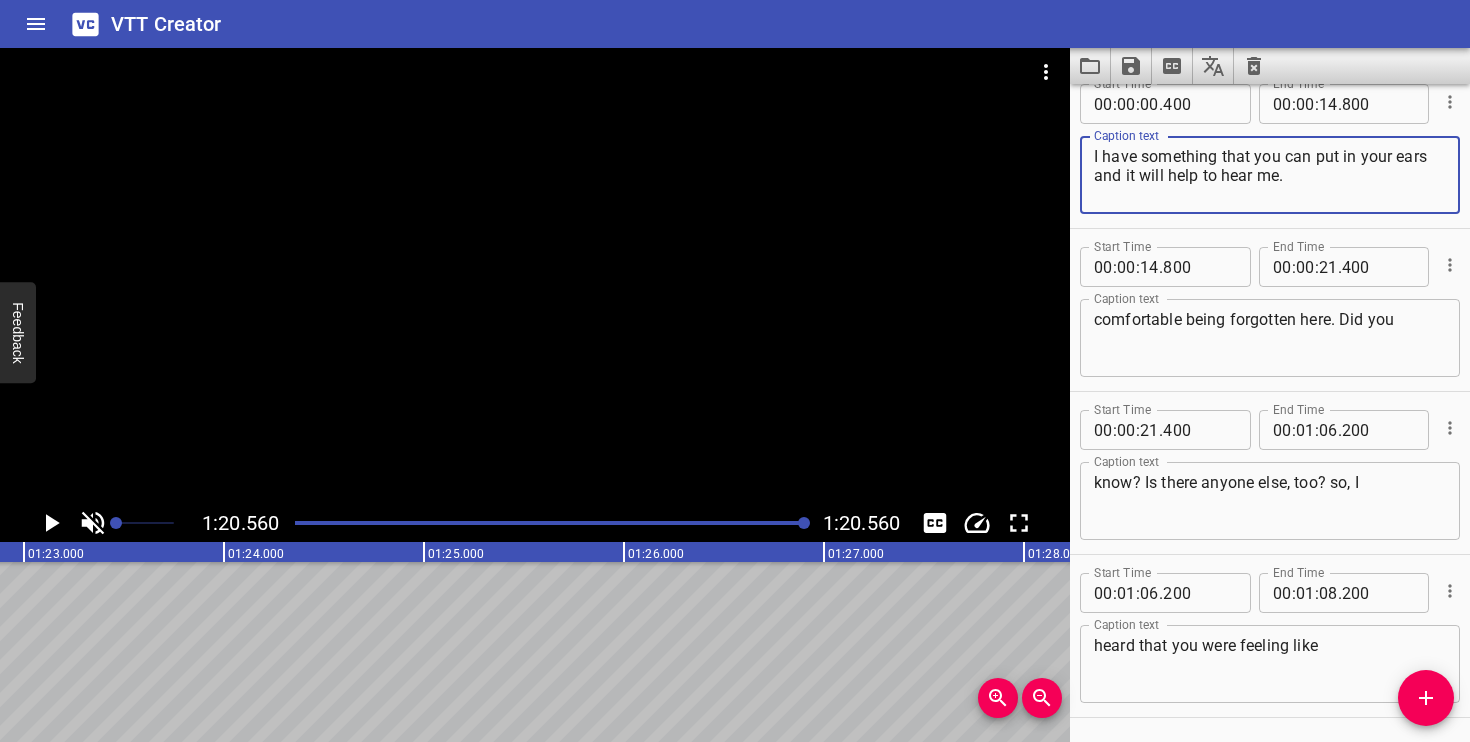 click on "I have something that you can put in your ears and it will help to hear me." at bounding box center (1270, 175) 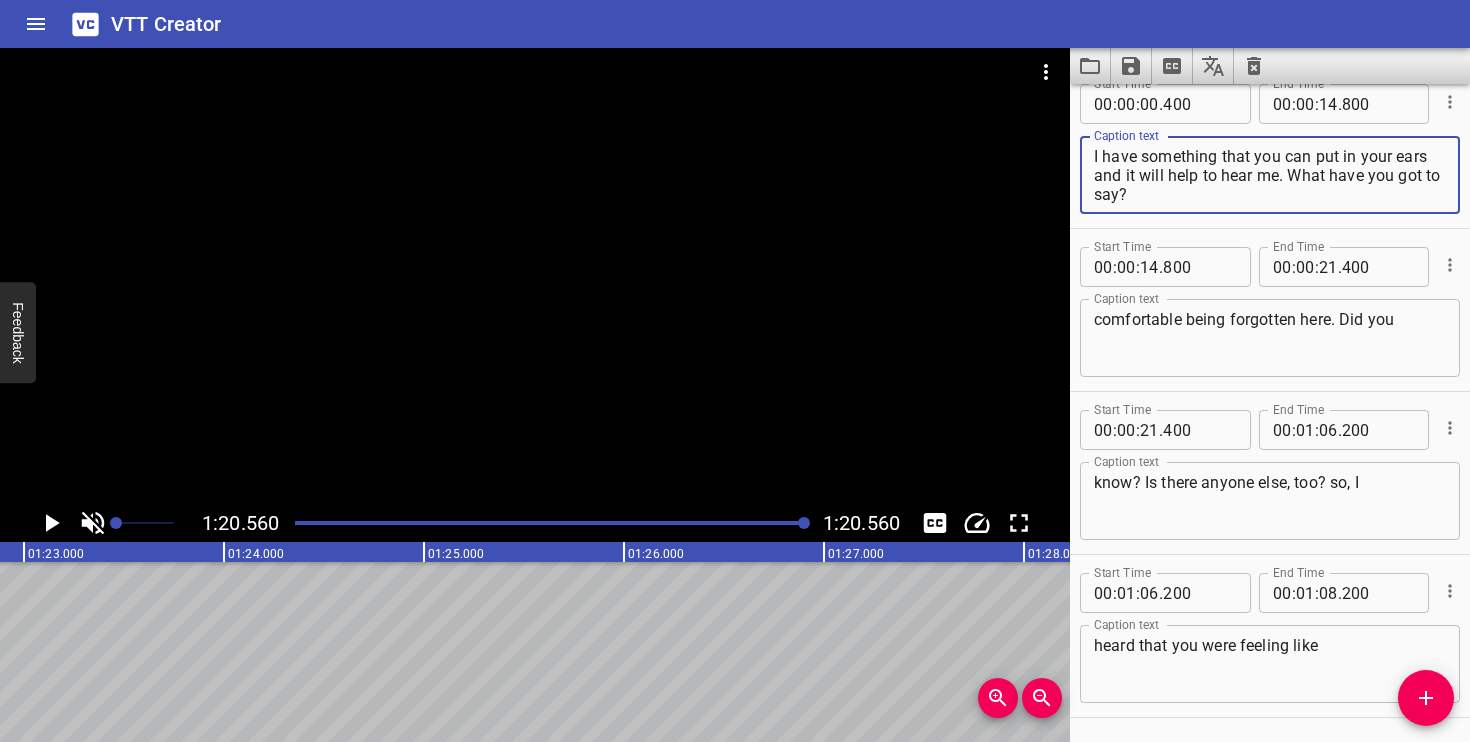 type on "I have something that you can put in your ears and it will help to hear me. What have you got to say?" 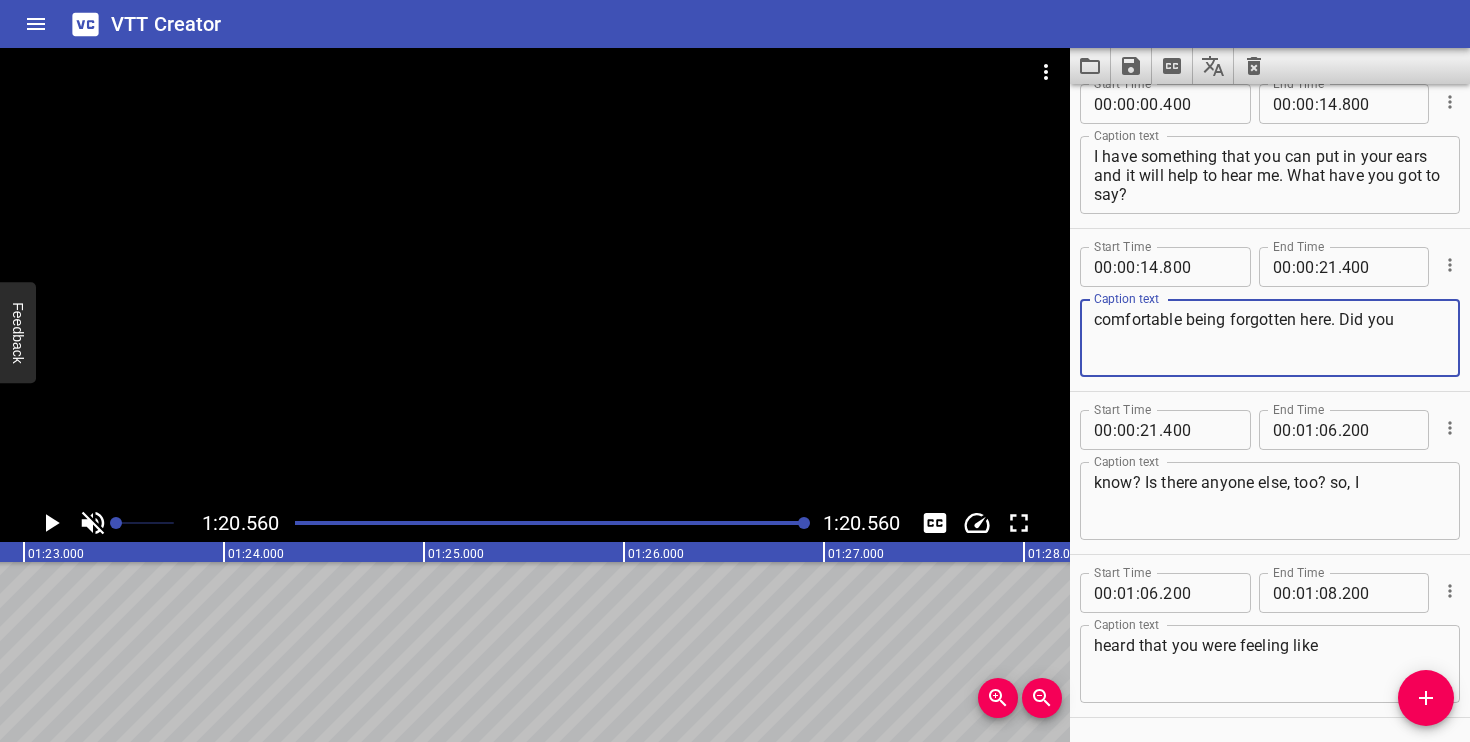 click on "comfortable being forgotten here. Did you" at bounding box center [1270, 338] 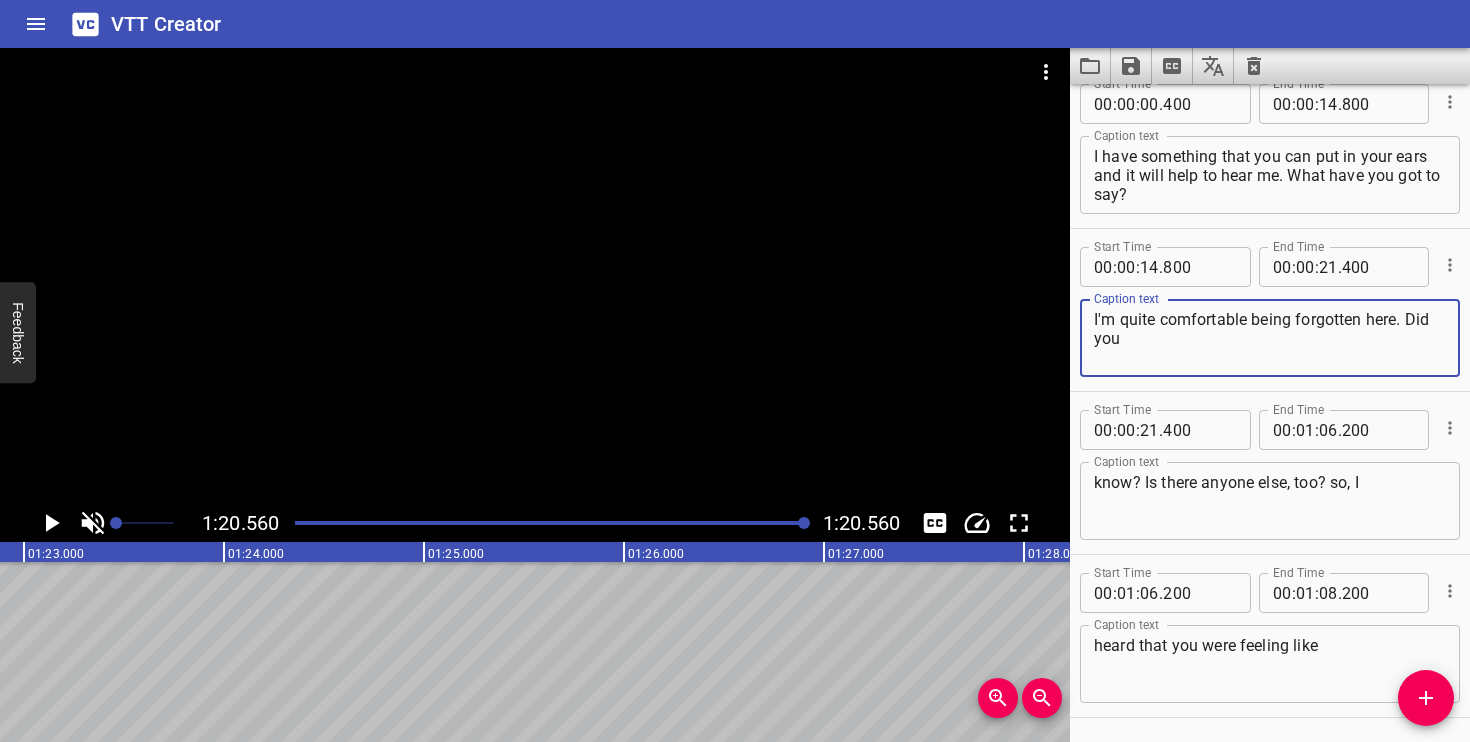 click on "I'm quite comfortable being forgotten here. Did you" at bounding box center (1270, 338) 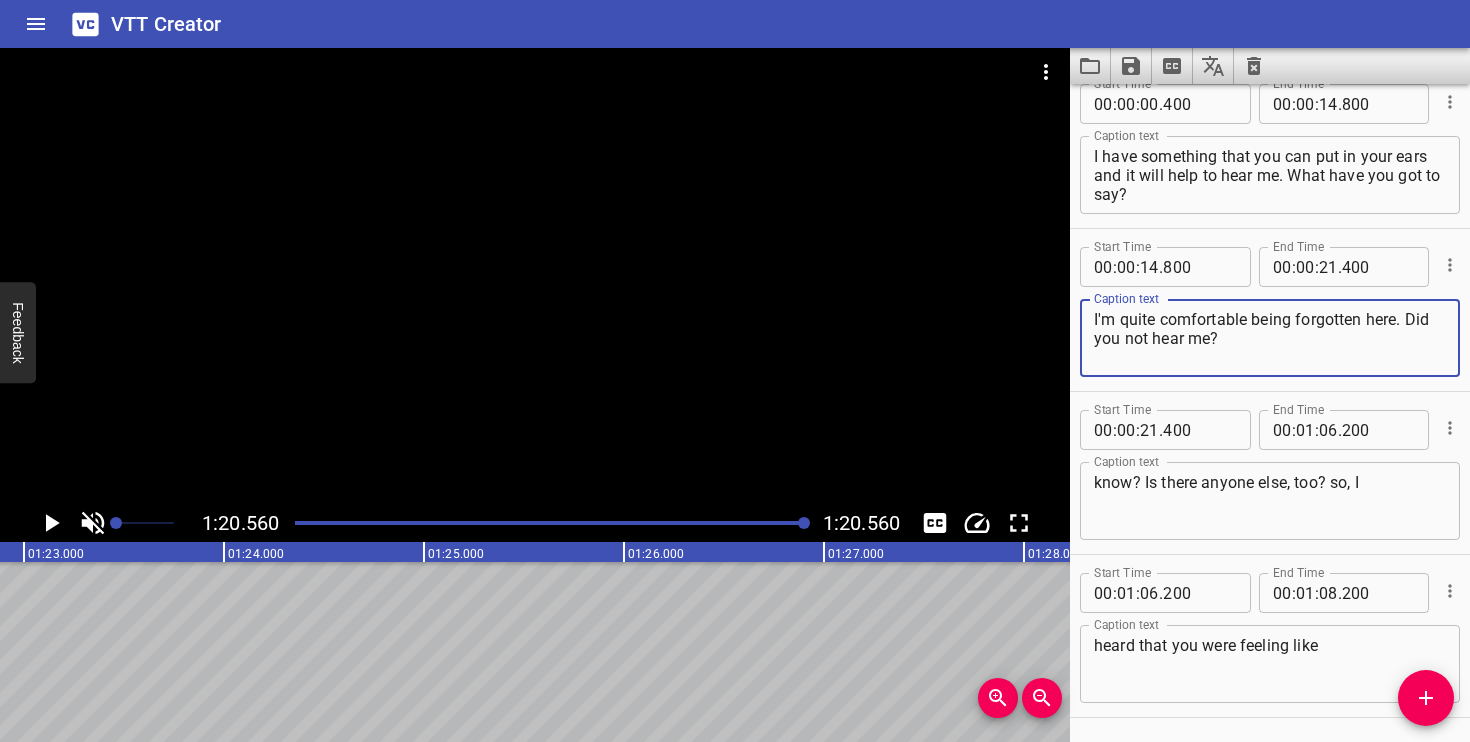 click on "I'm quite comfortable being forgotten here. Did you not hear me?" at bounding box center [1270, 338] 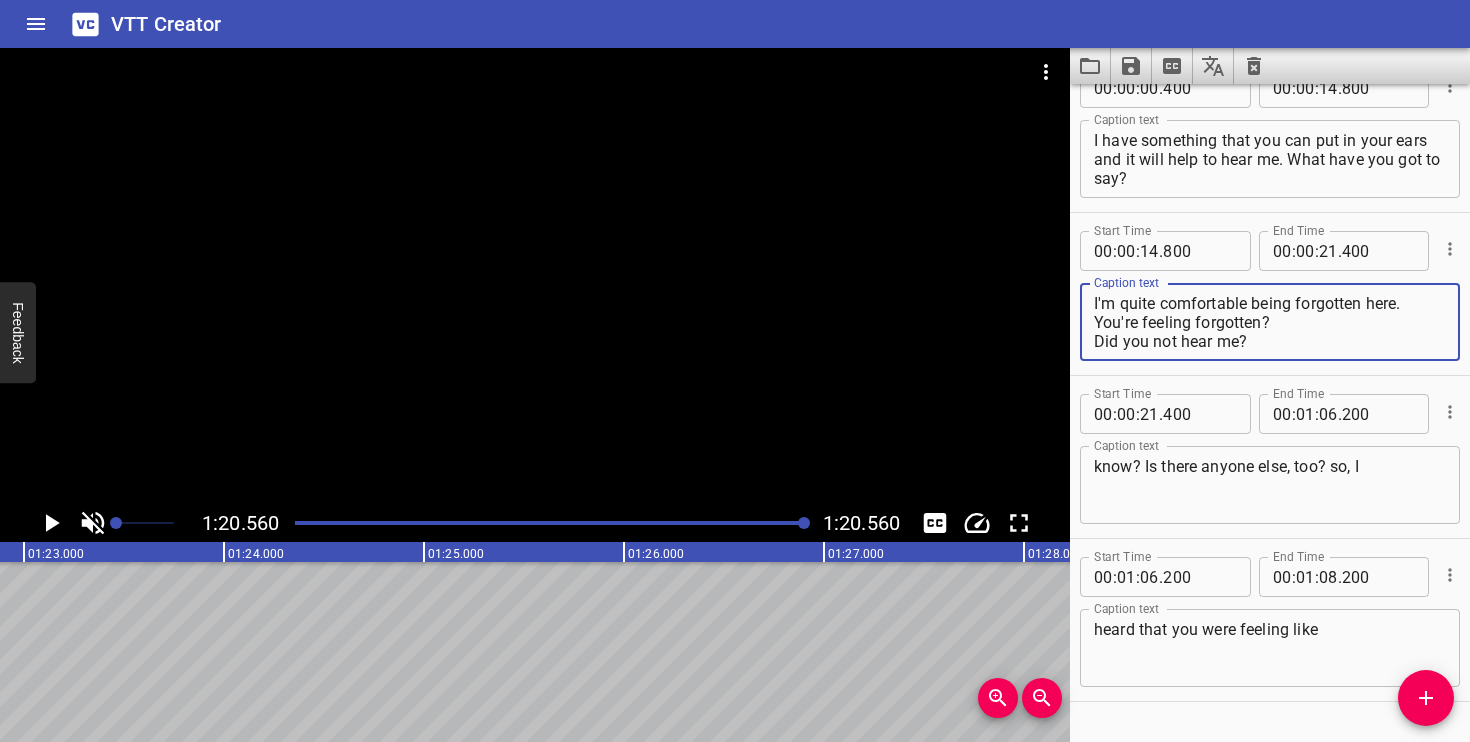 scroll, scrollTop: 43, scrollLeft: 0, axis: vertical 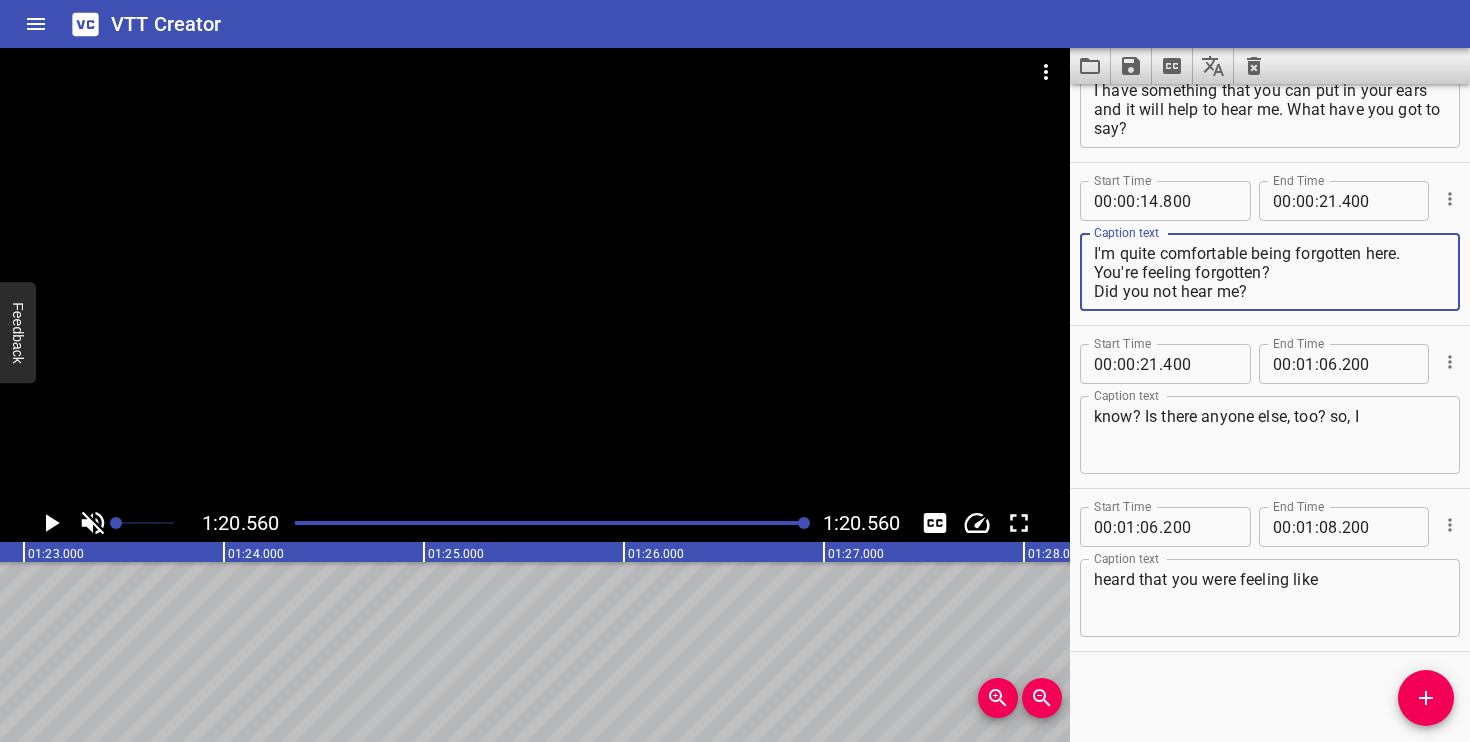 type on "I'm quite comfortable being forgotten here.
You're feeling forgotten?
Did you not hear me?" 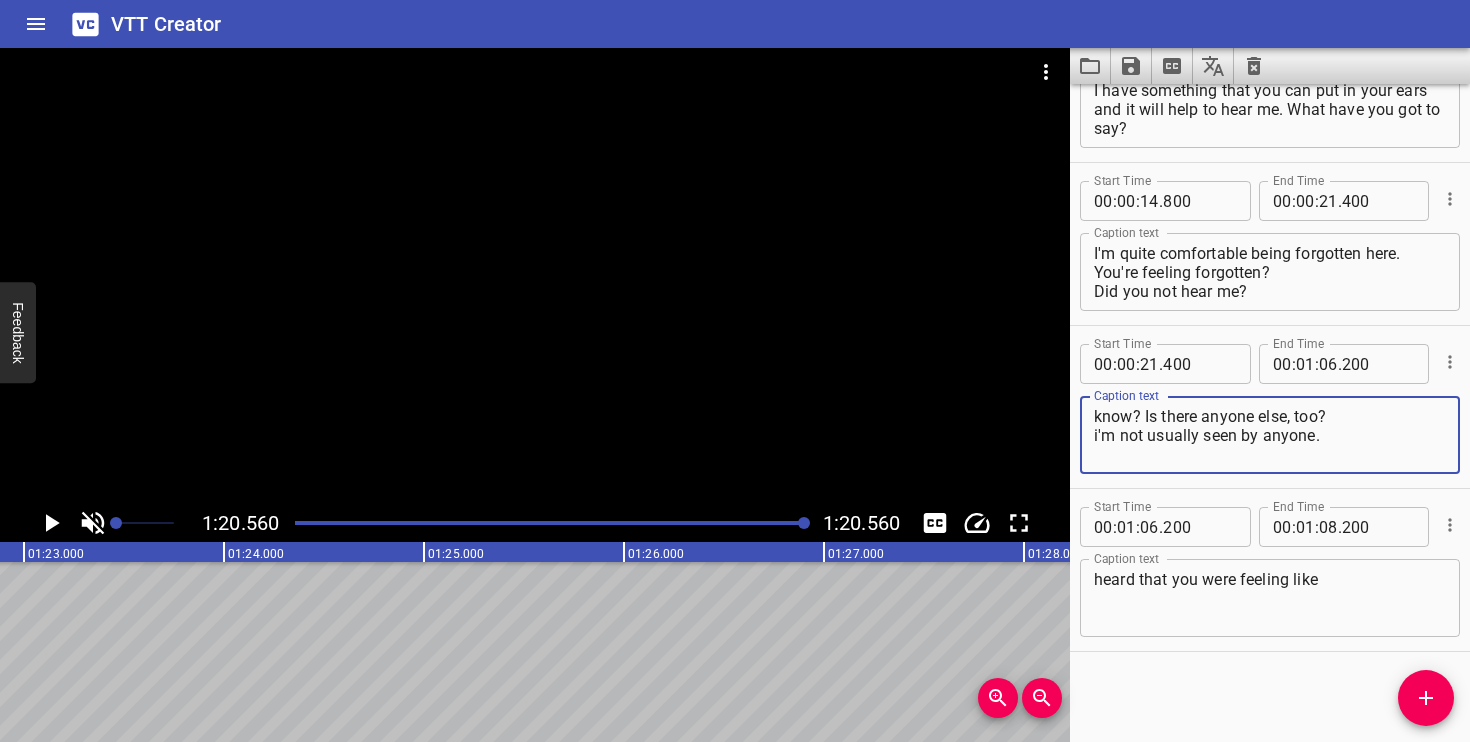 click on "know? Is there anyone else, too?
i'm not usually seen by anyone." at bounding box center [1270, 435] 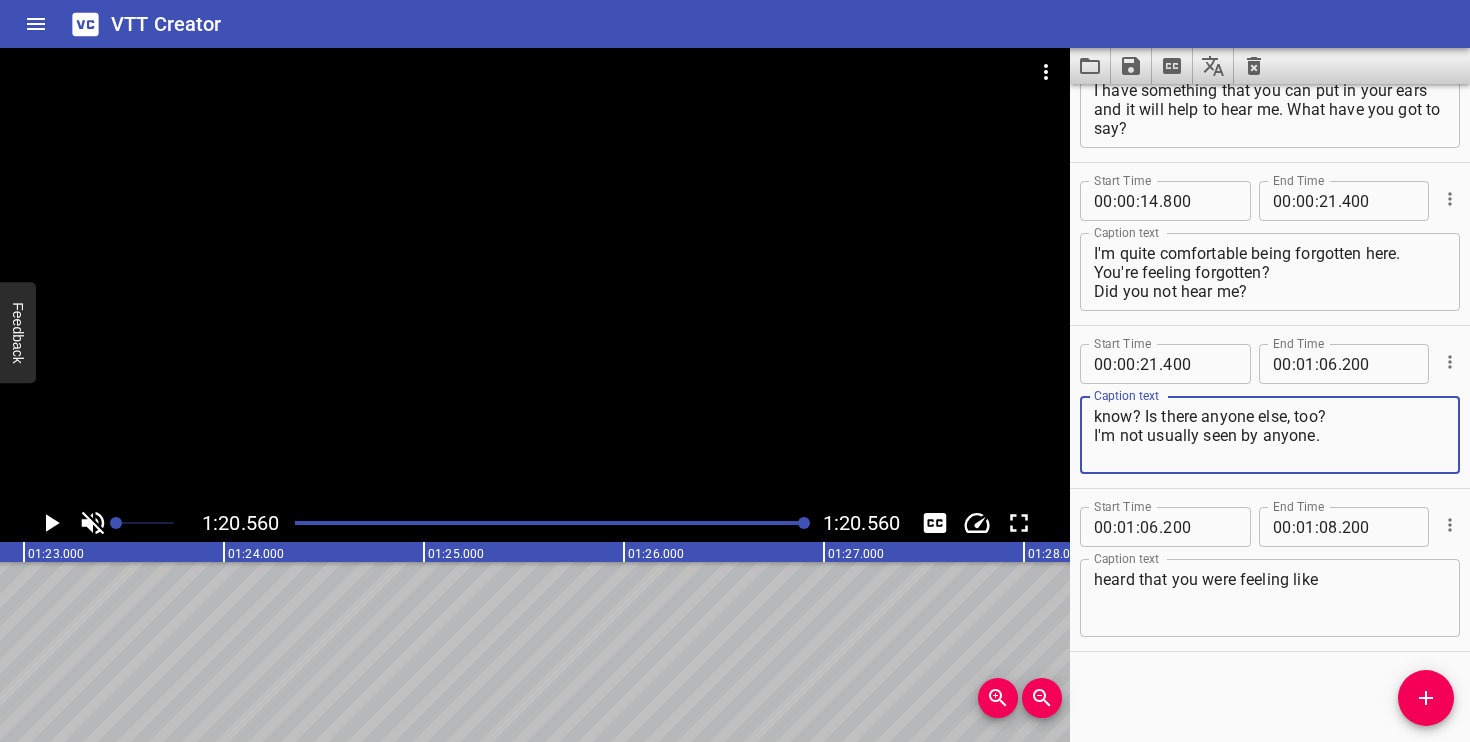 type on "know? Is there anyone else, too?
I'm not usually seen by anyone." 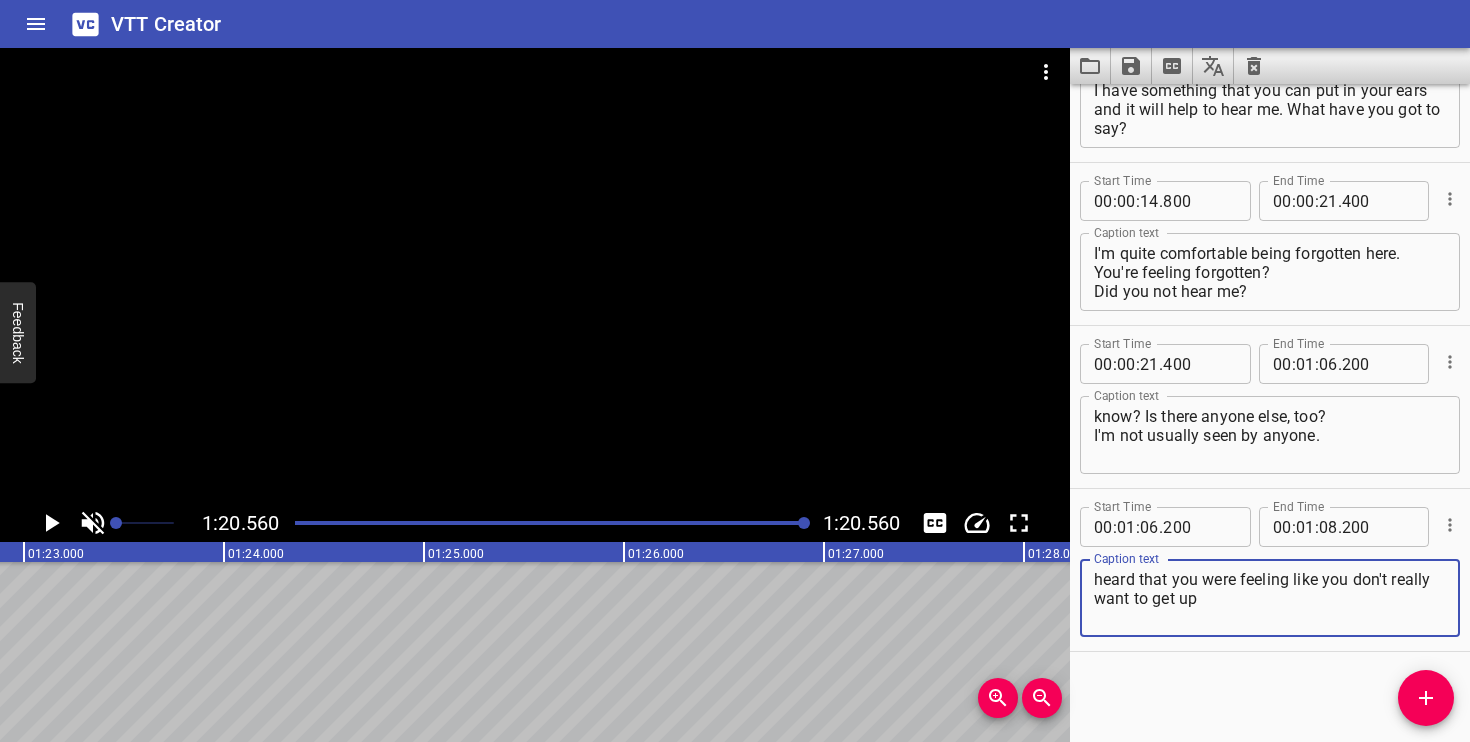 click on "know? Is there anyone else, too?
I'm not usually seen by anyone." at bounding box center (1270, 435) 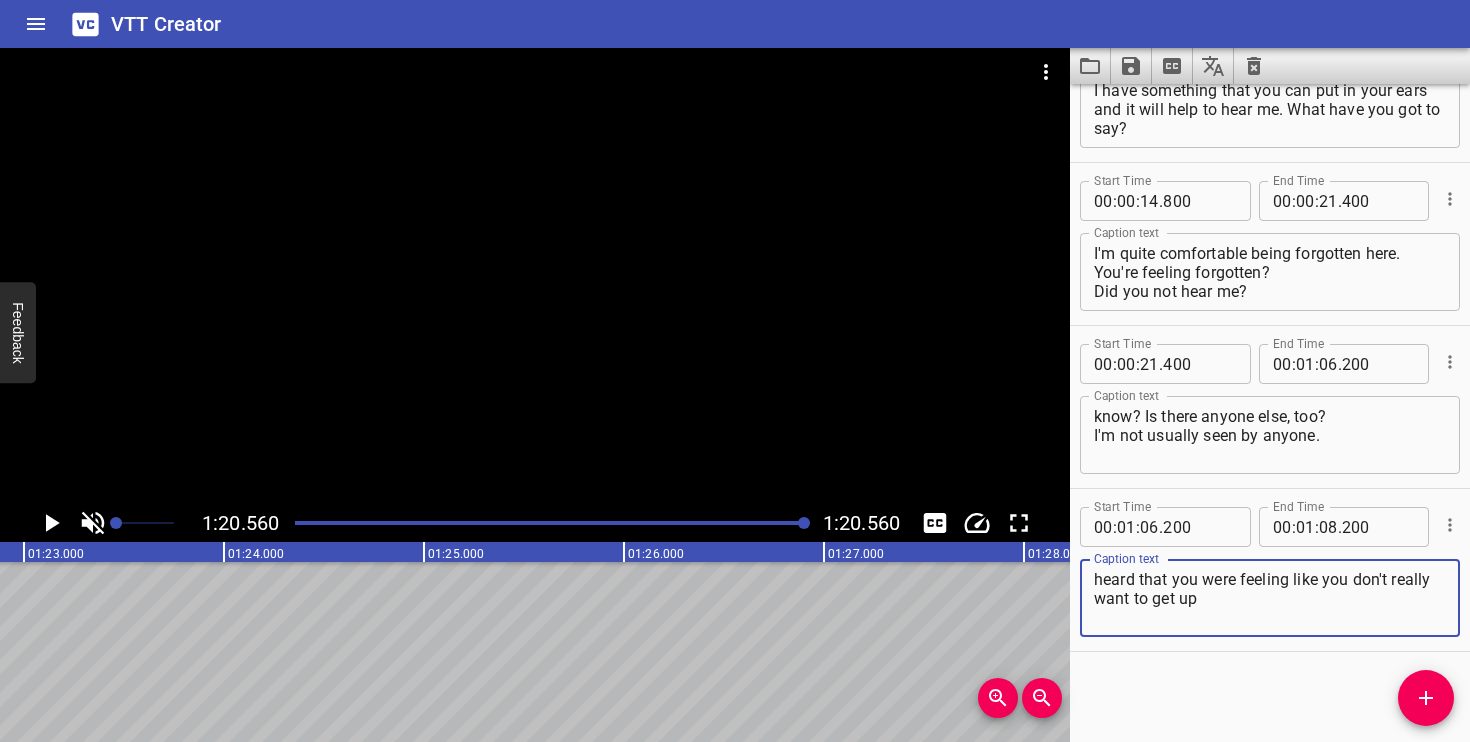 click on "heard that you were feeling like you don't really want to get up" at bounding box center [1270, 598] 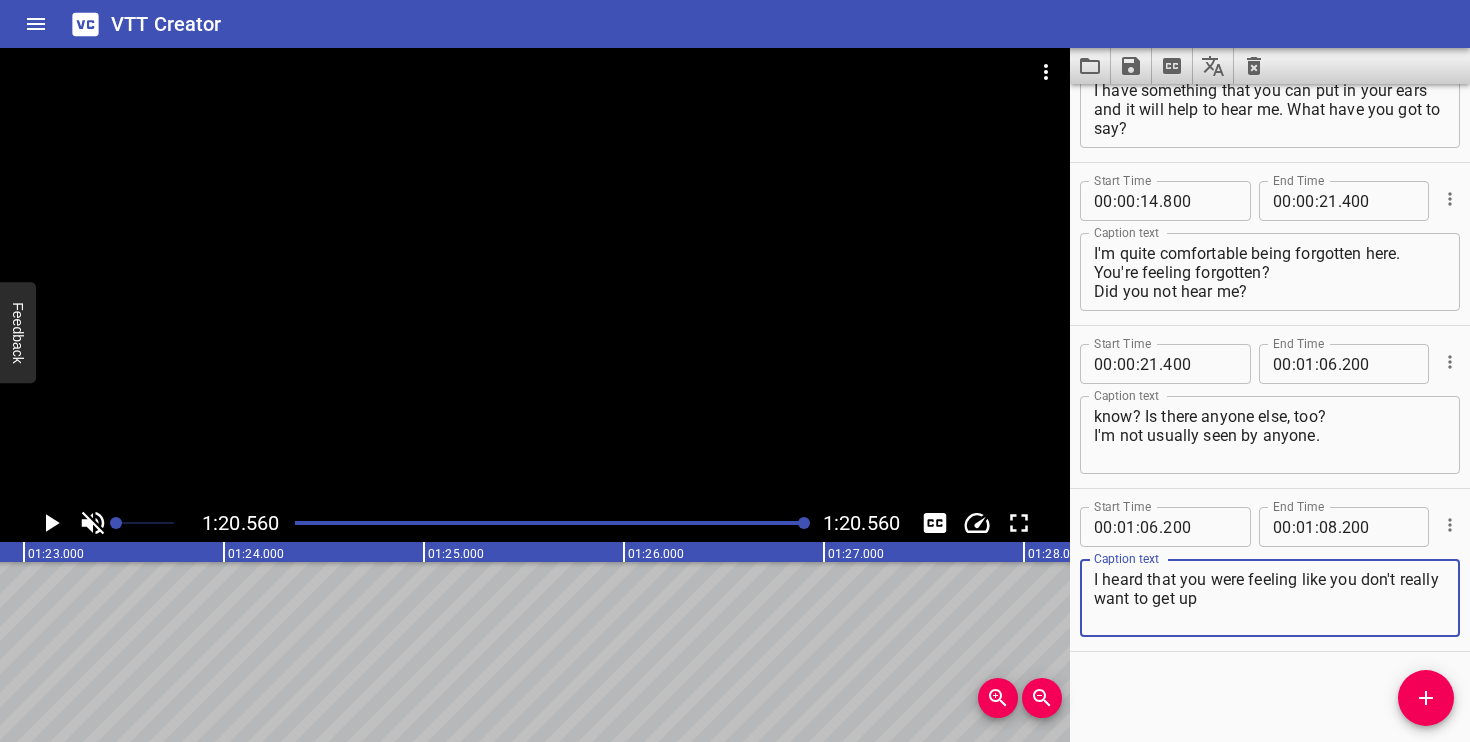 click on "I heard that you were feeling like you don't really want to get up" at bounding box center [1270, 598] 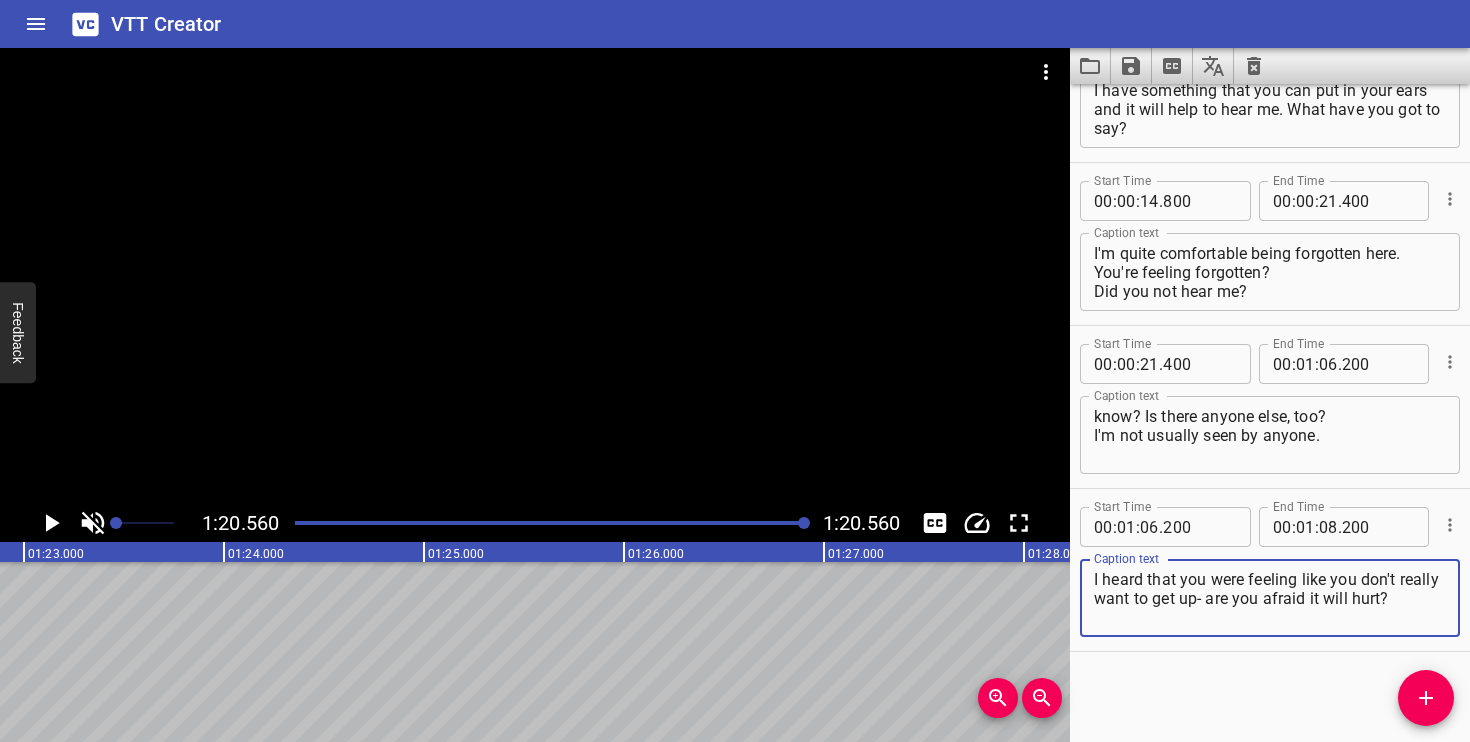 type on "I heard that you were feeling like you don't really want to get up- are you afraid it will hurt?" 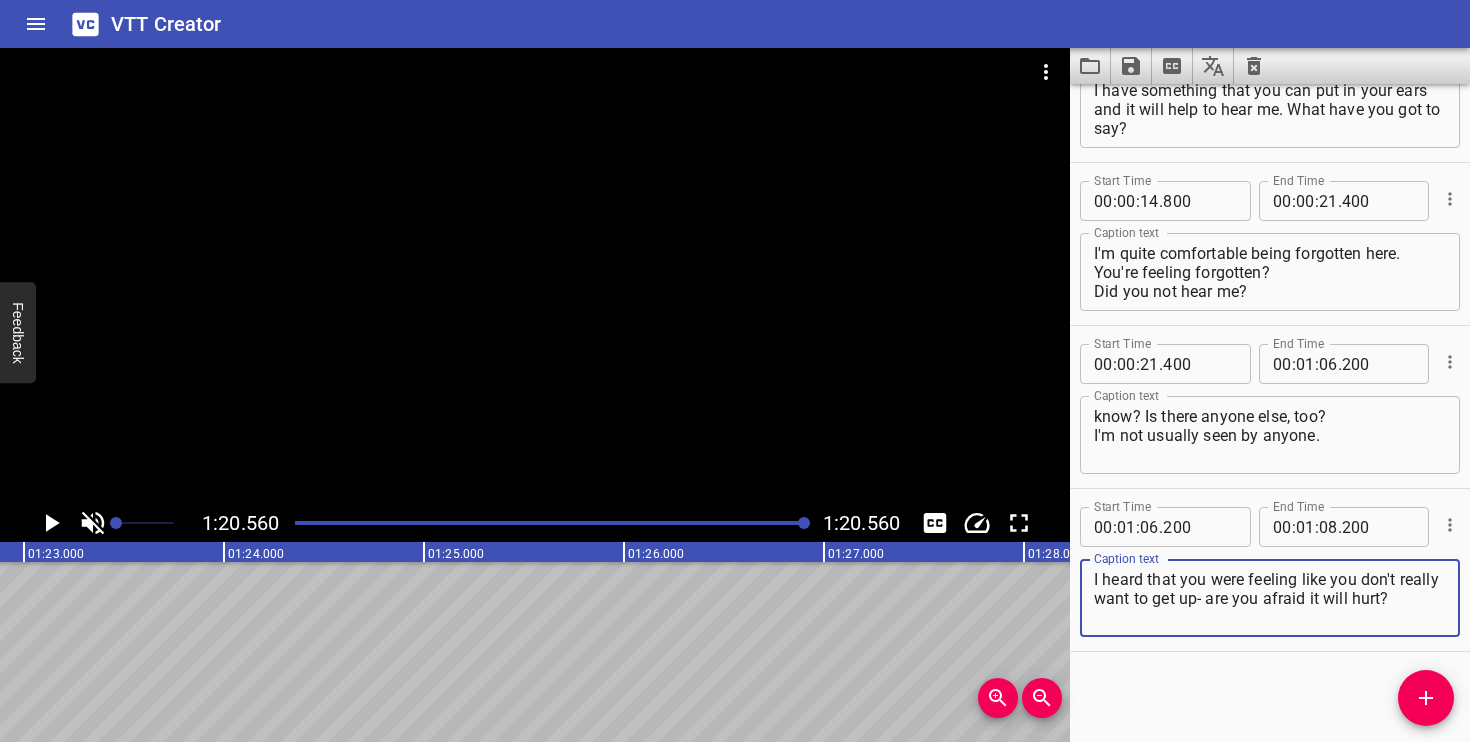 click on "know? Is there anyone else, too?
I'm not usually seen by anyone." at bounding box center (1270, 435) 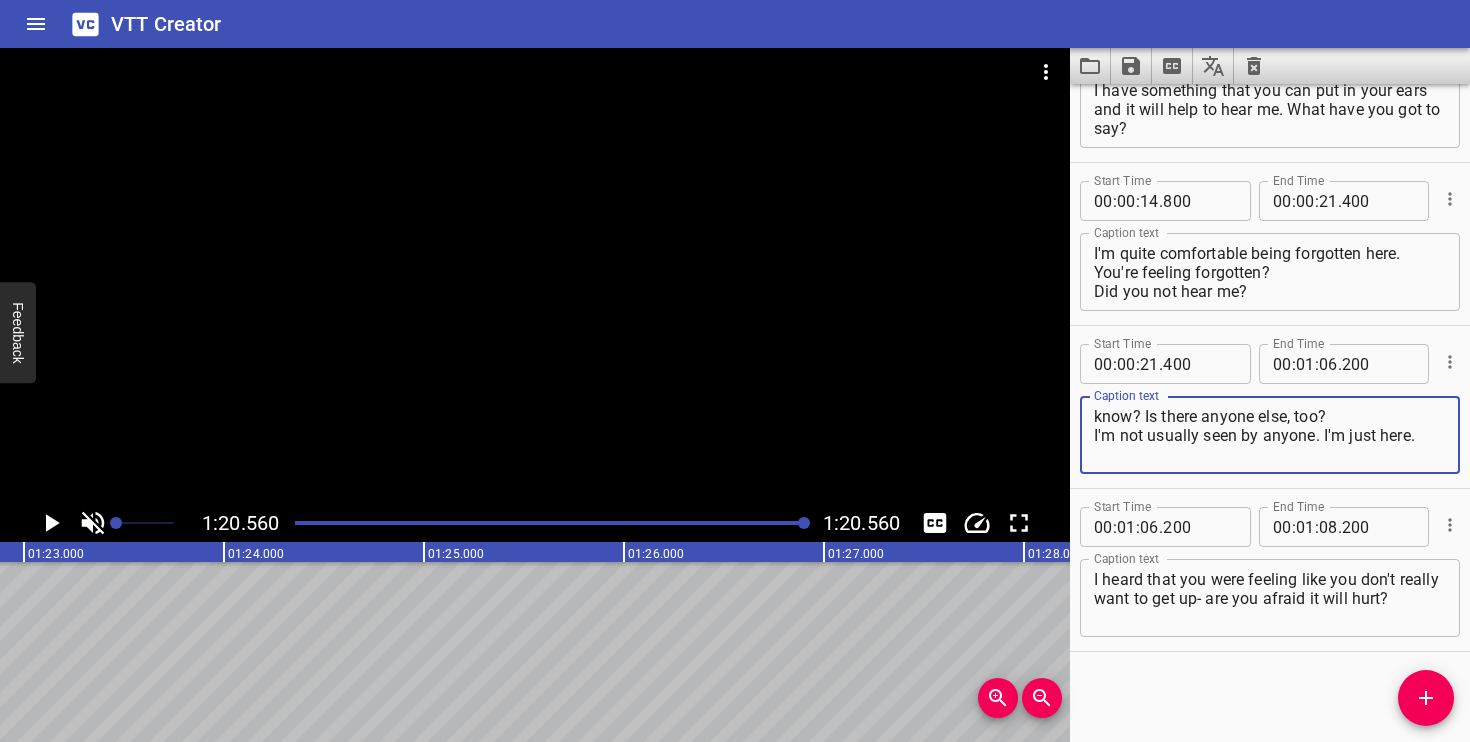 type on "know? Is there anyone else, too?
I'm not usually seen by anyone. I'm just here." 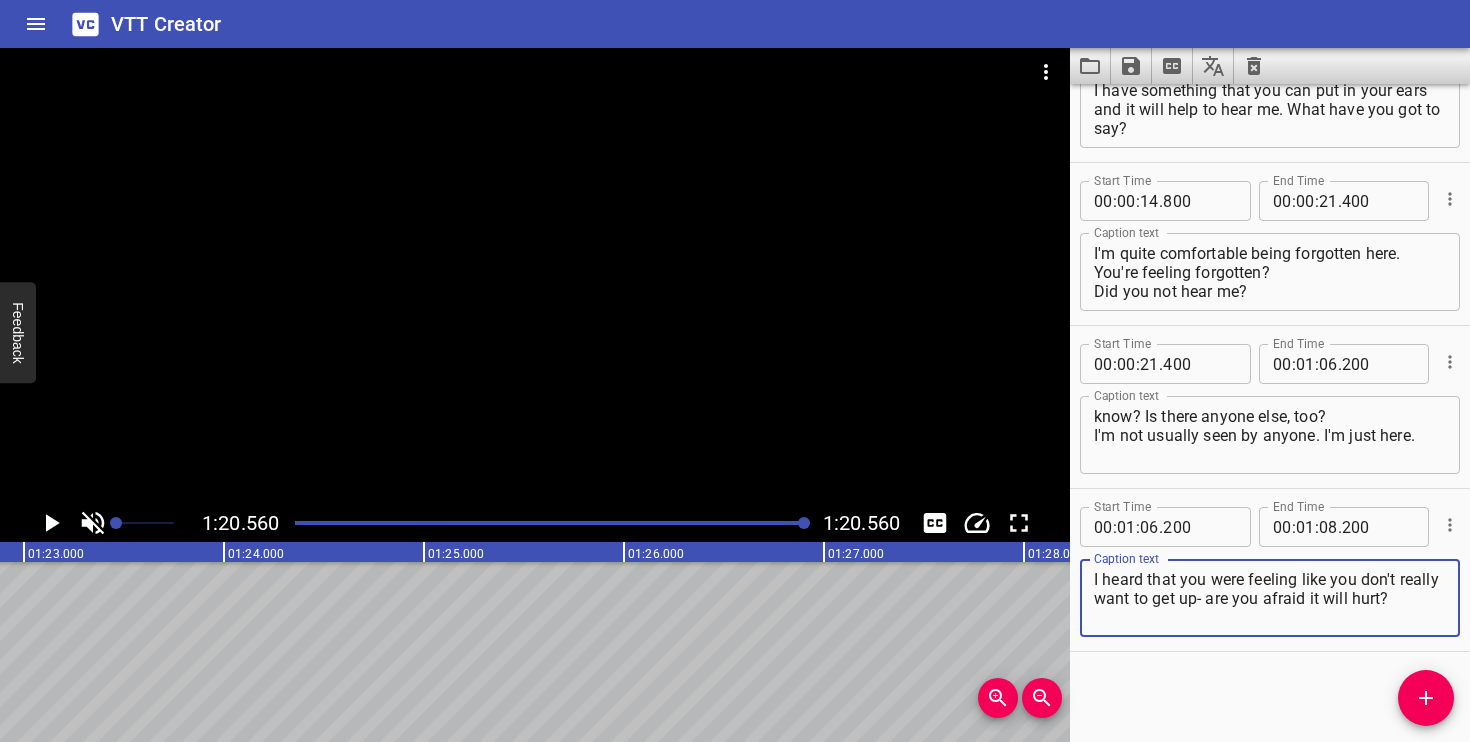 click on "I heard that you were feeling like you don't really want to get up- are you afraid it will hurt?" at bounding box center [1270, 598] 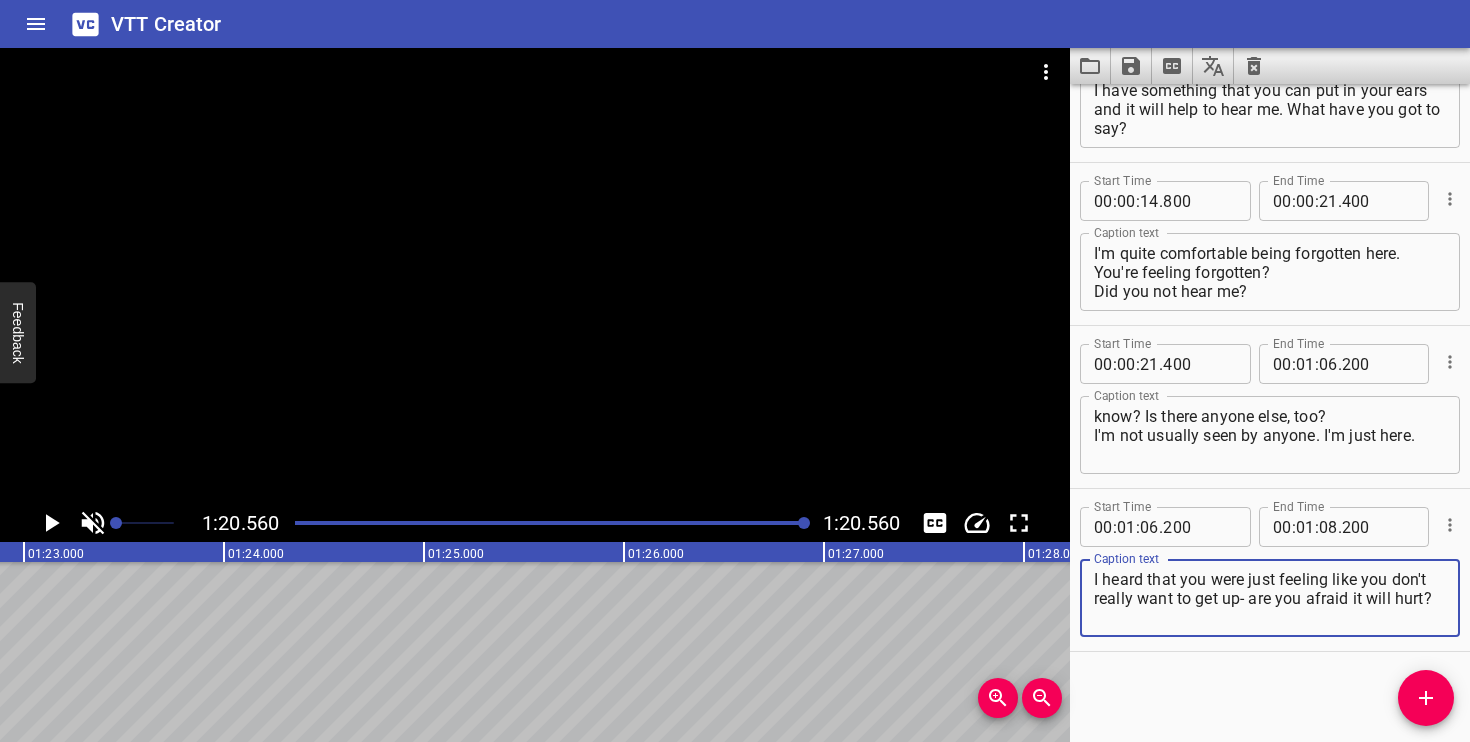 click on "I heard that you were just feeling like you don't really want to get up- are you afraid it will hurt?" at bounding box center [1270, 598] 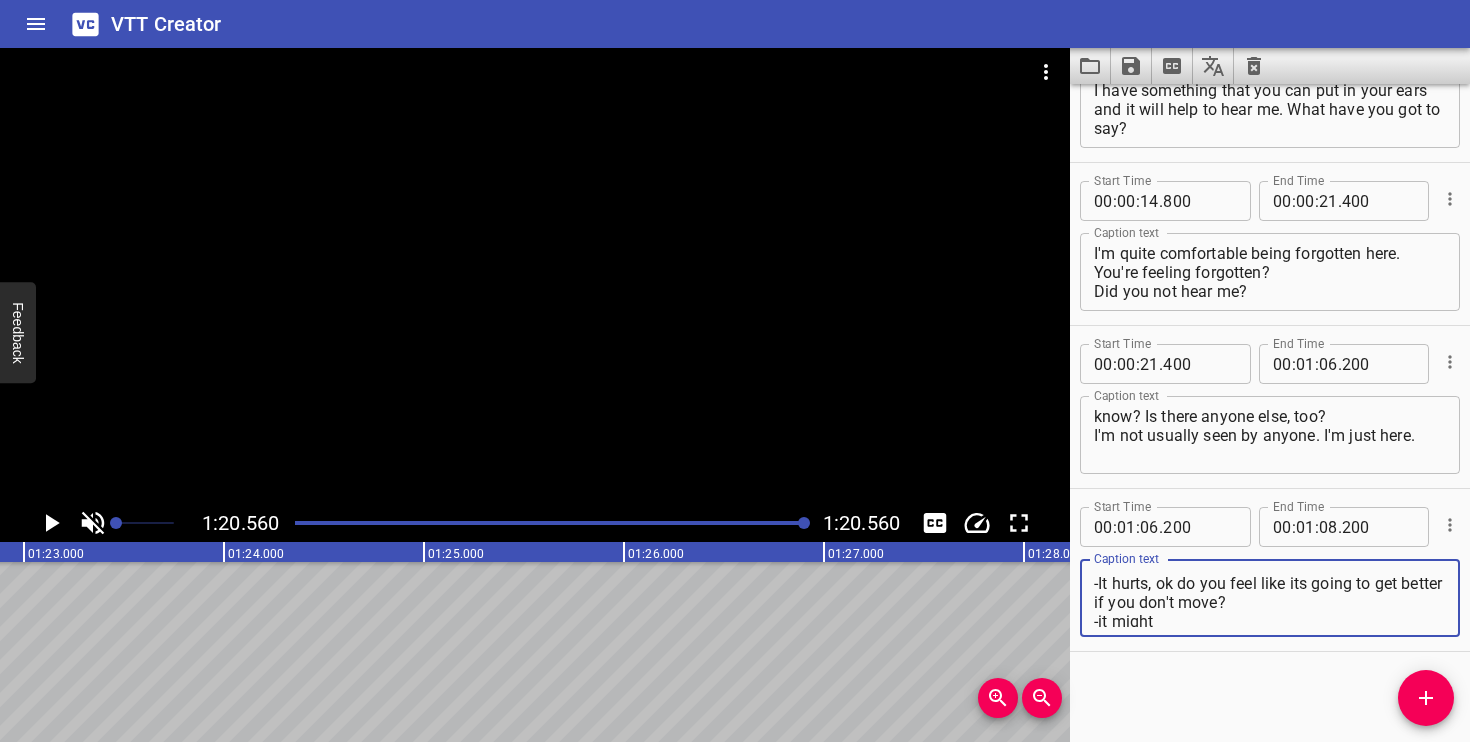 scroll, scrollTop: 76, scrollLeft: 0, axis: vertical 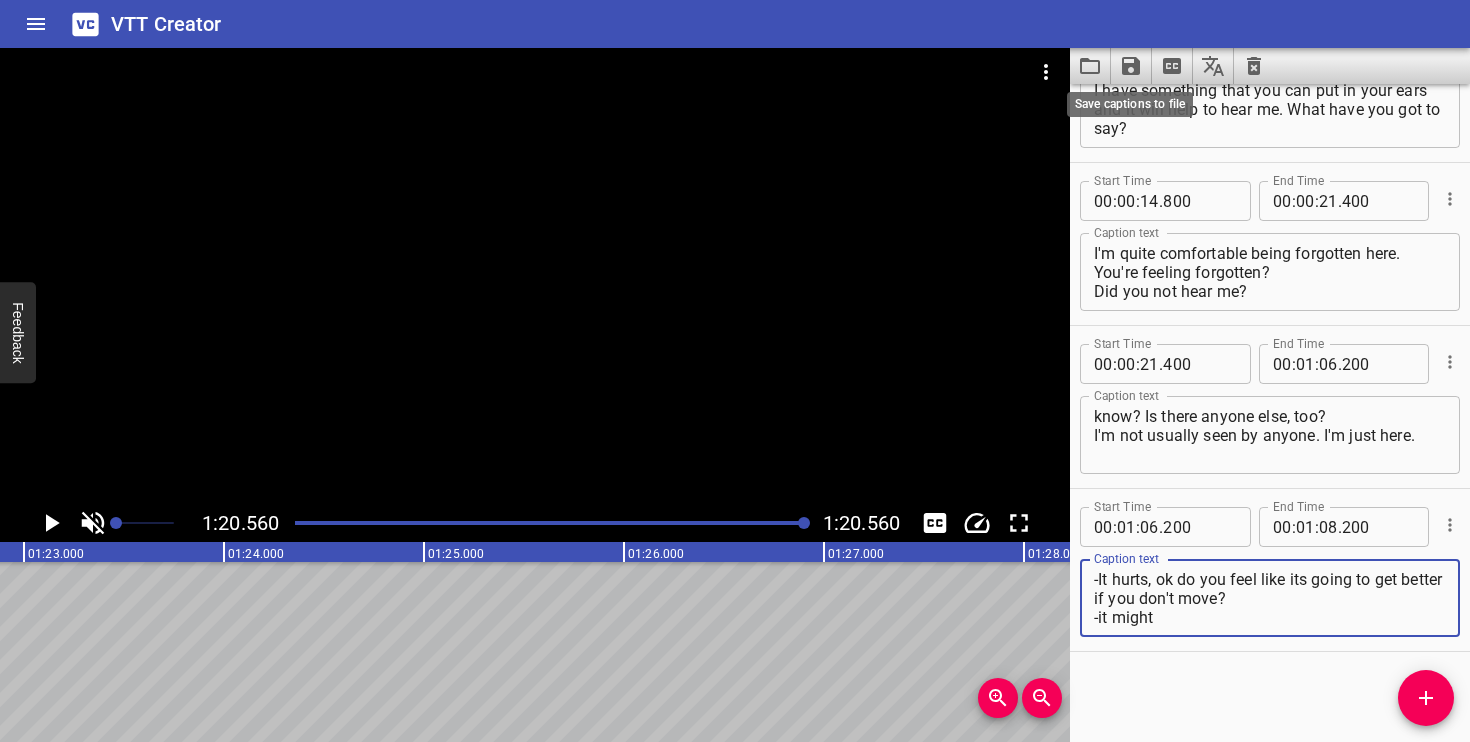 type on "-I heard that you were just feeling like you don't really want to get up- but I think maybe the doctors...
-It hurts!
-It hurts, ok do you feel like its going to get better if you don't move?
-it might" 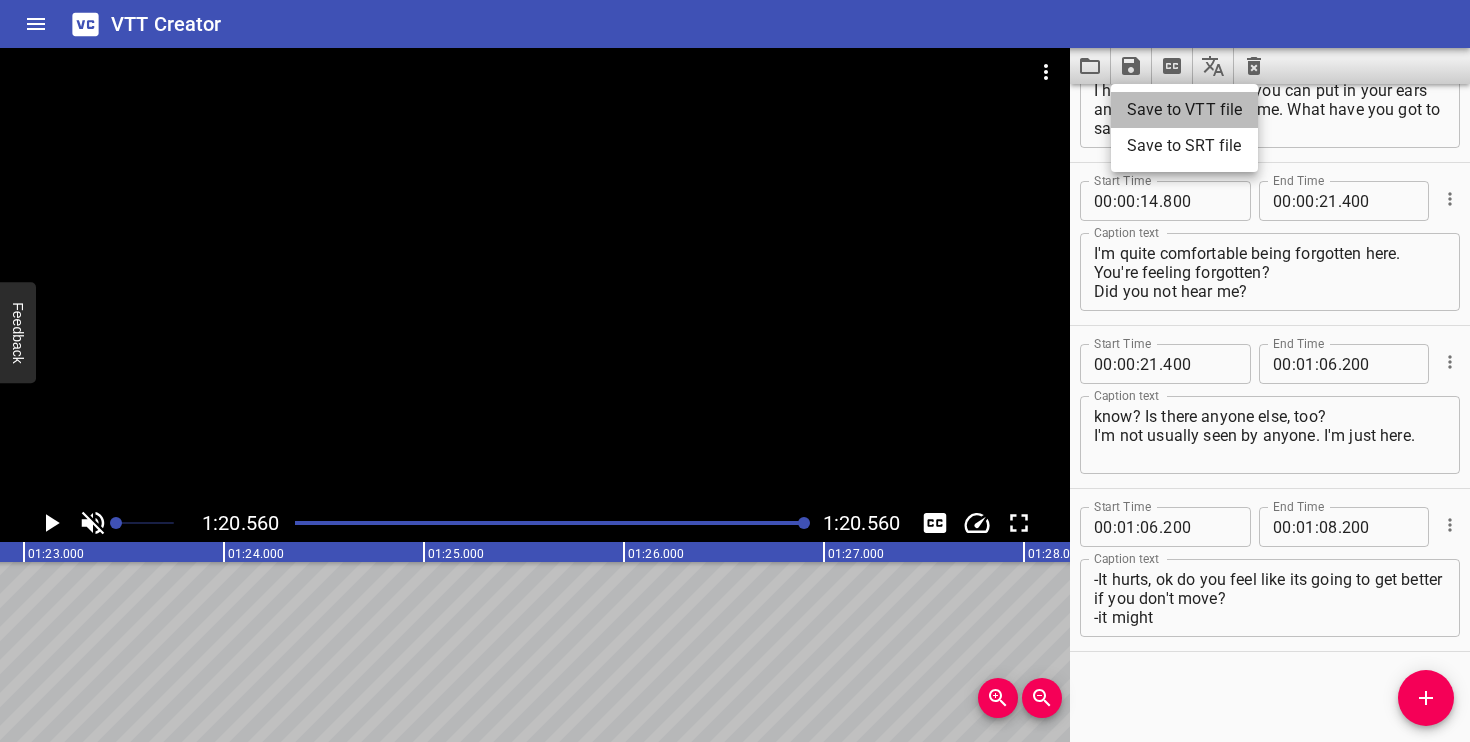 click on "Save to VTT file" at bounding box center (1184, 110) 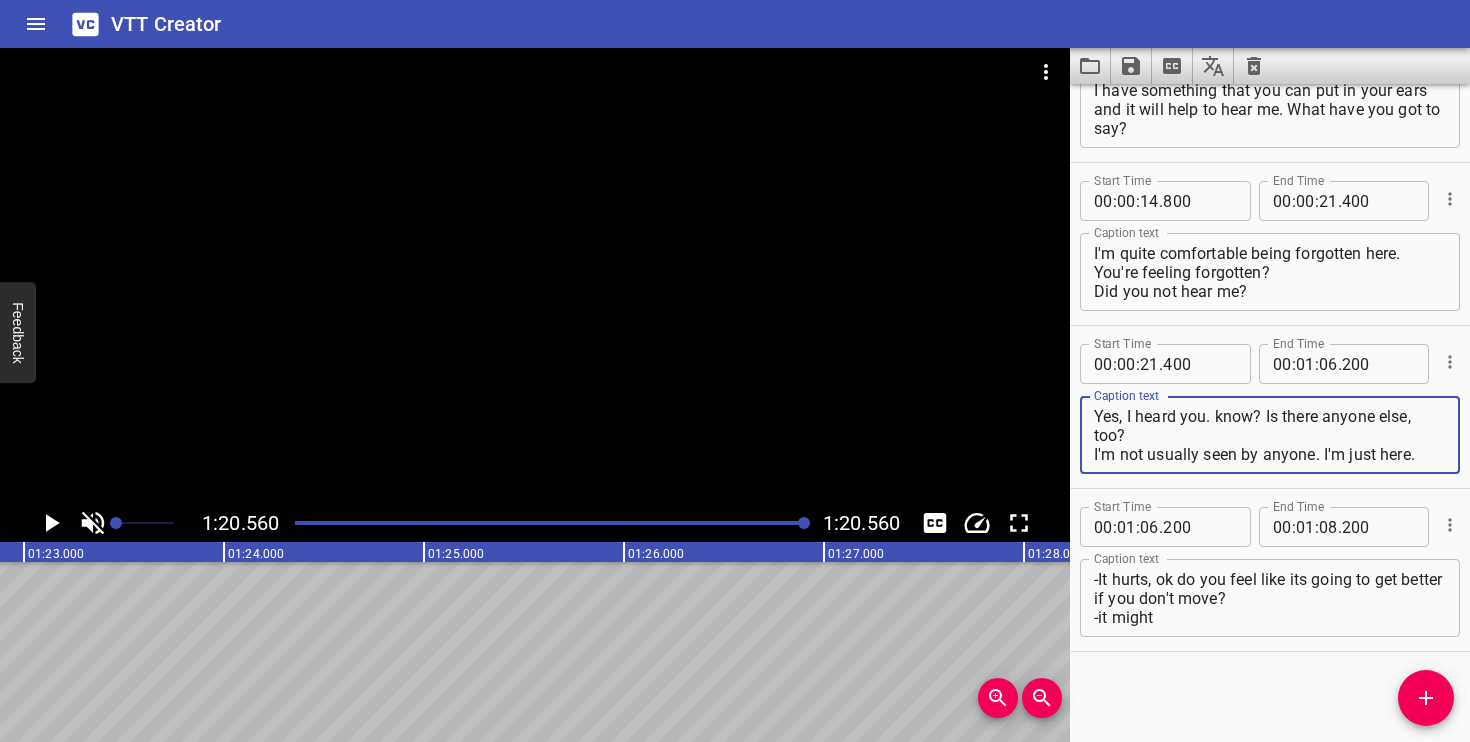 click on "Yes, I heard you. know? Is there anyone else, too?
I'm not usually seen by anyone. I'm just here." at bounding box center [1270, 435] 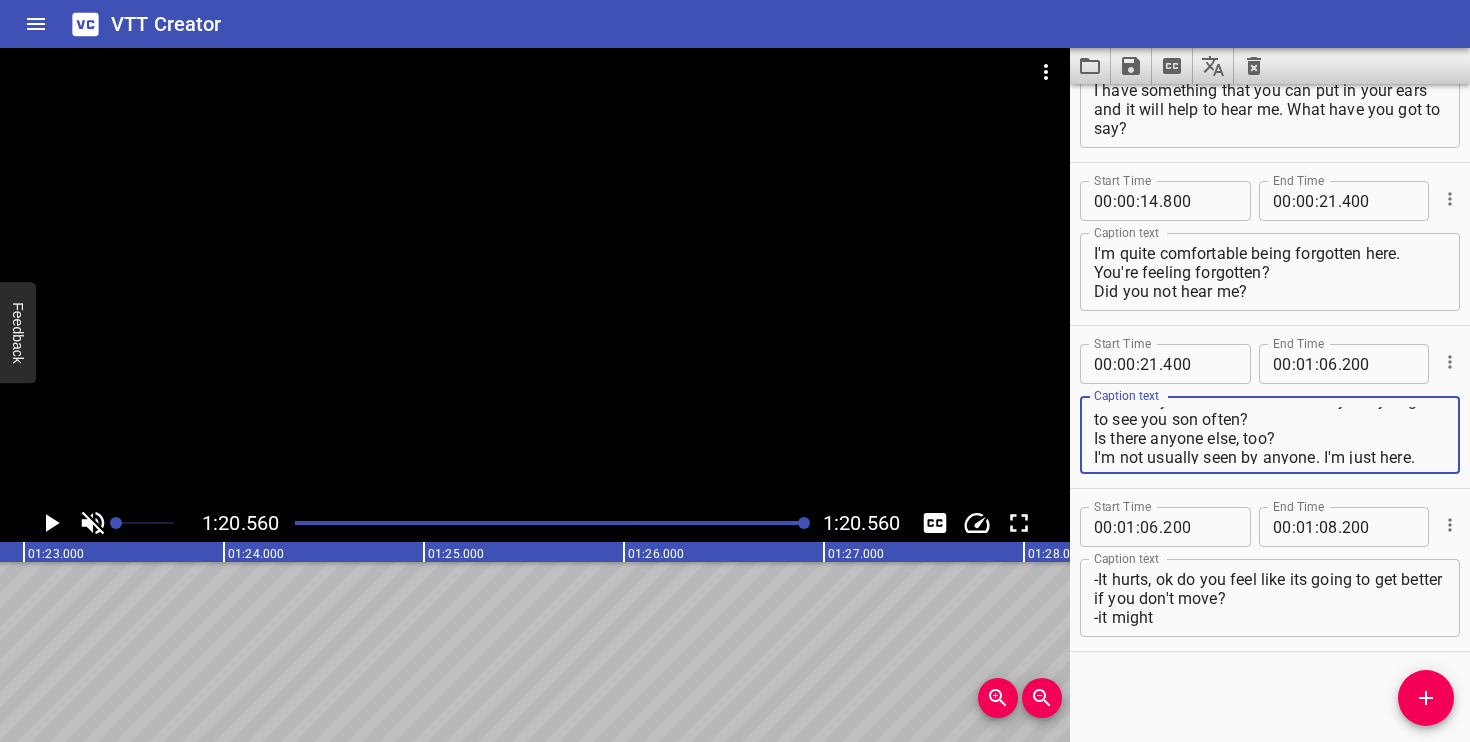scroll, scrollTop: 57, scrollLeft: 0, axis: vertical 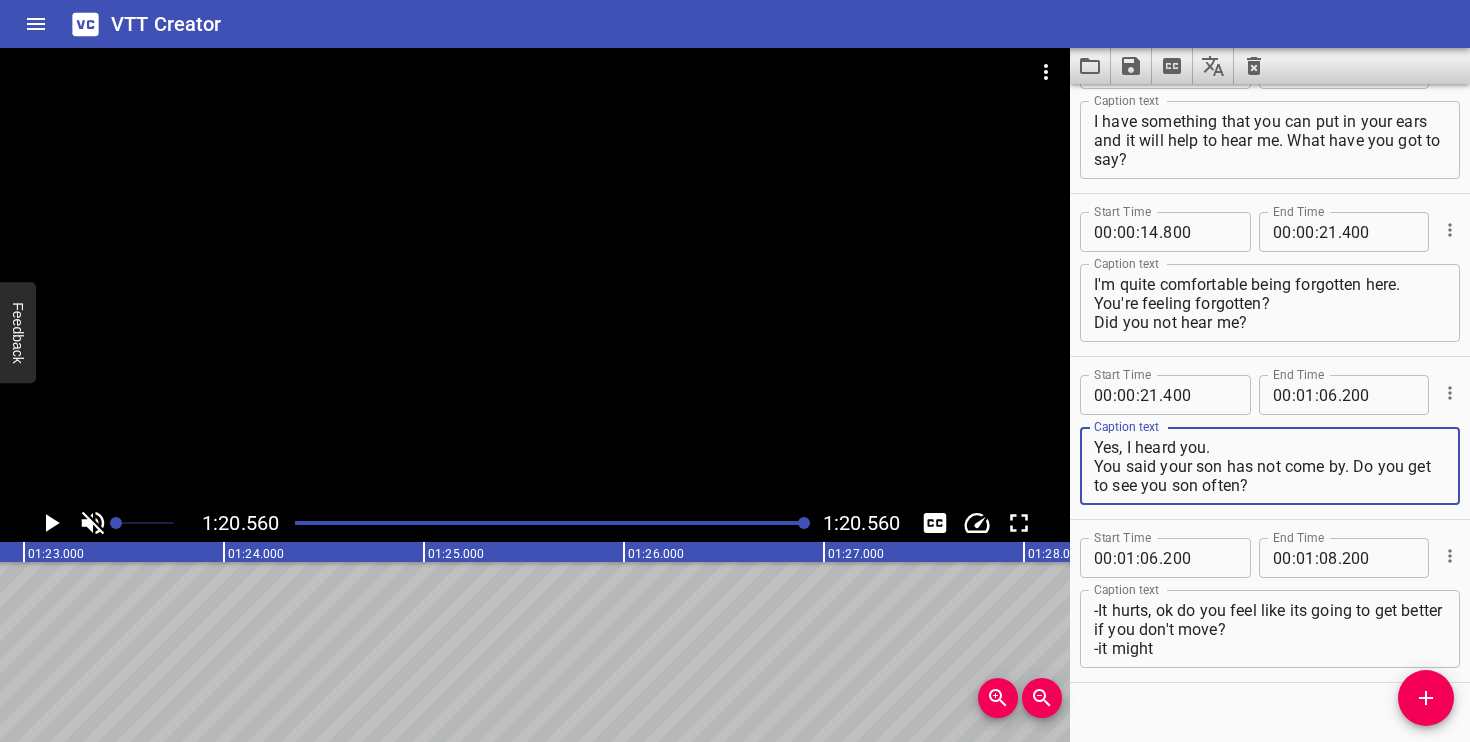 type on "Yes, I heard you.
You said your son has not come by. Do you get to see you son often?
Is there anyone else, too?
I'm not usually seen by anyone. I'm just here." 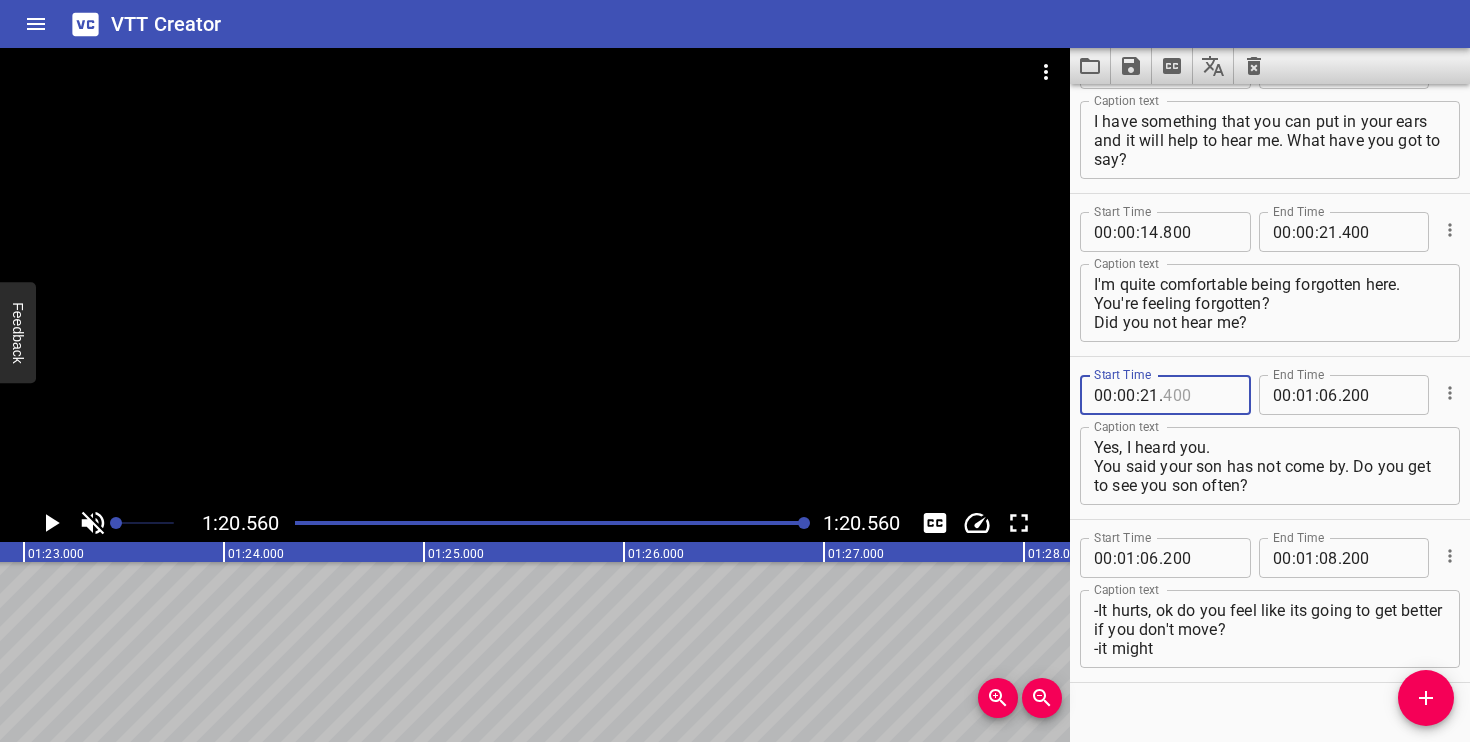 click at bounding box center (1199, 395) 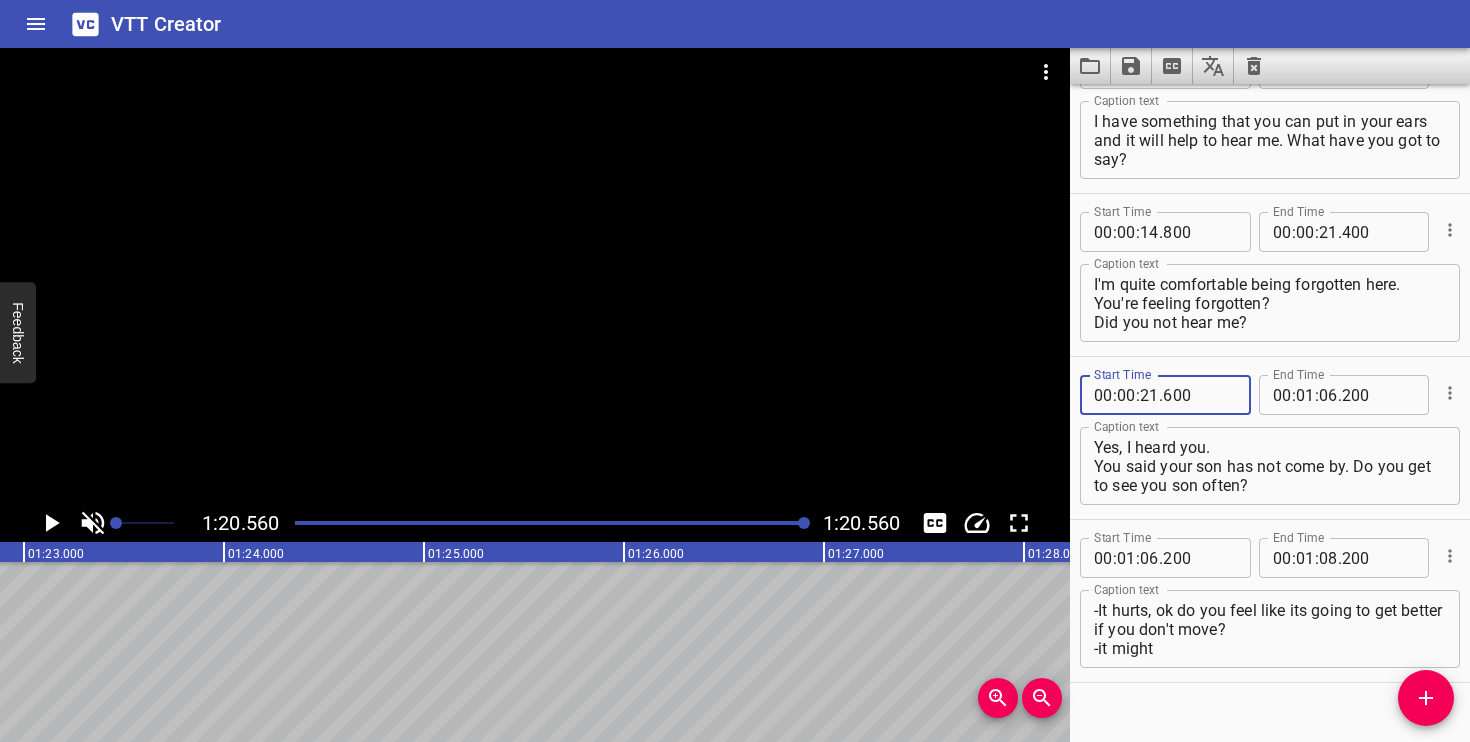 type on "600" 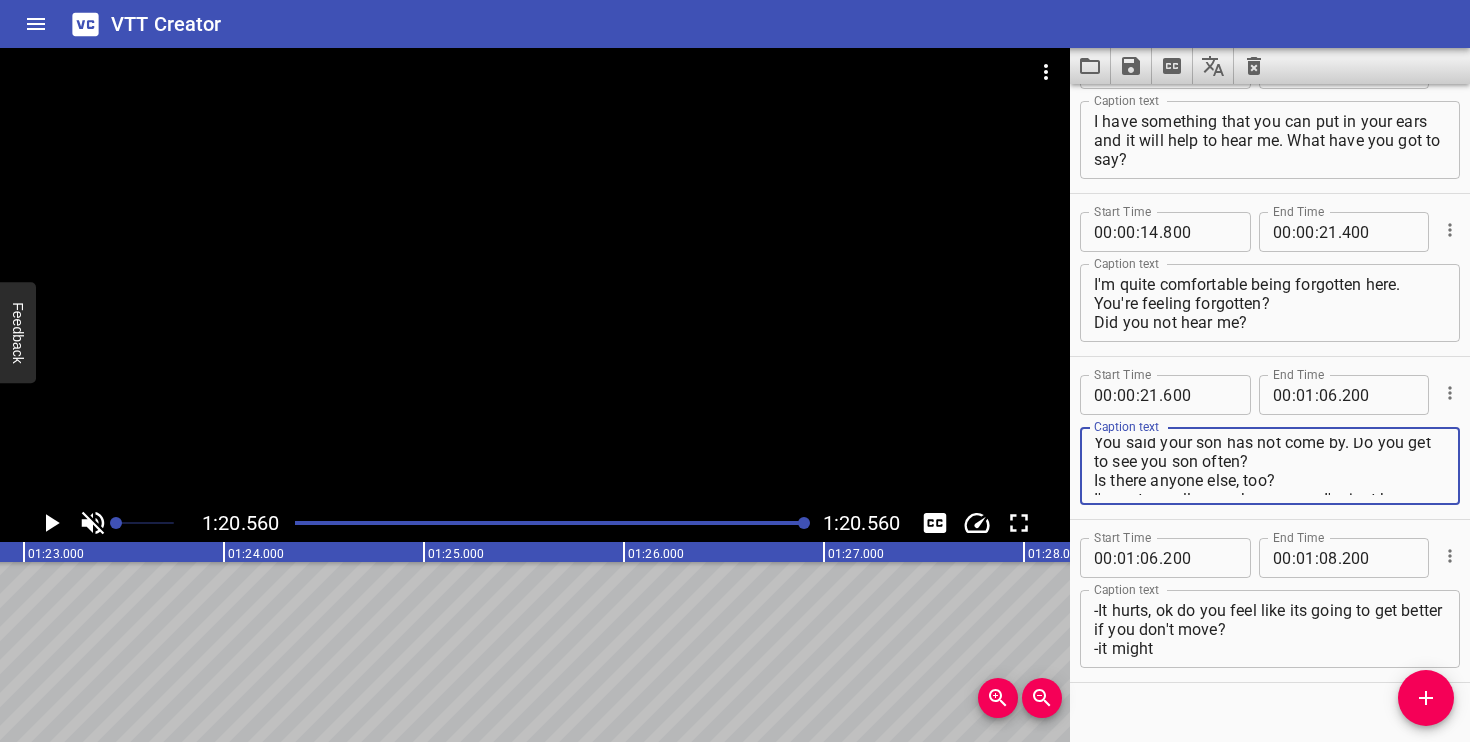 scroll, scrollTop: 29, scrollLeft: 0, axis: vertical 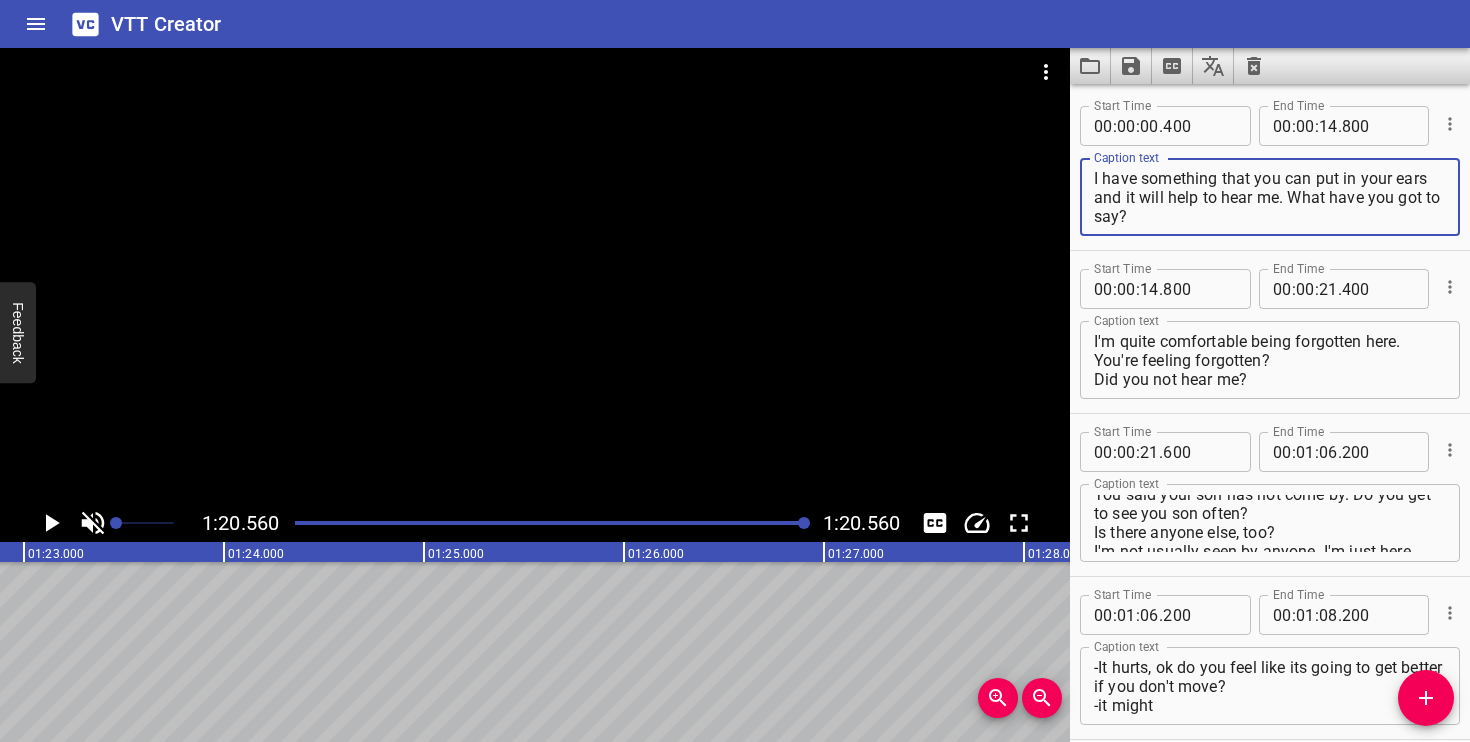 click on "I have something that you can put in your ears and it will help to hear me. What have you got to say?" at bounding box center (1270, 197) 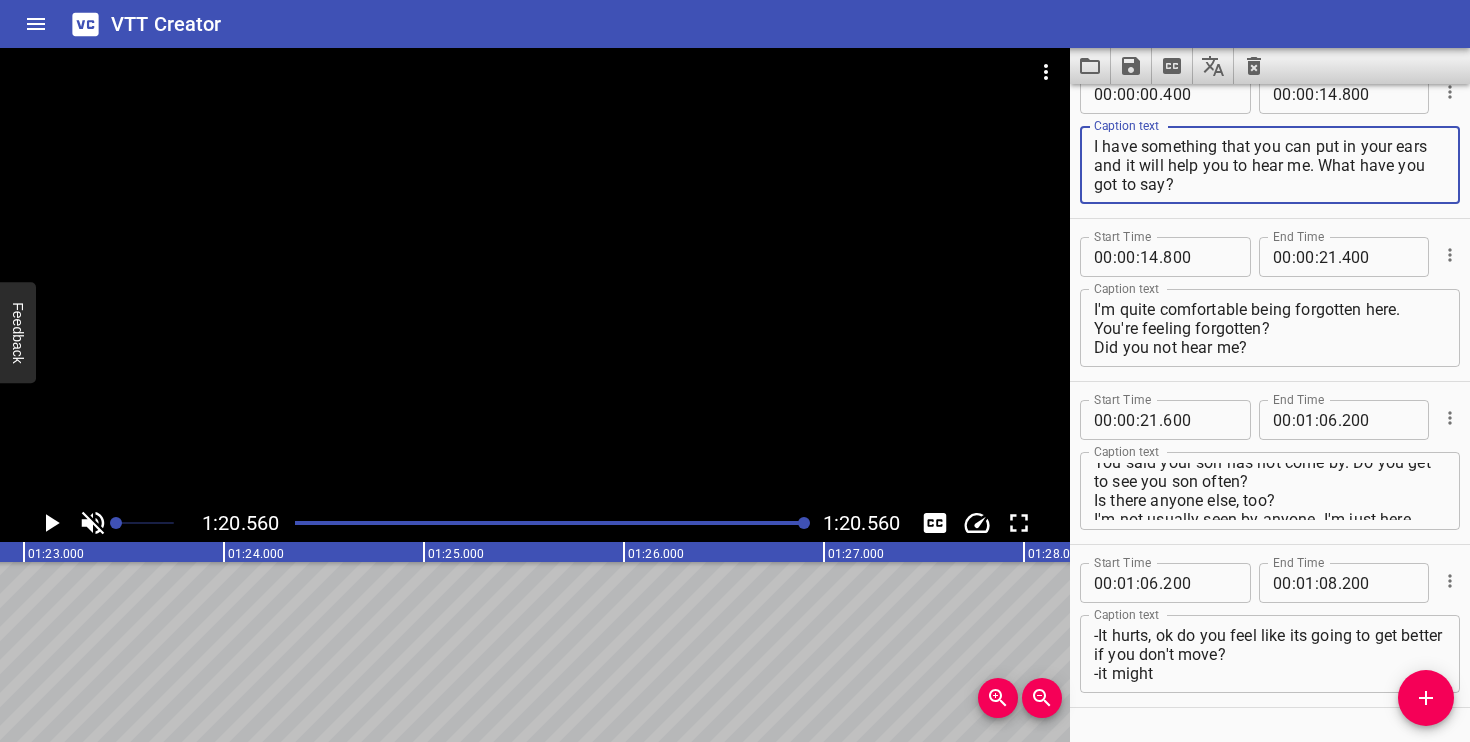 scroll, scrollTop: 0, scrollLeft: 0, axis: both 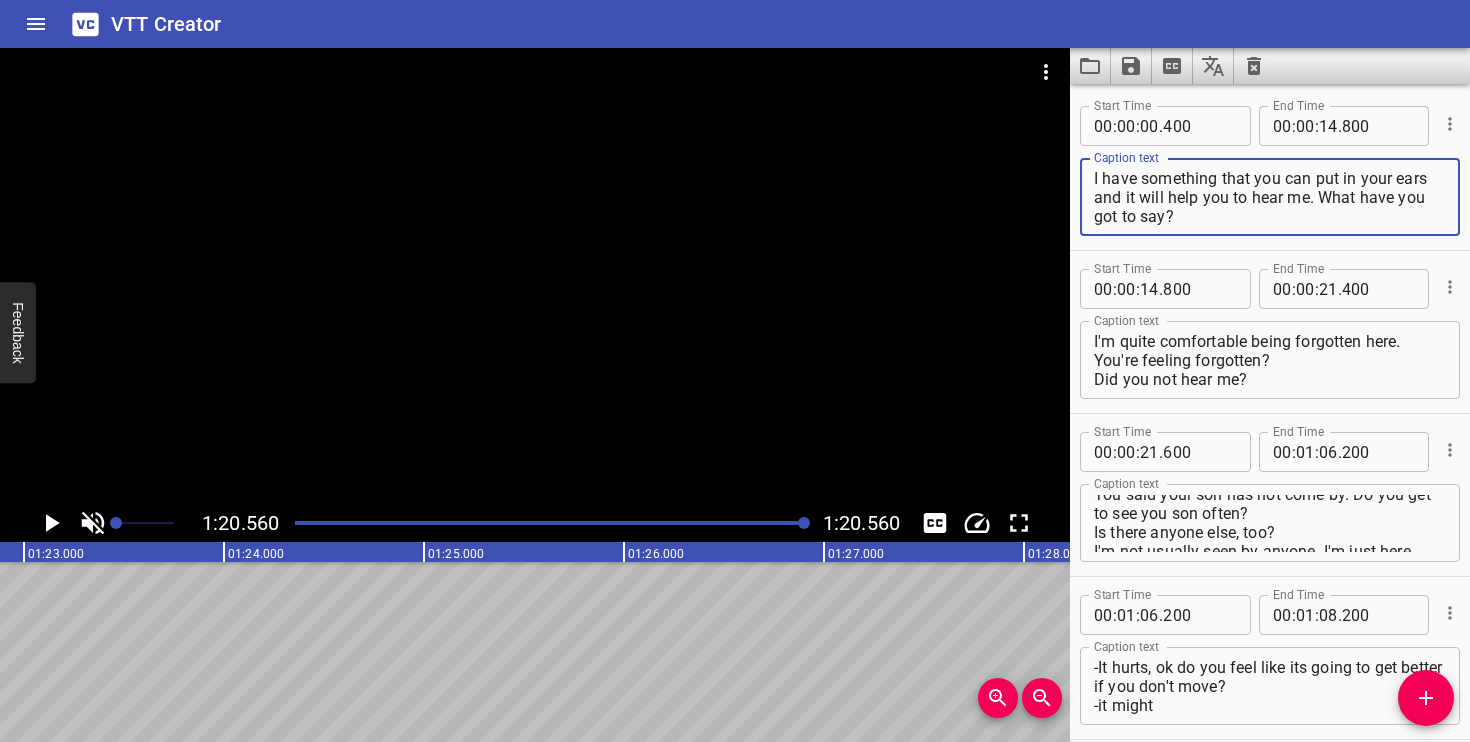 type on "I have something that you can put in your ears and it will help you to hear me. What have you got to say?" 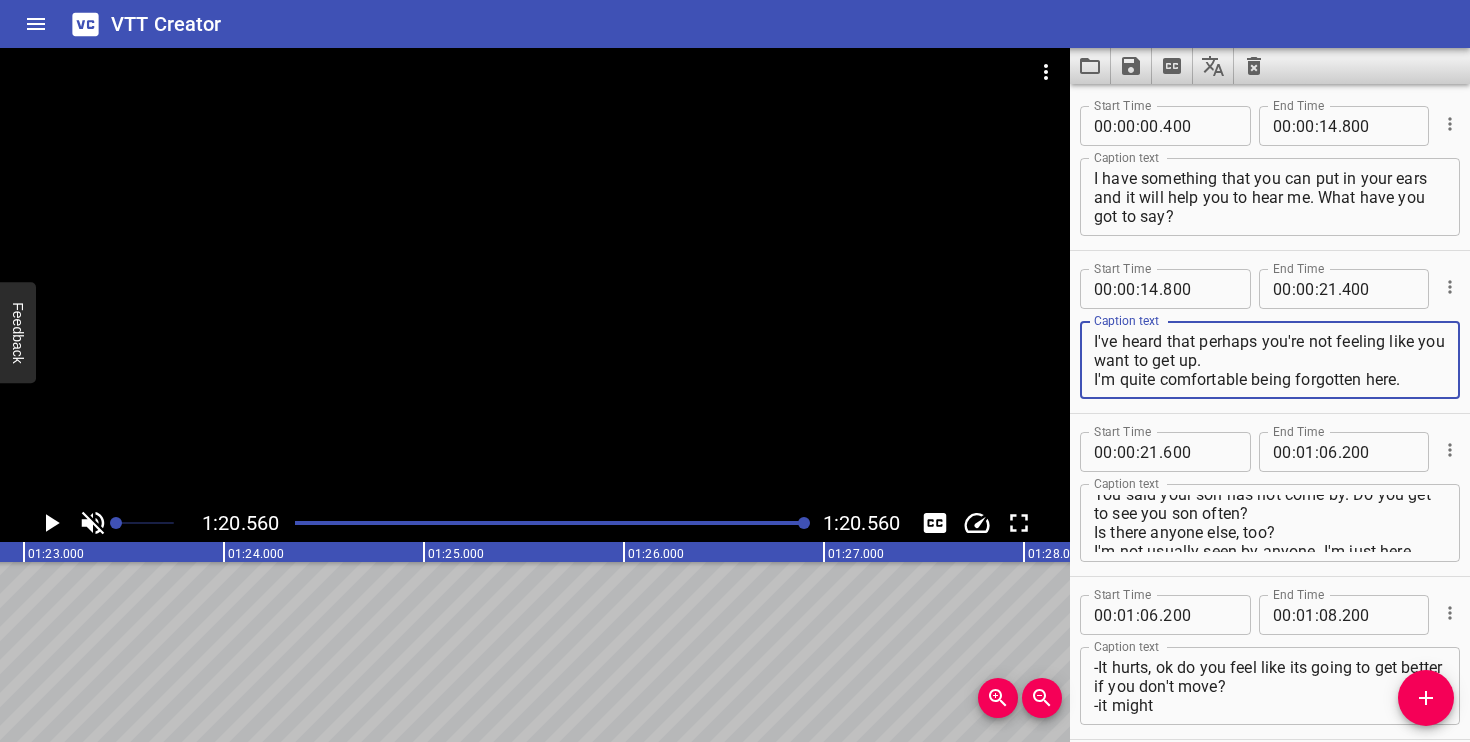 scroll, scrollTop: 38, scrollLeft: 0, axis: vertical 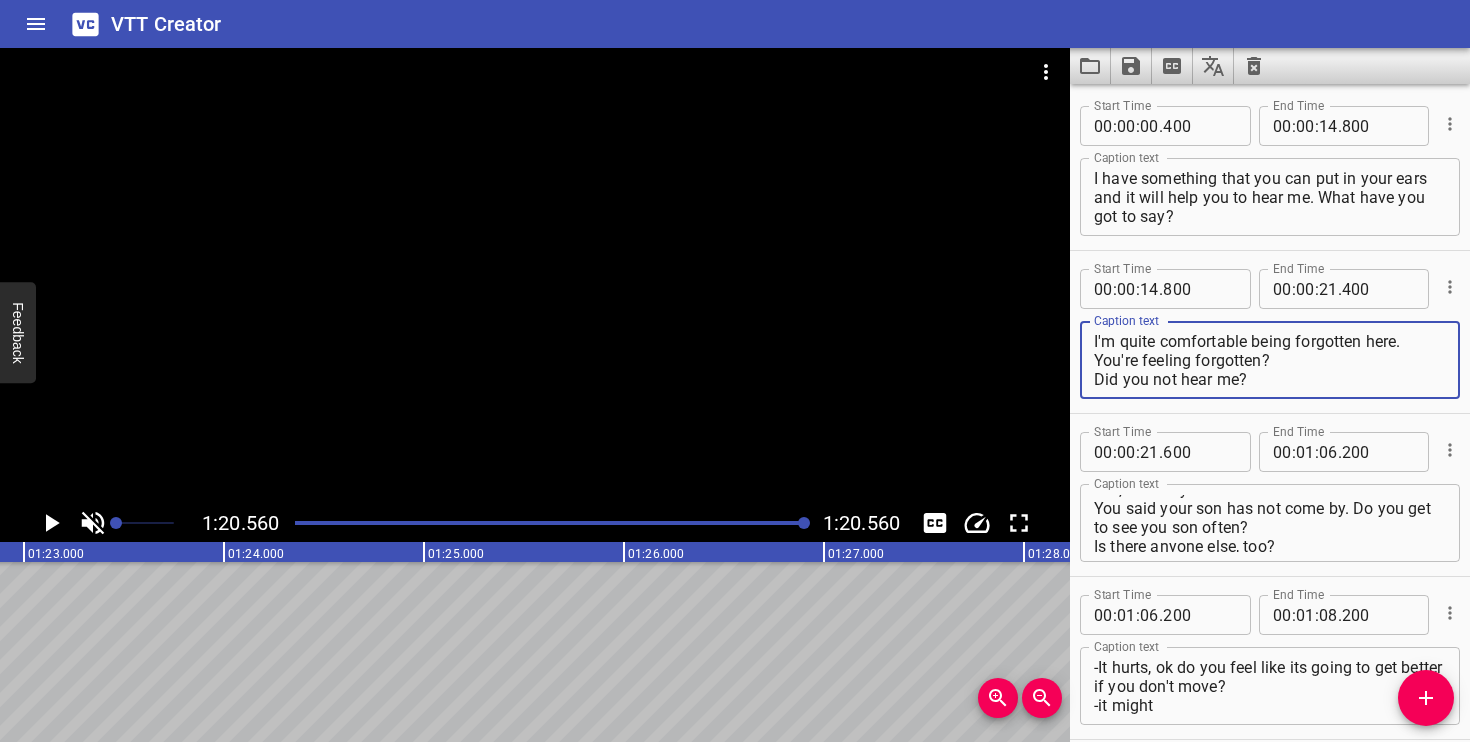 type on "I've heard that perhaps you're not feeling like you want to get up.
I'm quite comfortable being forgotten here.
You're feeling forgotten?
Did you not hear me?" 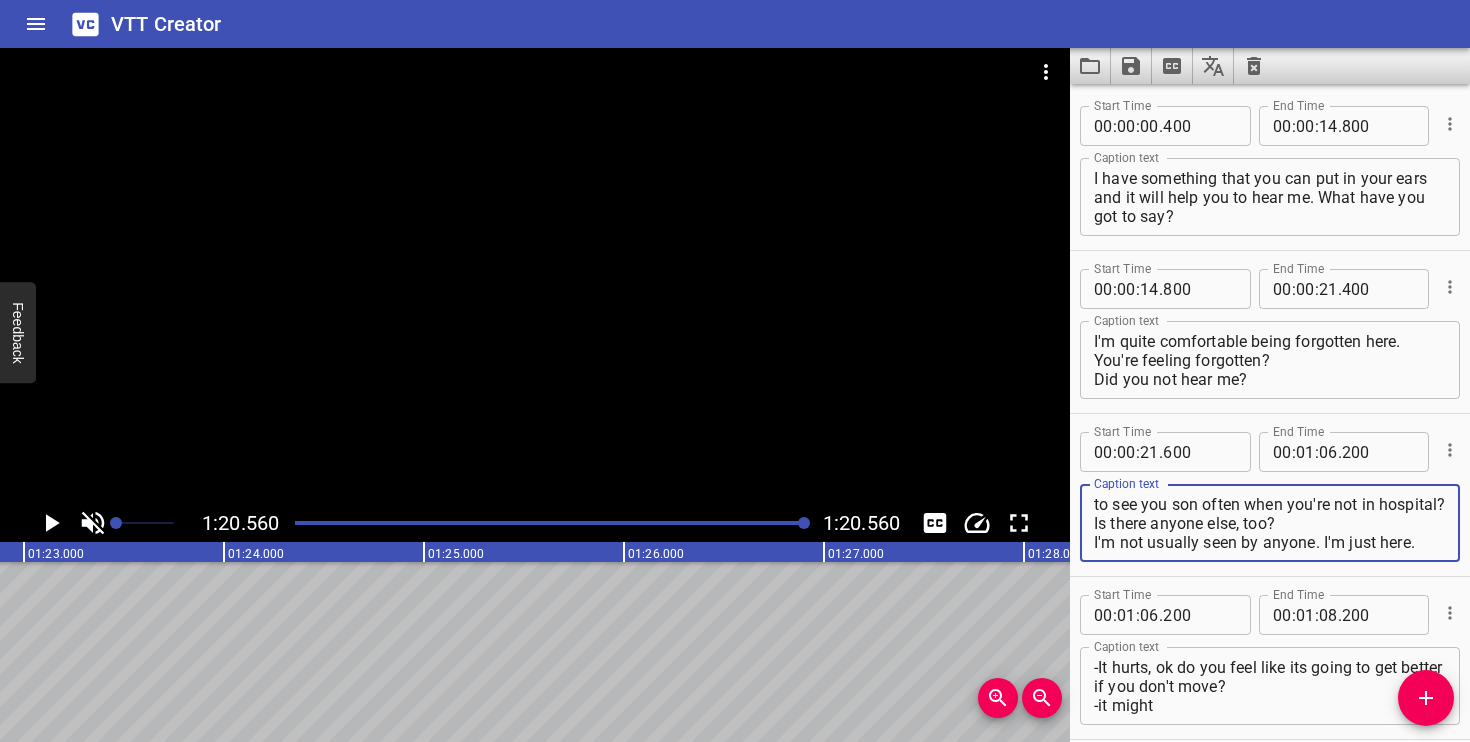 scroll, scrollTop: 71, scrollLeft: 0, axis: vertical 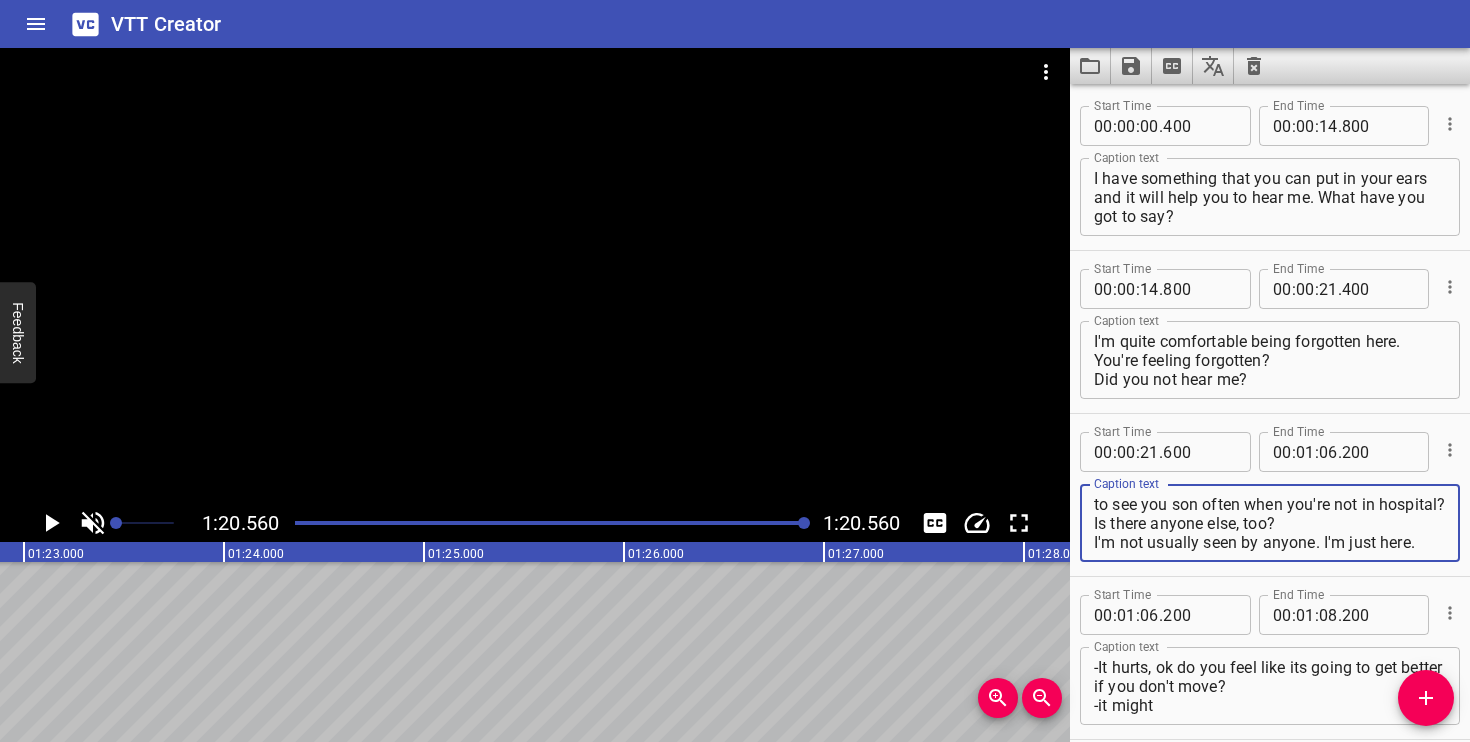 click on "Yes, I heard you.
You said your son has not come by. Do you get to see you son often when you're not in hospital?
Is there anyone else, too?
I'm not usually seen by anyone. I'm just here." at bounding box center [1270, 523] 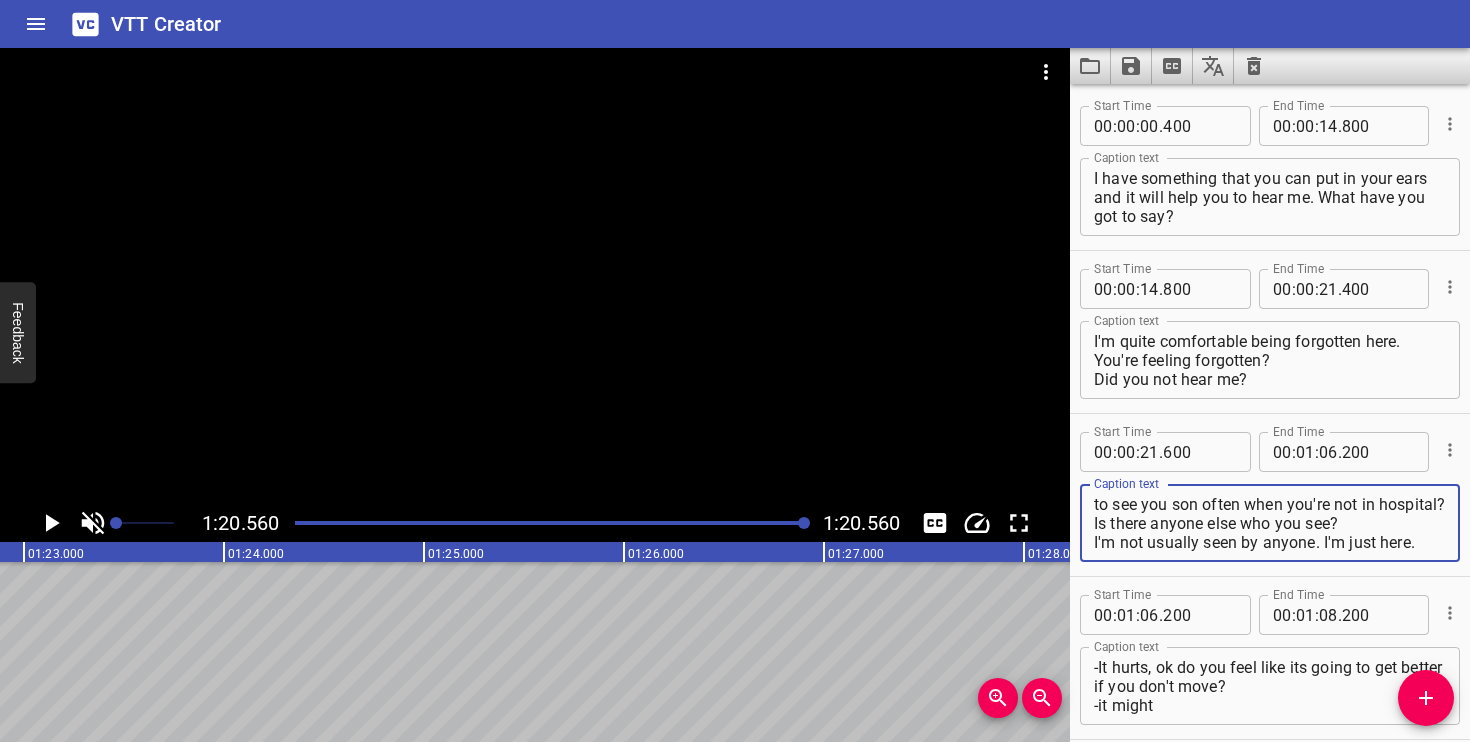 scroll, scrollTop: 76, scrollLeft: 0, axis: vertical 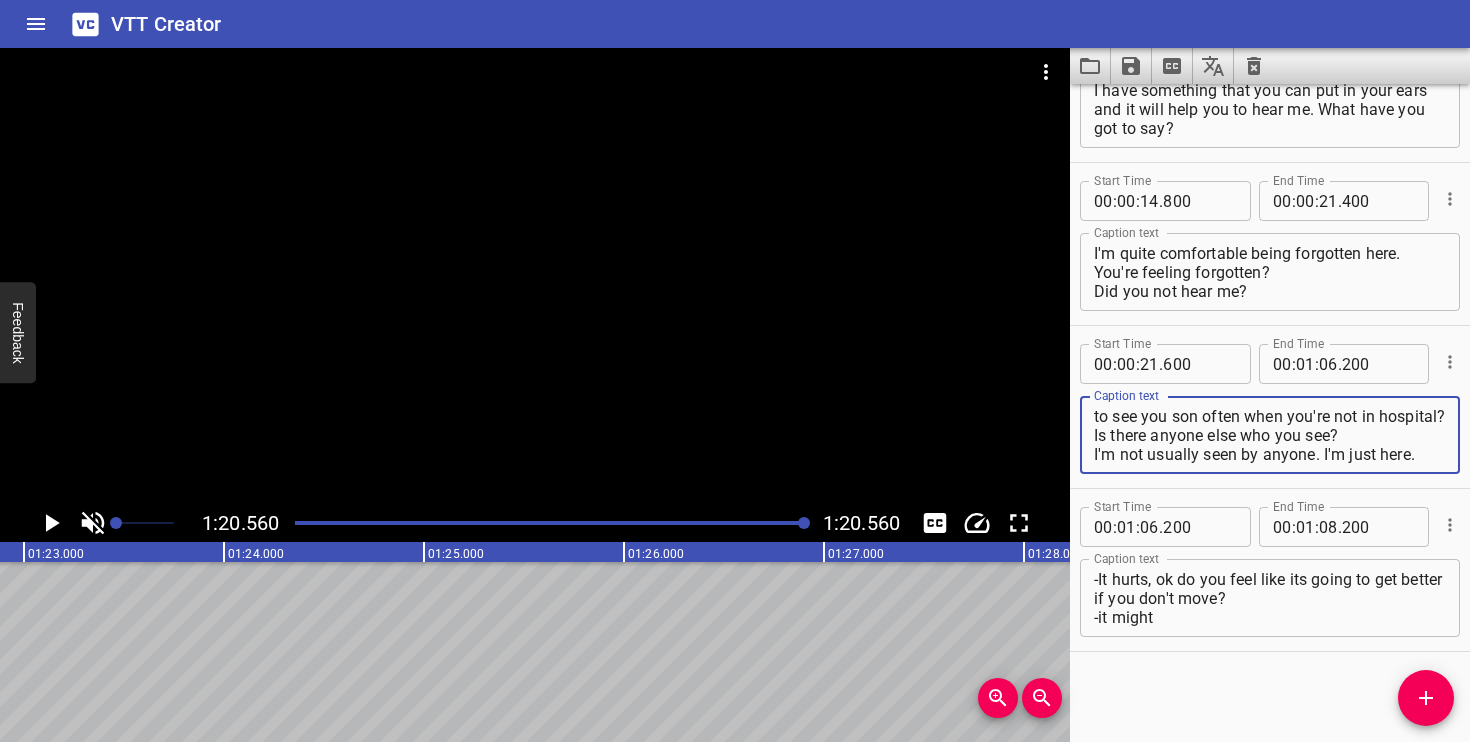 click on "Yes, I heard you.
You said your son has not come by. Do you get to see you son often when you're not in hospital?
Is there anyone else who you see?
I'm not usually seen by anyone. I'm just here." at bounding box center [1270, 435] 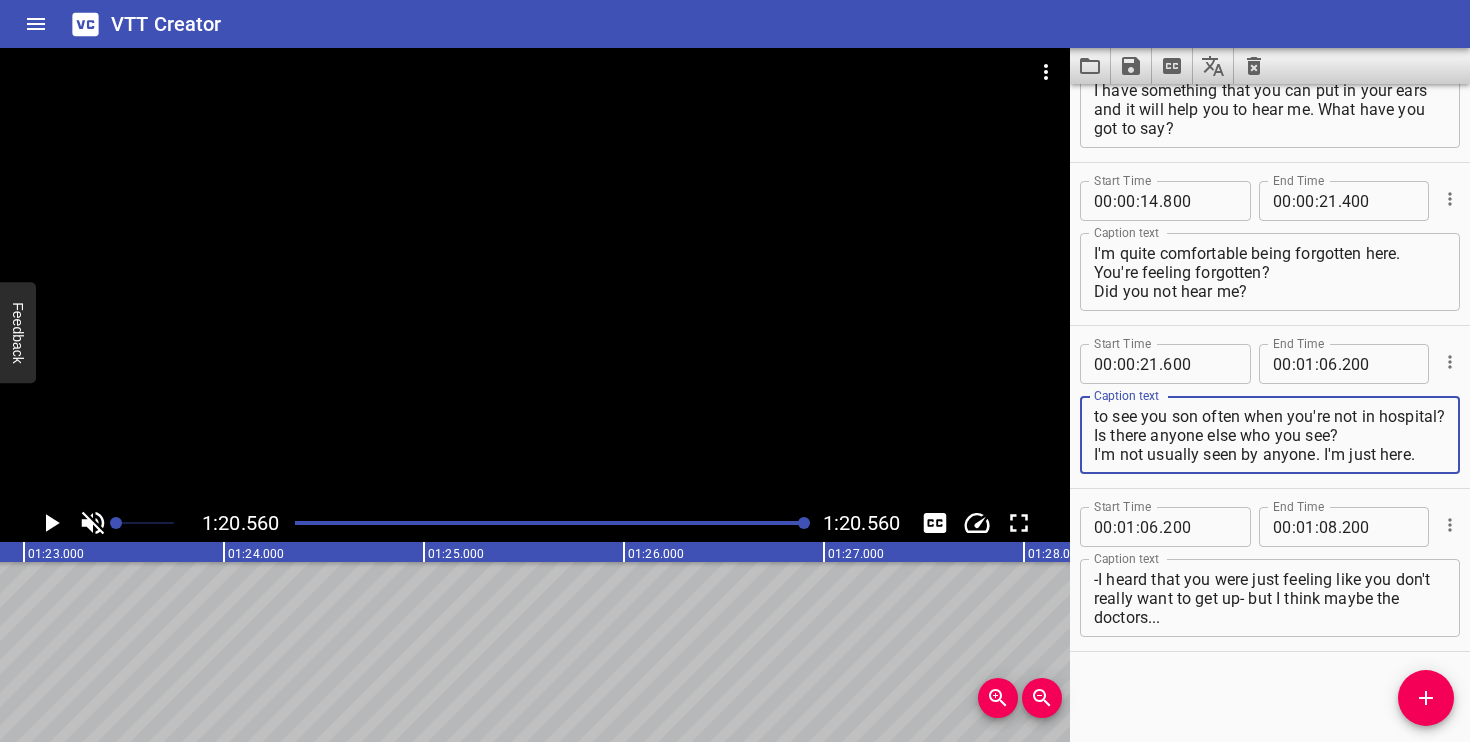 type on "Yes, I heard you.
You said your son has not come by. Do you get to see you son often when you're not in hospital?
Is there anyone else who you see?
I'm not usually seen by anyone. I'm just here." 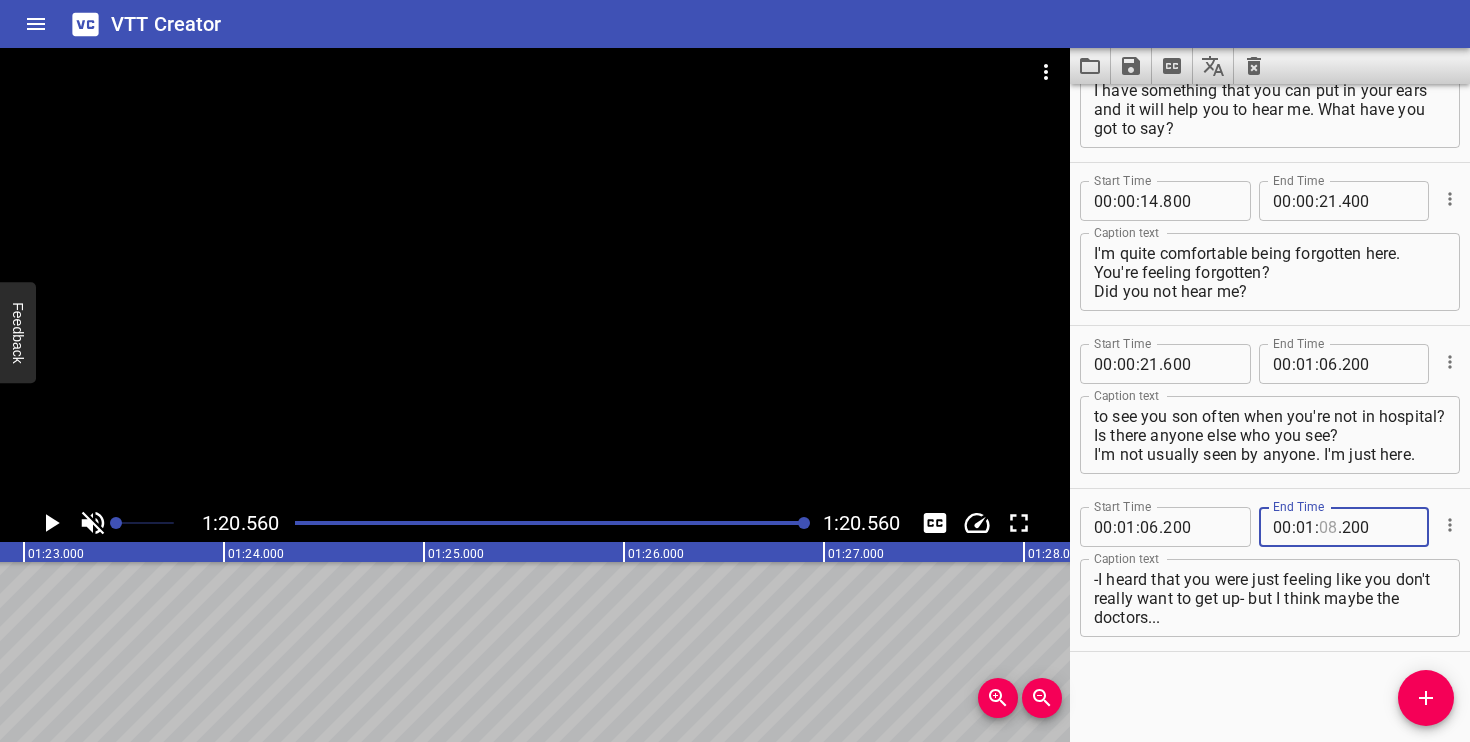 click at bounding box center [1328, 527] 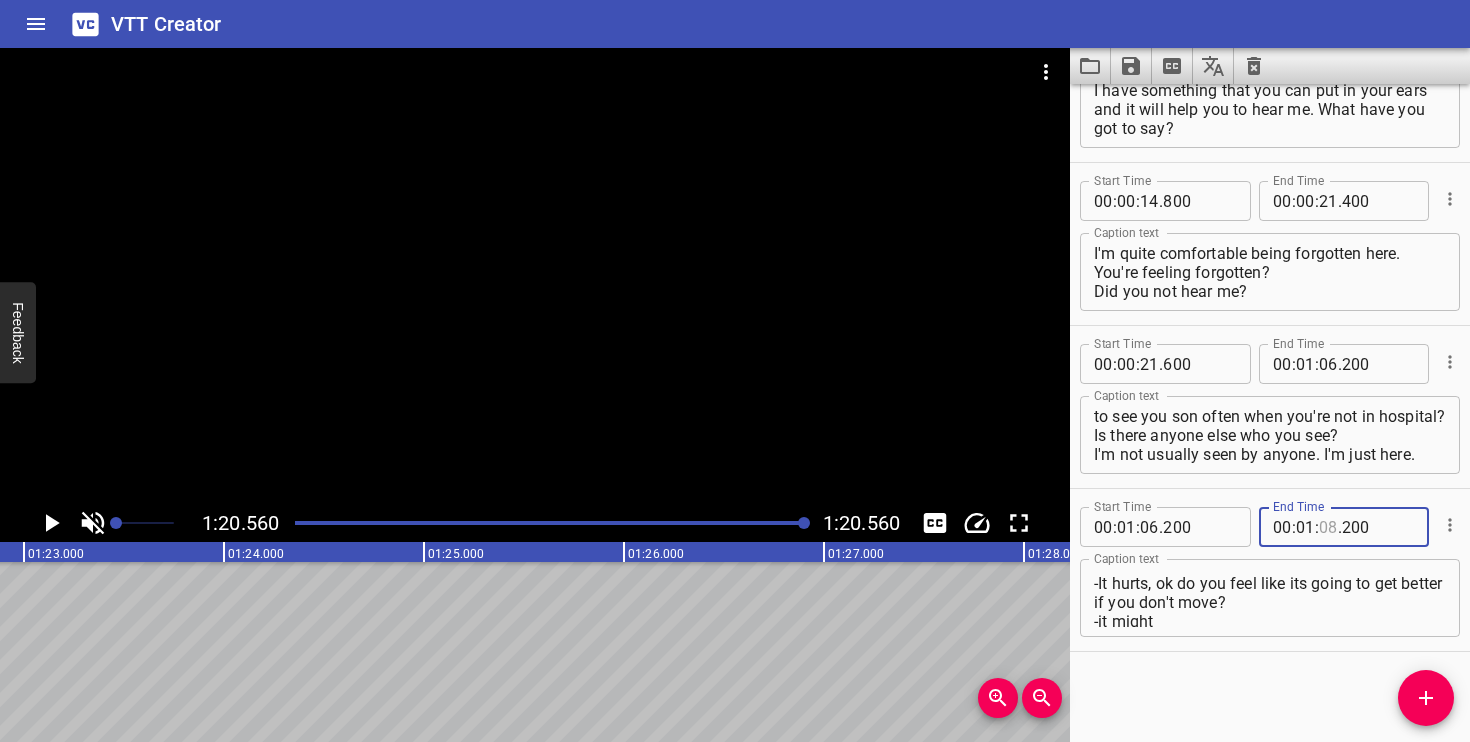 scroll, scrollTop: 76, scrollLeft: 0, axis: vertical 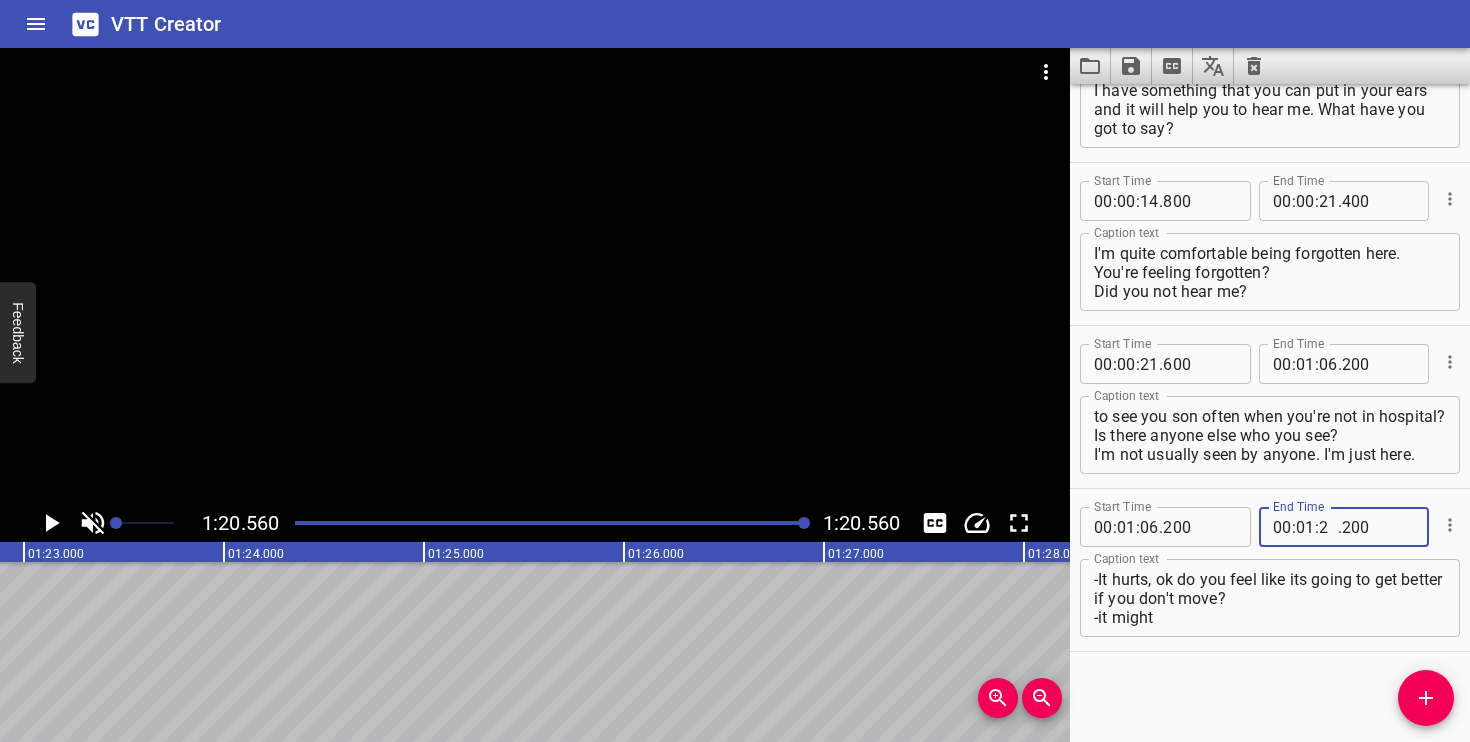 type on "20" 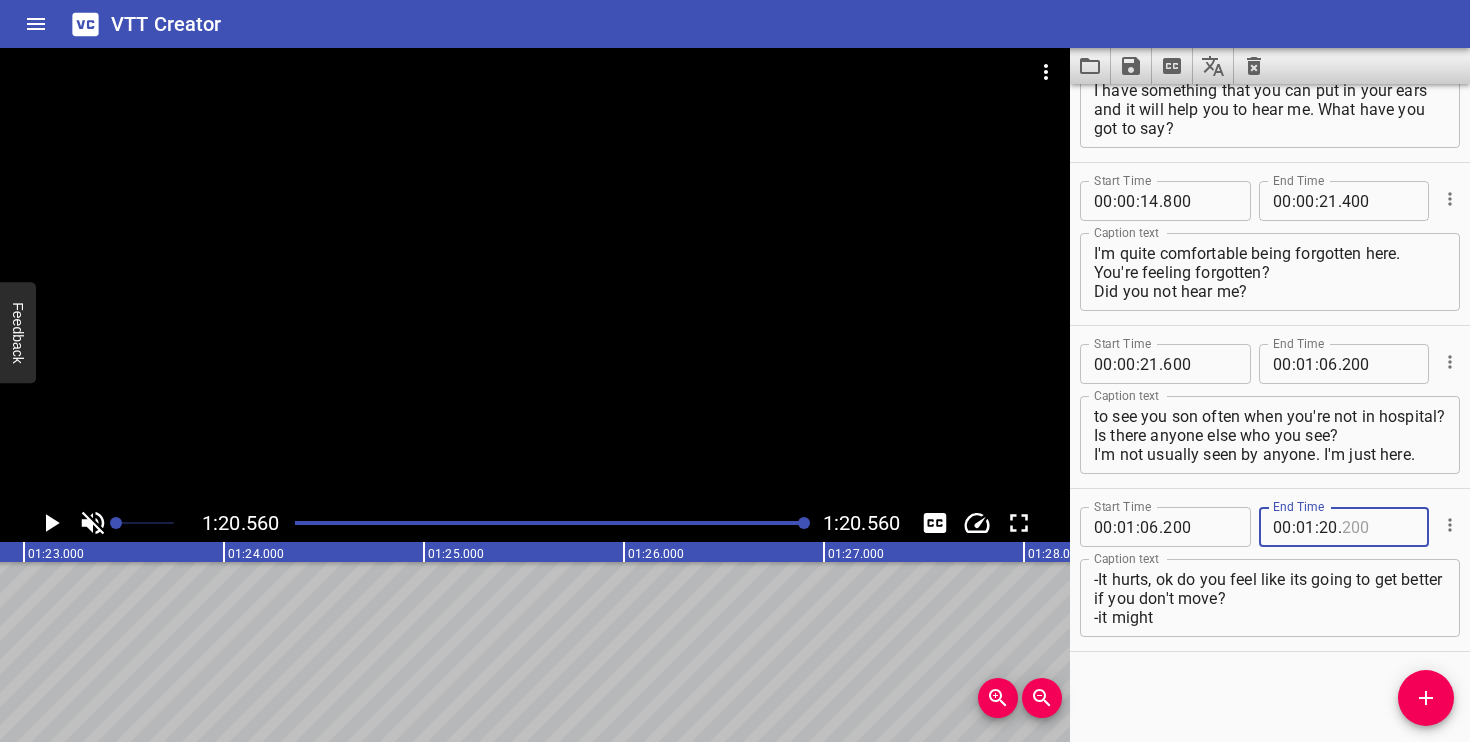 type on "200" 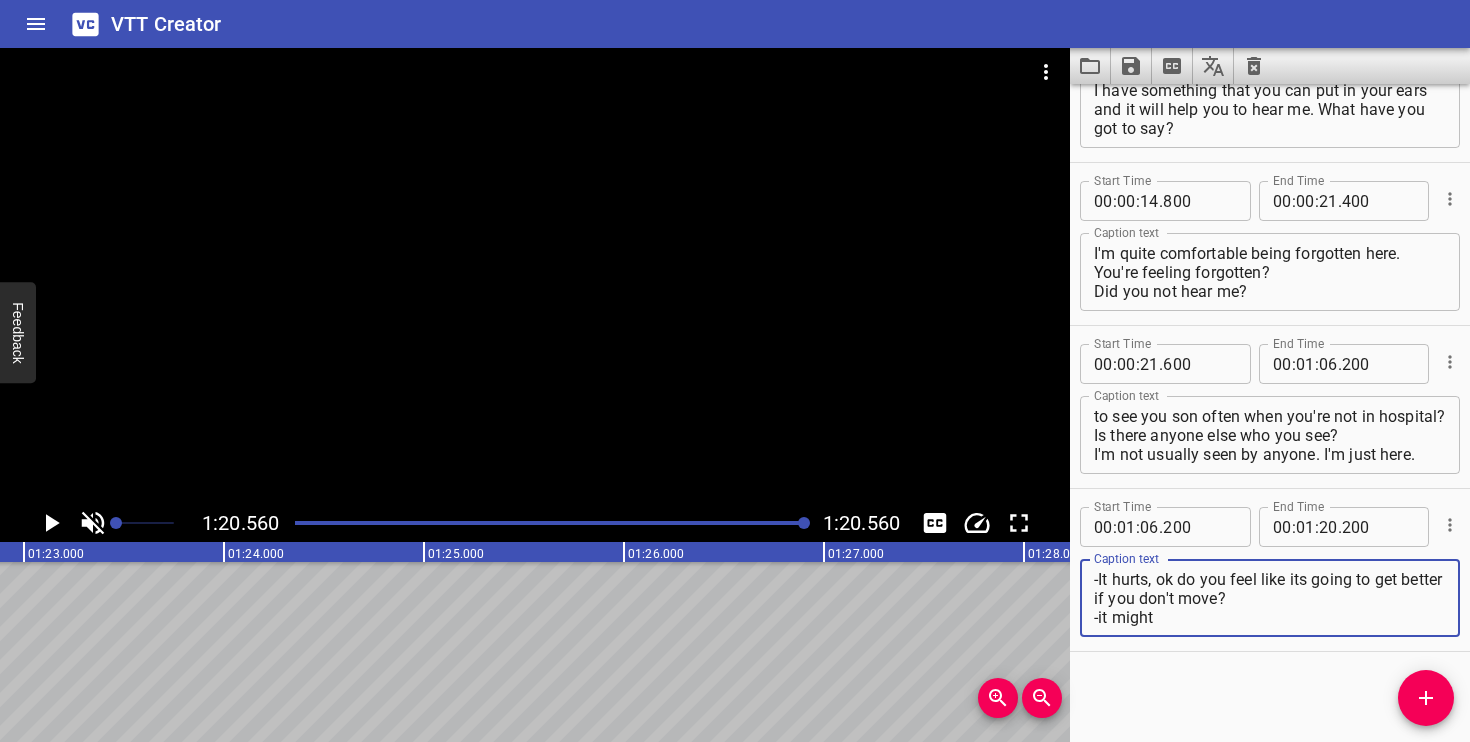 click on "-I heard that you were just feeling like you don't really want to get up- but I think maybe the doctors...
-It hurts!
-It hurts, ok do you feel like its going to get better if you don't move?
-it might" at bounding box center (1270, 598) 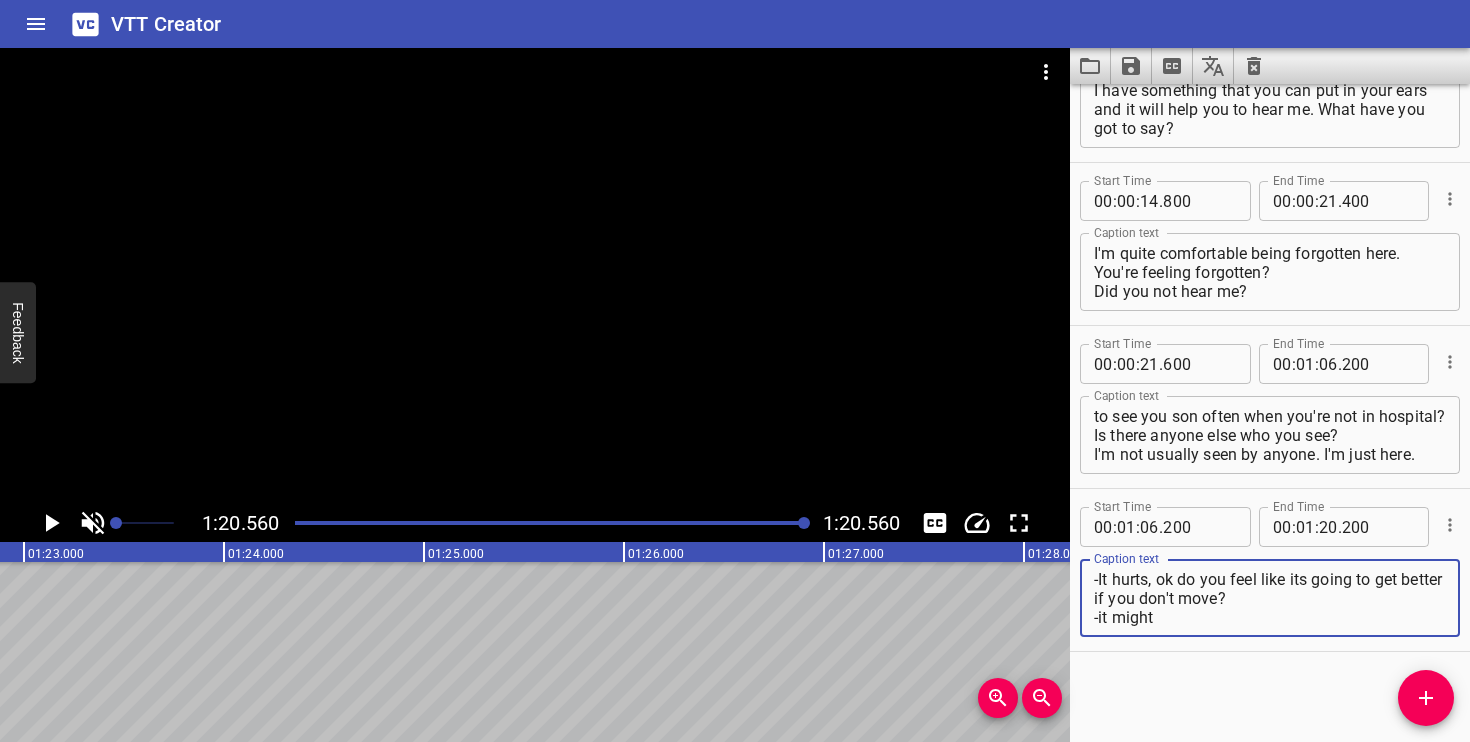 scroll, scrollTop: 51, scrollLeft: 0, axis: vertical 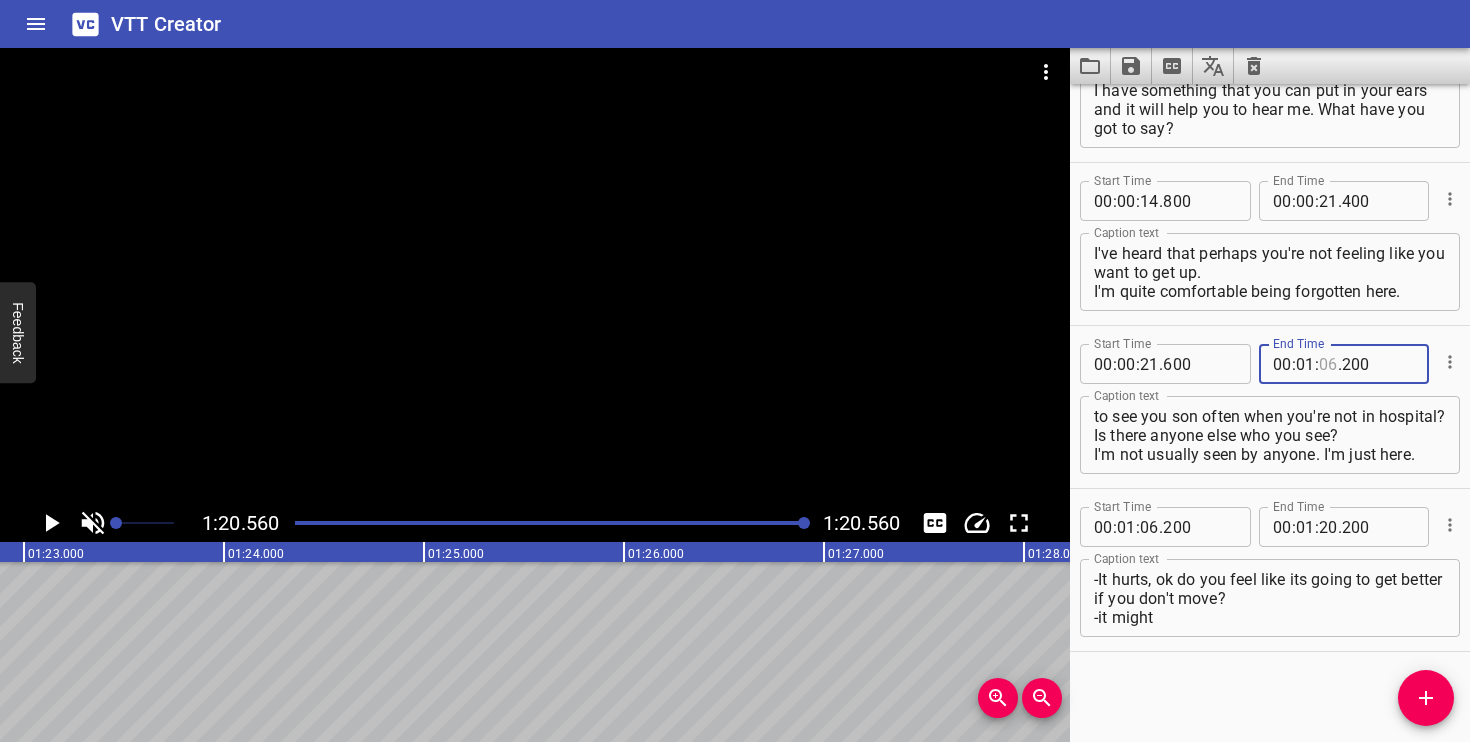 click at bounding box center (1328, 364) 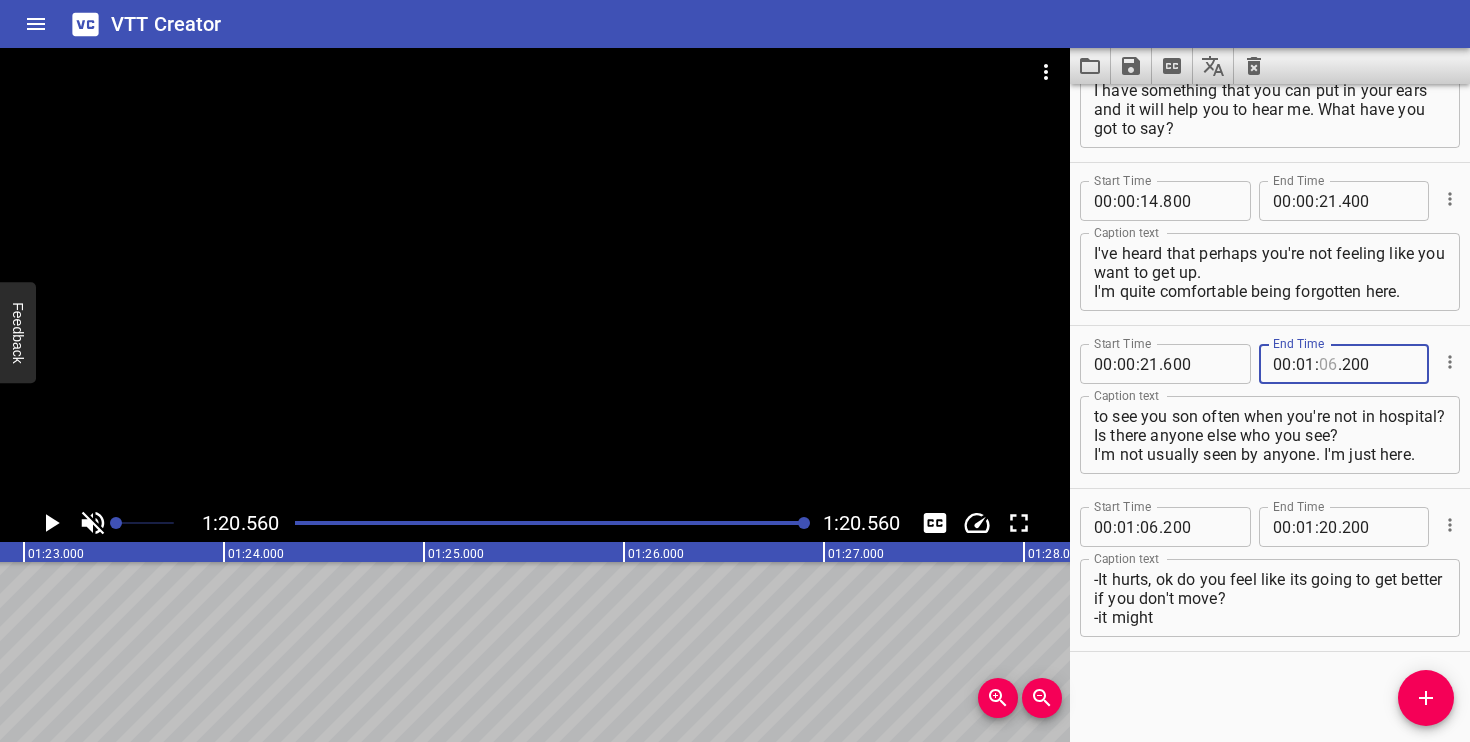 type on "06" 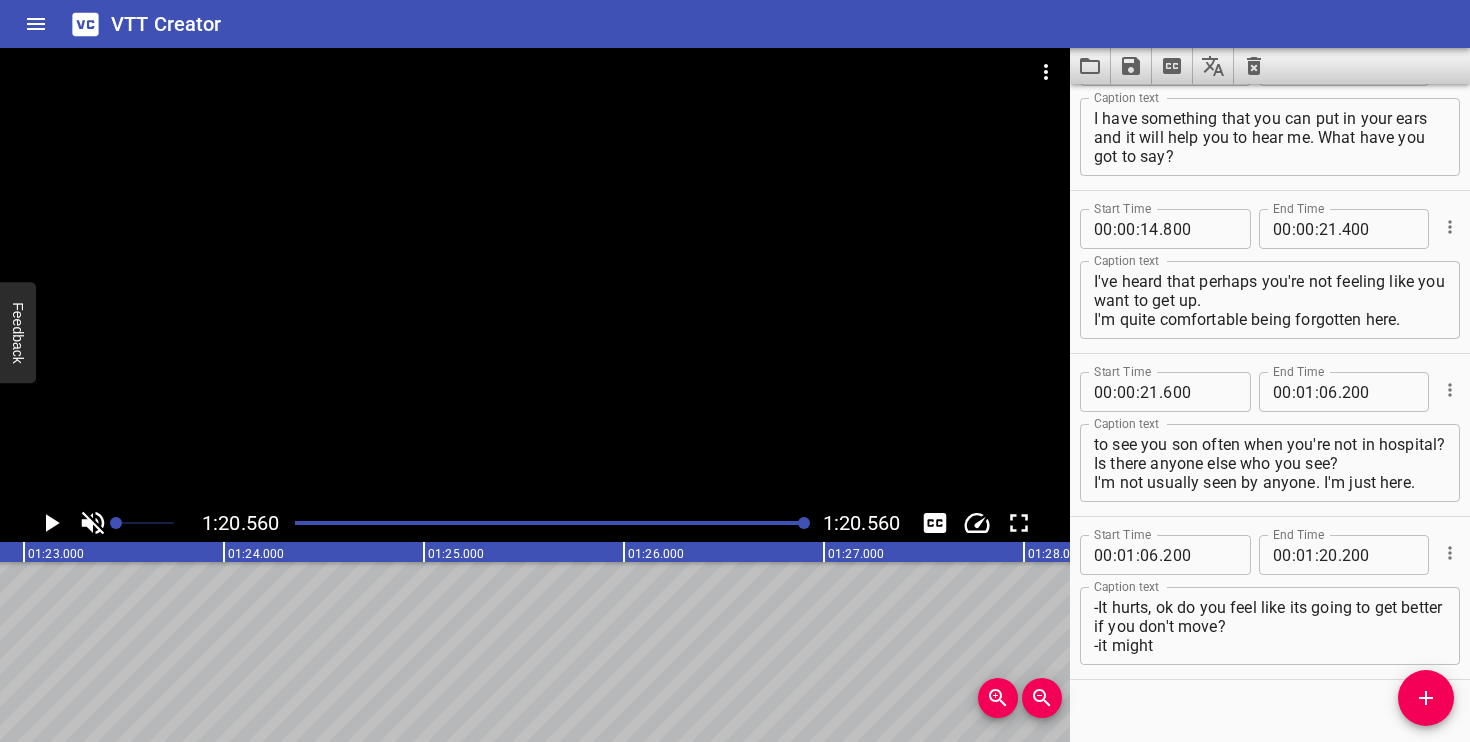 scroll, scrollTop: 47, scrollLeft: 0, axis: vertical 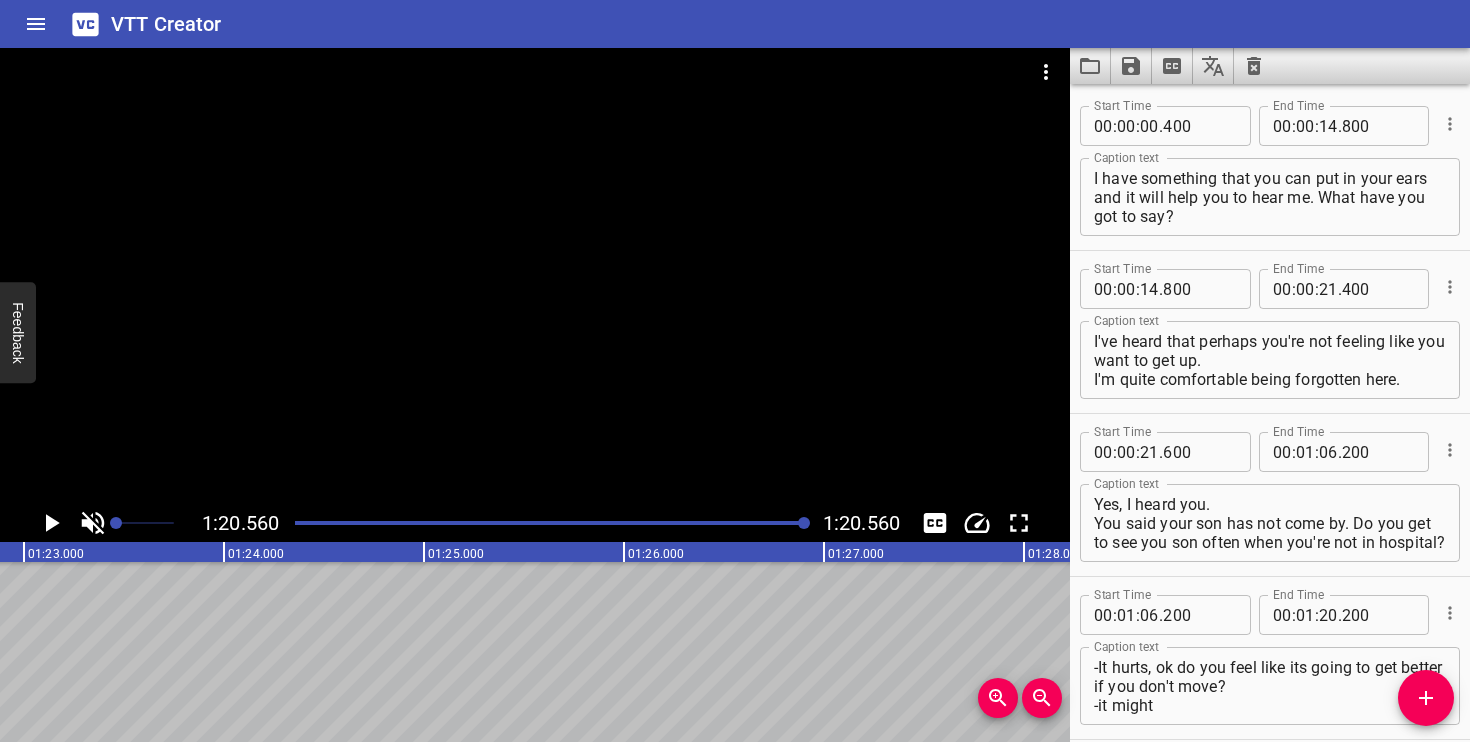 type 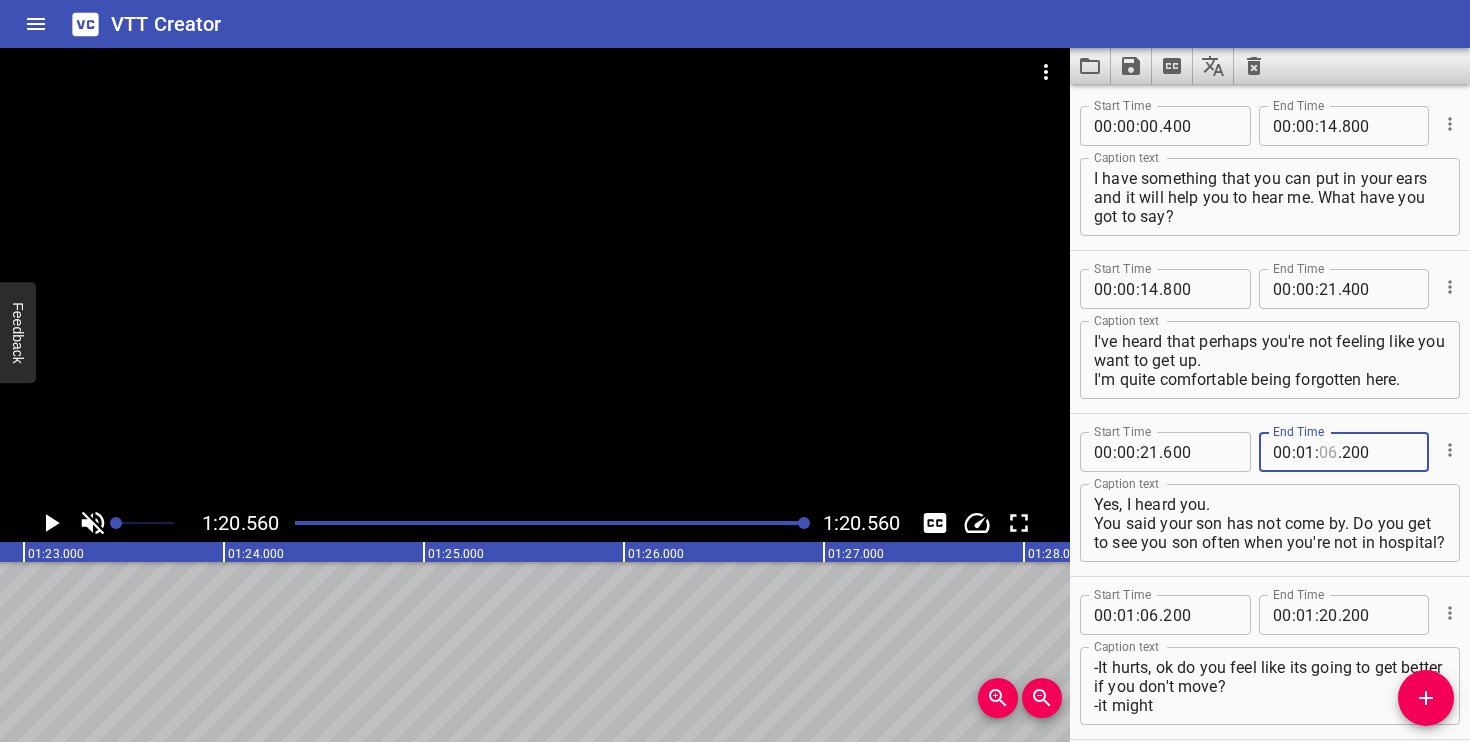 type 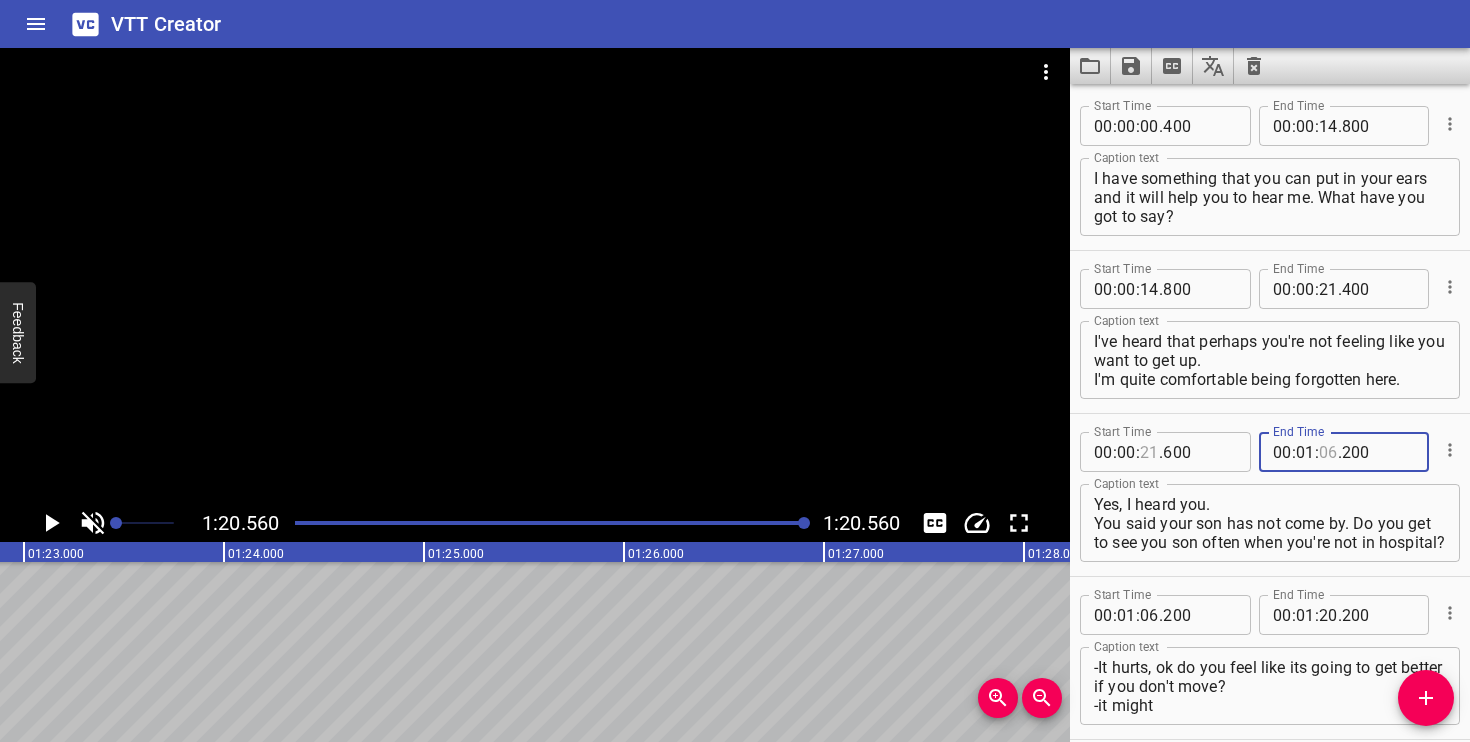 type on "06" 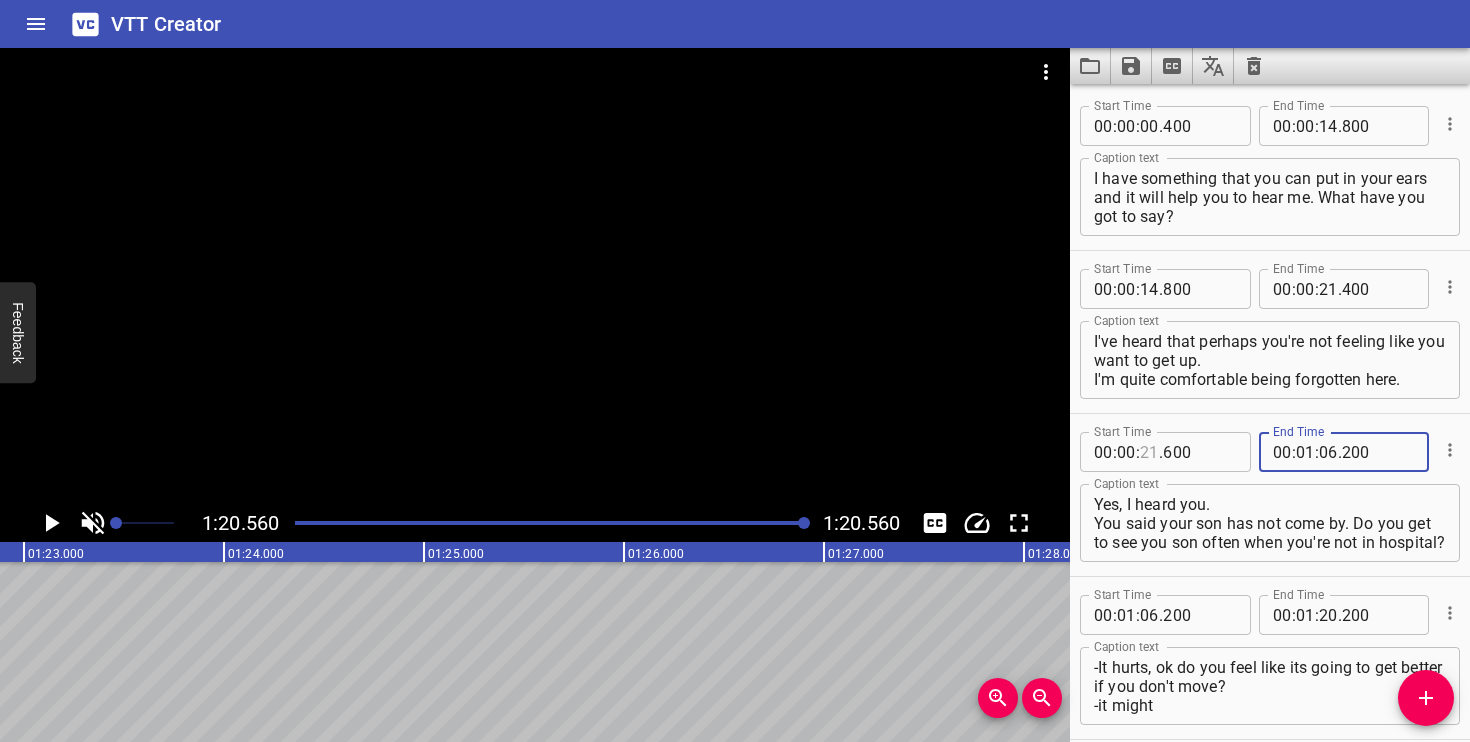 click at bounding box center (1149, 452) 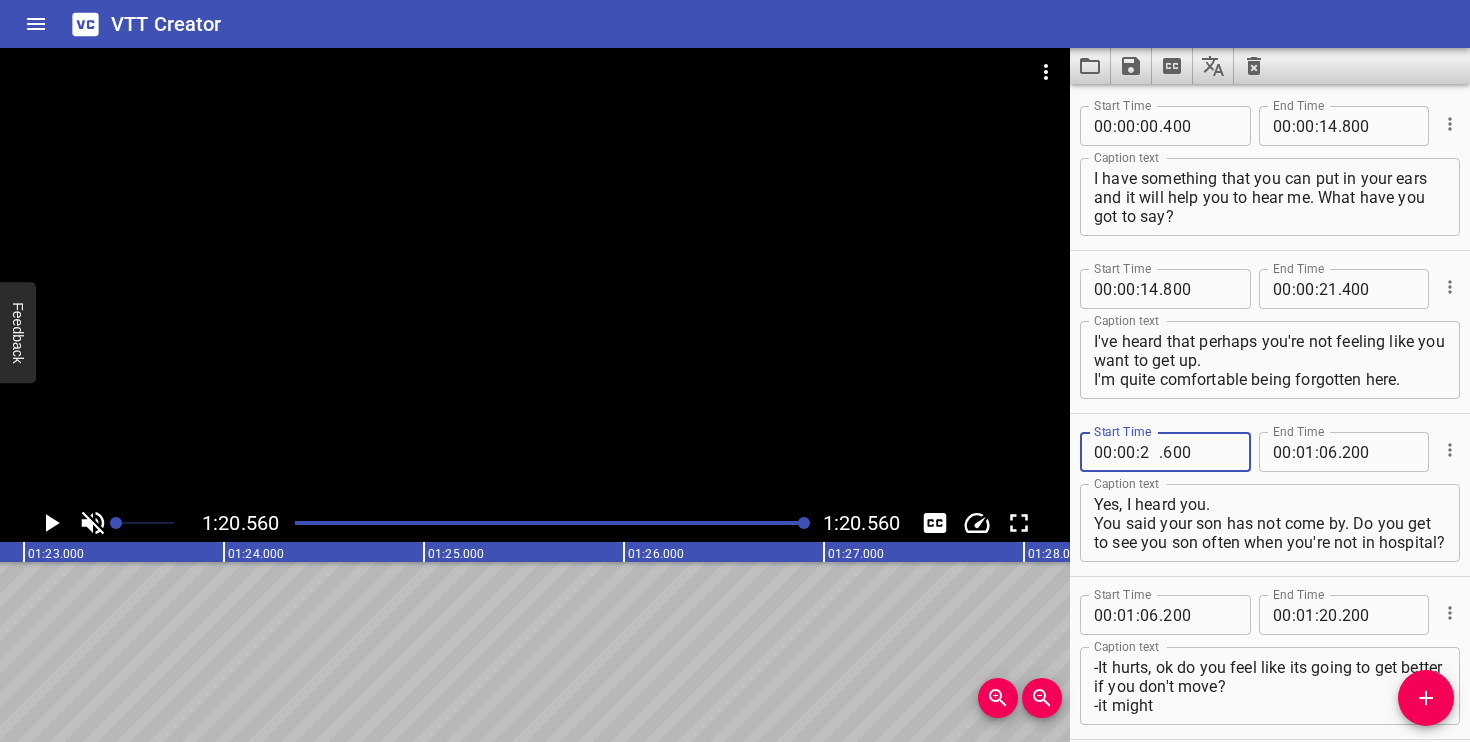 type on "25" 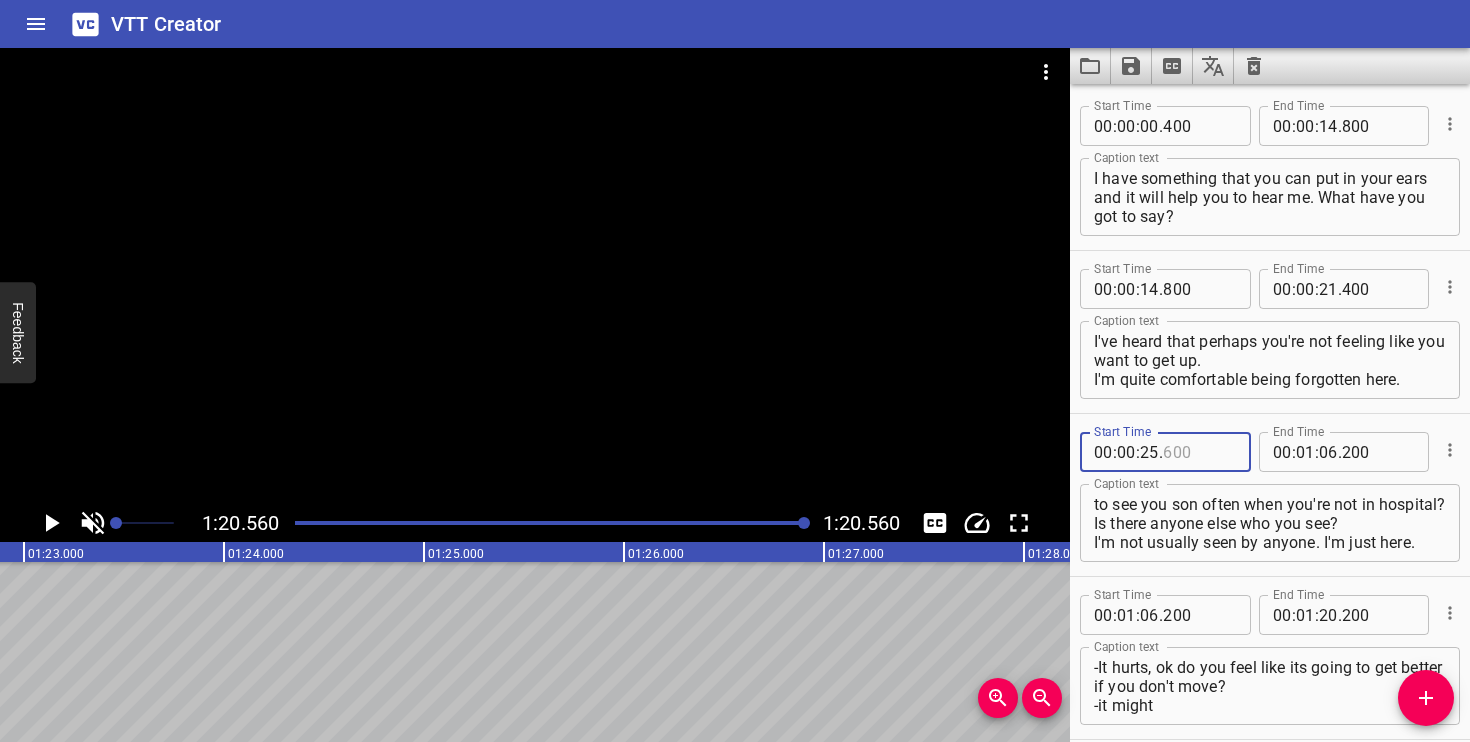scroll, scrollTop: 76, scrollLeft: 0, axis: vertical 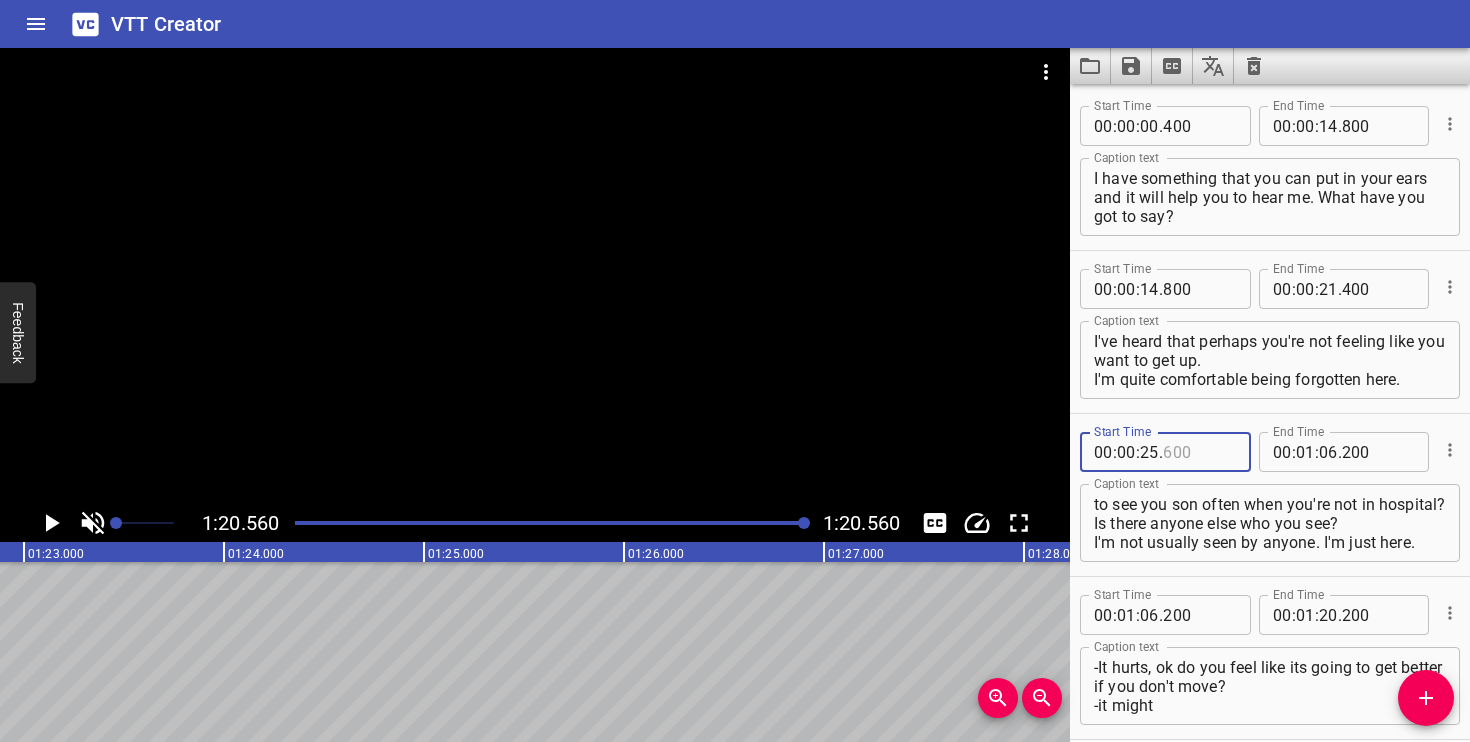 type on "600" 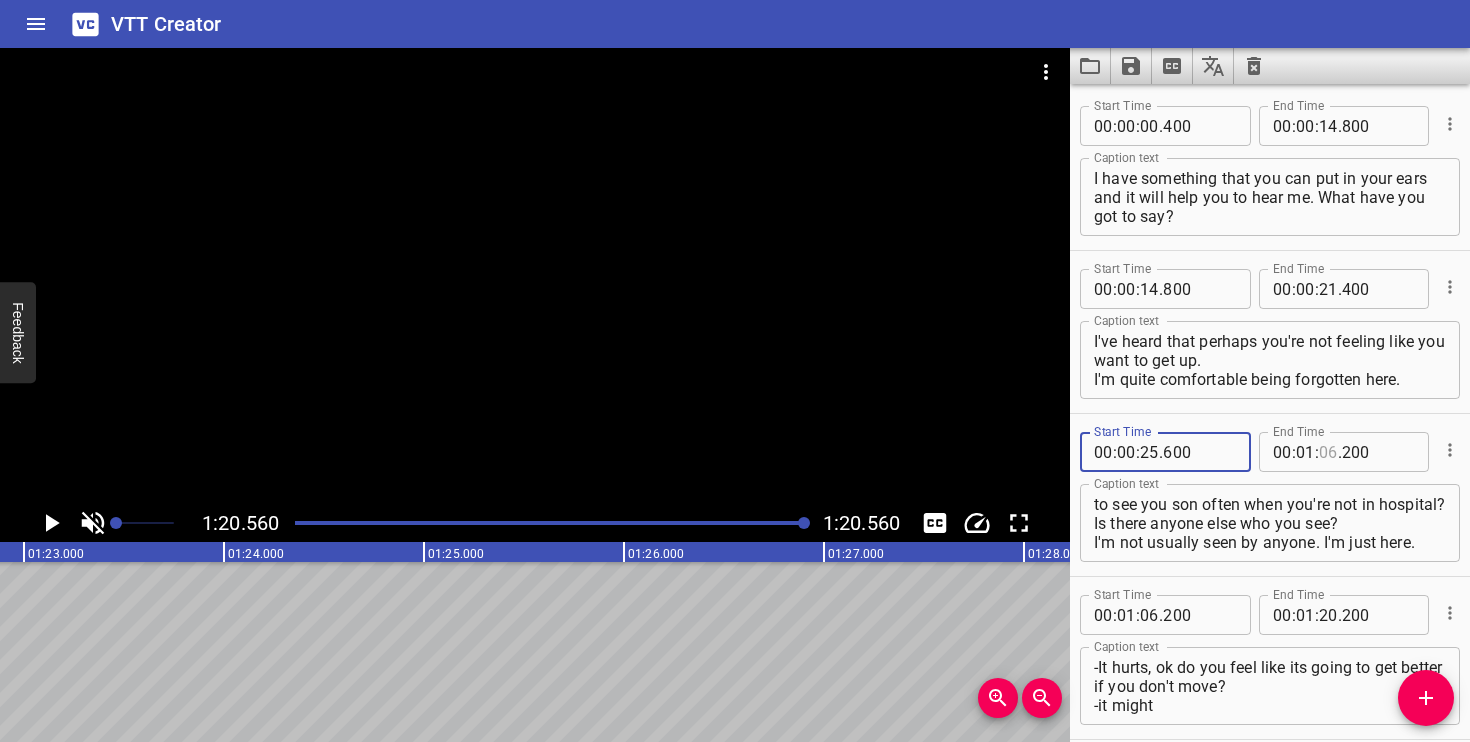 click at bounding box center (1328, 452) 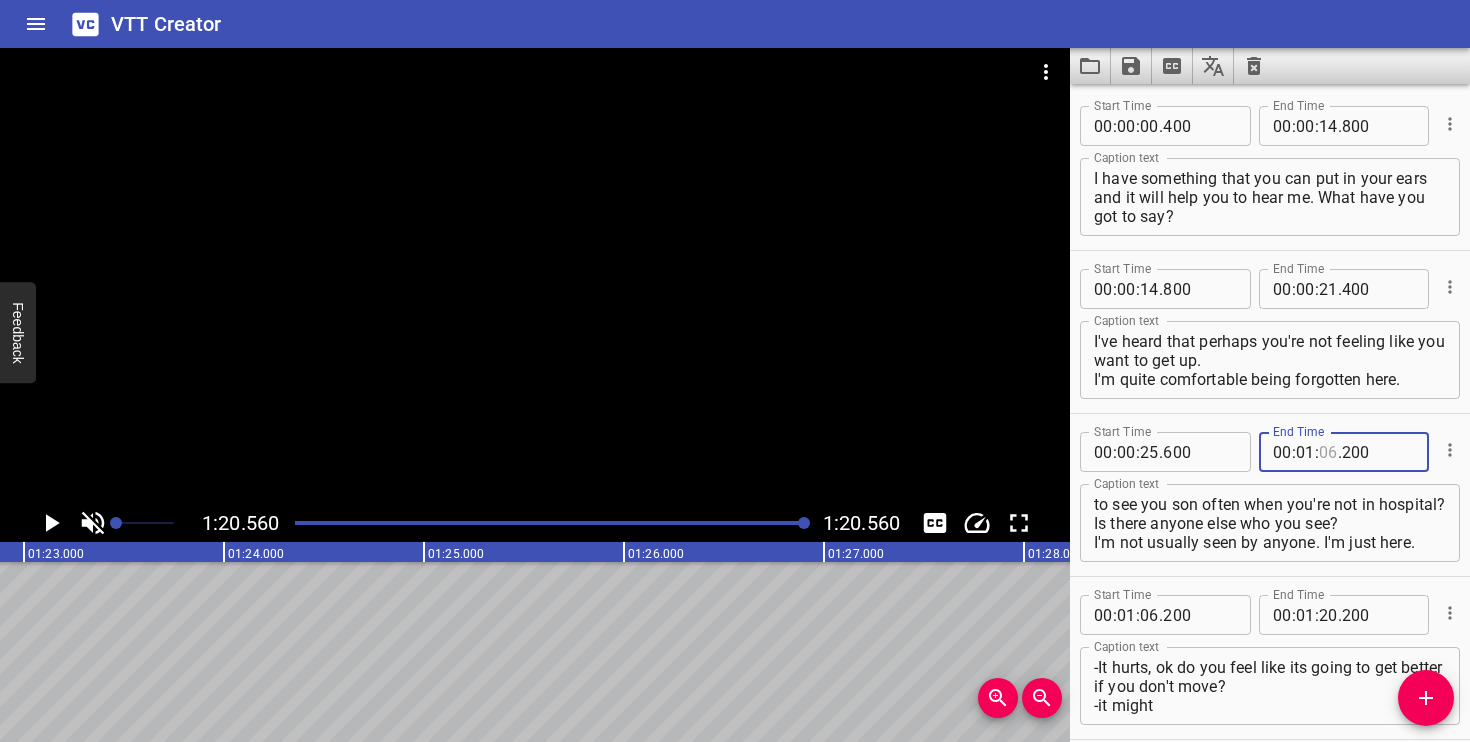 type 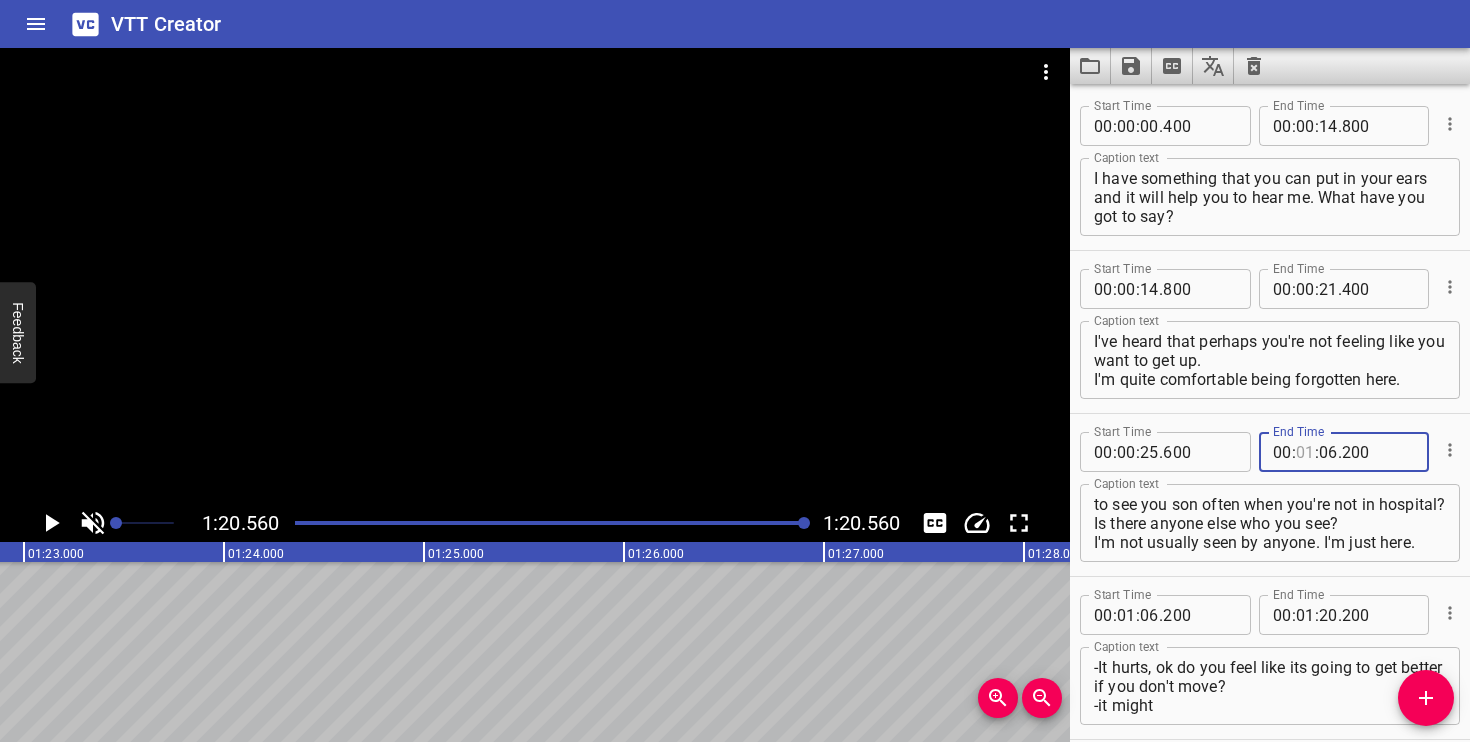 click at bounding box center [1305, 452] 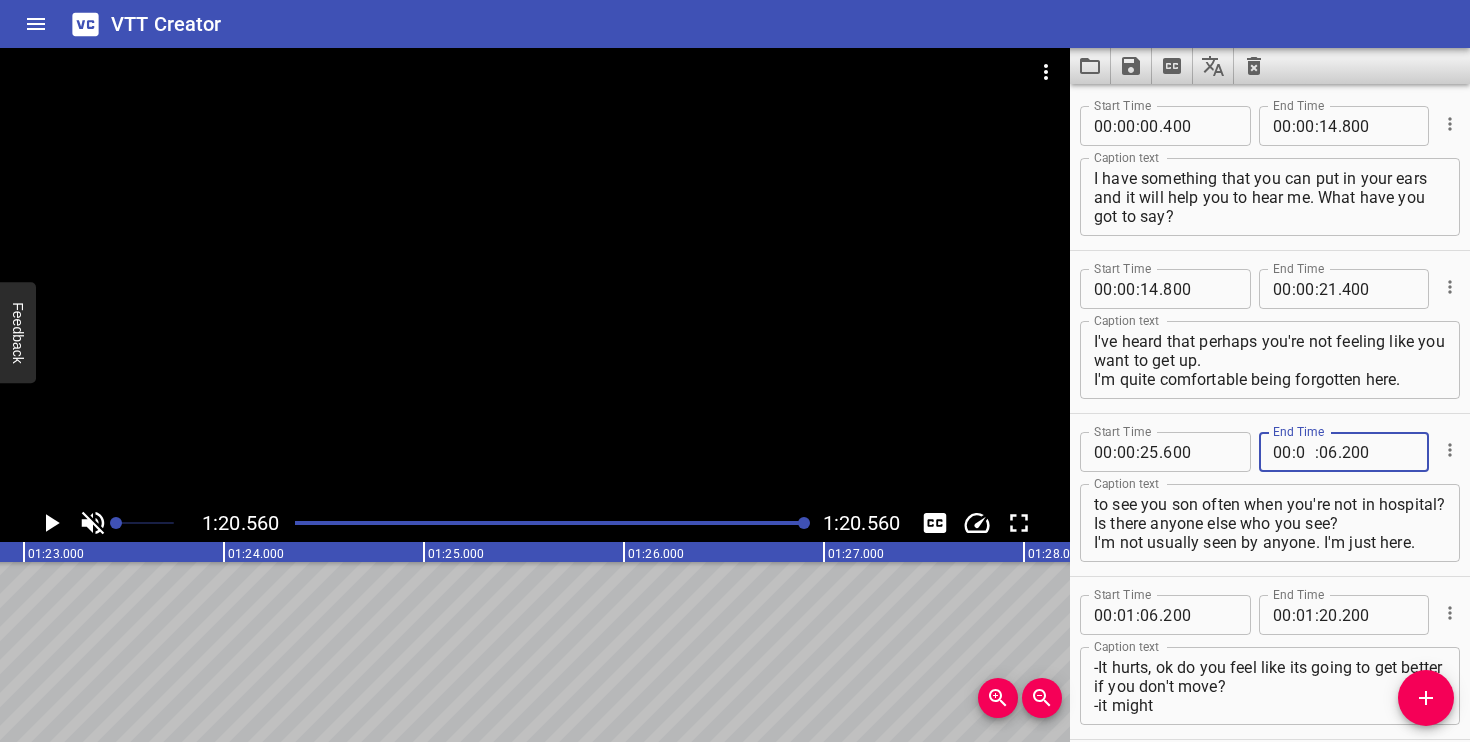 type on "00" 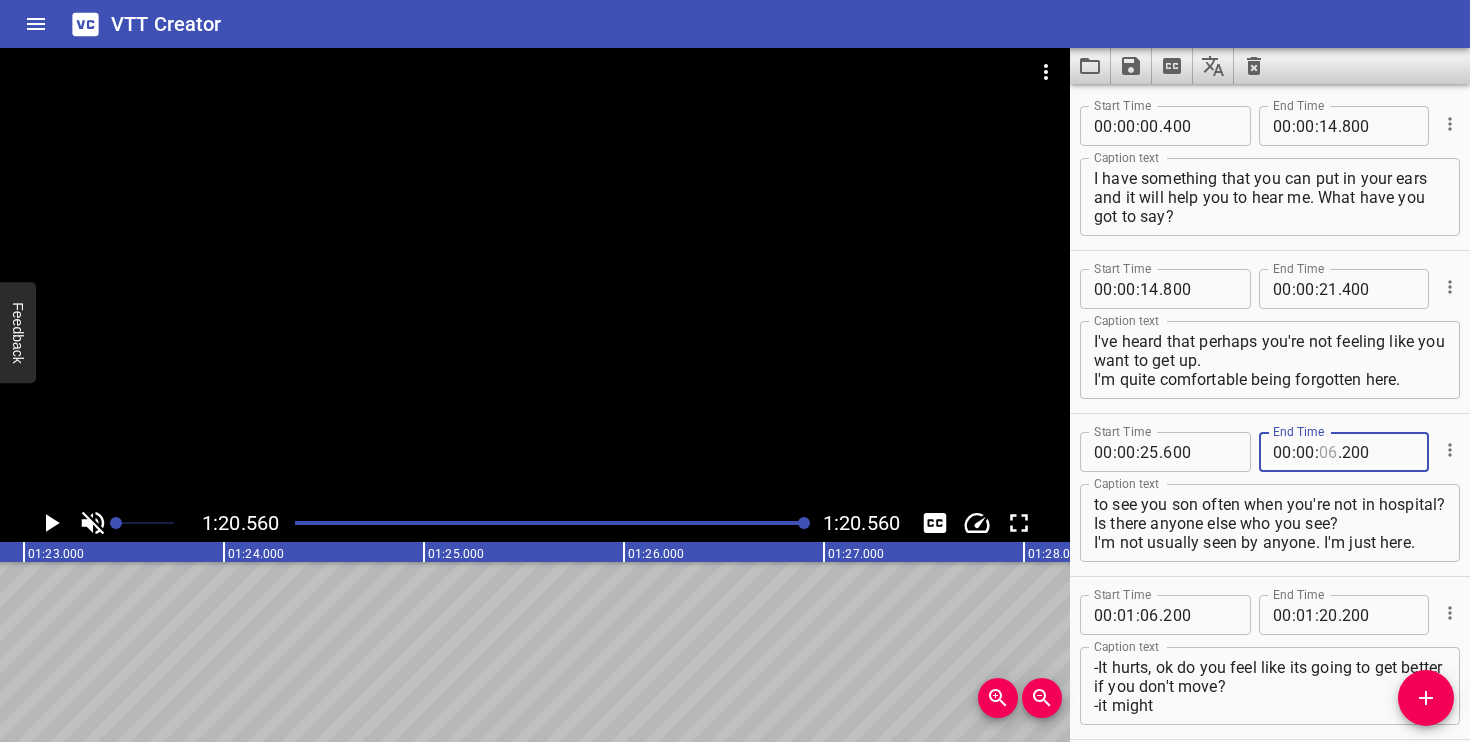 click at bounding box center [1328, 452] 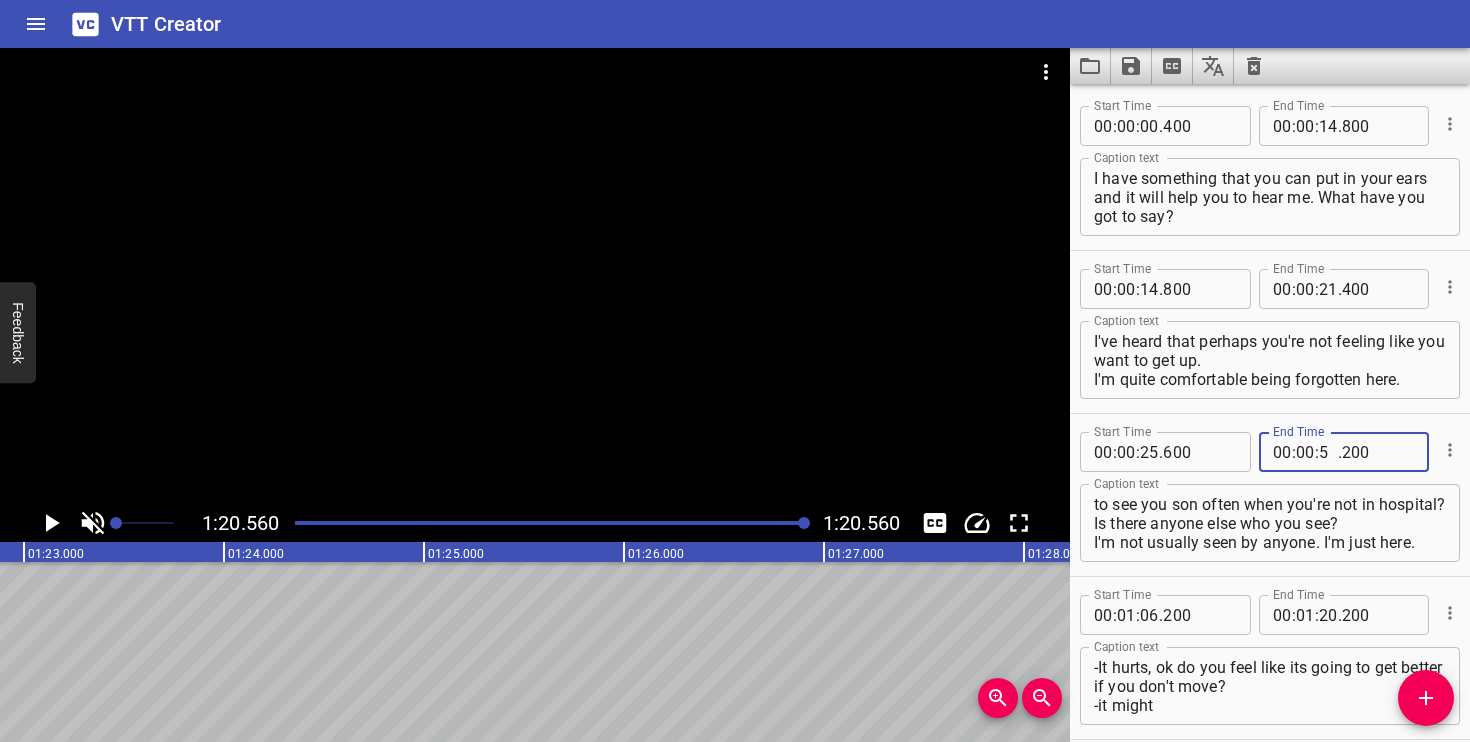 type on "55" 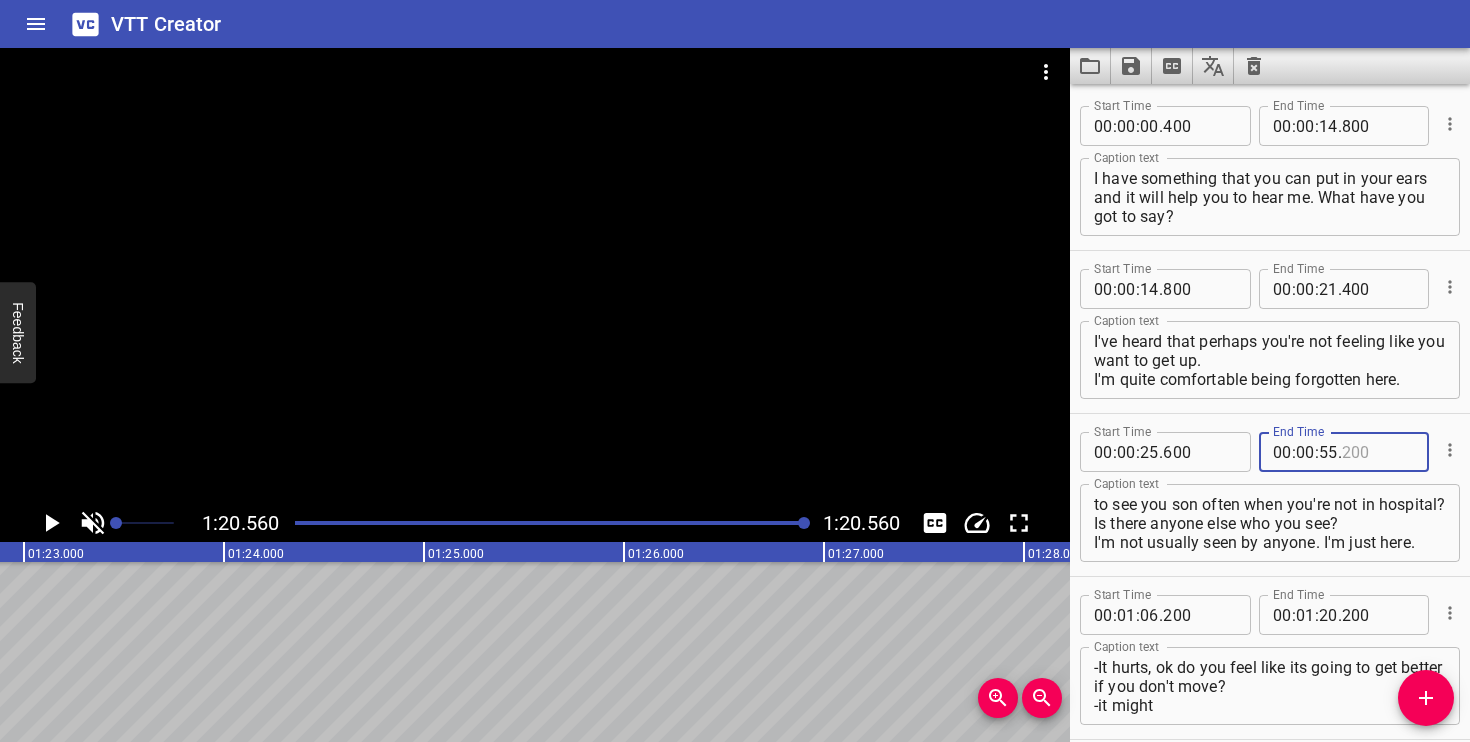 type on "200" 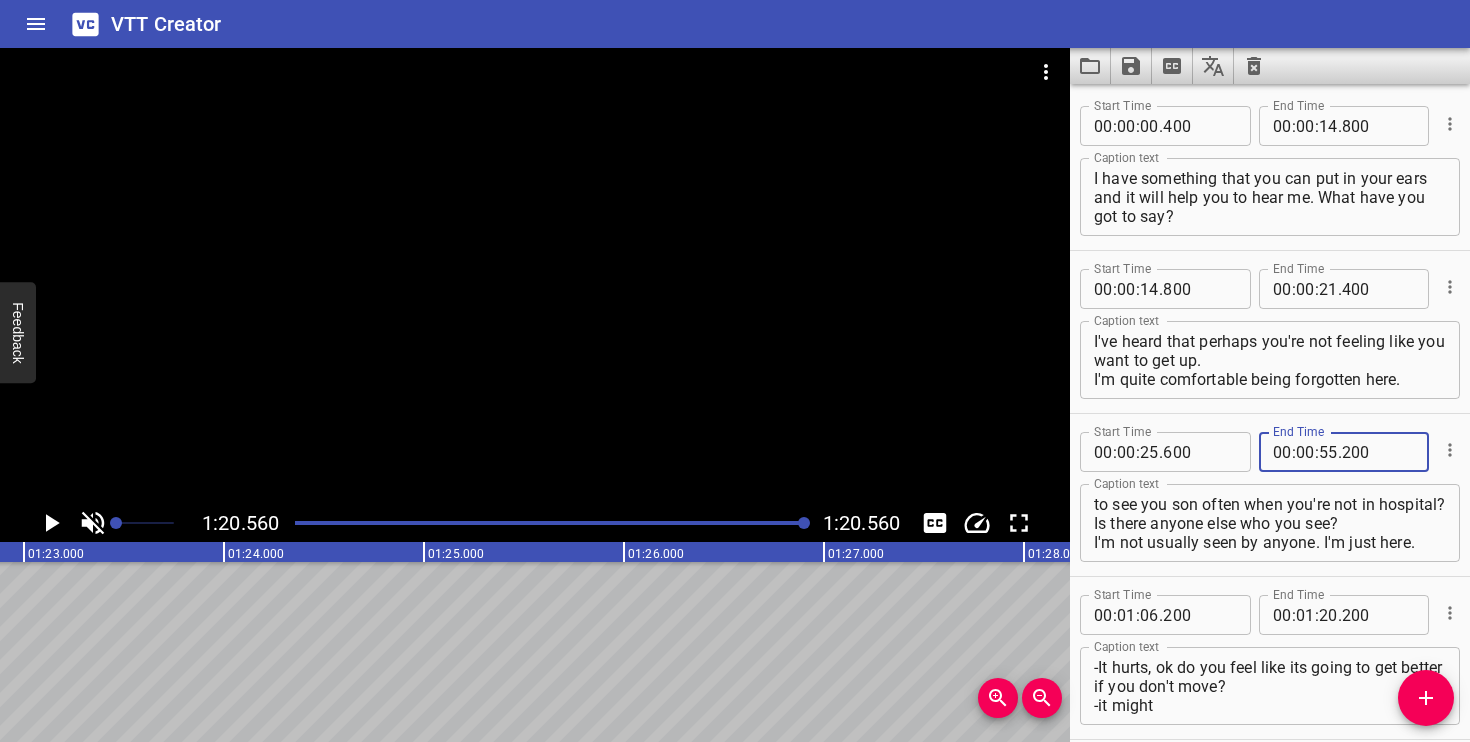click on "Caption text Yes, I heard you.
You said your son has not come by. Do you get to see you son often when you're not in hospital?
Is there anyone else who you see?
I'm not usually seen by anyone. I'm just here.
Caption text" at bounding box center [1270, 521] 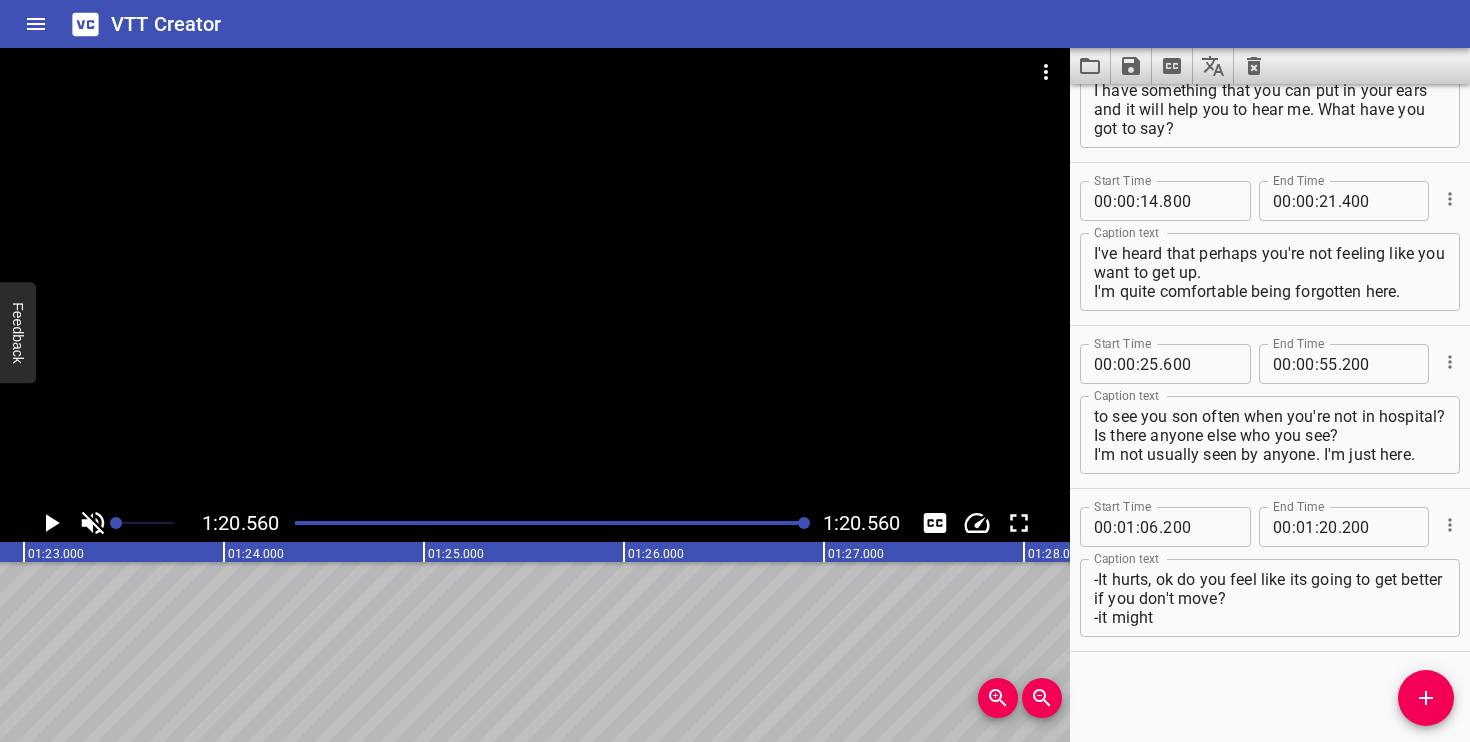 scroll, scrollTop: 0, scrollLeft: 0, axis: both 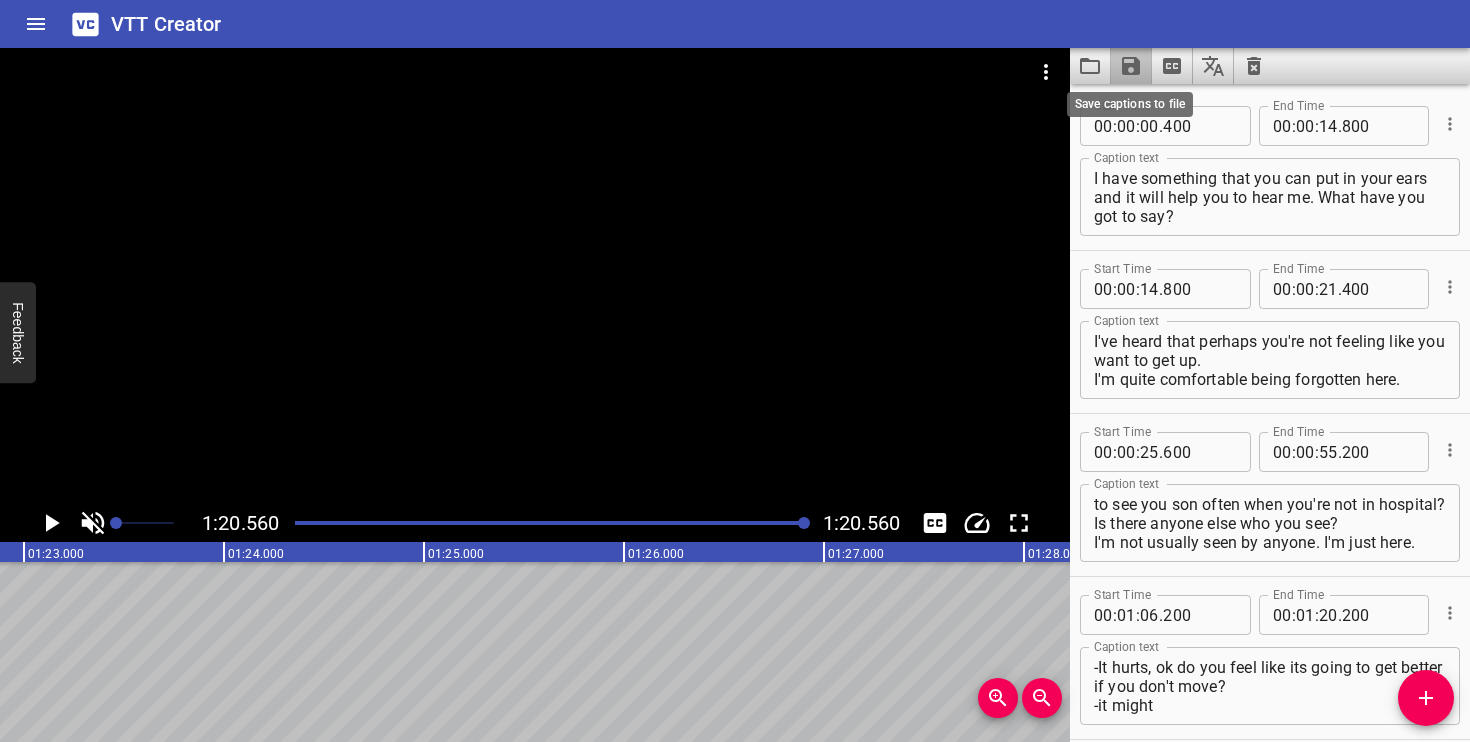 click 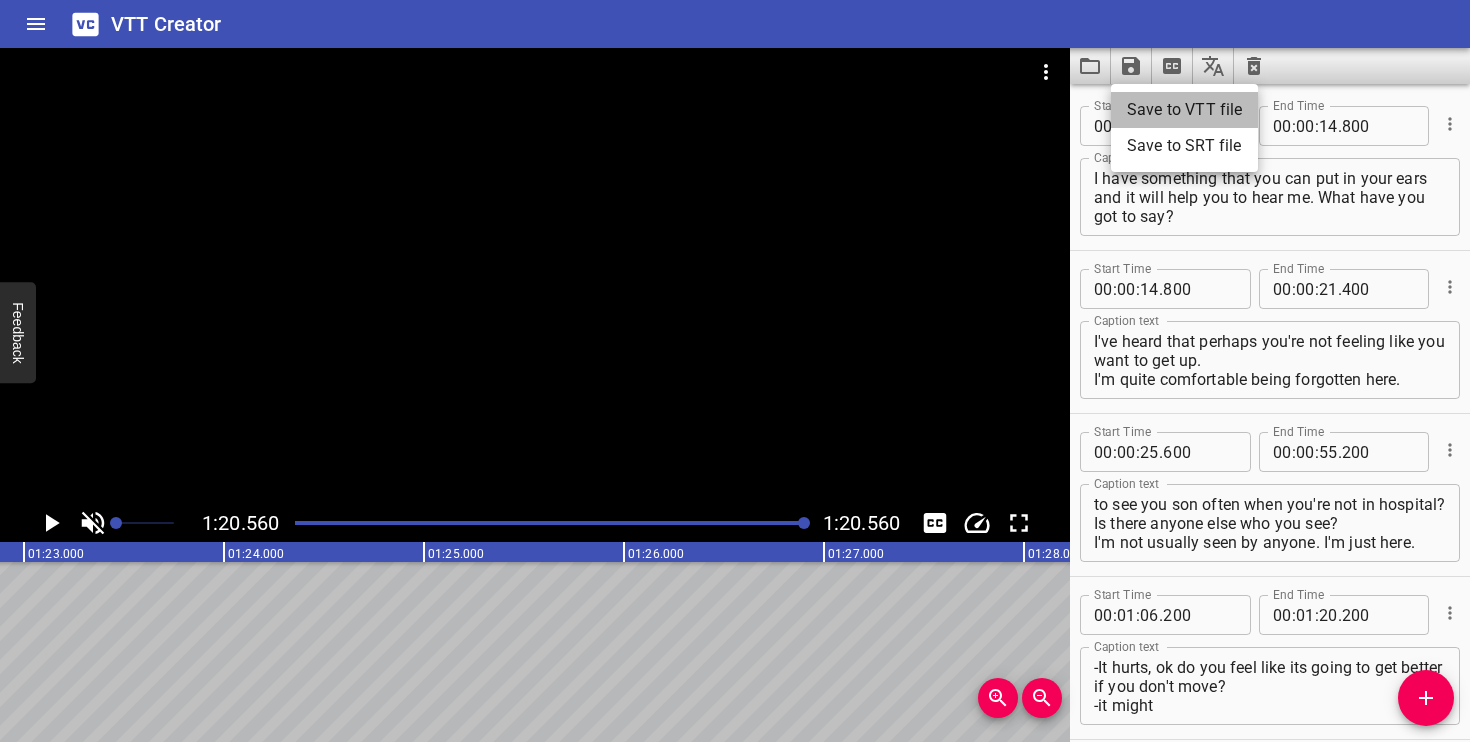 click on "Save to VTT file" at bounding box center [1184, 110] 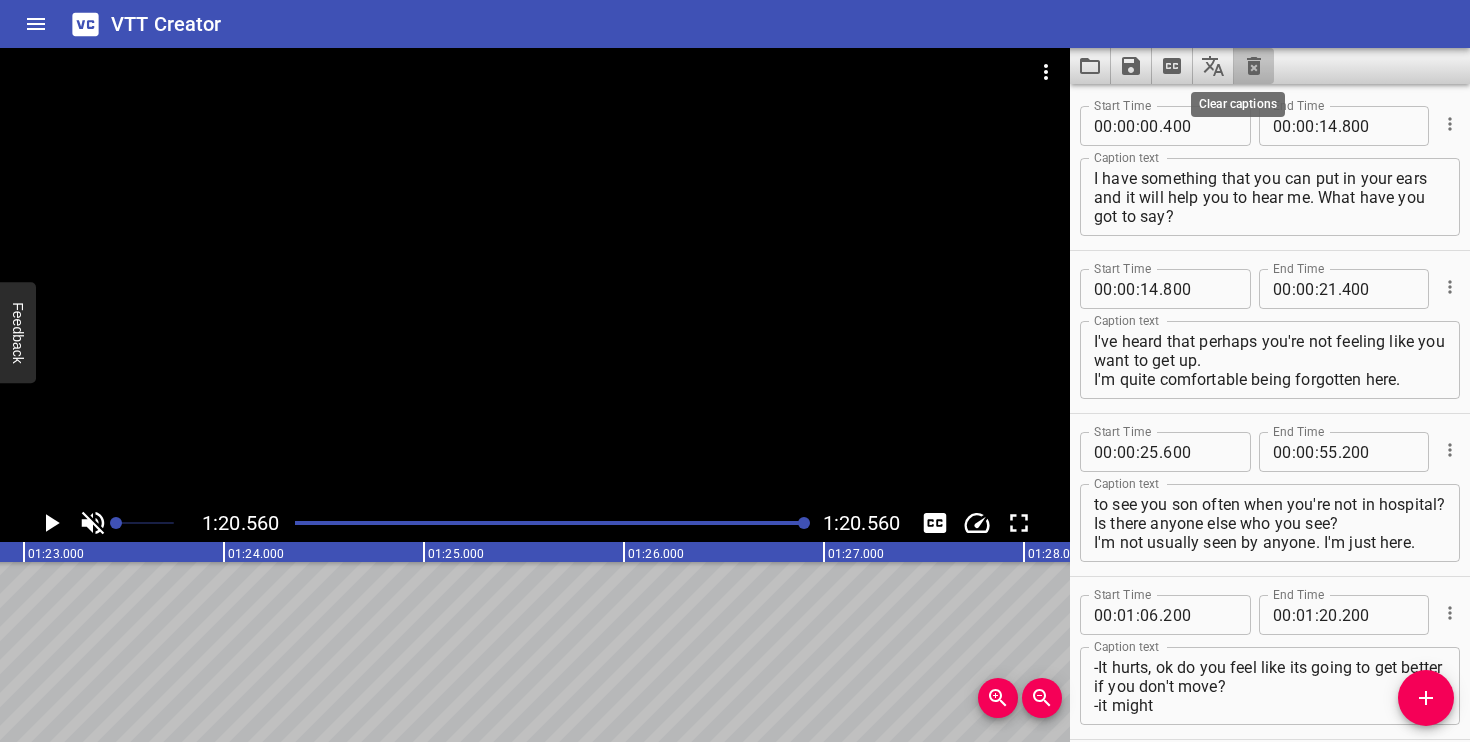 click 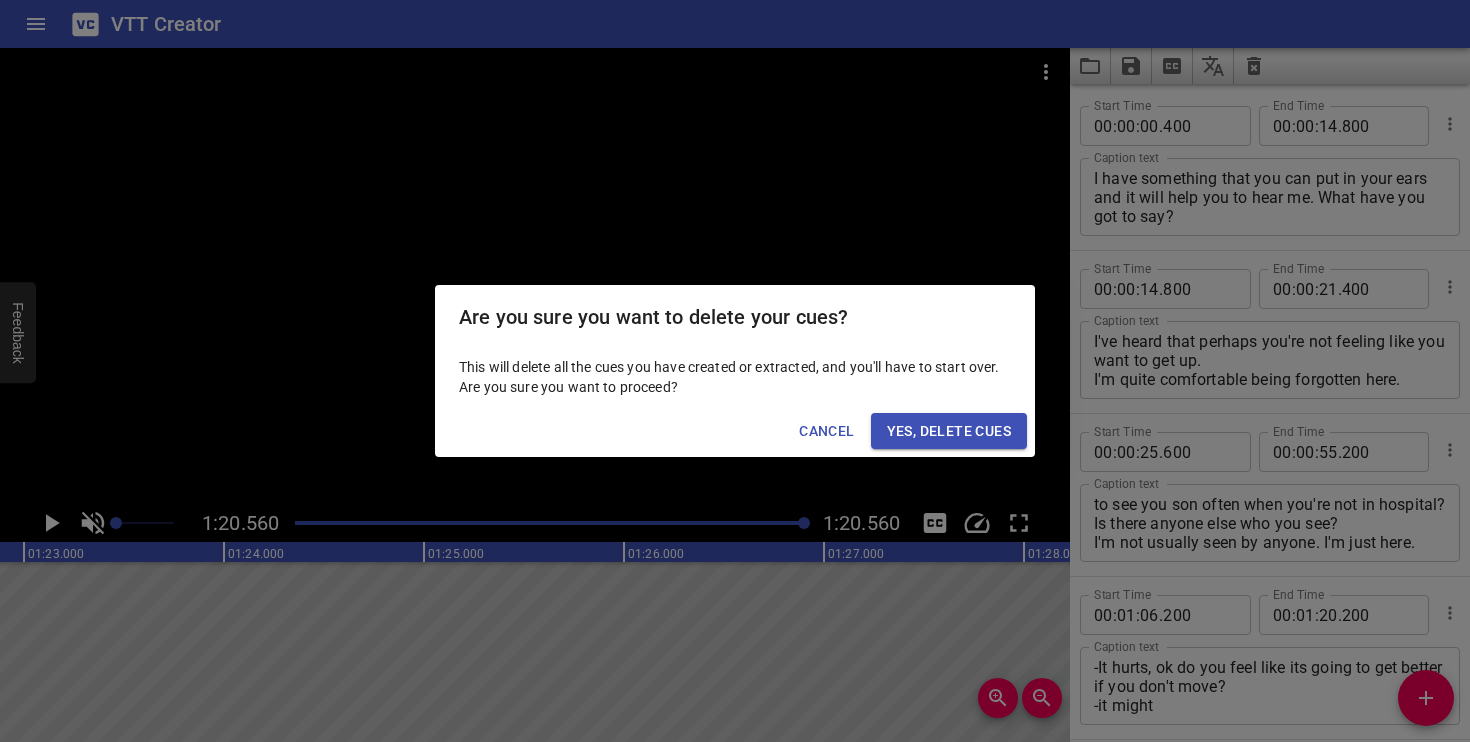 click on "Yes, Delete Cues" at bounding box center (949, 431) 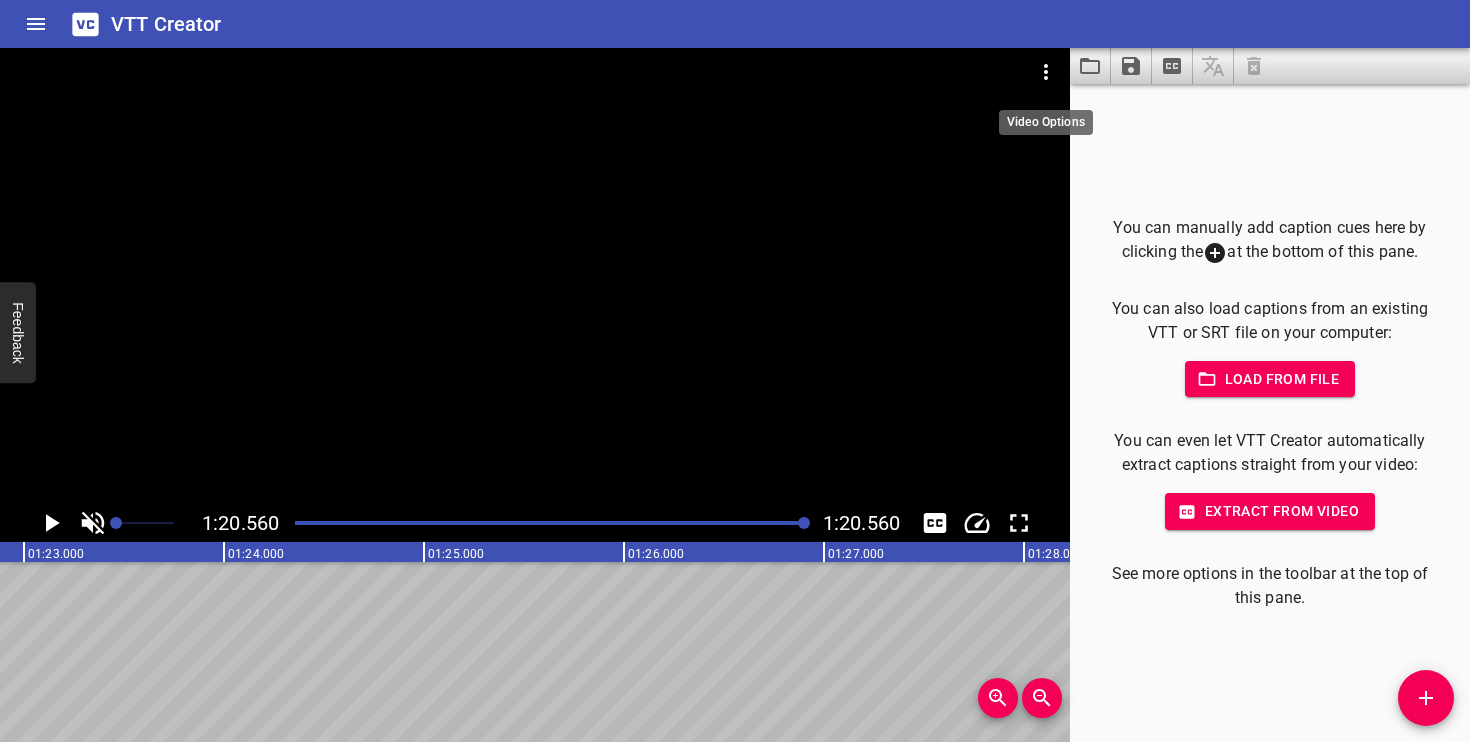 click 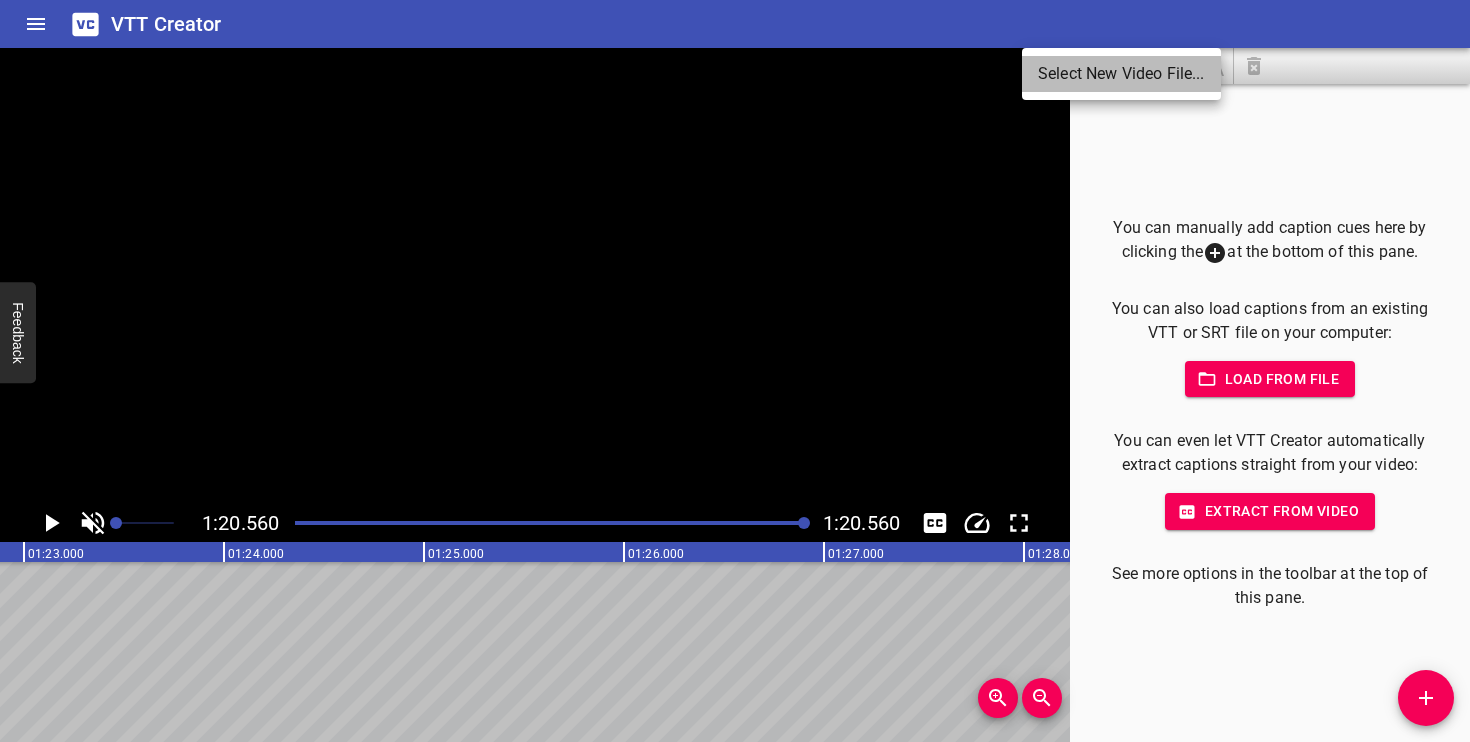 click on "Select New Video File..." at bounding box center [1121, 74] 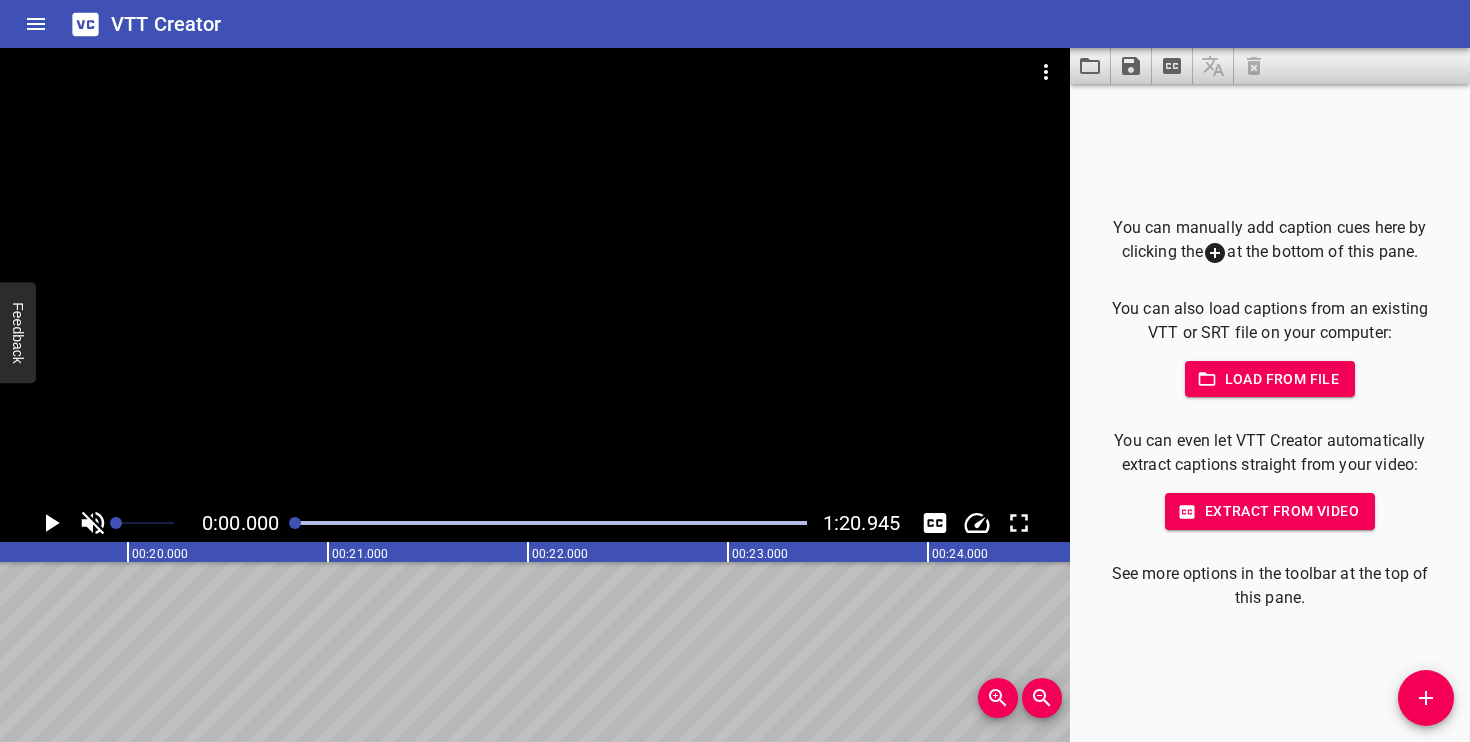 scroll, scrollTop: 0, scrollLeft: 0, axis: both 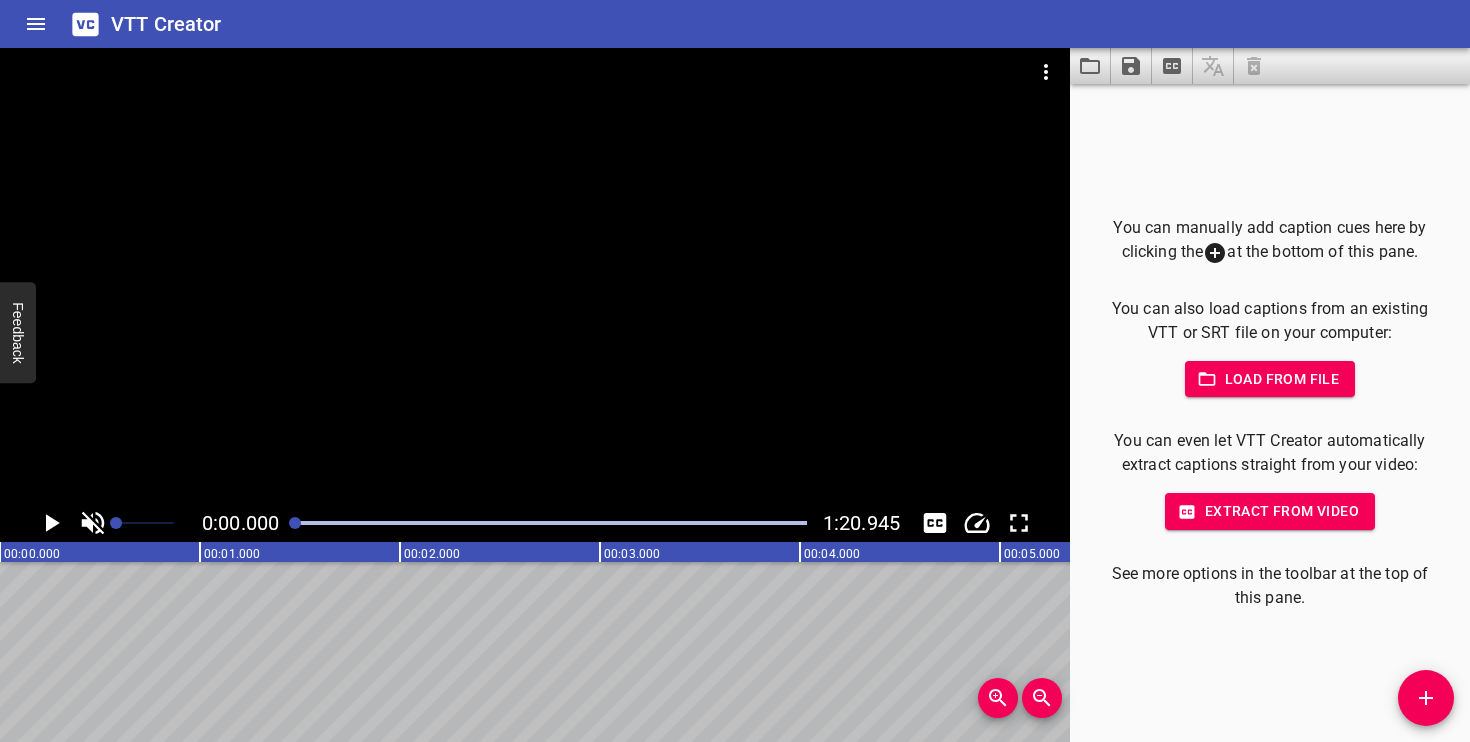 click 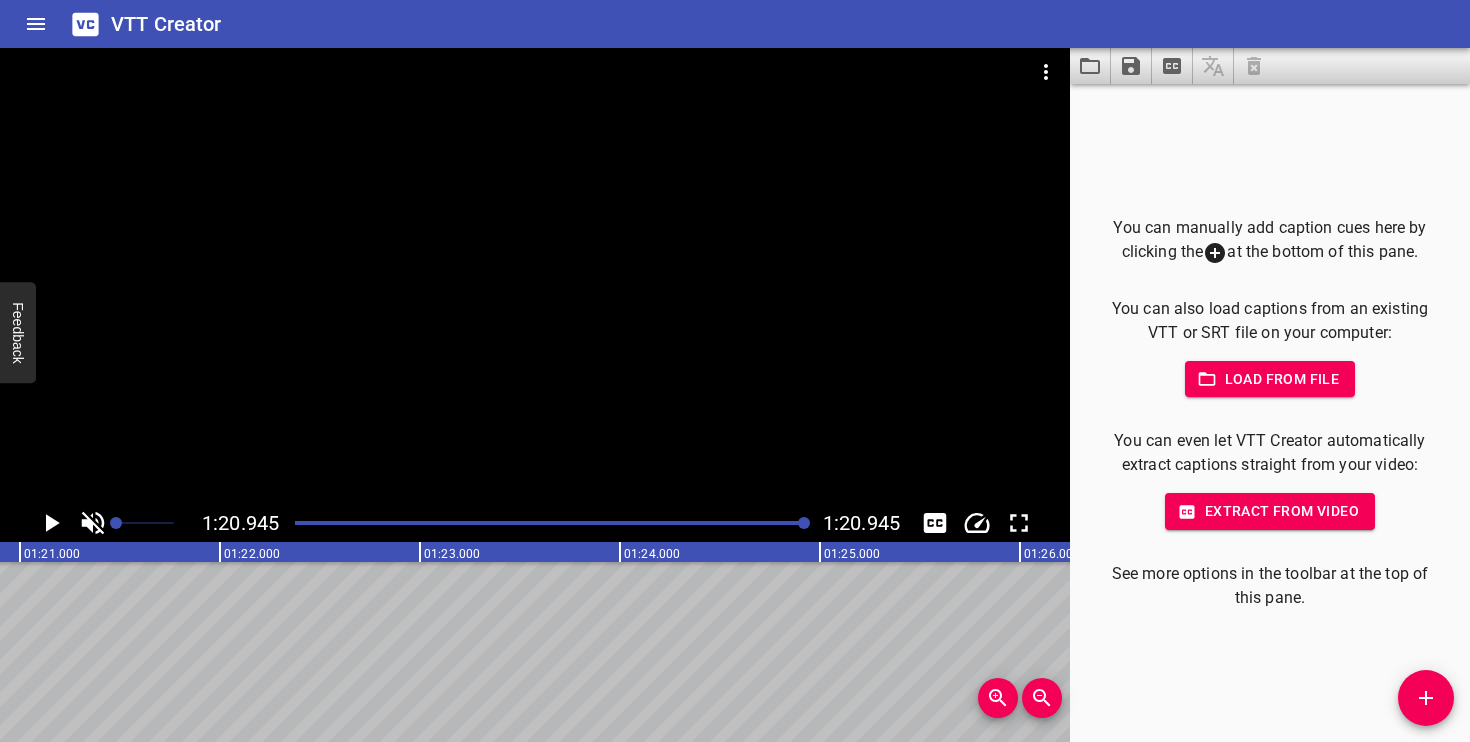 scroll, scrollTop: 0, scrollLeft: 16189, axis: horizontal 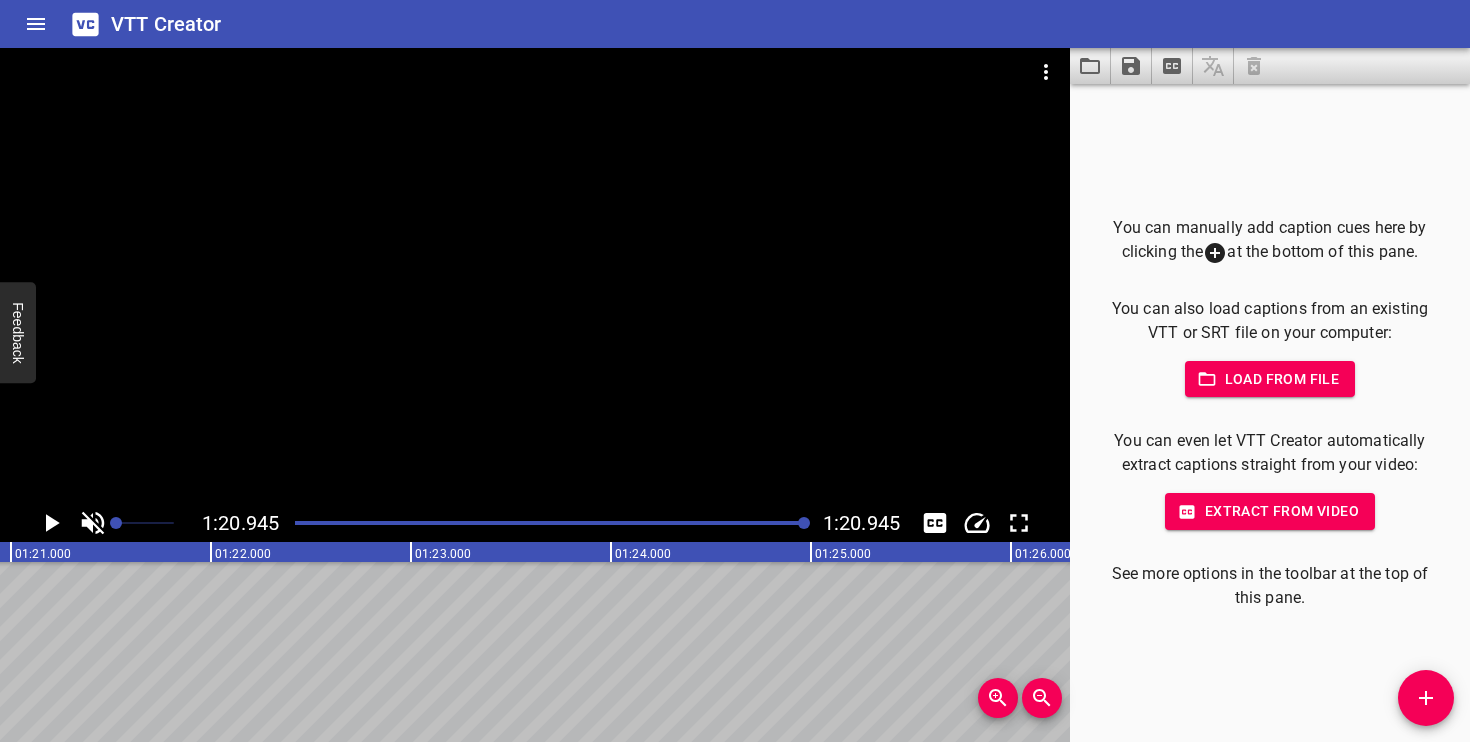 click on "Extract from video" at bounding box center (1270, 511) 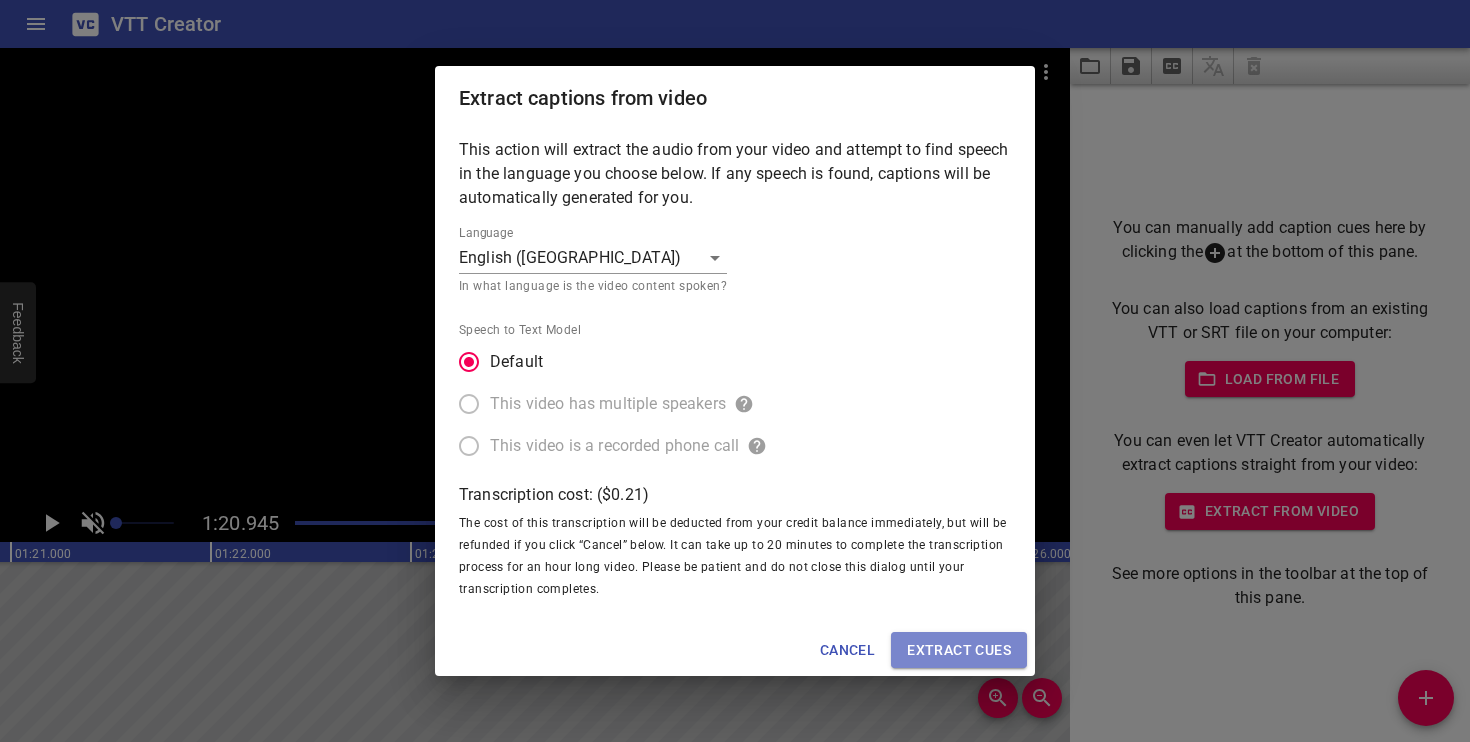click on "Extract cues" at bounding box center (959, 650) 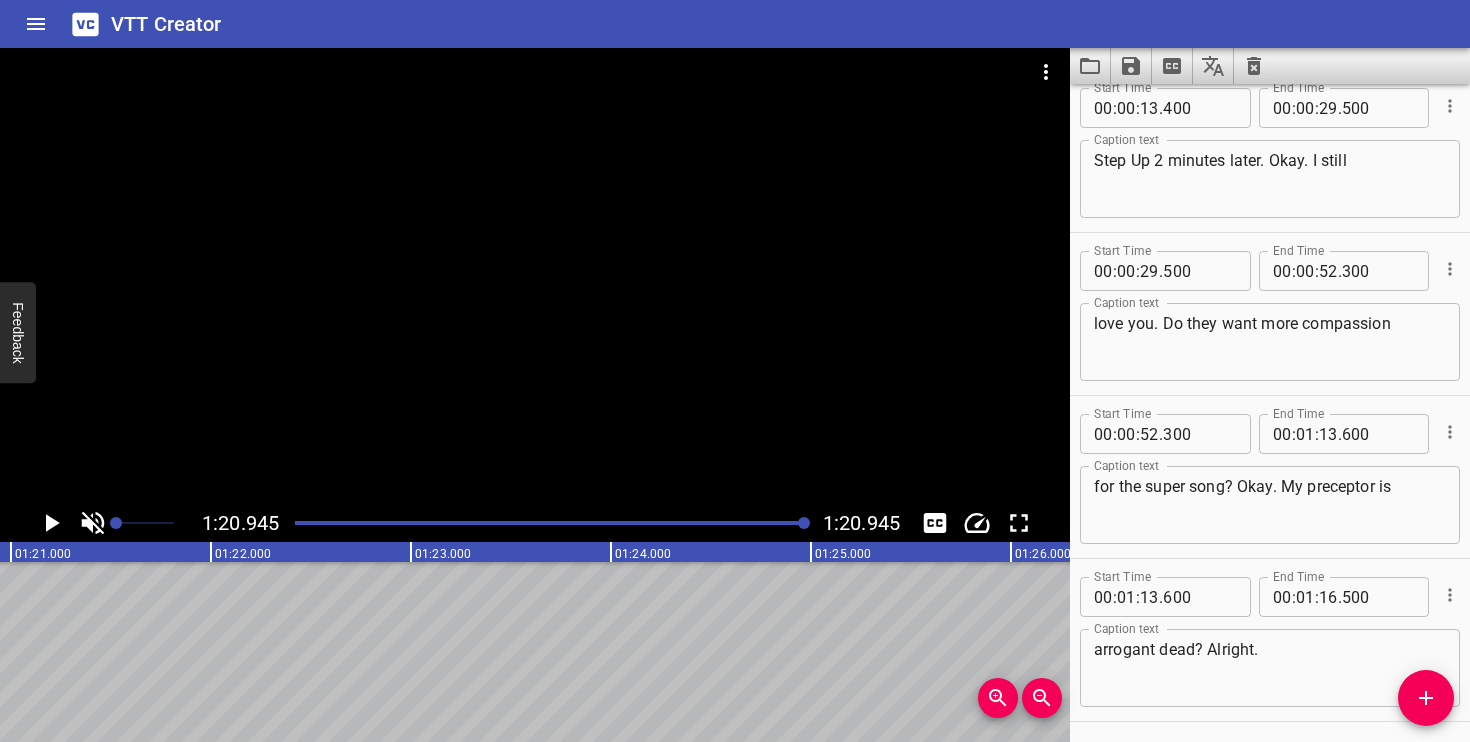 scroll, scrollTop: 0, scrollLeft: 0, axis: both 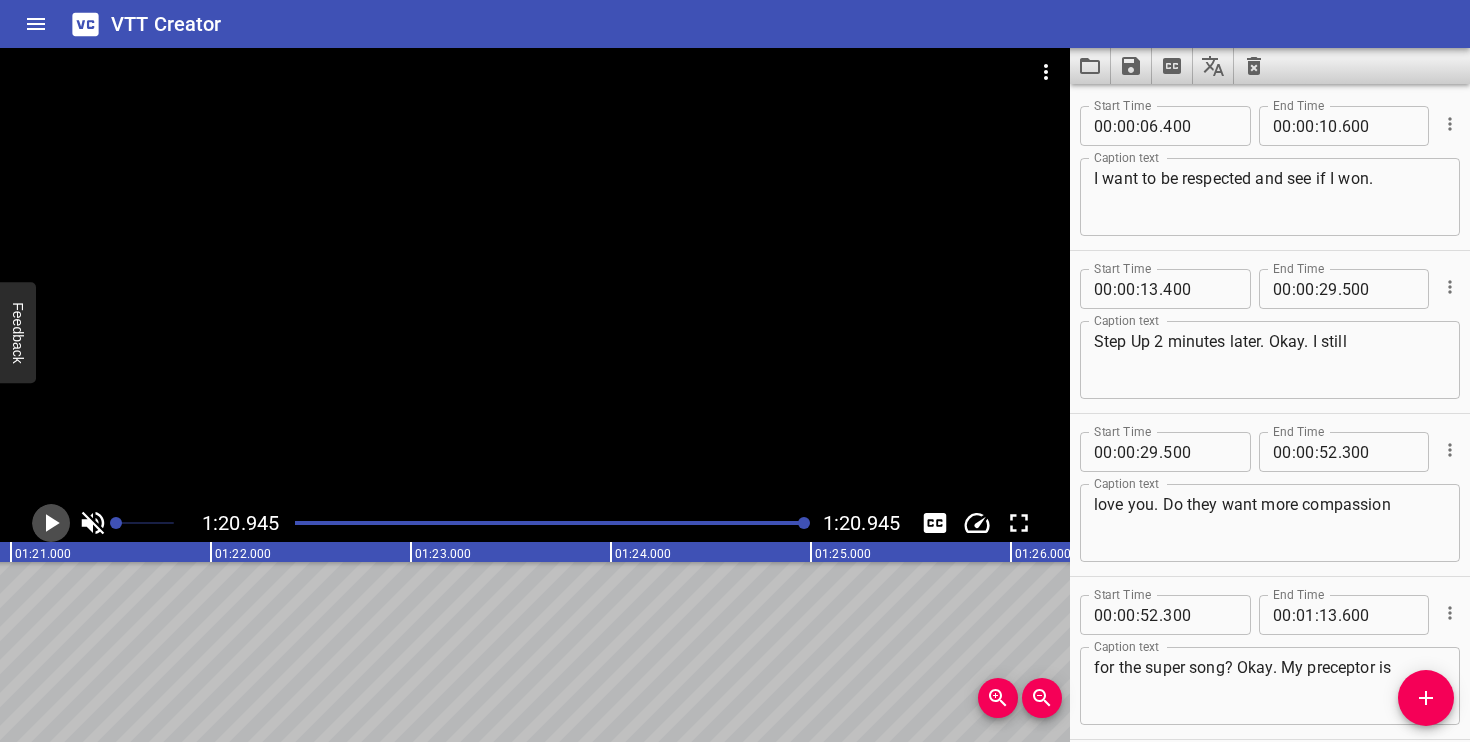 click 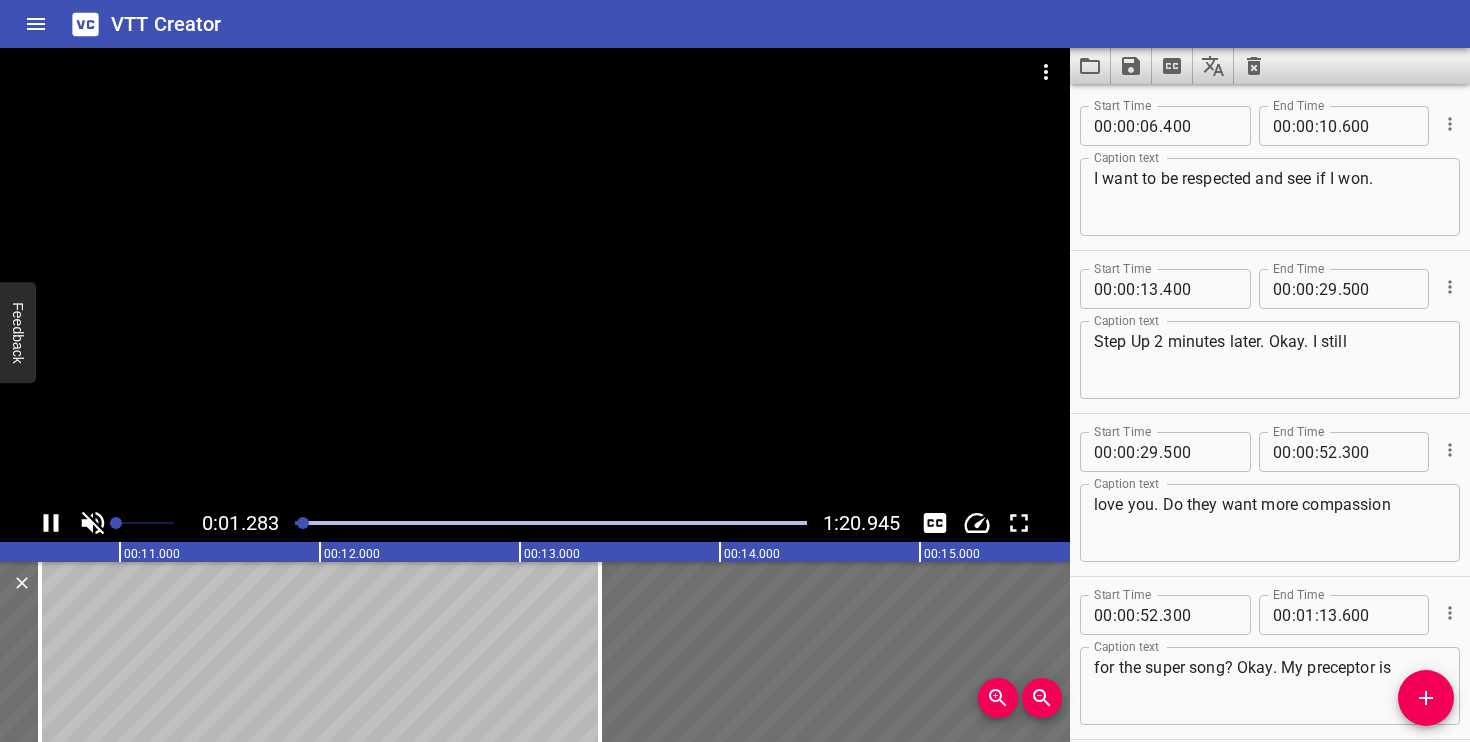 click 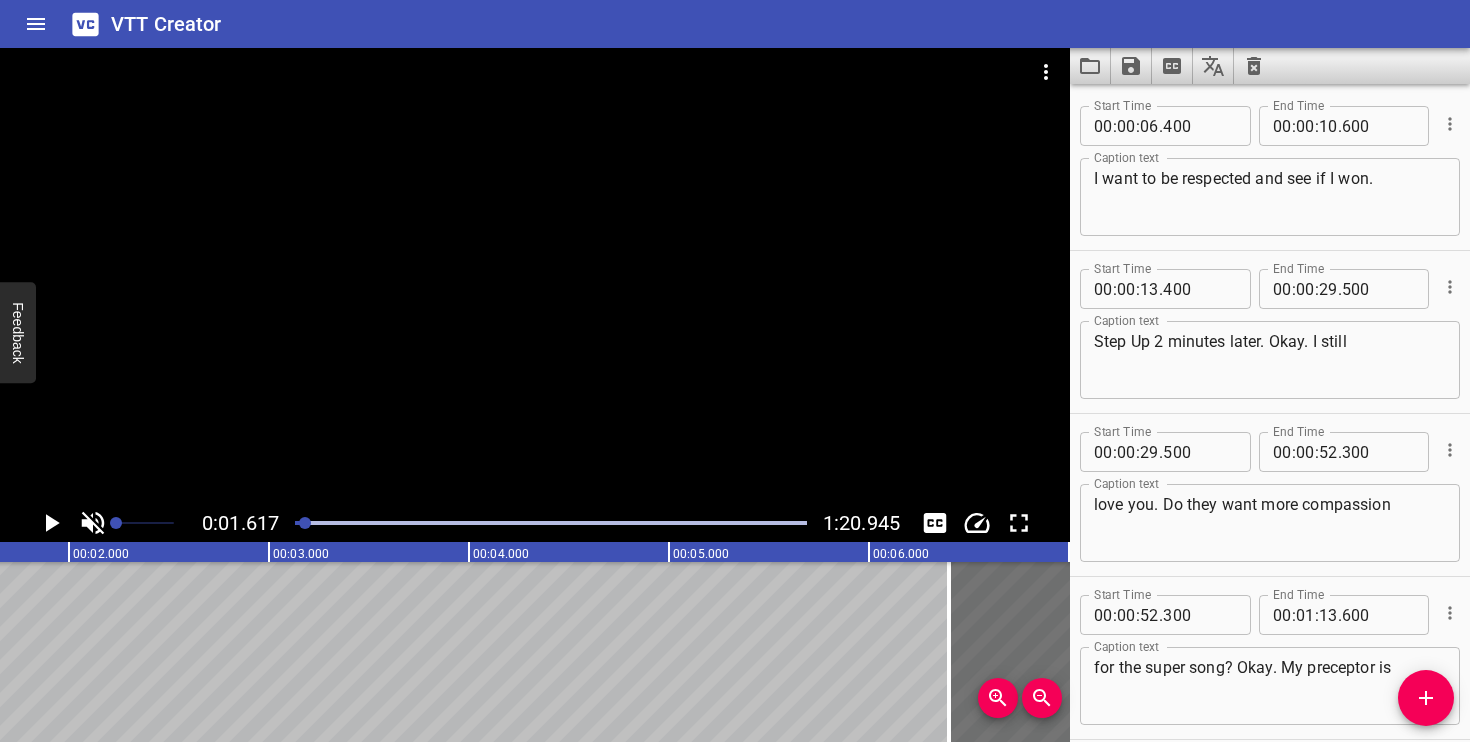 scroll, scrollTop: 0, scrollLeft: 323, axis: horizontal 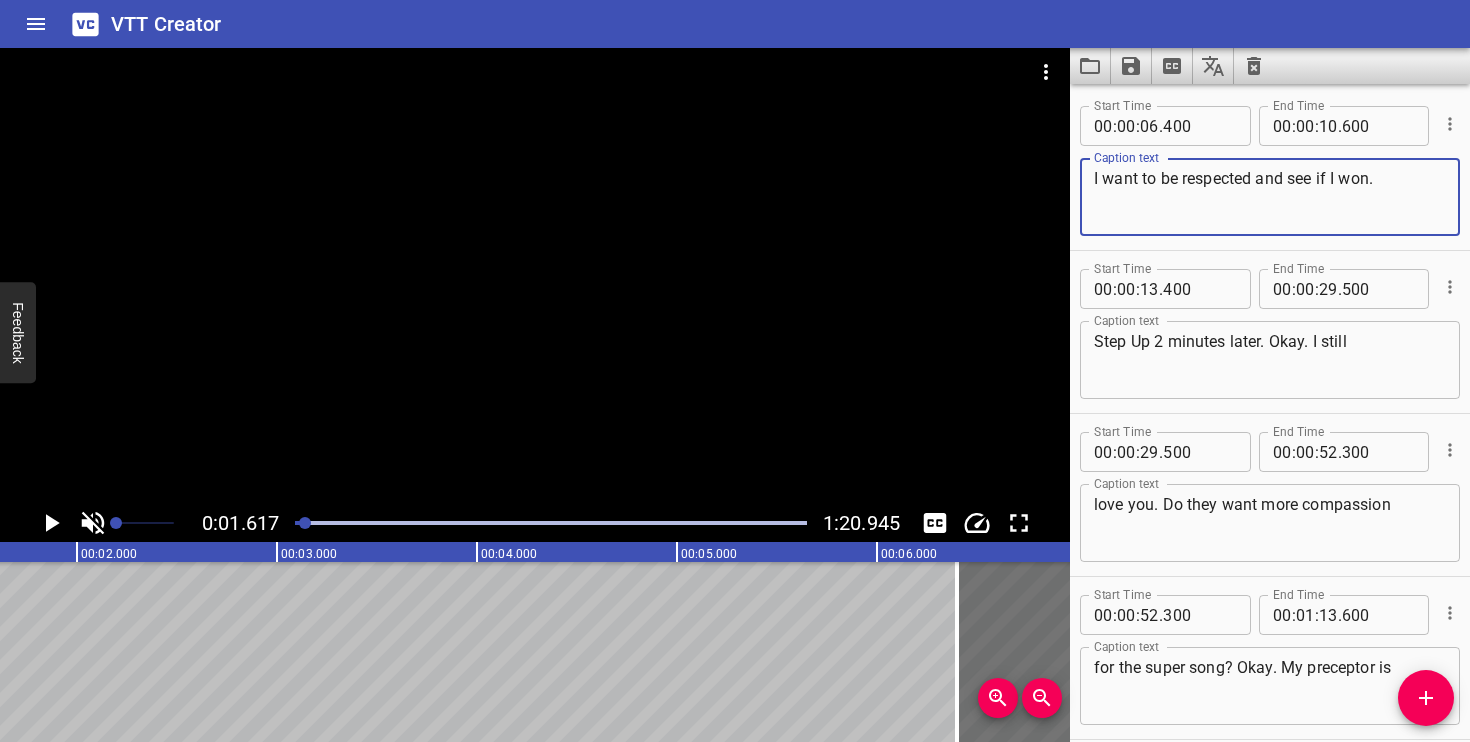 click on "I want to be respected and see if I won." at bounding box center [1270, 197] 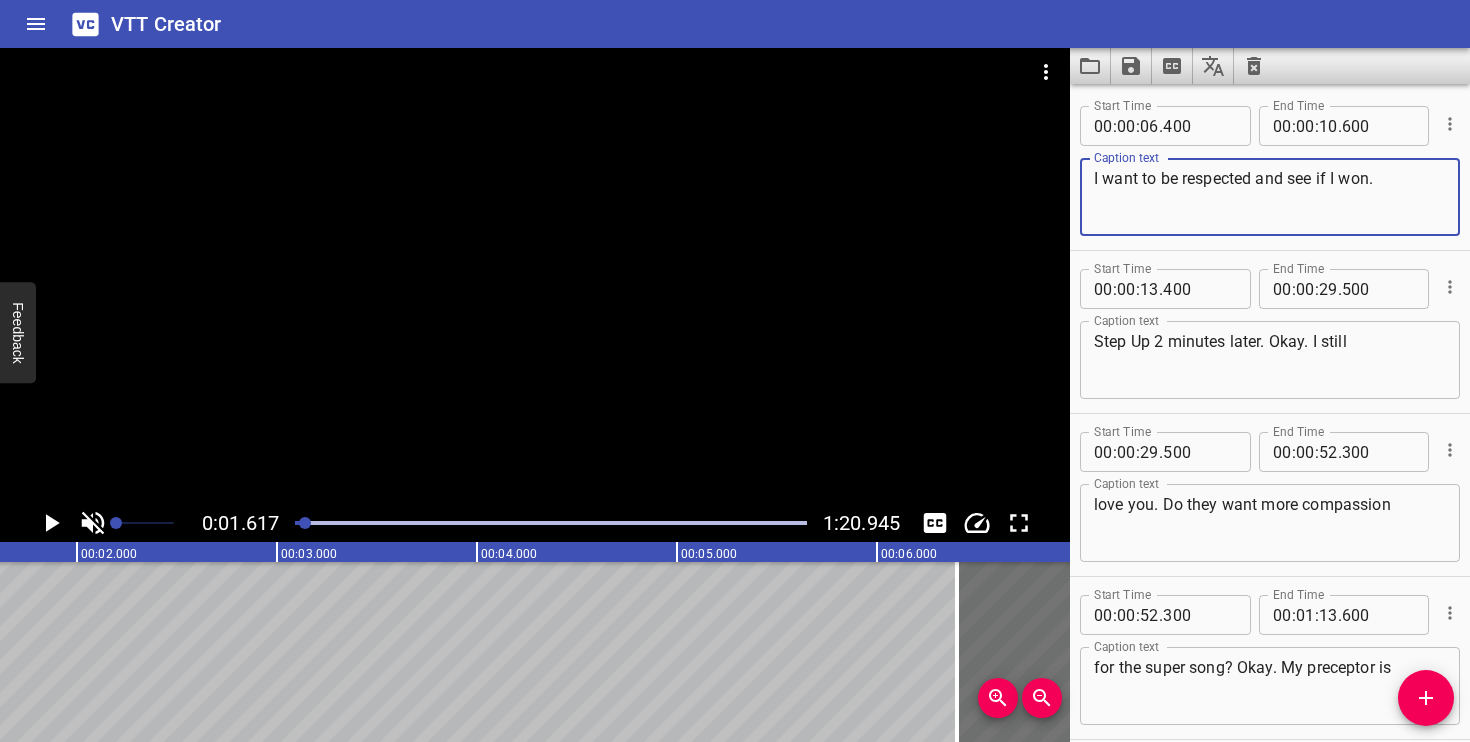 click on "I want to be respected and see if I won." at bounding box center [1270, 197] 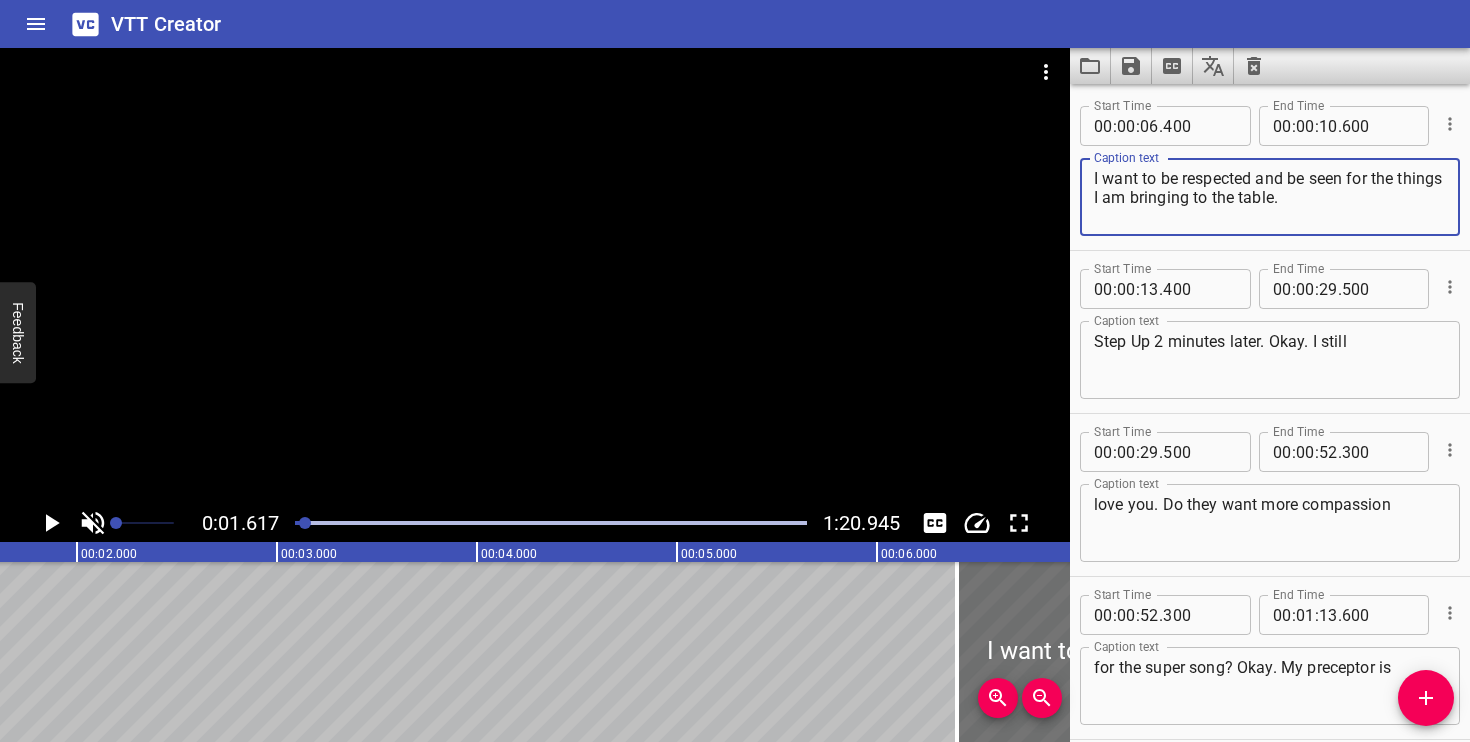 click on "I want to be respected and be seen for the things I am bringing to the table." at bounding box center (1270, 197) 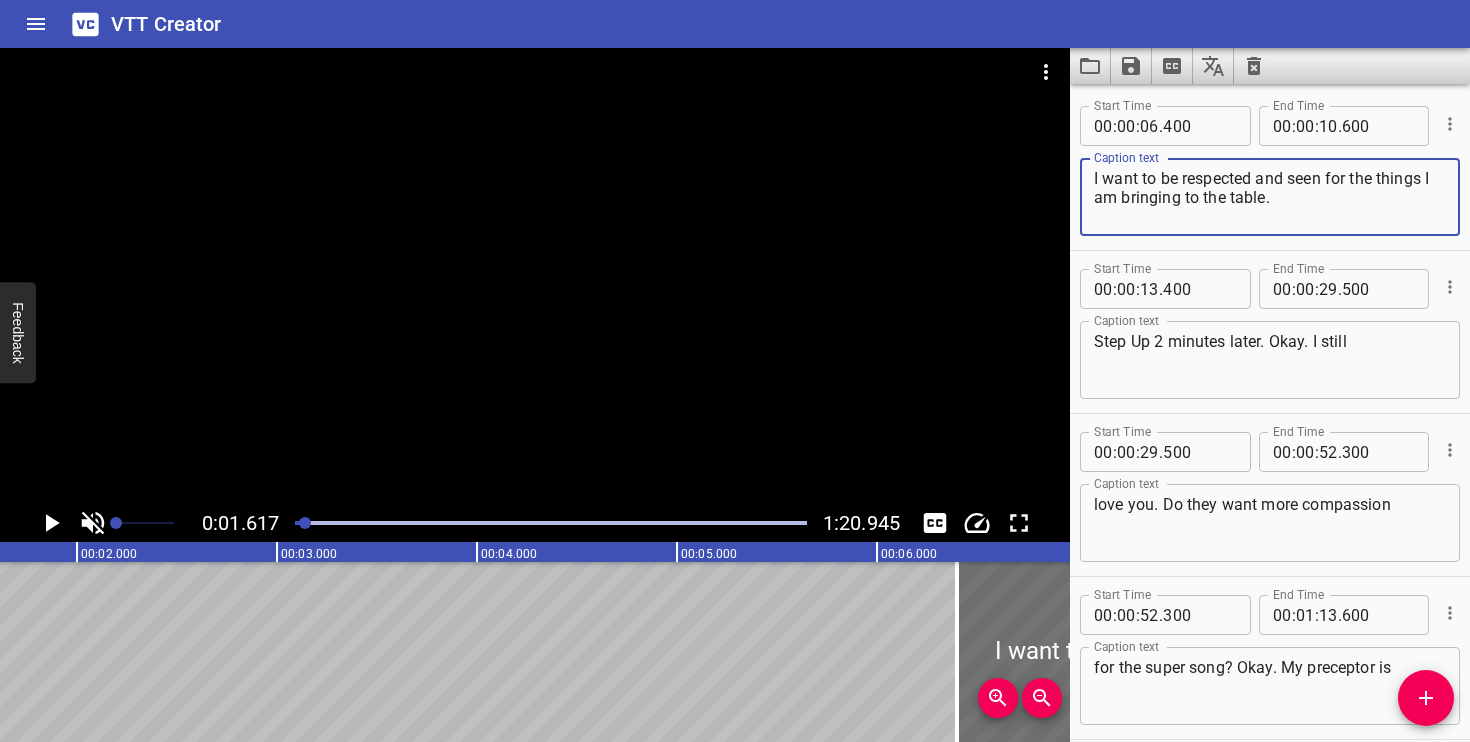 click on "I want to be respected and seen for the things I am bringing to the table." at bounding box center (1270, 197) 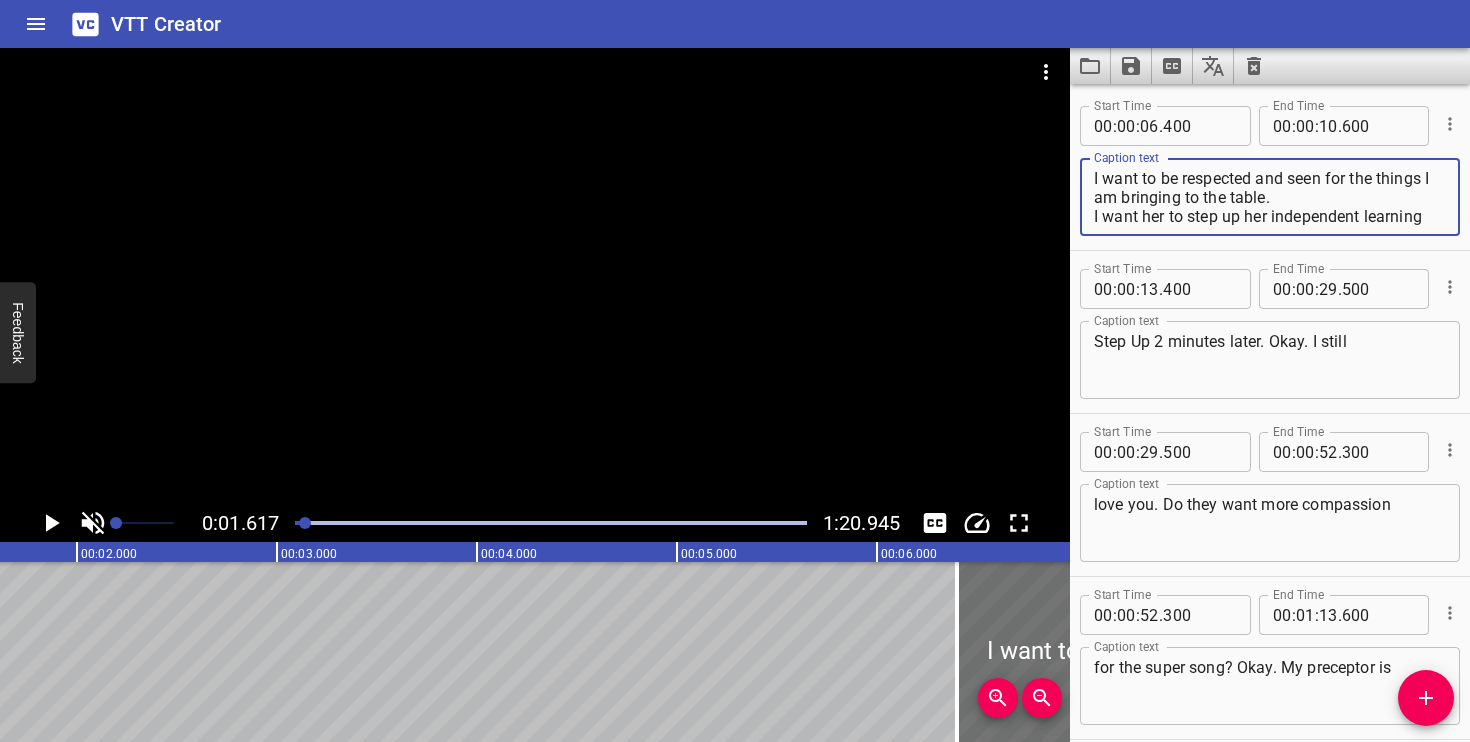 scroll, scrollTop: 19, scrollLeft: 0, axis: vertical 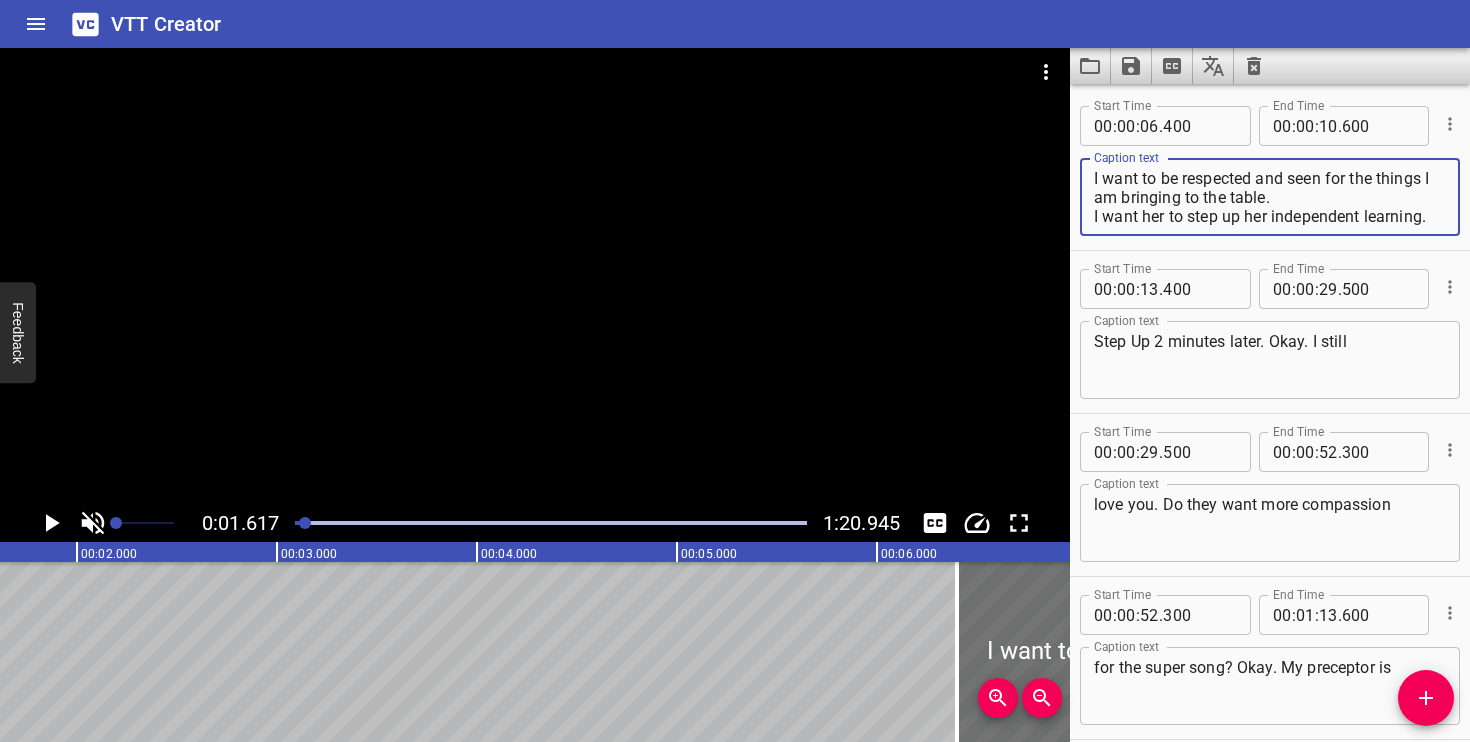 type on "I want to be respected and seen for the things I am bringing to the table.
I want her to step up her independent learning." 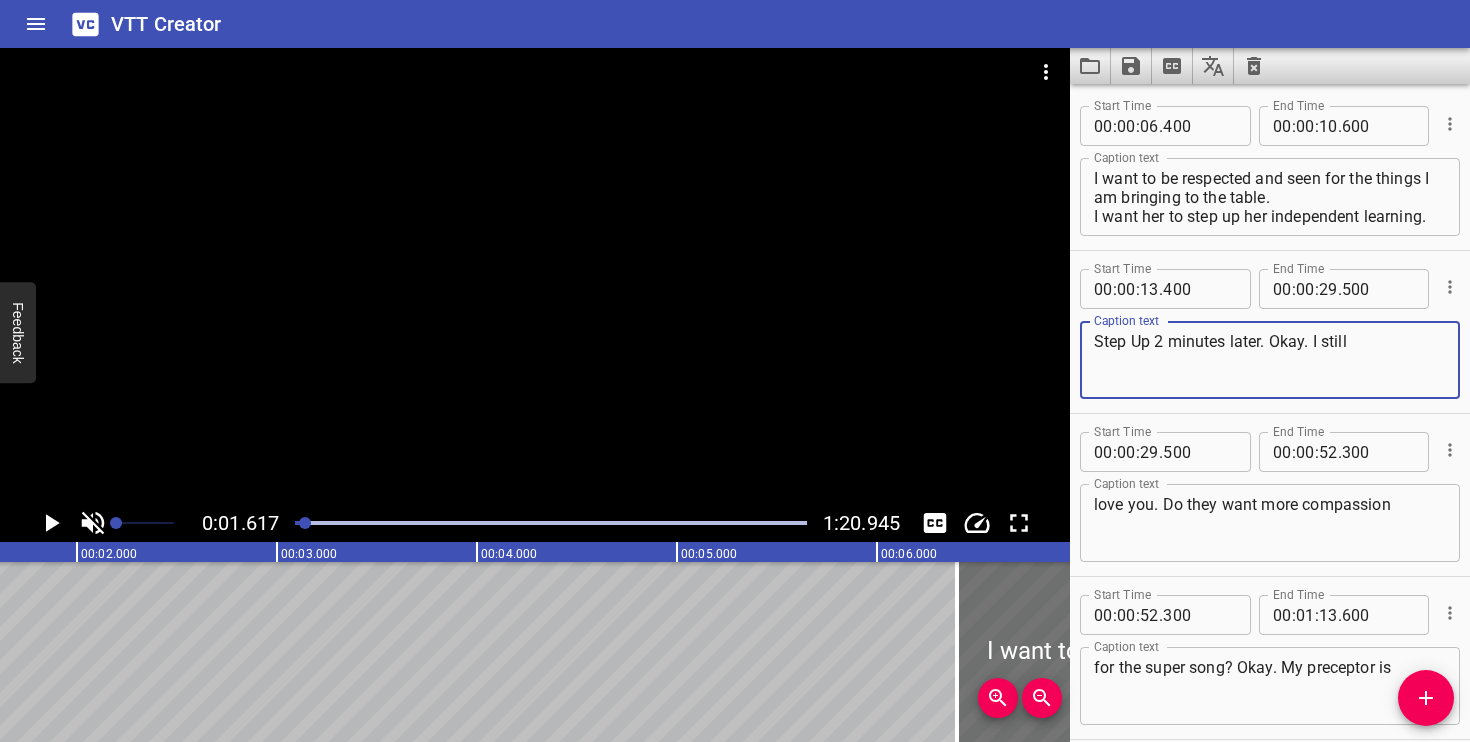 drag, startPoint x: 1360, startPoint y: 343, endPoint x: 1291, endPoint y: 349, distance: 69.260376 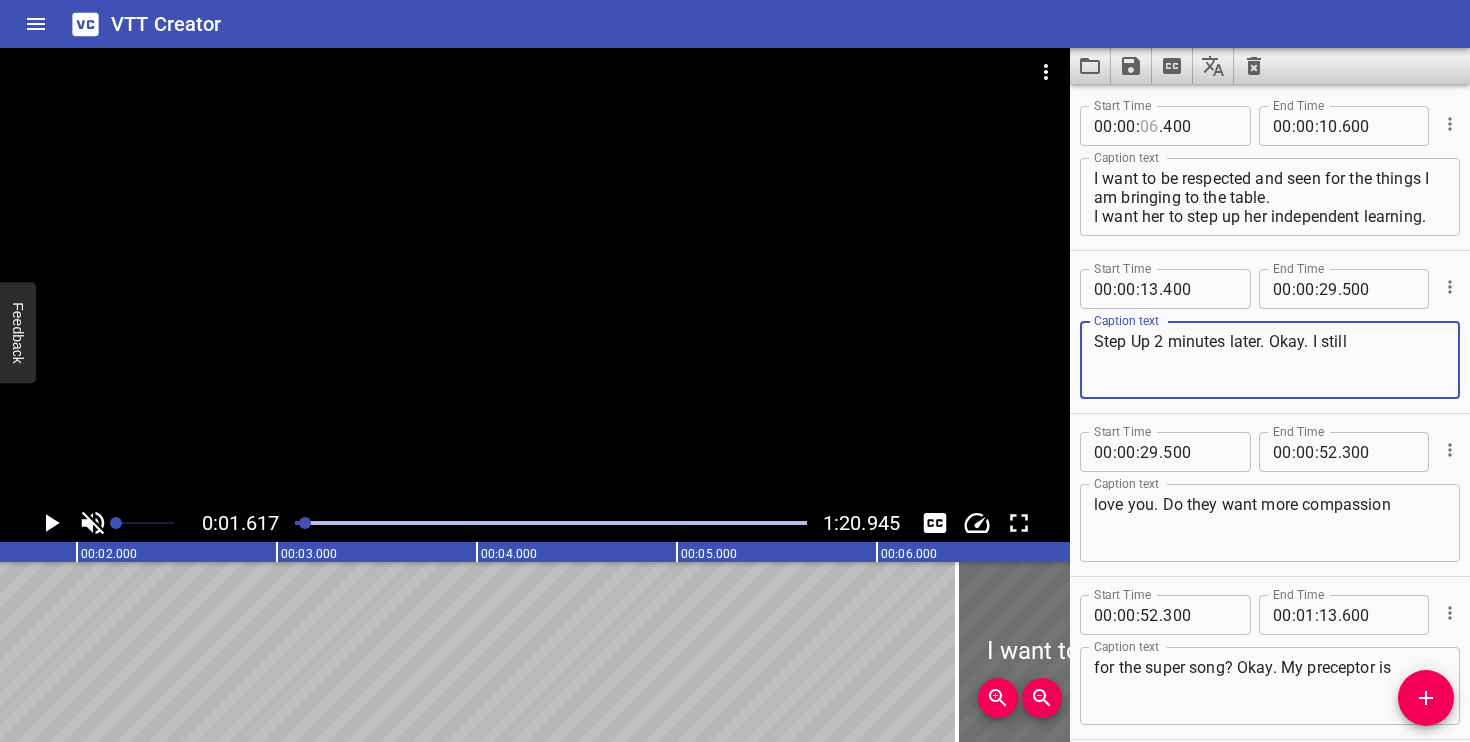 click at bounding box center (1149, 126) 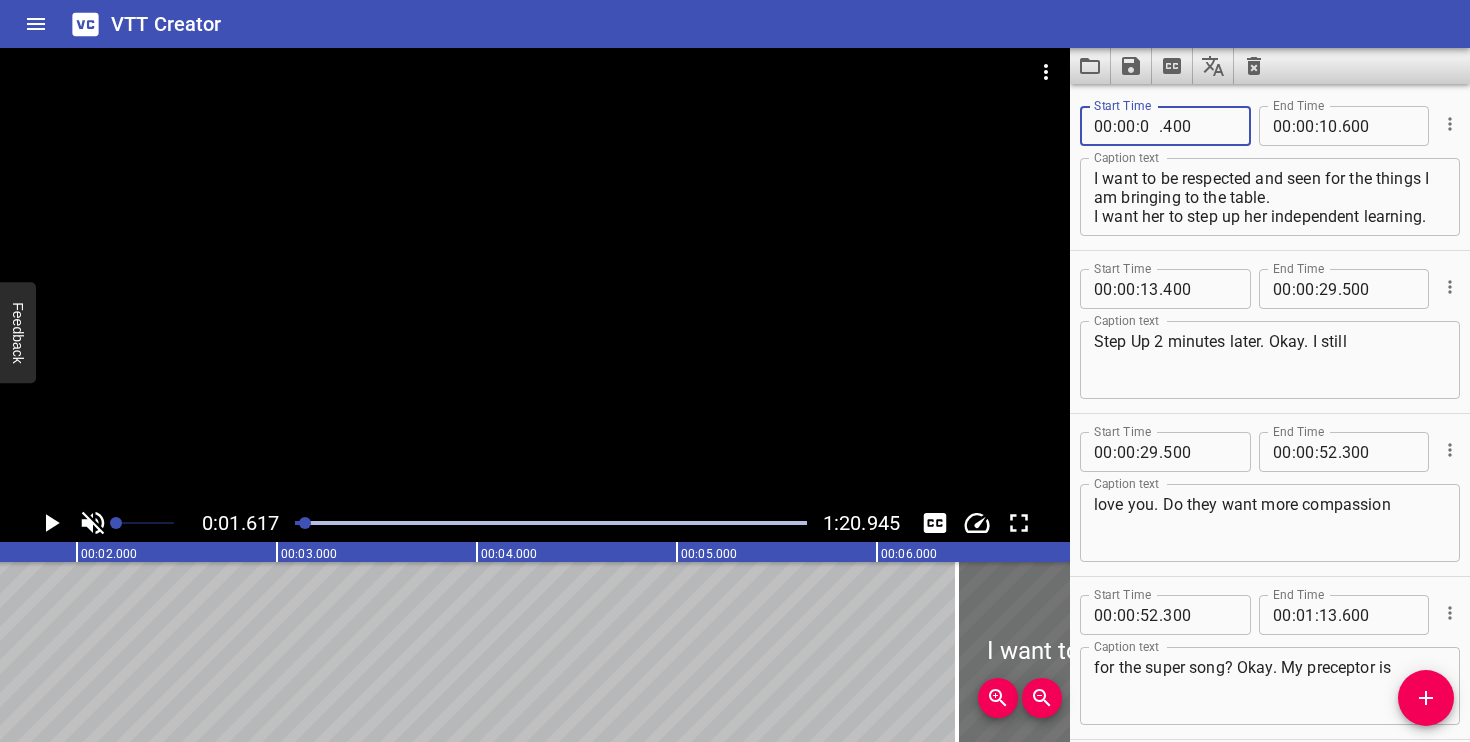 type on "03" 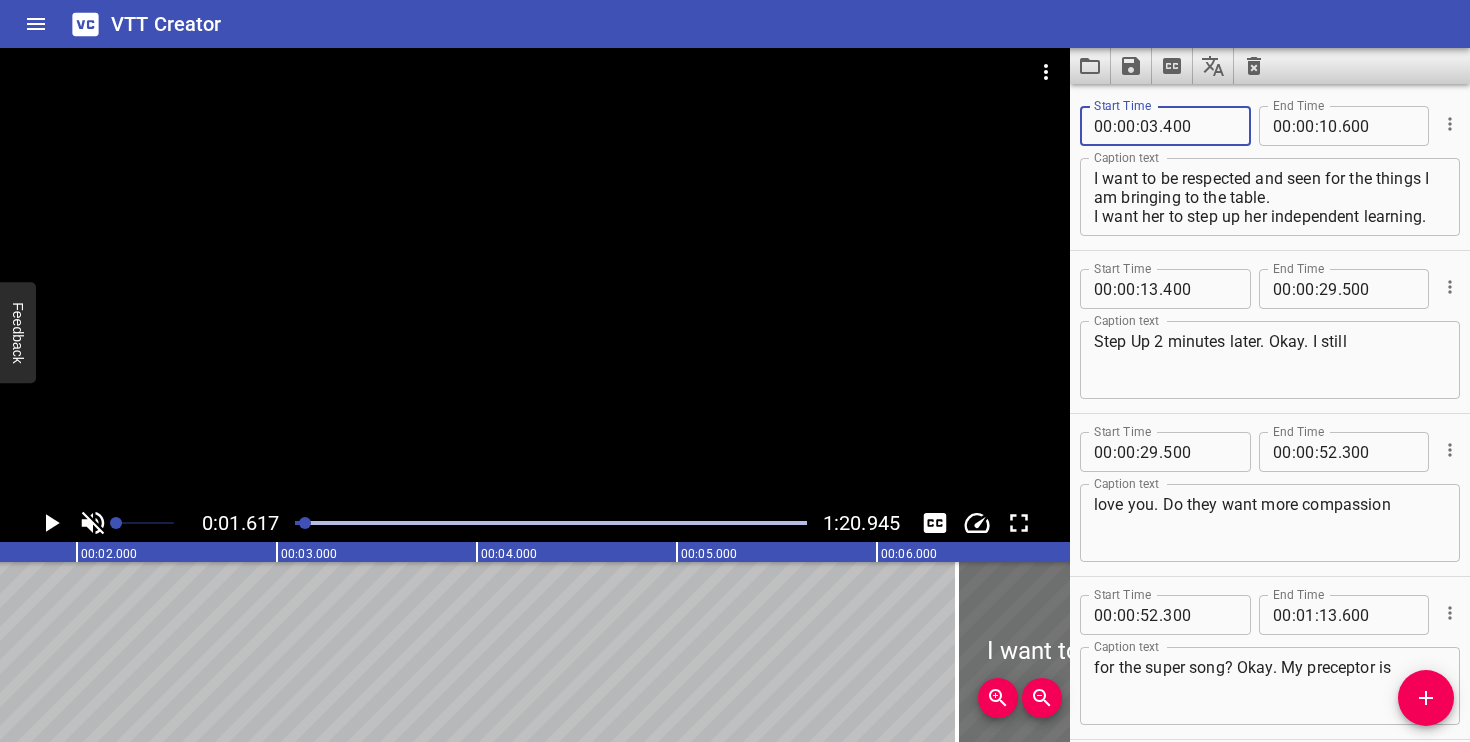 type on "400" 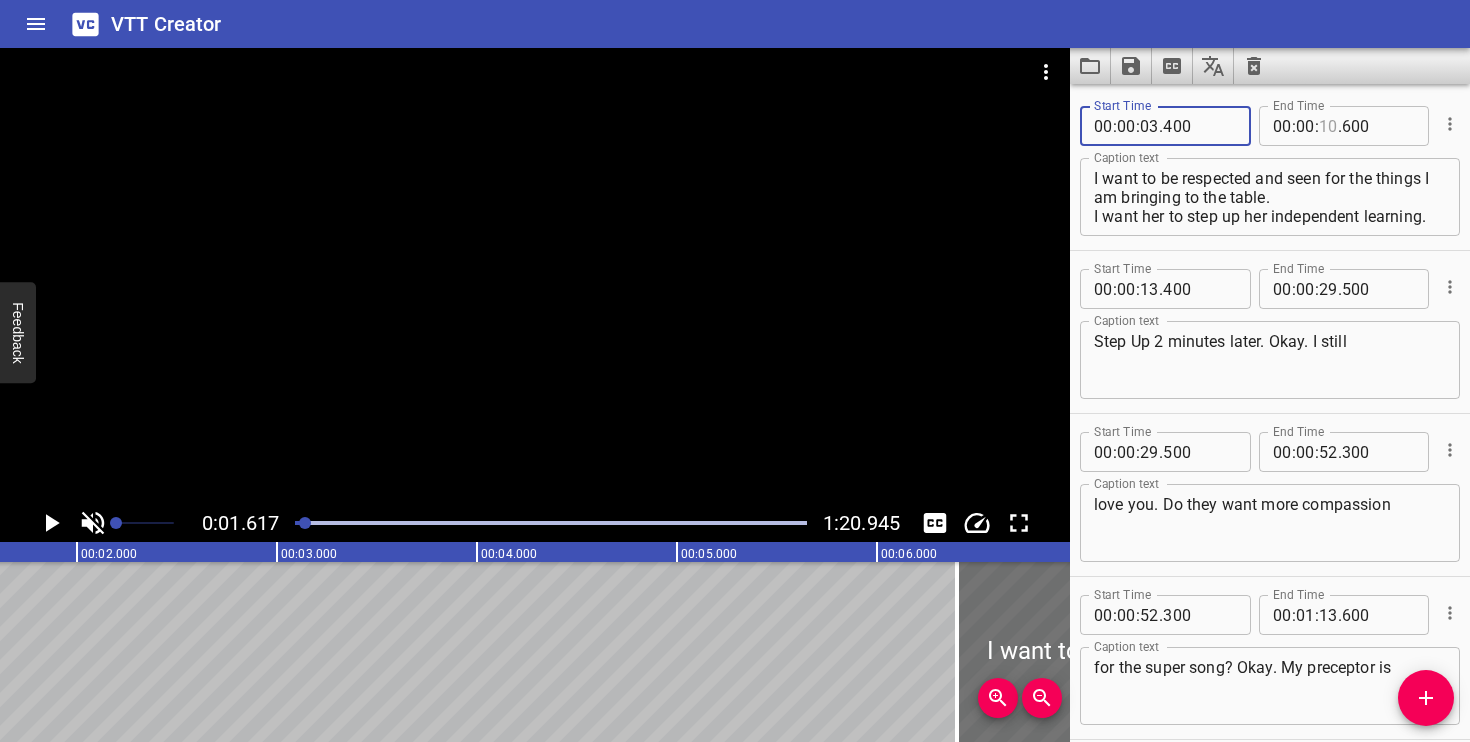 click at bounding box center (1328, 126) 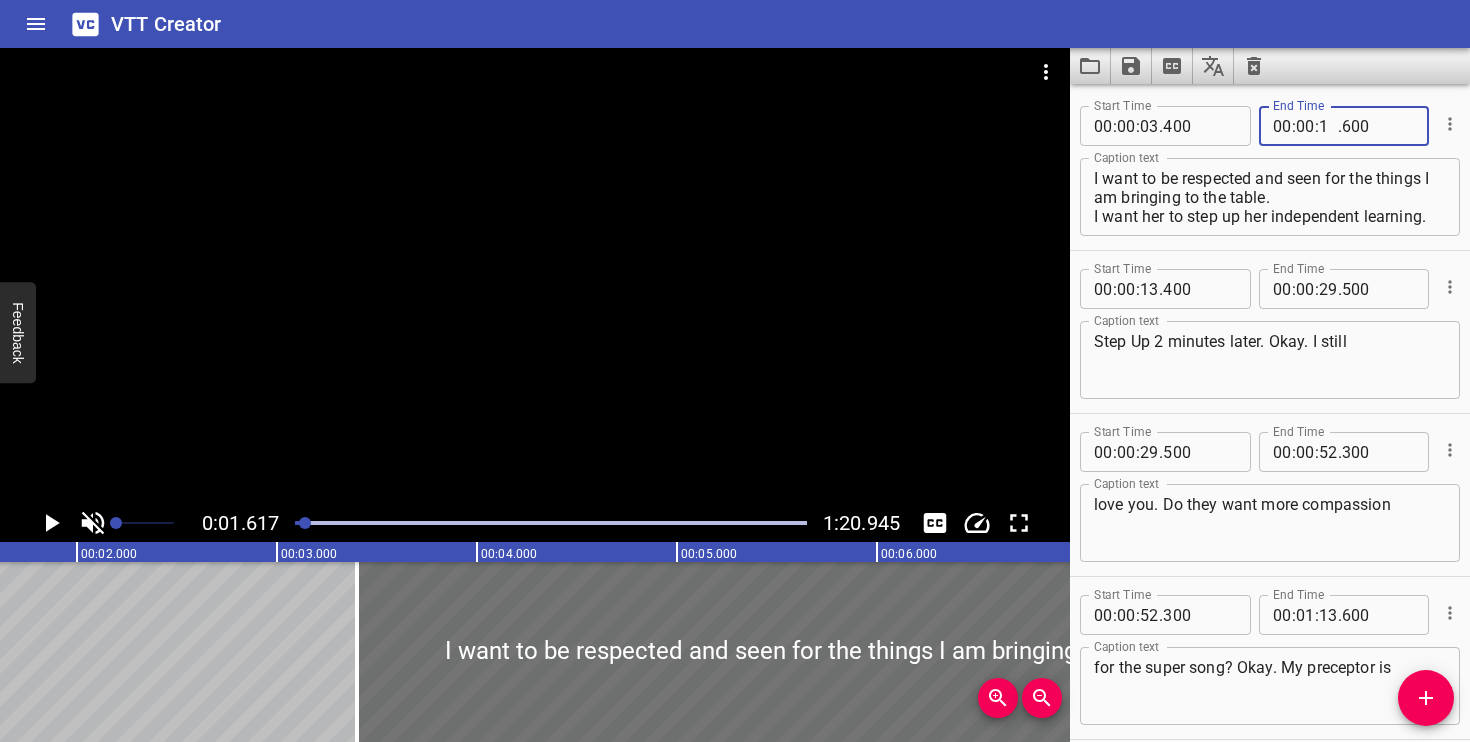 type on "19" 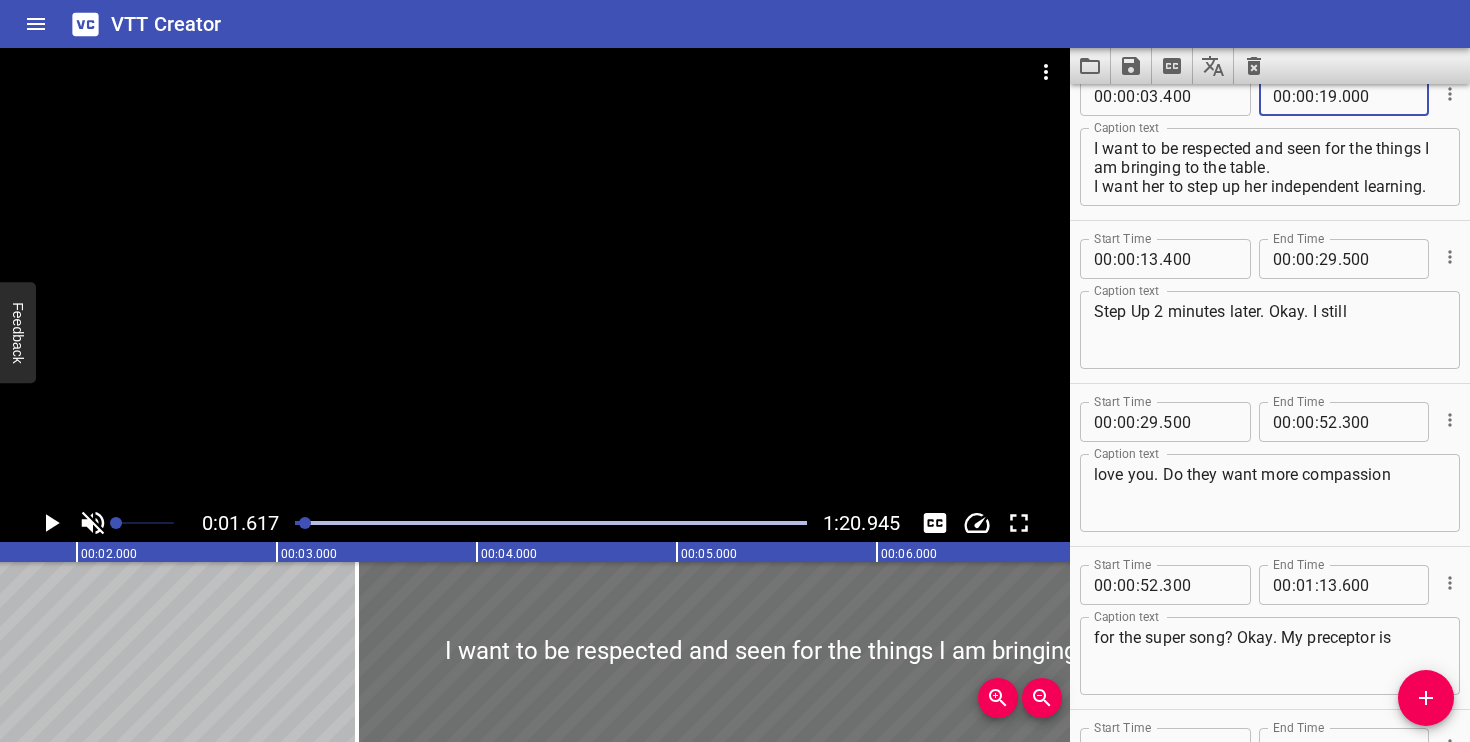 scroll, scrollTop: 0, scrollLeft: 0, axis: both 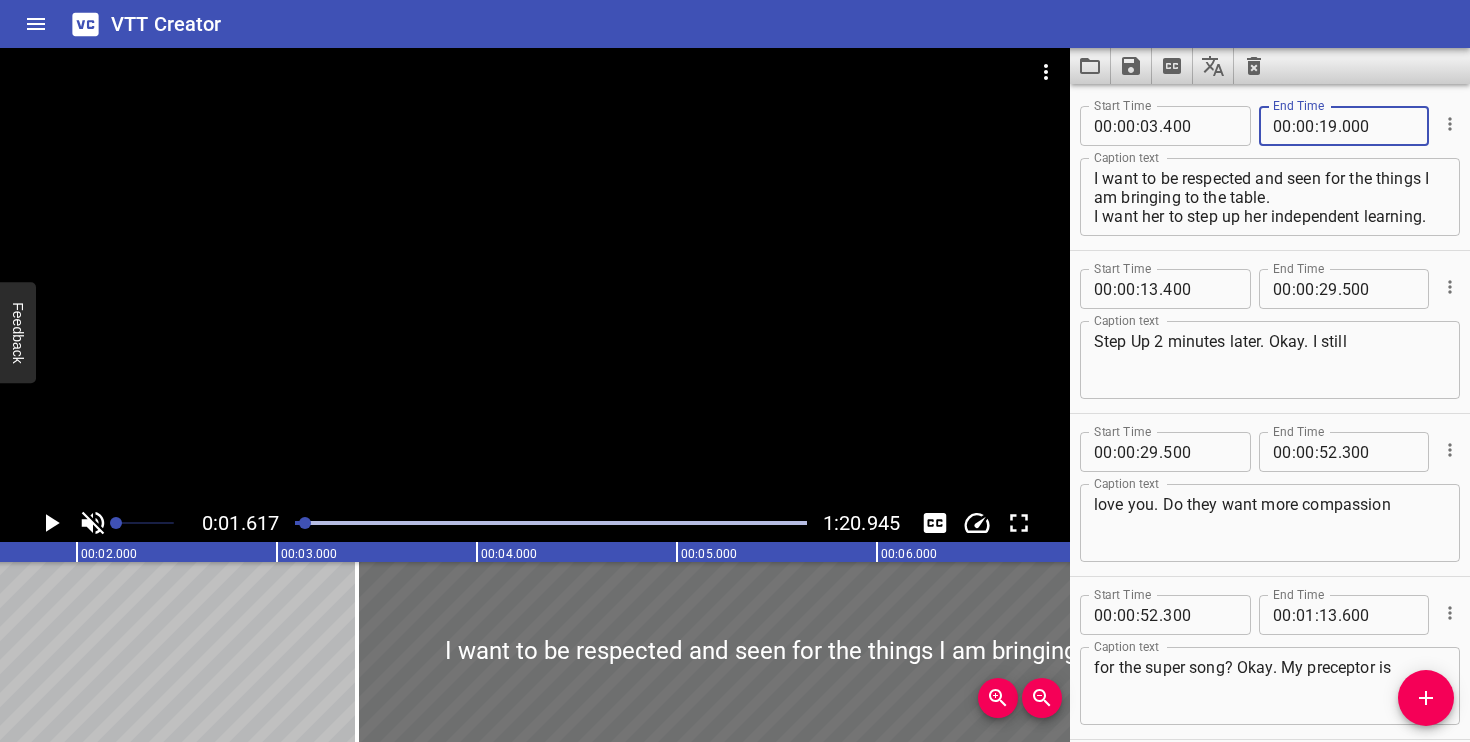 type on "000" 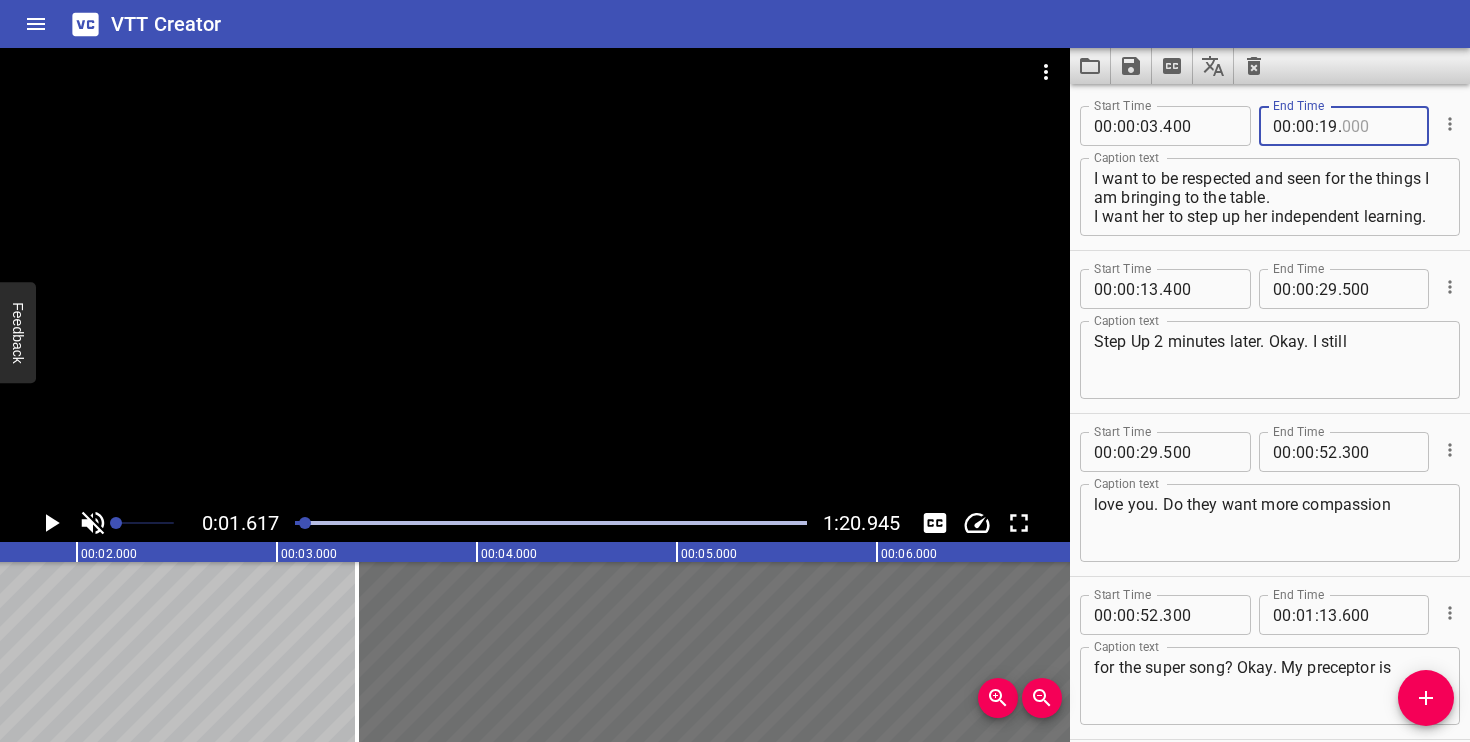 type on "000" 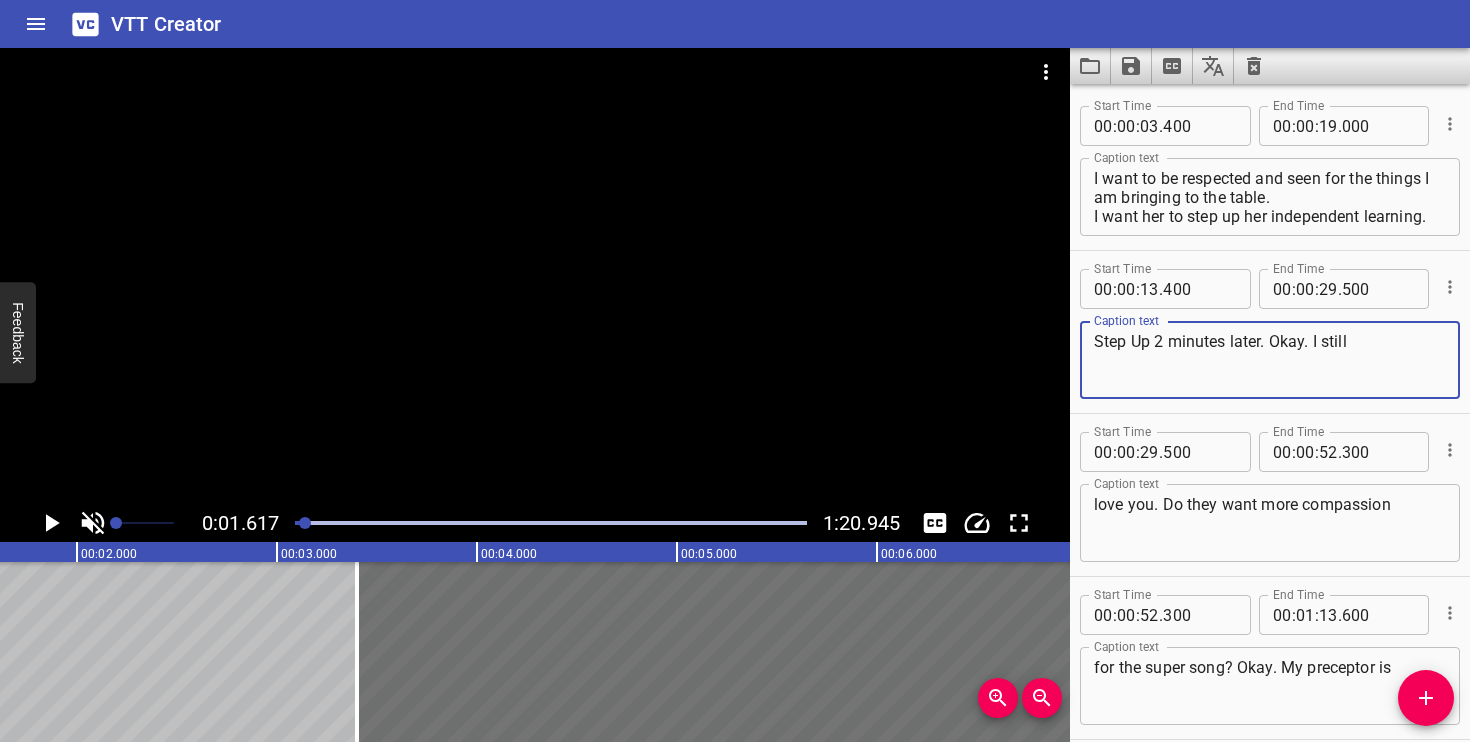 drag, startPoint x: 1096, startPoint y: 344, endPoint x: 1381, endPoint y: 334, distance: 285.17538 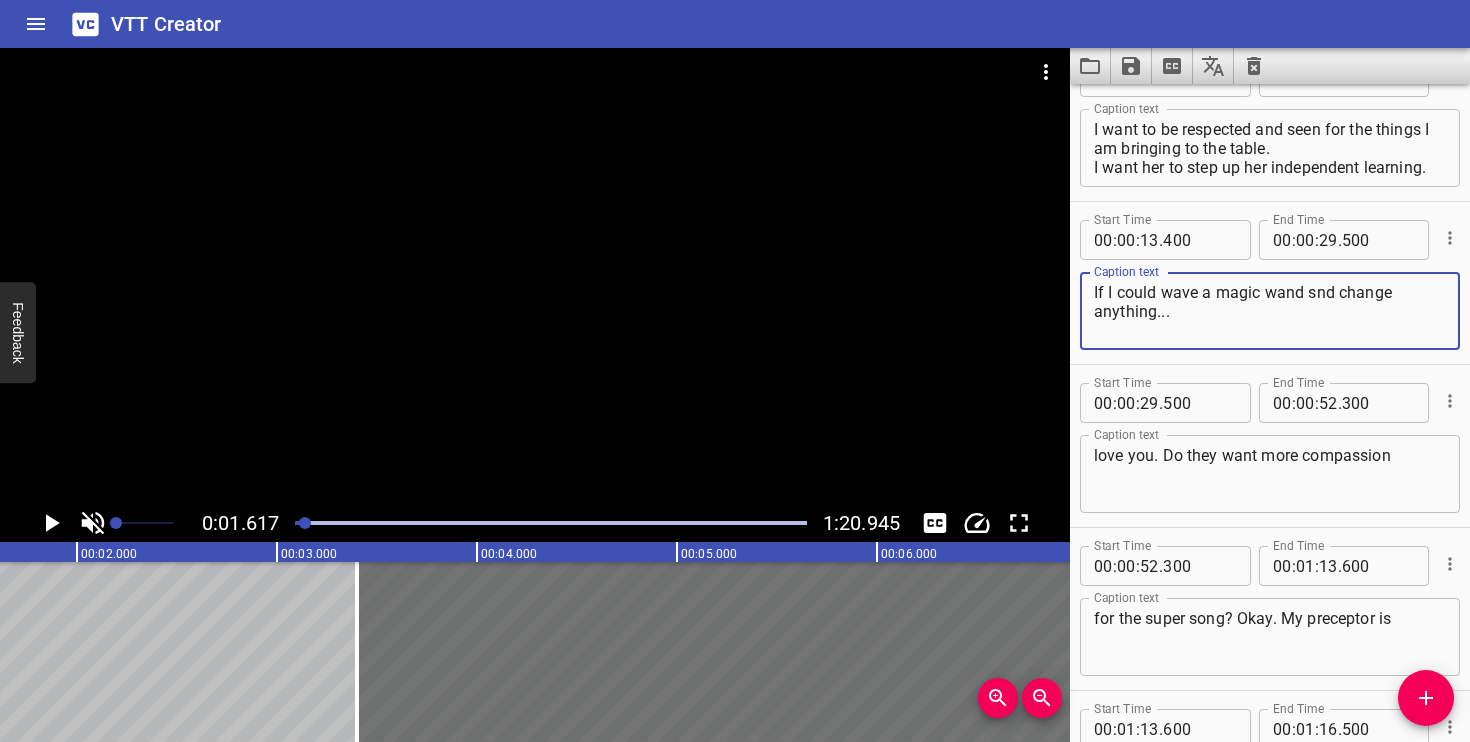 scroll, scrollTop: 0, scrollLeft: 0, axis: both 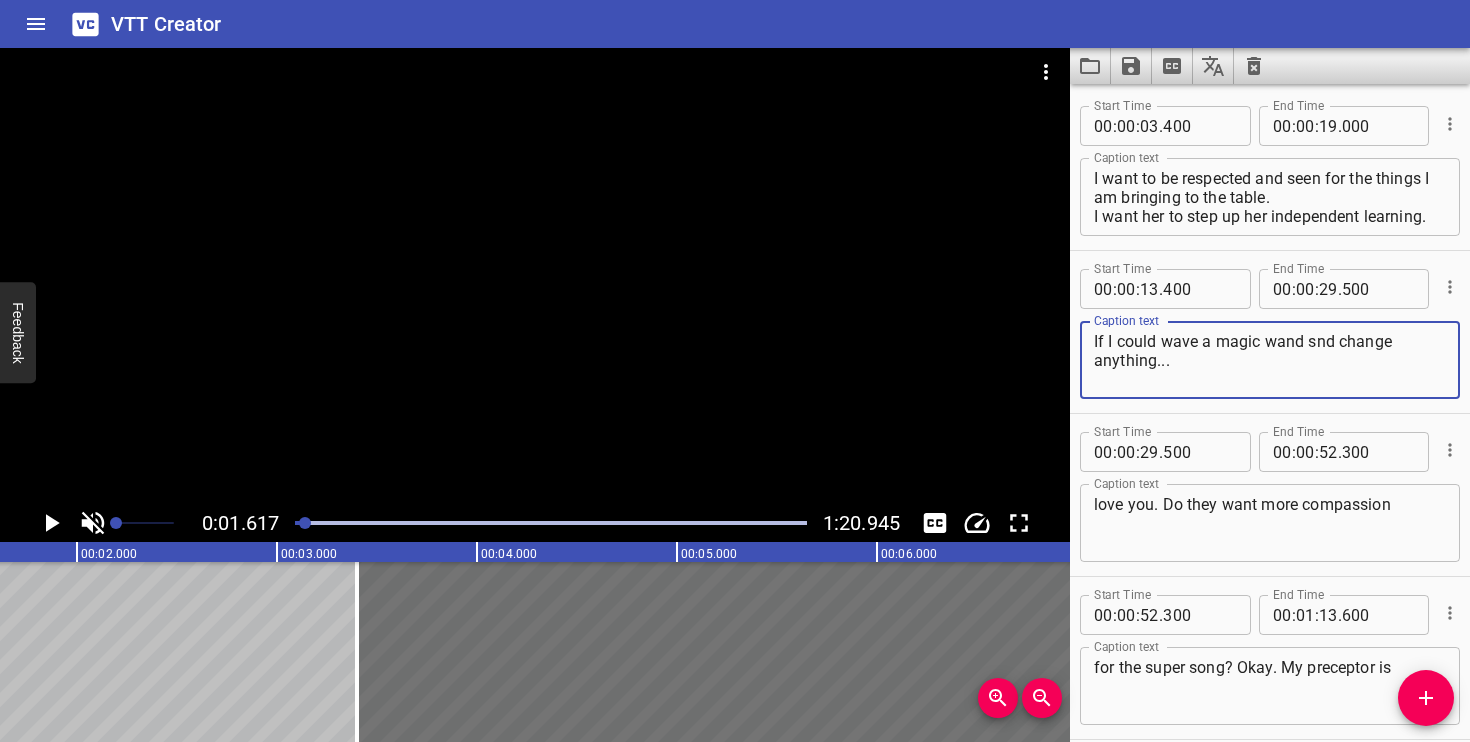 type on "If I could wave a magic wand snd change anything..." 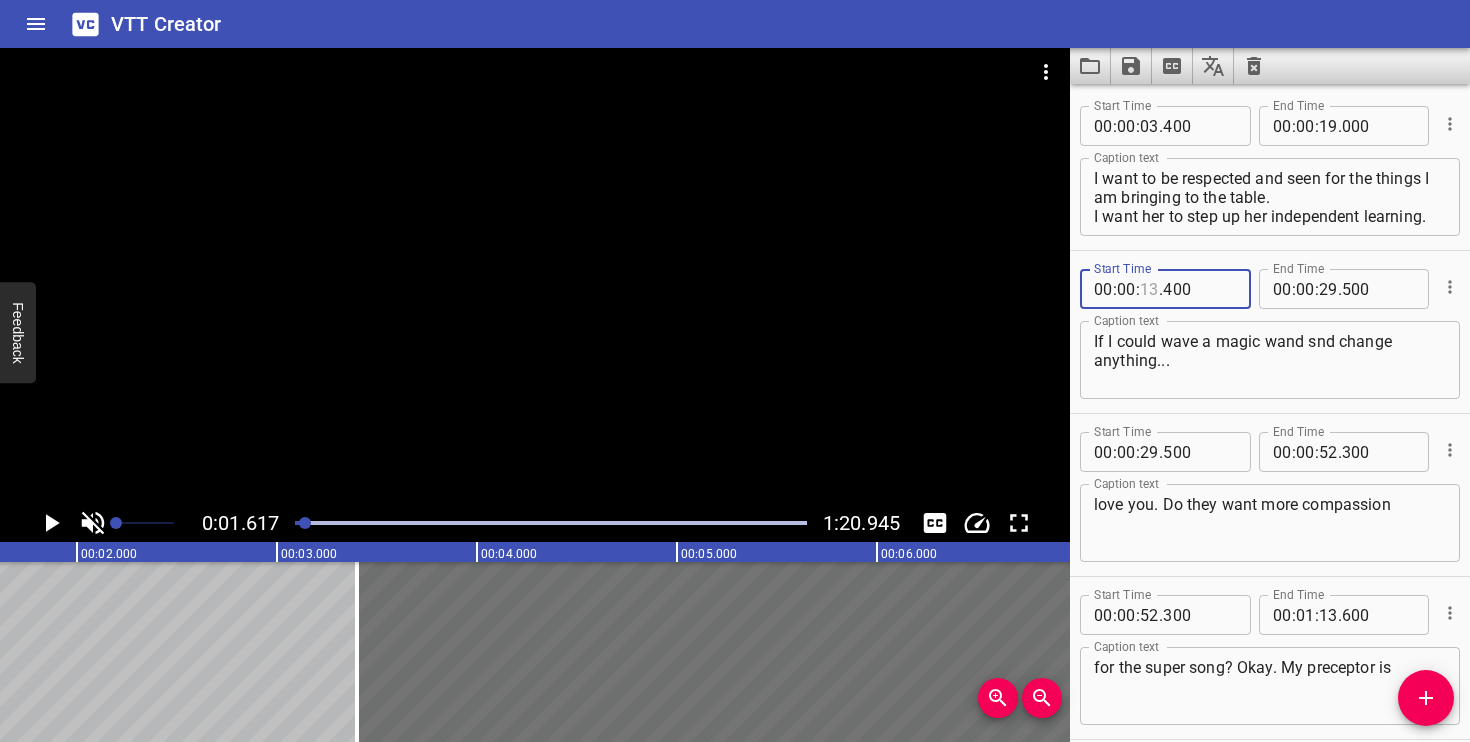 click at bounding box center [1149, 289] 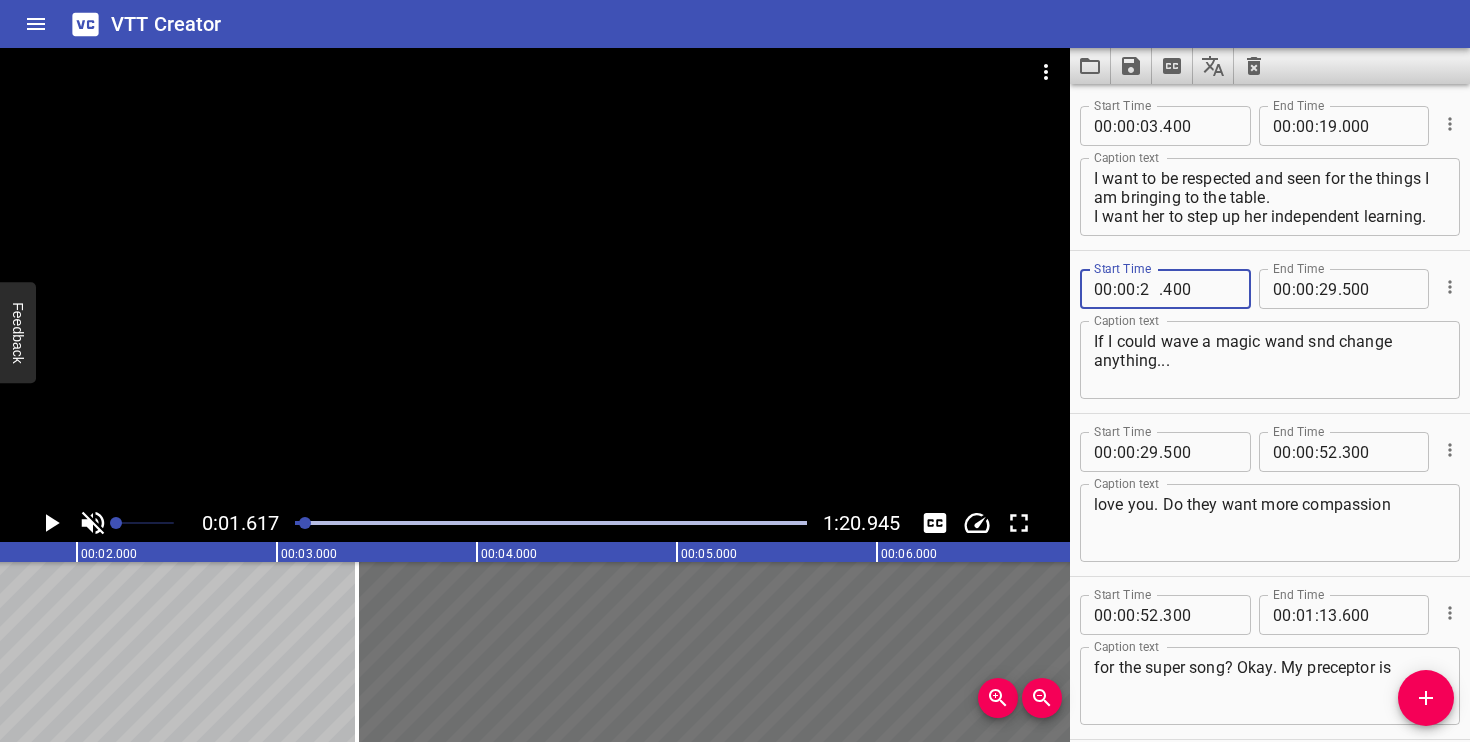 type on "26" 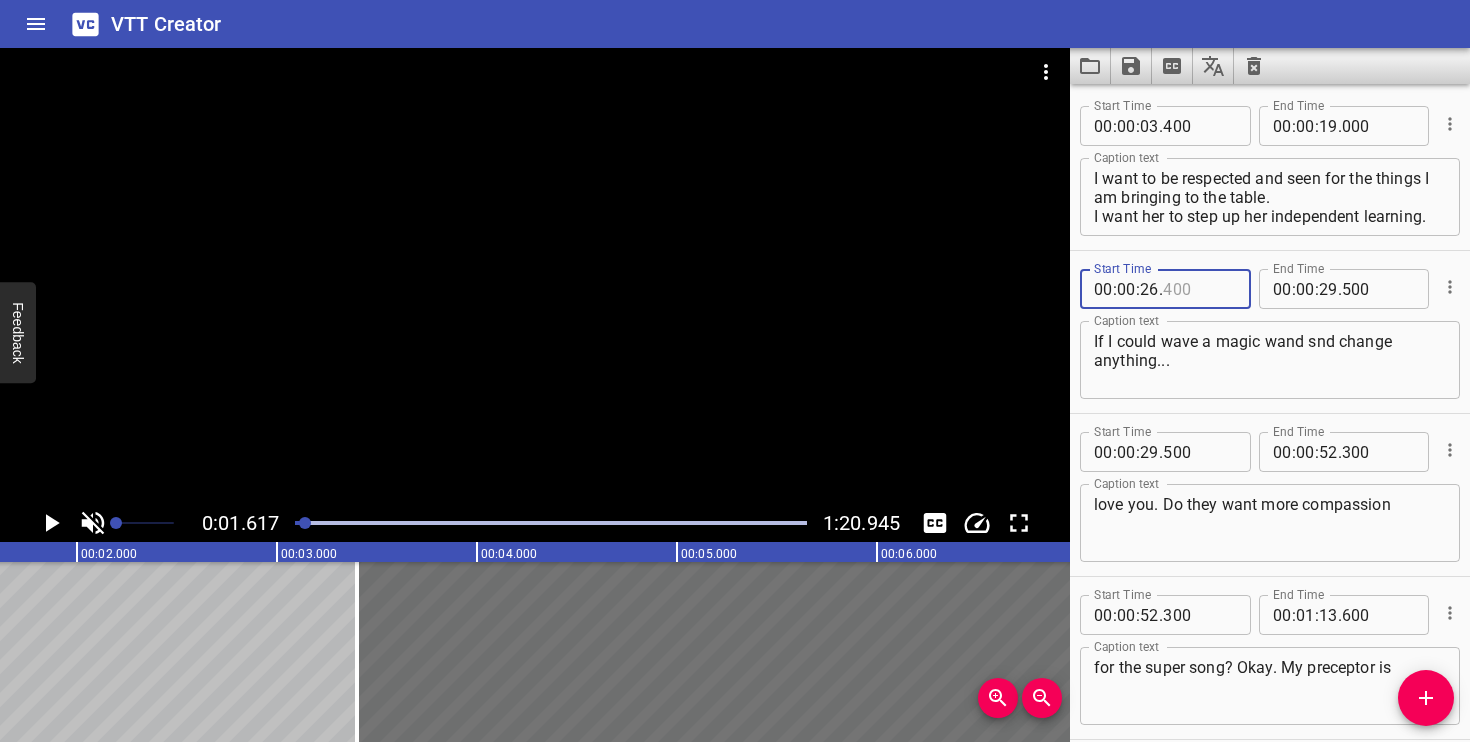 type on "400" 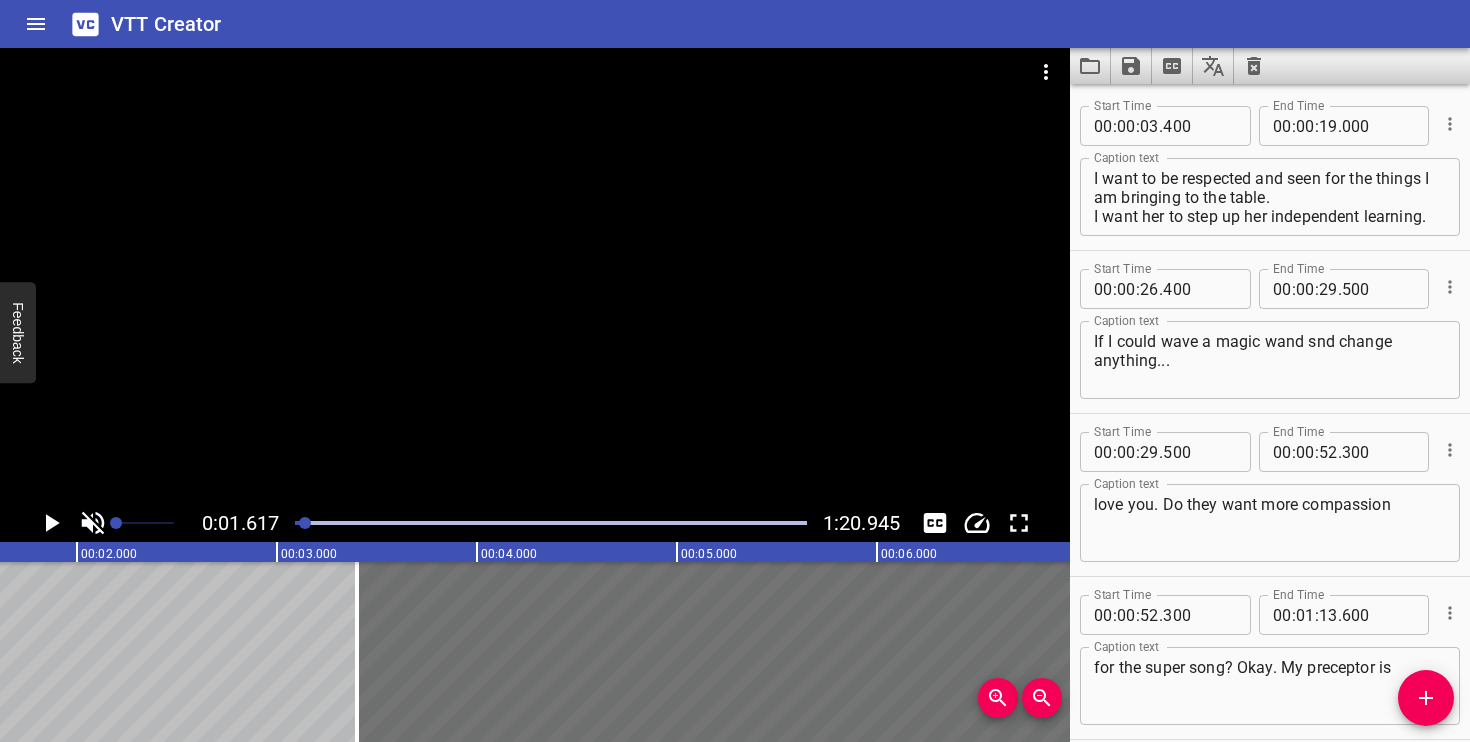 type 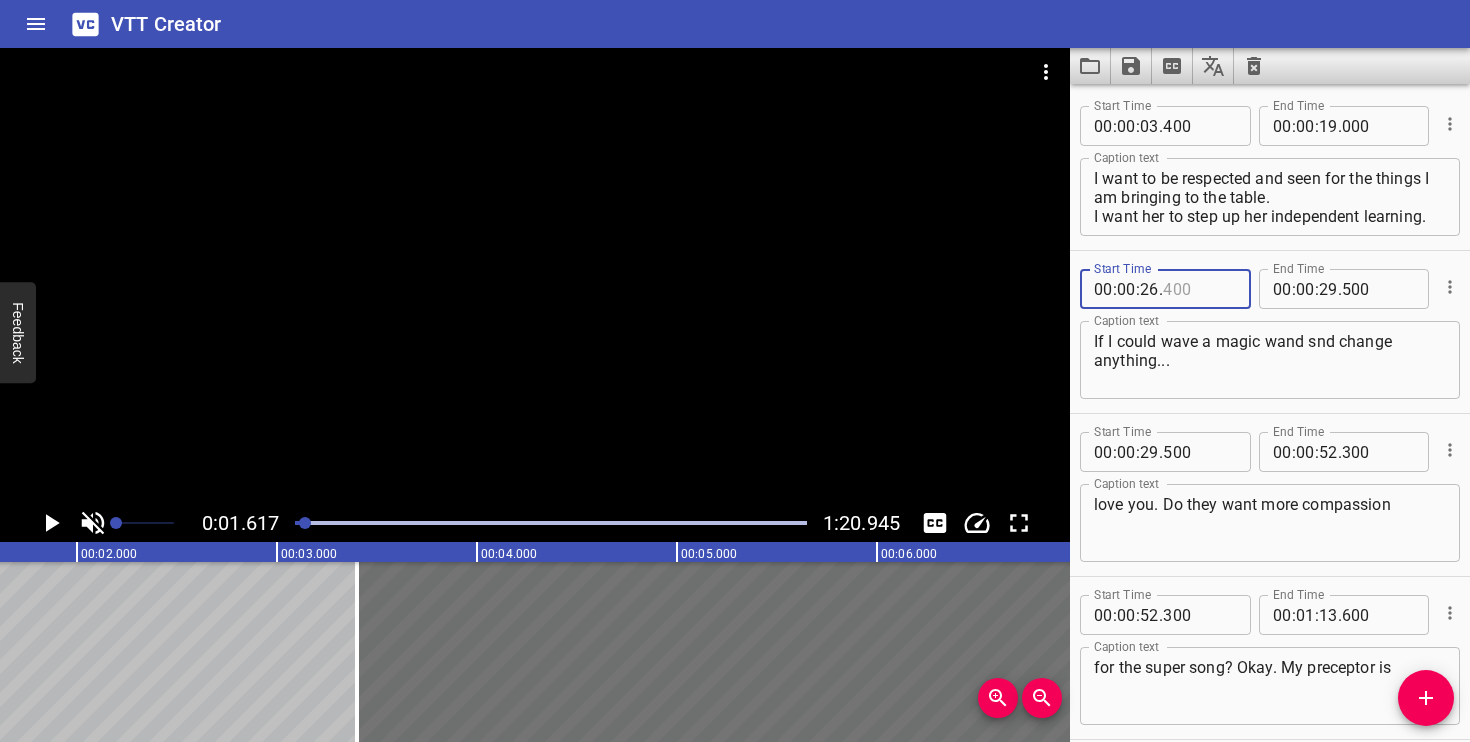 type 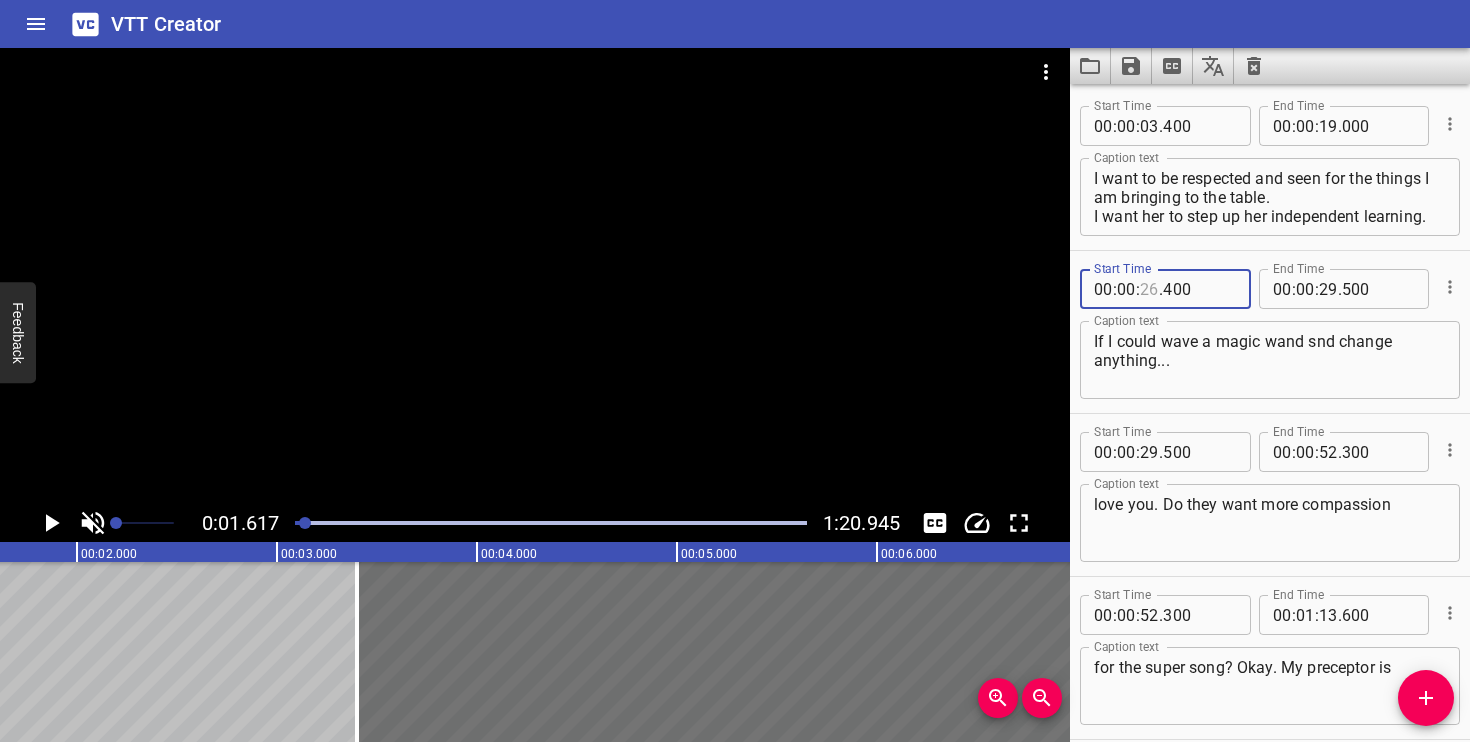 click at bounding box center [1149, 289] 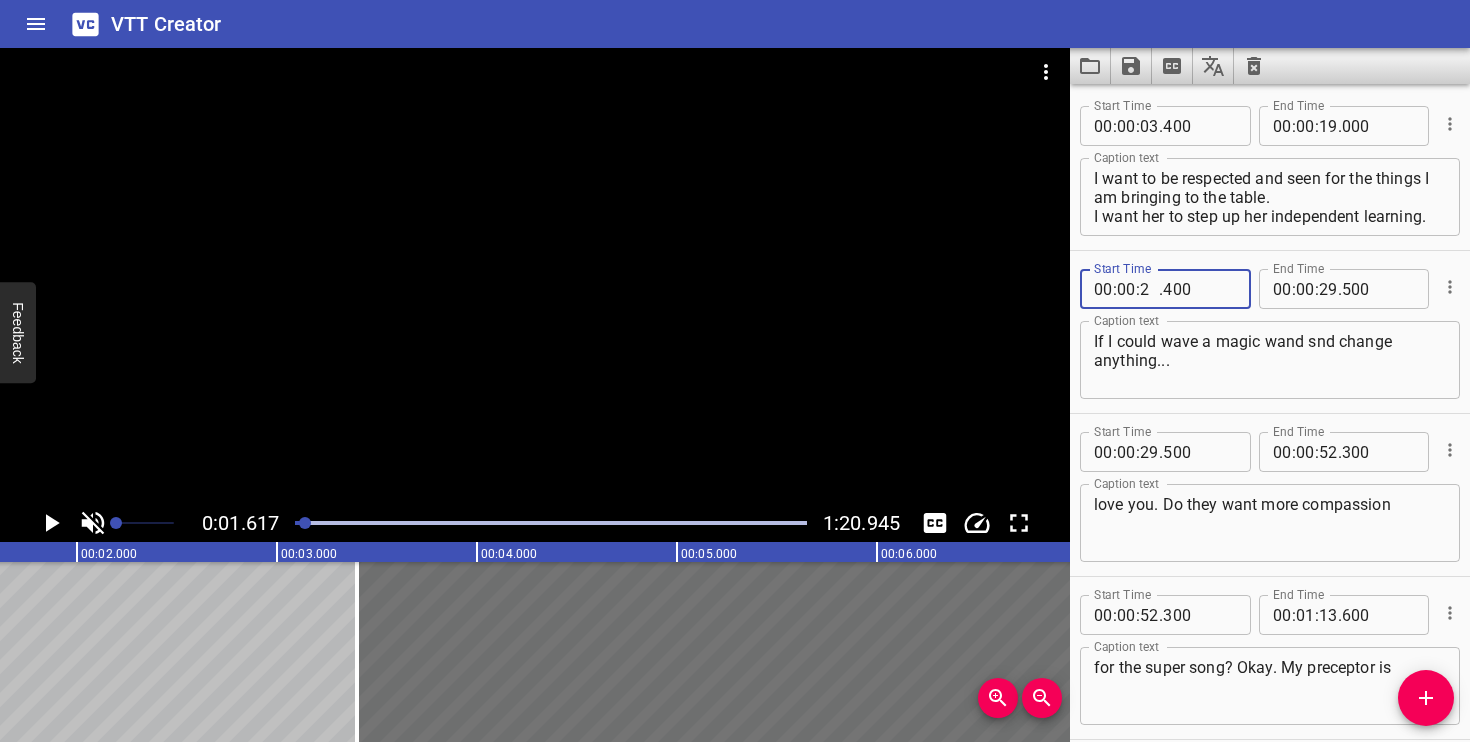 type on "24" 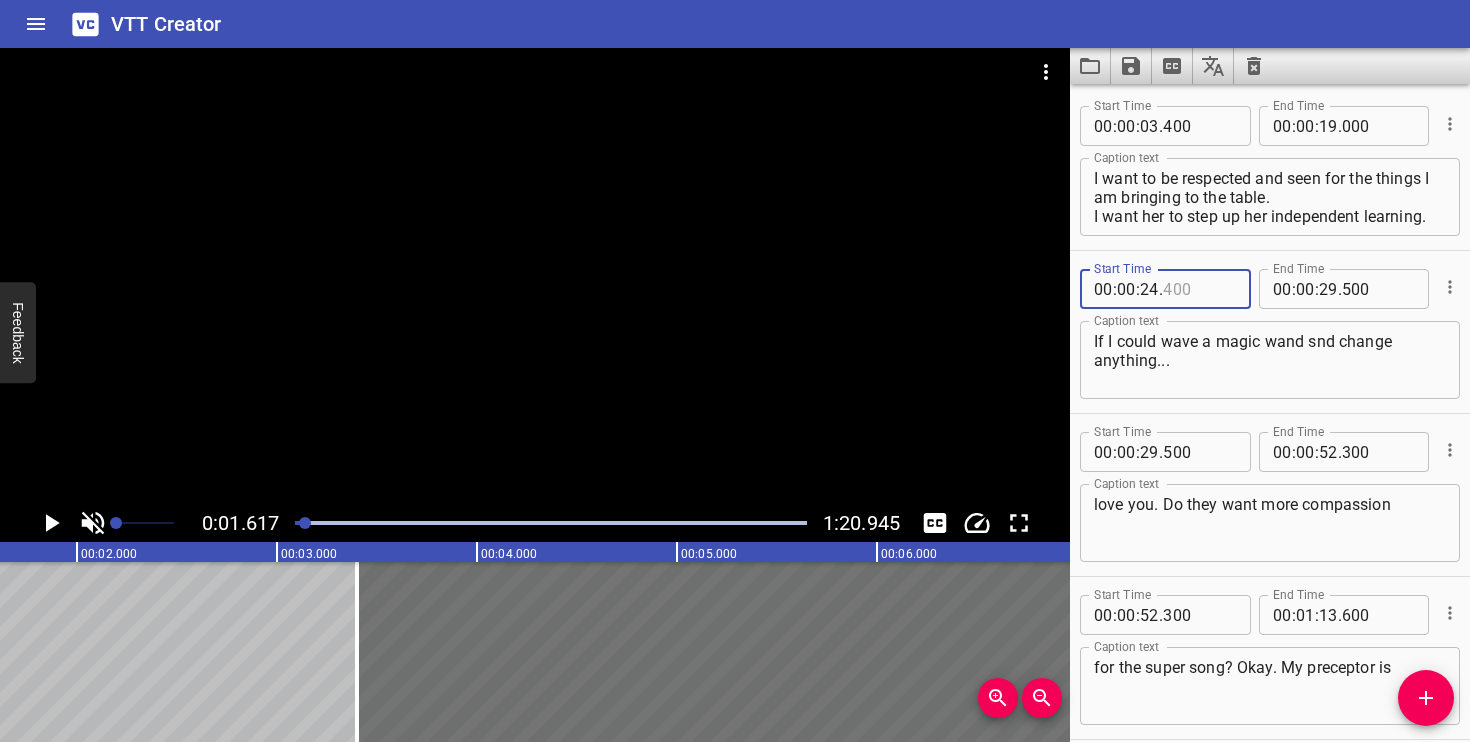 type on "400" 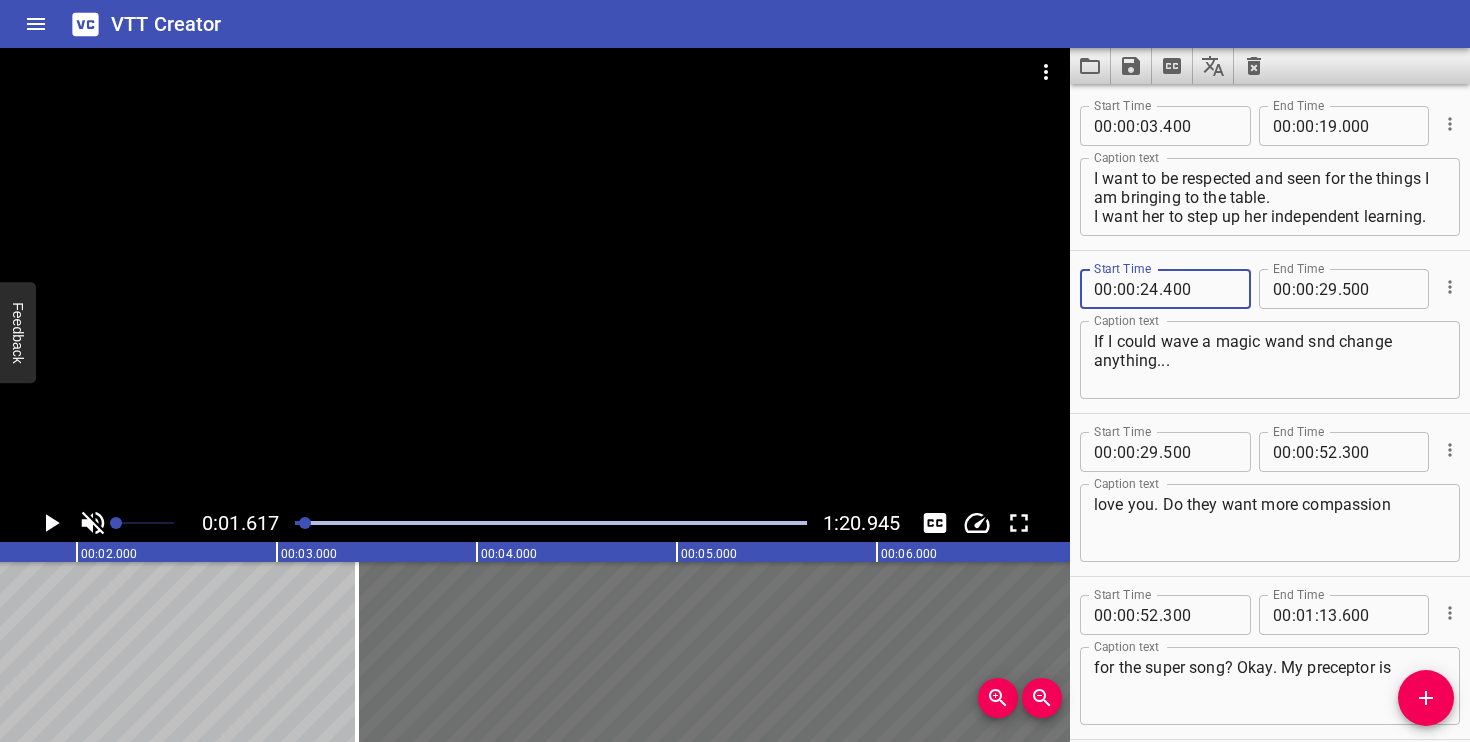 click on "If I could wave a magic wand snd change anything..." at bounding box center [1270, 360] 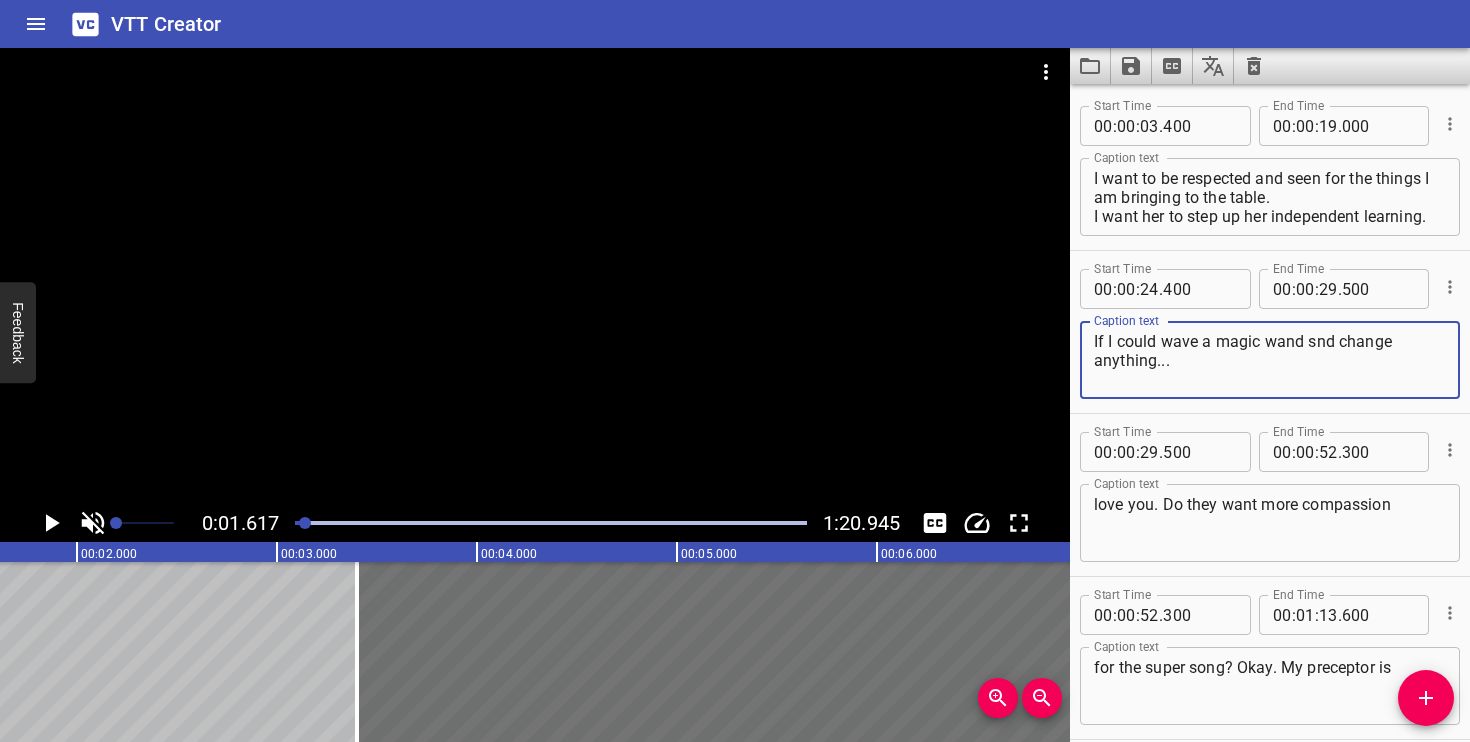 click on "If I could wave a magic wand snd change anything..." at bounding box center [1270, 360] 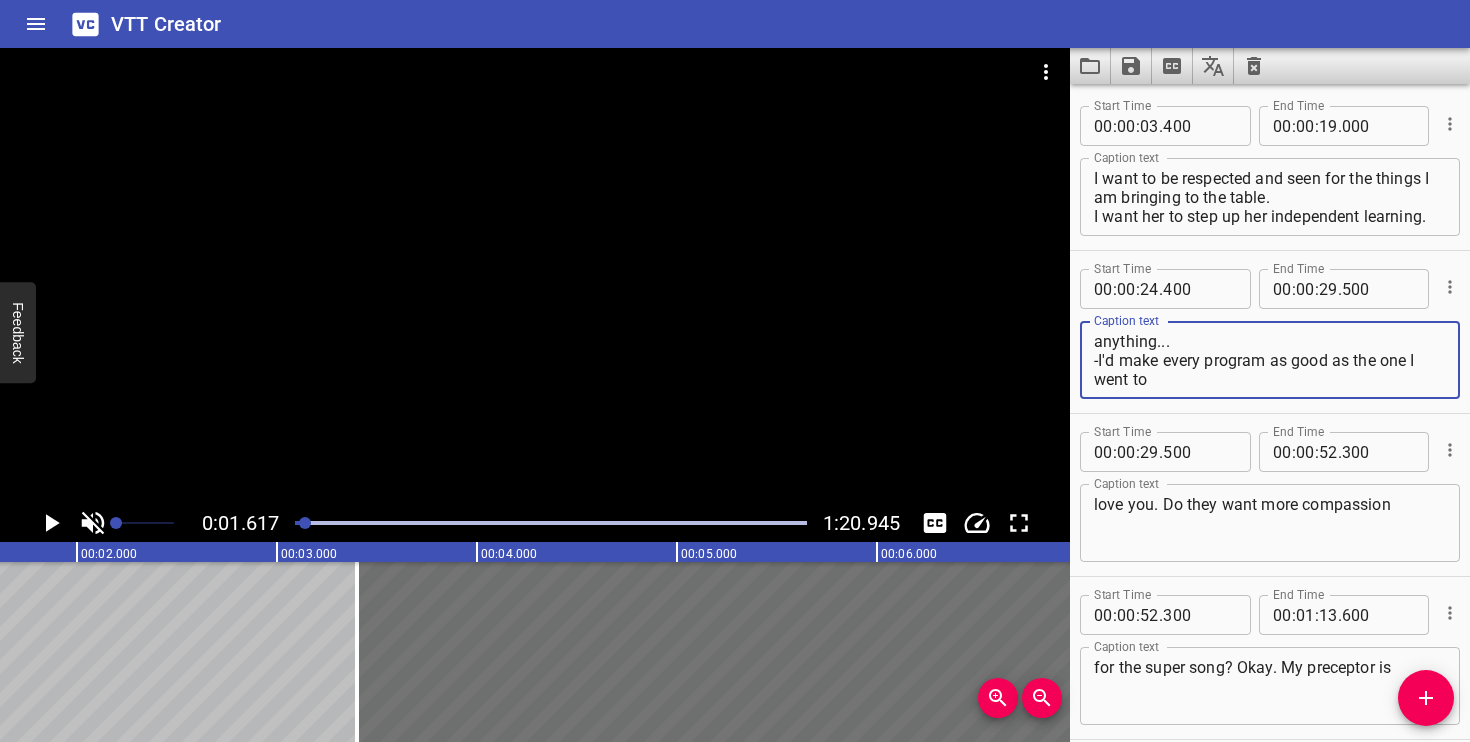scroll, scrollTop: 38, scrollLeft: 0, axis: vertical 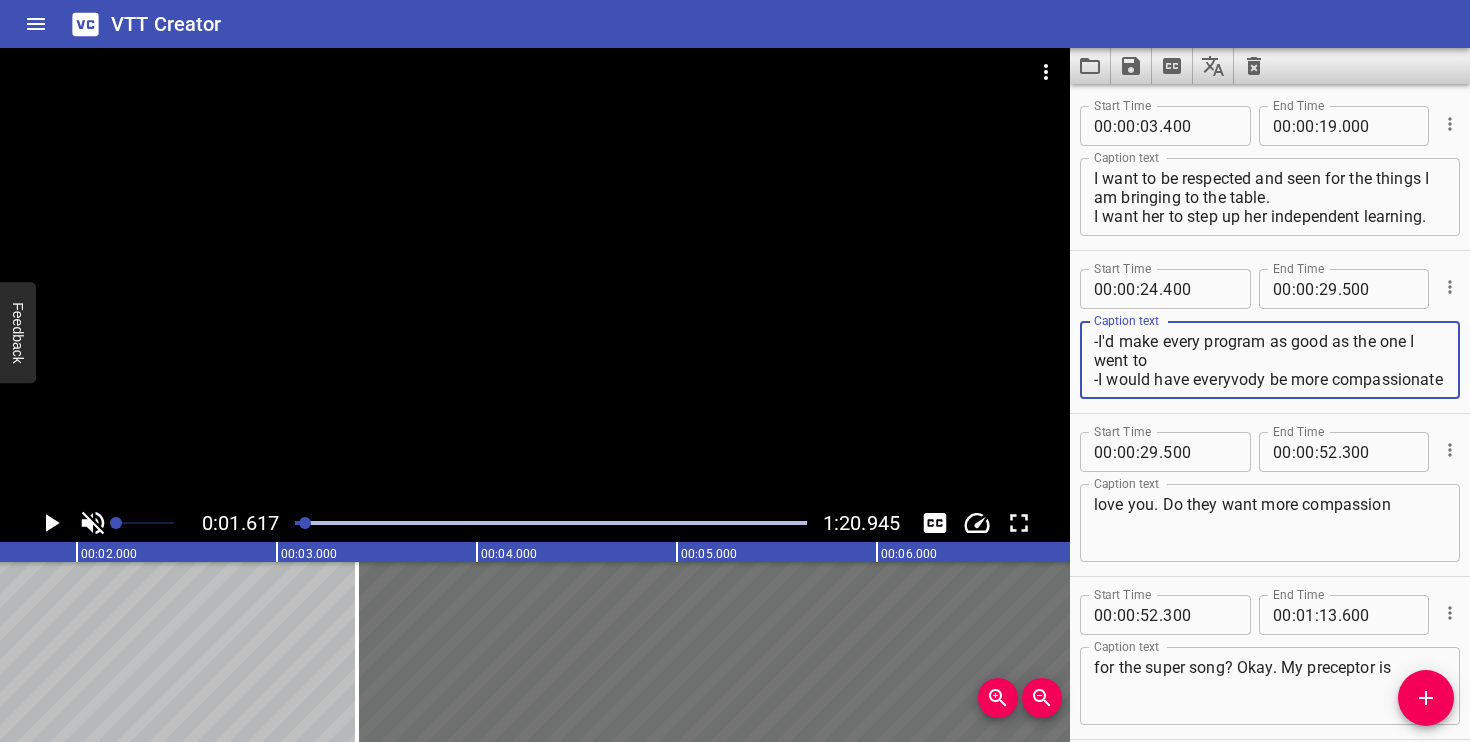 click on "If I could wave a magic wand snd change anything...
-I'd make every program as good as the one I went to
-I would have everyvody be more compassionate" at bounding box center (1270, 360) 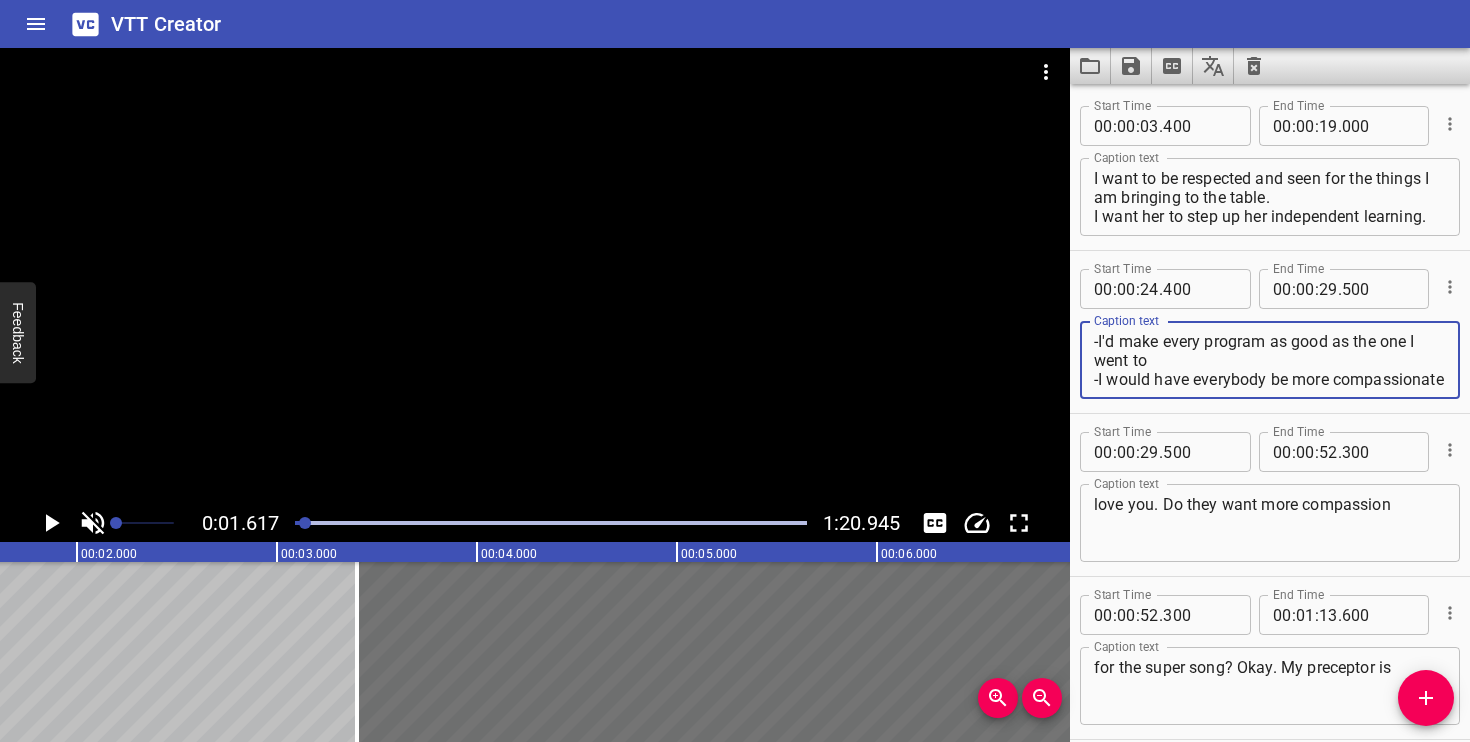 click on "If I could wave a magic wand snd change anything...
-I'd make every program as good as the one I went to
-I would have everybody be more compassionate" at bounding box center (1270, 360) 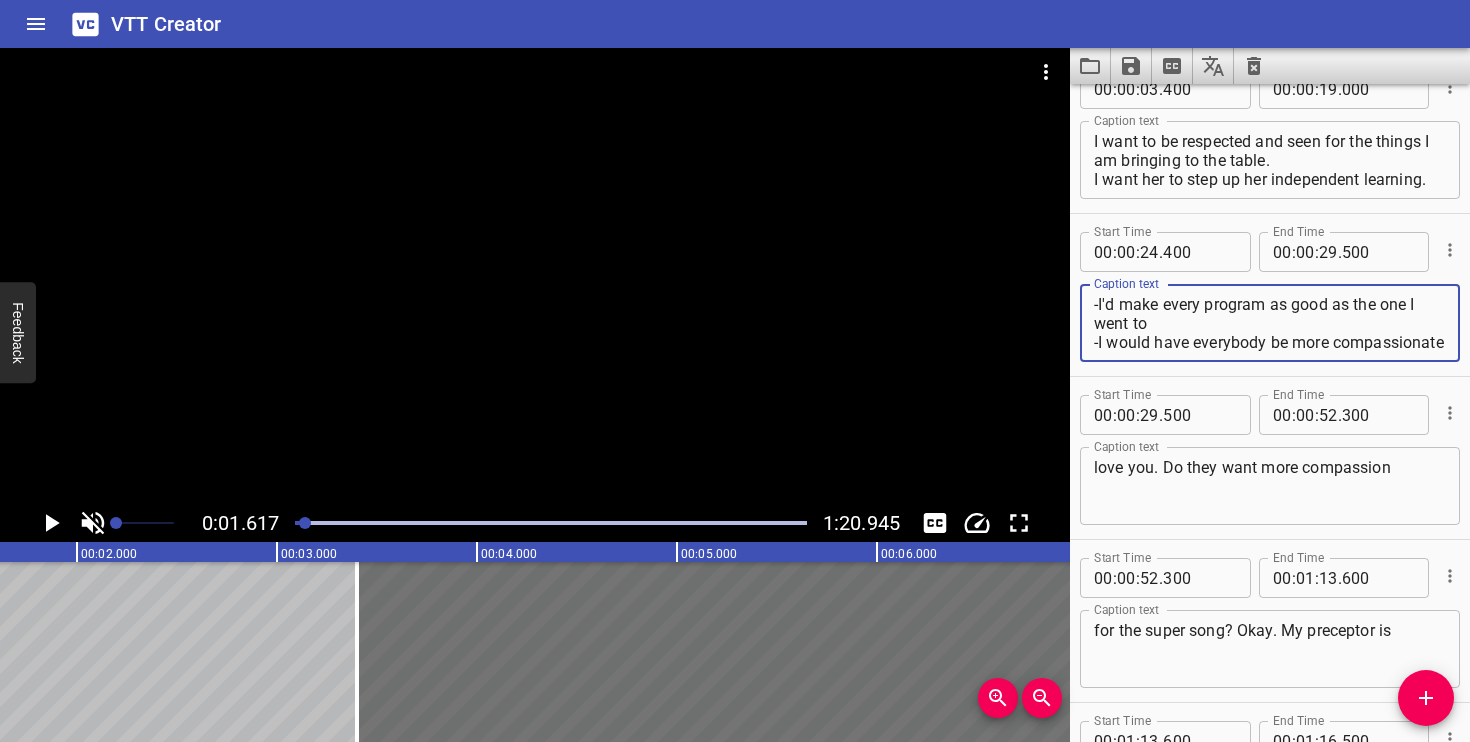 scroll, scrollTop: 40, scrollLeft: 0, axis: vertical 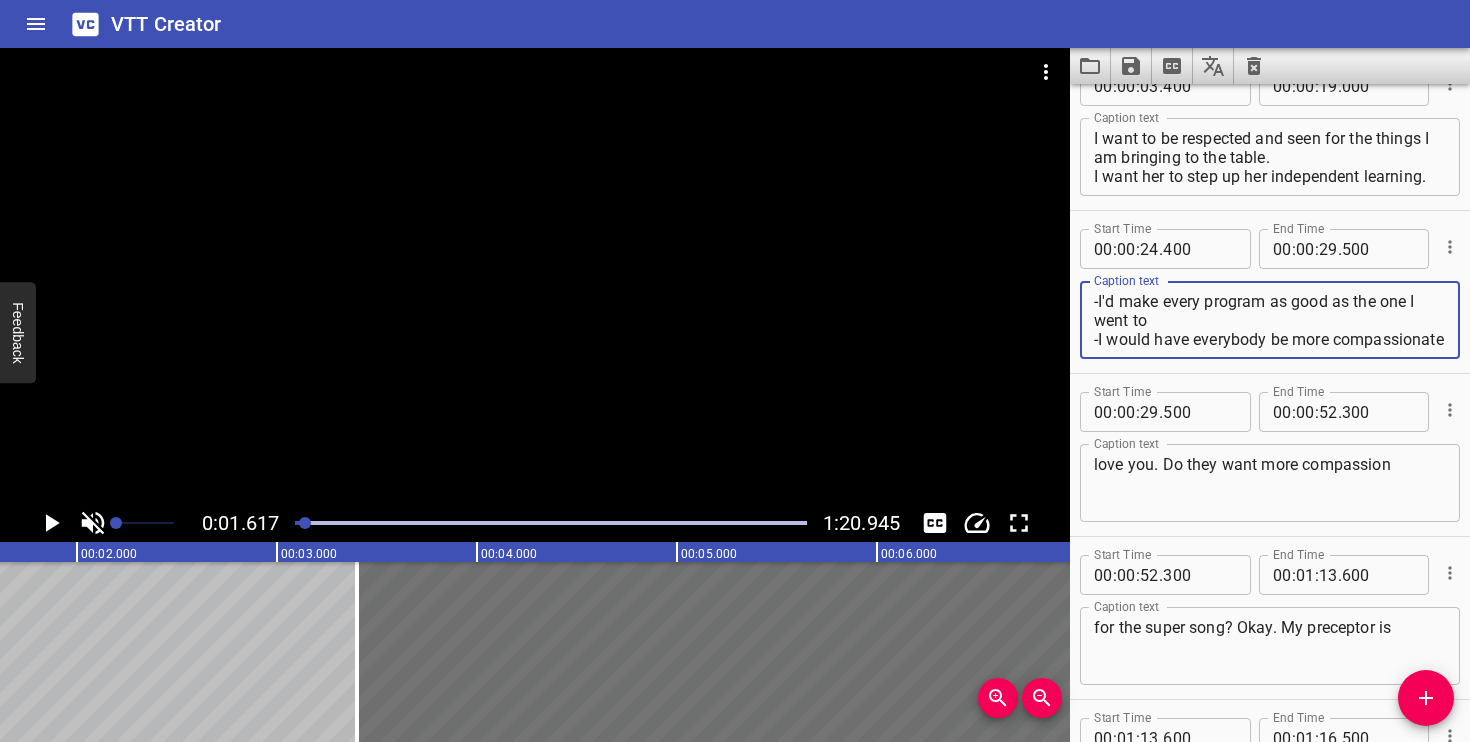 type on "If I could wave a magic wand snd change anything...
-I'd make every program as good as the one I went to
-I would have everybody be more compassionate" 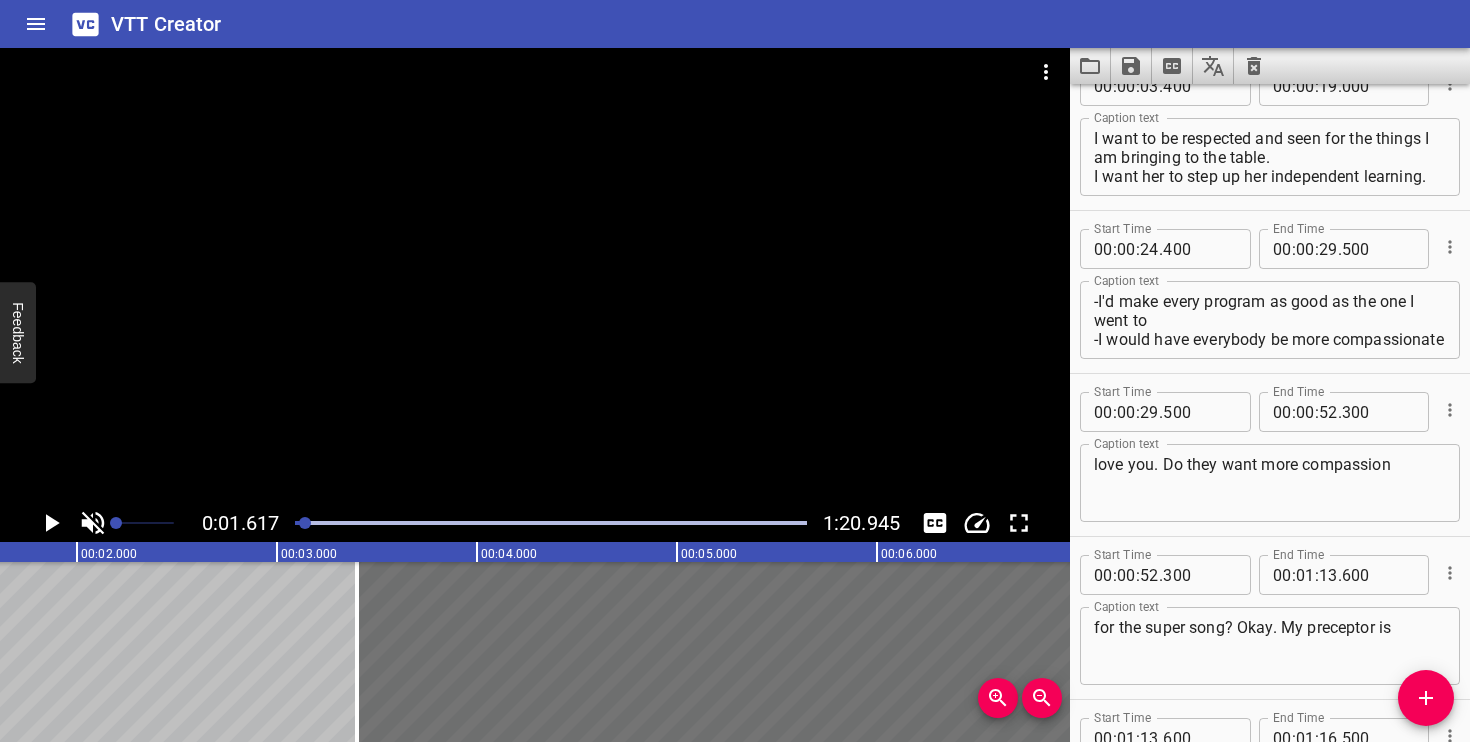 drag, startPoint x: 1092, startPoint y: 468, endPoint x: 1378, endPoint y: 476, distance: 286.11188 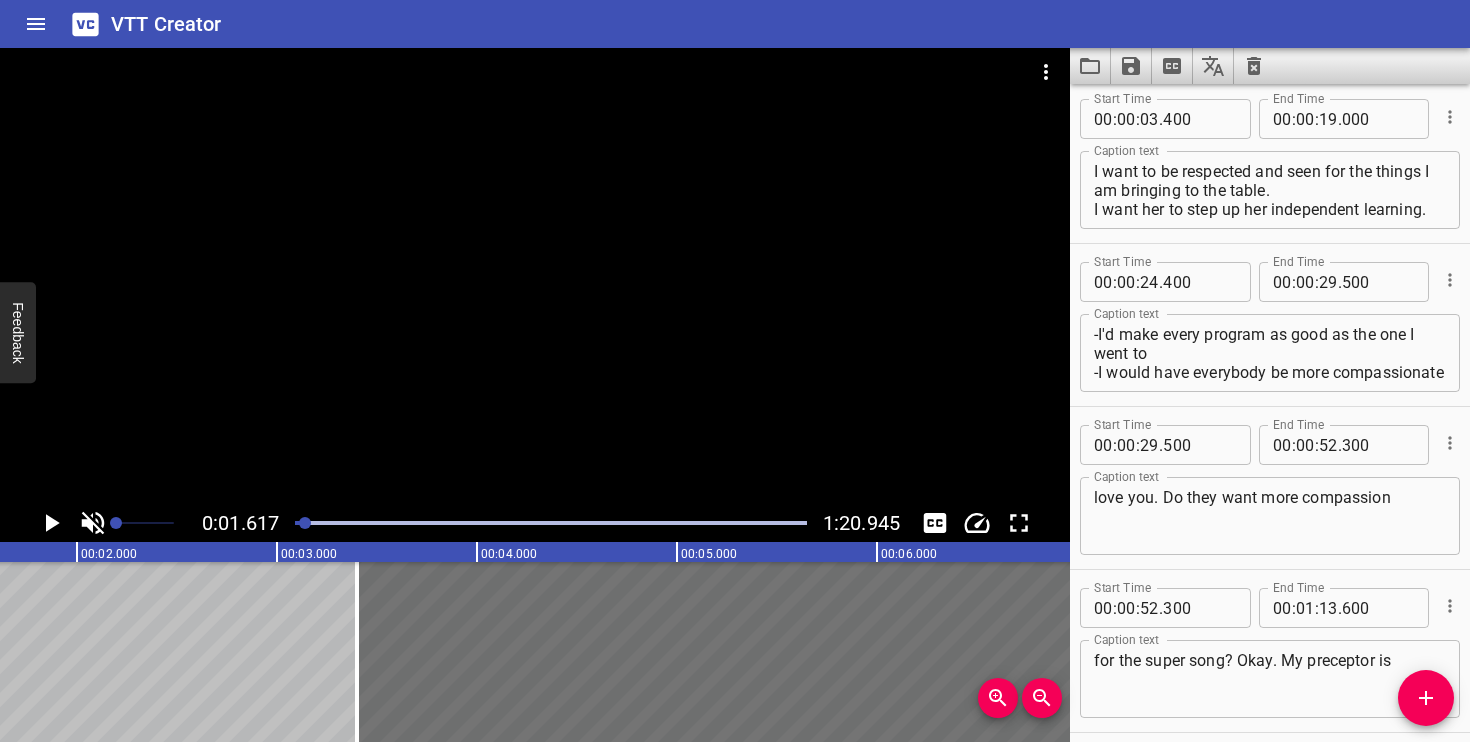 scroll, scrollTop: 1, scrollLeft: 0, axis: vertical 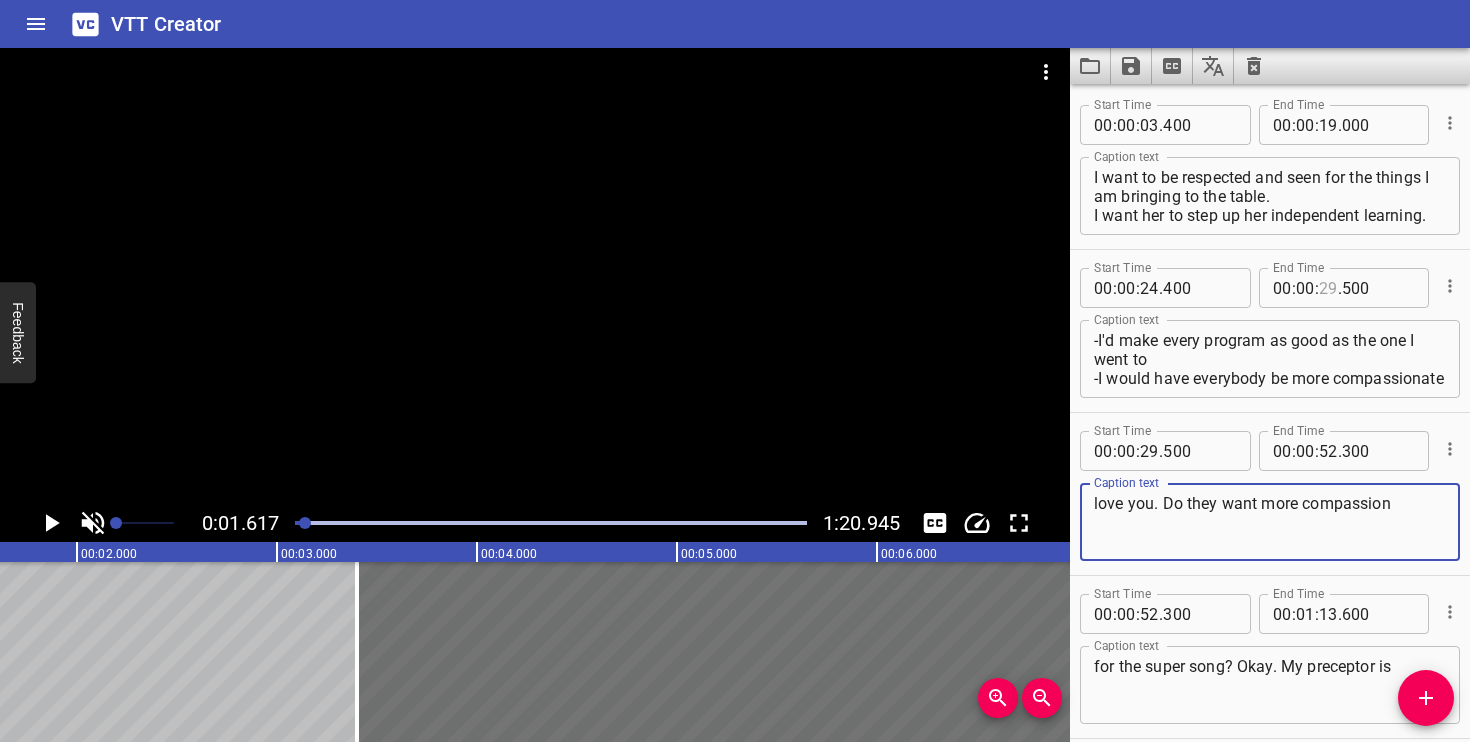 click at bounding box center [1328, 288] 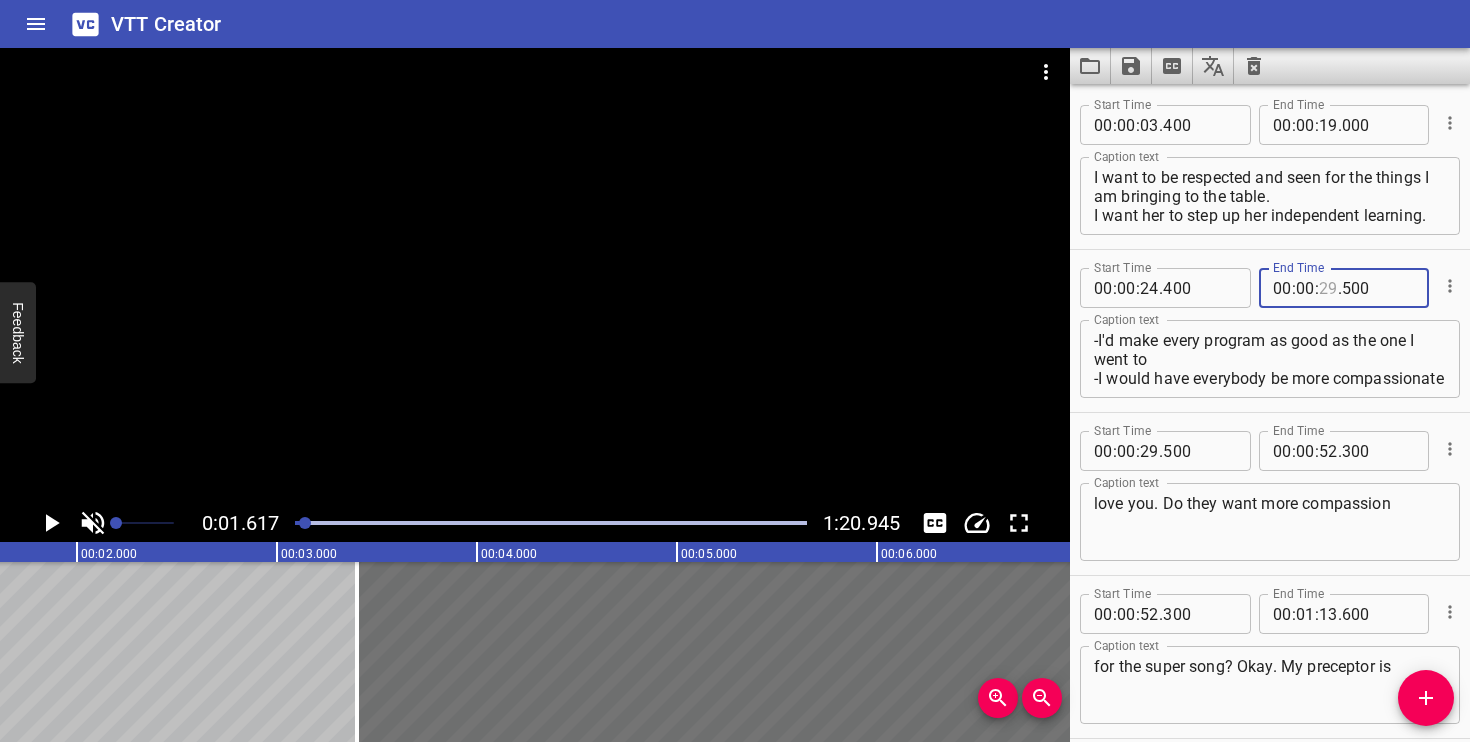 type on "8" 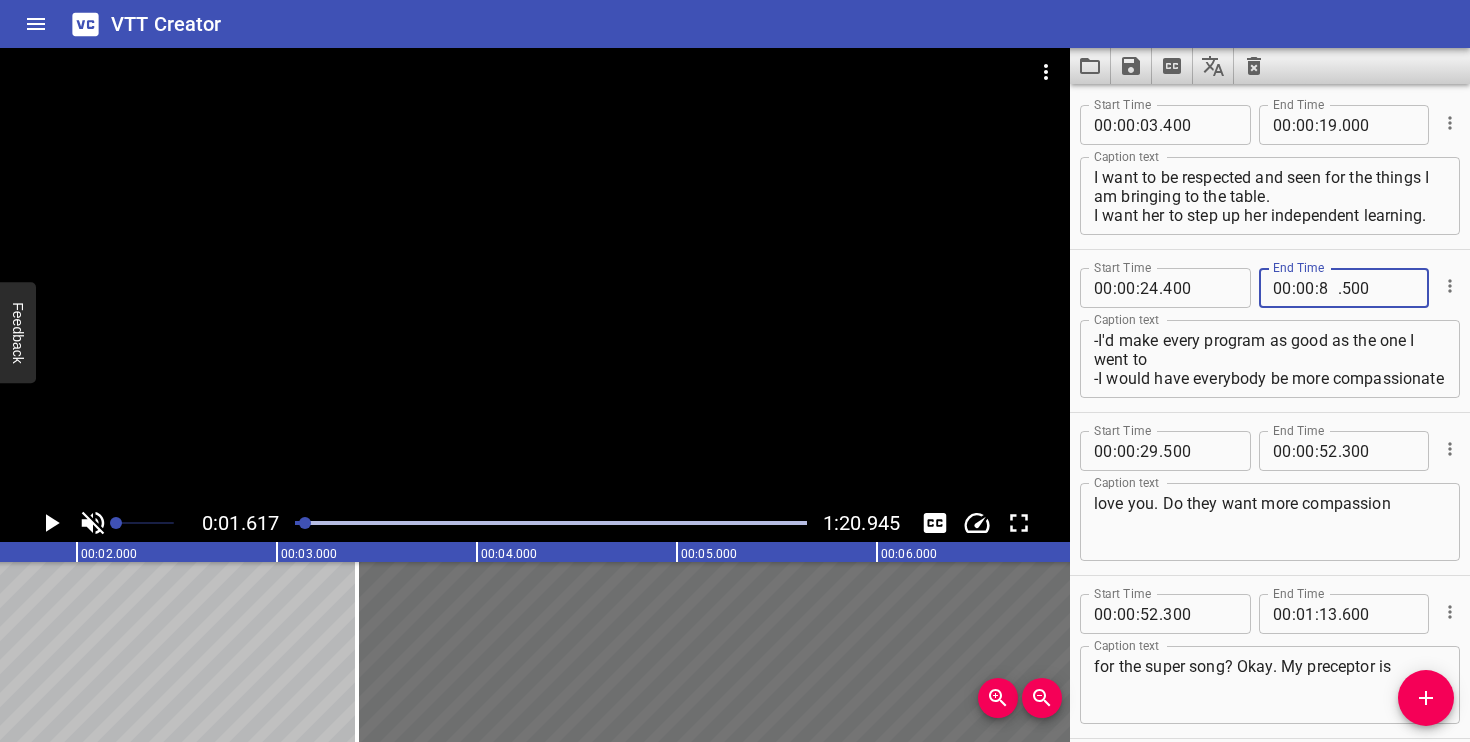 type 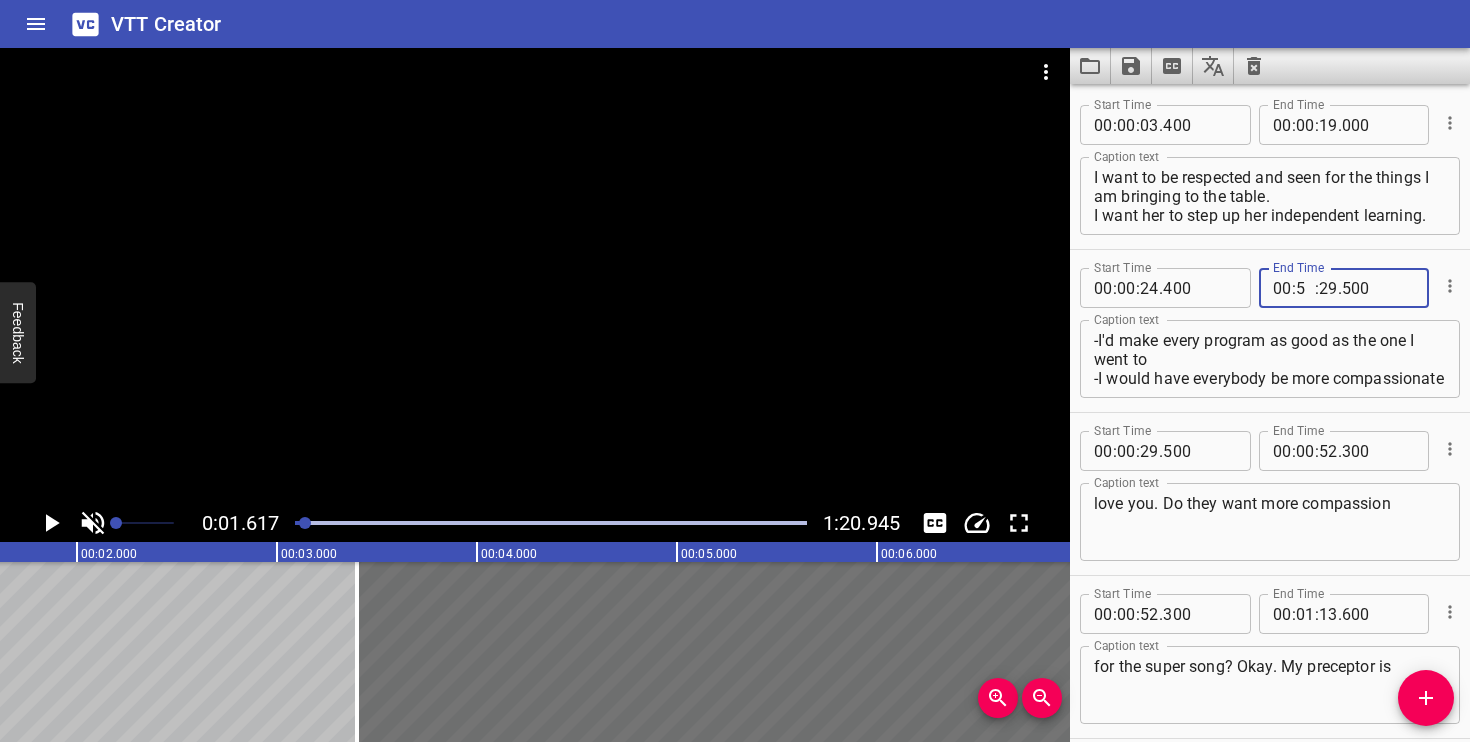 type on "59" 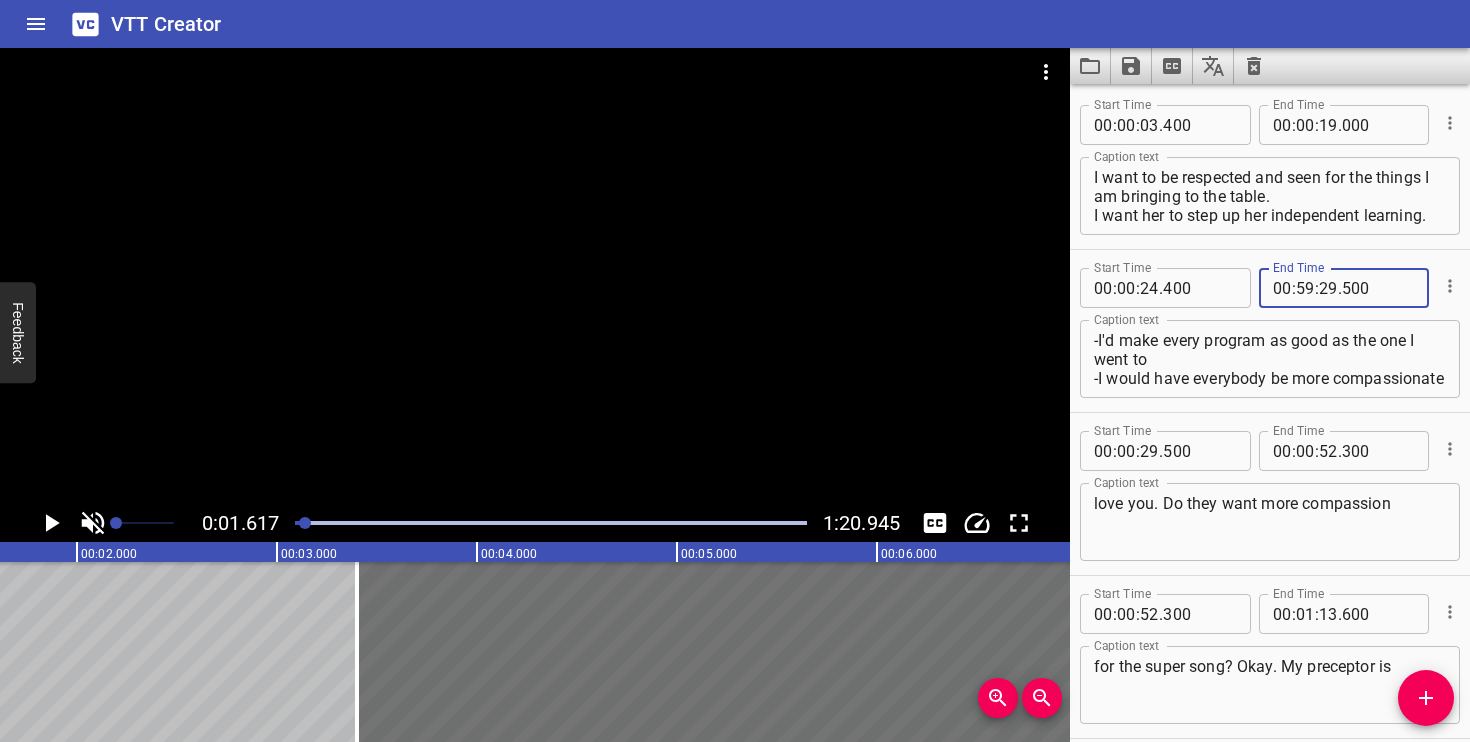 type 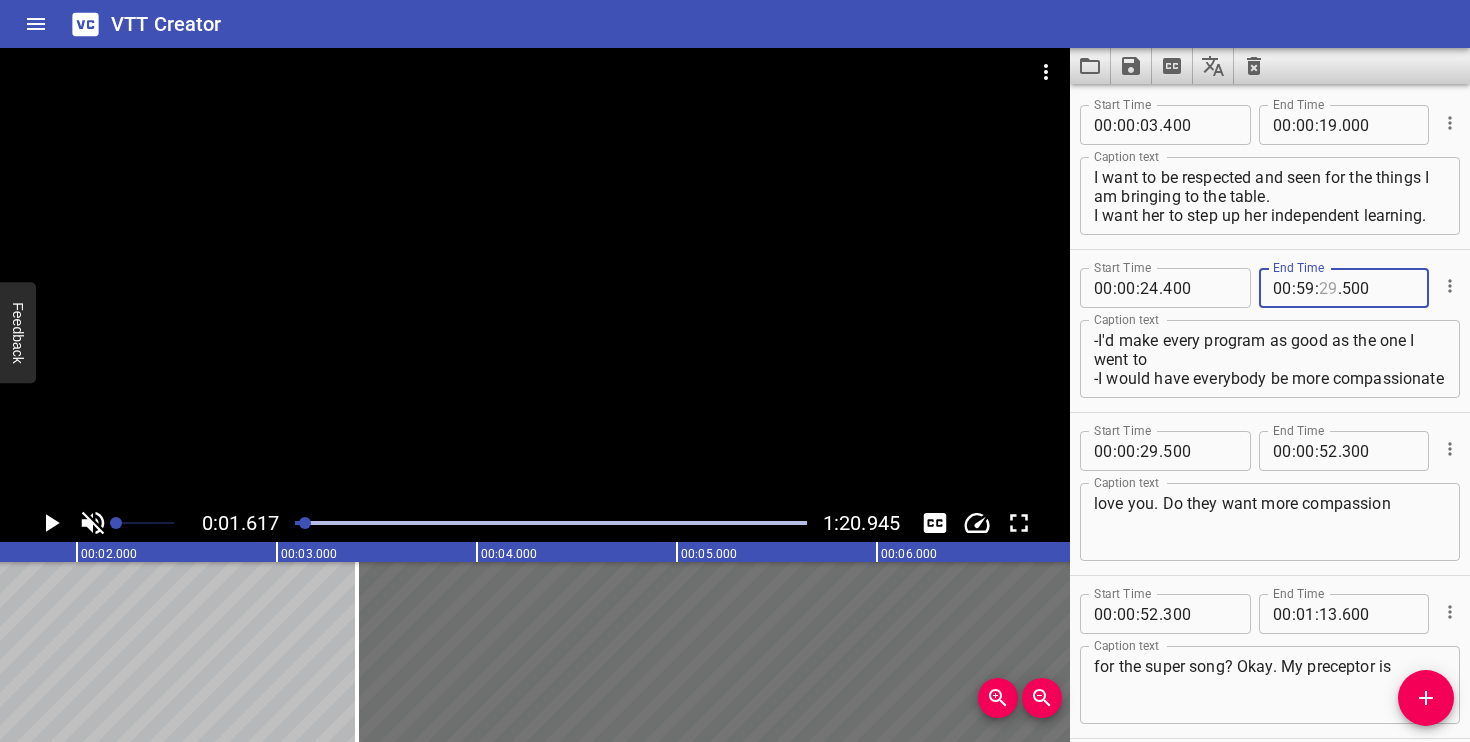 type 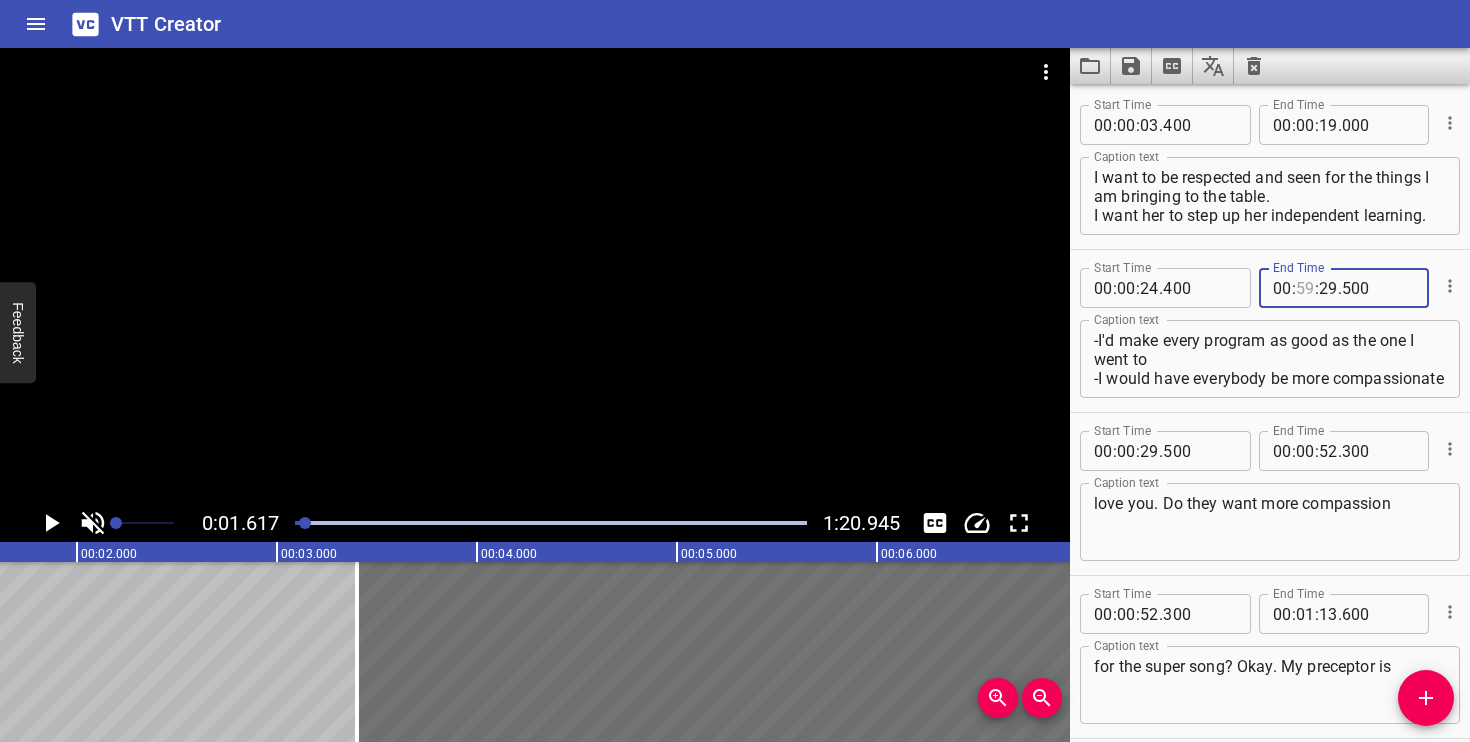 click at bounding box center (1305, 288) 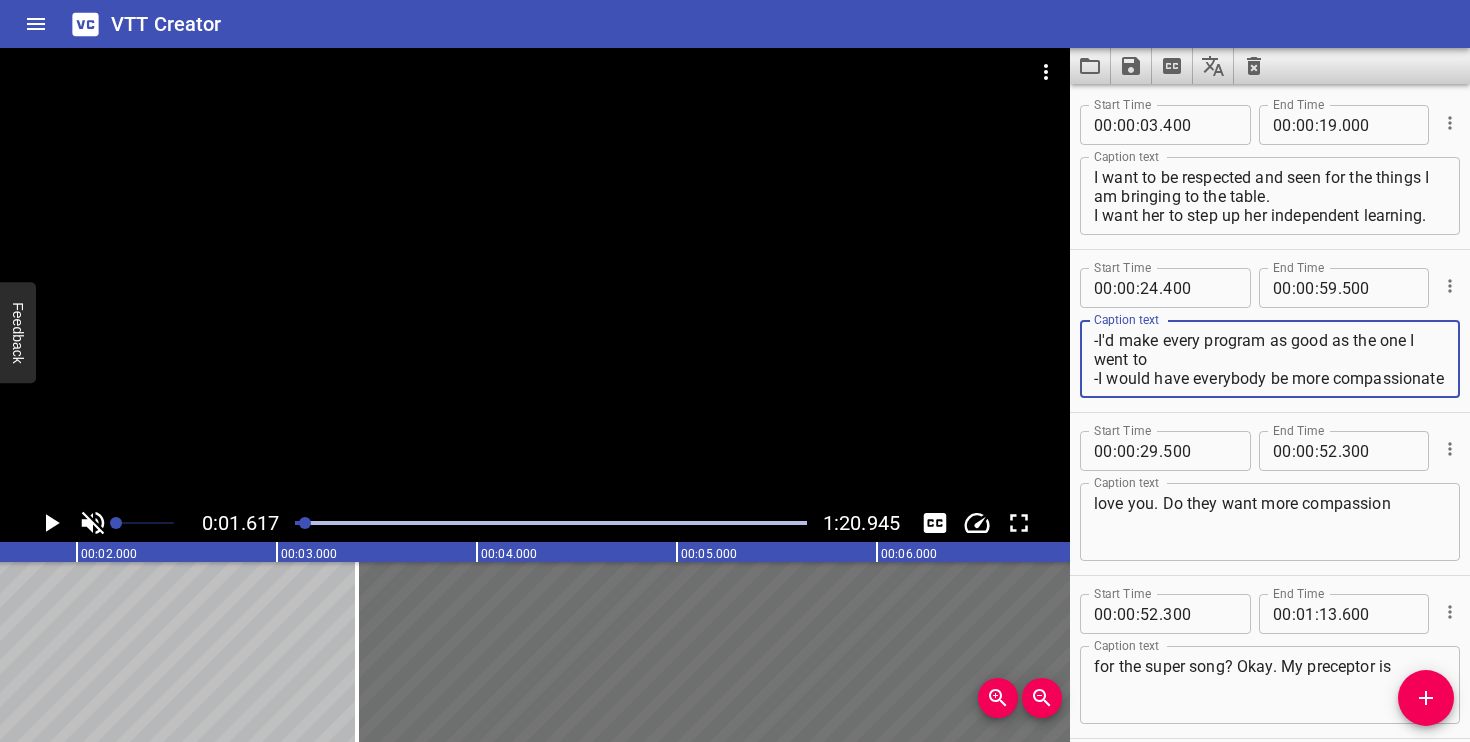 click on "If I could wave a magic wand snd change anything...
-I'd make every program as good as the one I went to
-I would have everybody be more compassionate" at bounding box center (1270, 359) 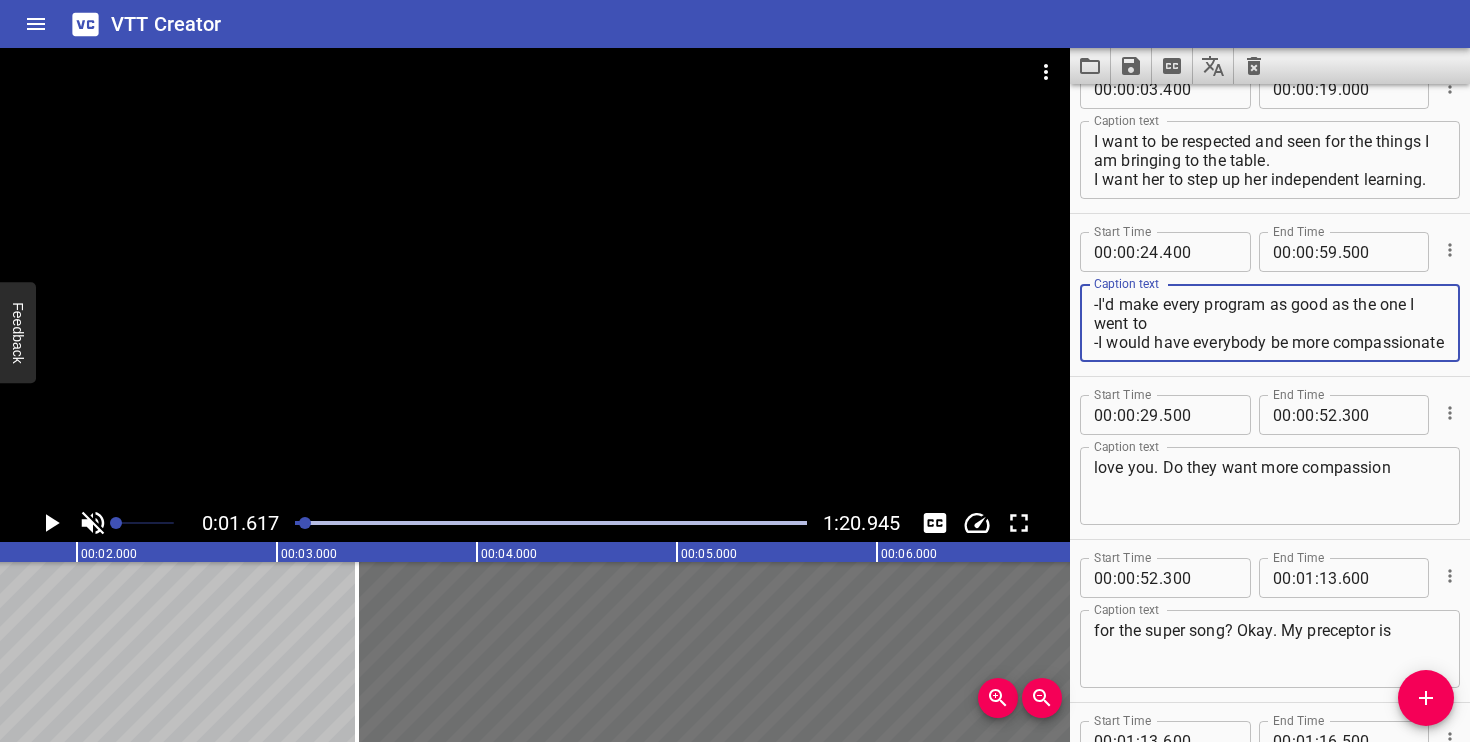 scroll, scrollTop: 40, scrollLeft: 0, axis: vertical 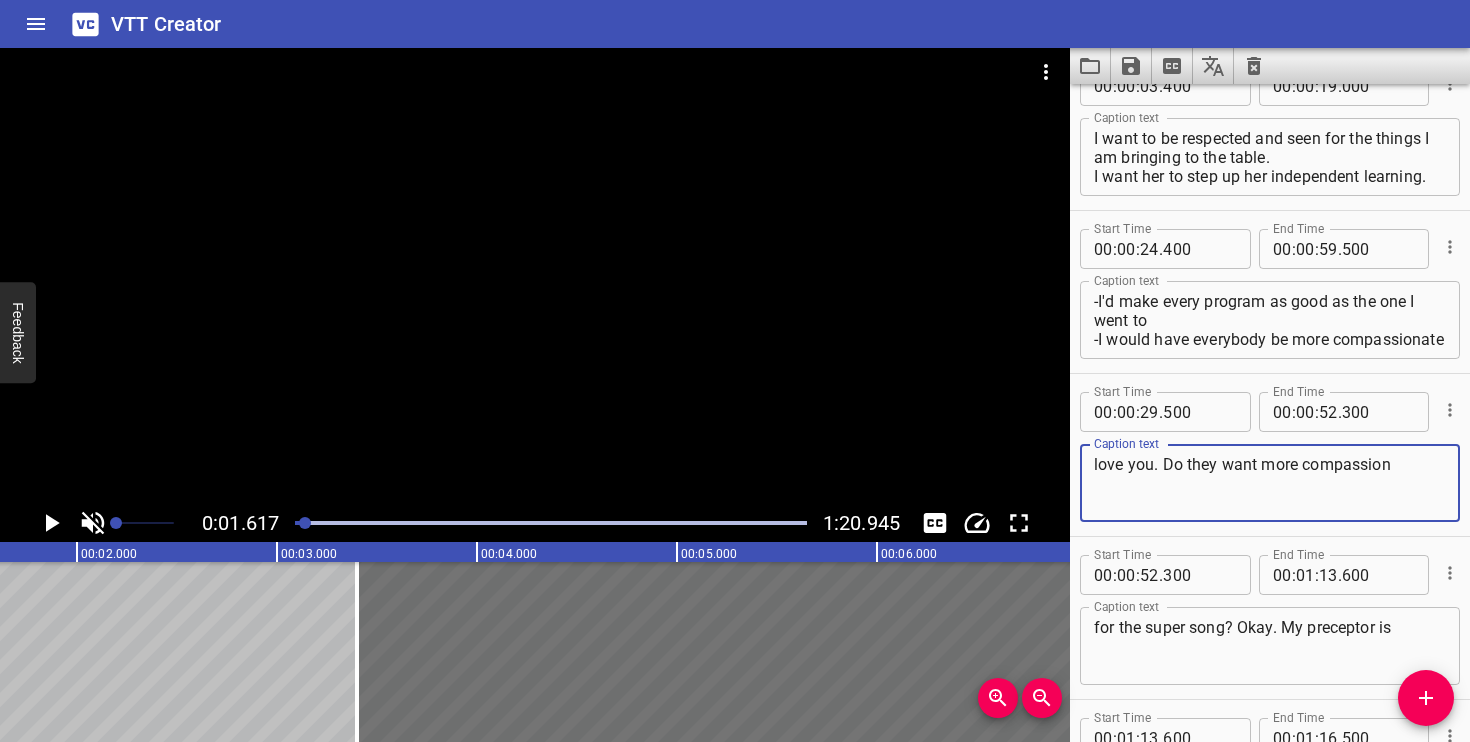 click on "love you. Do they want more compassion" at bounding box center [1270, 483] 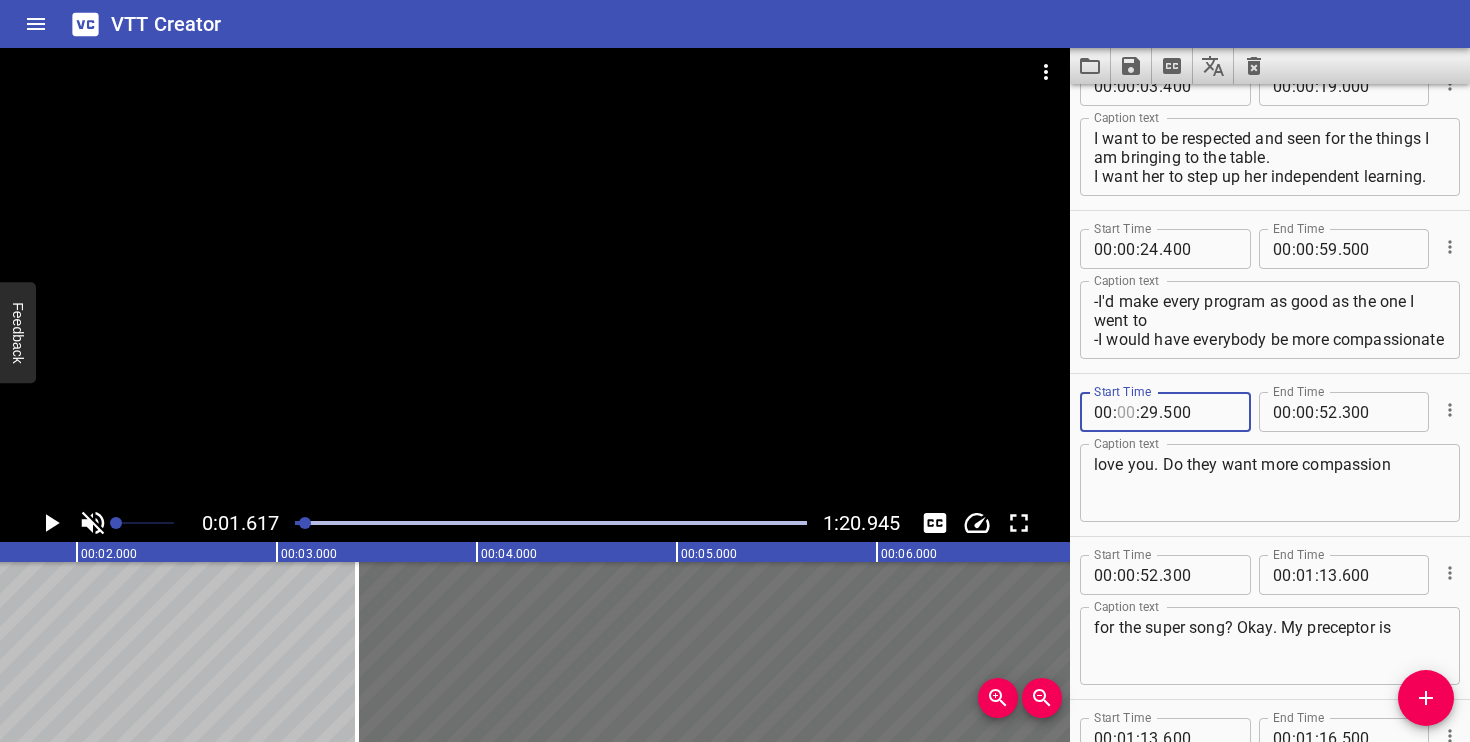 click at bounding box center [1126, 412] 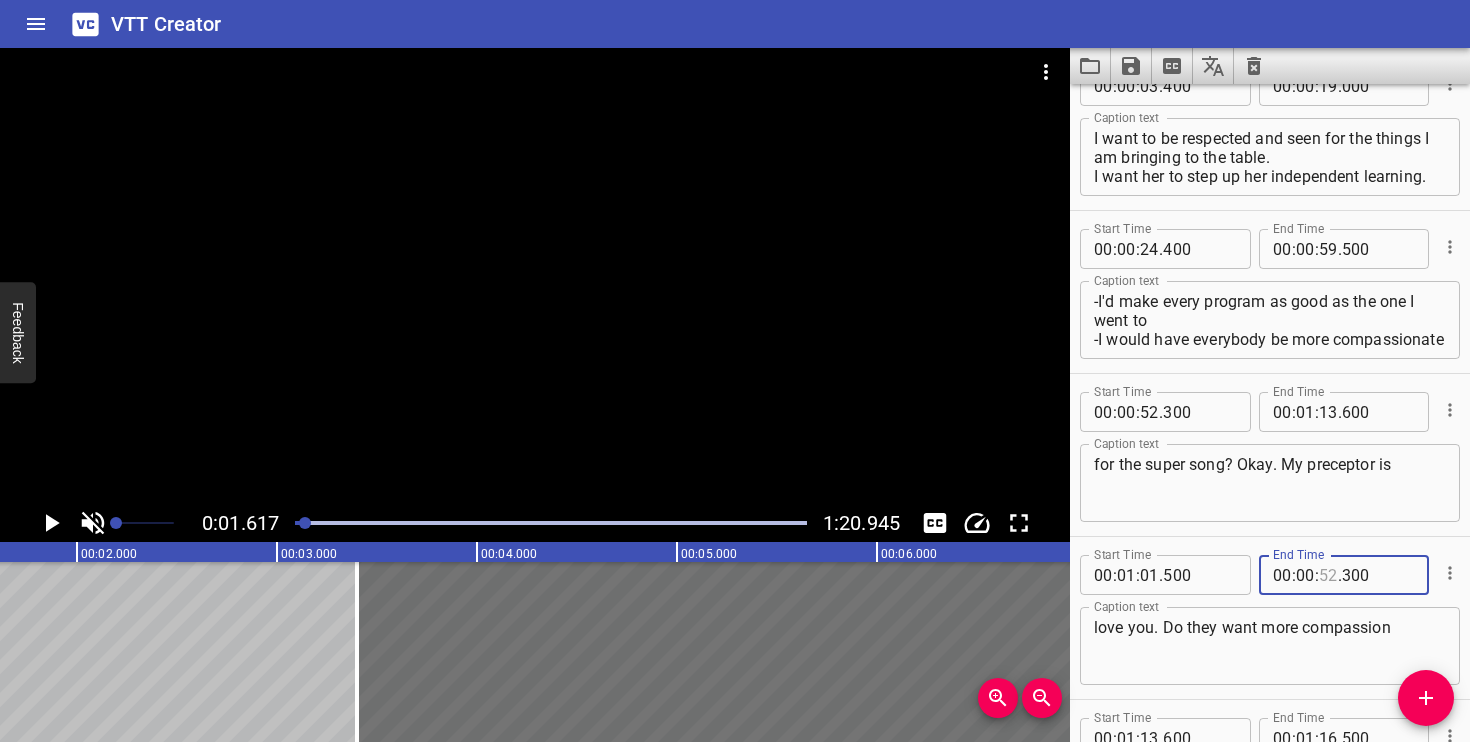 click at bounding box center [1328, 575] 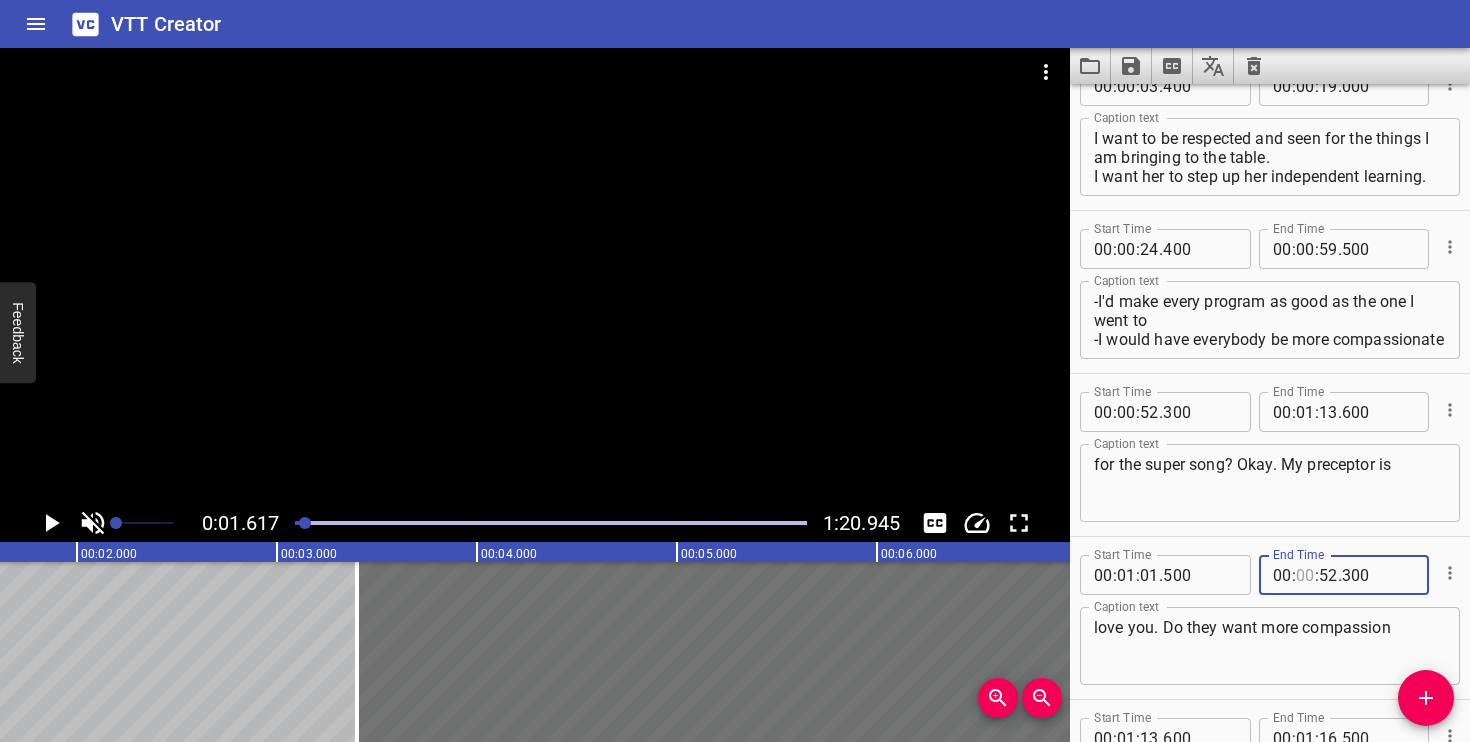 click at bounding box center [1305, 575] 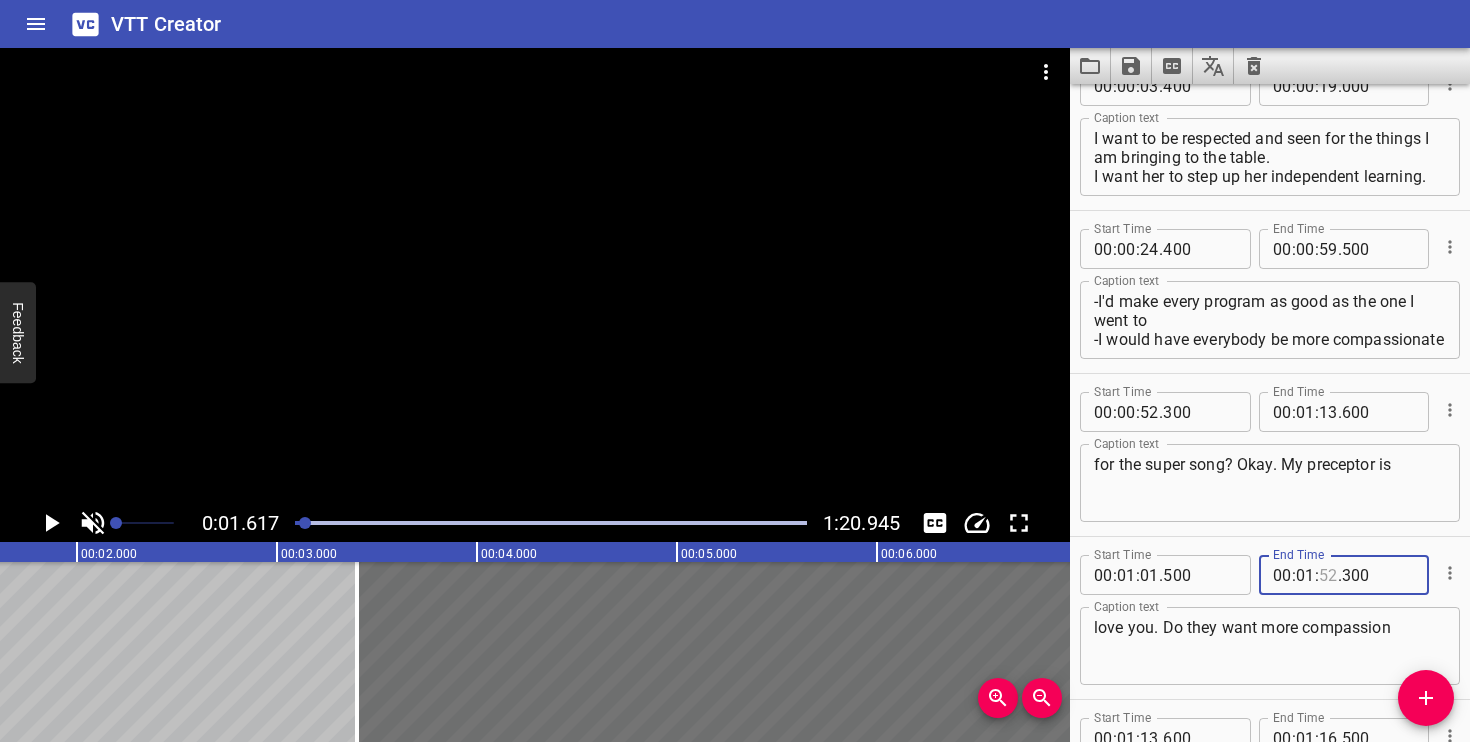 click at bounding box center (1328, 575) 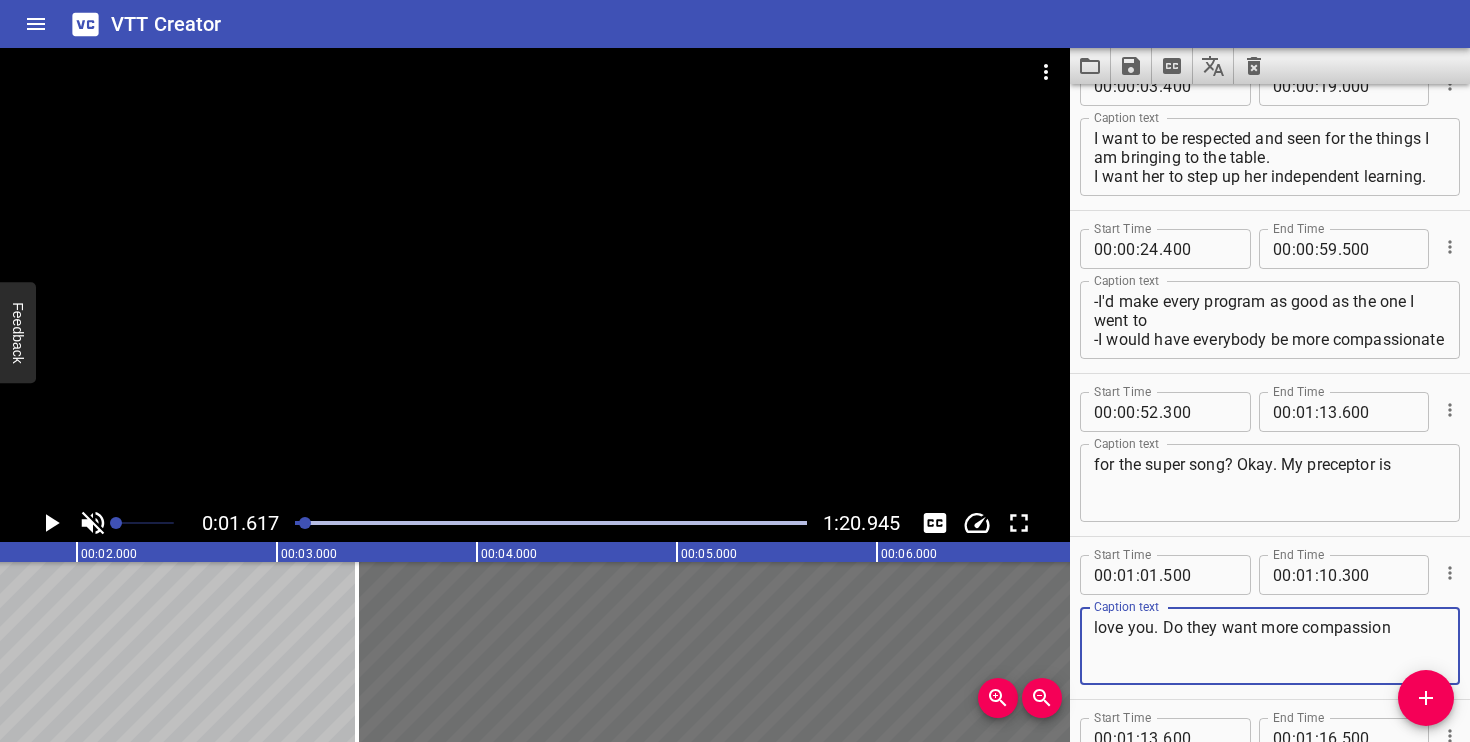 click on "love you. Do they want more compassion" at bounding box center (1270, 646) 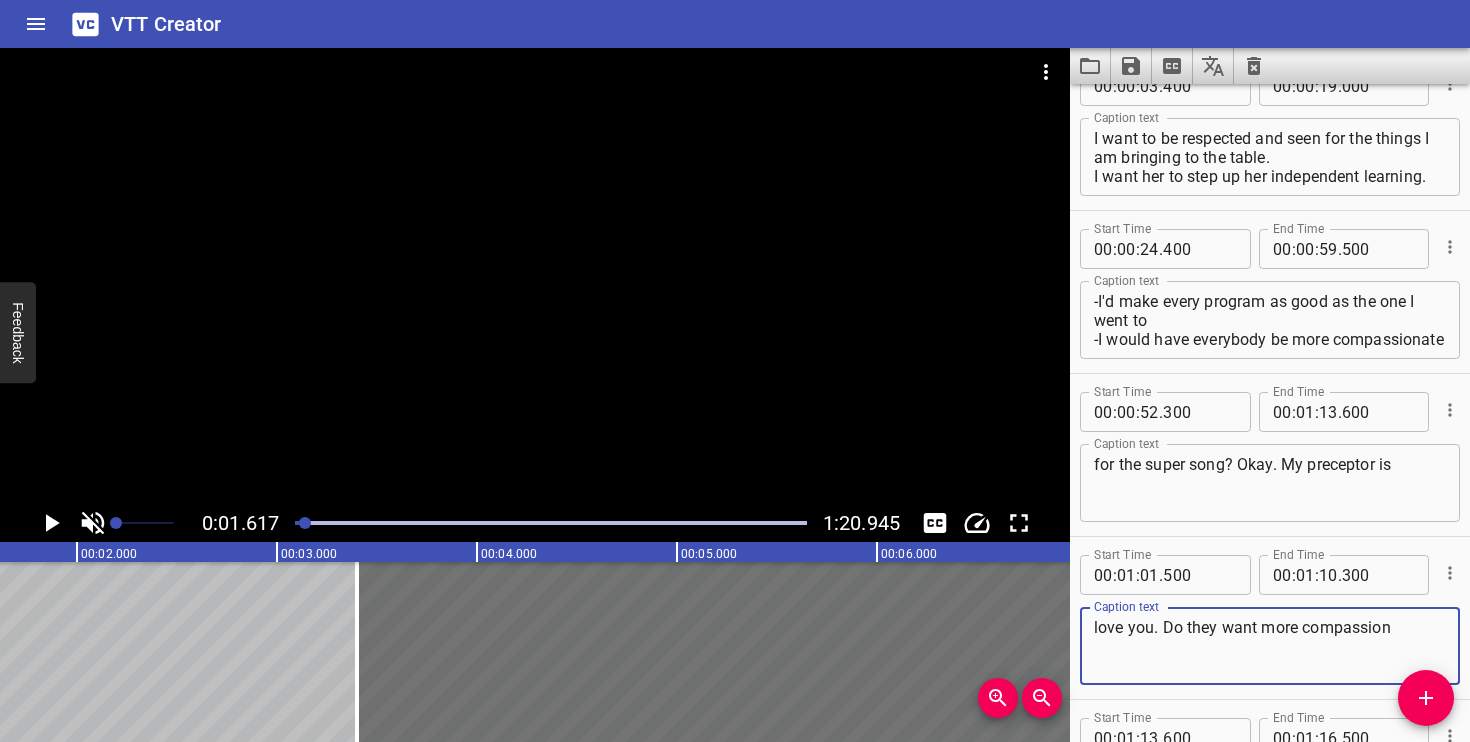 drag, startPoint x: 1094, startPoint y: 628, endPoint x: 1394, endPoint y: 625, distance: 300.015 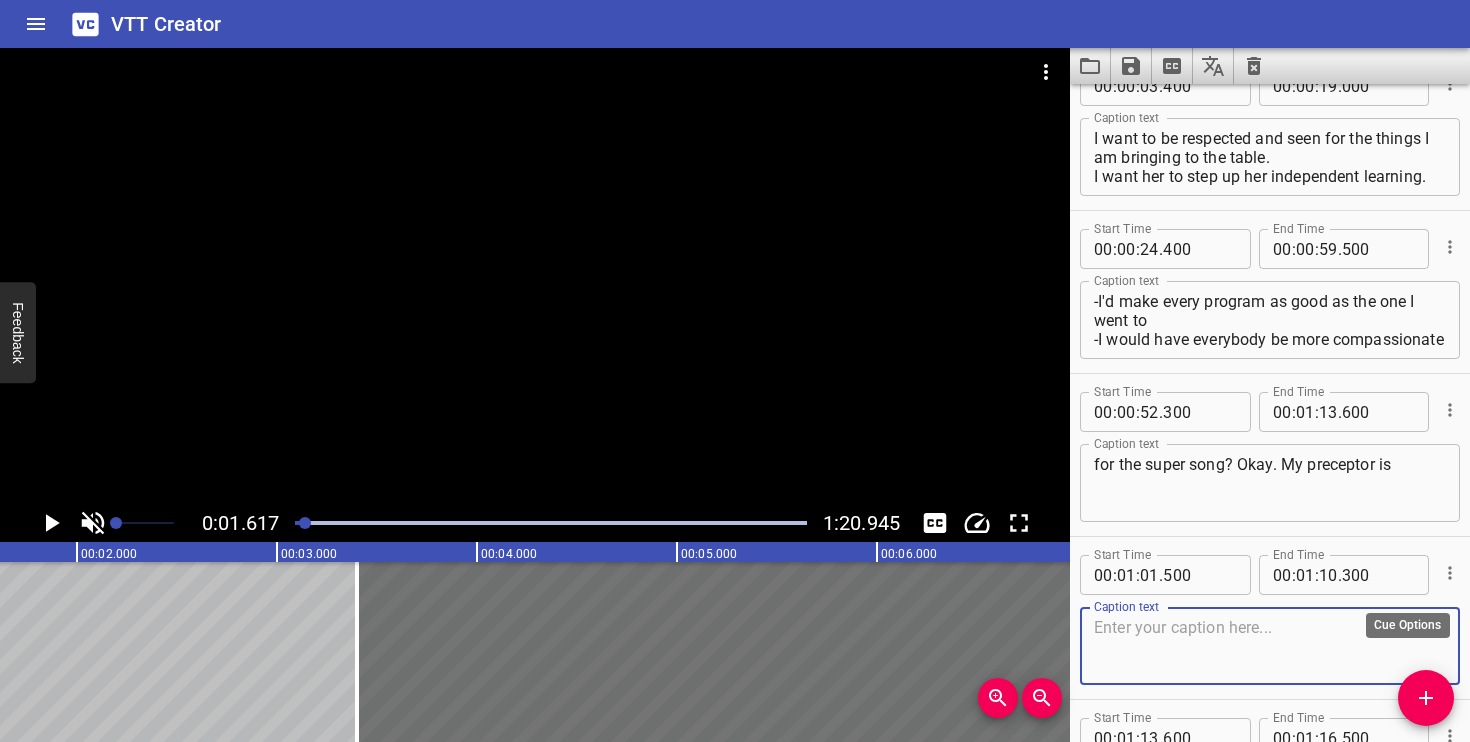 click 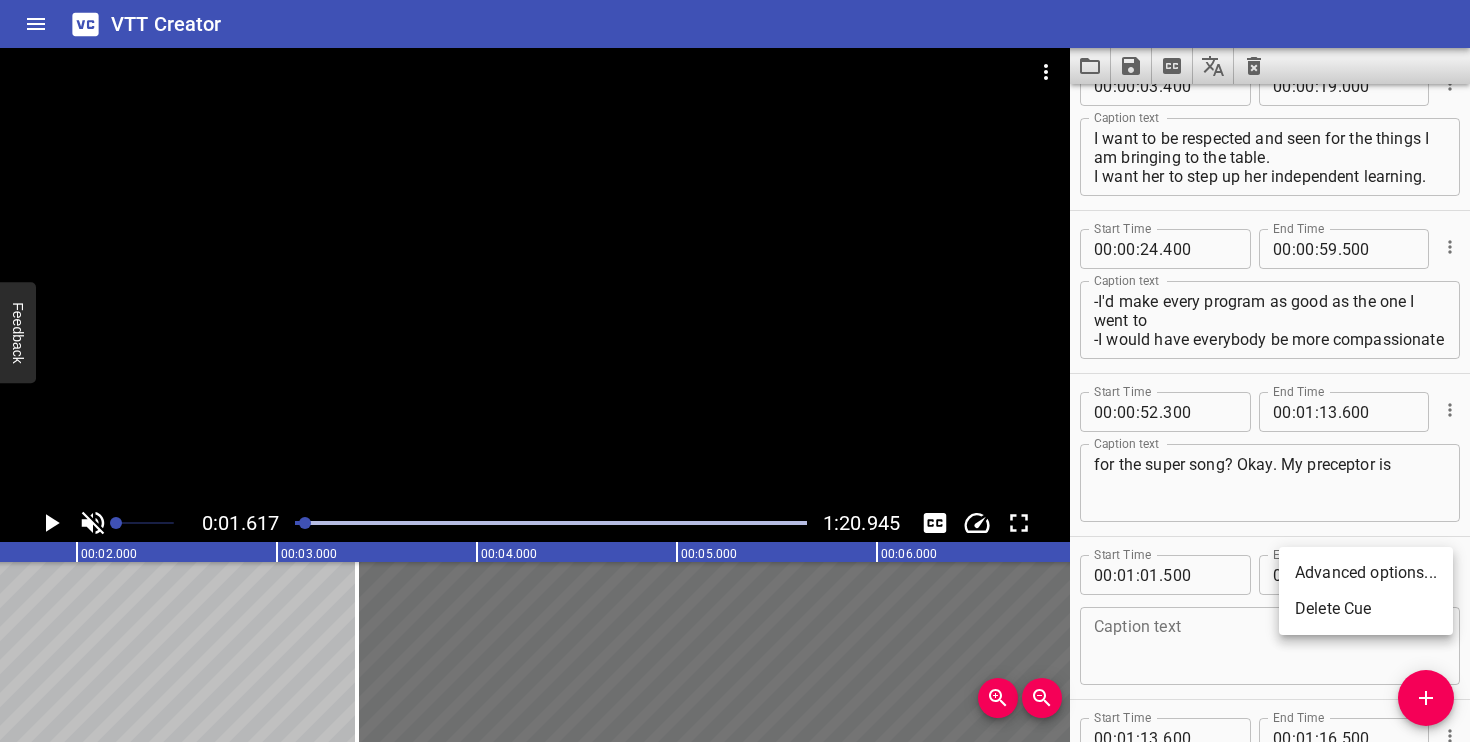 click on "Delete Cue" at bounding box center (1366, 609) 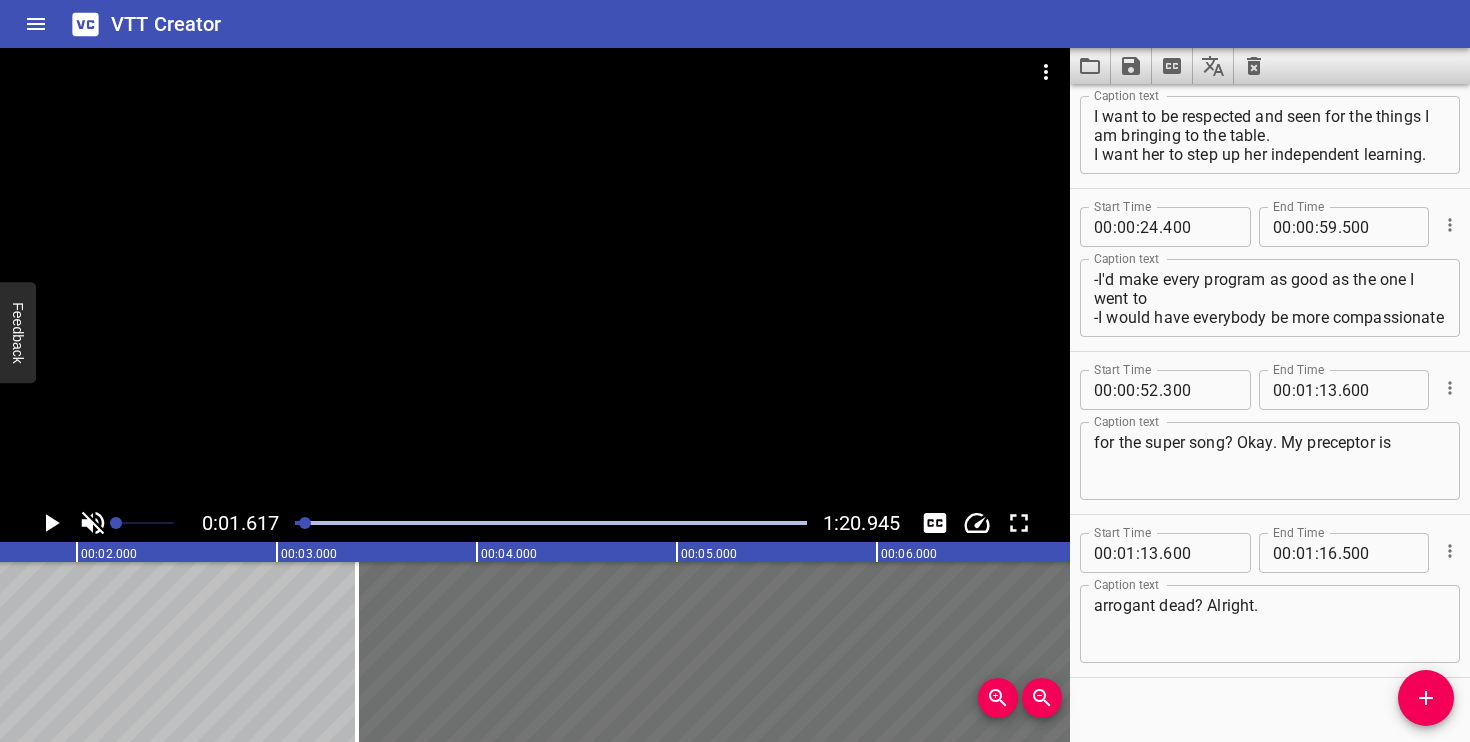 scroll, scrollTop: 72, scrollLeft: 0, axis: vertical 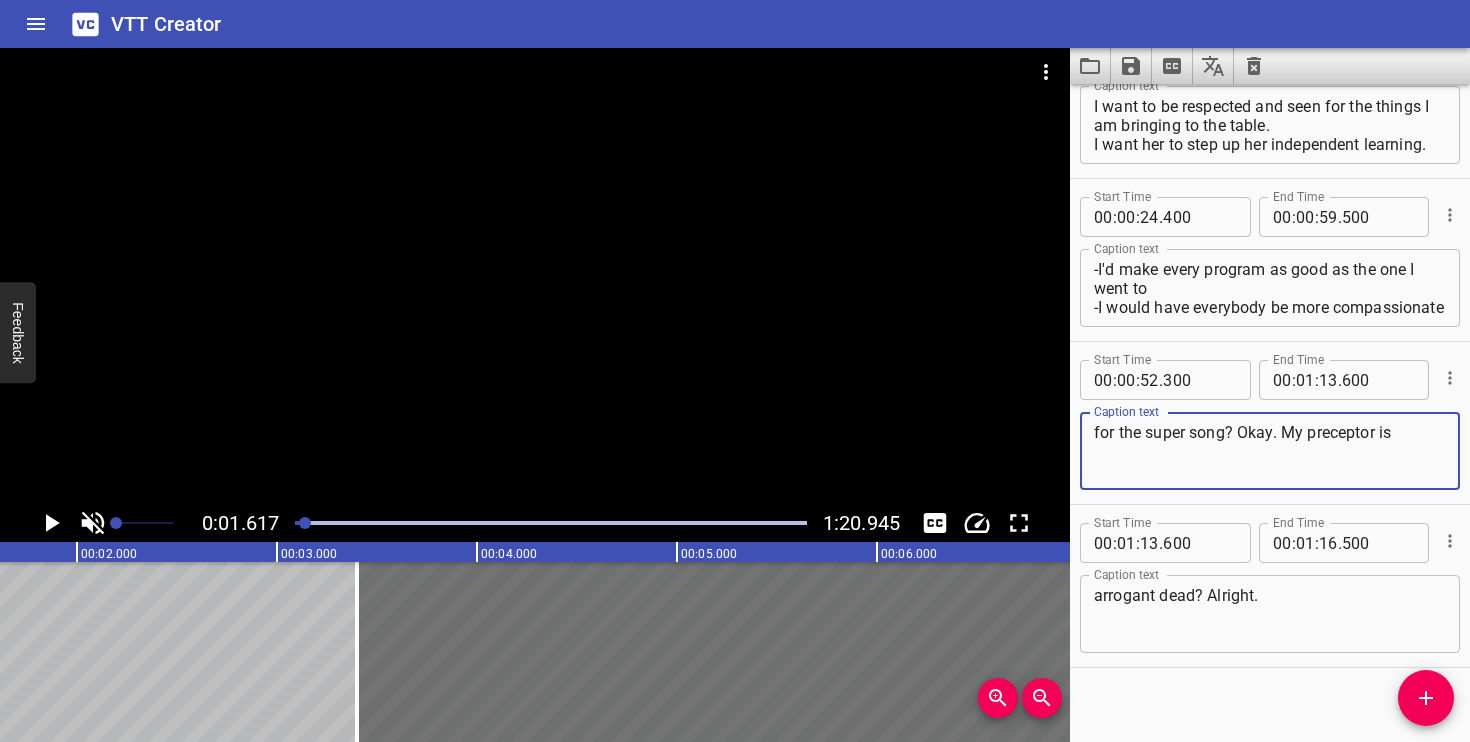 drag, startPoint x: 1097, startPoint y: 432, endPoint x: 1242, endPoint y: 427, distance: 145.08618 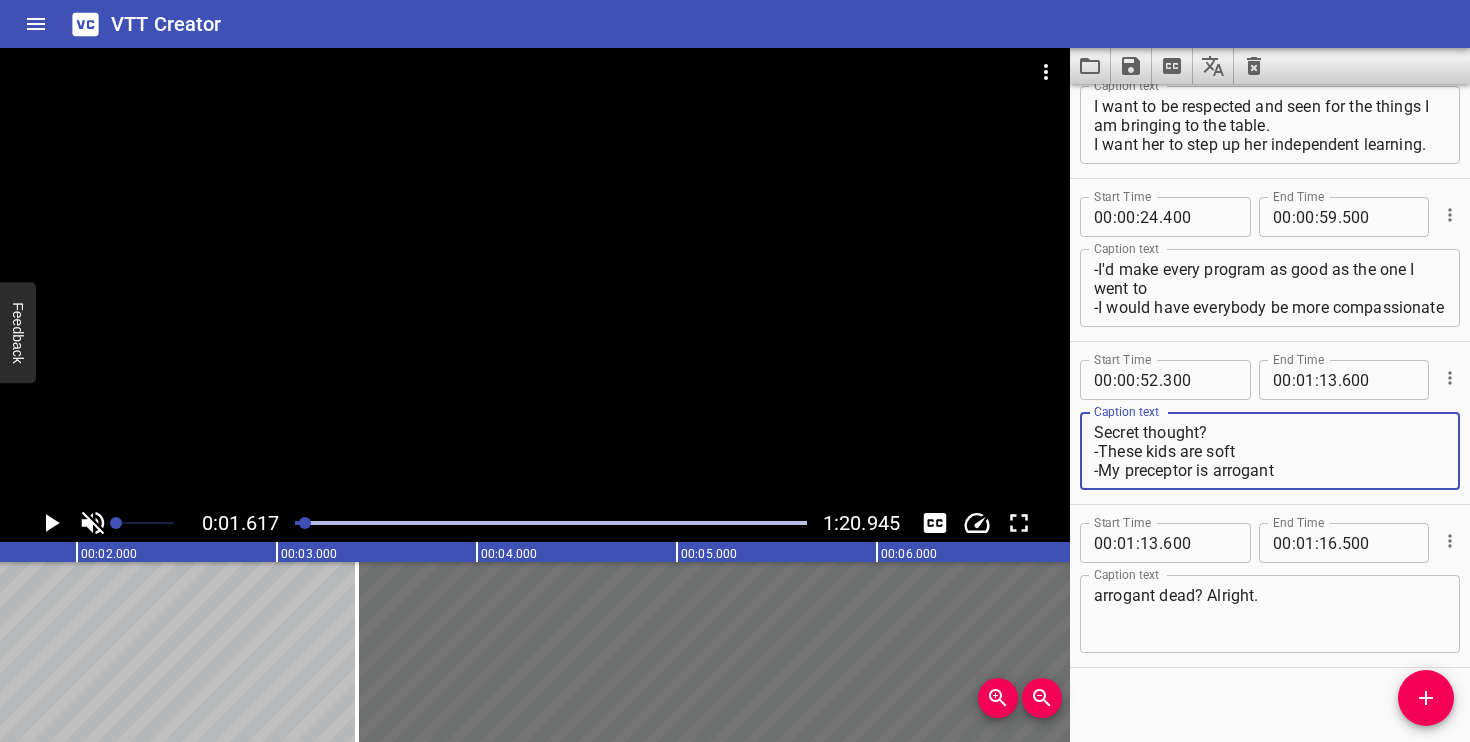 scroll, scrollTop: 88, scrollLeft: 0, axis: vertical 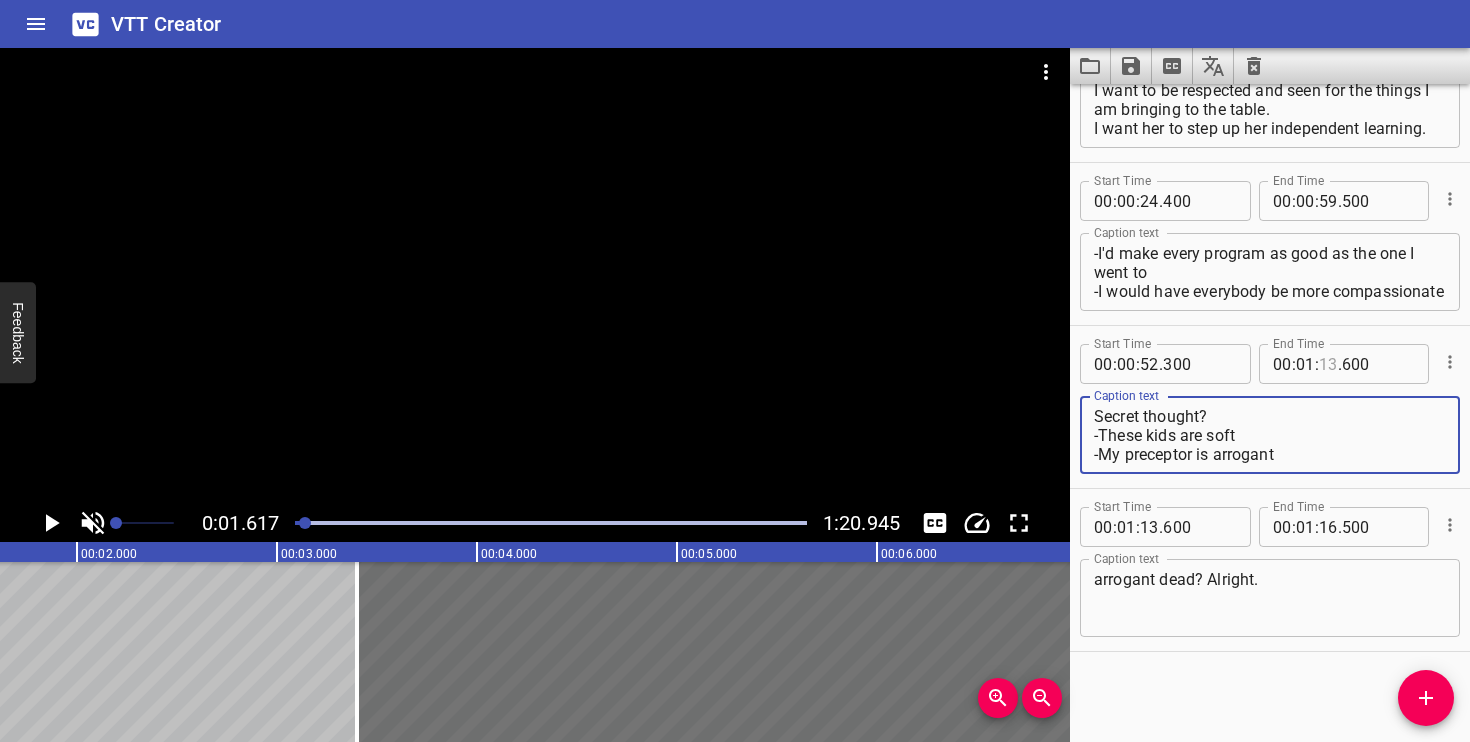 click at bounding box center [1328, 364] 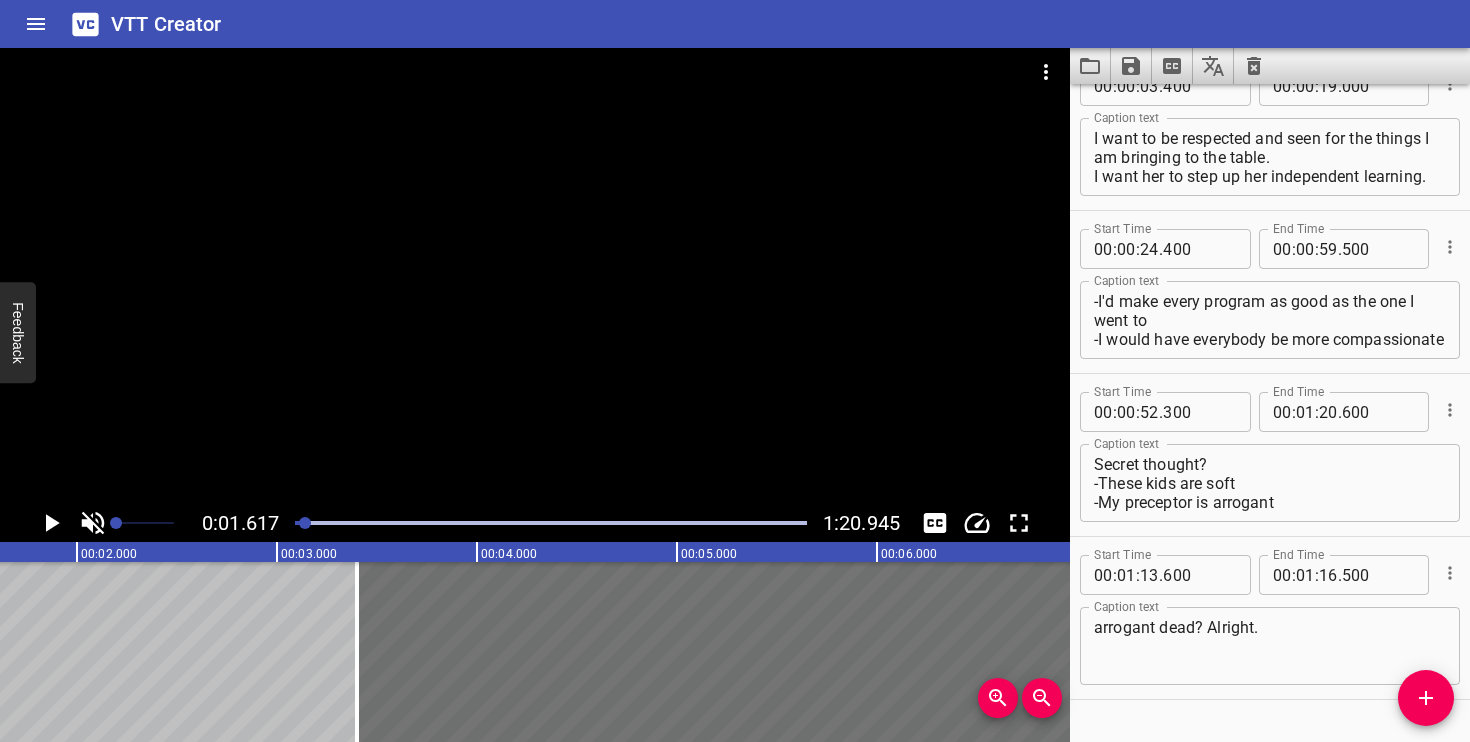 scroll, scrollTop: 0, scrollLeft: 0, axis: both 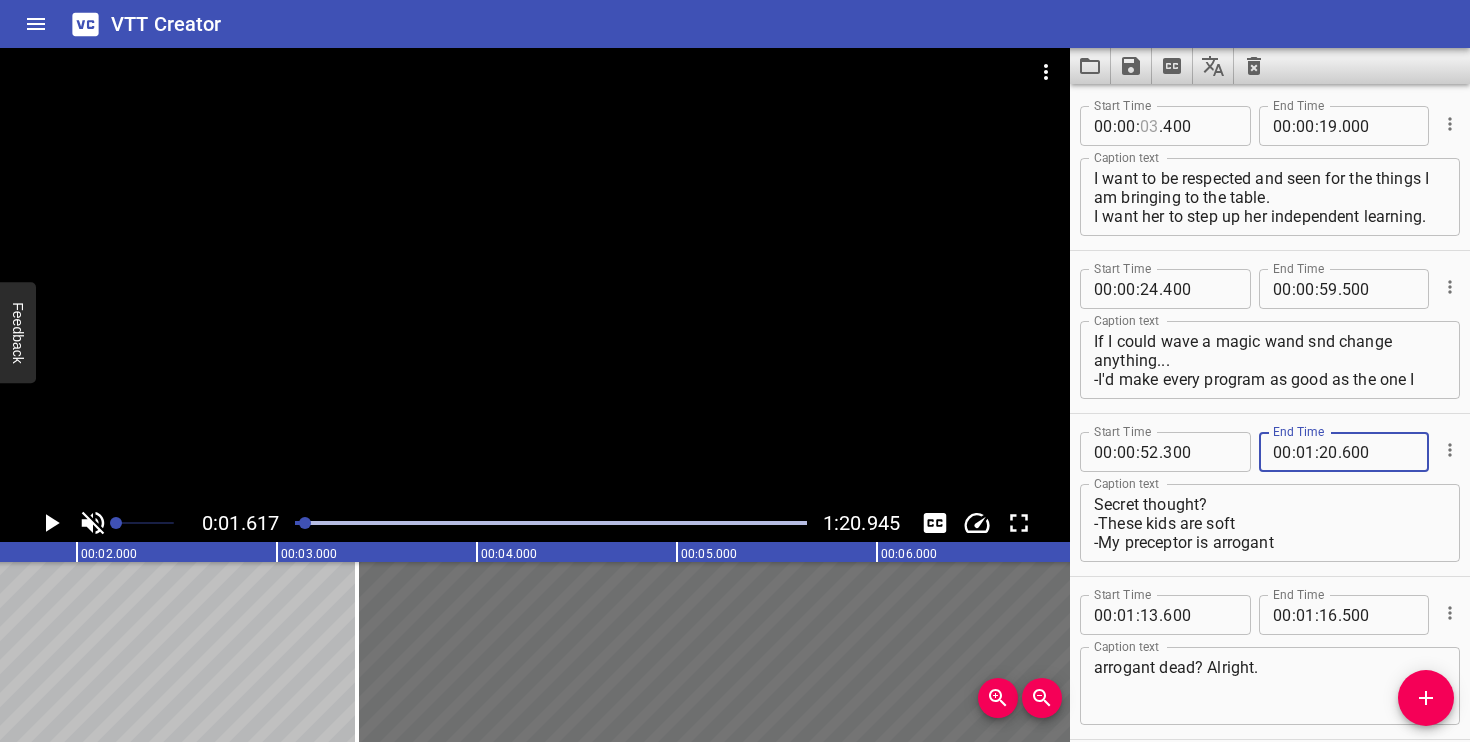 click at bounding box center (1149, 126) 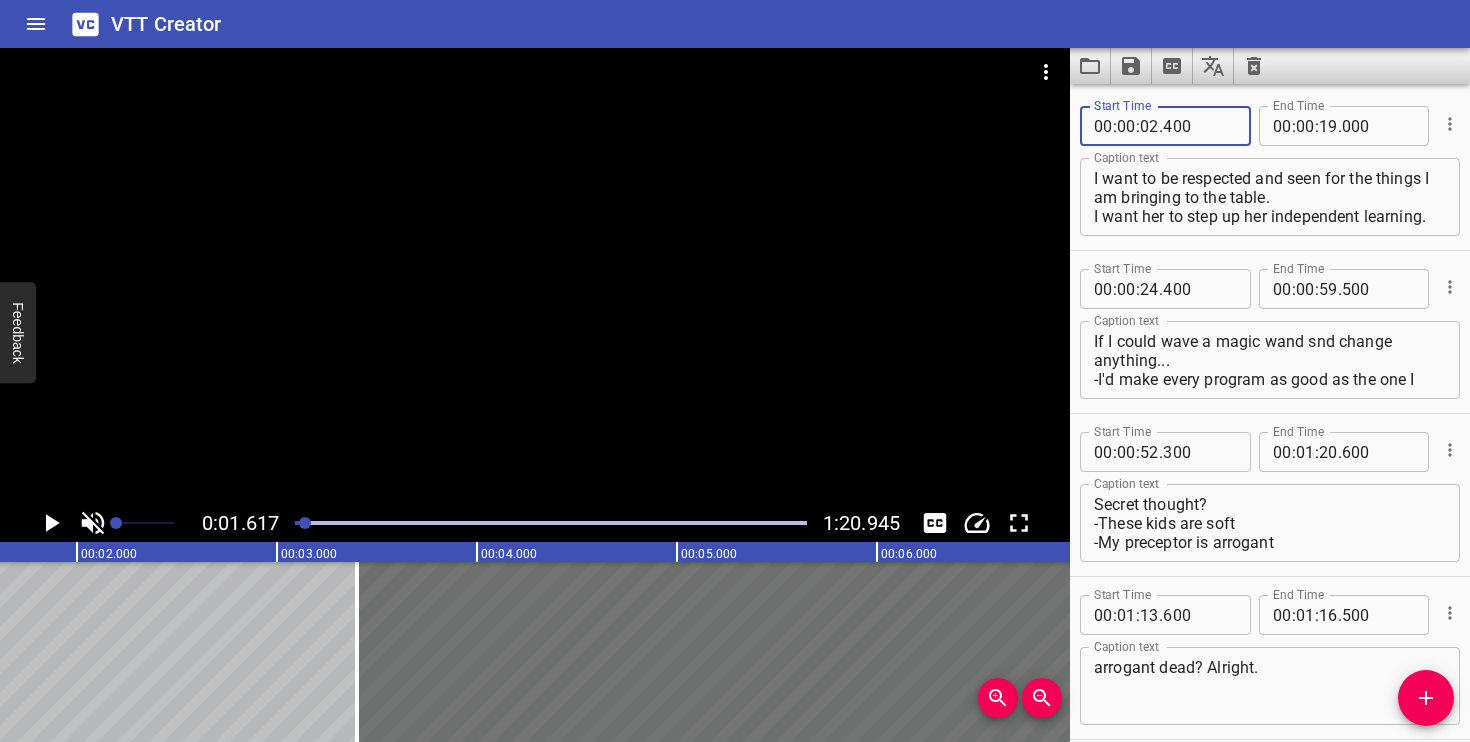click on "I want to be respected and seen for the things I am bringing to the table.
I want her to step up her independent learning." at bounding box center (1270, 197) 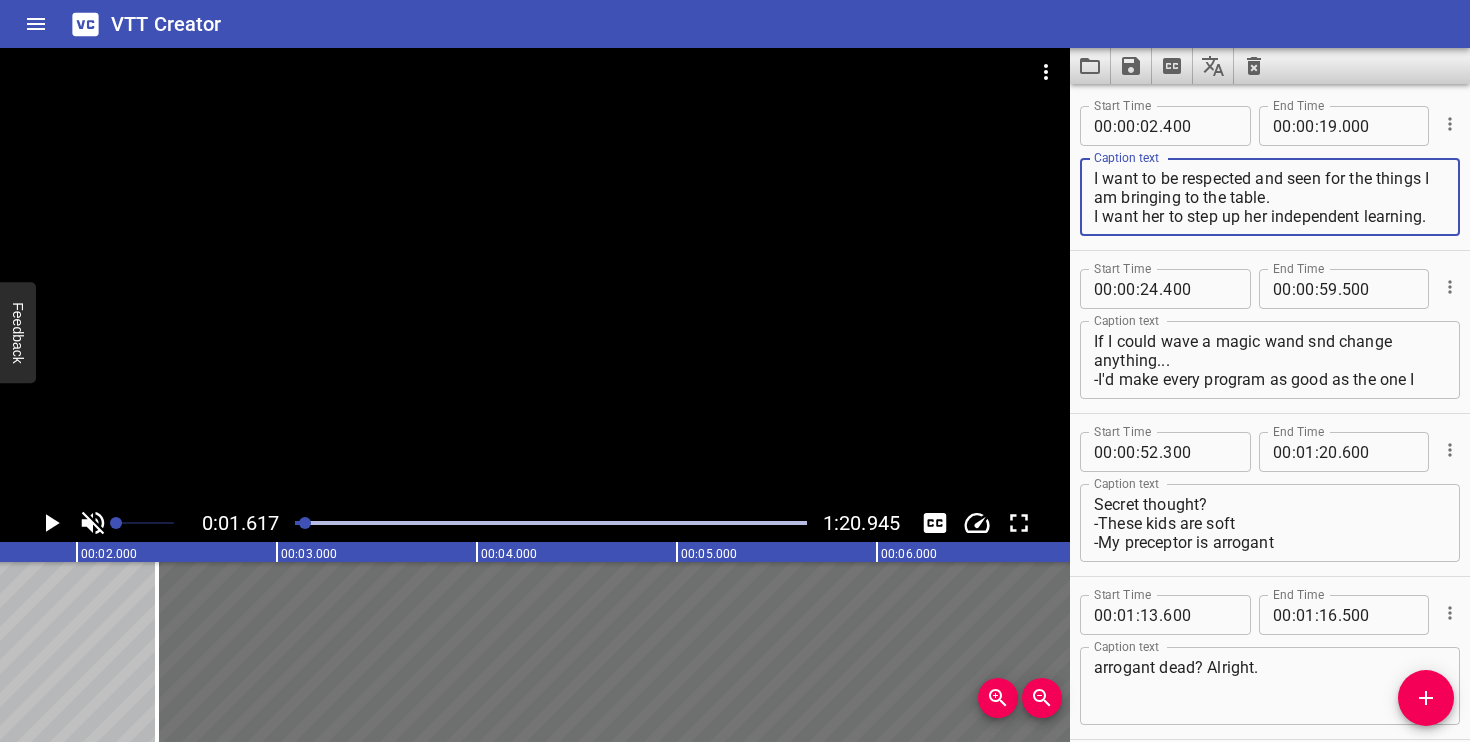 scroll, scrollTop: 17, scrollLeft: 0, axis: vertical 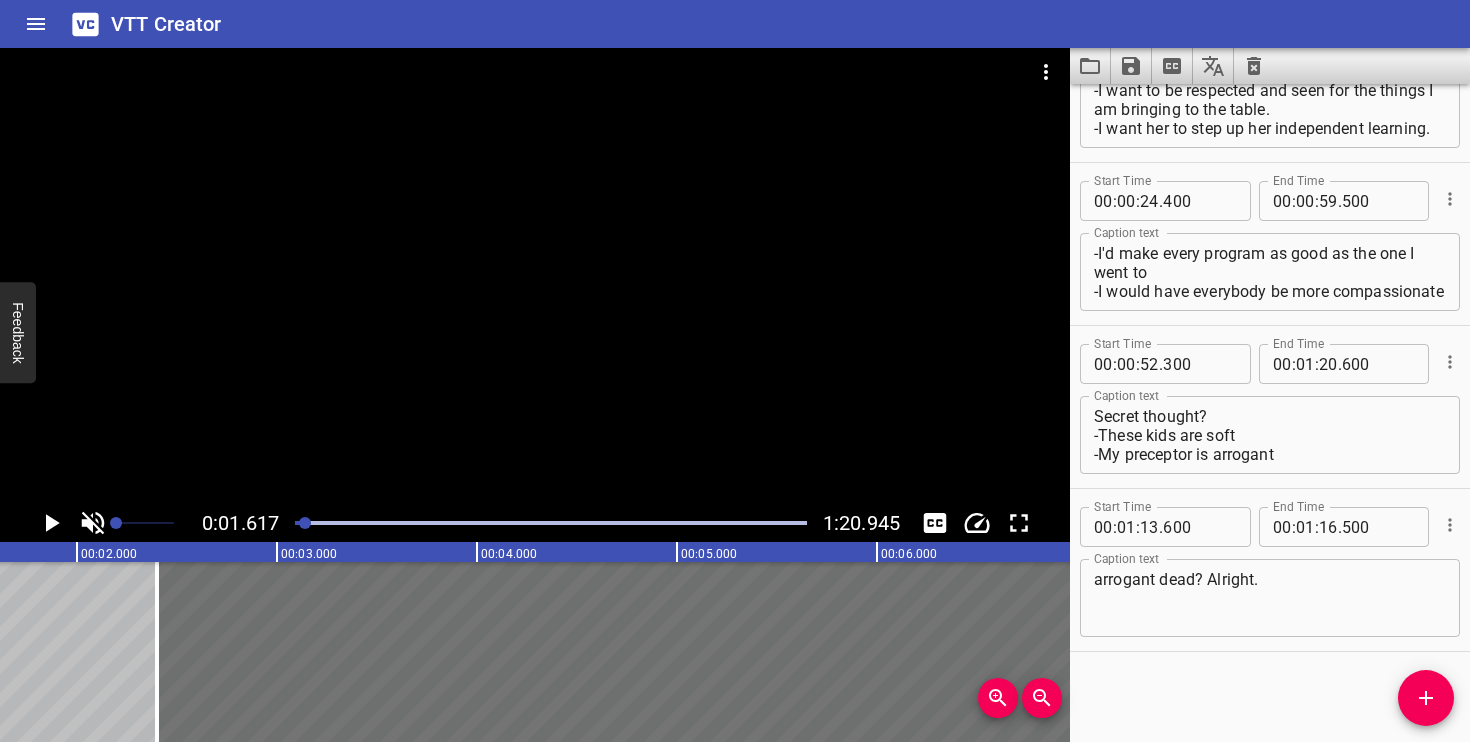 click on "." at bounding box center (1161, 364) 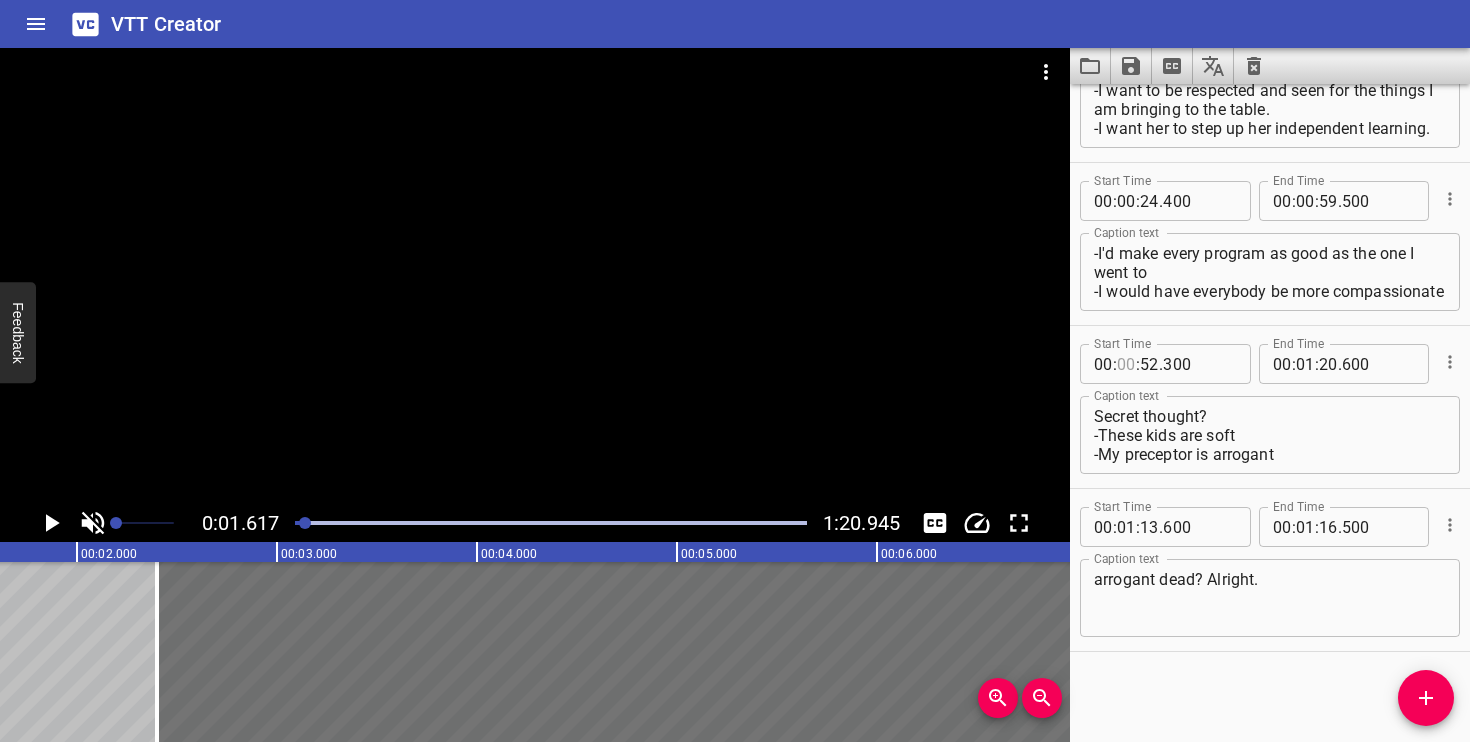 click at bounding box center [1126, 364] 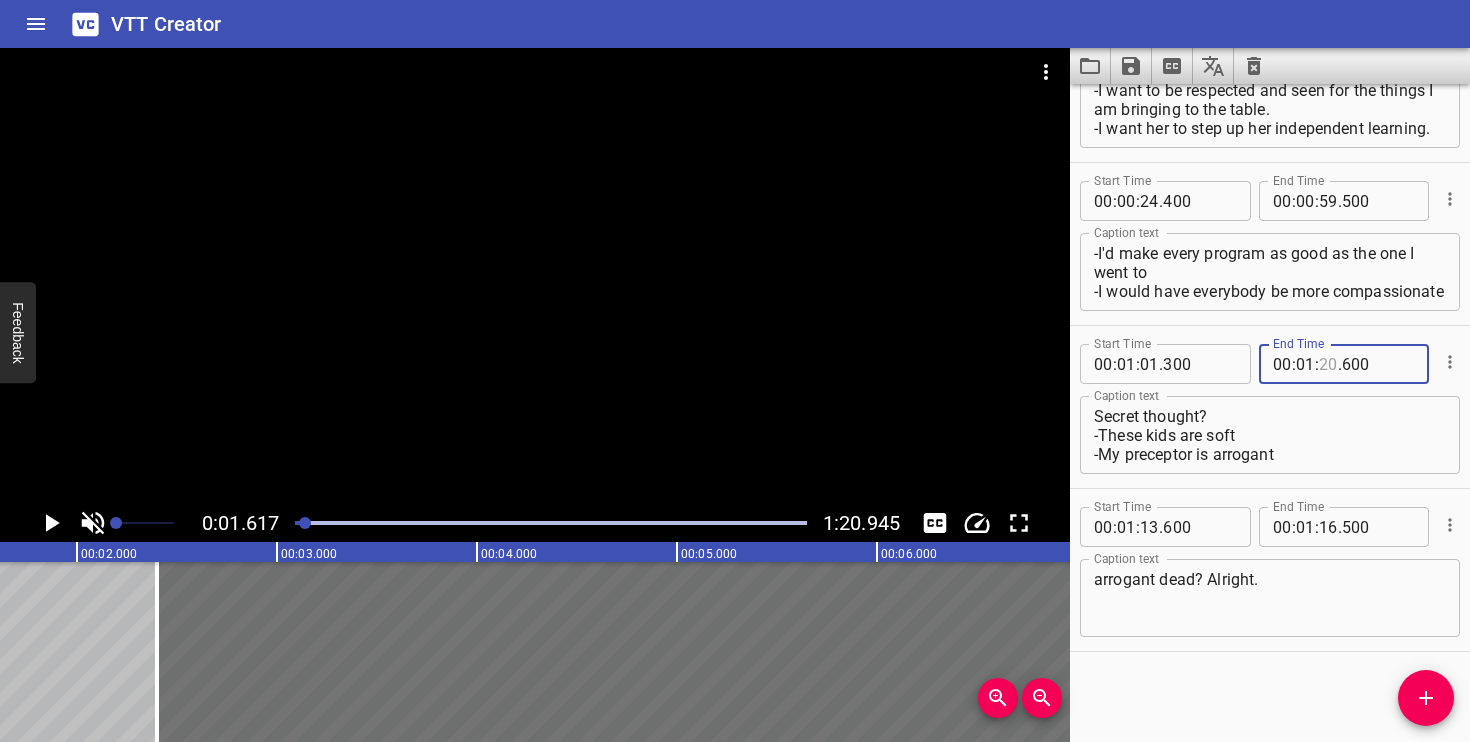 click at bounding box center [1328, 364] 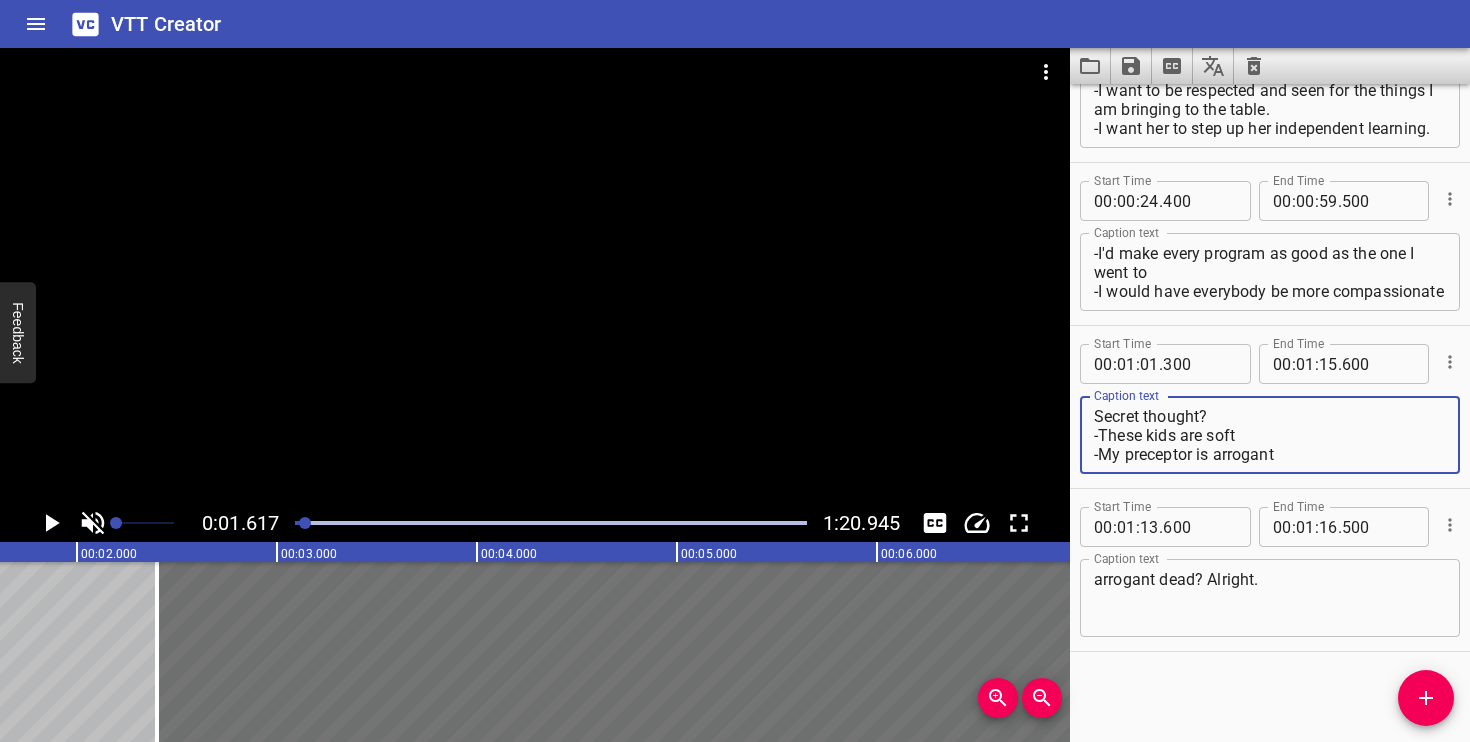 click on "Secret thought?
-These kids are soft
-My preceptor is arrogant" at bounding box center (1270, 435) 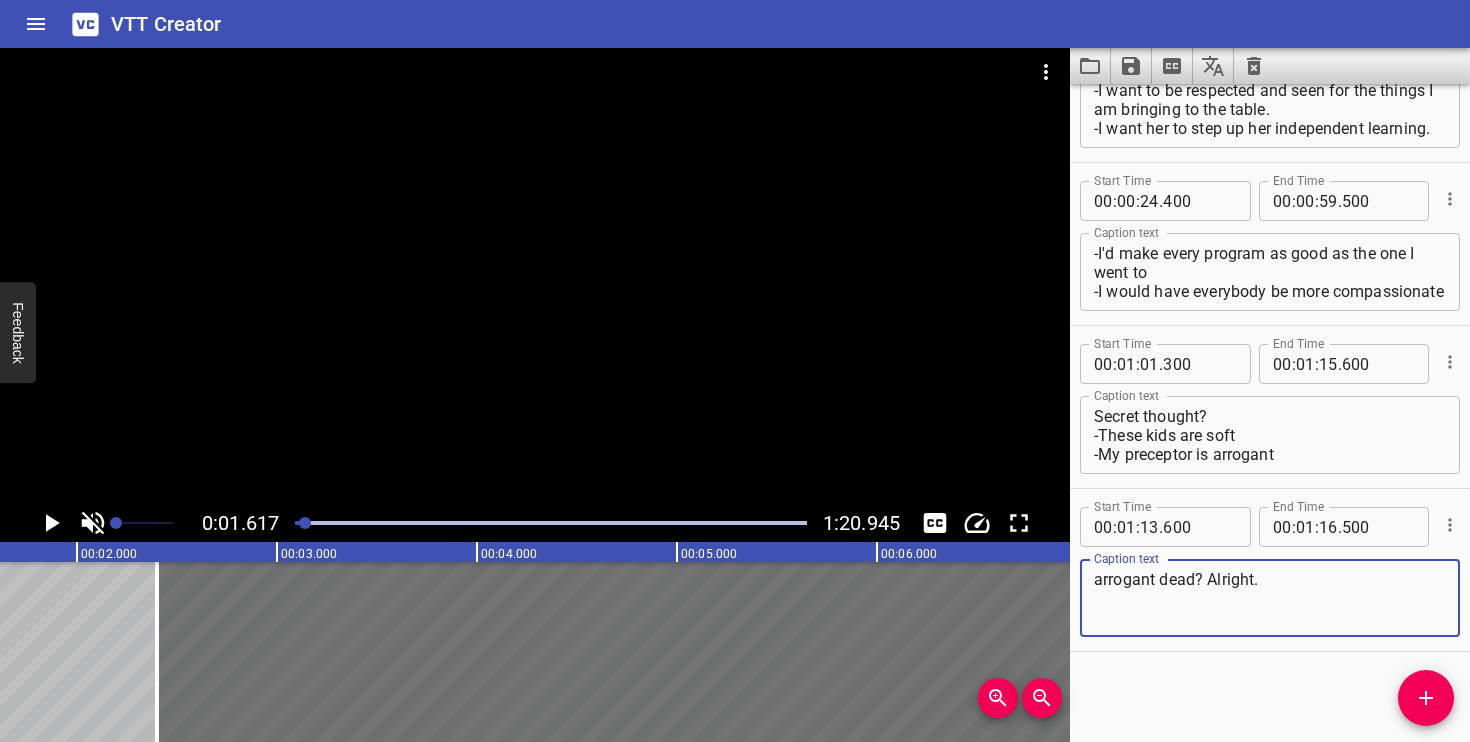 drag, startPoint x: 1273, startPoint y: 578, endPoint x: 1076, endPoint y: 584, distance: 197.09135 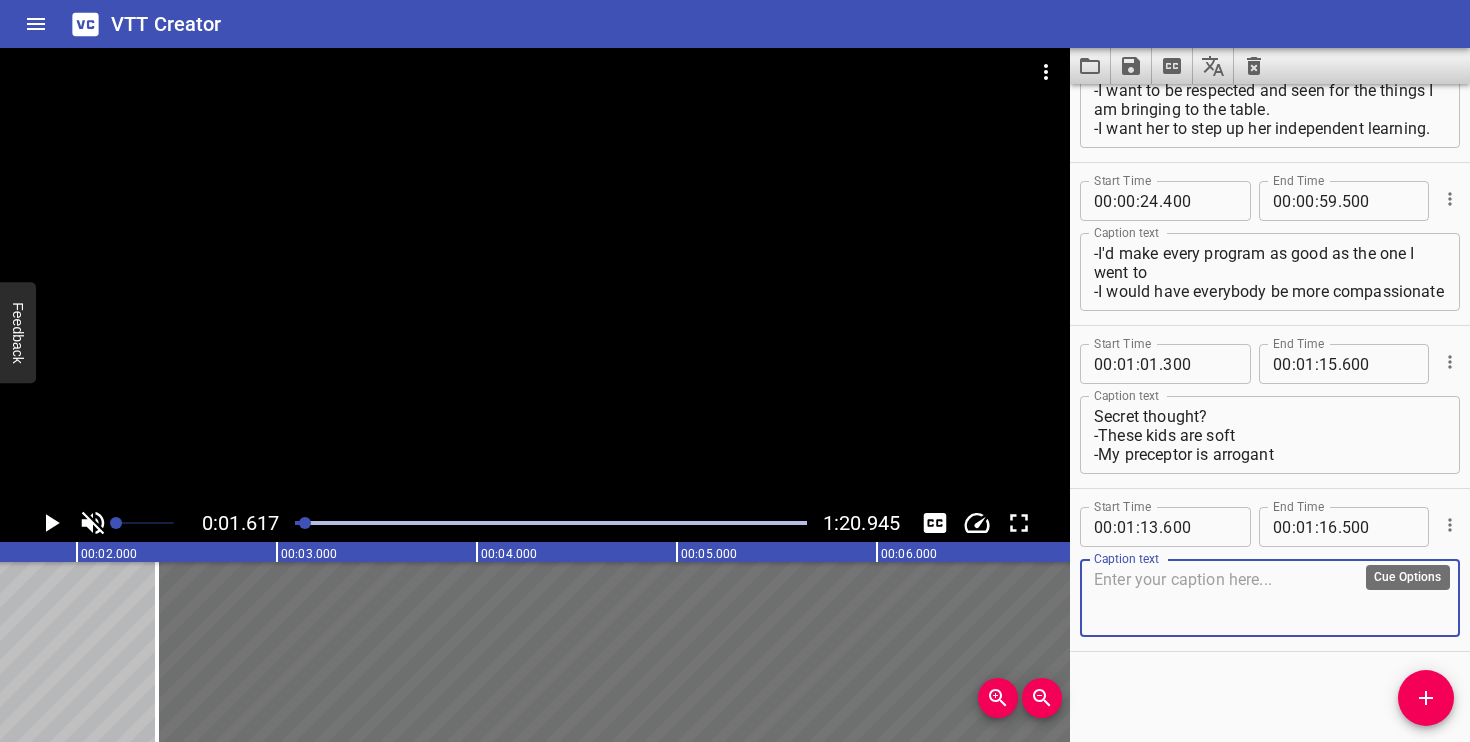click 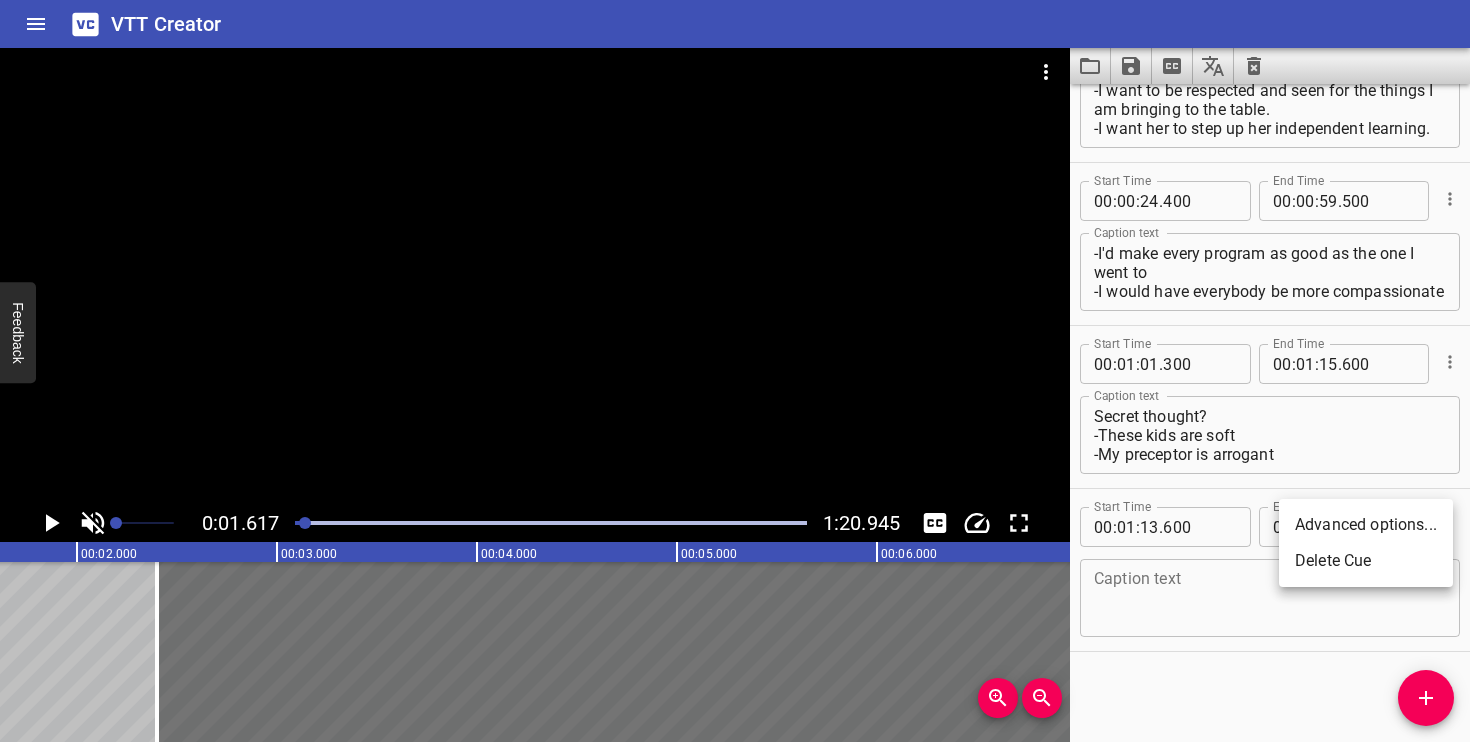 click on "Delete Cue" at bounding box center (1366, 561) 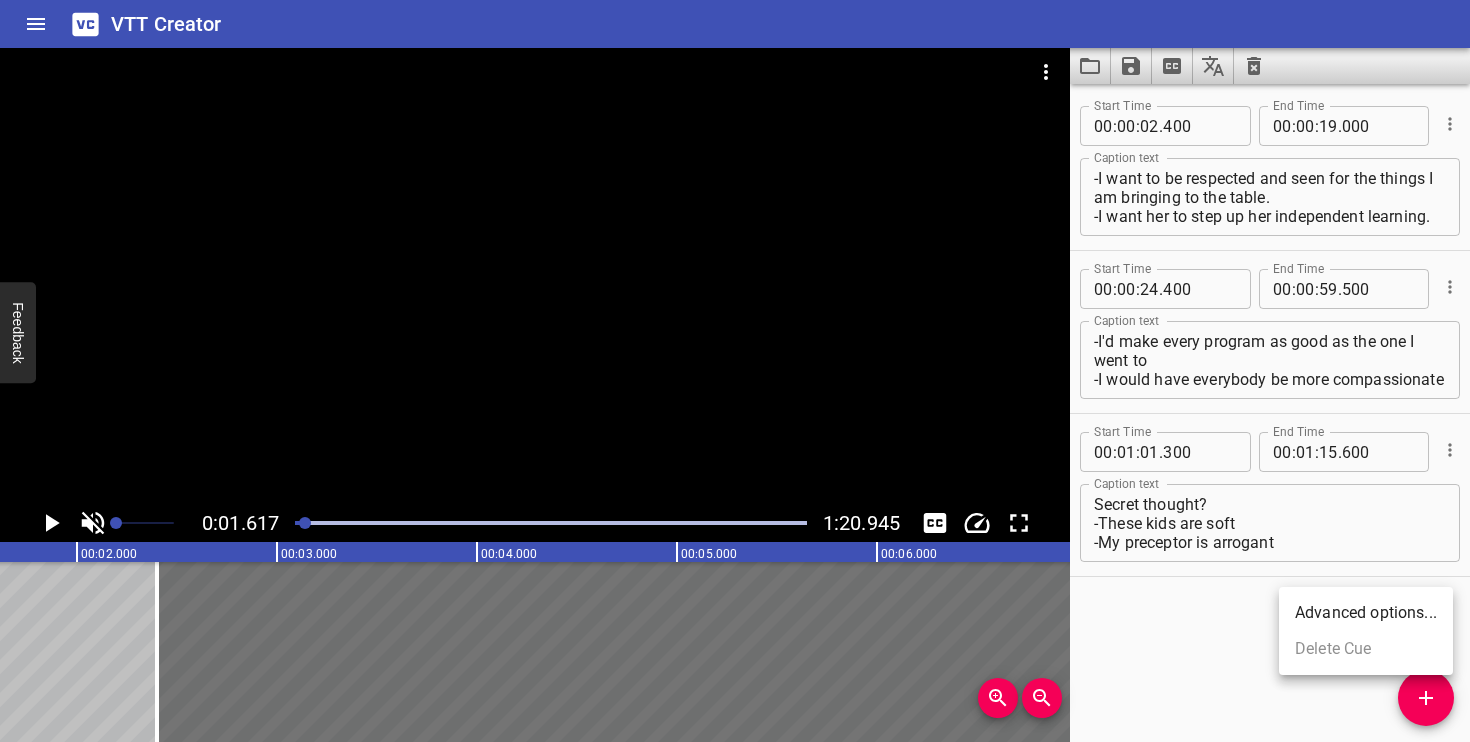 scroll, scrollTop: 0, scrollLeft: 0, axis: both 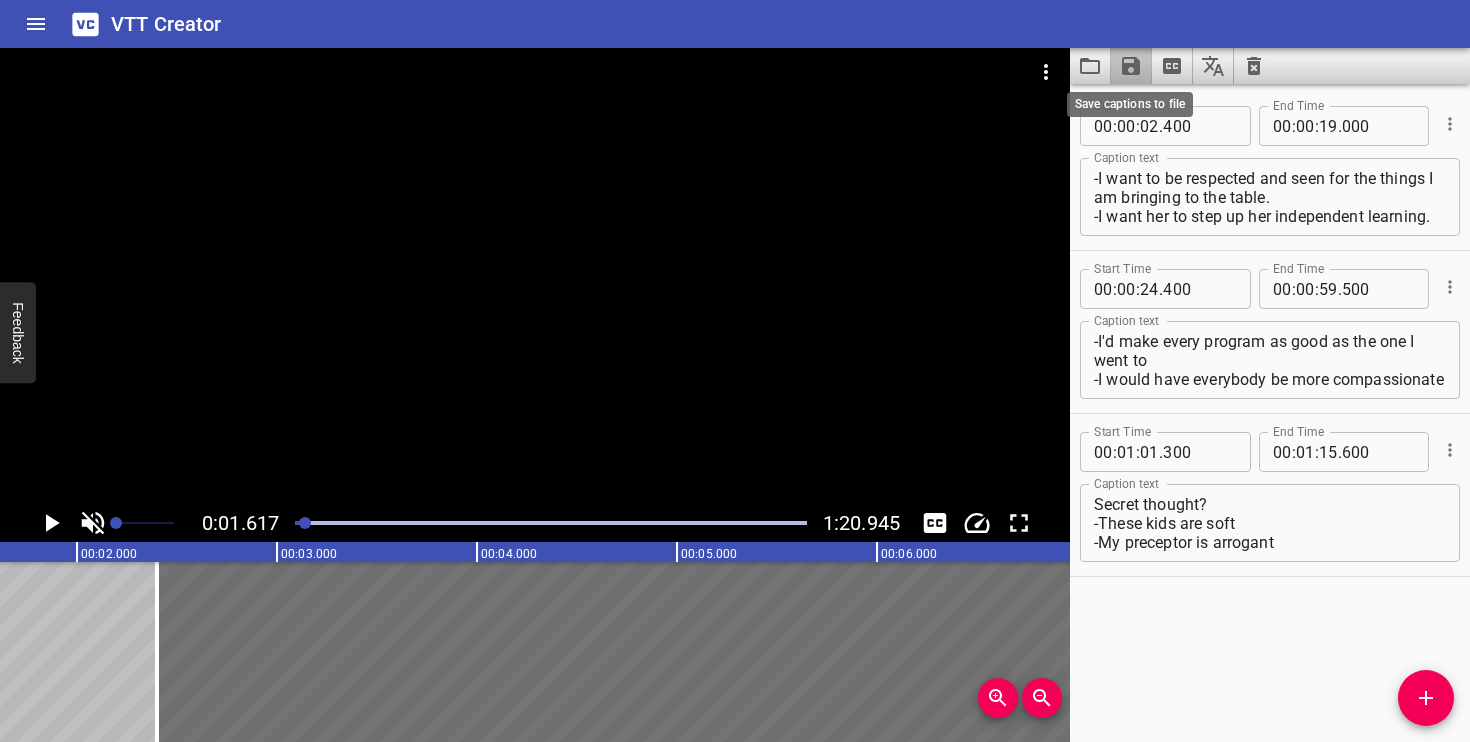 click 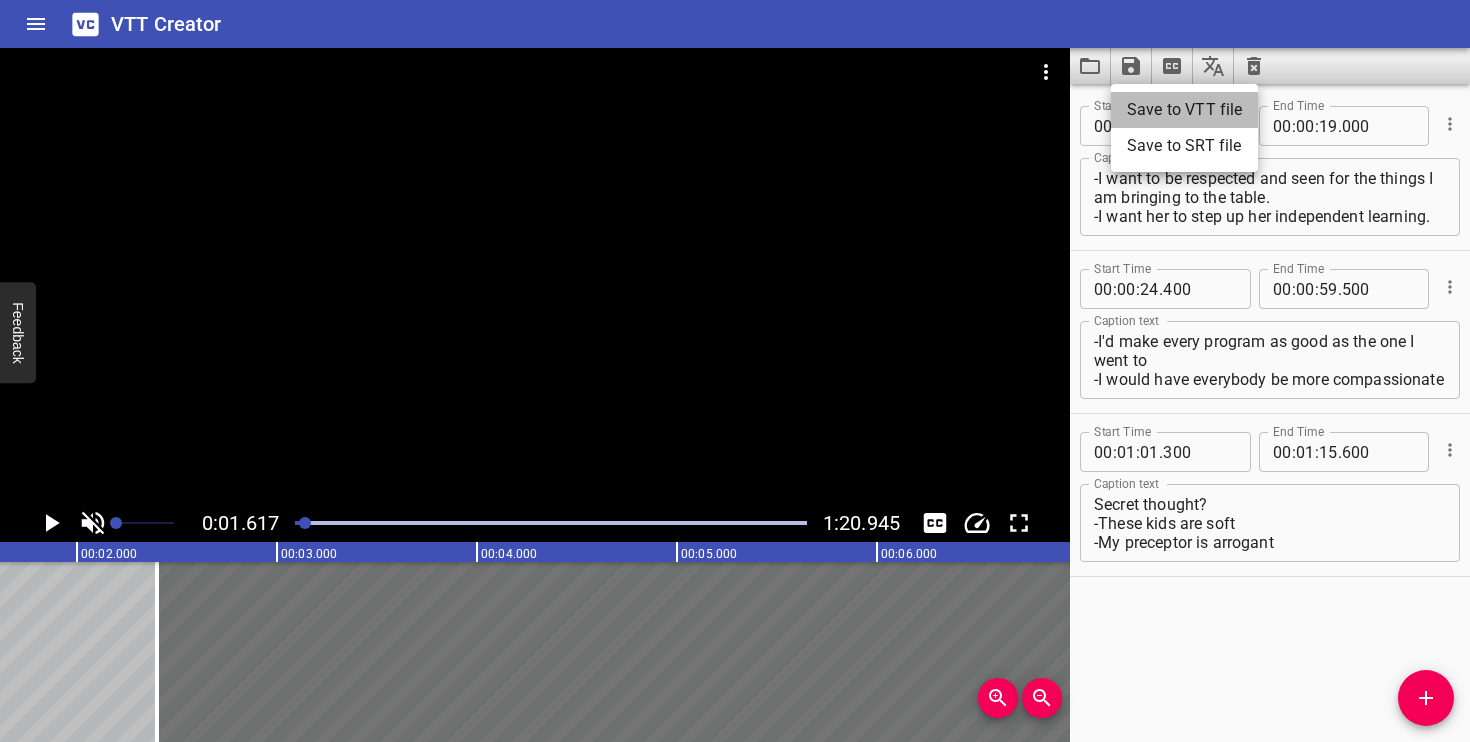 click on "Save to VTT file" at bounding box center (1184, 110) 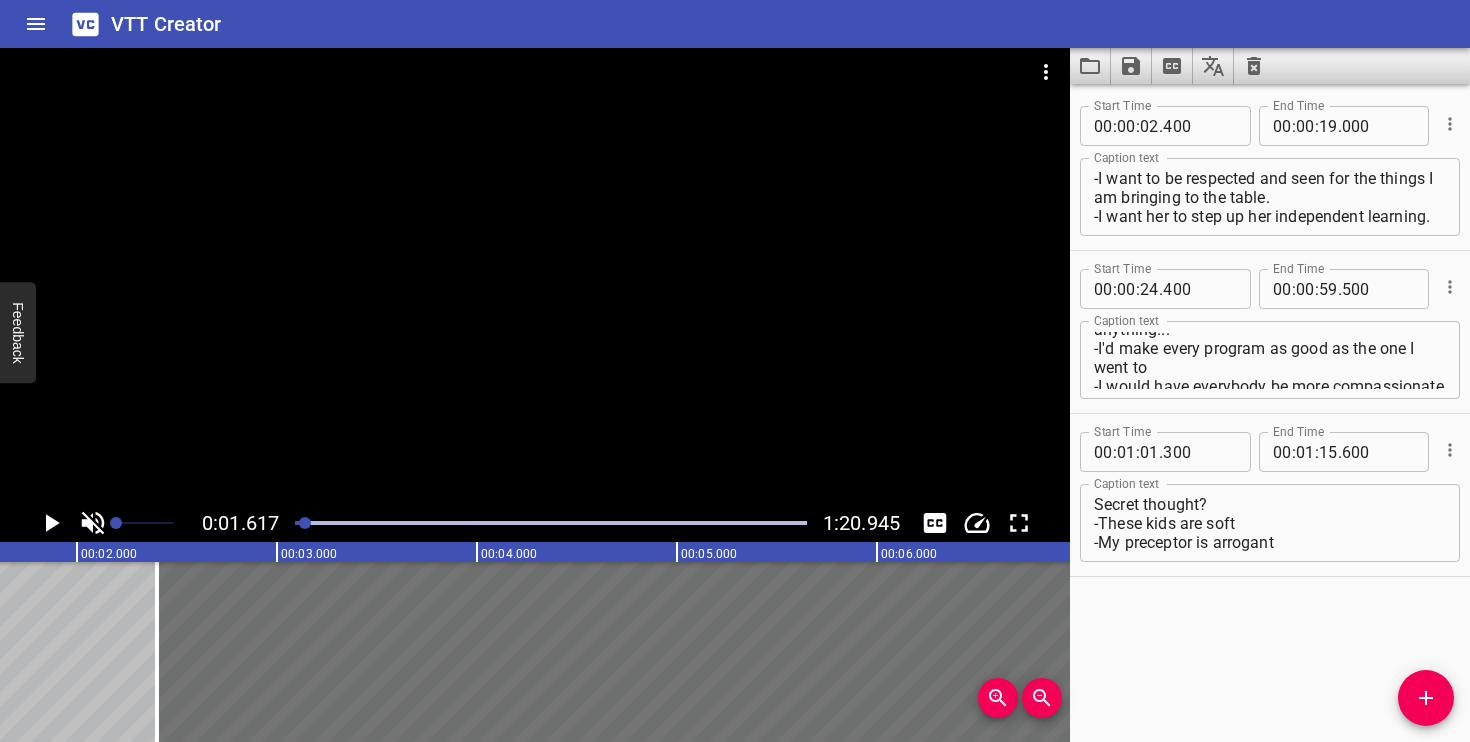 scroll, scrollTop: 0, scrollLeft: 0, axis: both 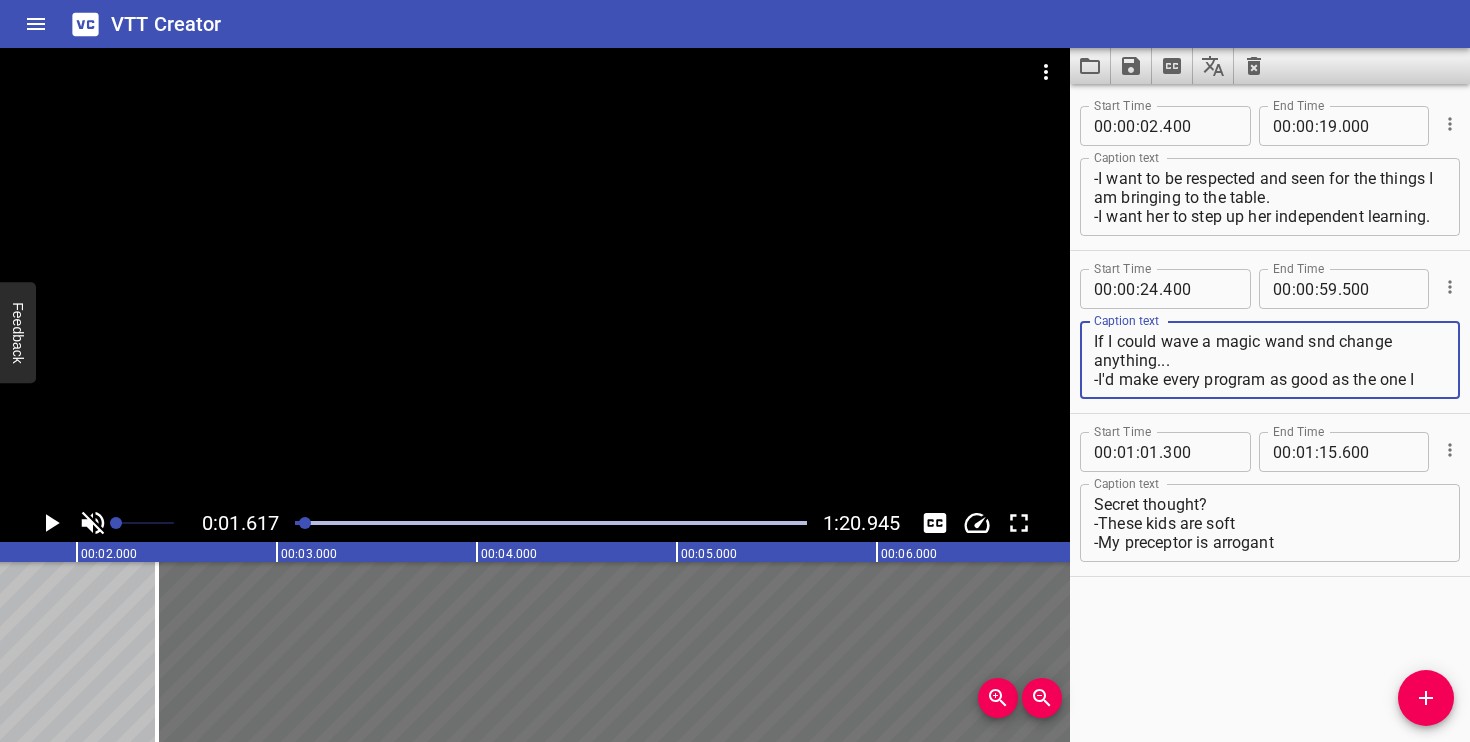 click on "If I could wave a magic wand snd change anything...
-I'd make every program as good as the one I went to
-I would have everybody be more compassionate" at bounding box center (1270, 360) 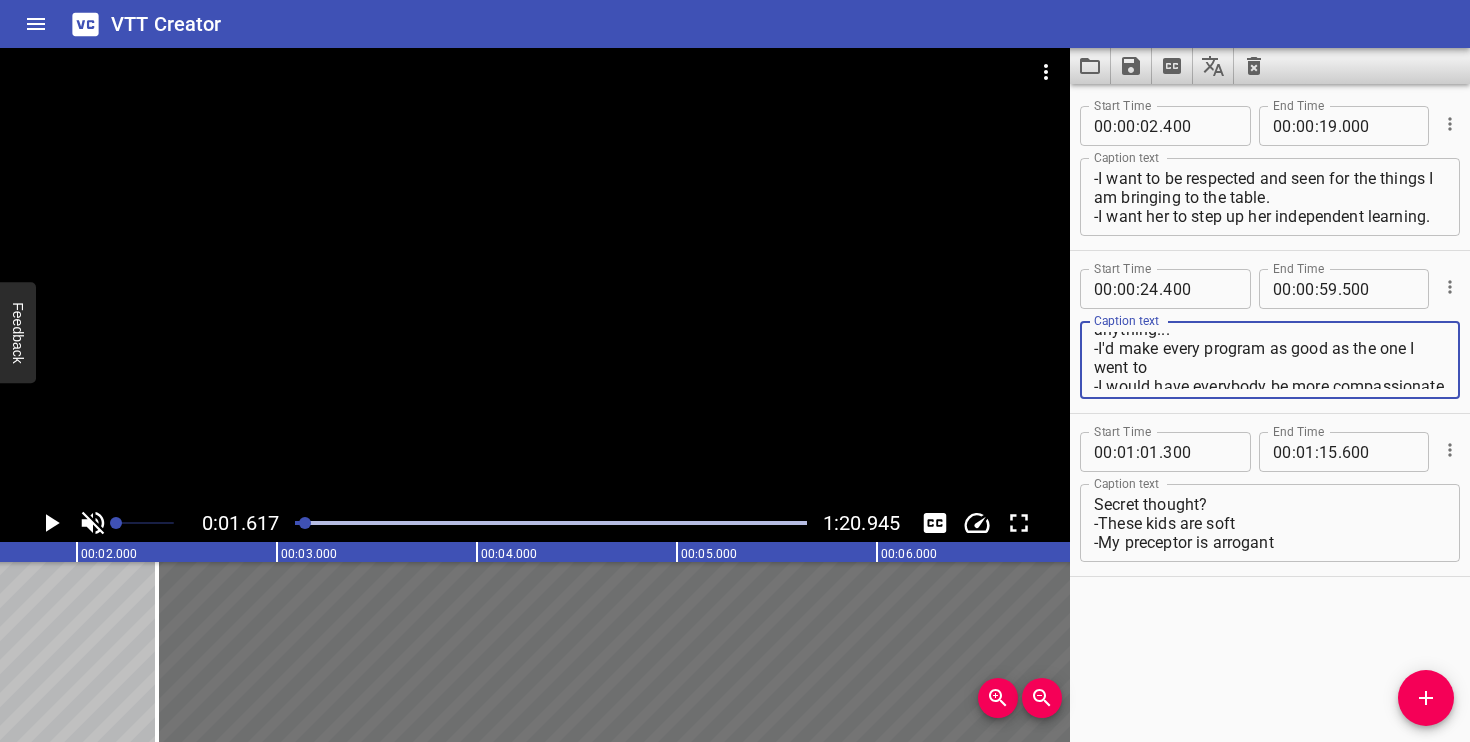 scroll, scrollTop: 57, scrollLeft: 0, axis: vertical 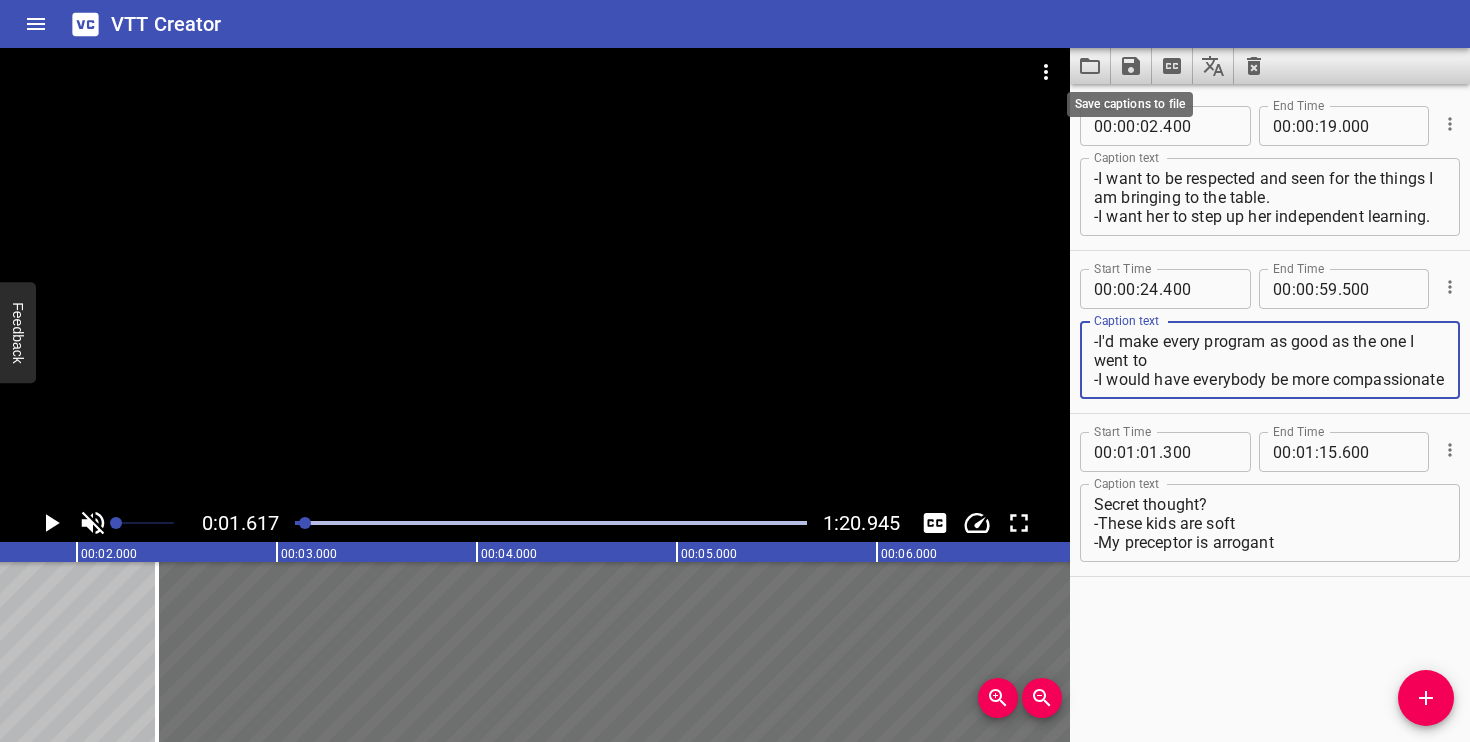 click 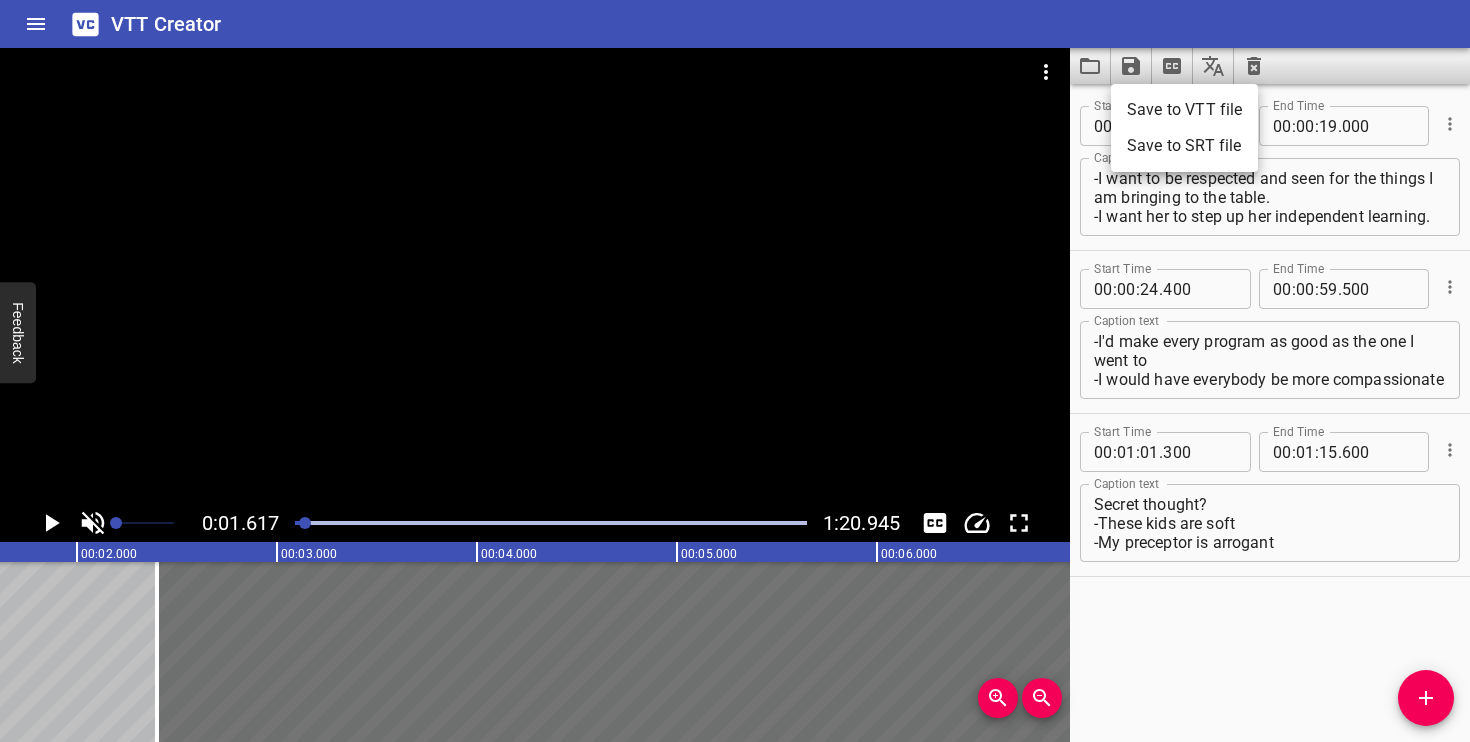 click on "Save to VTT file" at bounding box center (1184, 110) 